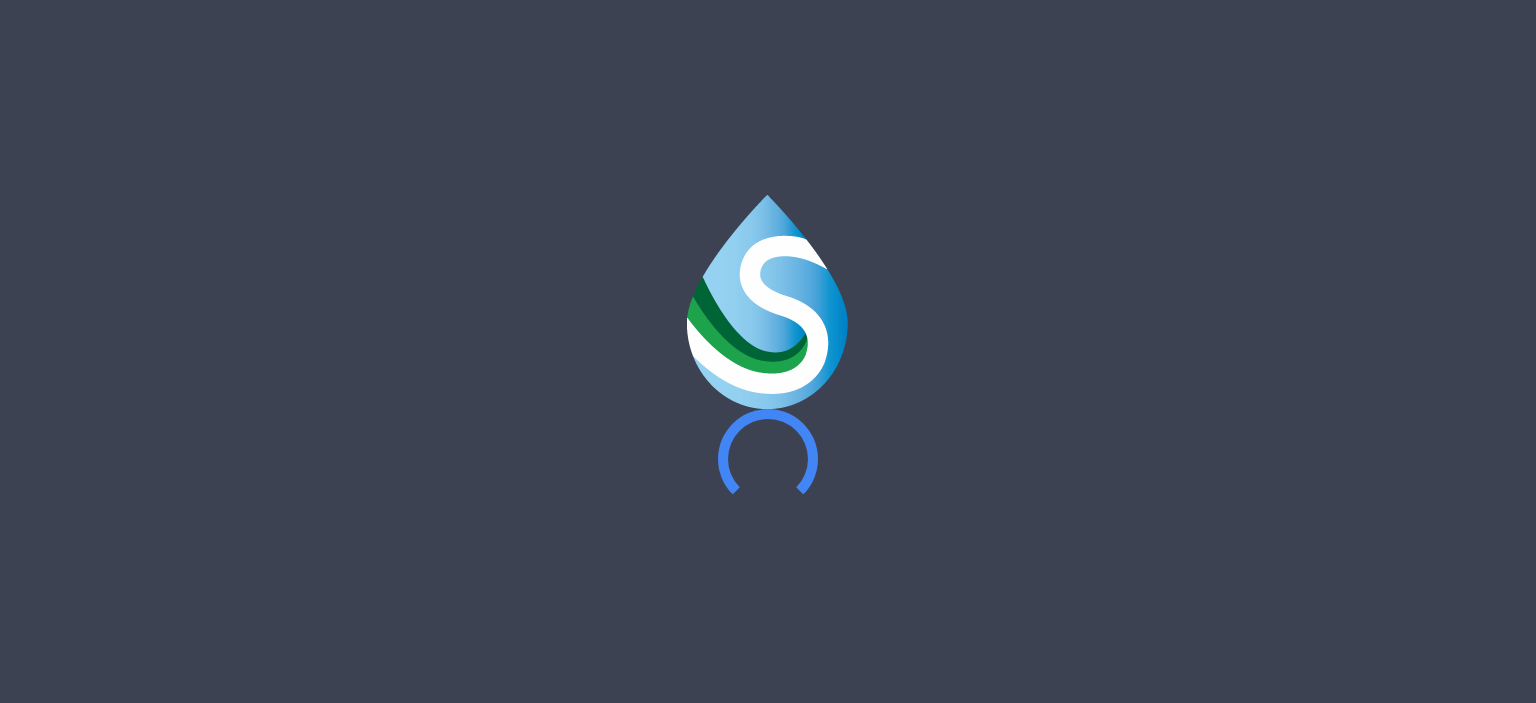 scroll, scrollTop: 0, scrollLeft: 0, axis: both 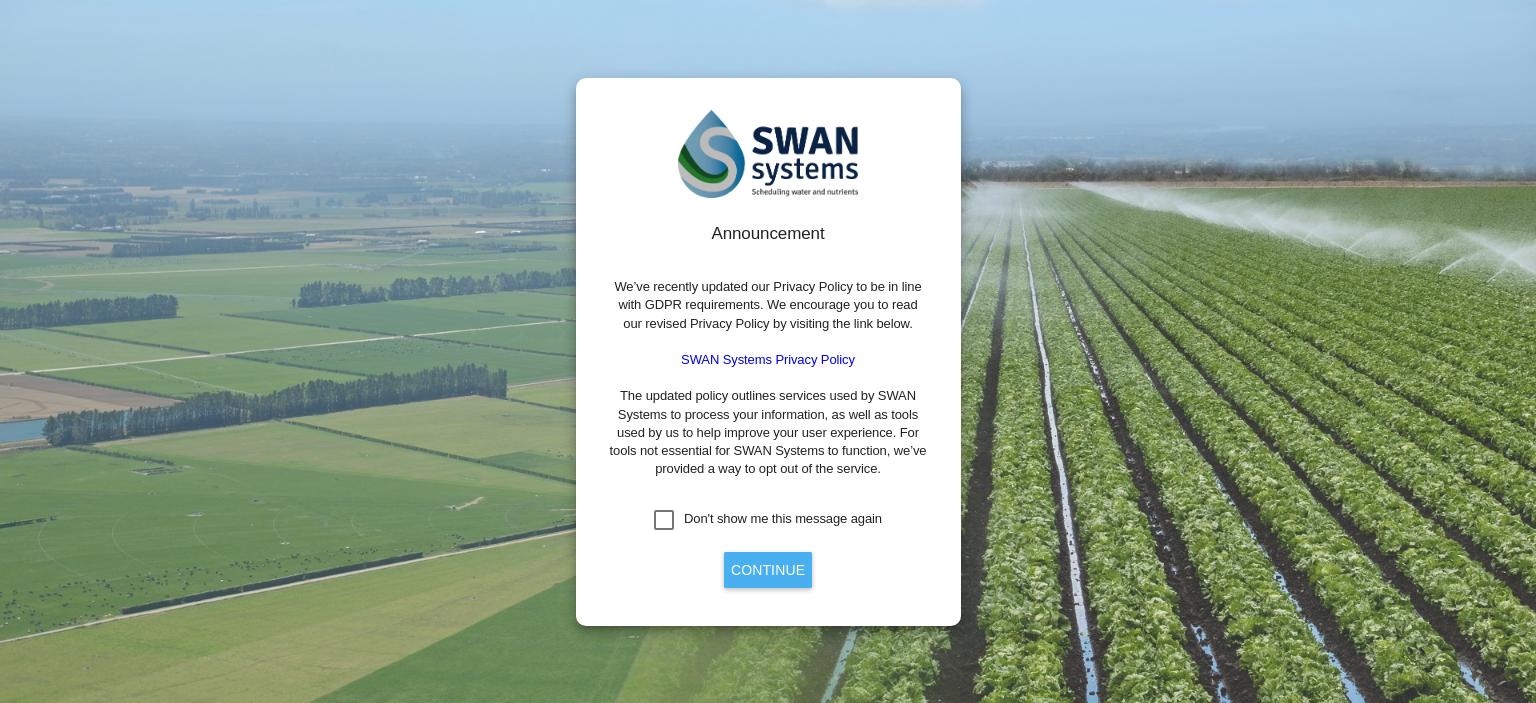 click on "Continue" at bounding box center (768, 570) 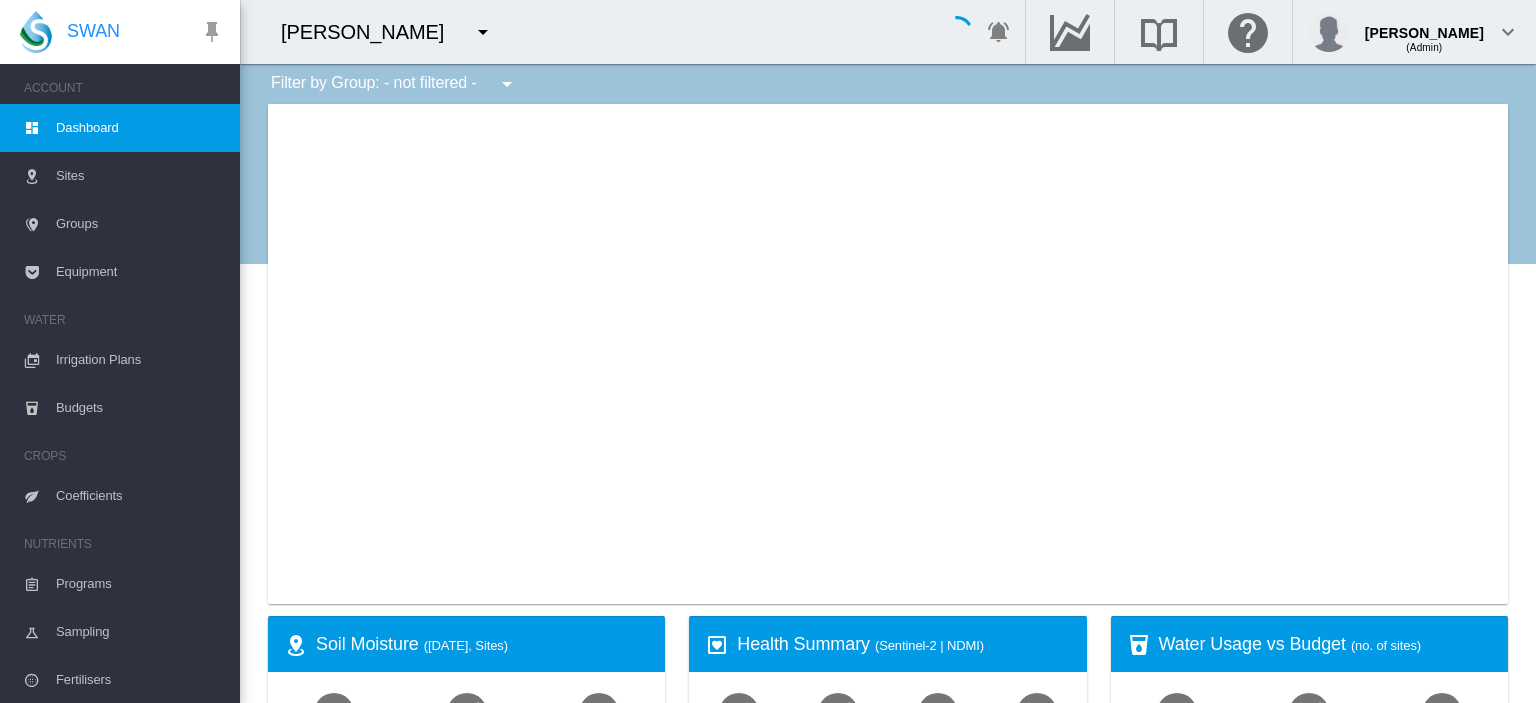 type on "**********" 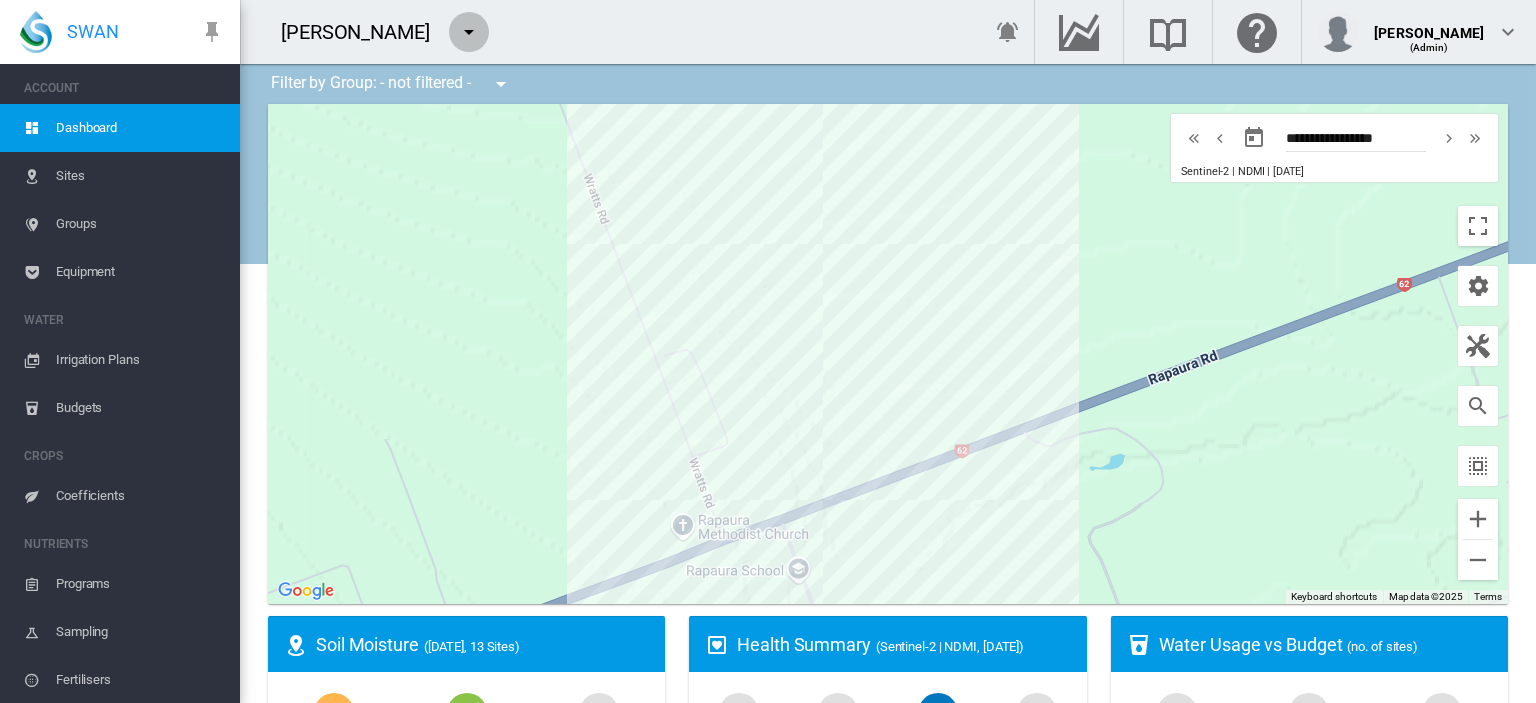 click at bounding box center [469, 32] 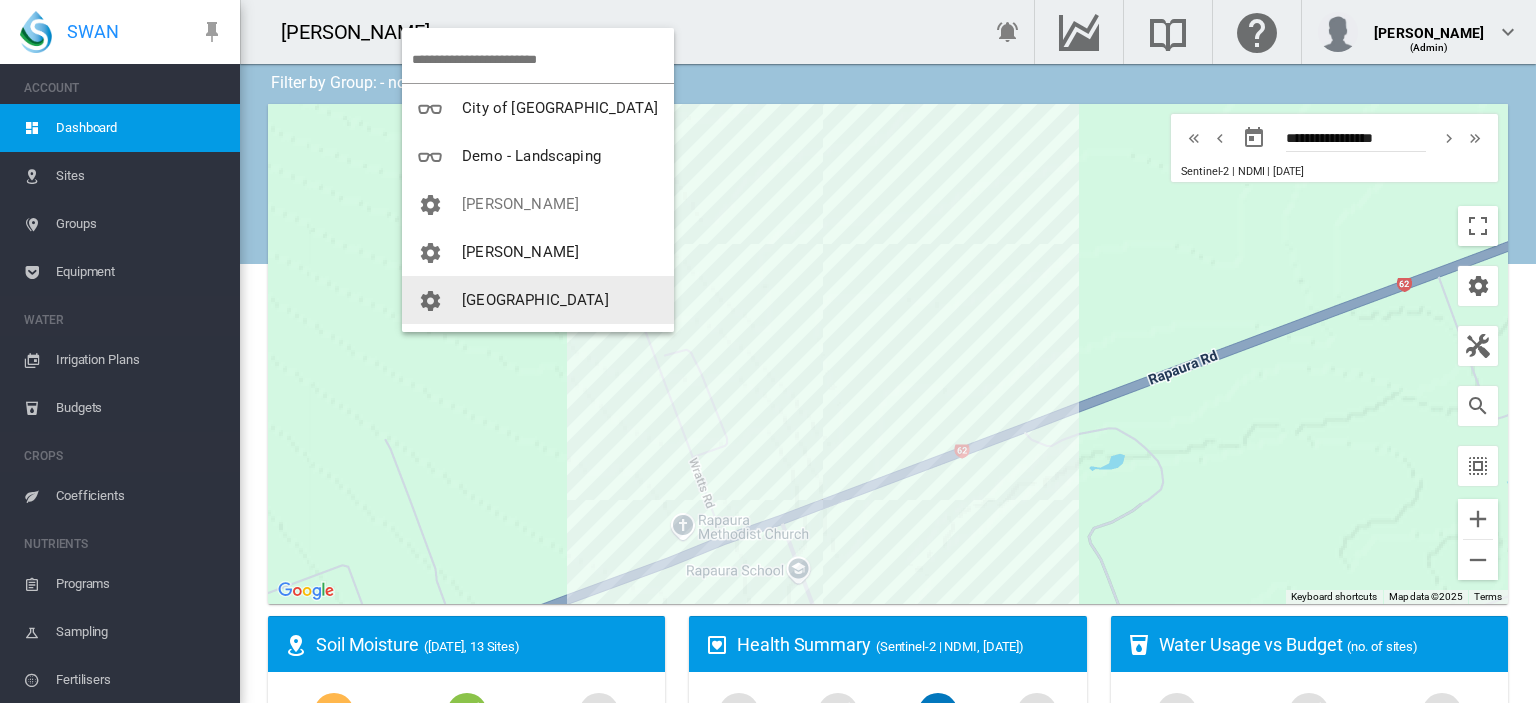 scroll, scrollTop: 40, scrollLeft: 0, axis: vertical 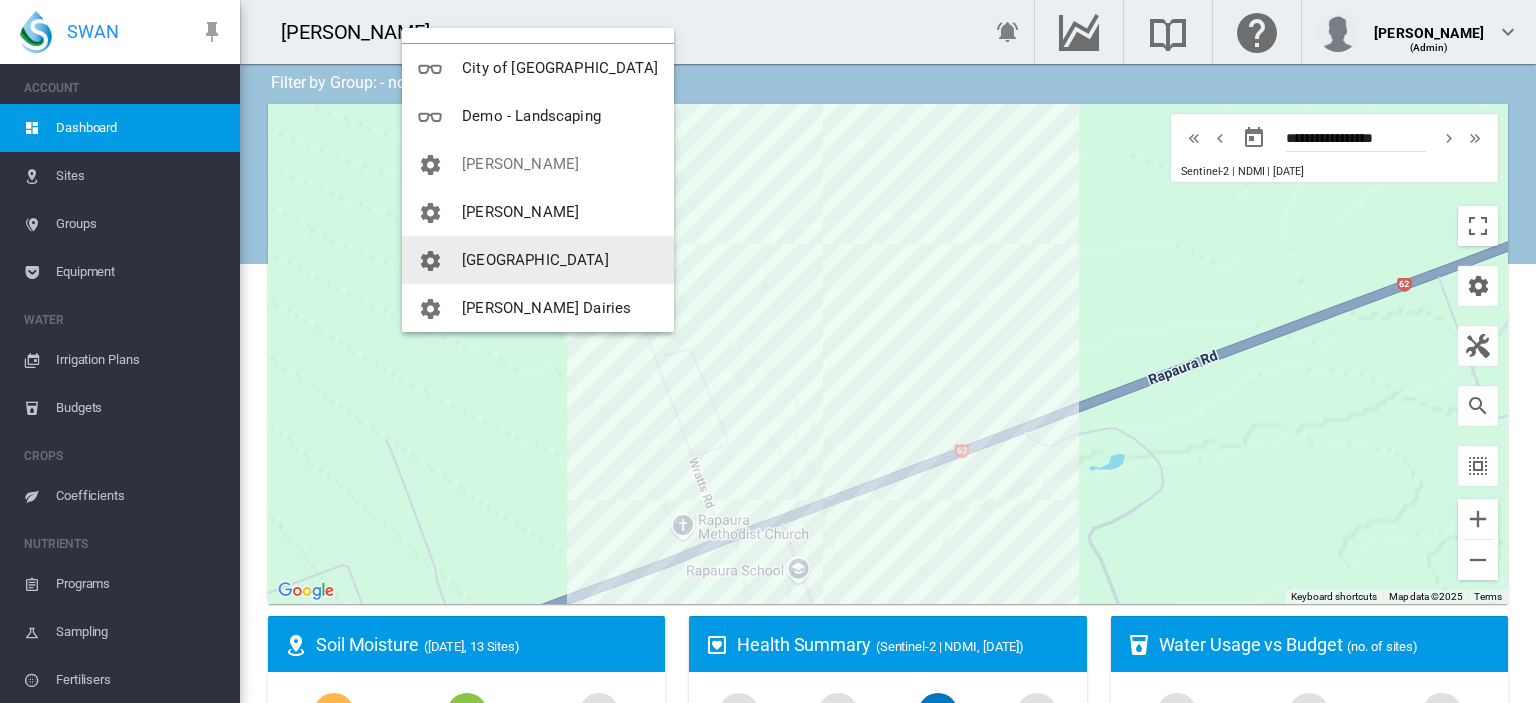 click on "[GEOGRAPHIC_DATA]" at bounding box center [535, 260] 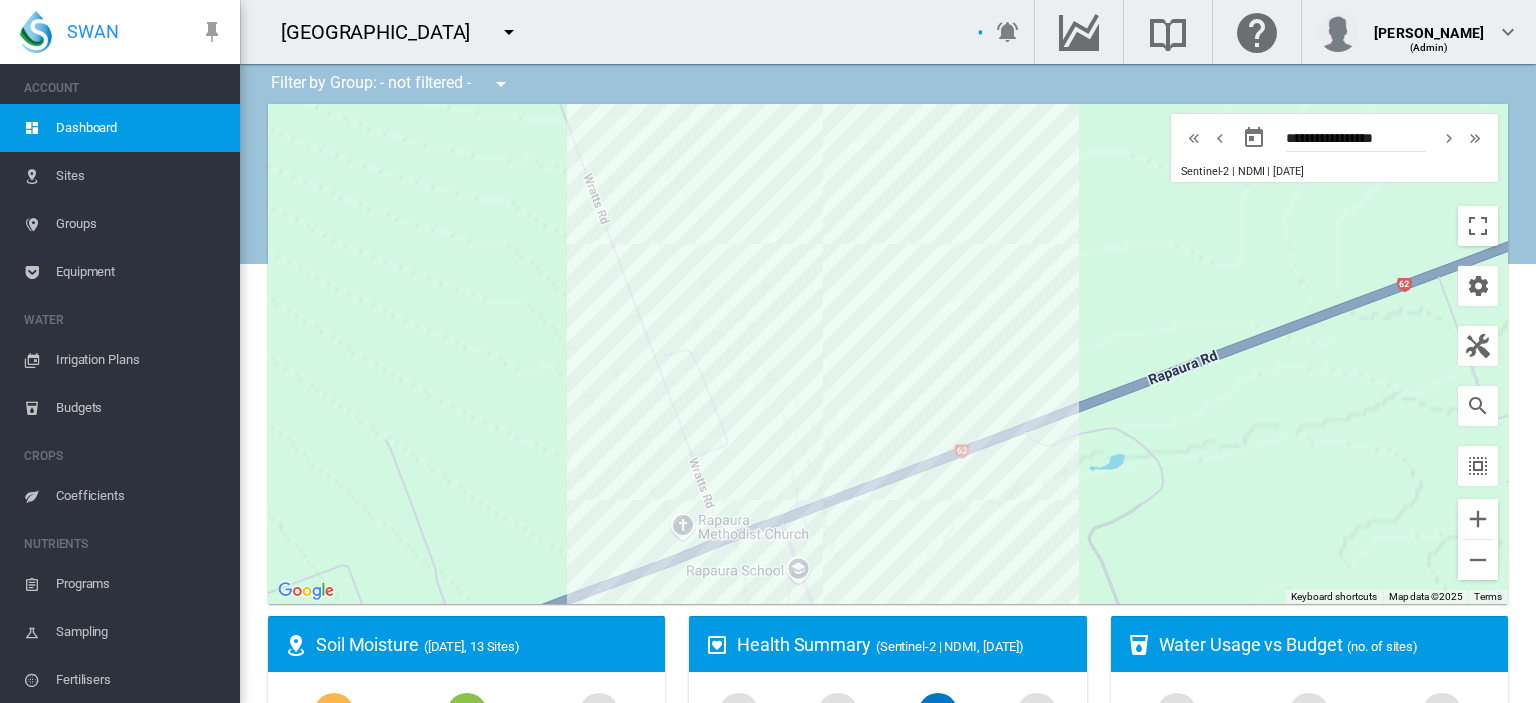 click on "To navigate, press the arrow keys." at bounding box center [888, 354] 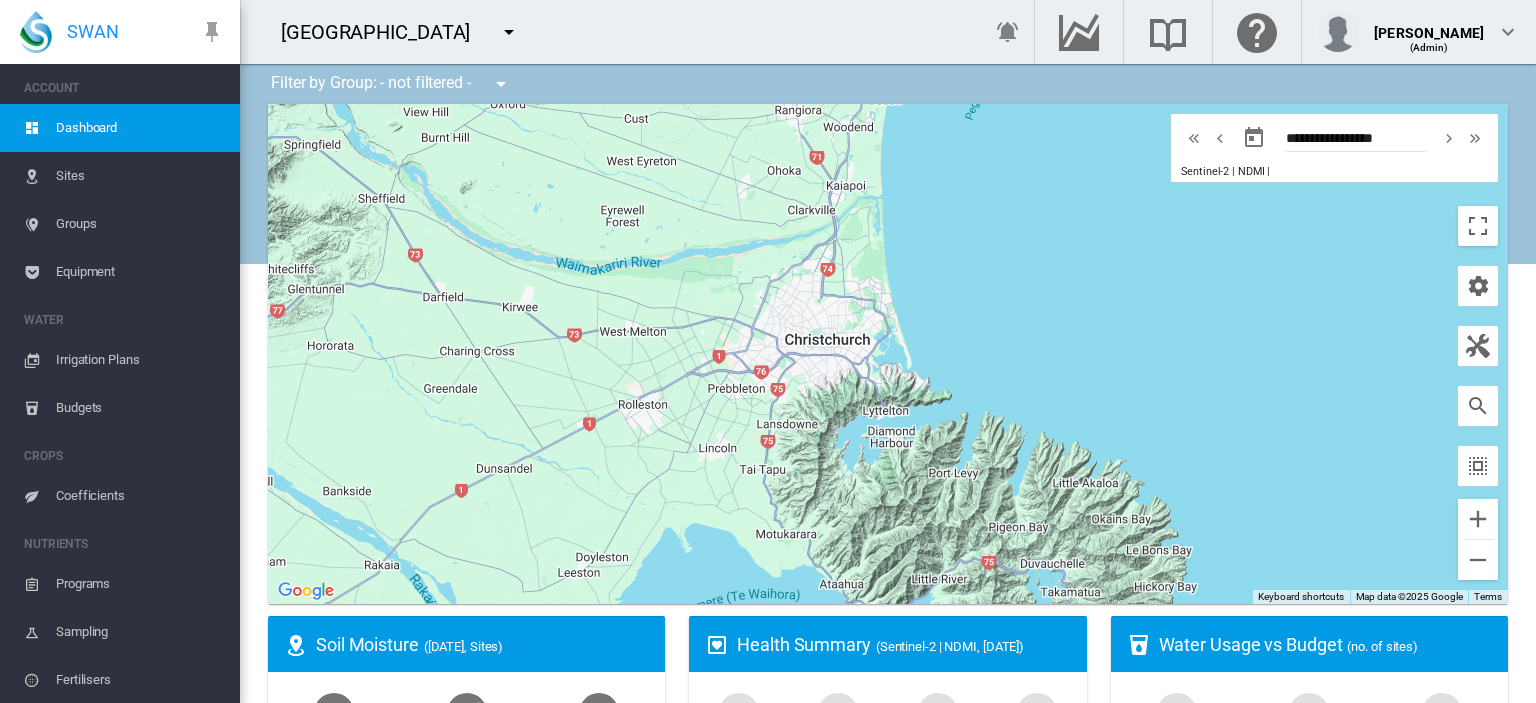 drag, startPoint x: 651, startPoint y: 475, endPoint x: 699, endPoint y: 234, distance: 245.7336 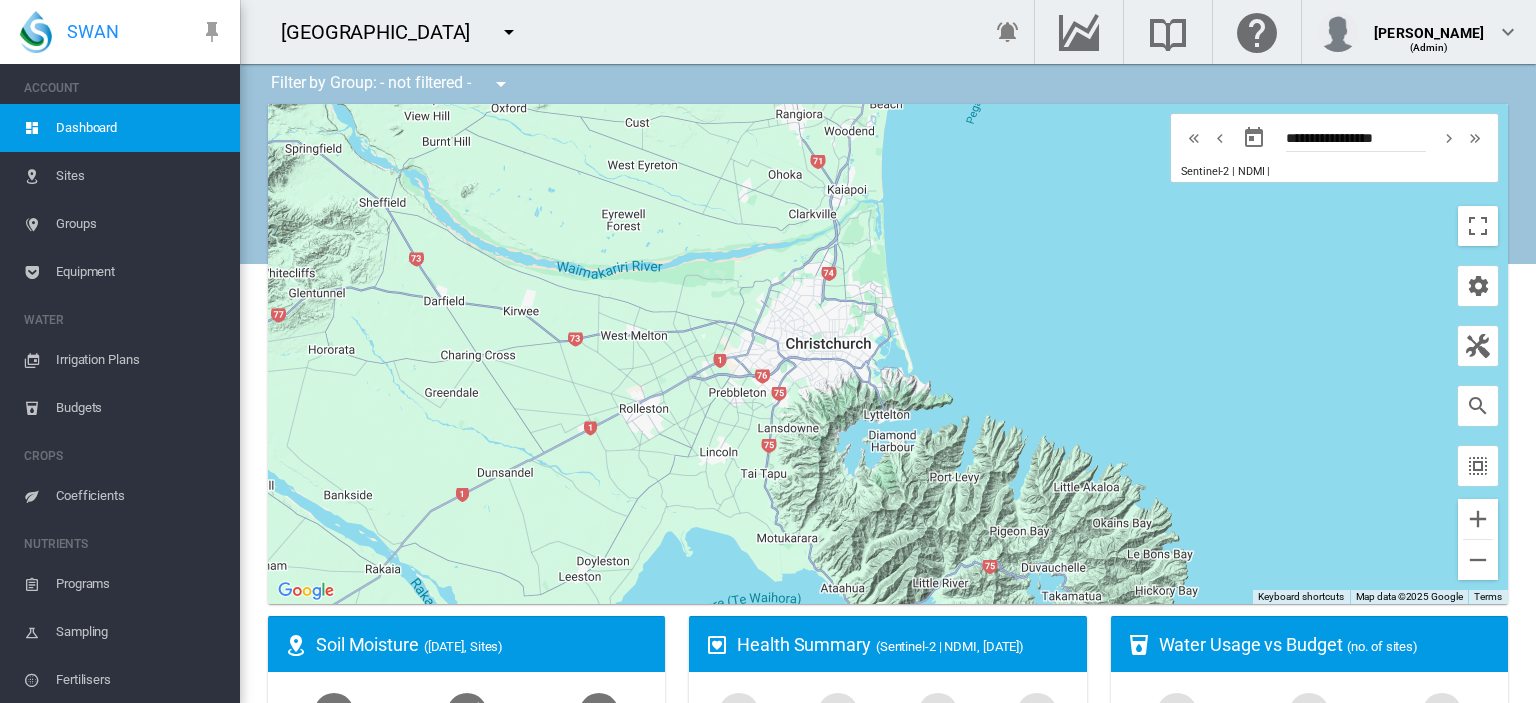 click on "Sites" at bounding box center (140, 176) 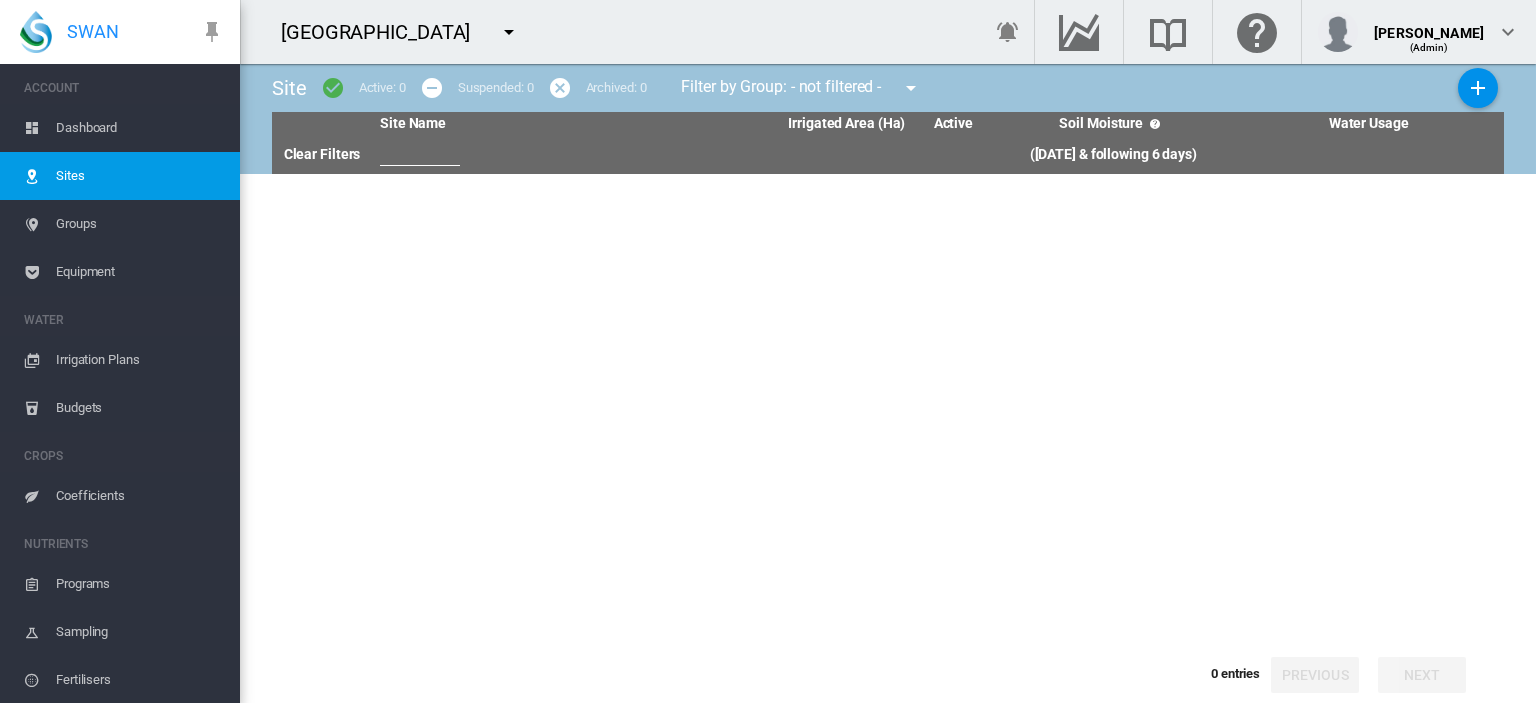 click on "Dashboard" at bounding box center [140, 128] 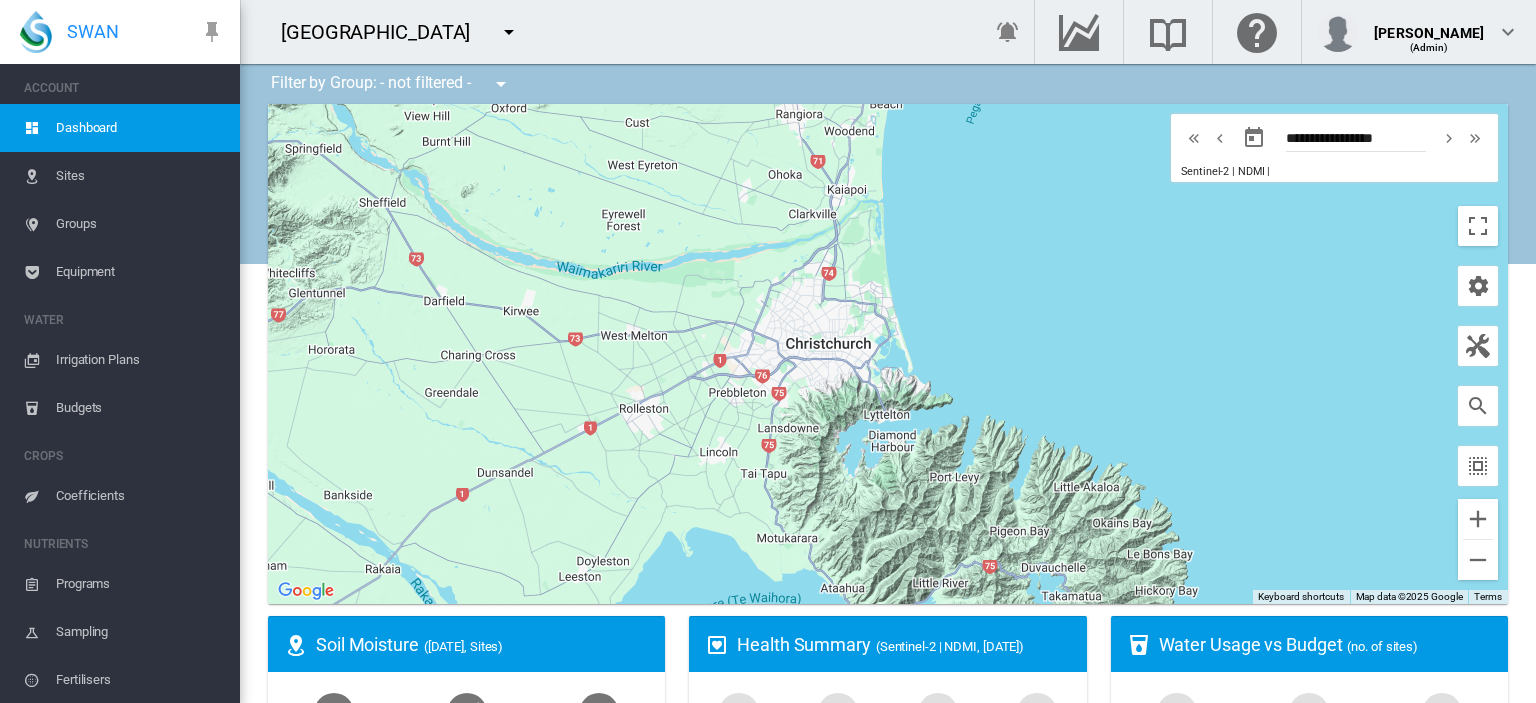 click on "To navigate, press the arrow keys." at bounding box center (888, 354) 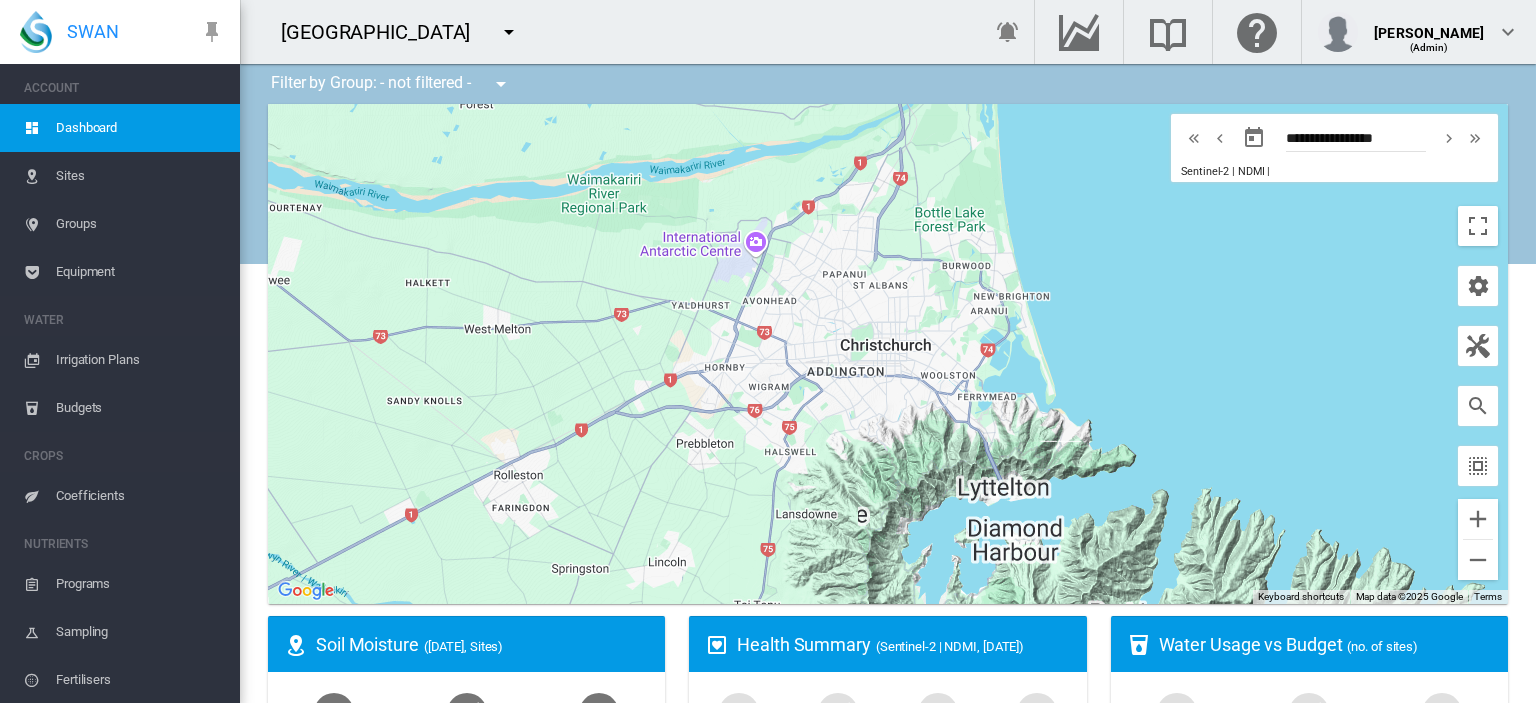 click on "To navigate, press the arrow keys." at bounding box center (888, 354) 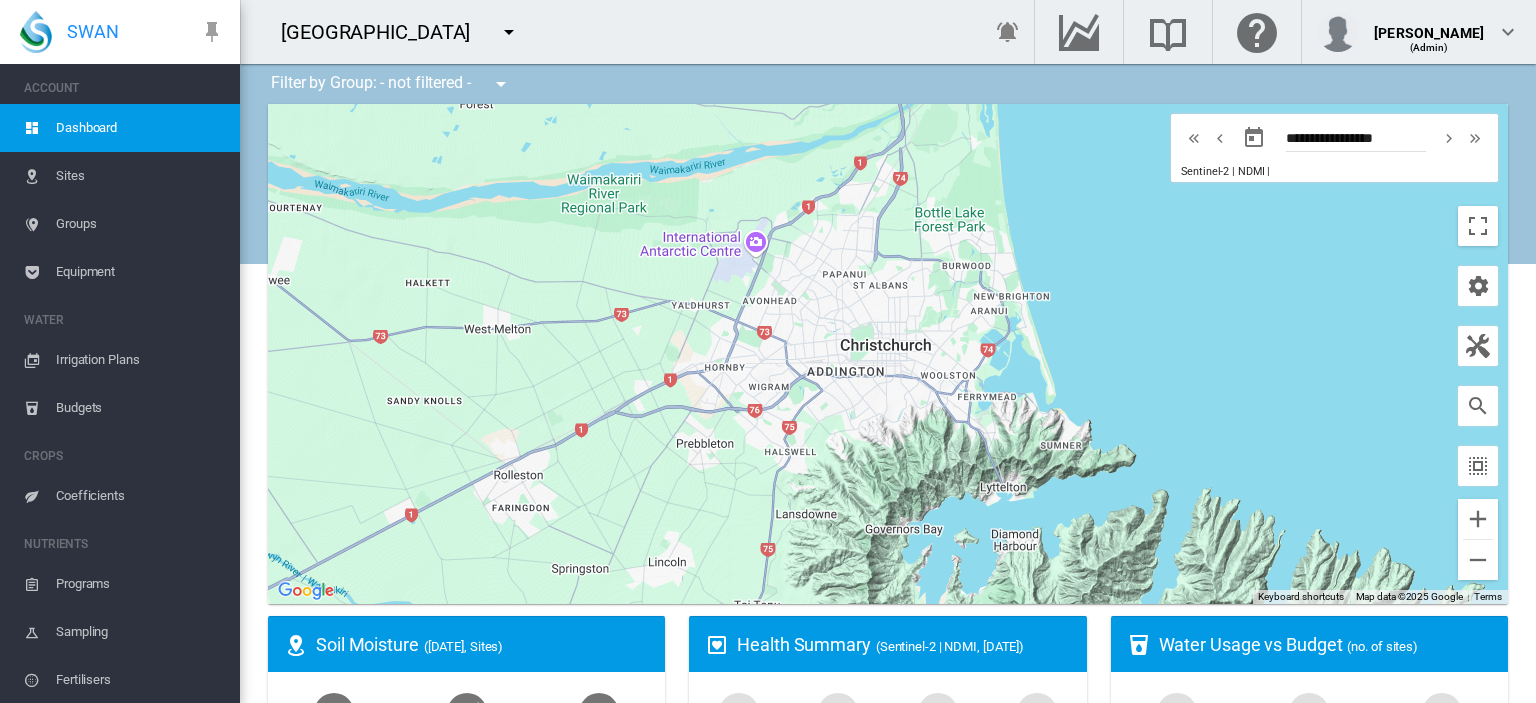 click on "To navigate, press the arrow keys." at bounding box center (888, 354) 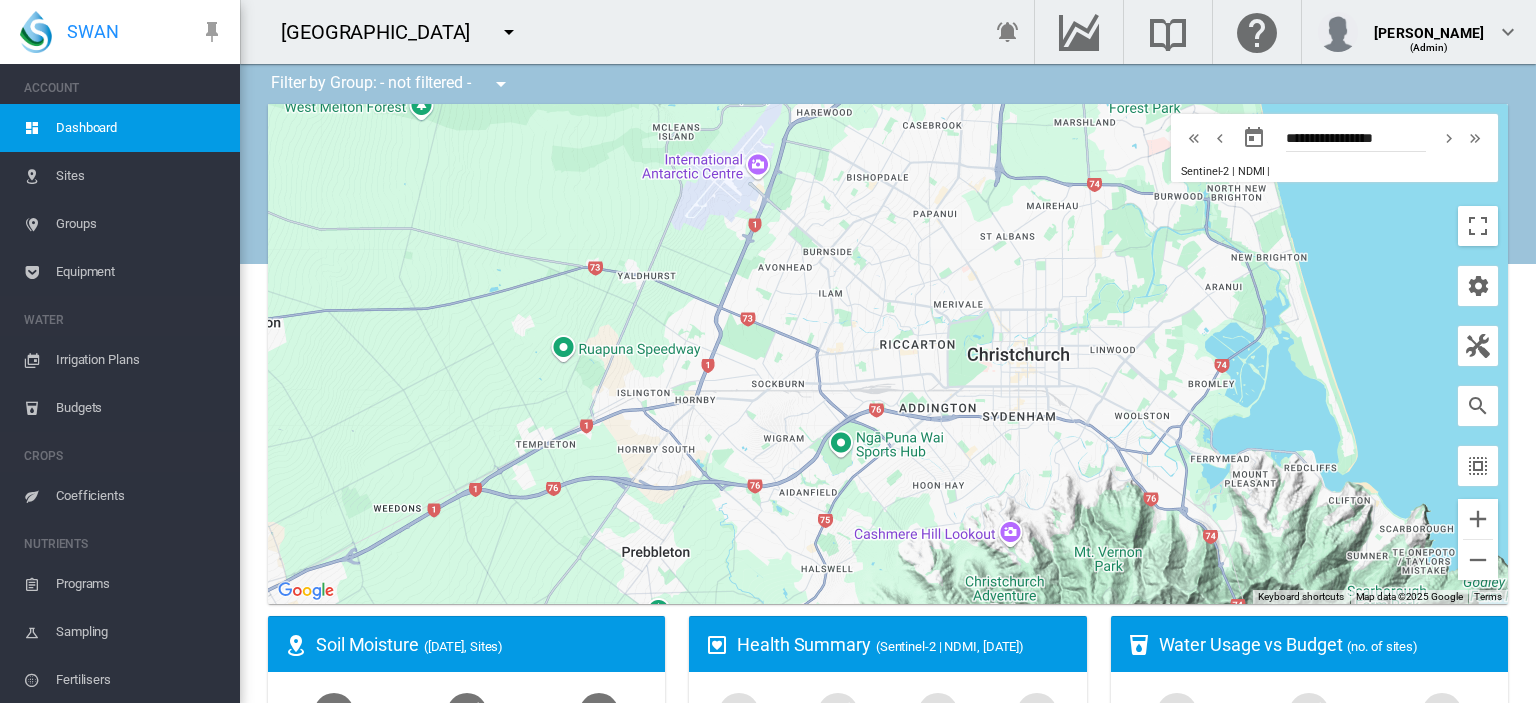 click on "To navigate, press the arrow keys." at bounding box center (888, 354) 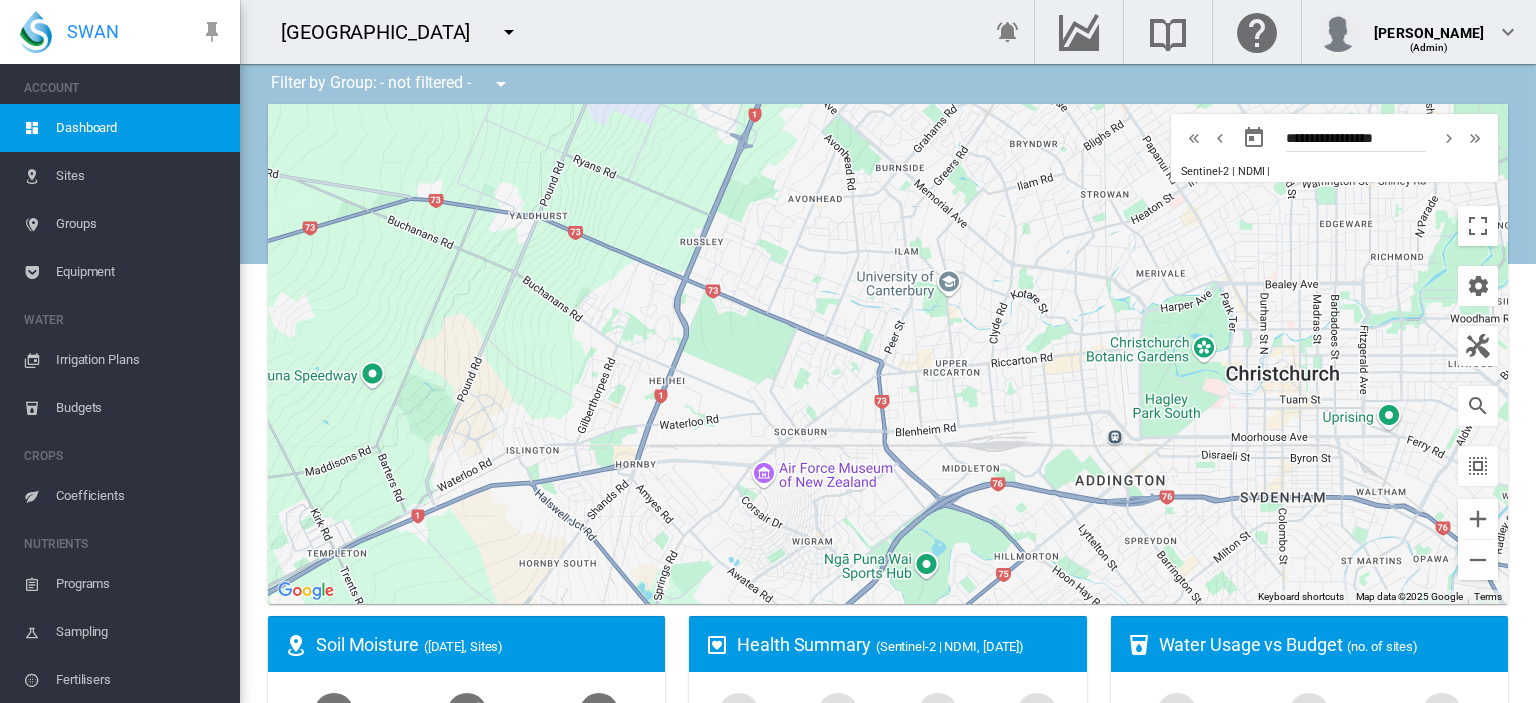 click on "To navigate, press the arrow keys." at bounding box center [888, 354] 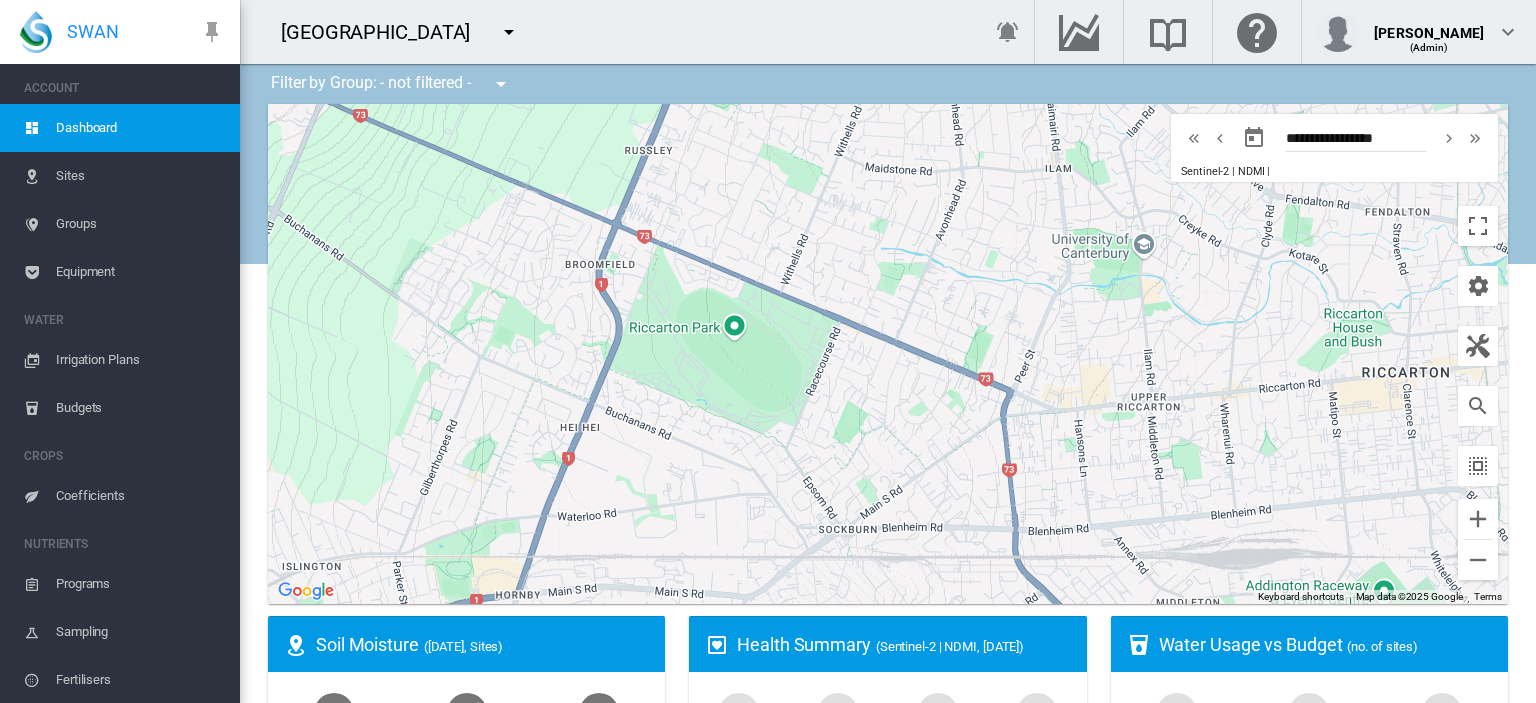 click on "To navigate, press the arrow keys." at bounding box center (888, 354) 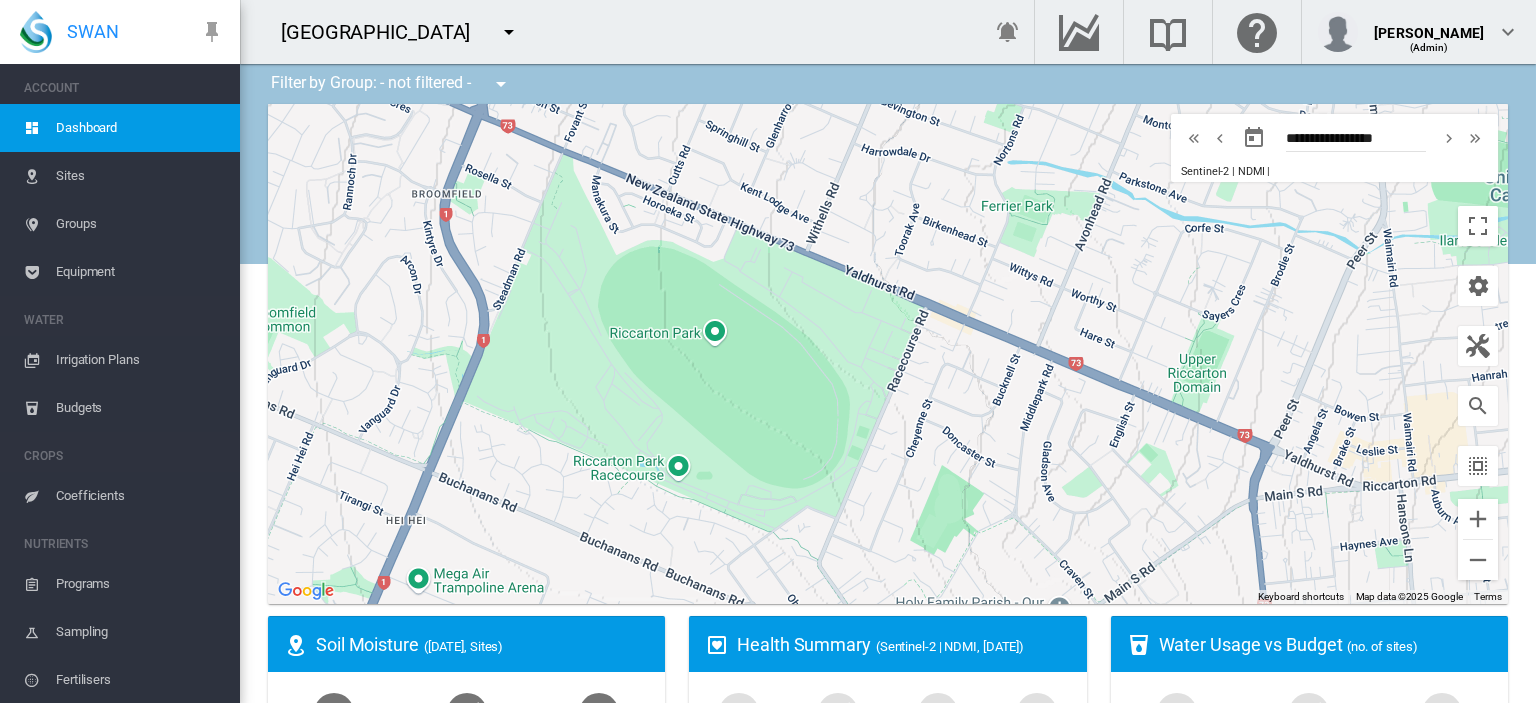click on "To navigate, press the arrow keys." at bounding box center [888, 354] 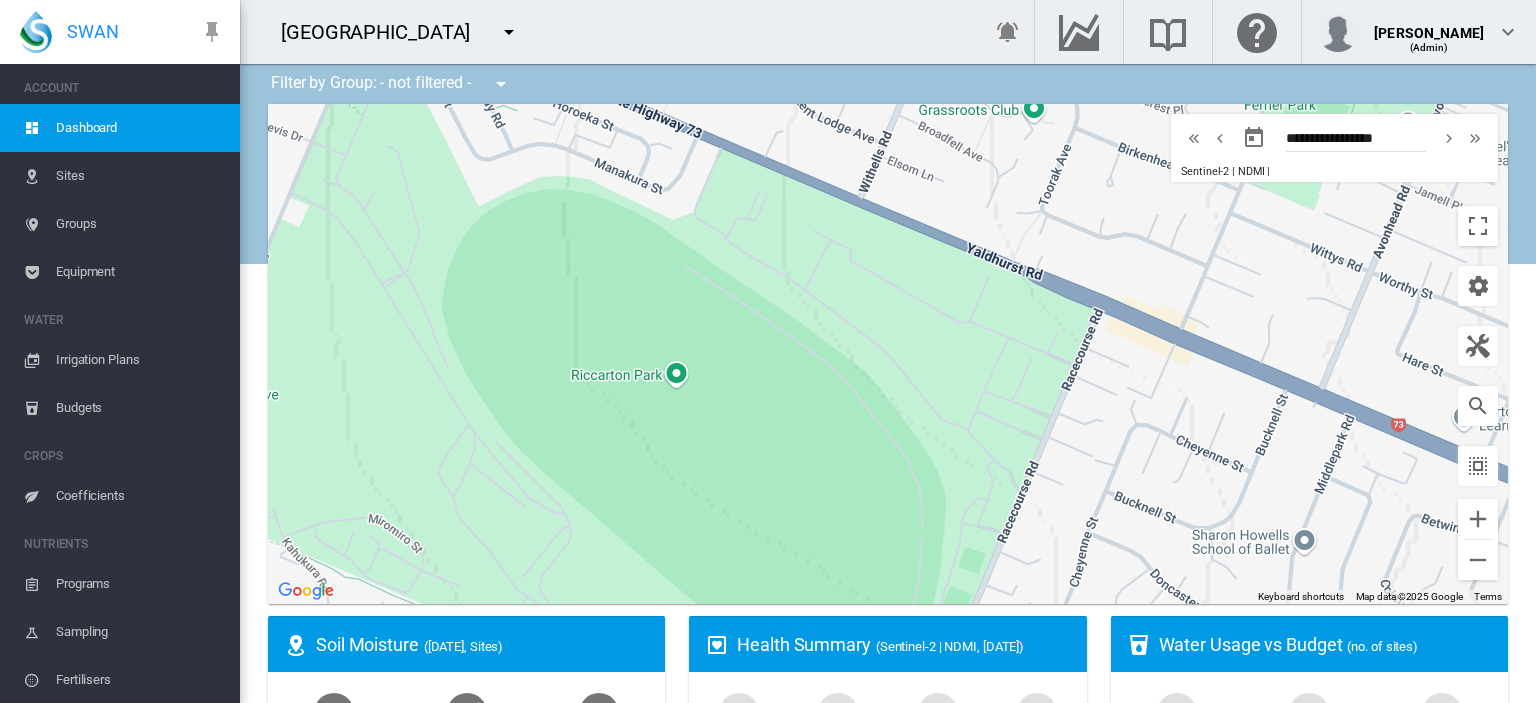 drag, startPoint x: 723, startPoint y: 316, endPoint x: 724, endPoint y: 349, distance: 33.01515 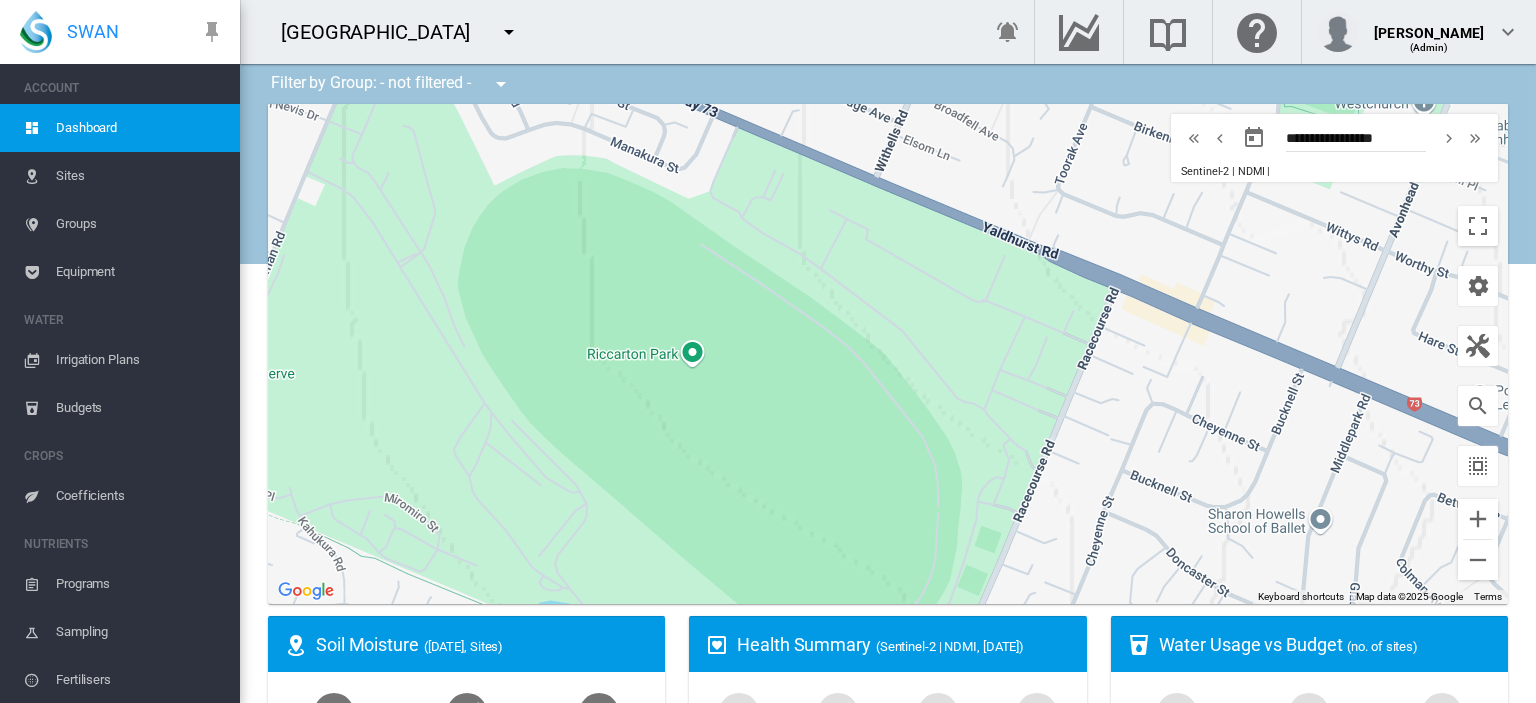 drag, startPoint x: 727, startPoint y: 355, endPoint x: 746, endPoint y: 334, distance: 28.319605 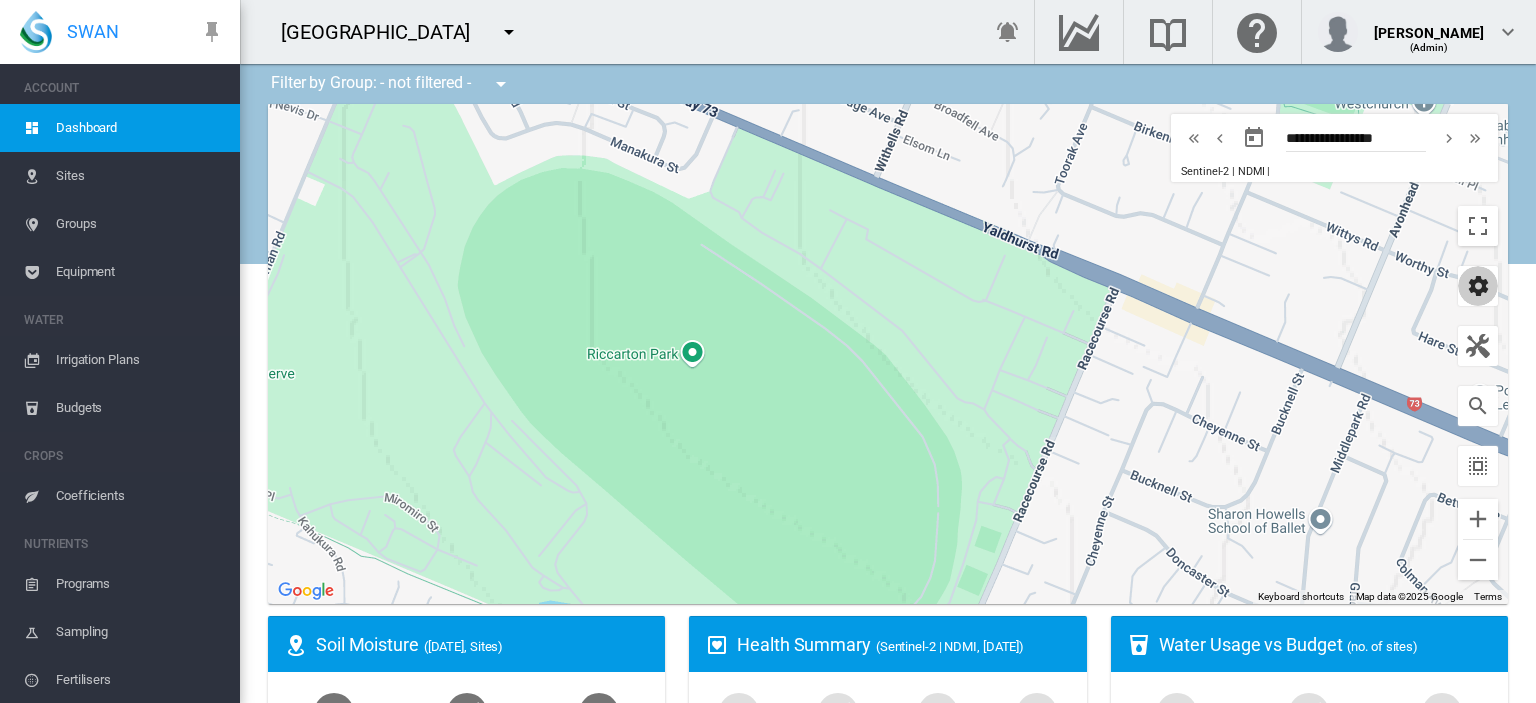 click at bounding box center (1478, 286) 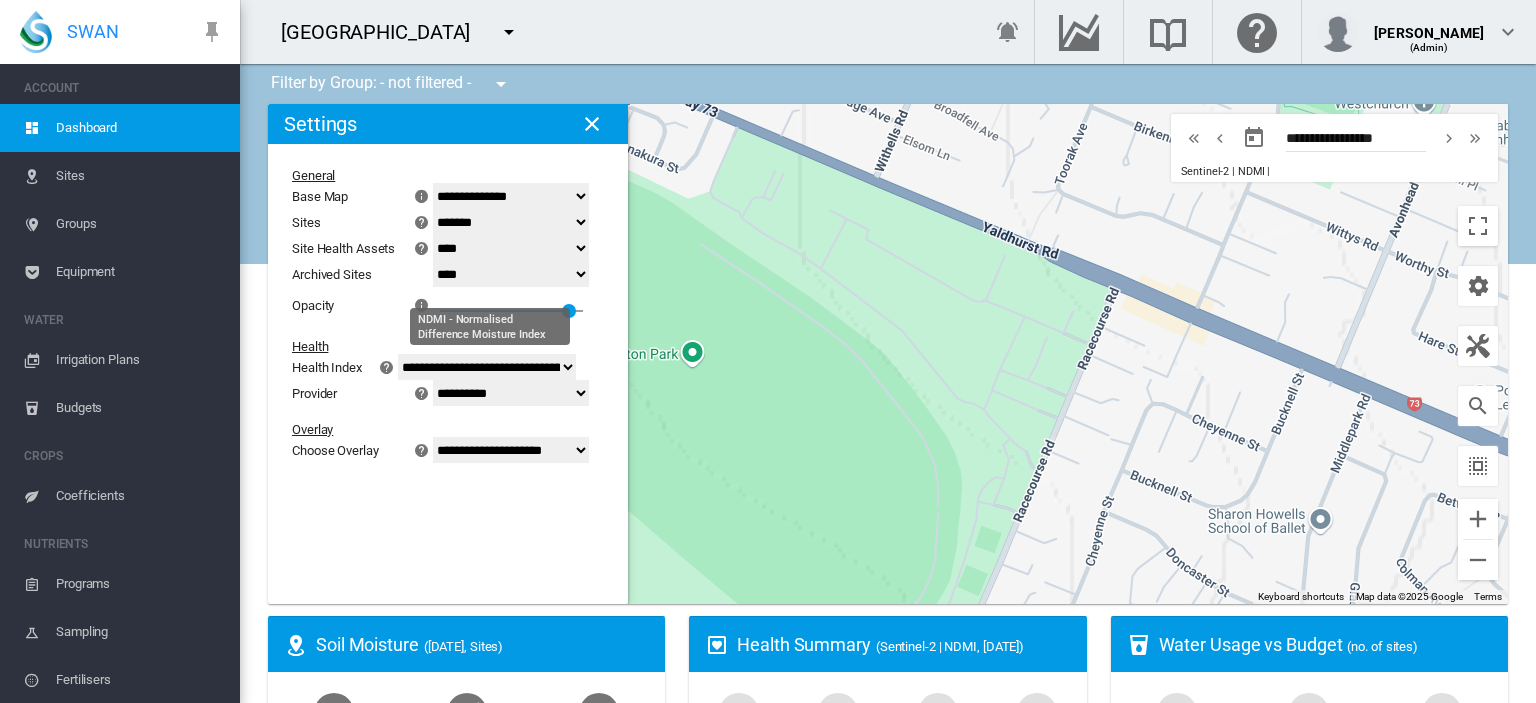 click on "**********" 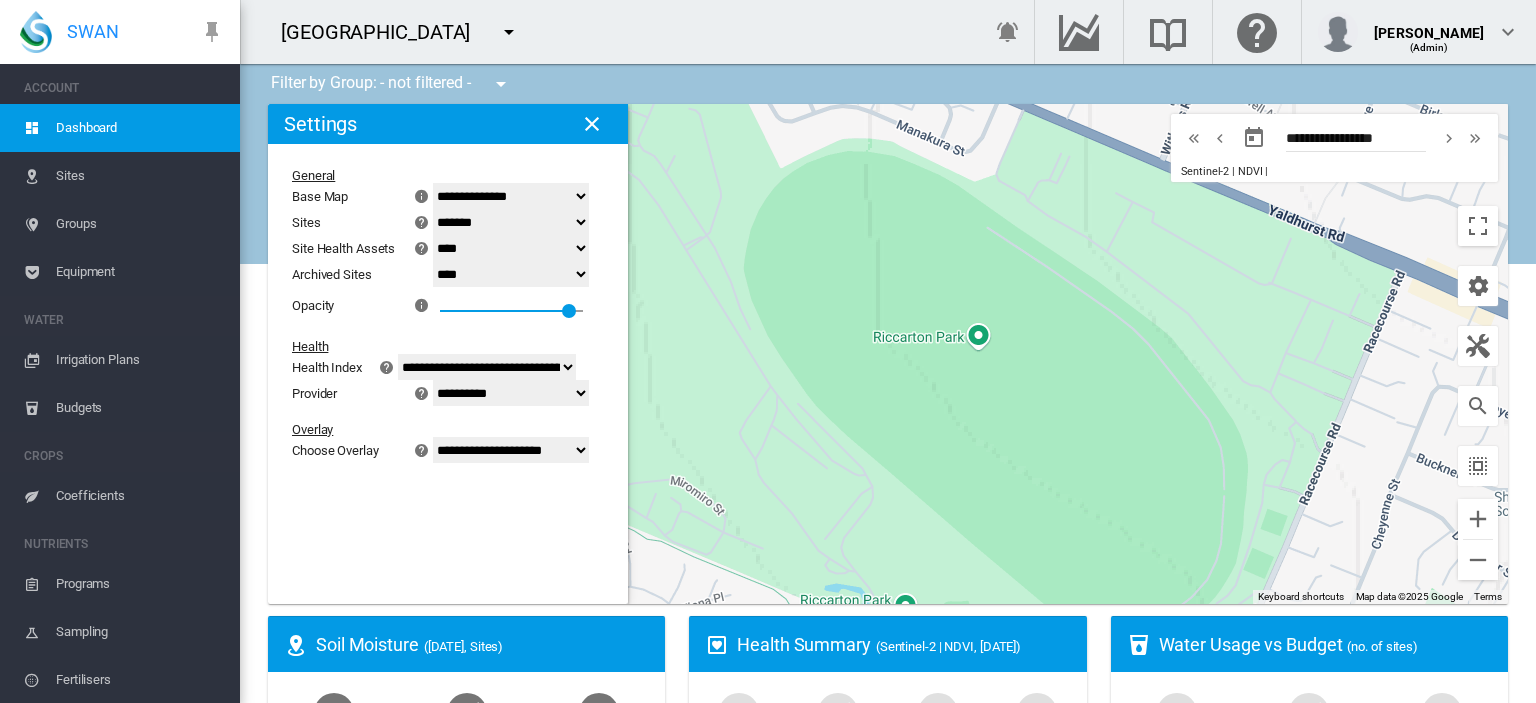 drag, startPoint x: 806, startPoint y: 381, endPoint x: 1112, endPoint y: 360, distance: 306.71973 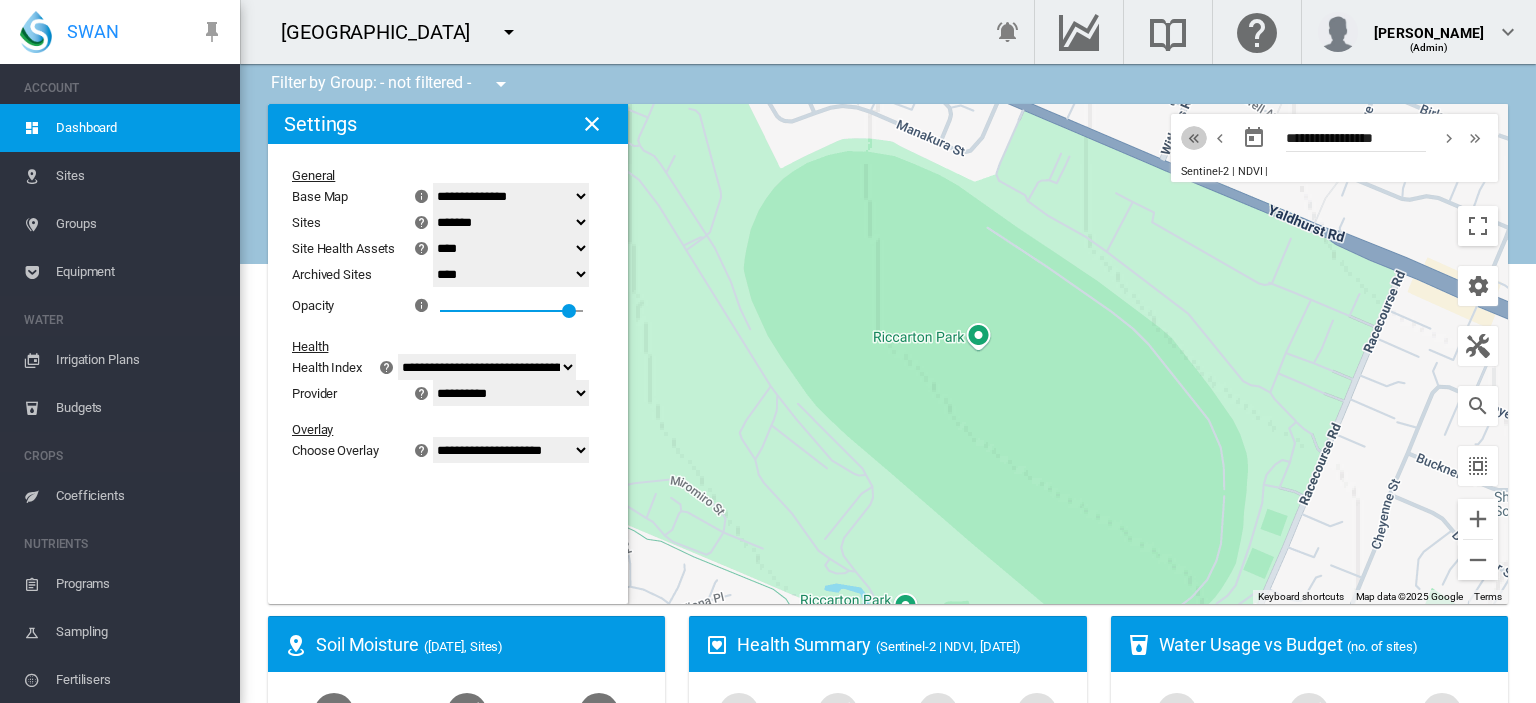 click at bounding box center (1194, 138) 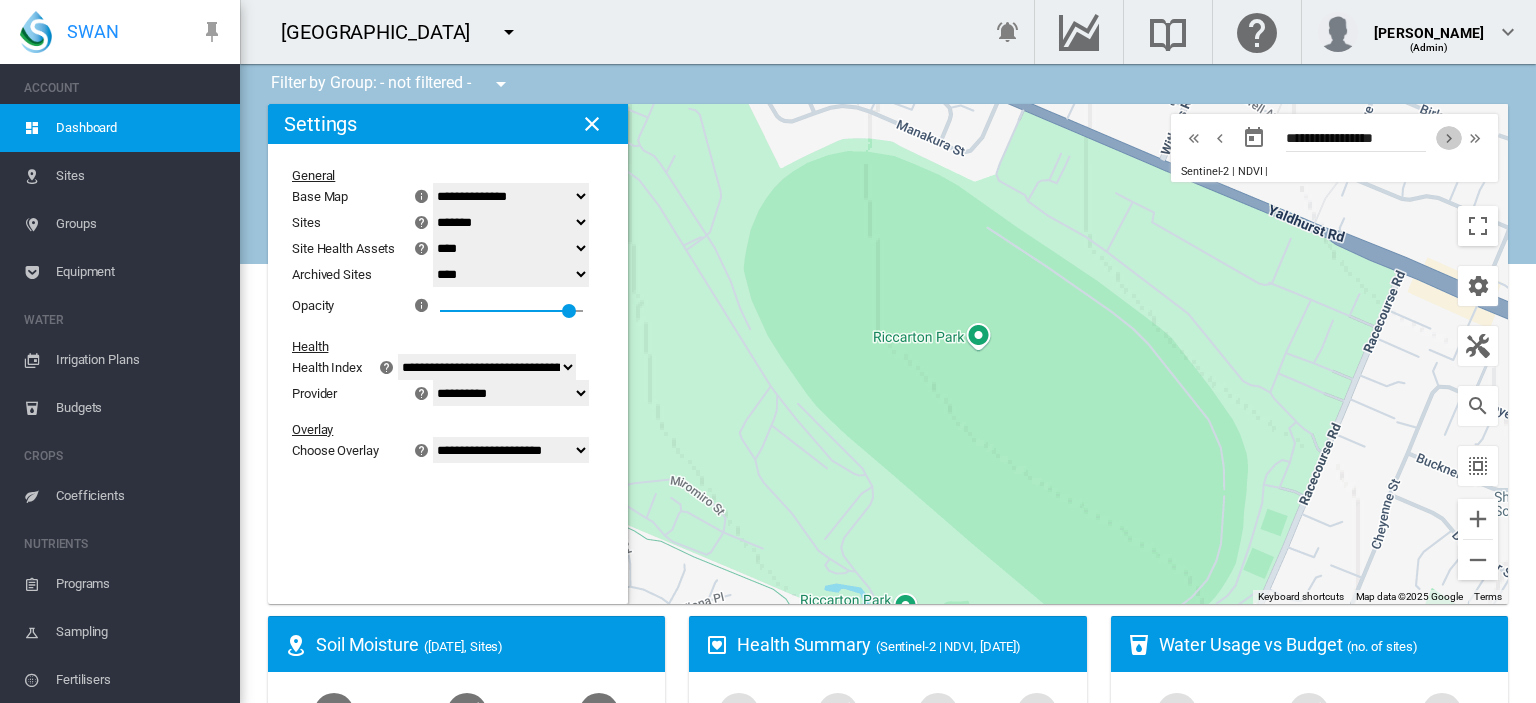 click at bounding box center [1449, 138] 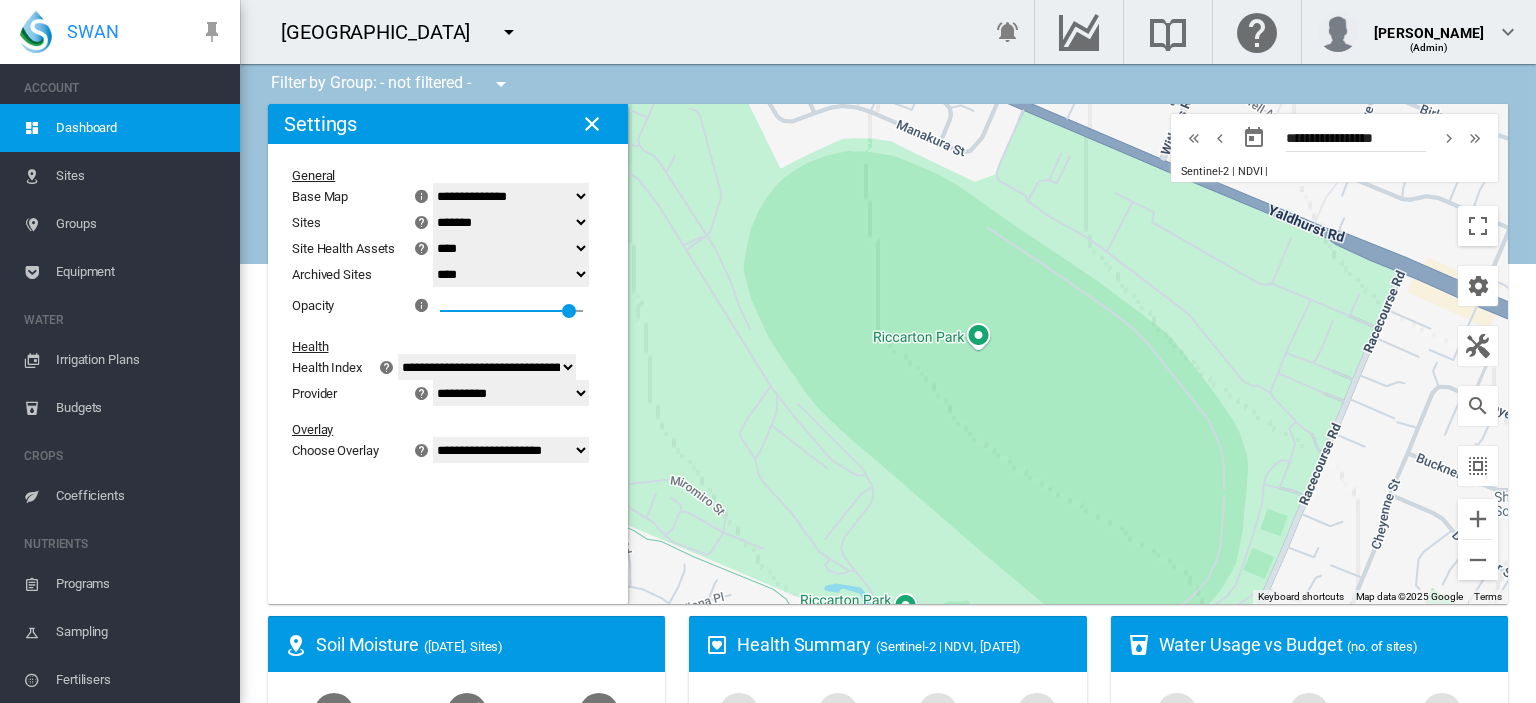 click on "**********" 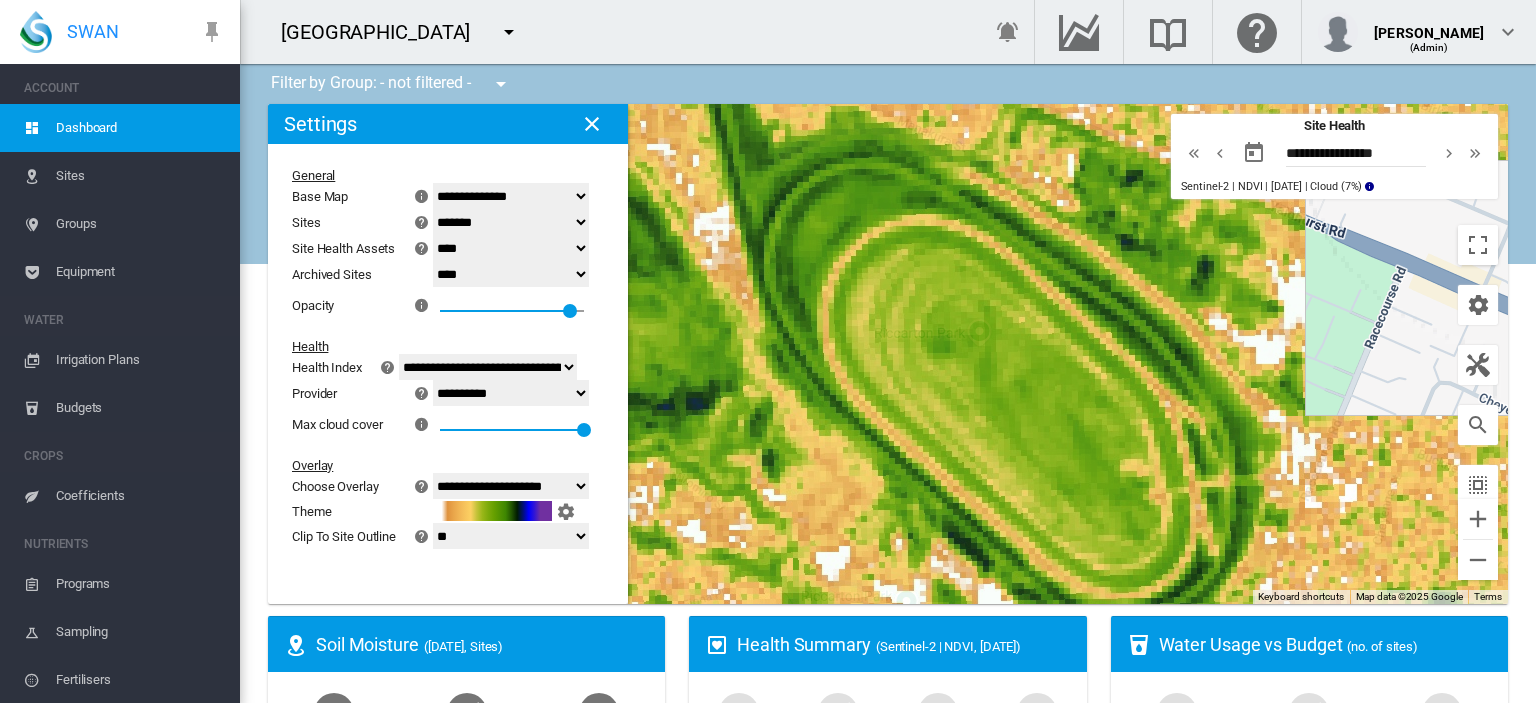 drag, startPoint x: 924, startPoint y: 489, endPoint x: 869, endPoint y: 367, distance: 133.82451 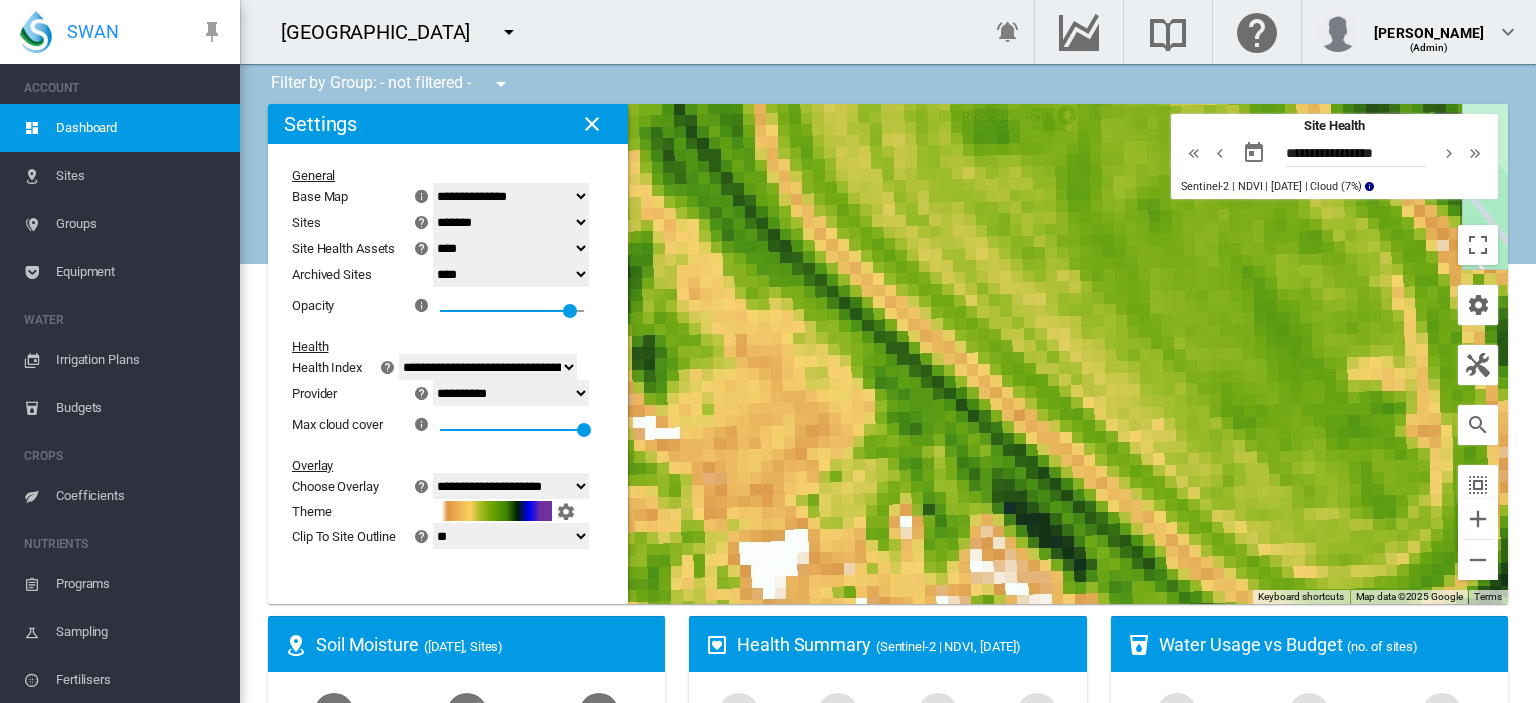 drag, startPoint x: 956, startPoint y: 547, endPoint x: 1072, endPoint y: 495, distance: 127.12199 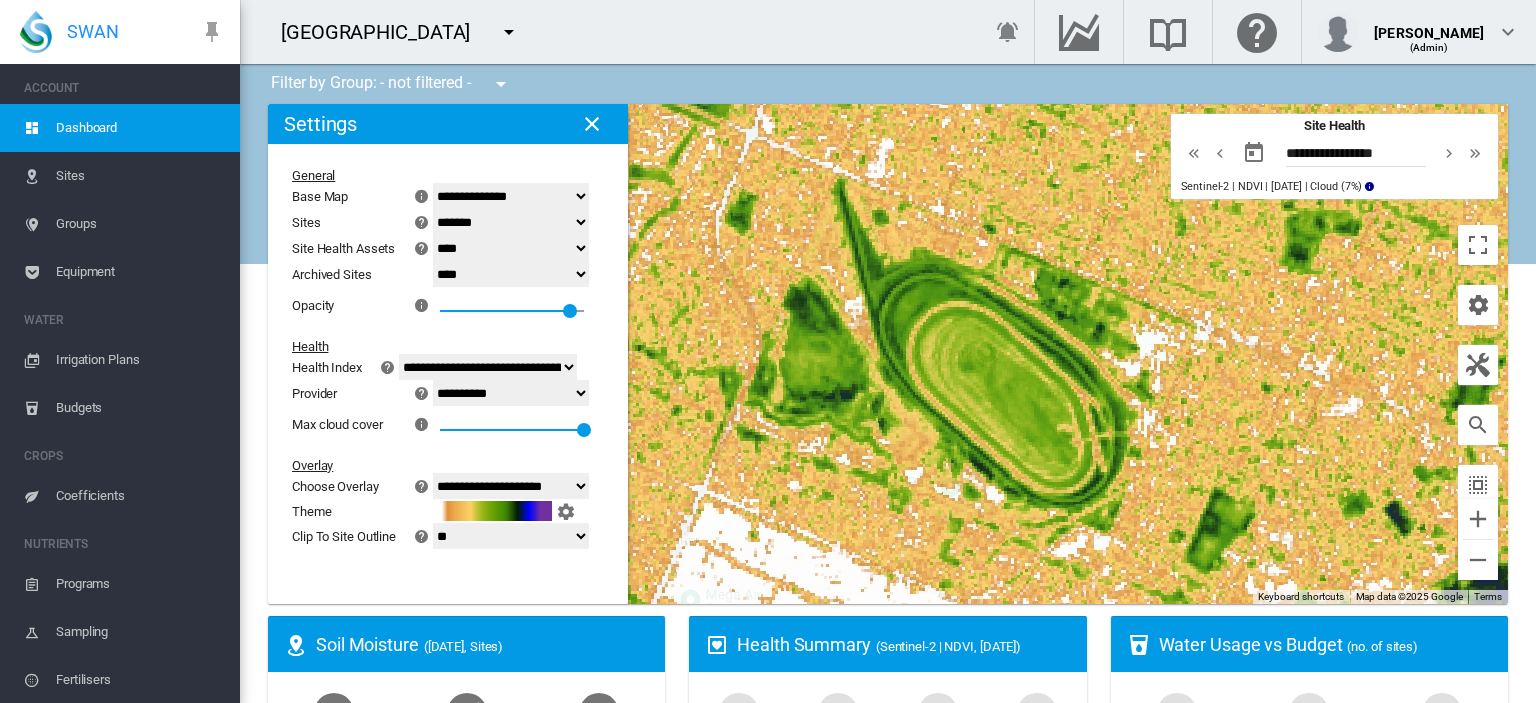 drag, startPoint x: 984, startPoint y: 292, endPoint x: 973, endPoint y: 399, distance: 107.563934 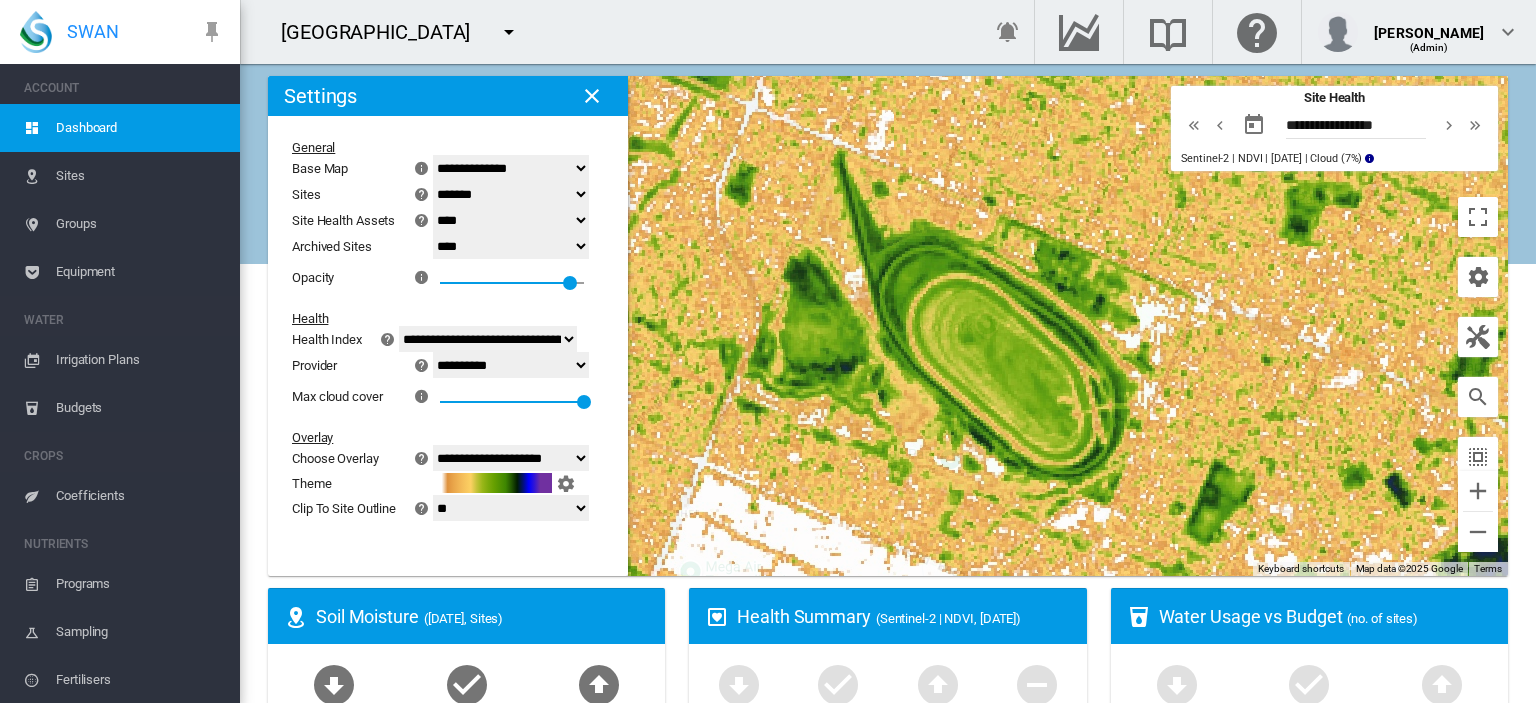 scroll, scrollTop: 28, scrollLeft: 0, axis: vertical 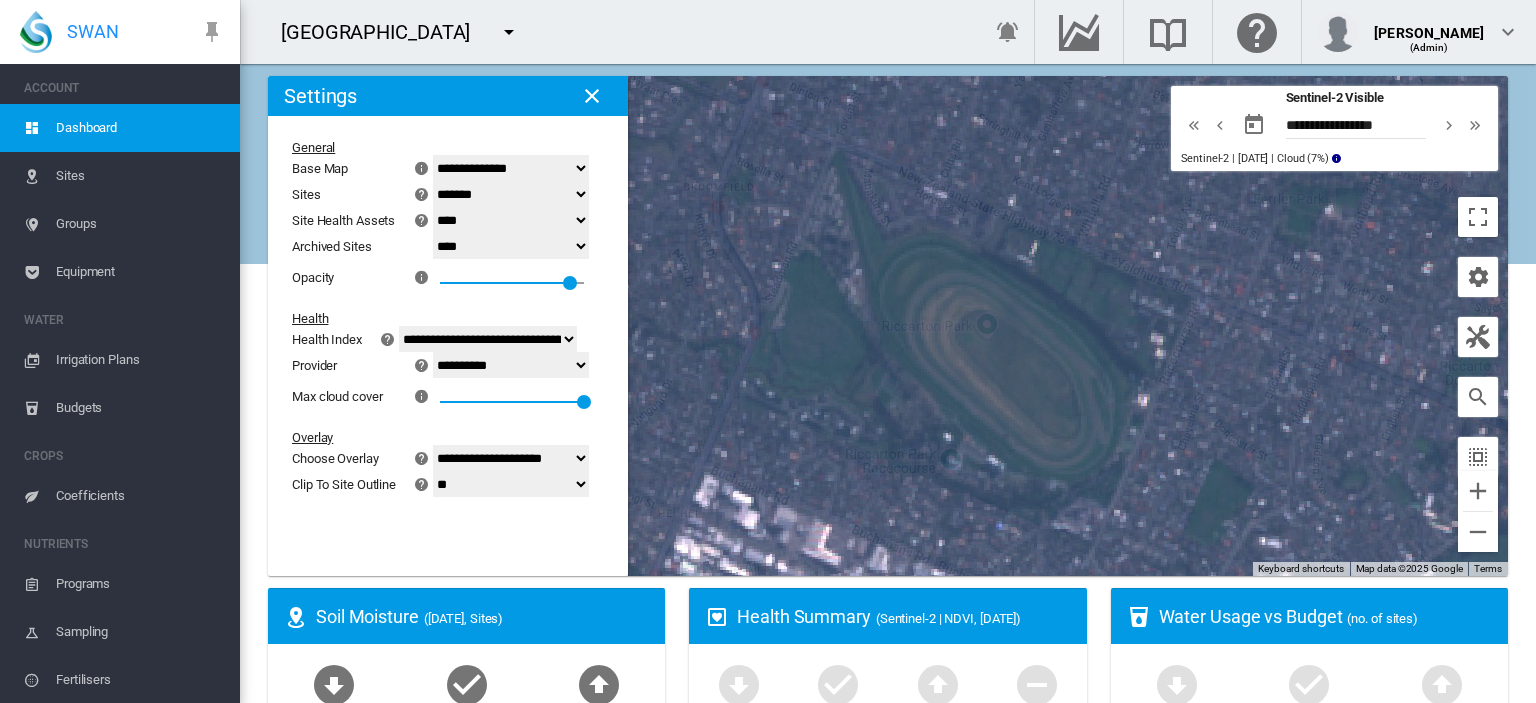 click on "**********" 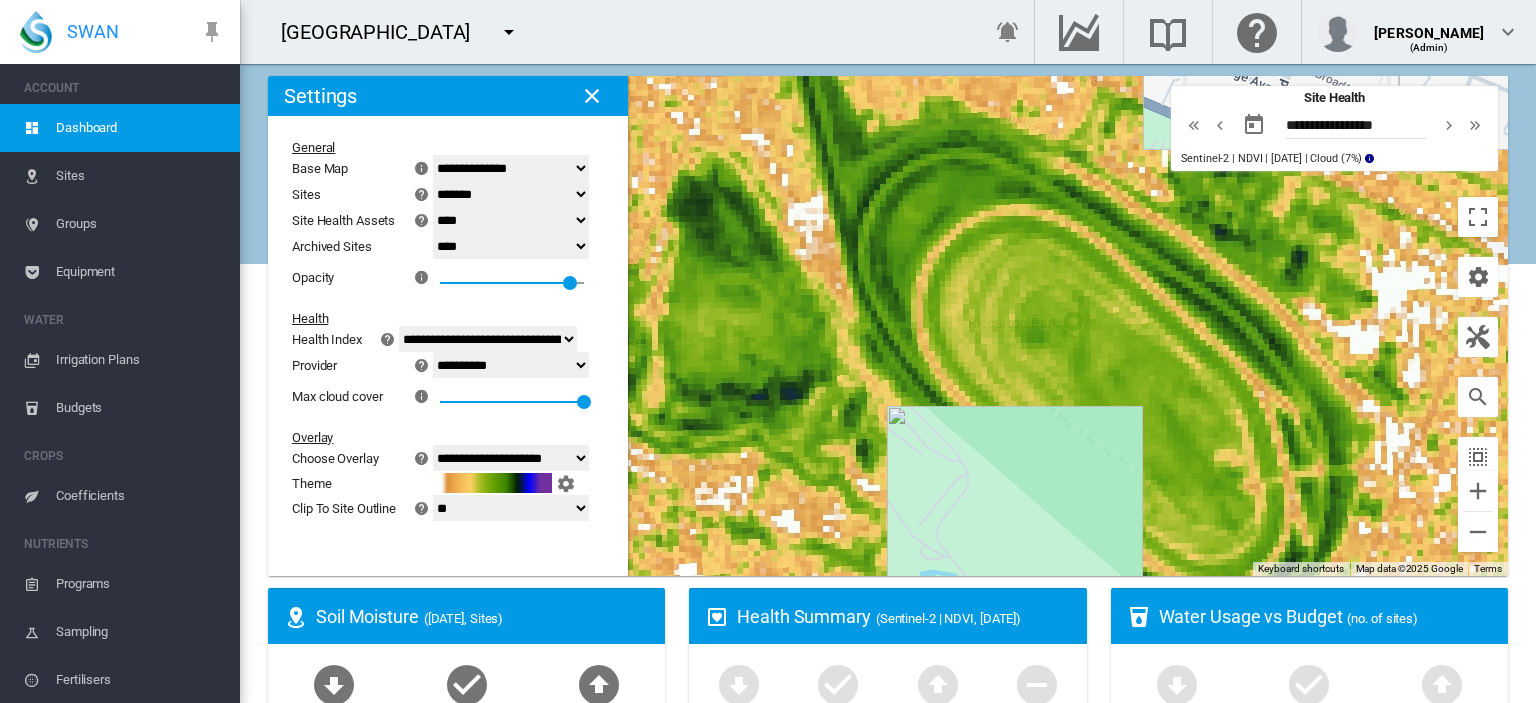 click on "**********" 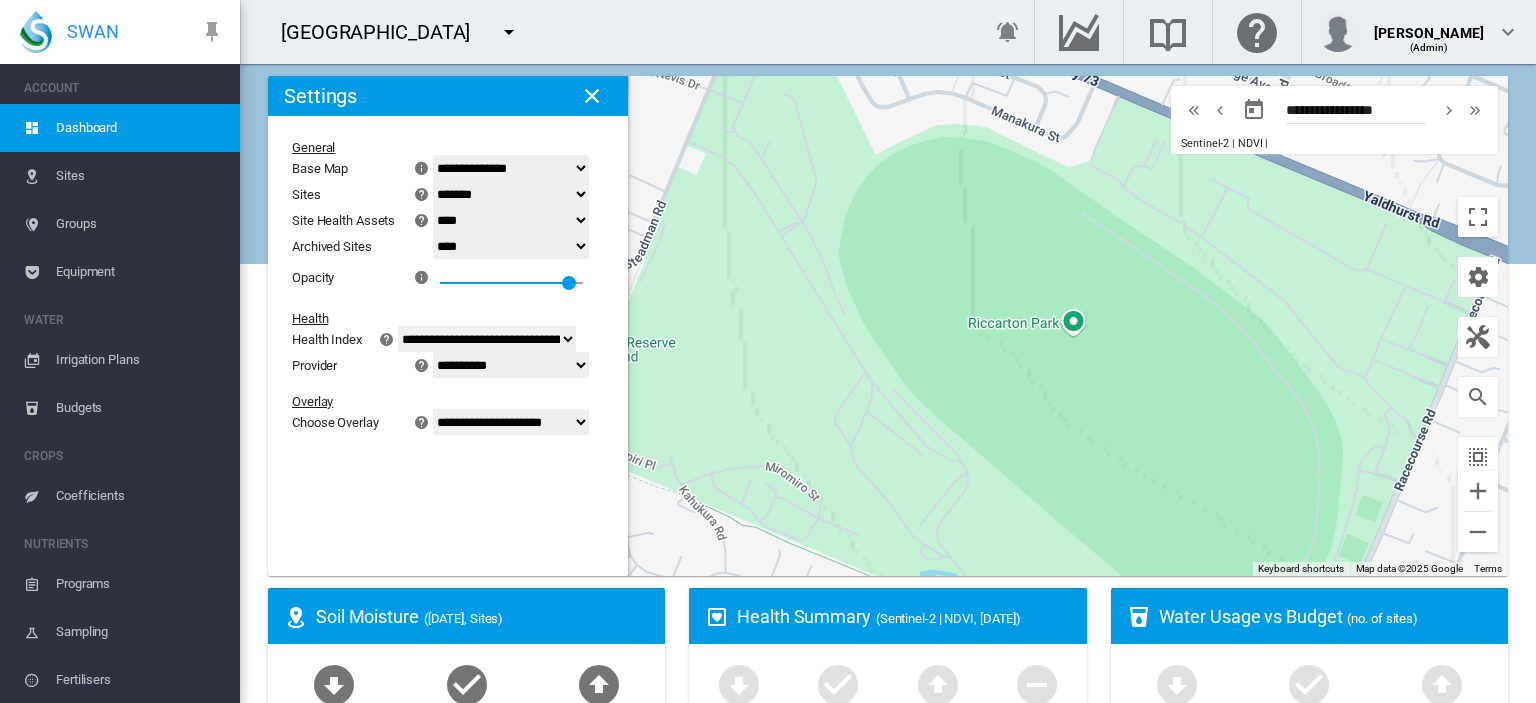 click on "**********" 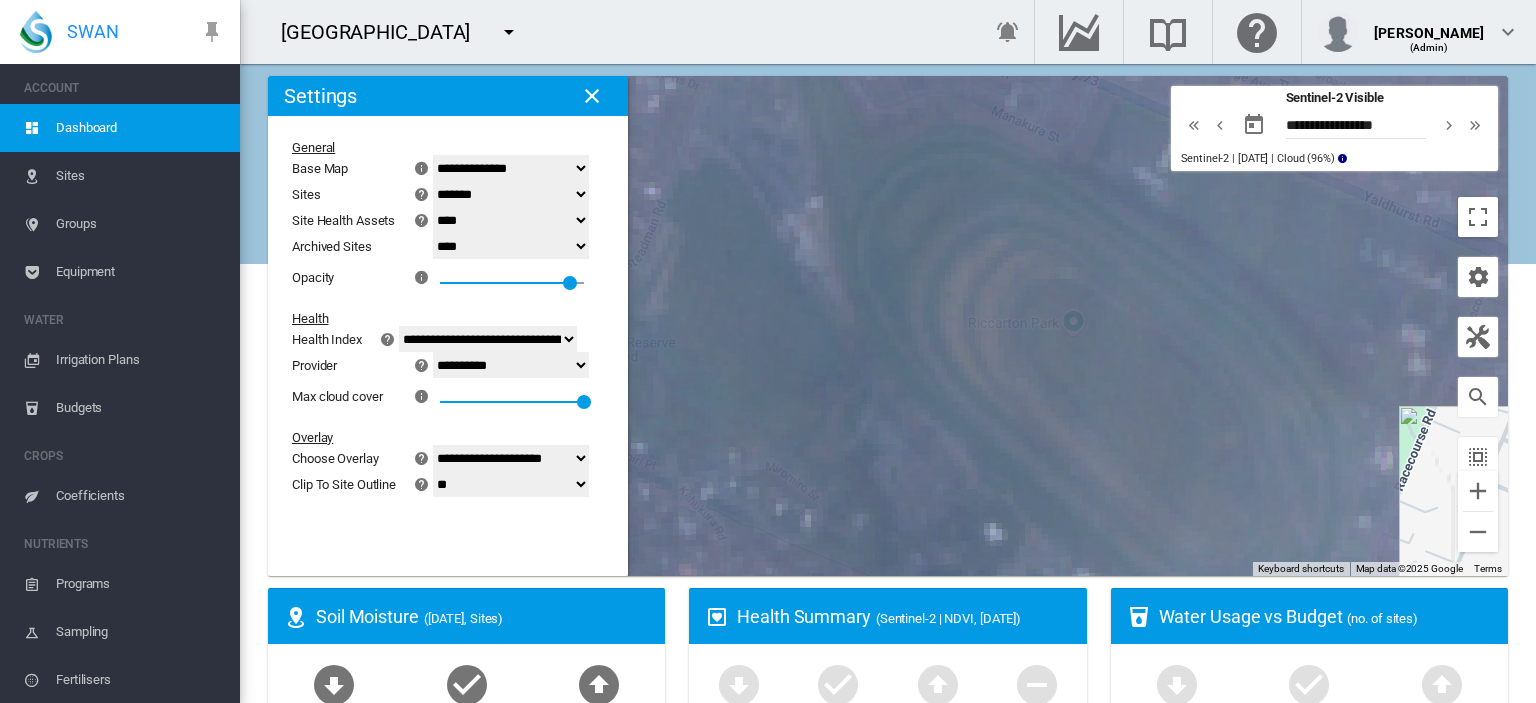 click on "**********" 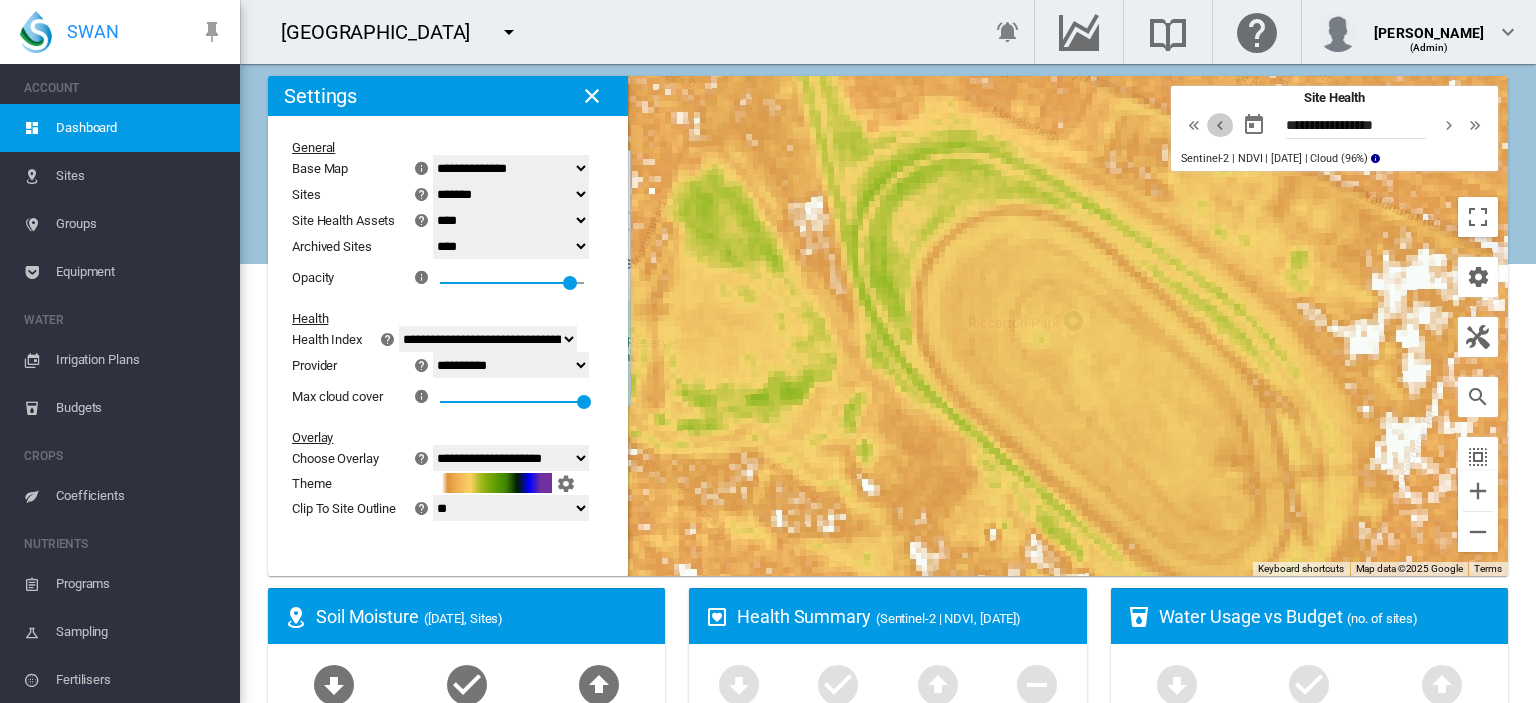 click at bounding box center (1220, 125) 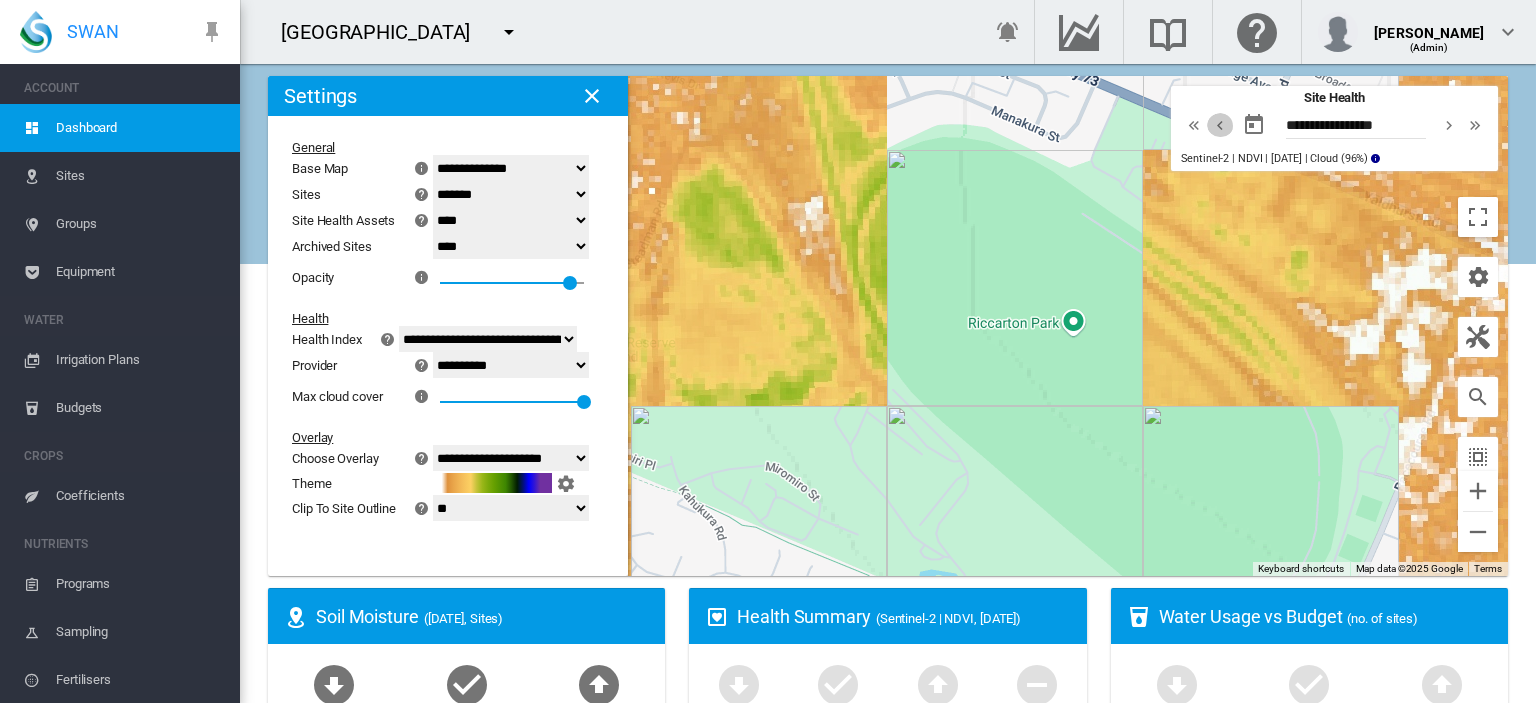 click at bounding box center [1220, 125] 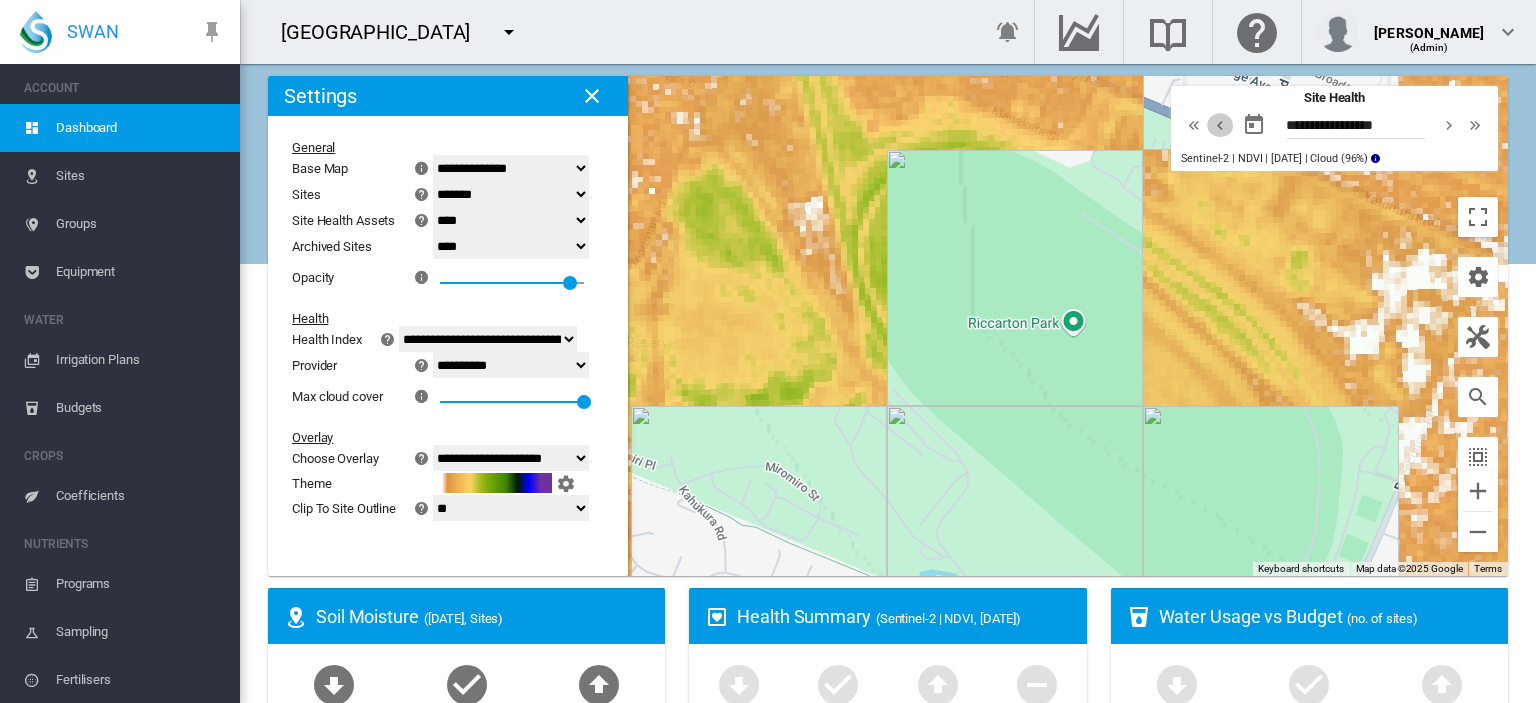 click at bounding box center (1220, 125) 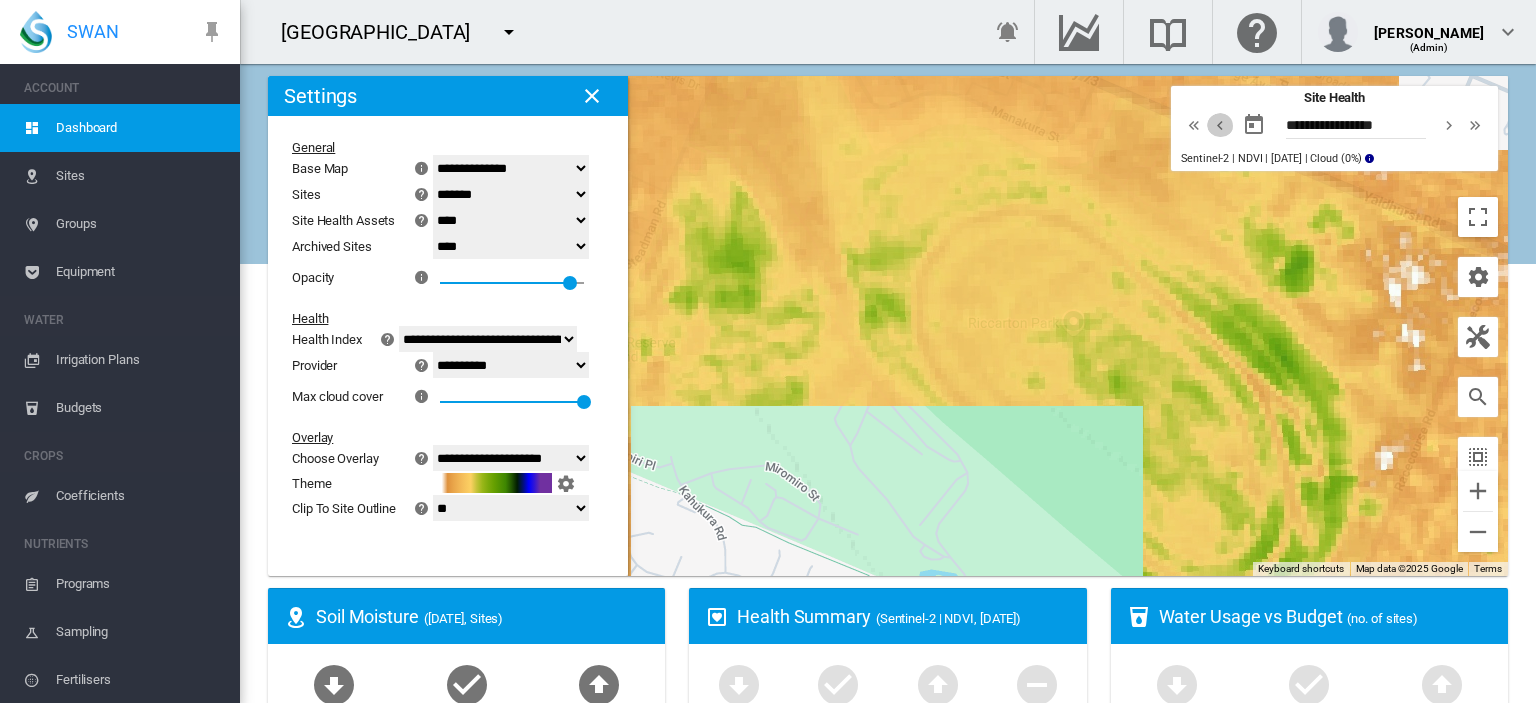click at bounding box center (1220, 125) 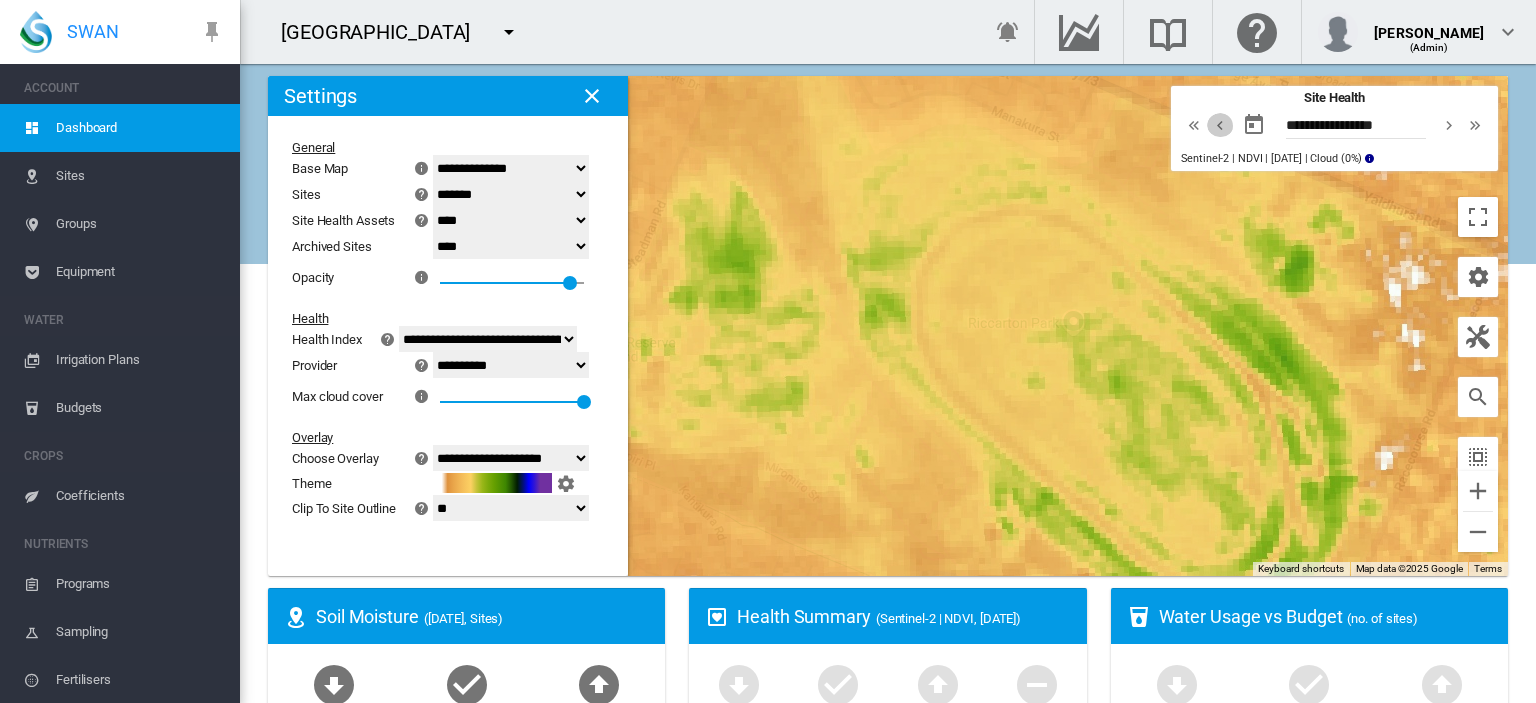 click at bounding box center (1220, 125) 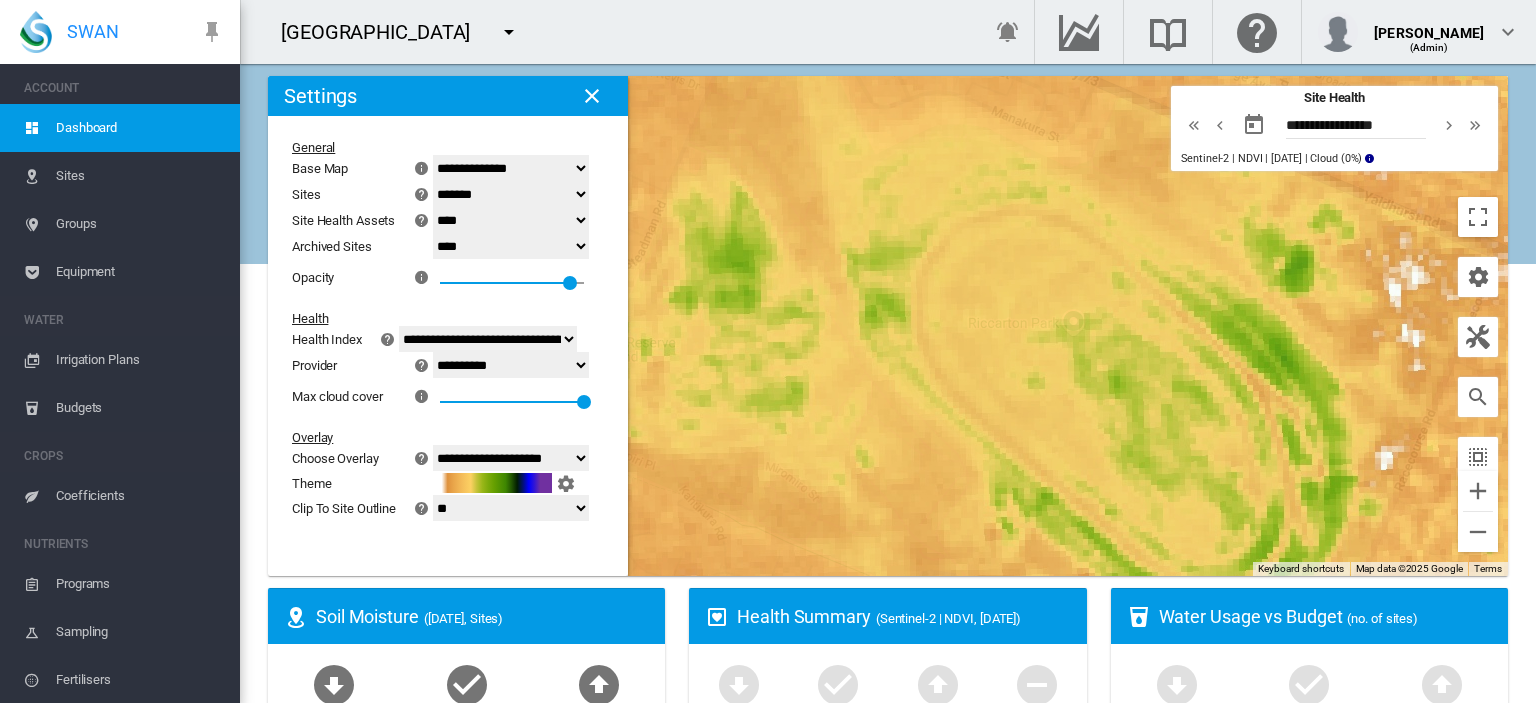 click at bounding box center (1220, 125) 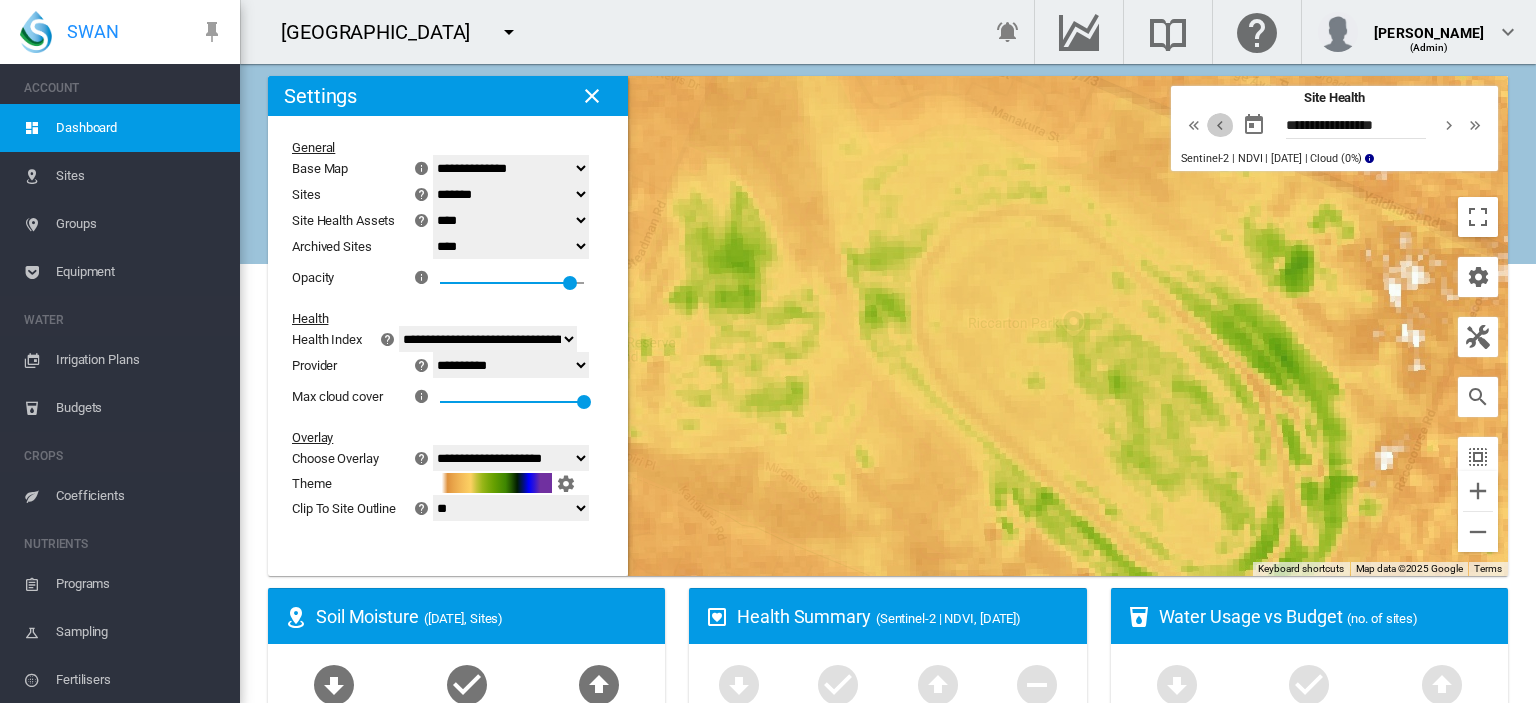 click at bounding box center (1220, 125) 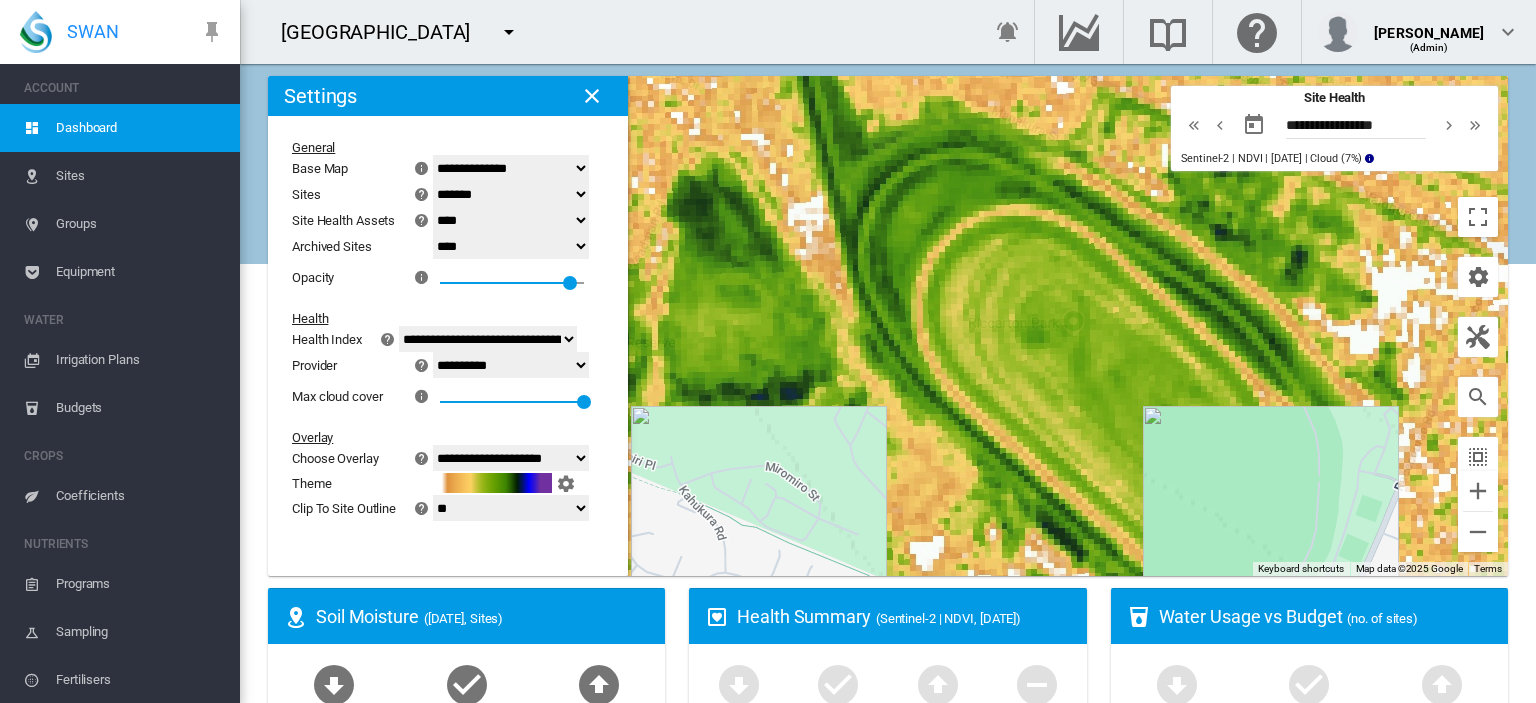 click on "**********" 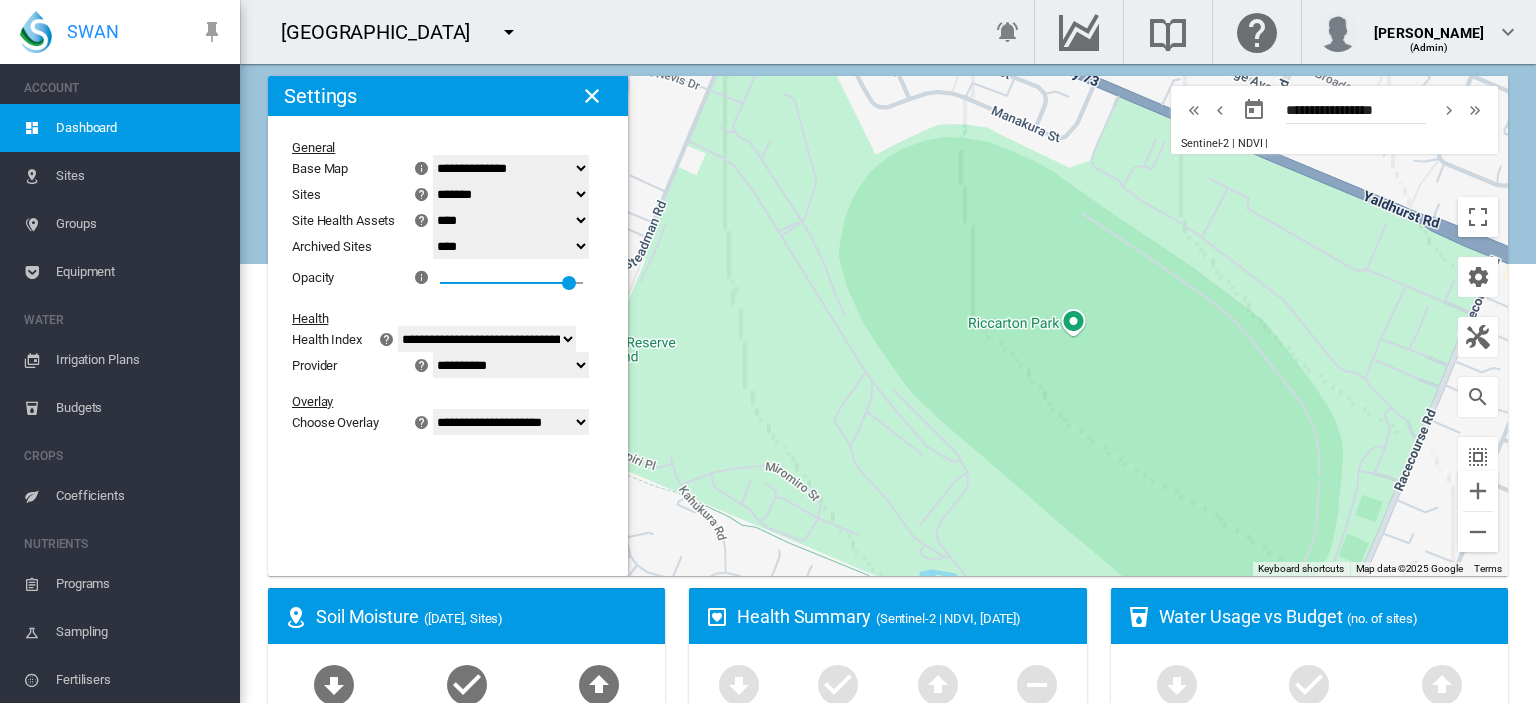 click on "**********" 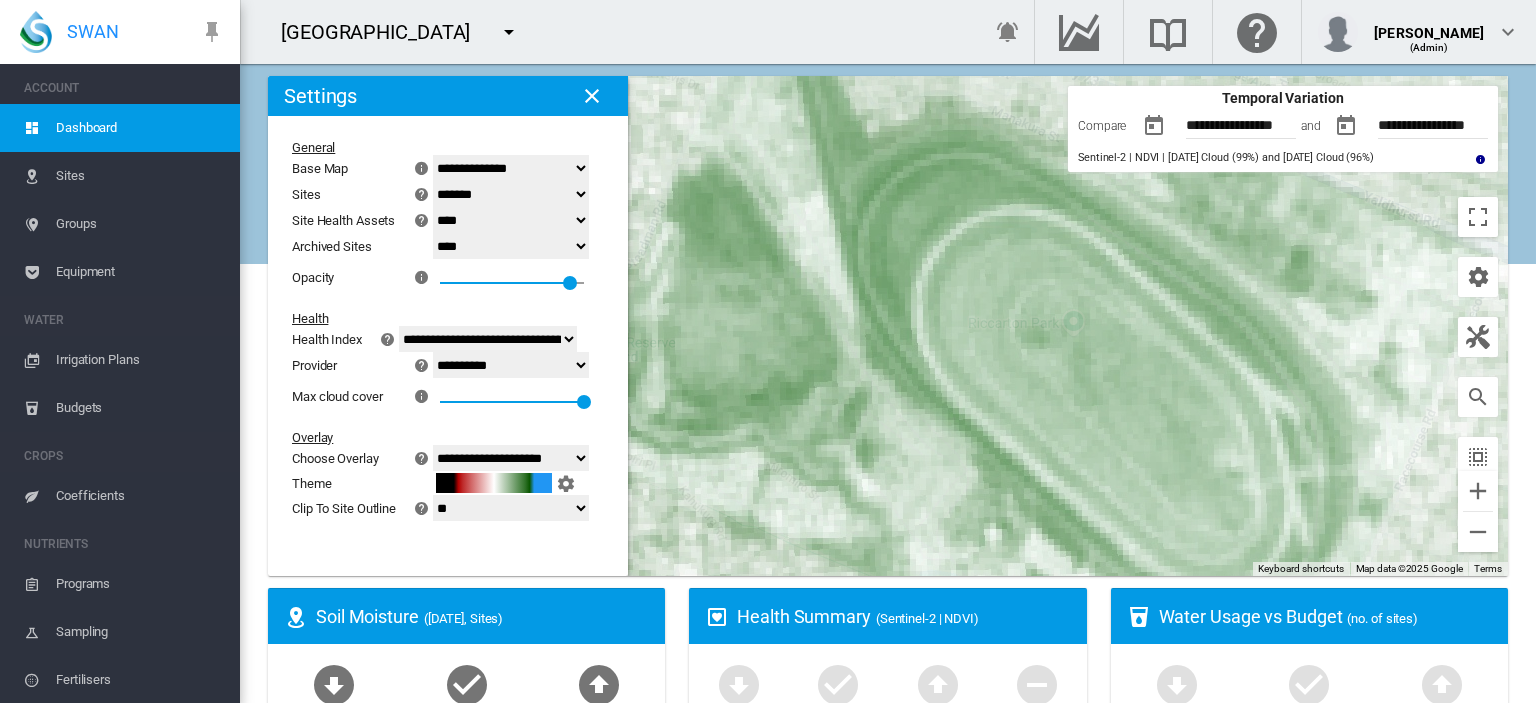 click on "To navigate, press the arrow keys." at bounding box center [888, 326] 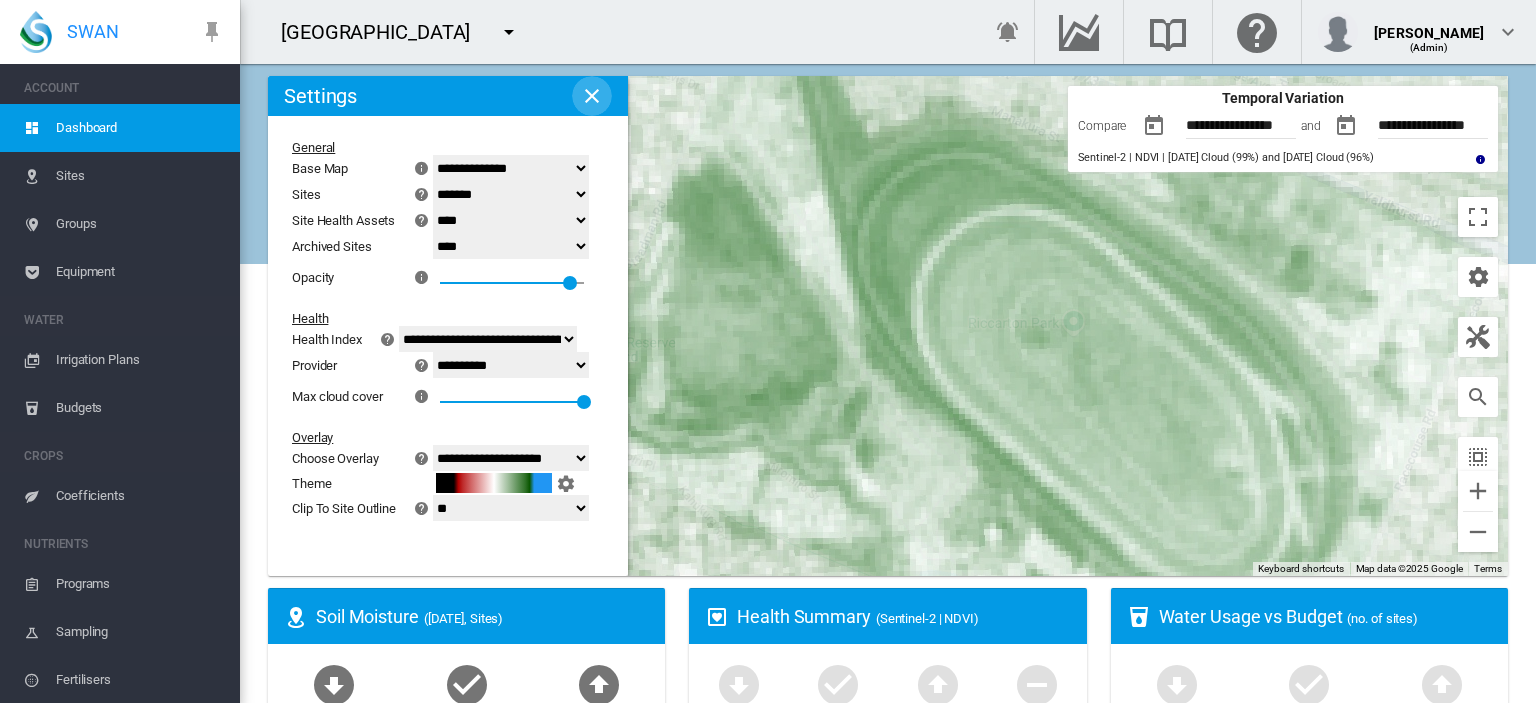 click at bounding box center (592, 96) 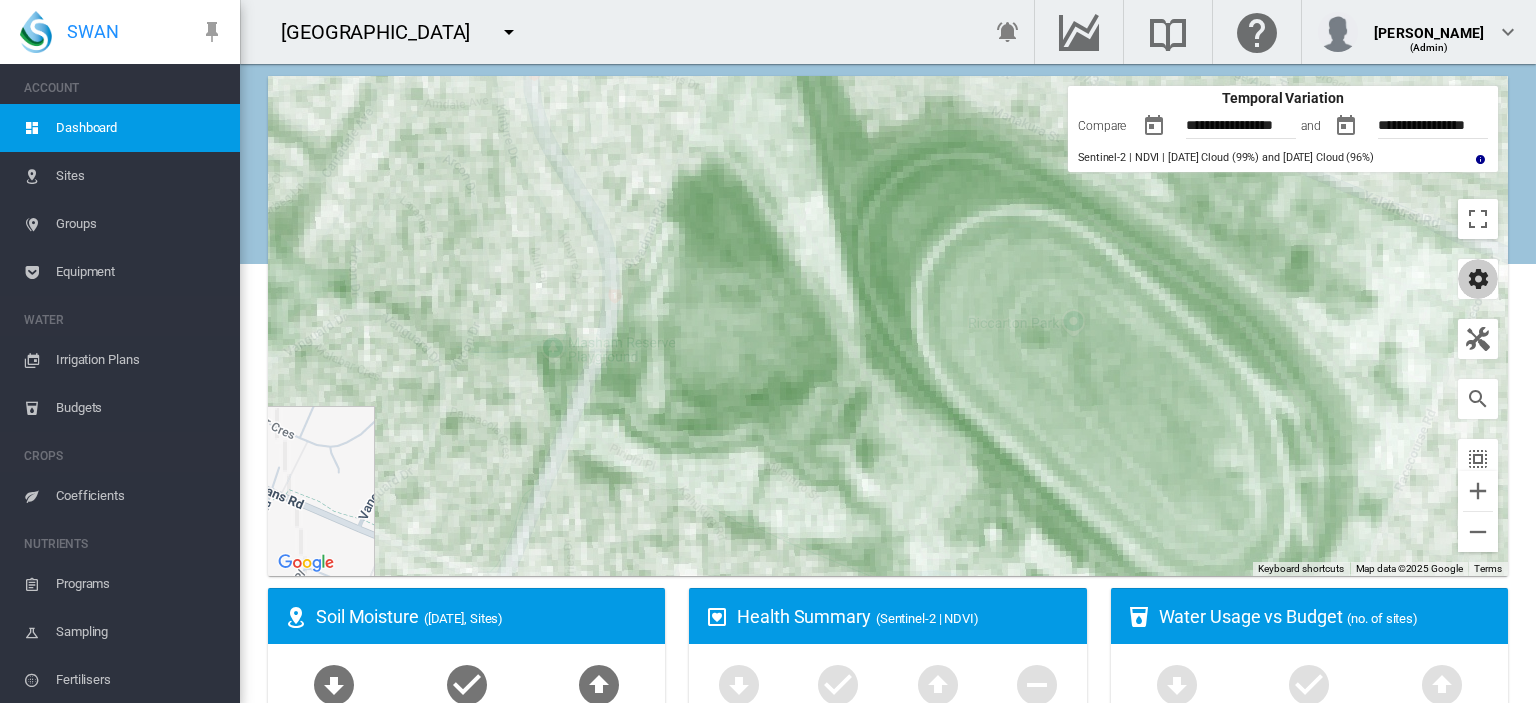click at bounding box center [1478, 279] 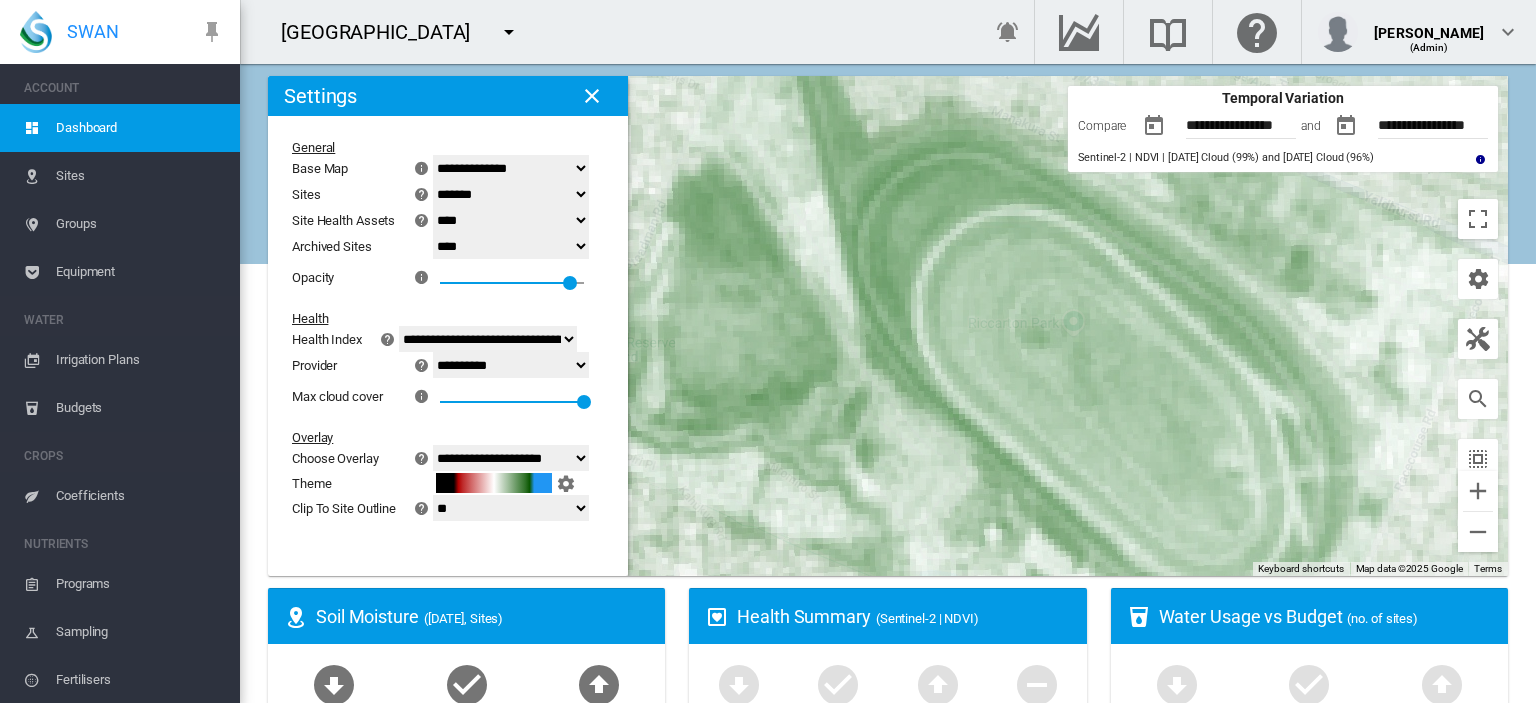 click on "**********" 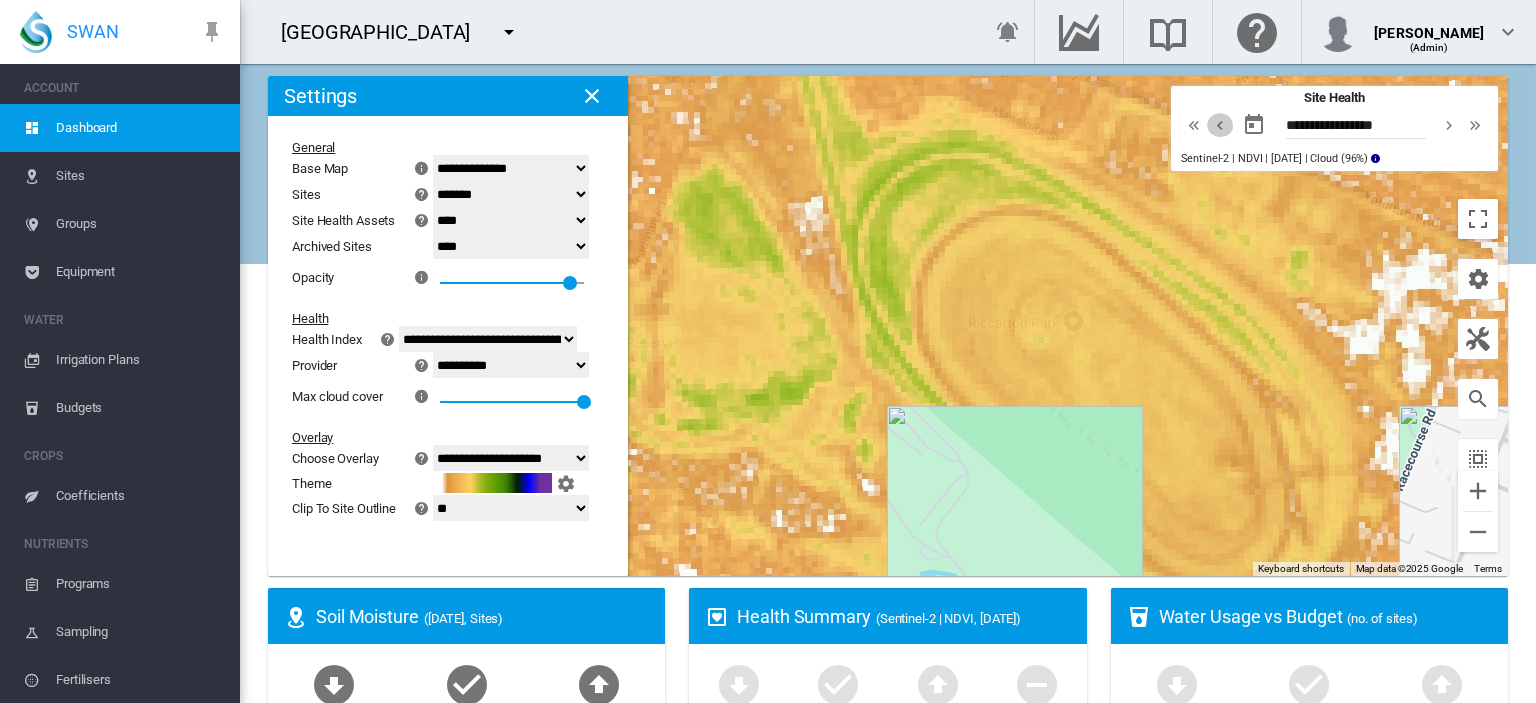 click at bounding box center [1220, 125] 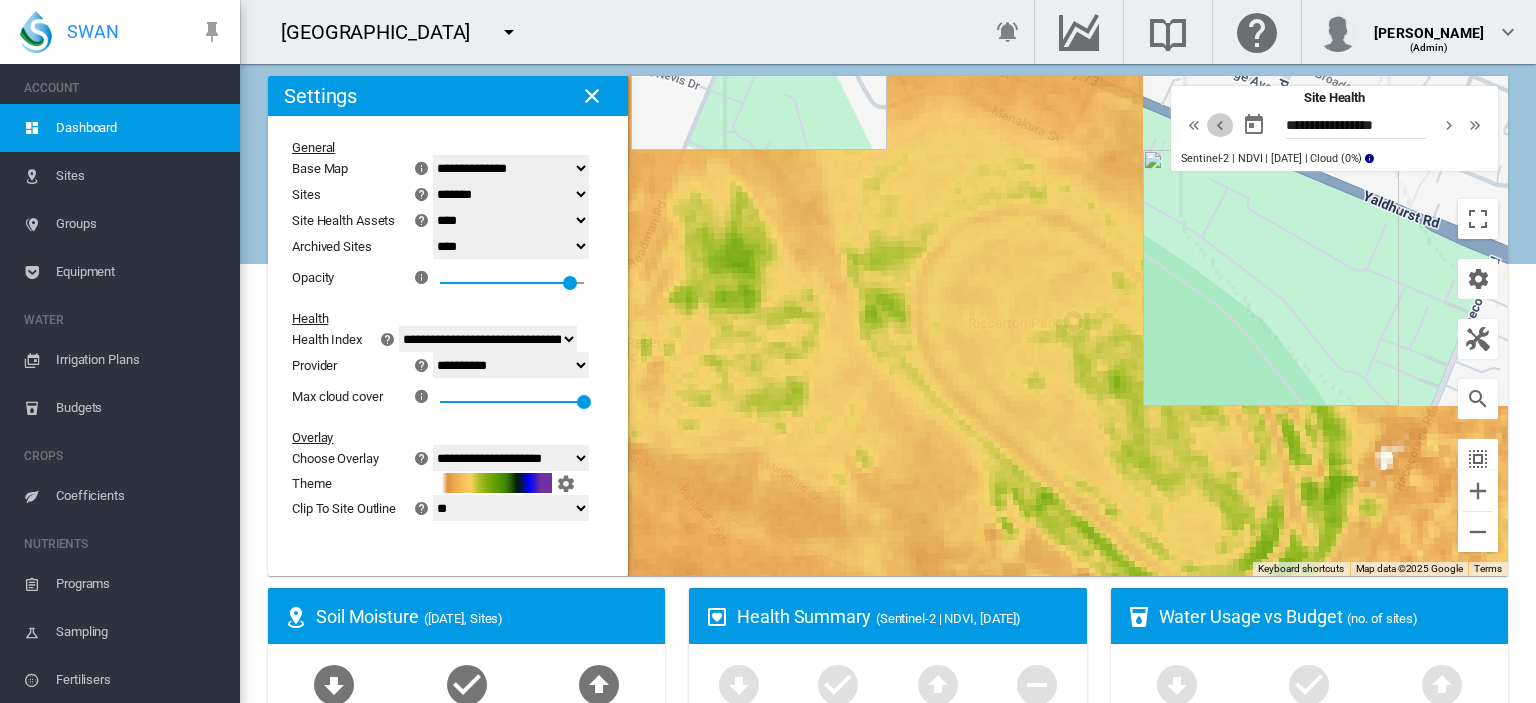 click at bounding box center (1220, 125) 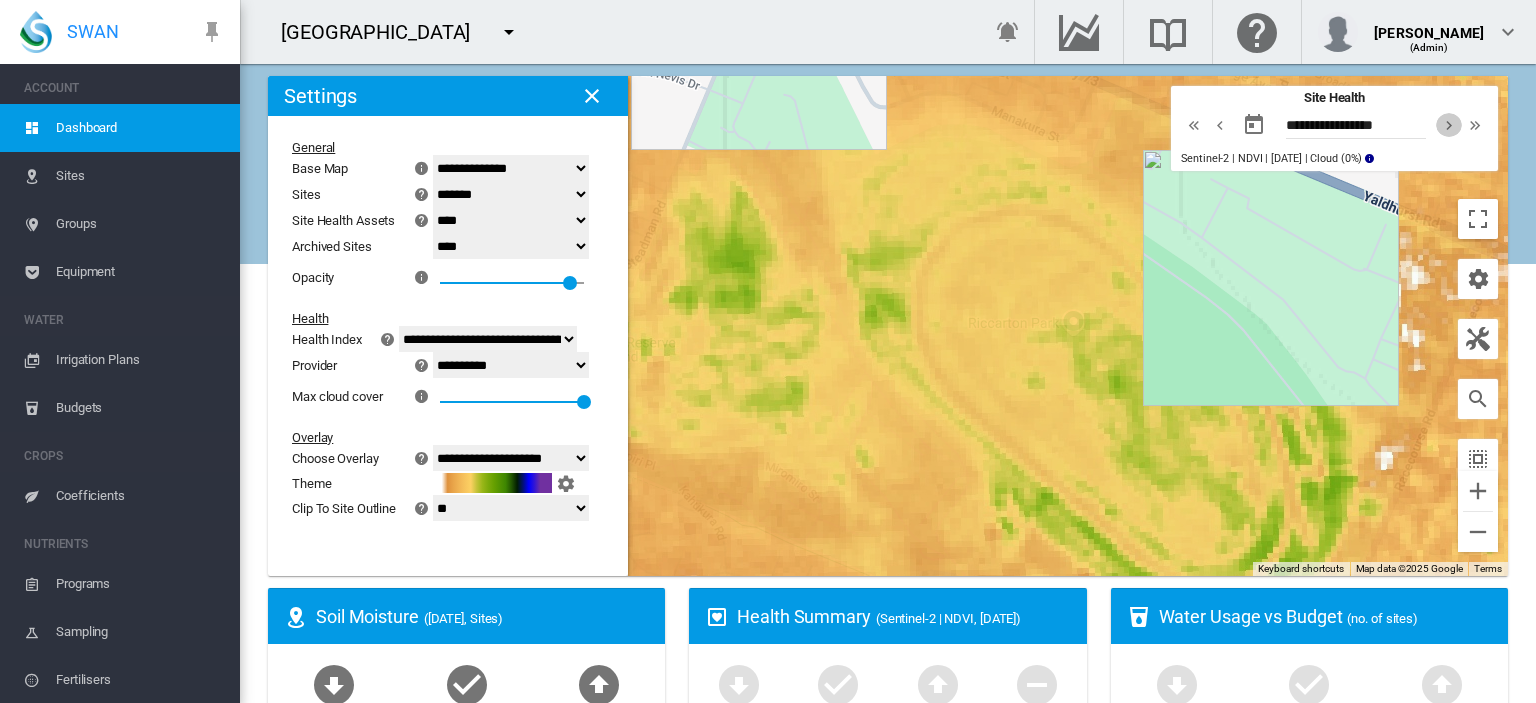 click at bounding box center [1449, 125] 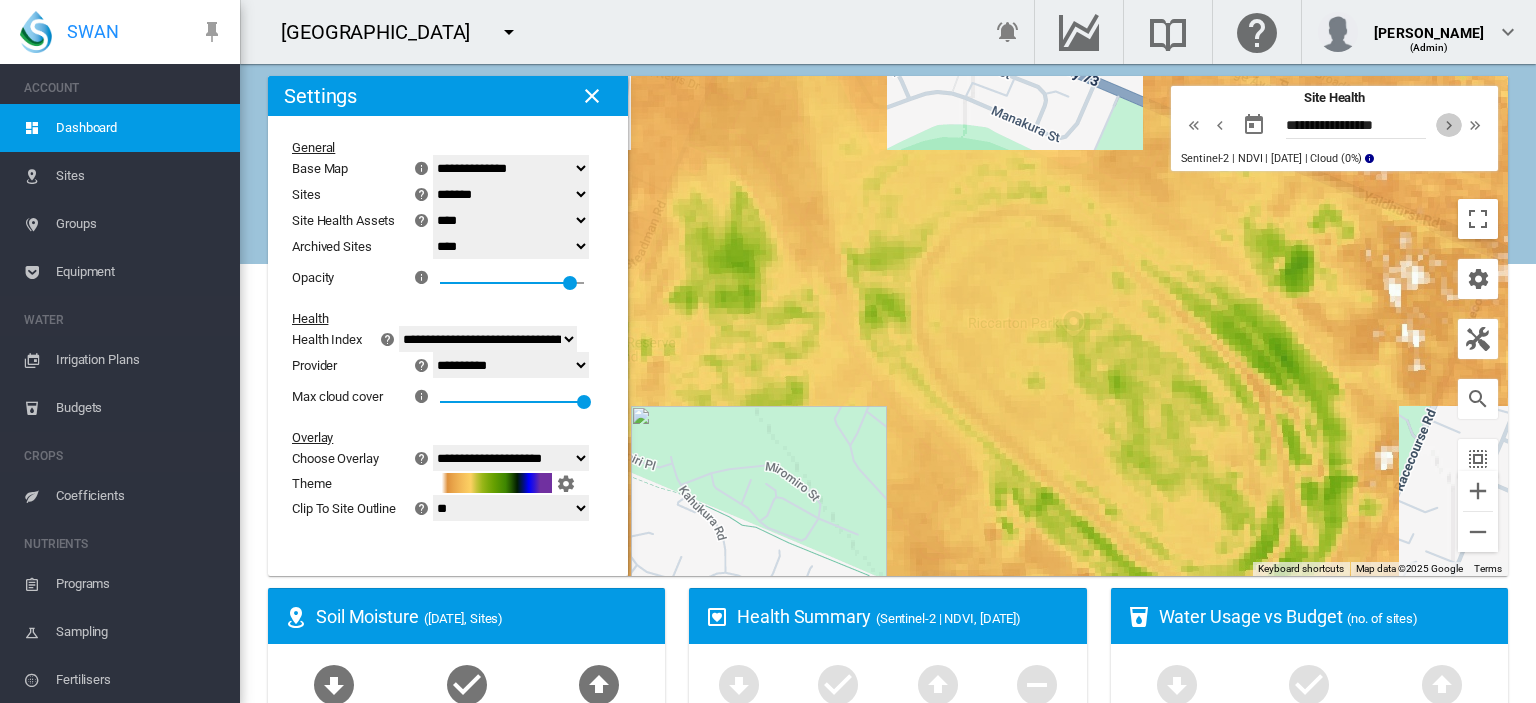click at bounding box center (1449, 125) 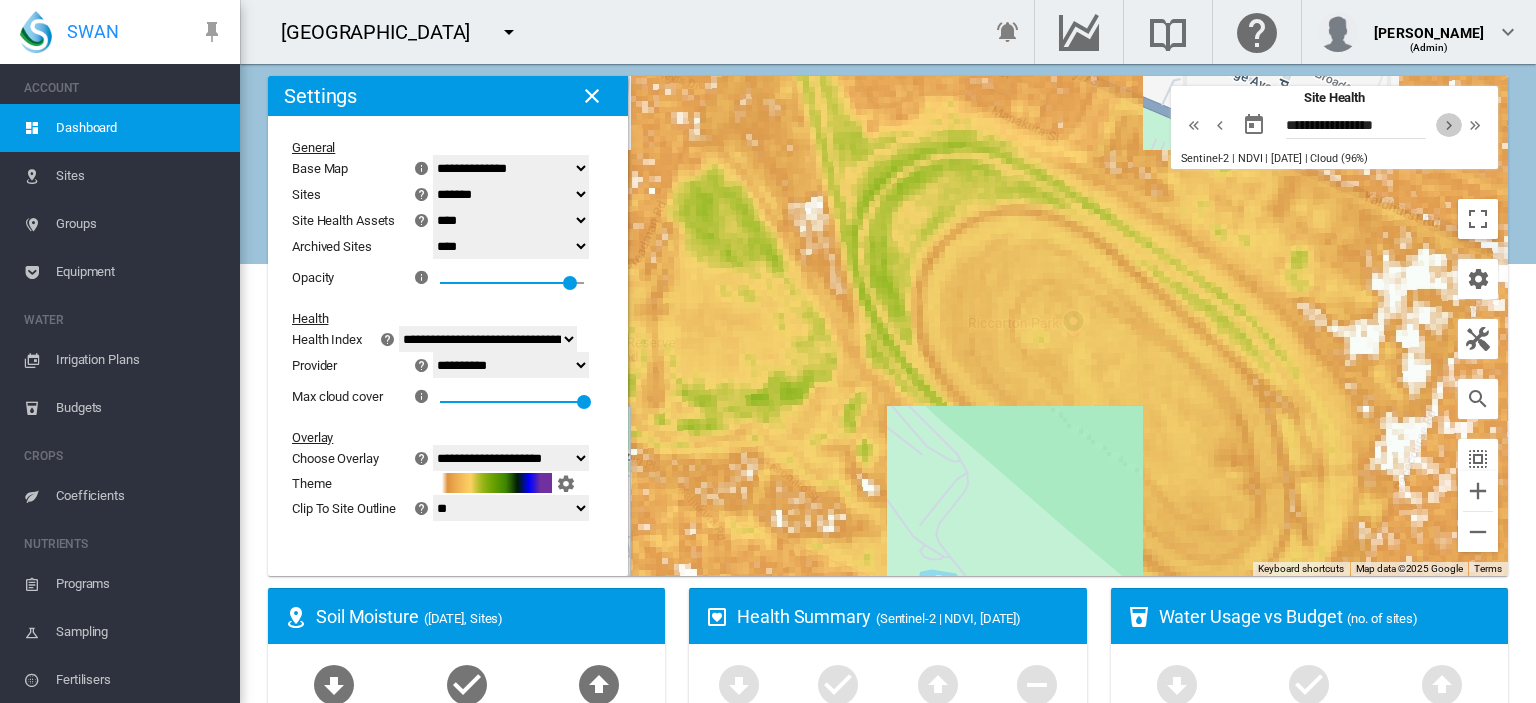 click at bounding box center (1449, 125) 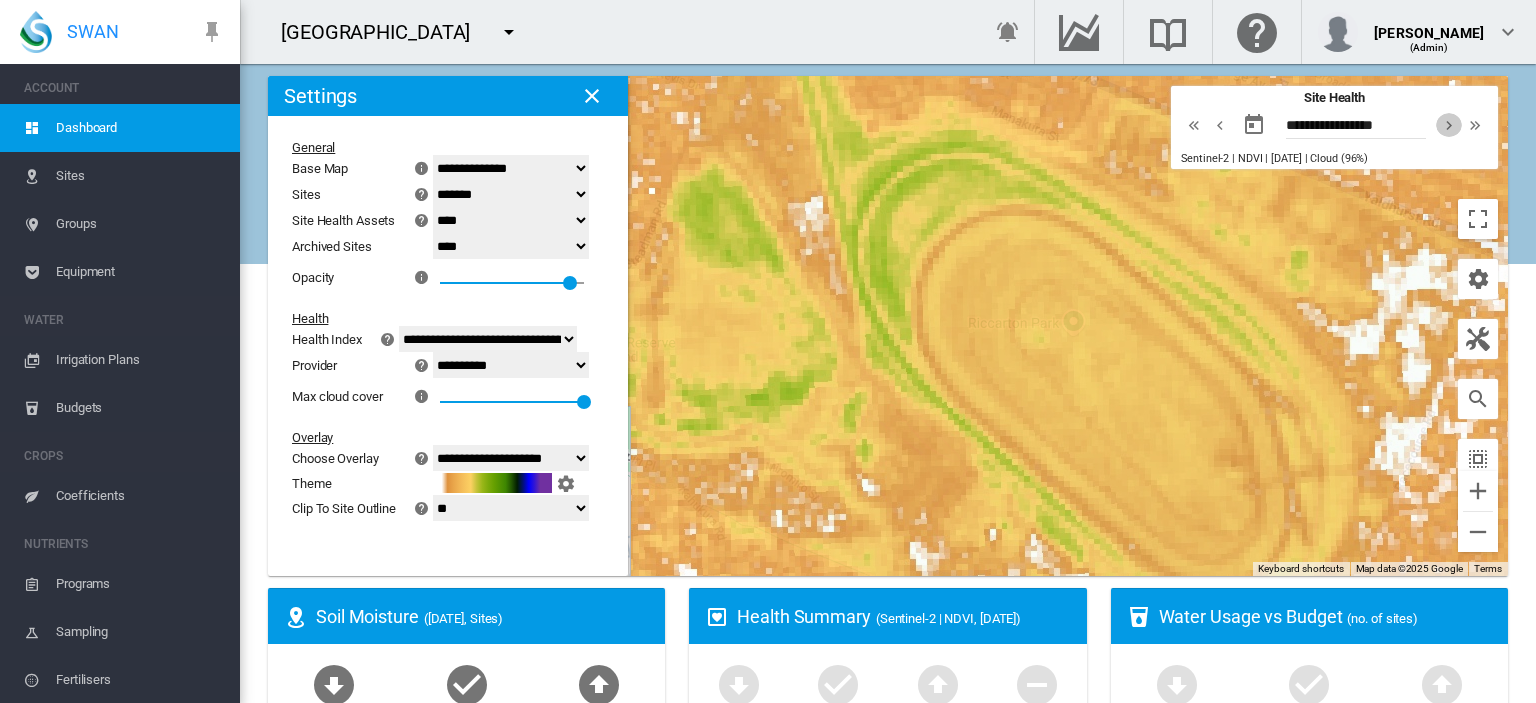 click at bounding box center (1449, 125) 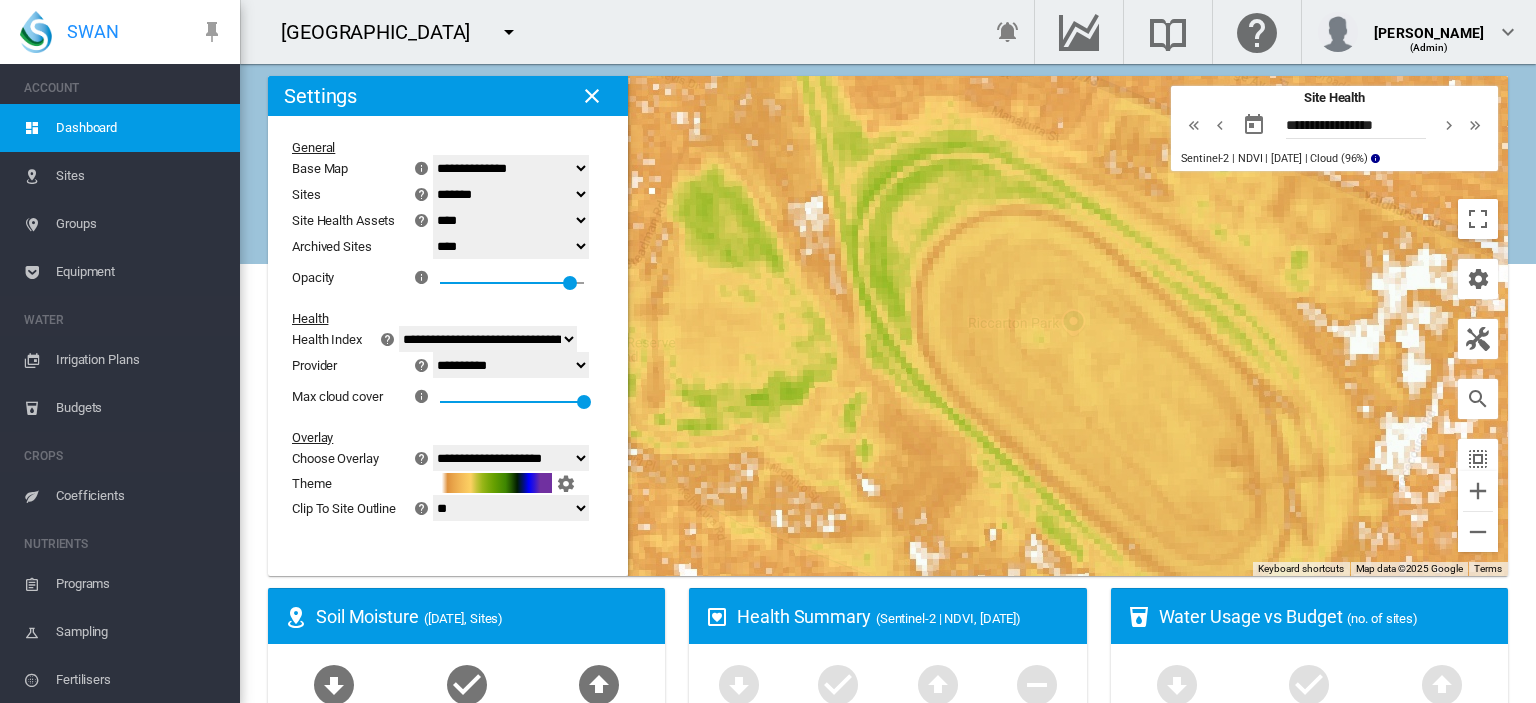 click at bounding box center [1194, 125] 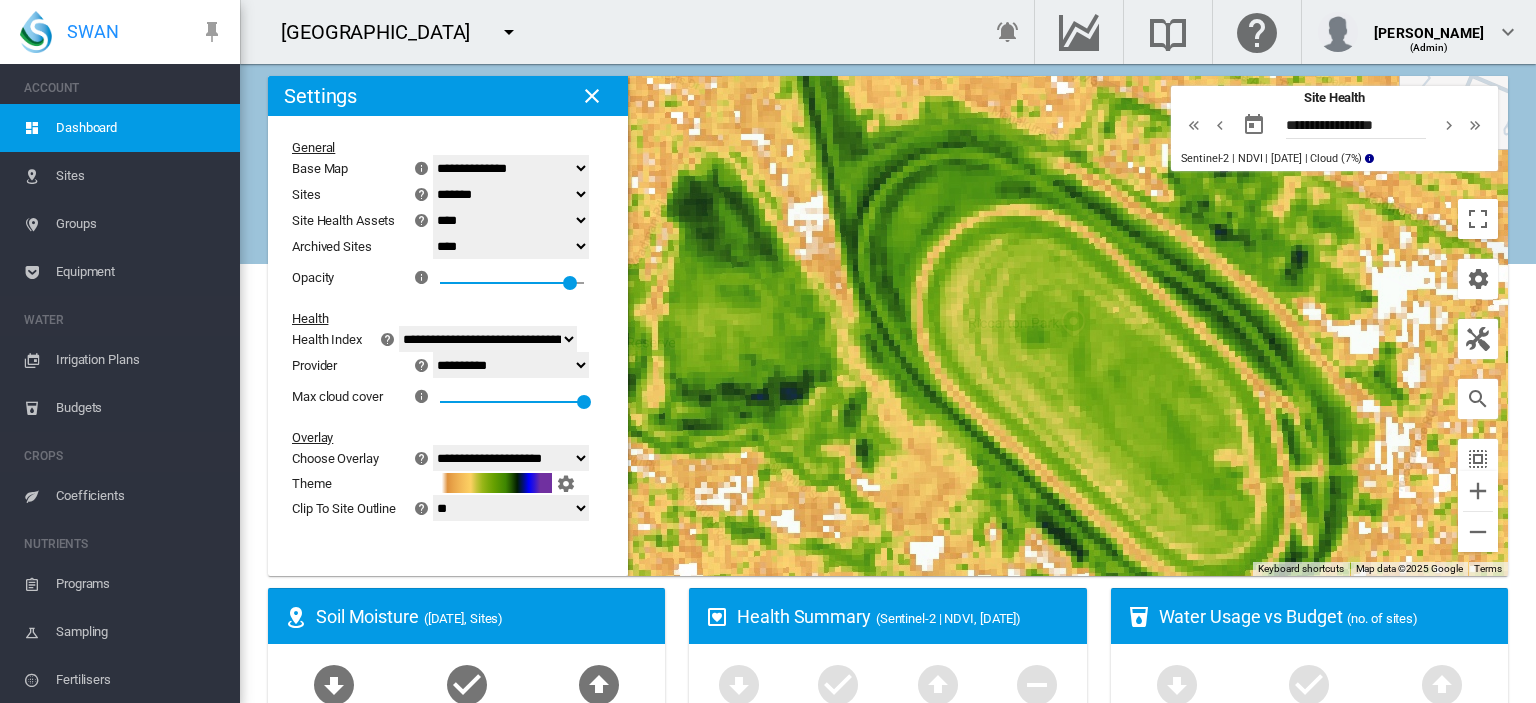 scroll, scrollTop: 0, scrollLeft: 0, axis: both 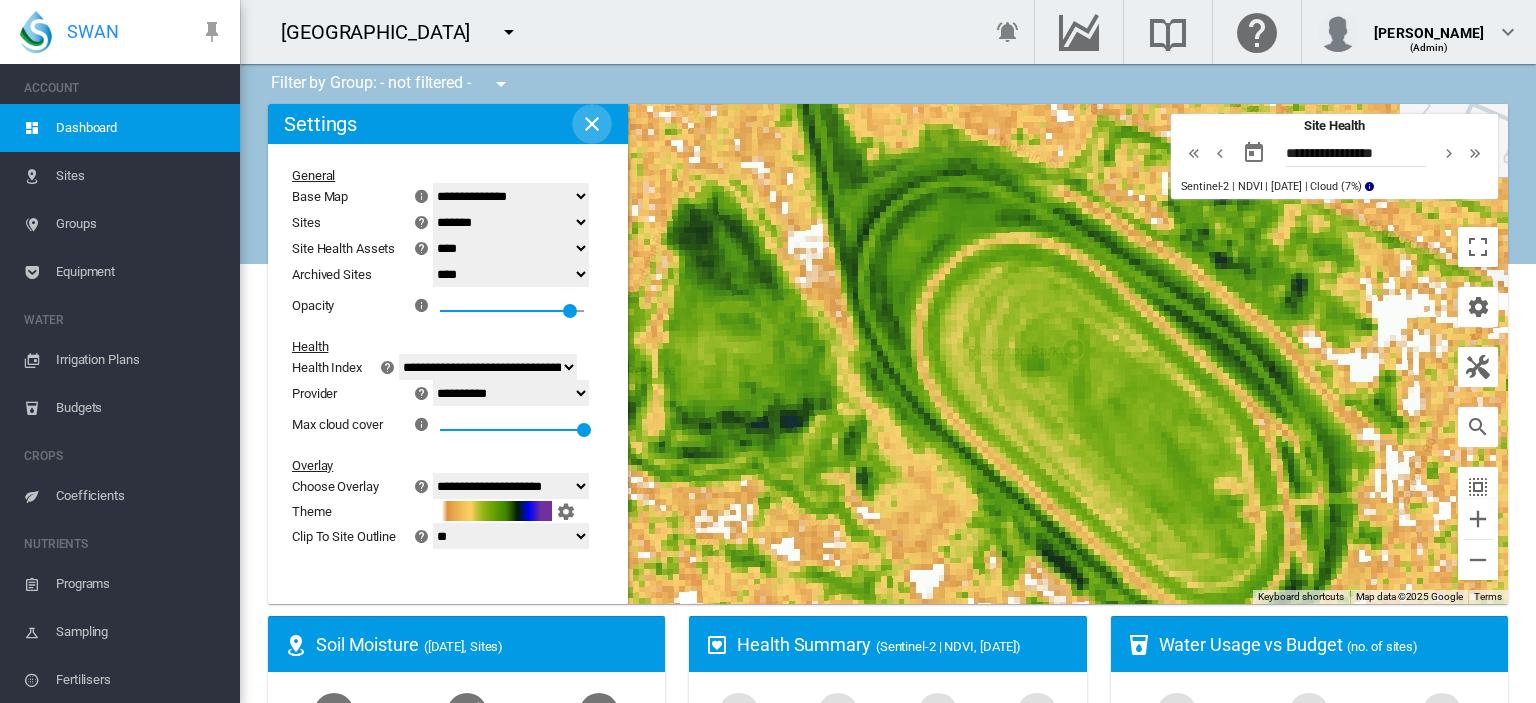 click at bounding box center (592, 124) 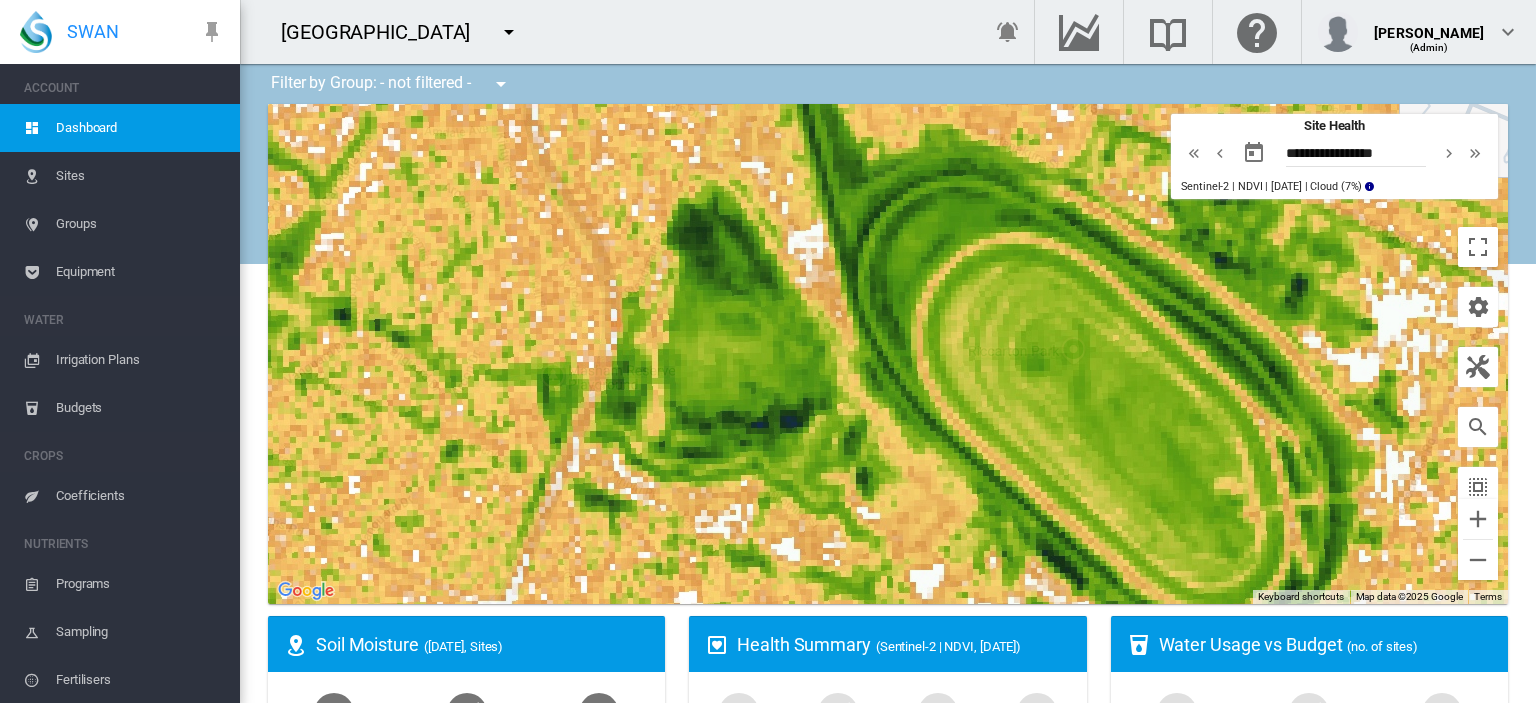click on "Sites" at bounding box center [140, 176] 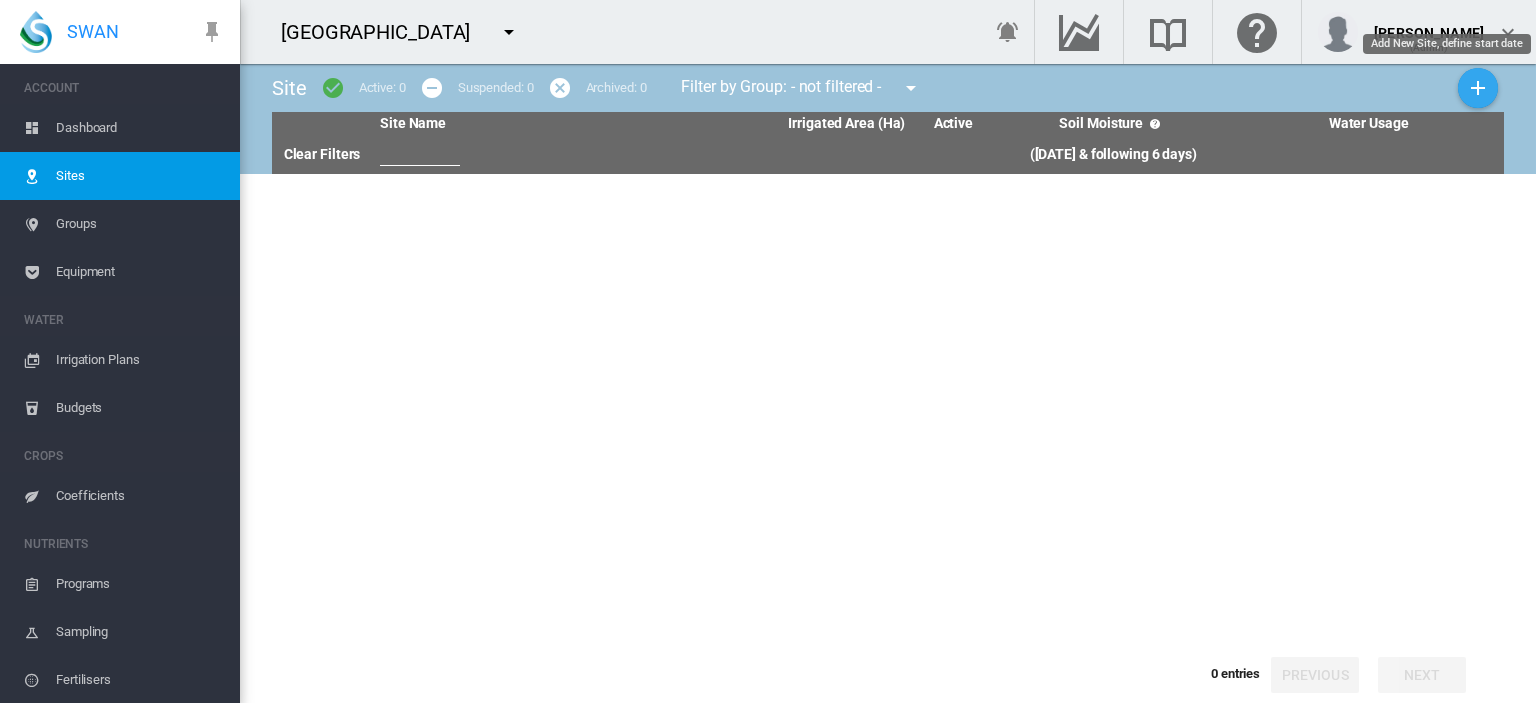 click at bounding box center [1478, 88] 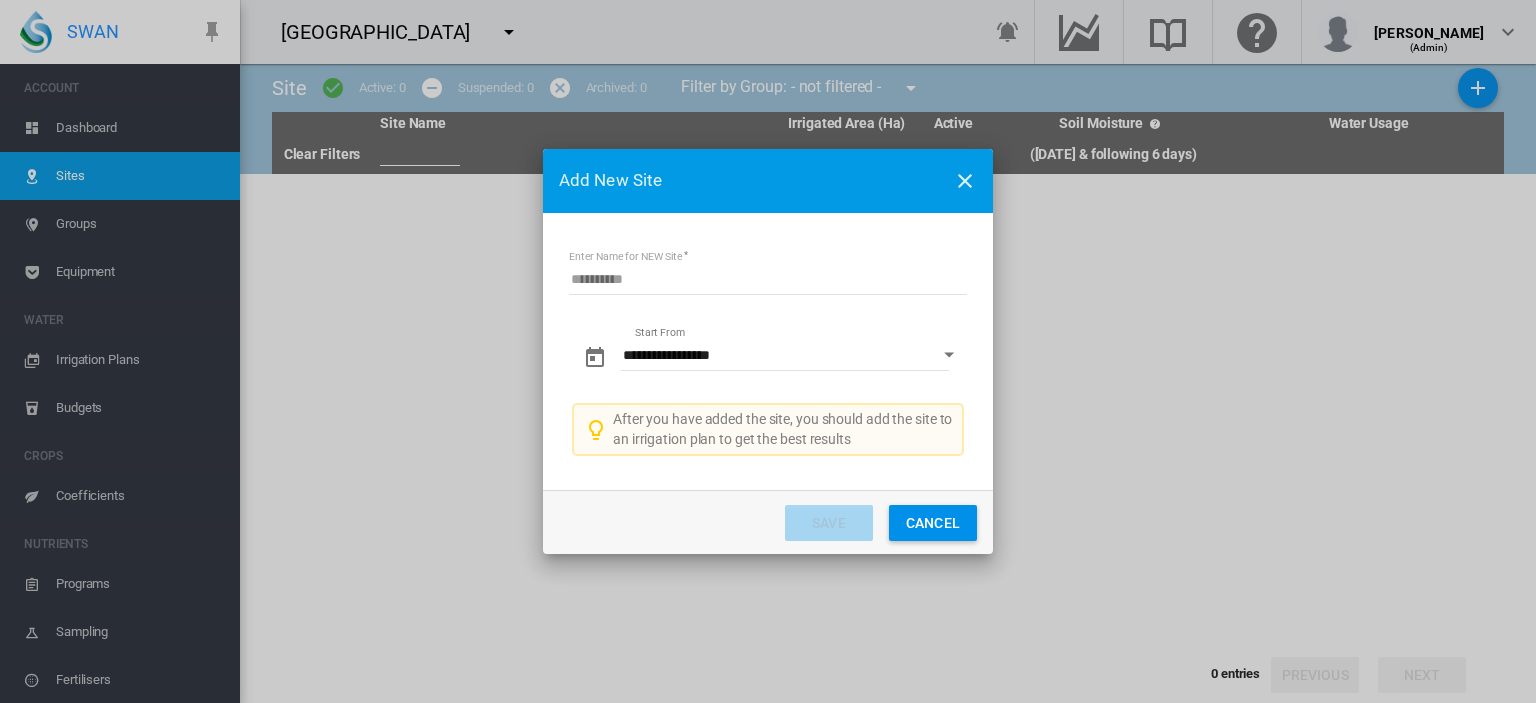 click on "Enter Name for NEW Site" at bounding box center (768, 280) 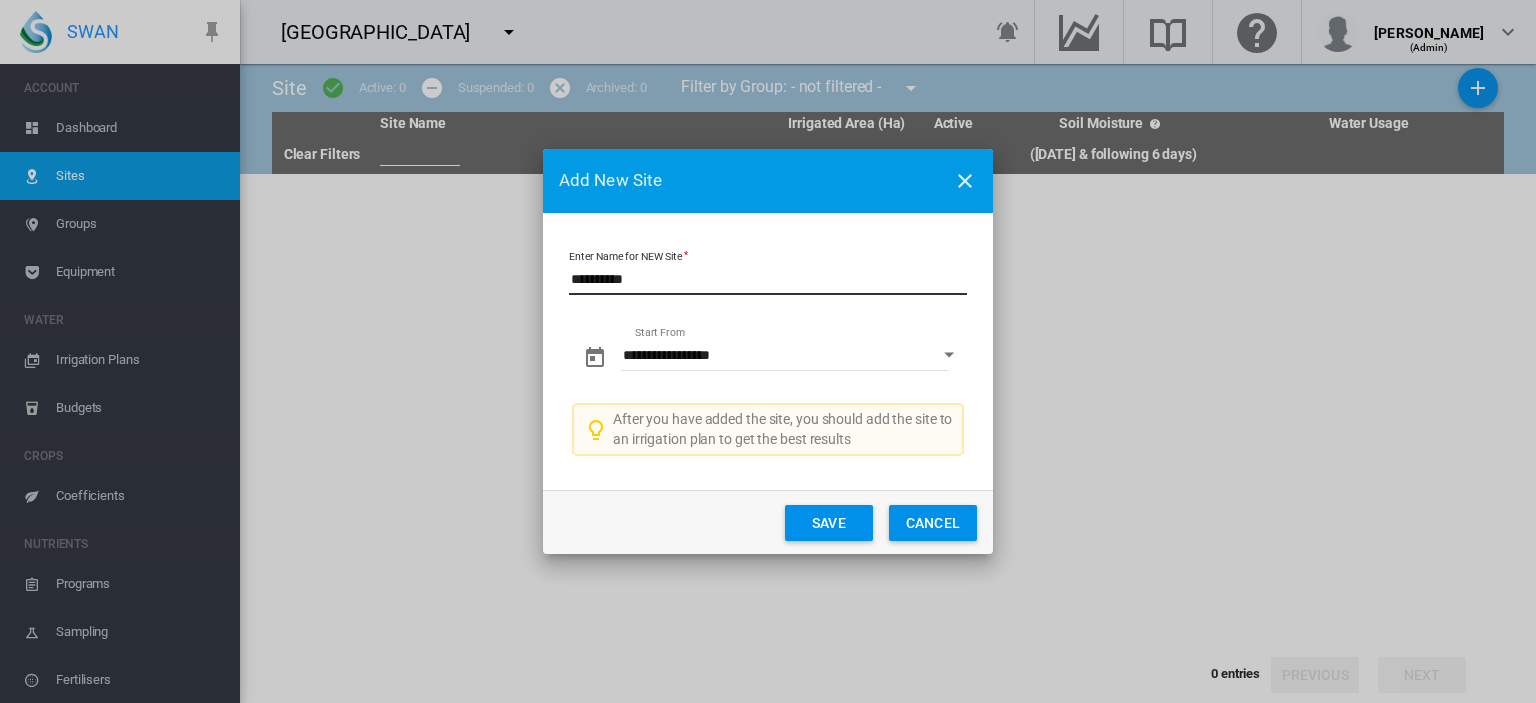 type on "**********" 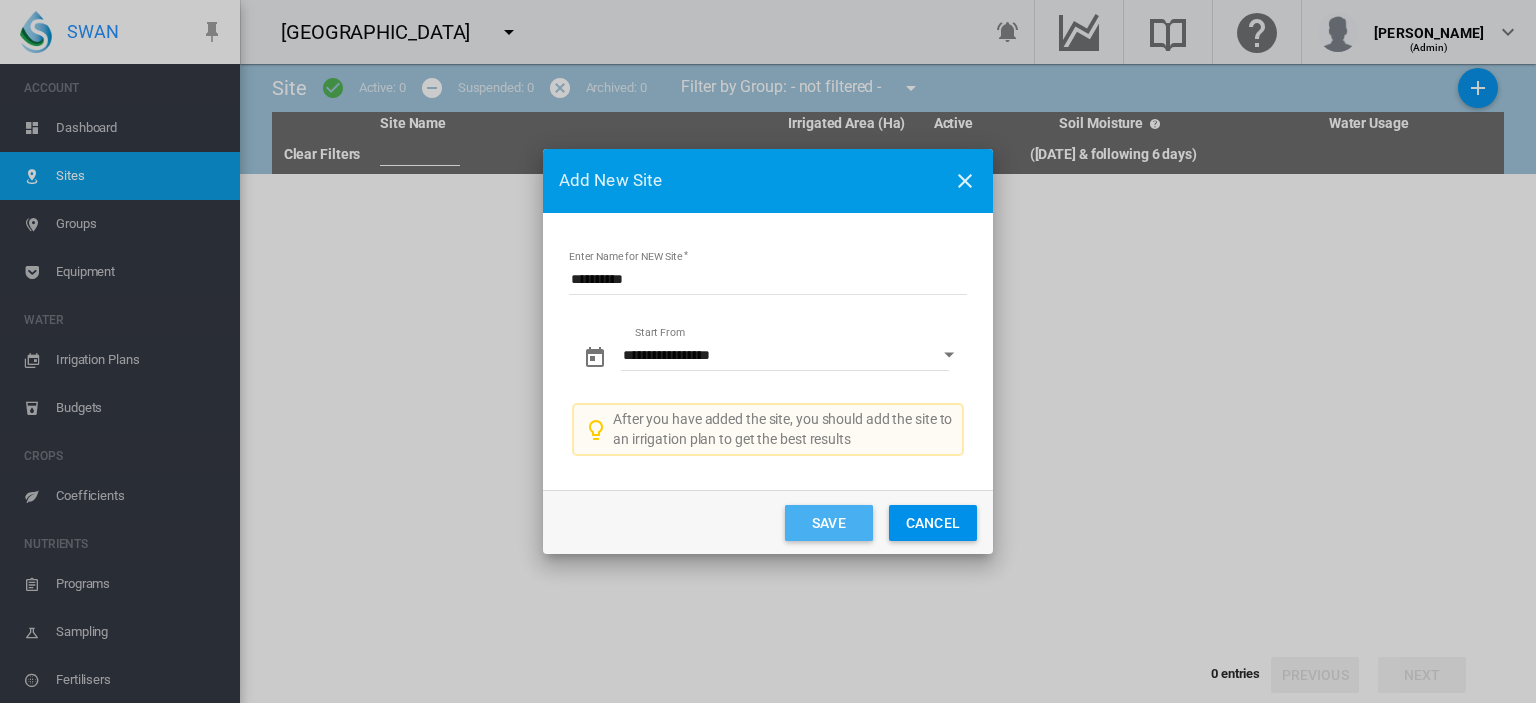 click on "Save" 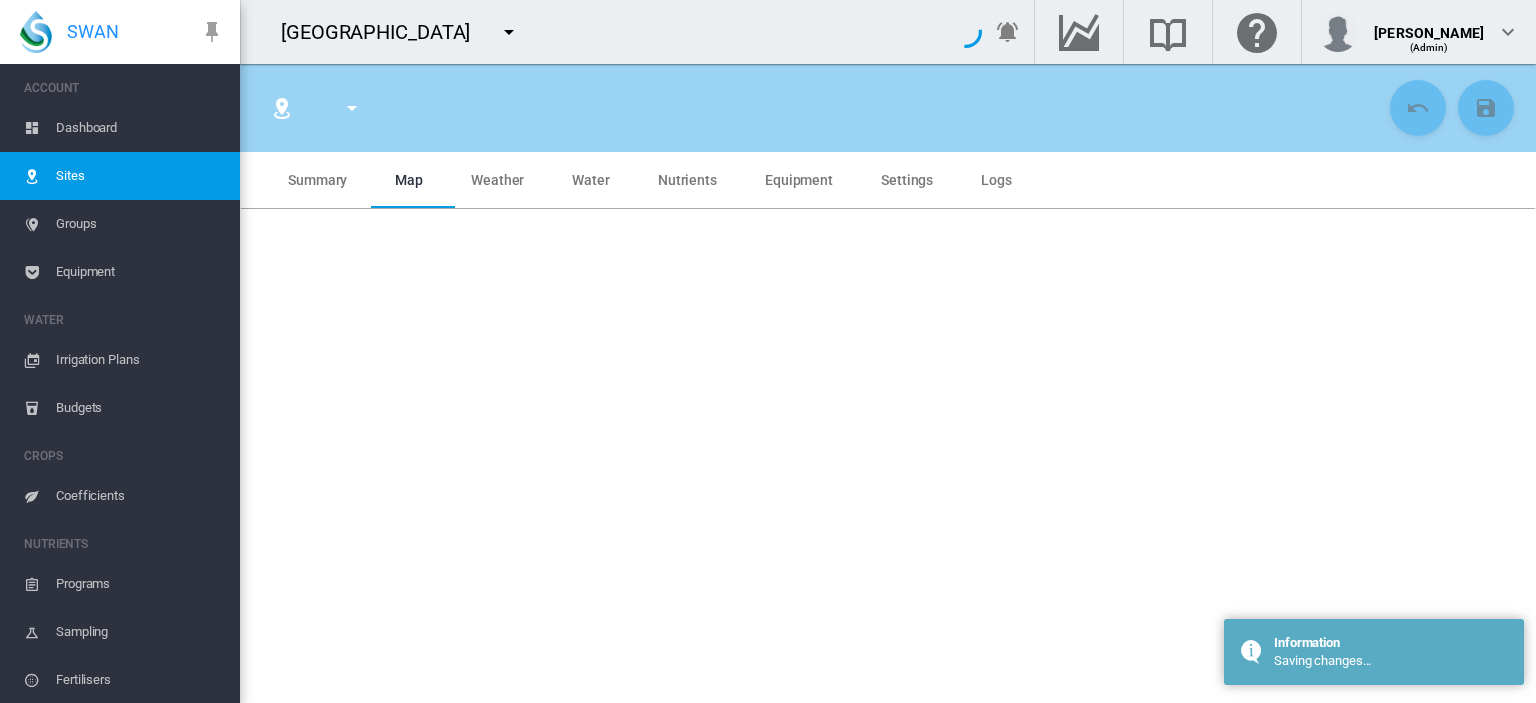 type on "**********" 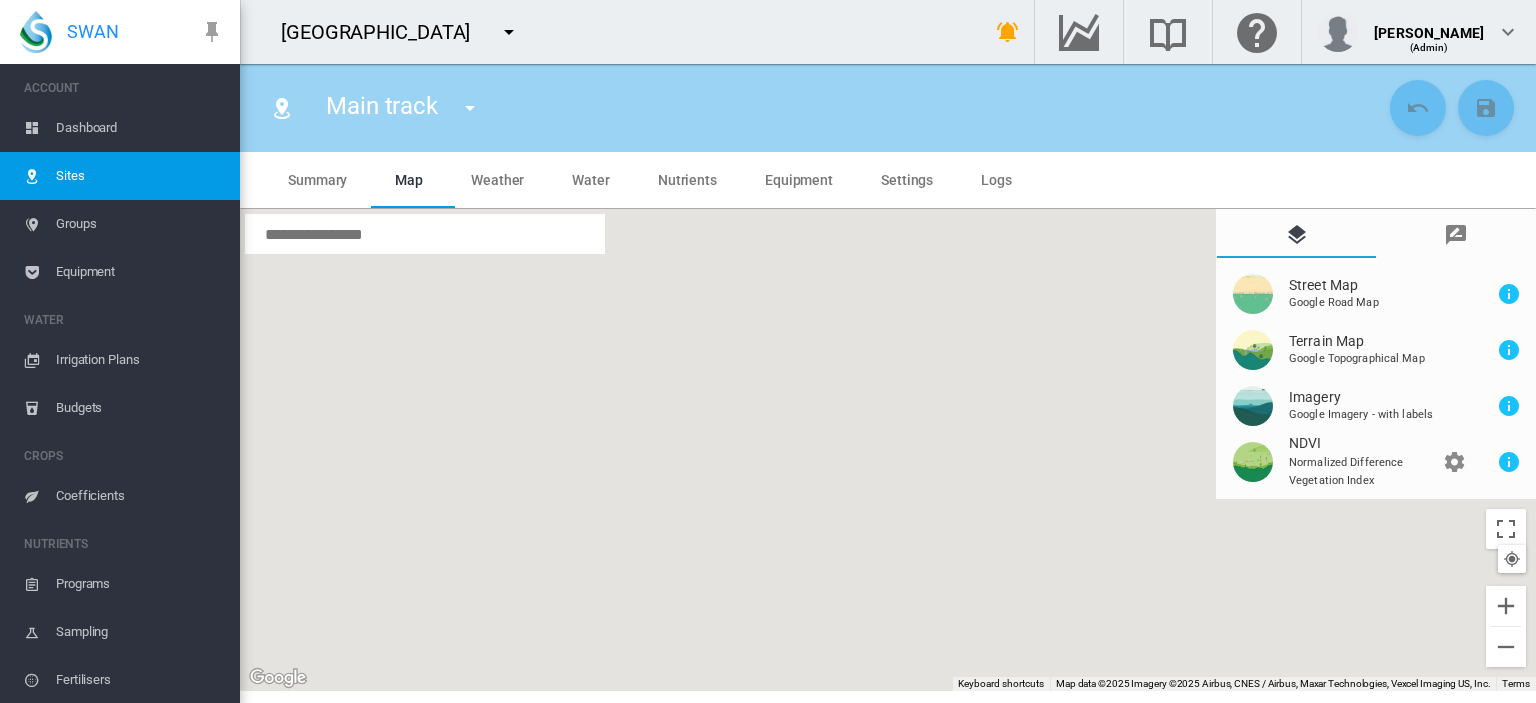 click at bounding box center (425, 234) 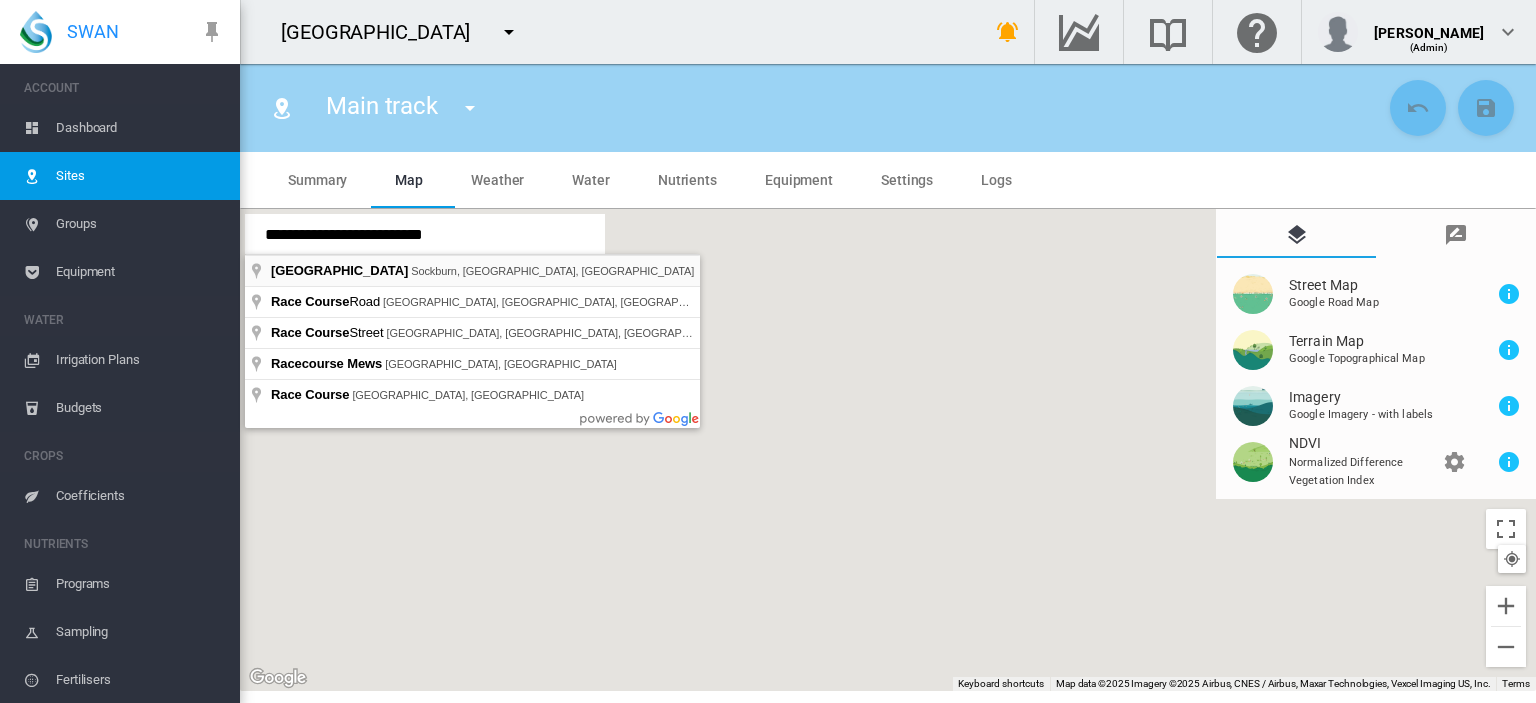 type on "**********" 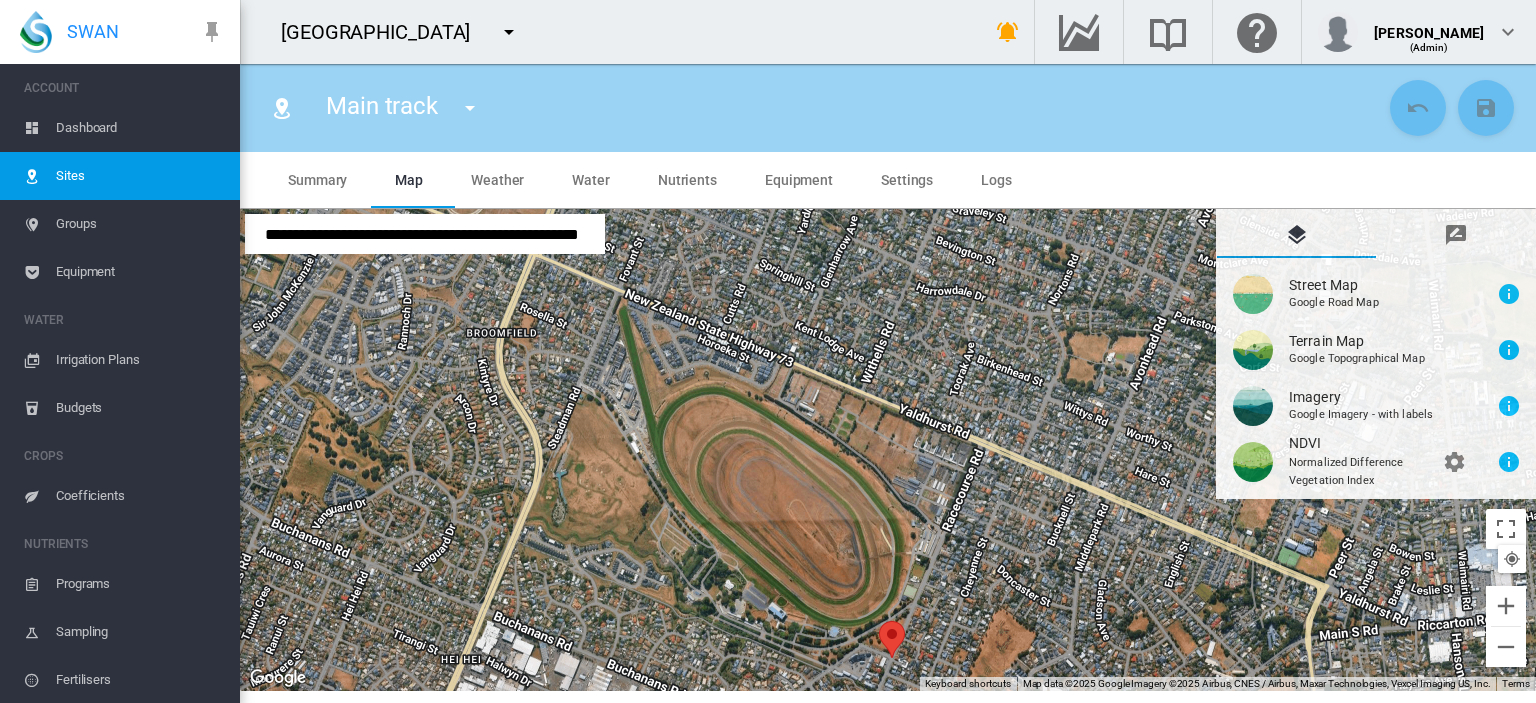 drag, startPoint x: 696, startPoint y: 396, endPoint x: 700, endPoint y: 608, distance: 212.03773 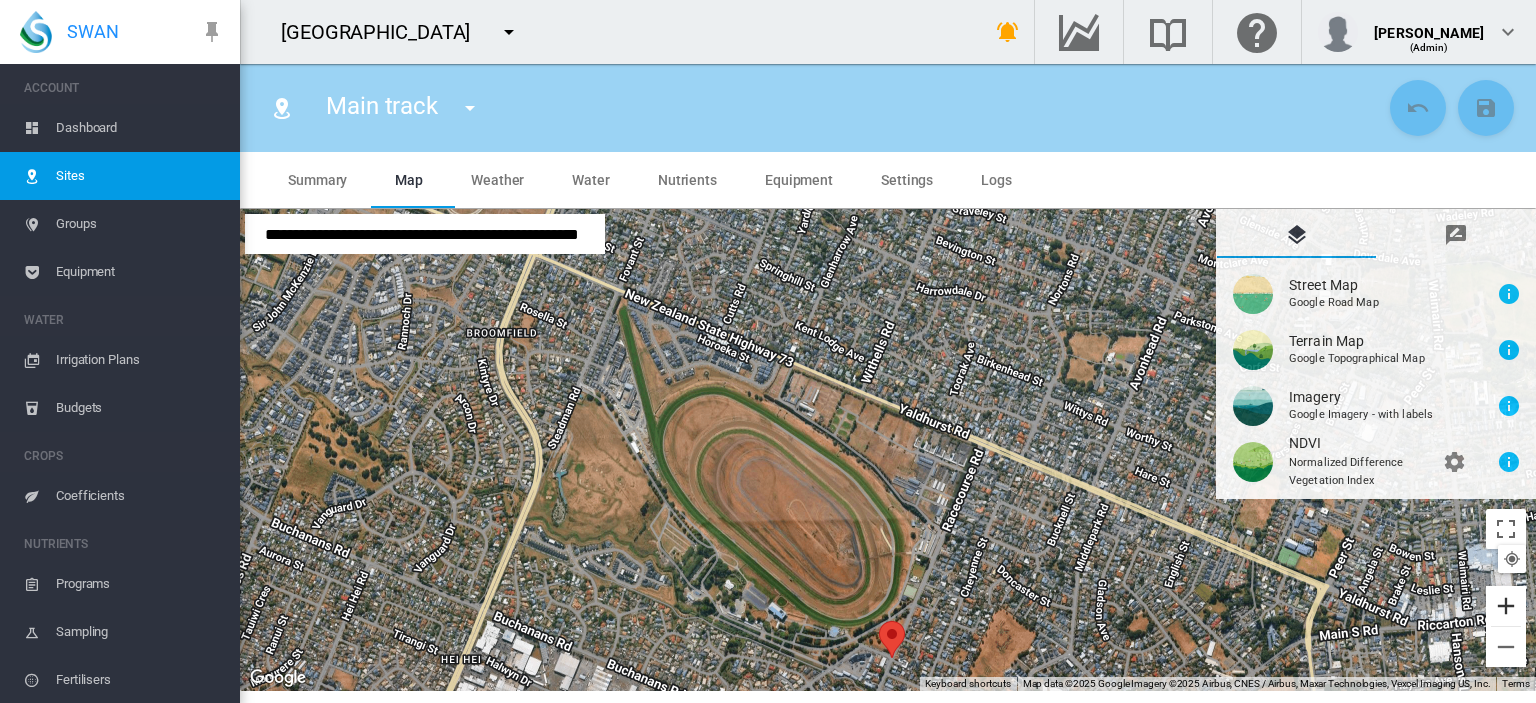 click at bounding box center (1506, 606) 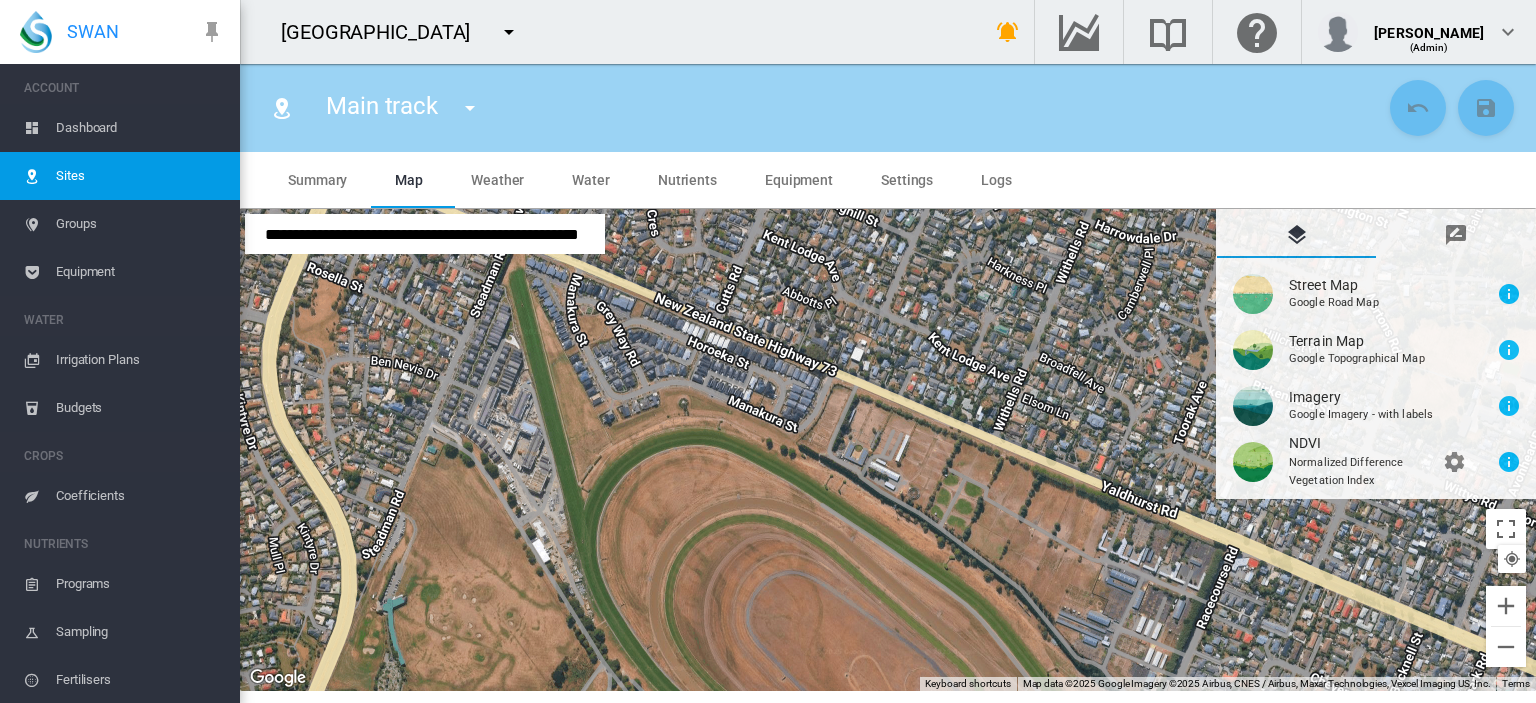 drag, startPoint x: 882, startPoint y: 604, endPoint x: 1046, endPoint y: 713, distance: 196.91876 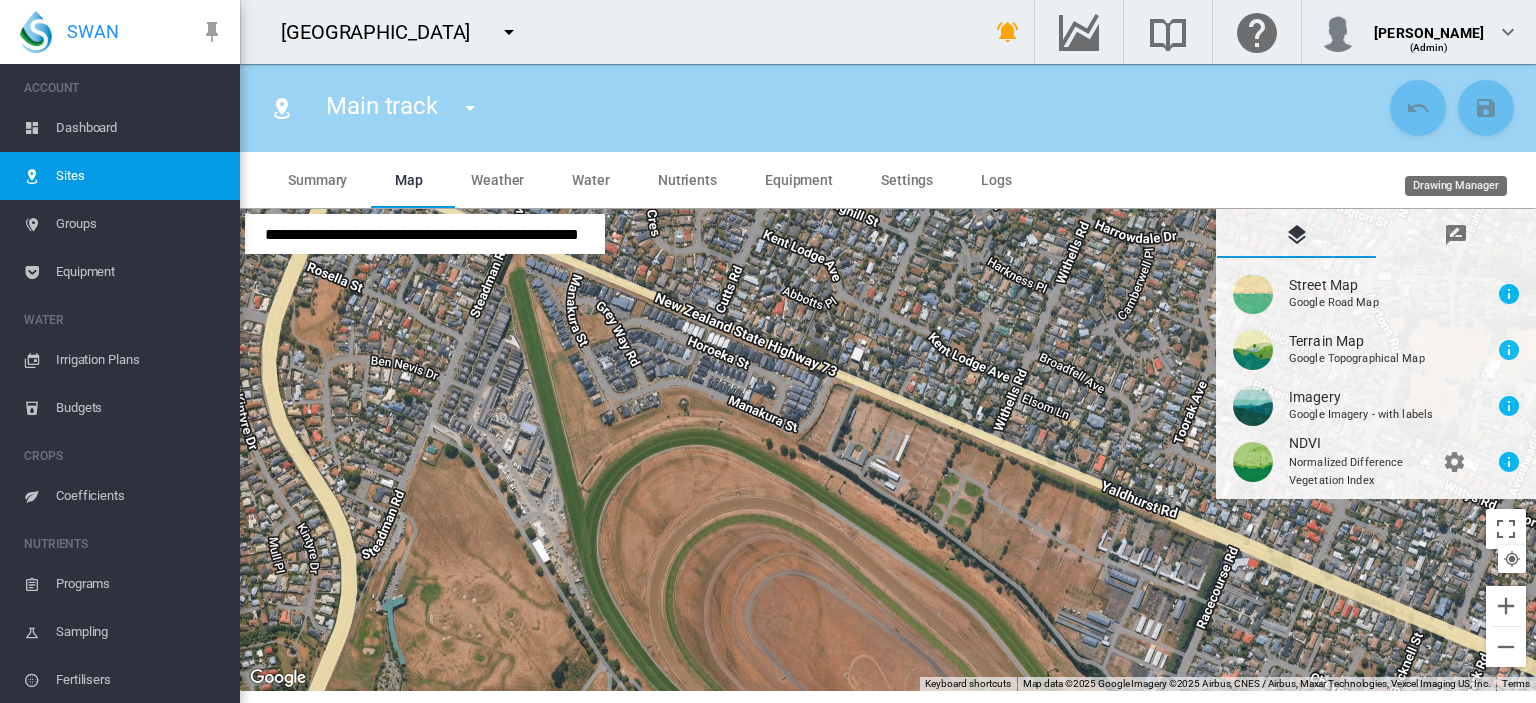 click at bounding box center [1456, 235] 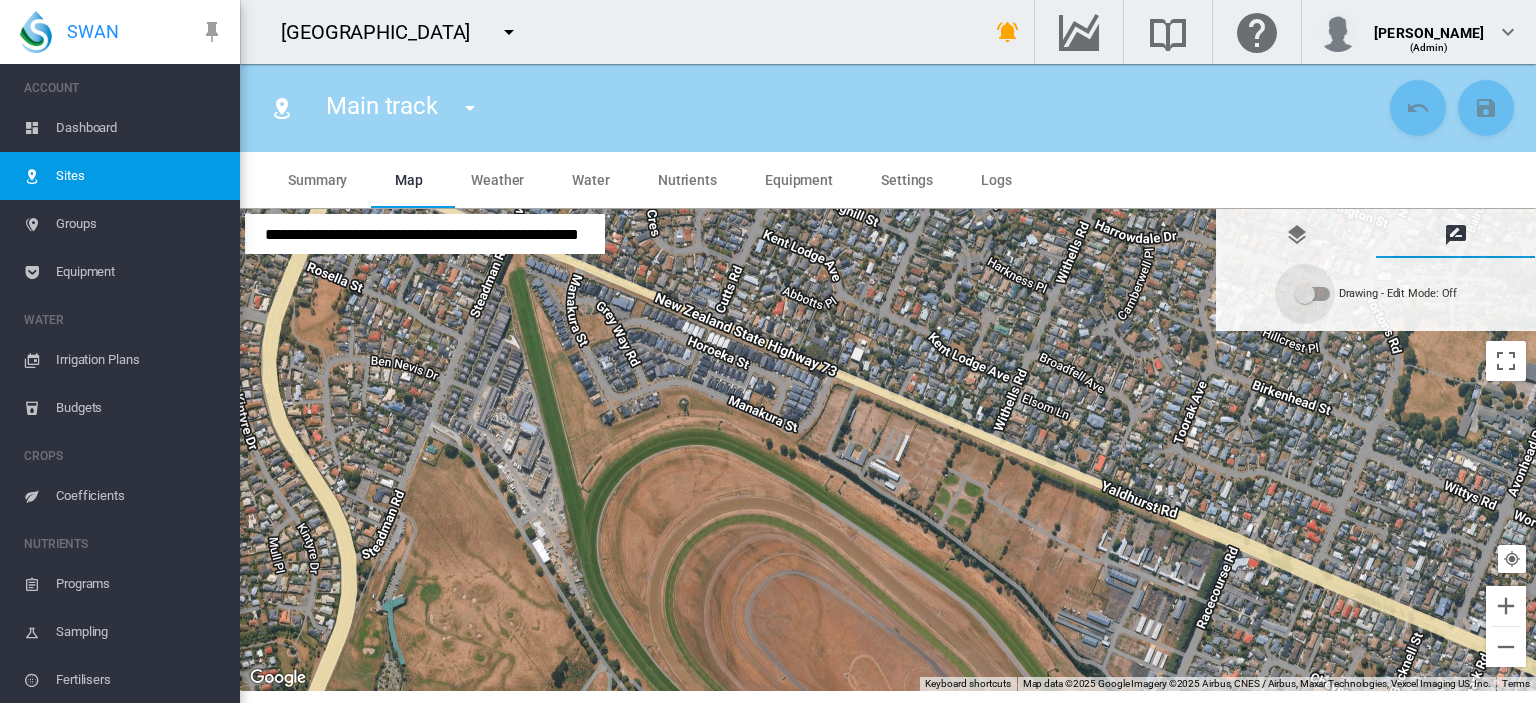 click at bounding box center (1305, 294) 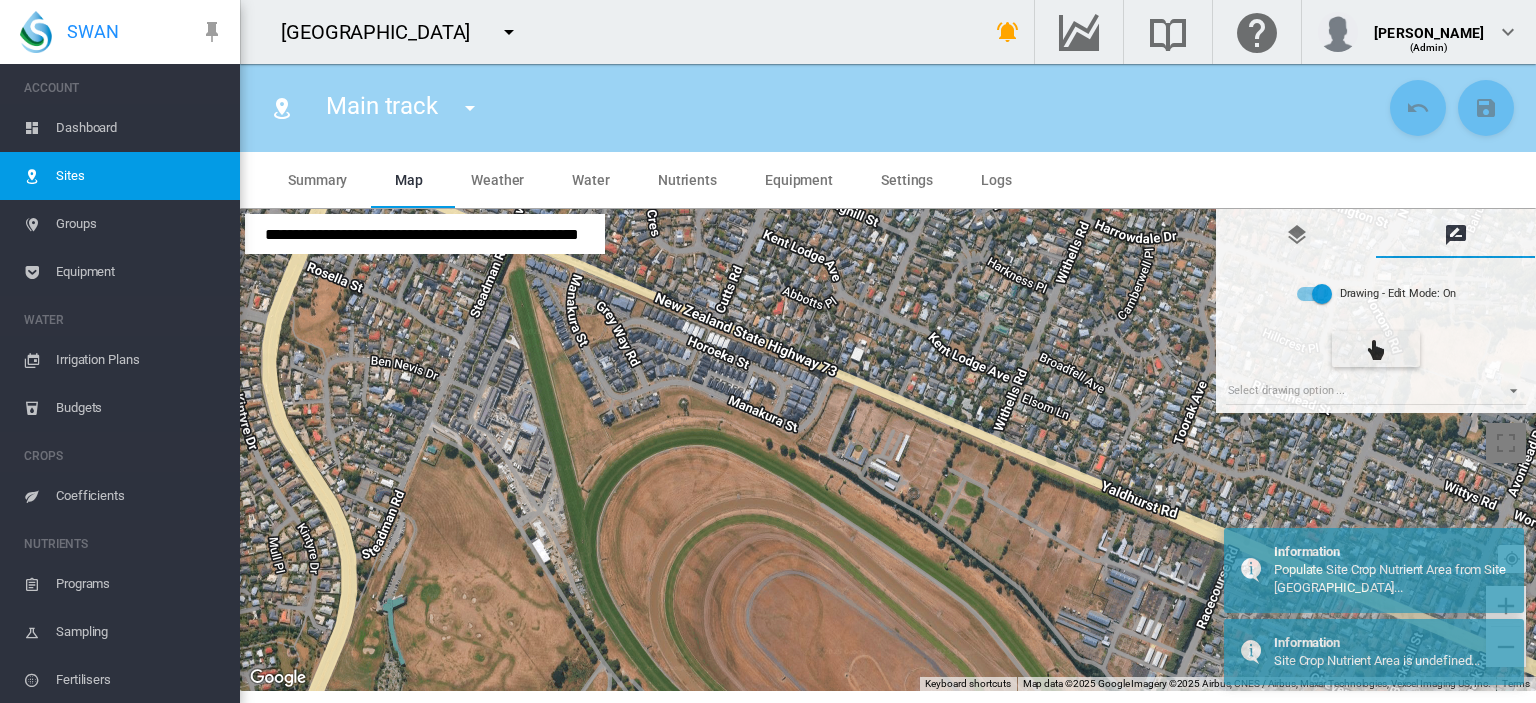 type on "*" 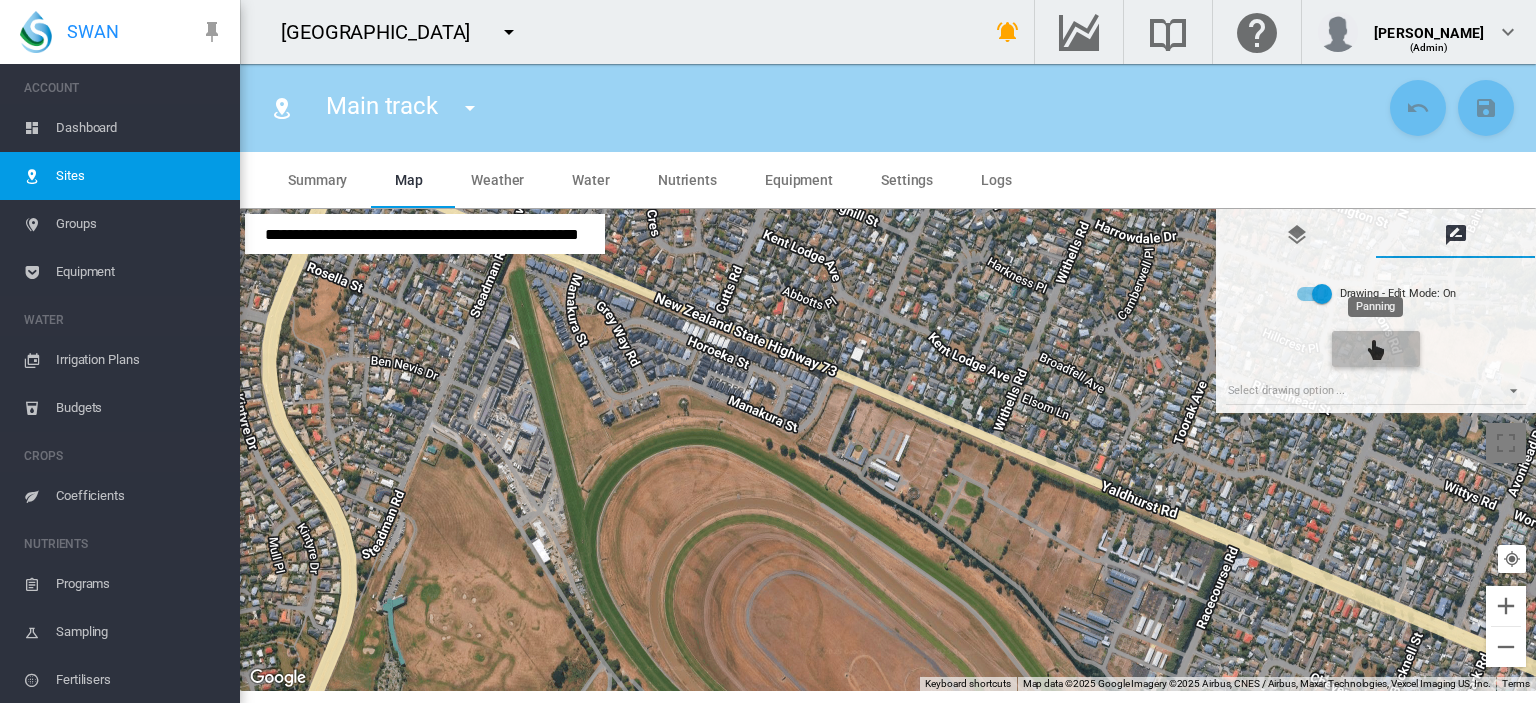 click at bounding box center (1376, 350) 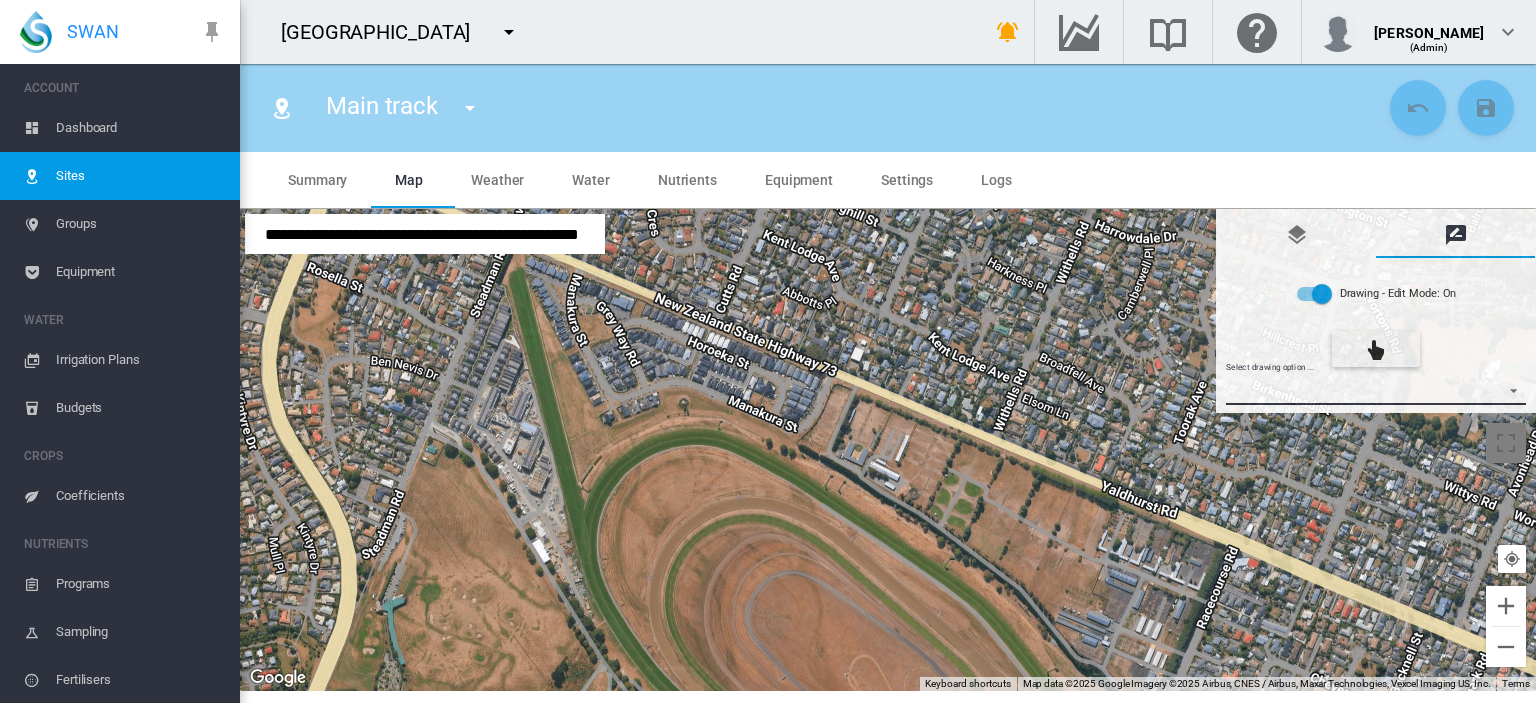 click on "Select drawing option ...
None
Site (IMU)
Site Health Area
Flow Meter
Weather Station" at bounding box center (1376, 390) 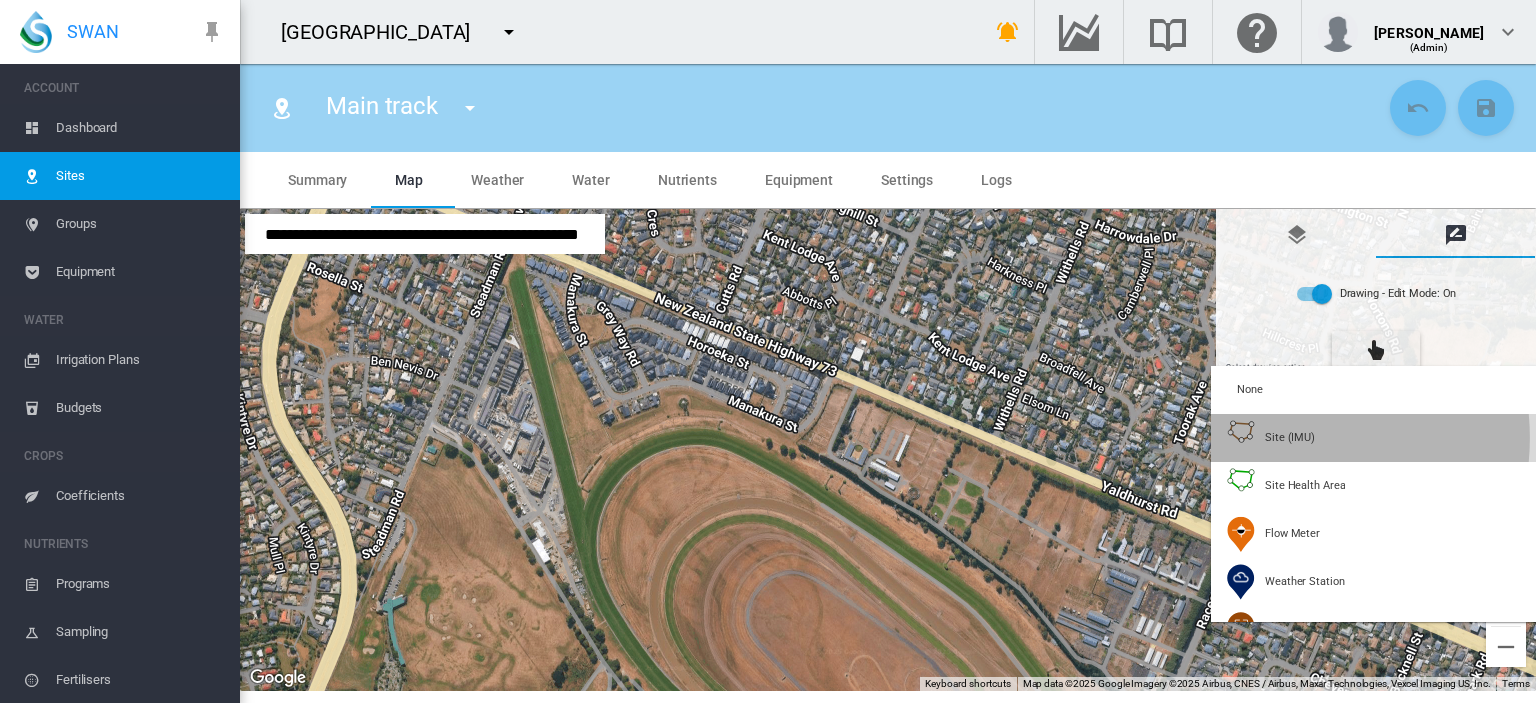 click on "Site (IMU)" at bounding box center [1290, 437] 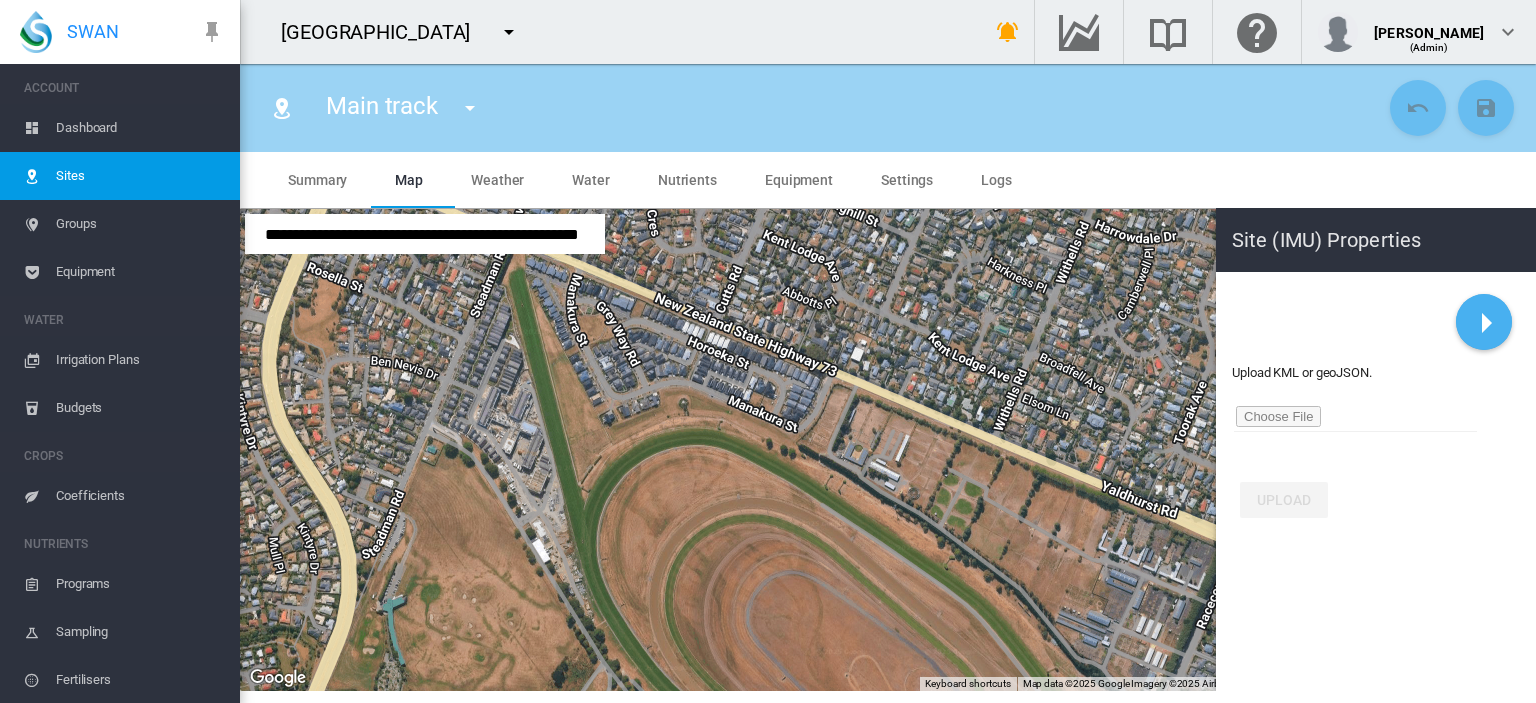 click 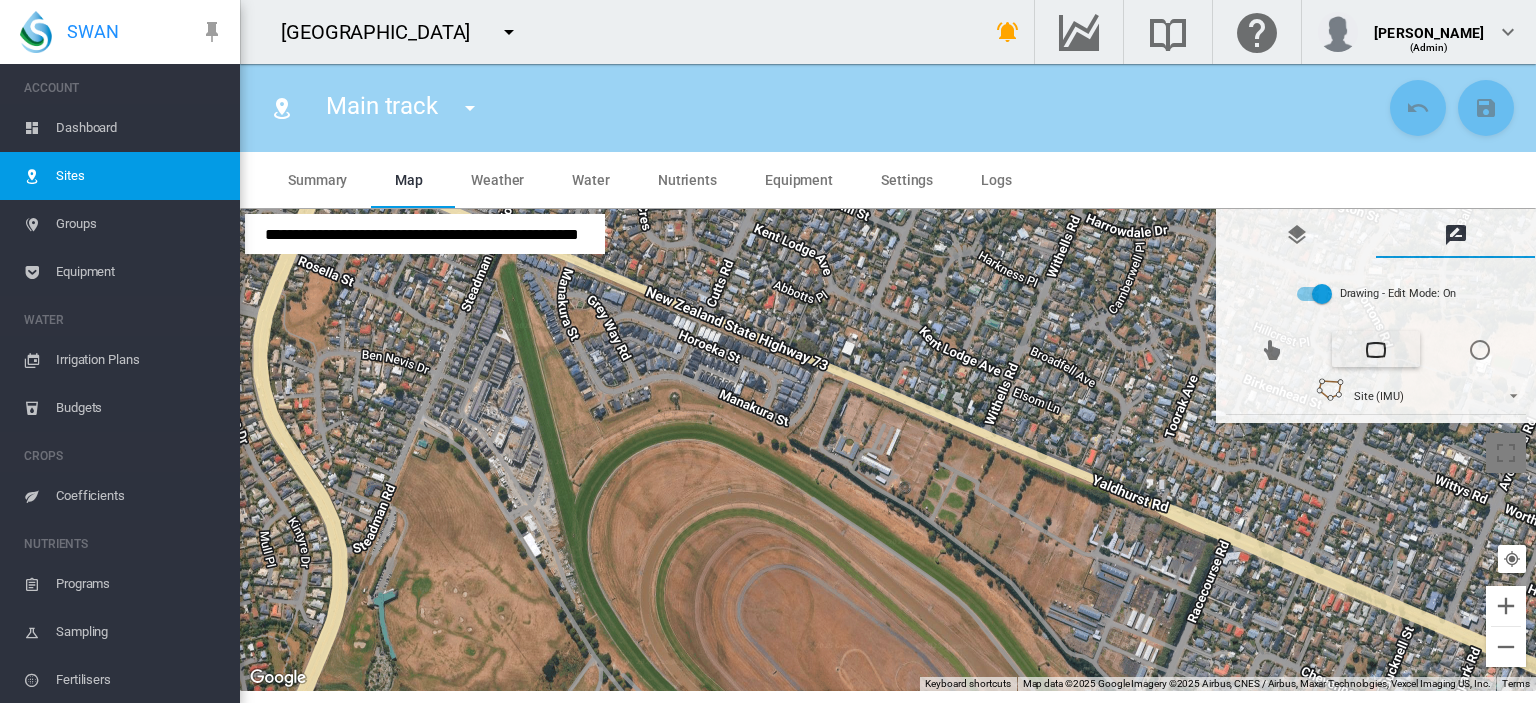 drag, startPoint x: 524, startPoint y: 271, endPoint x: 516, endPoint y: 264, distance: 10.630146 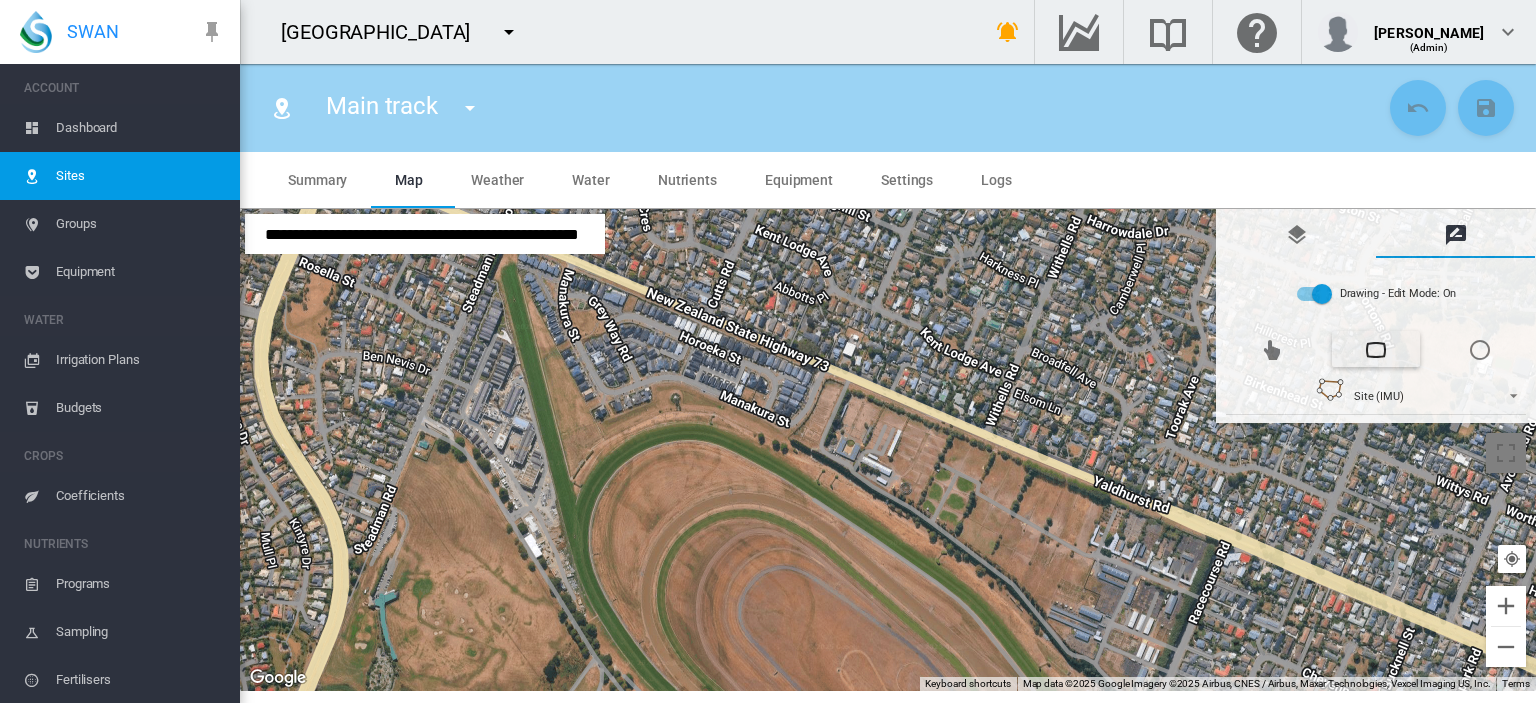 click at bounding box center [888, 450] 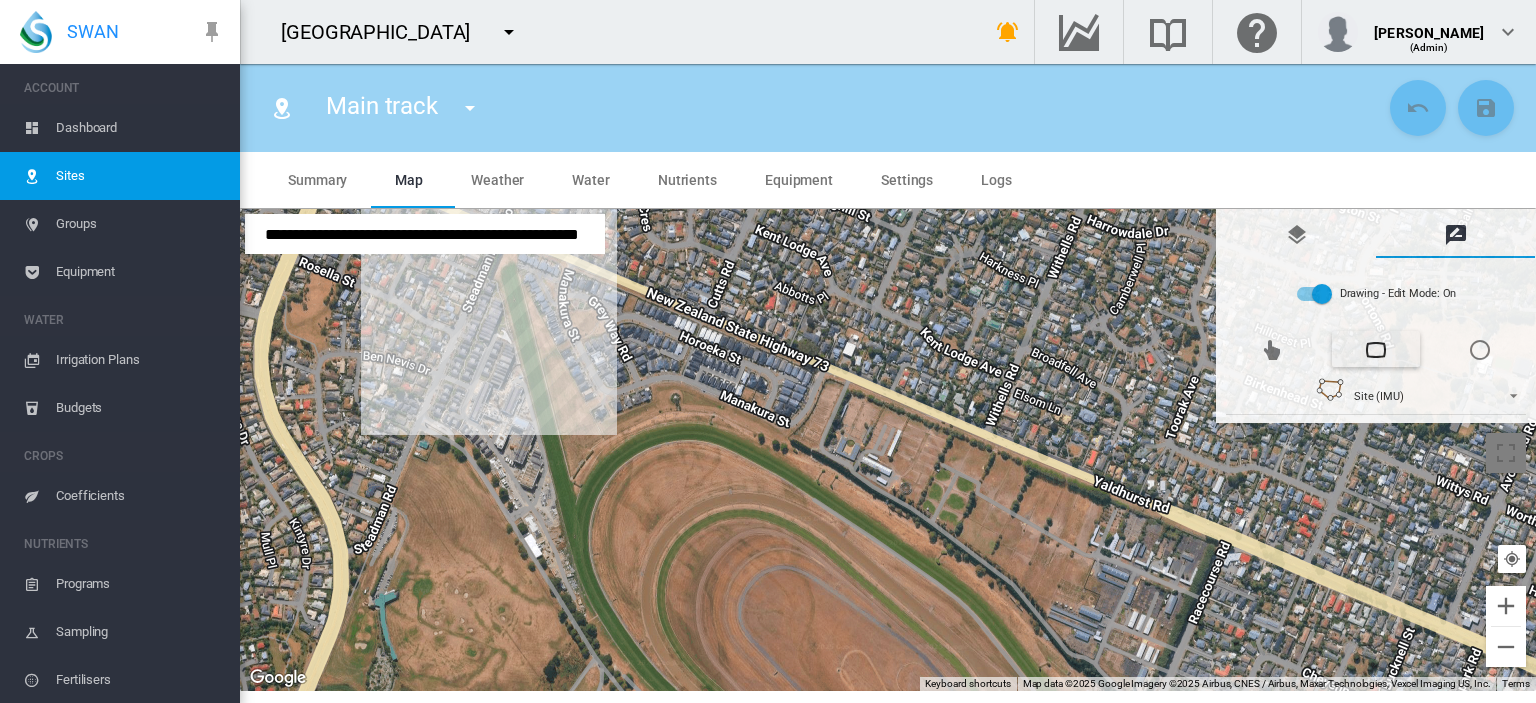 click at bounding box center (888, 450) 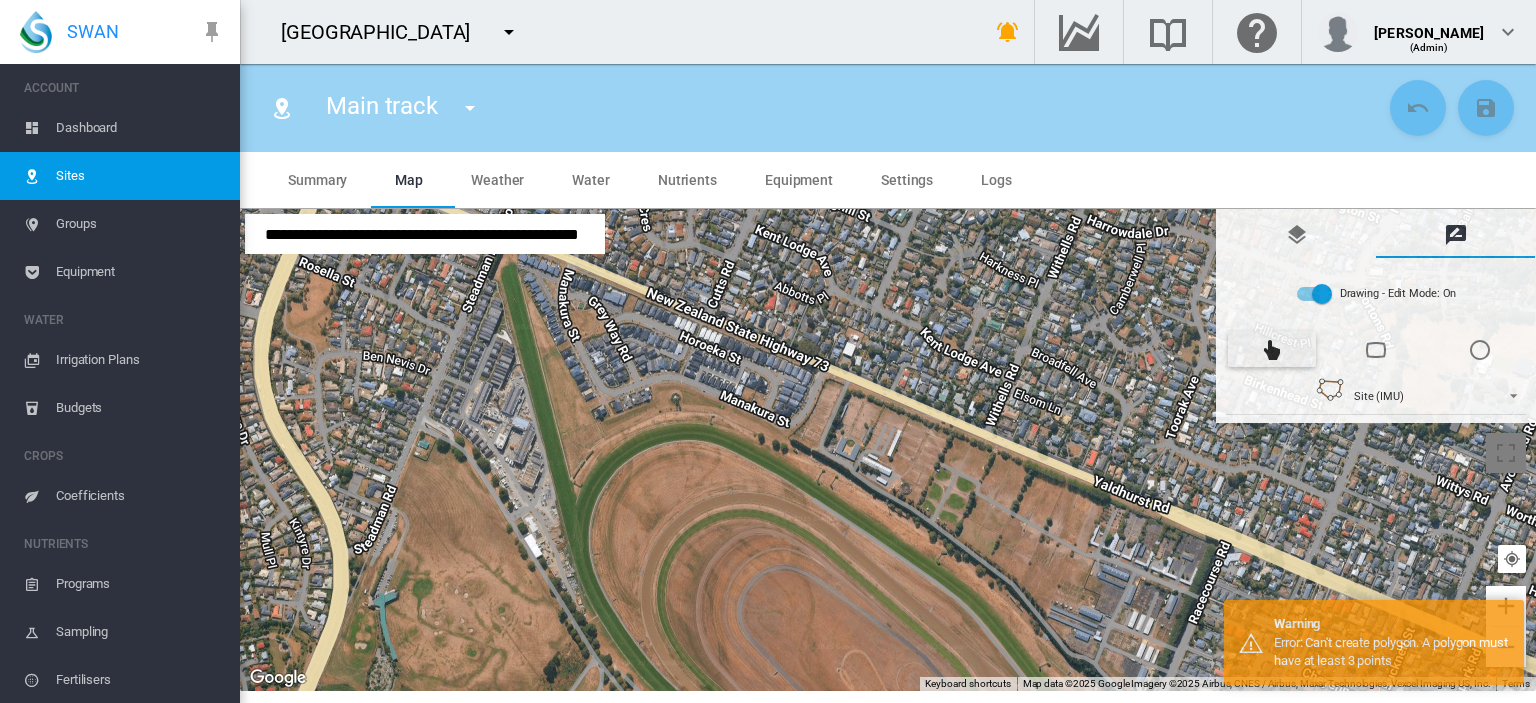 click on "To navigate, press the arrow keys." at bounding box center (888, 450) 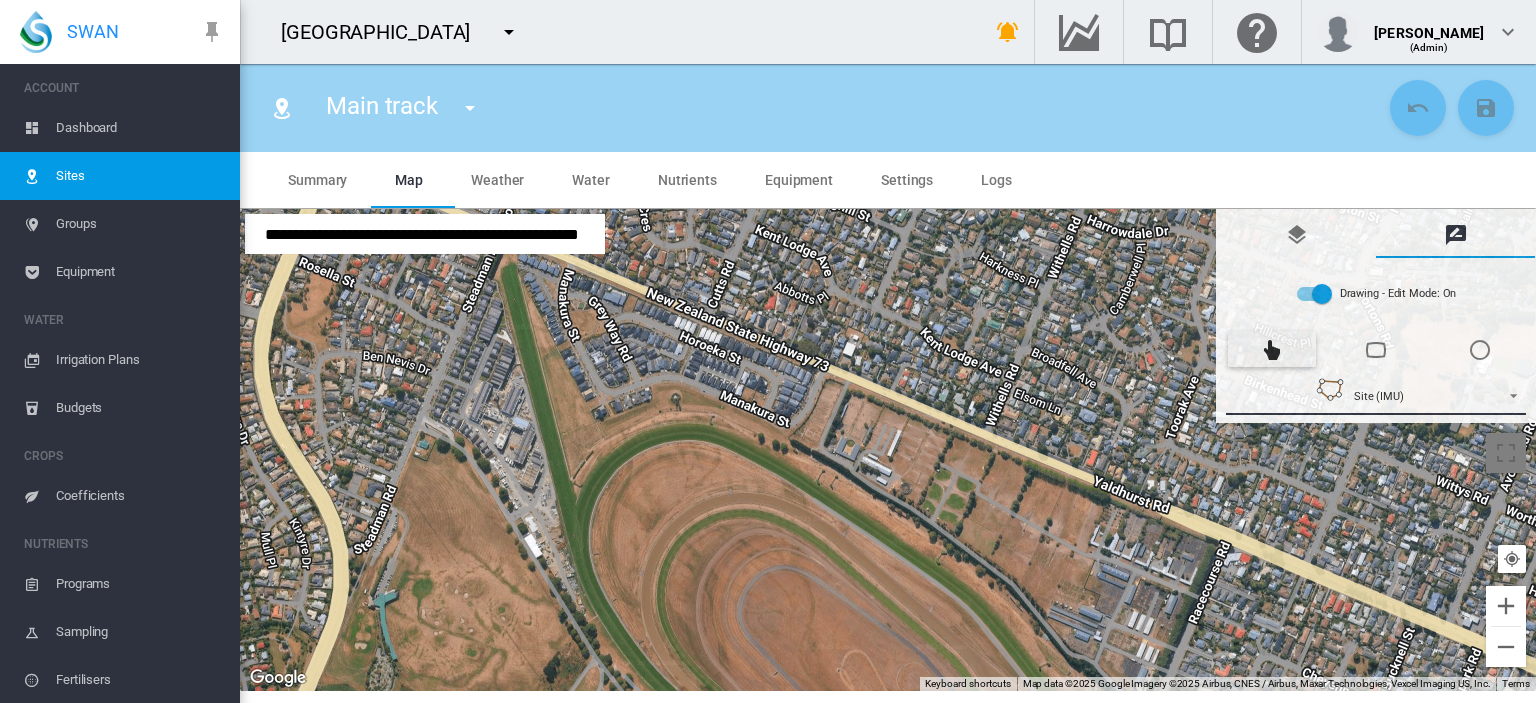 click at bounding box center (1330, 396) 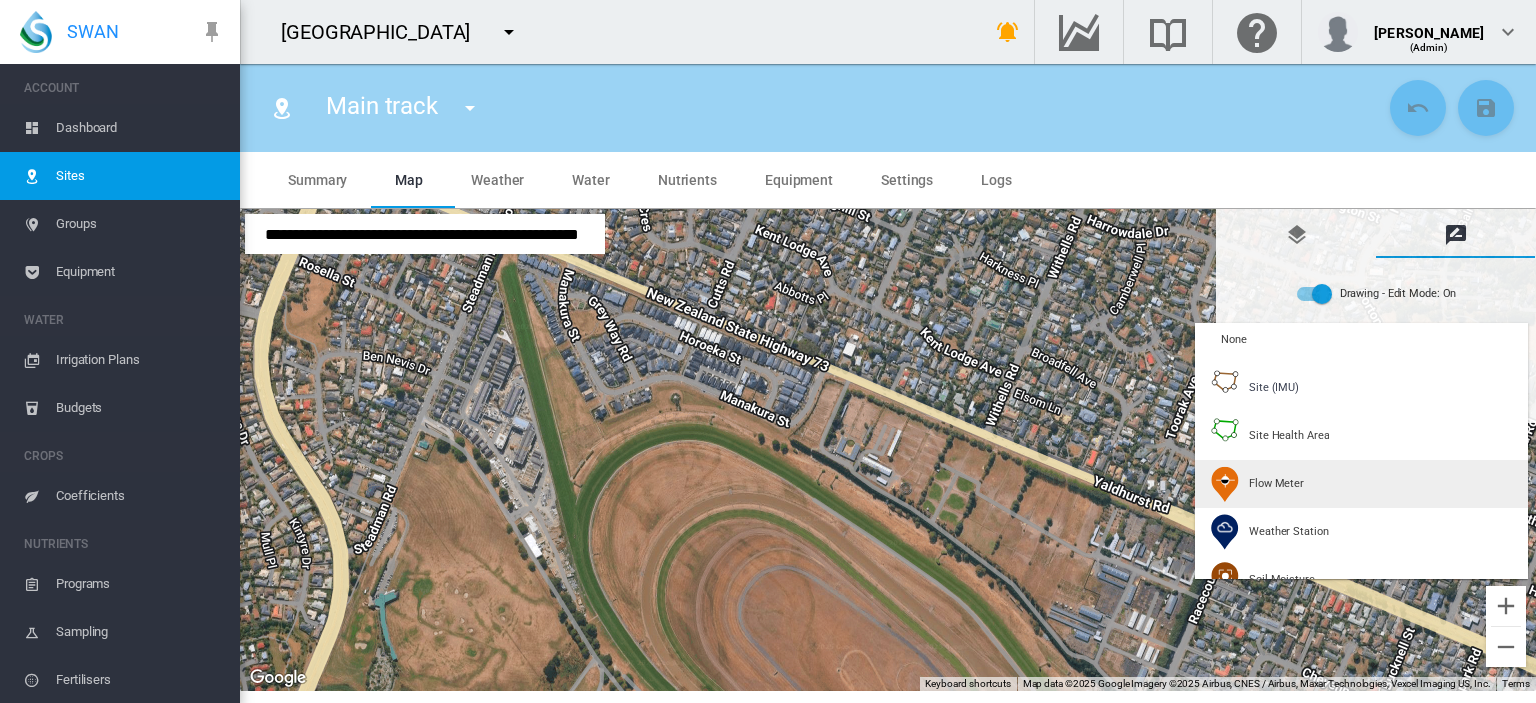 scroll, scrollTop: 6, scrollLeft: 0, axis: vertical 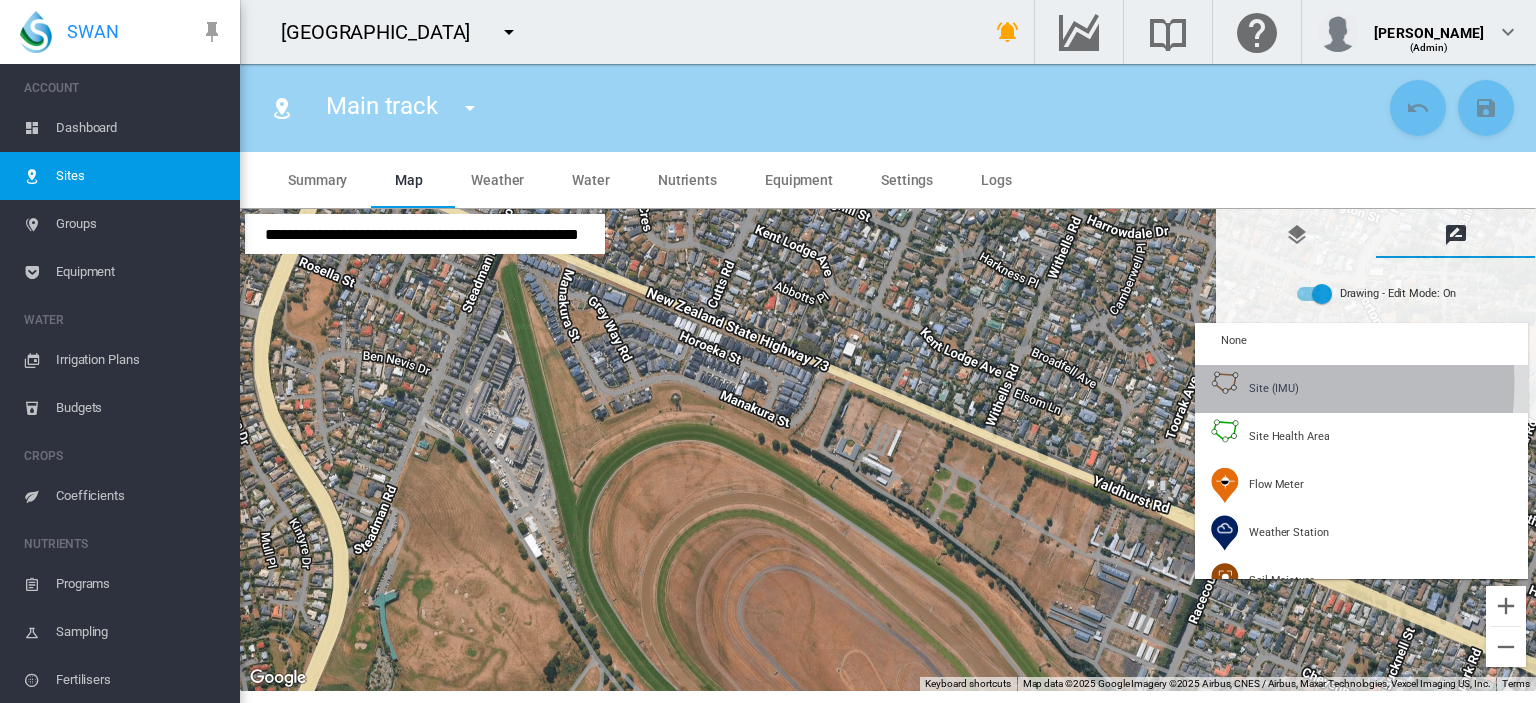click at bounding box center [1225, 389] 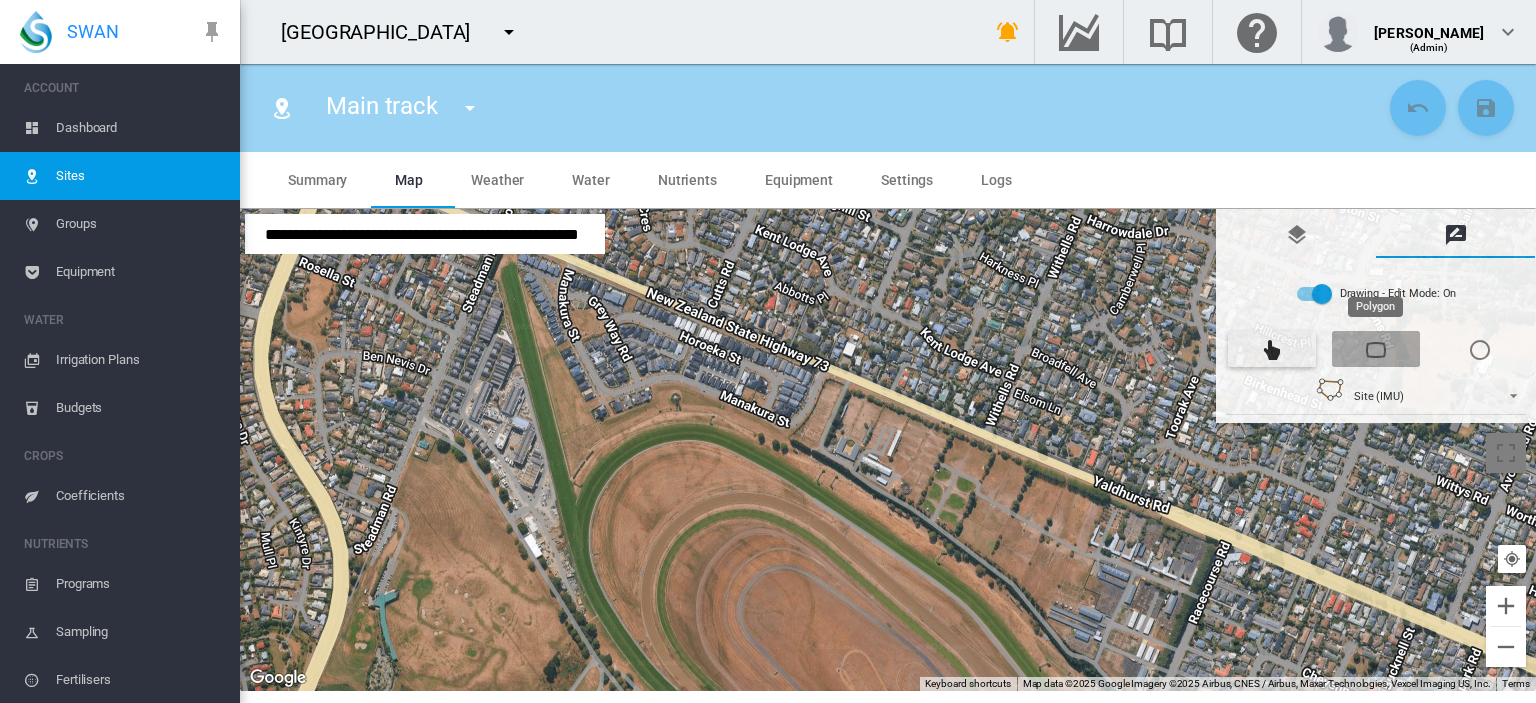 click at bounding box center (1376, 350) 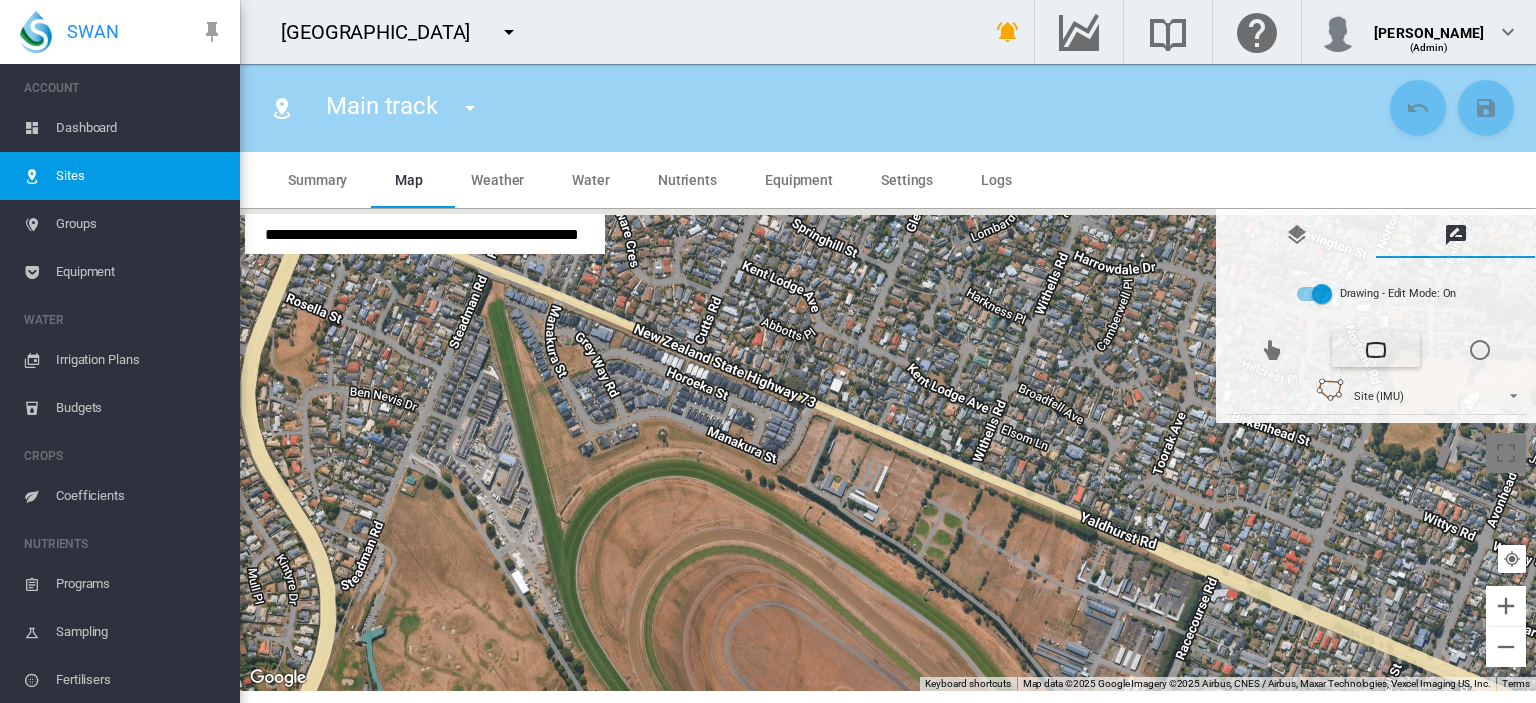 drag, startPoint x: 507, startPoint y: 261, endPoint x: 494, endPoint y: 301, distance: 42.059483 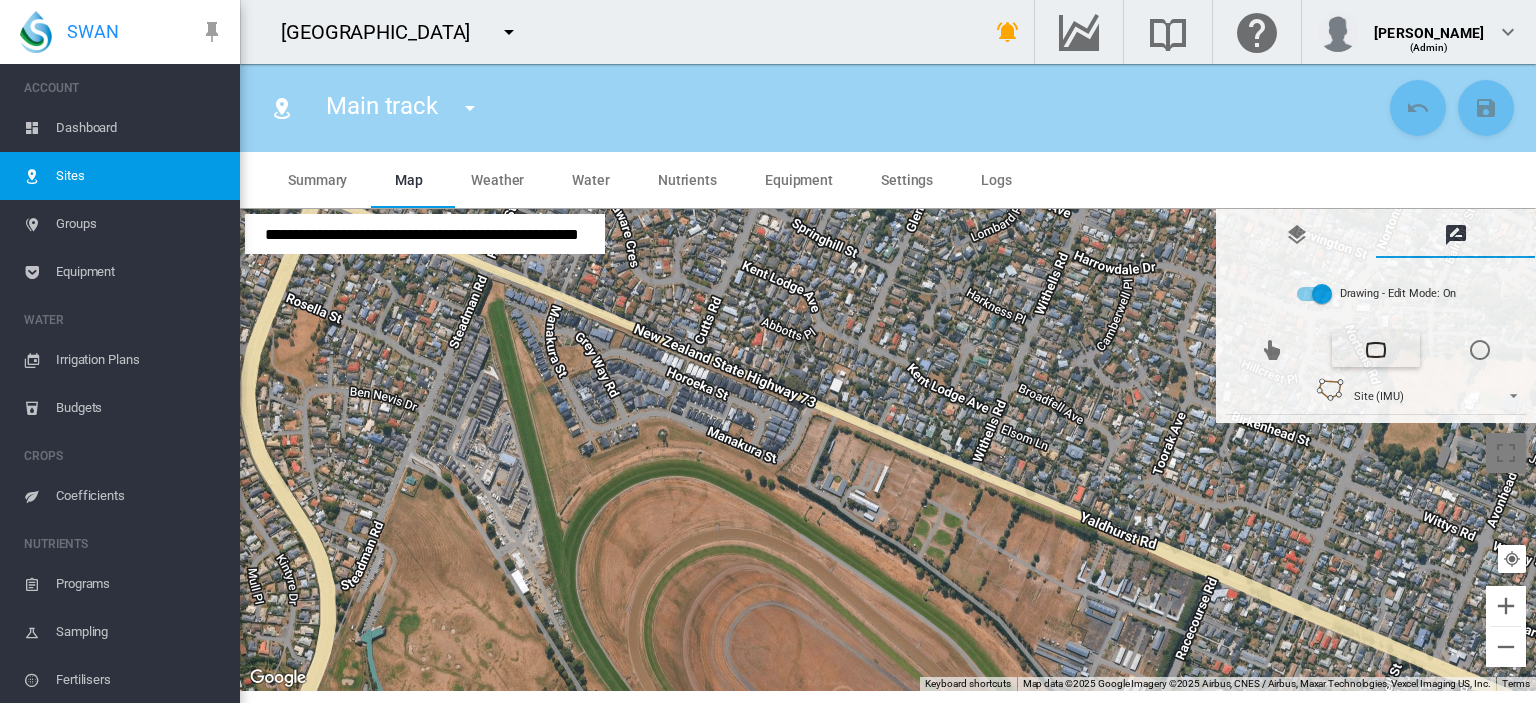 click at bounding box center [888, 450] 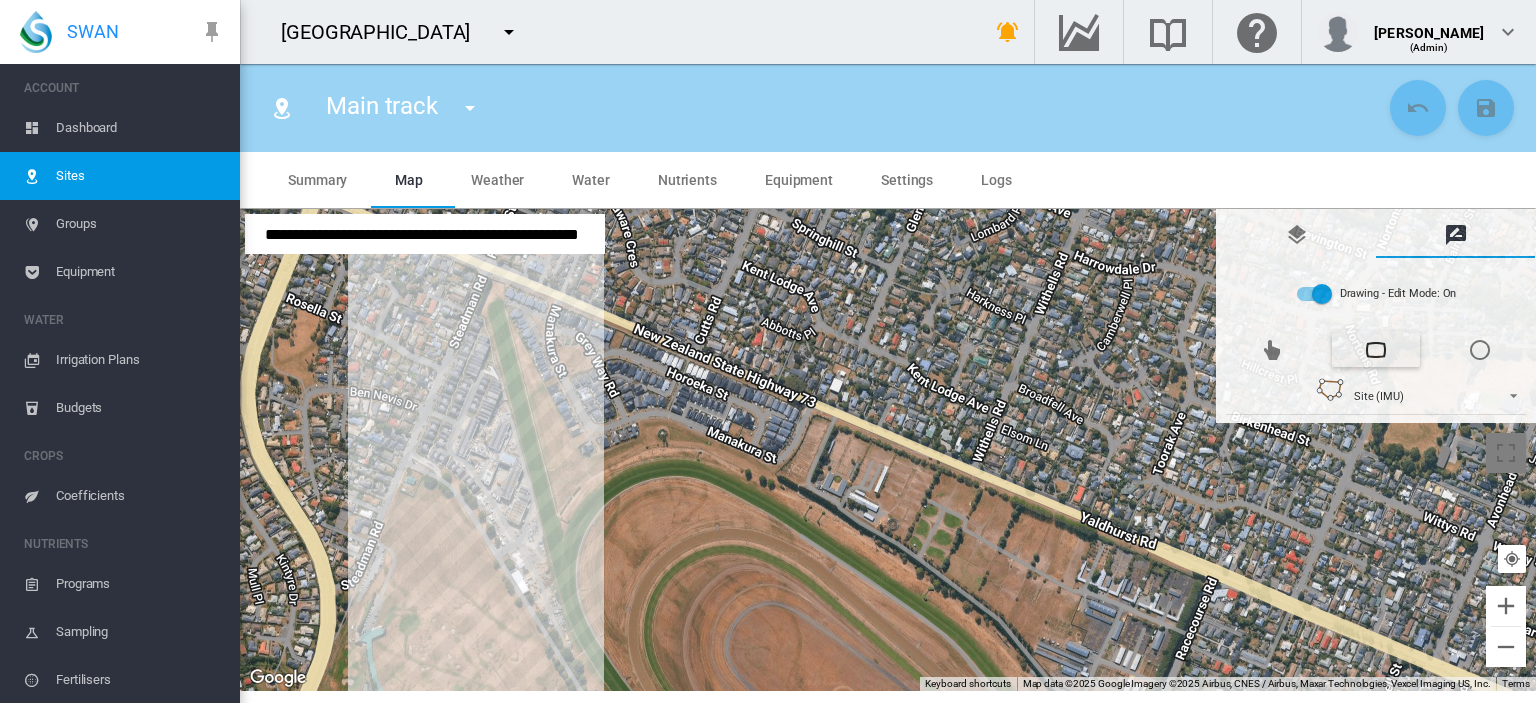 click at bounding box center [888, 450] 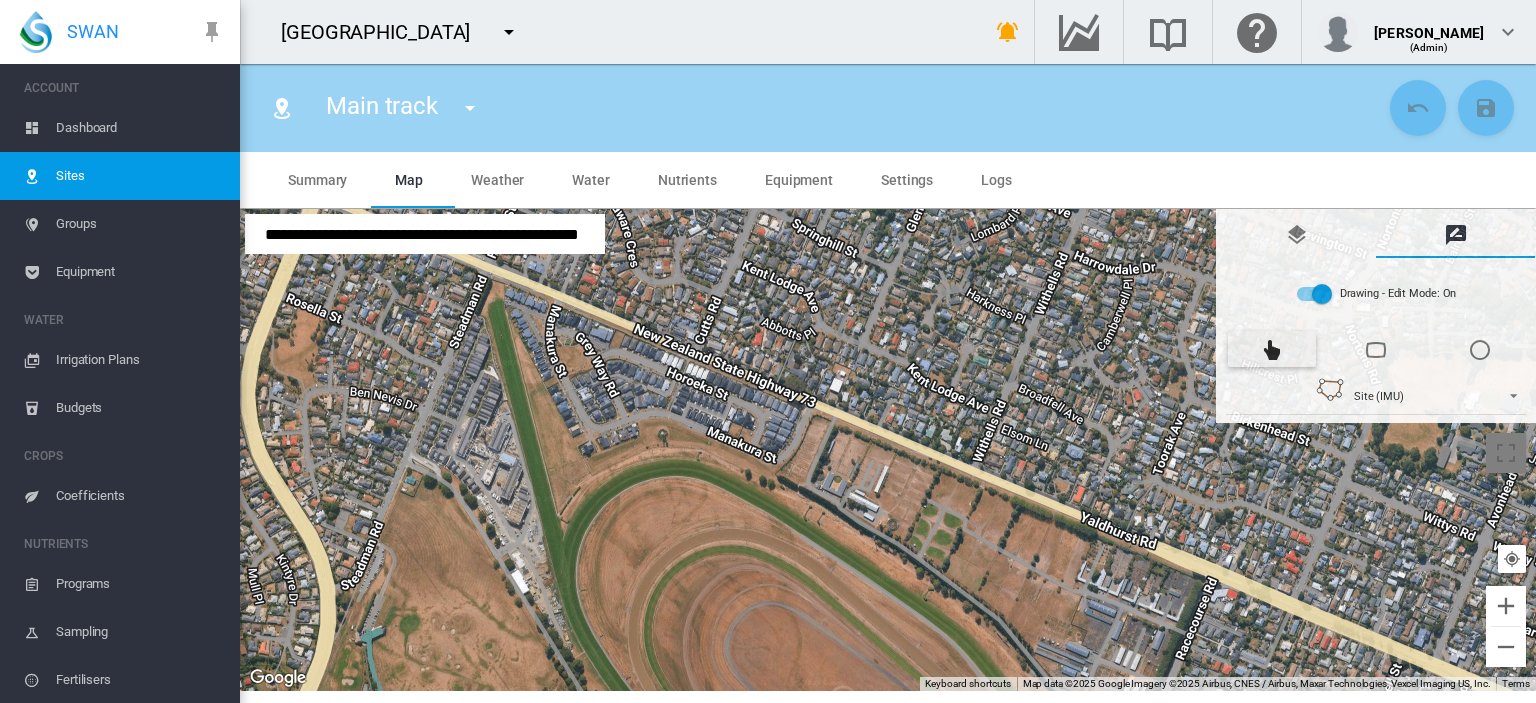 click on "To navigate, press the arrow keys." at bounding box center (888, 450) 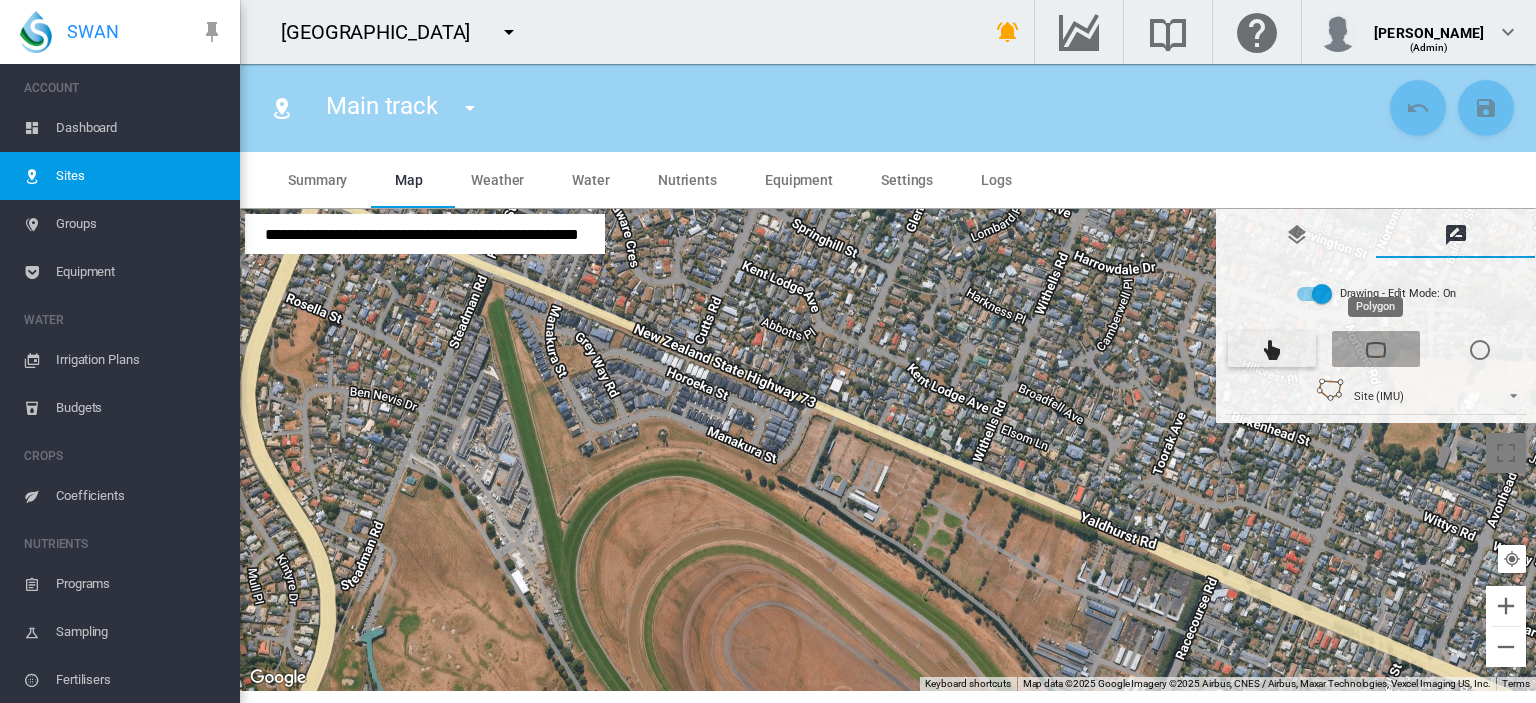 click at bounding box center [1376, 350] 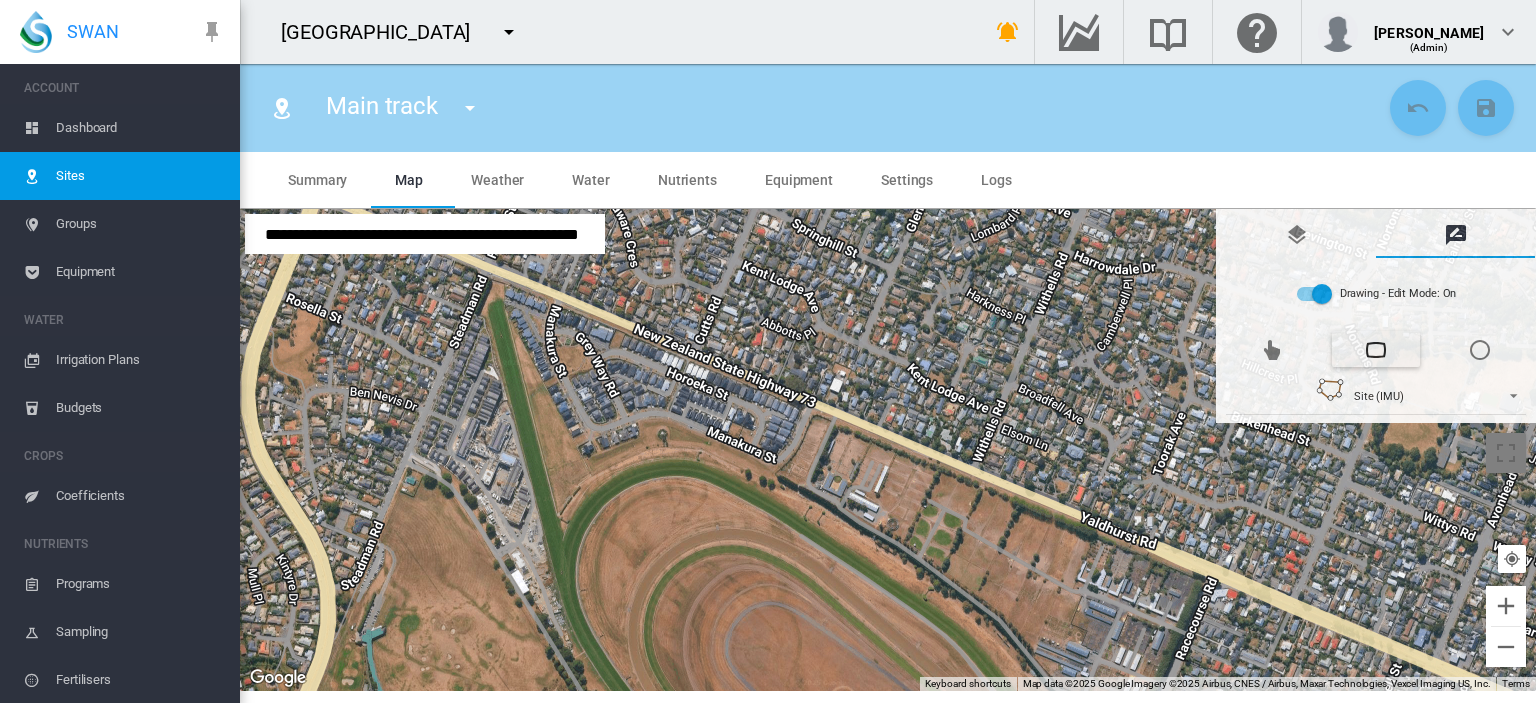 click at bounding box center [888, 450] 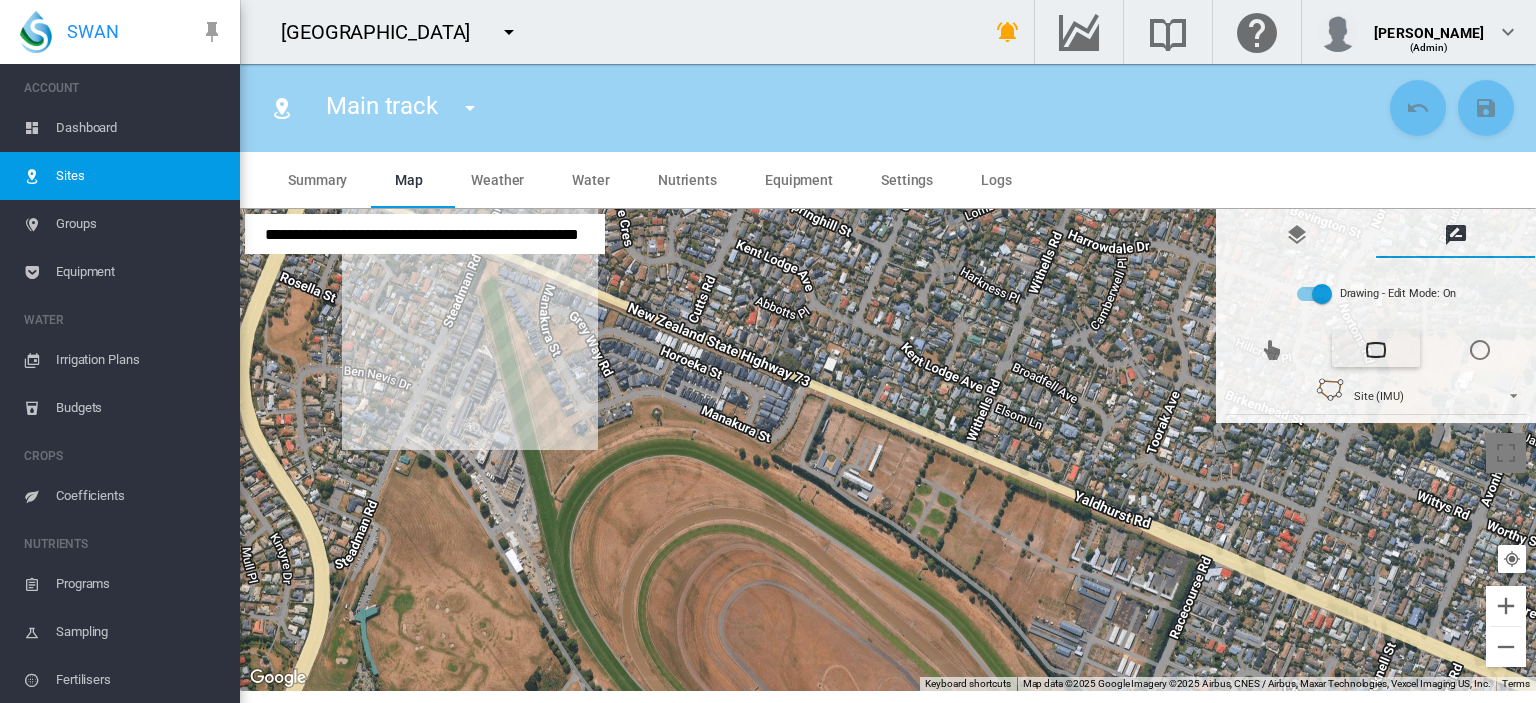 drag, startPoint x: 488, startPoint y: 306, endPoint x: 482, endPoint y: 290, distance: 17.088007 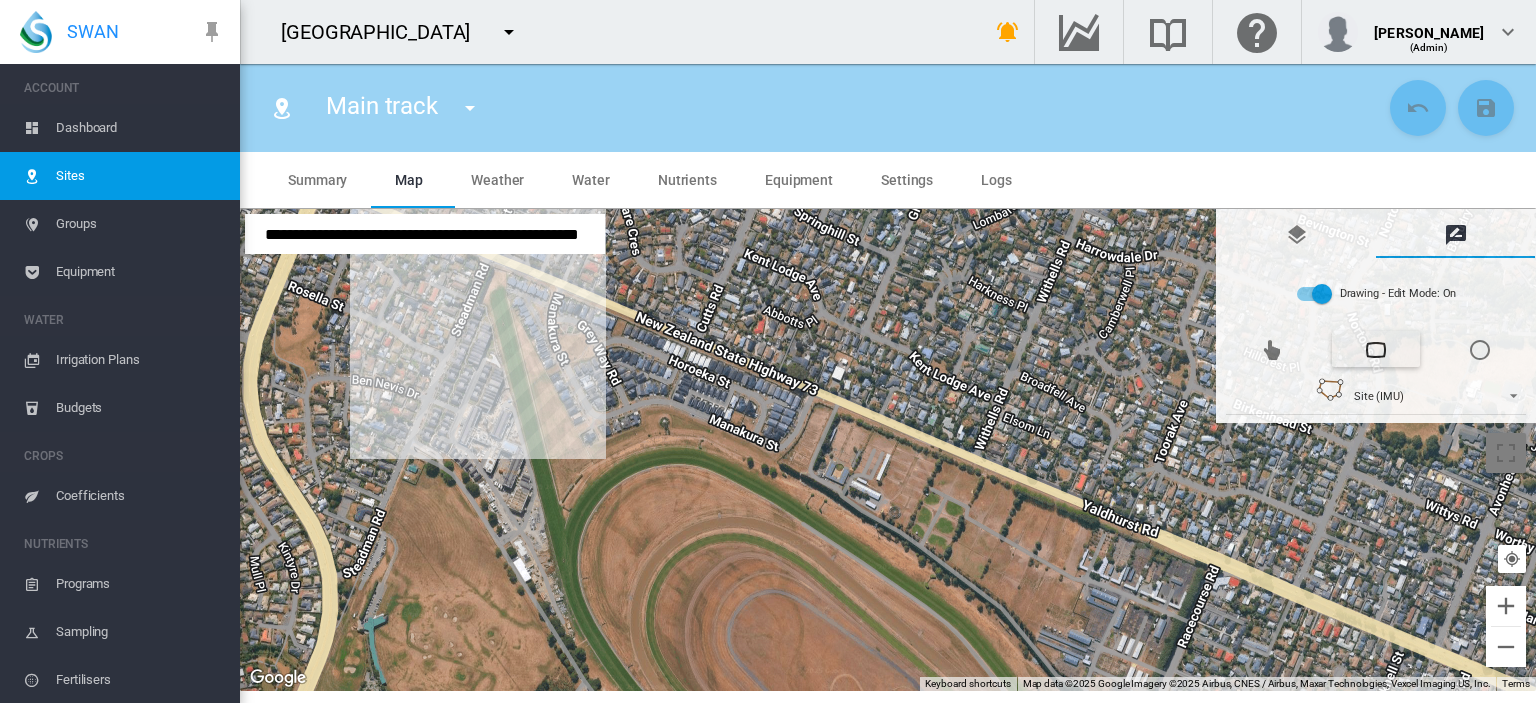 click at bounding box center [888, 450] 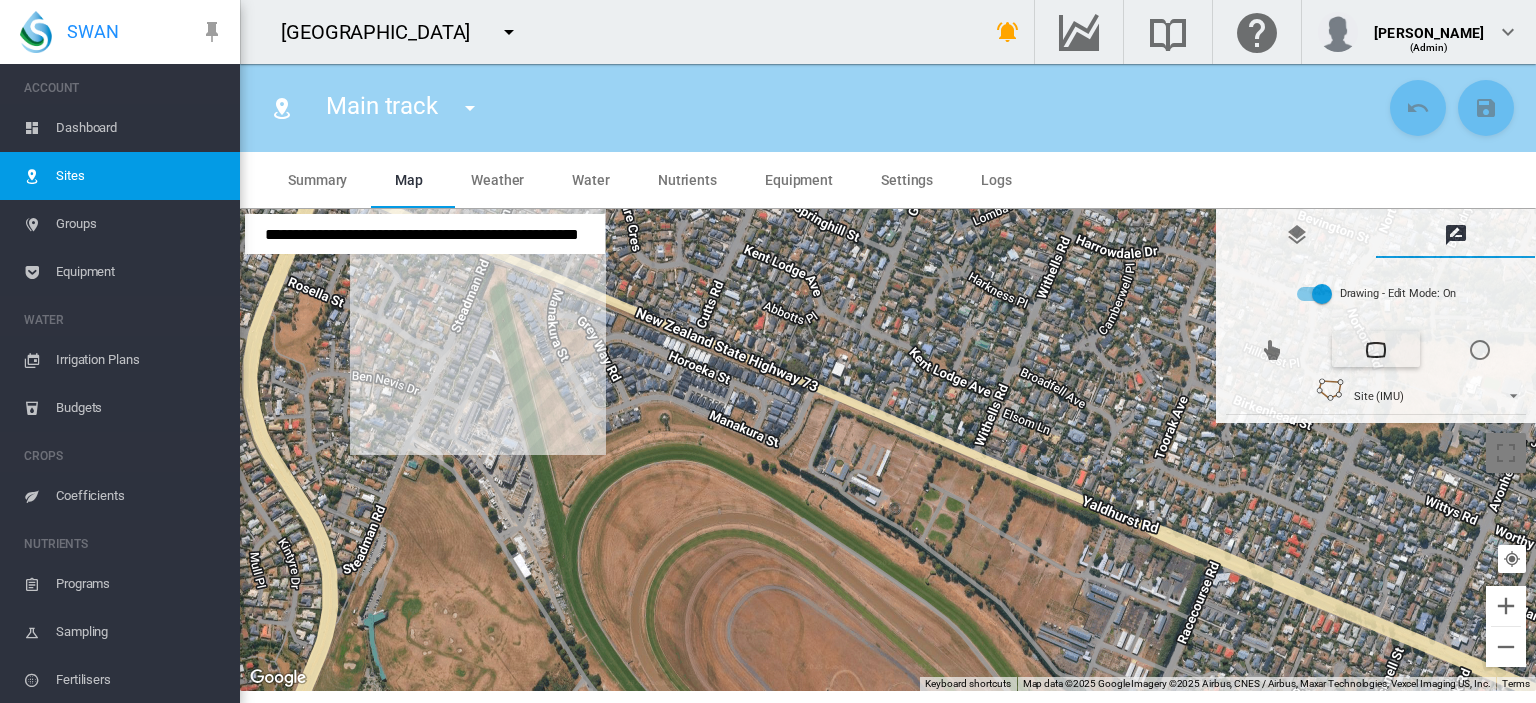 click at bounding box center [888, 450] 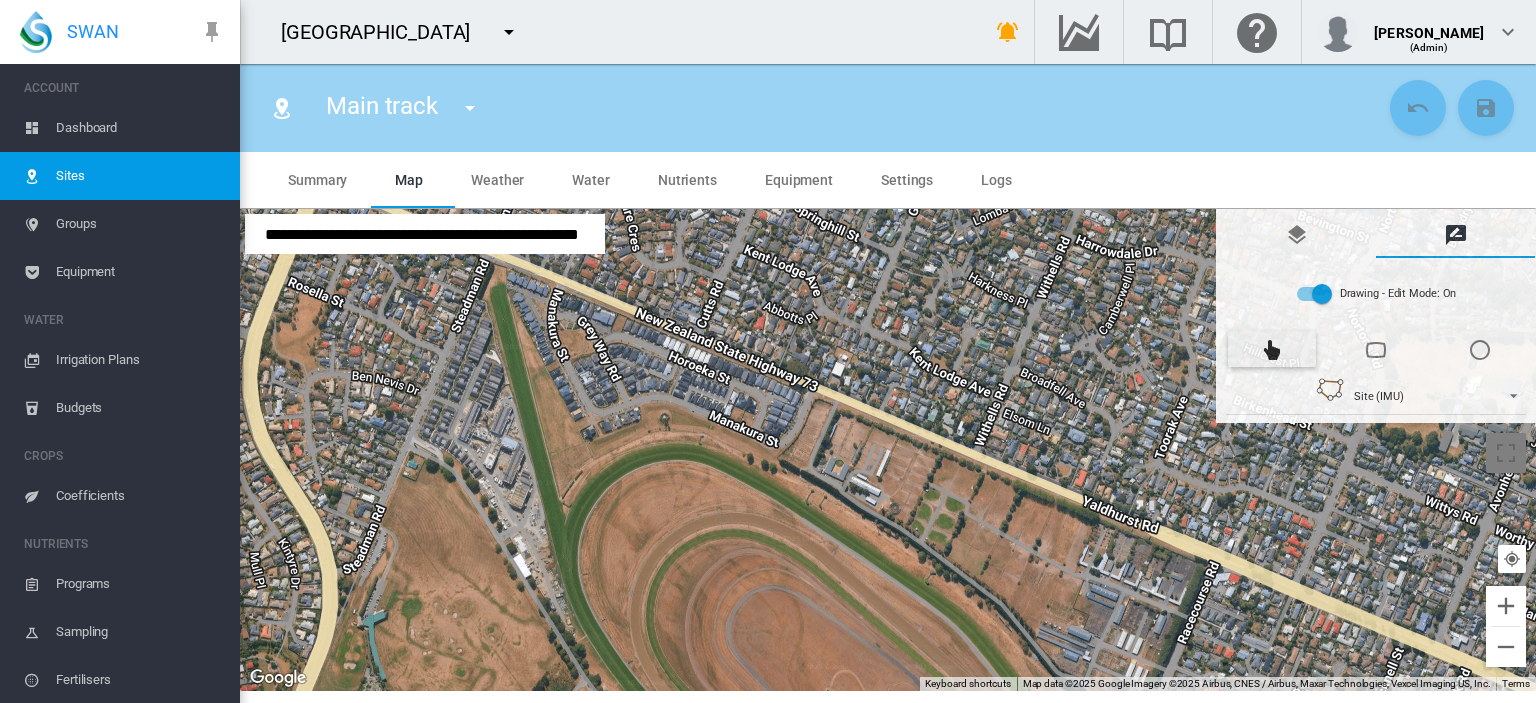 click on "To navigate, press the arrow keys." at bounding box center (888, 450) 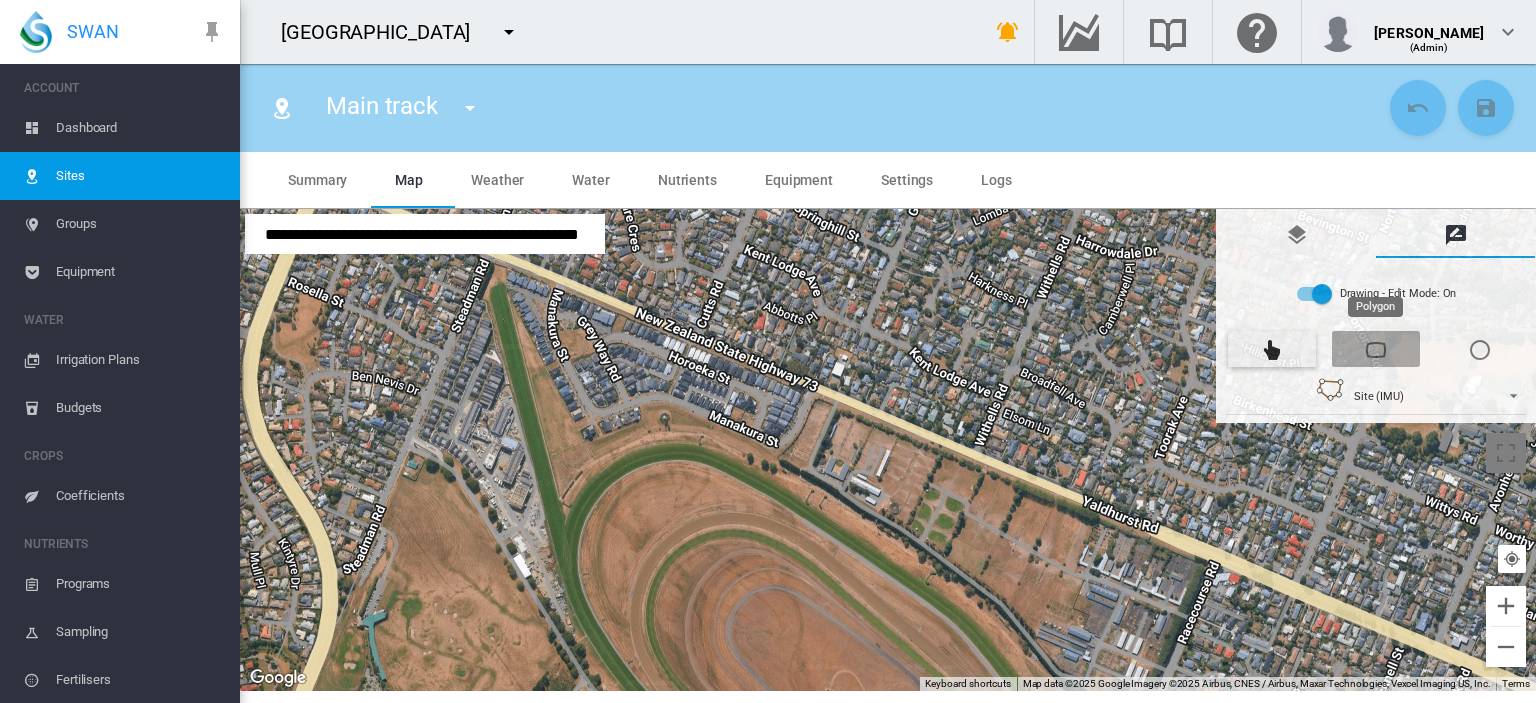 click at bounding box center [1376, 350] 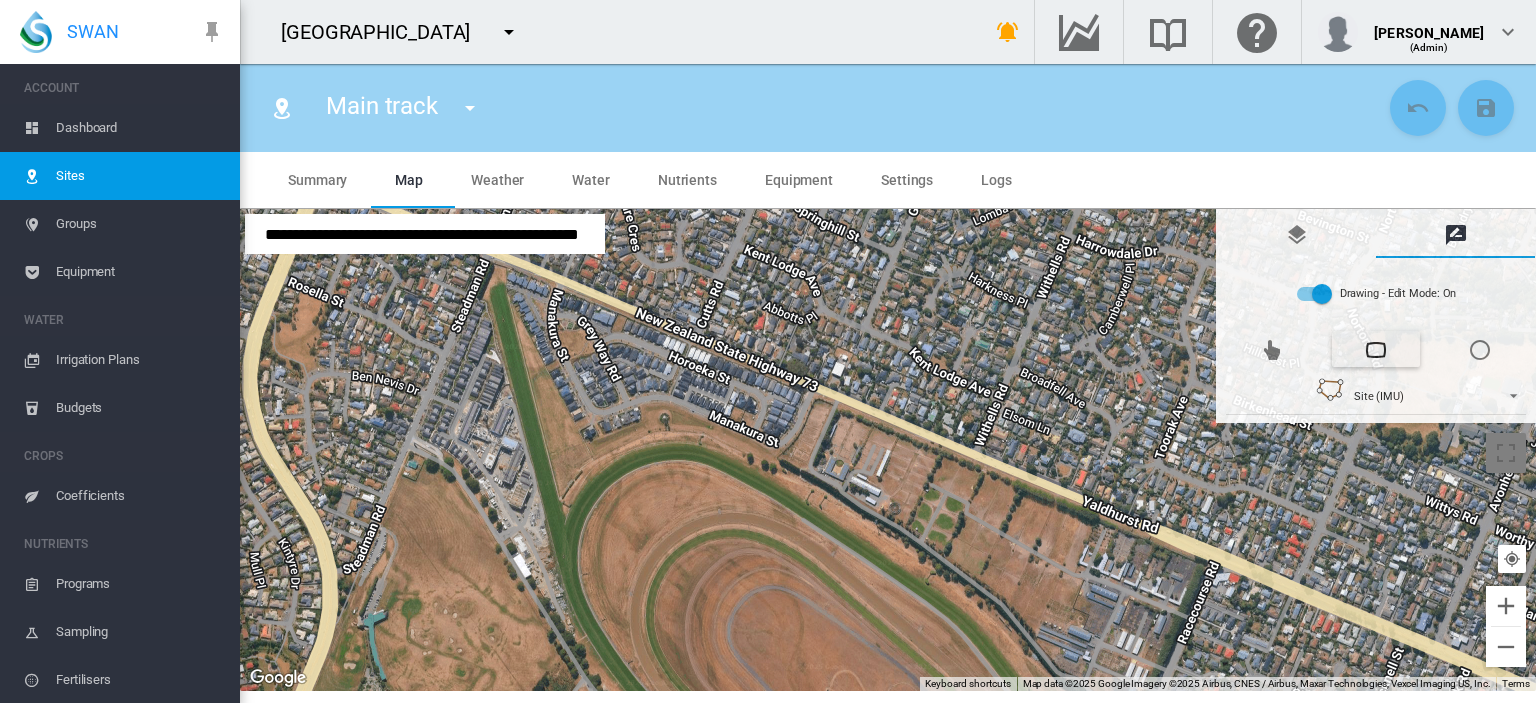 click at bounding box center (888, 450) 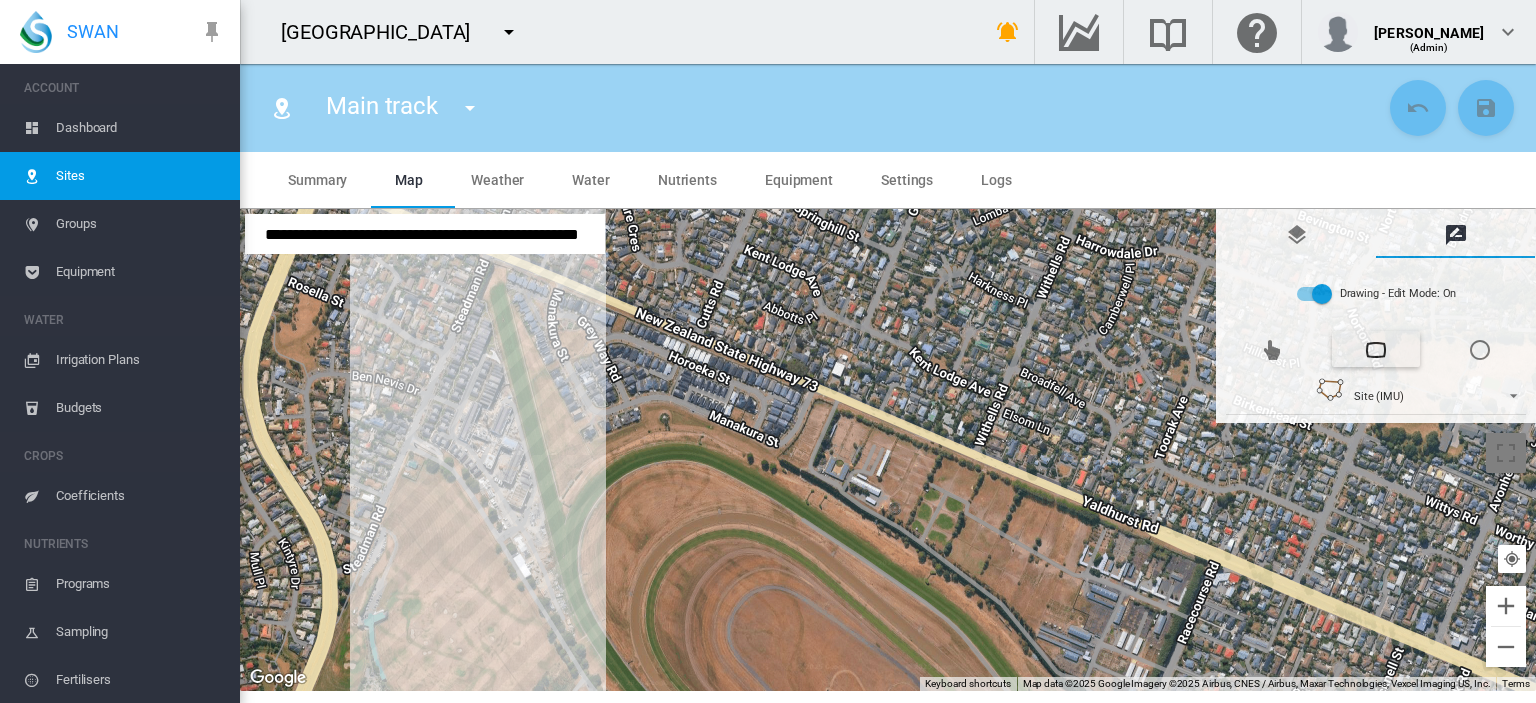 click at bounding box center (888, 450) 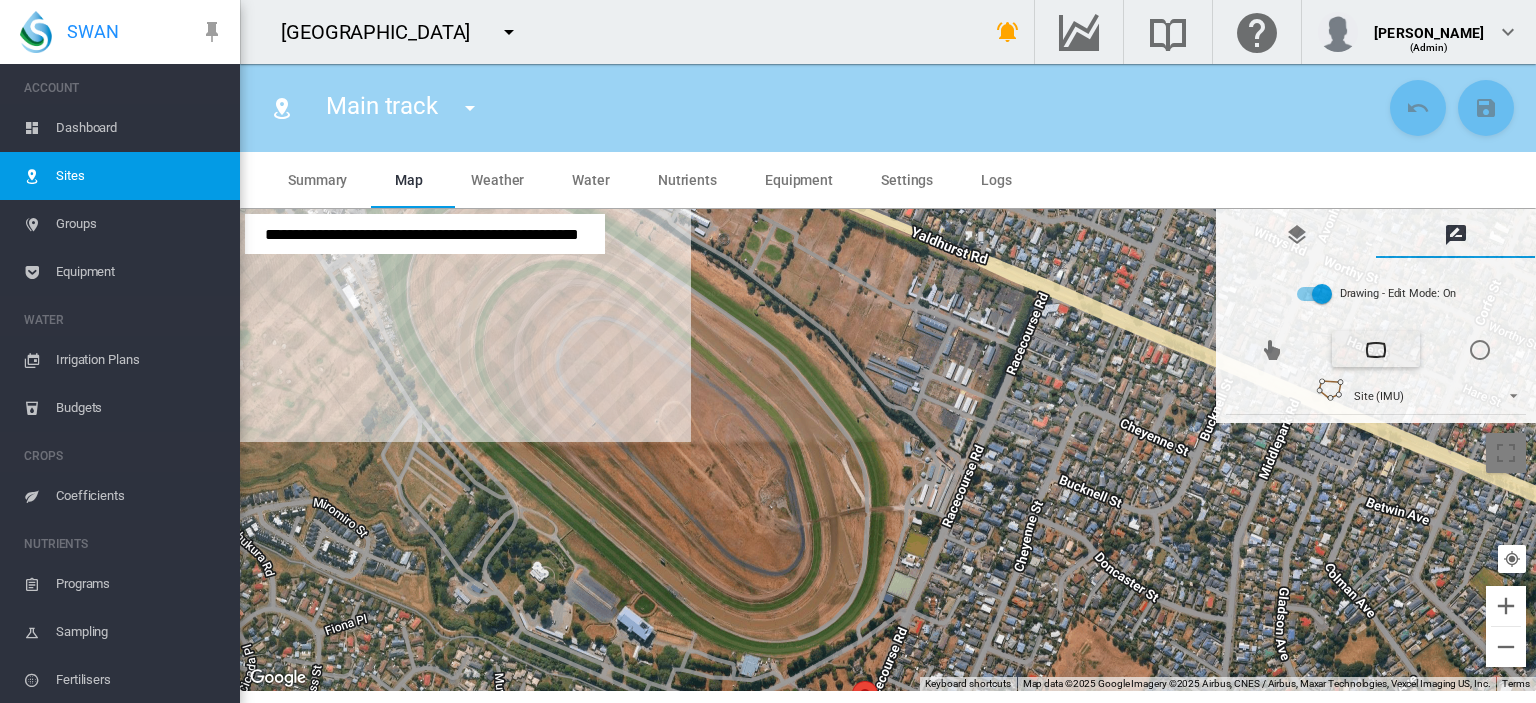 drag, startPoint x: 627, startPoint y: 686, endPoint x: 458, endPoint y: 418, distance: 316.8359 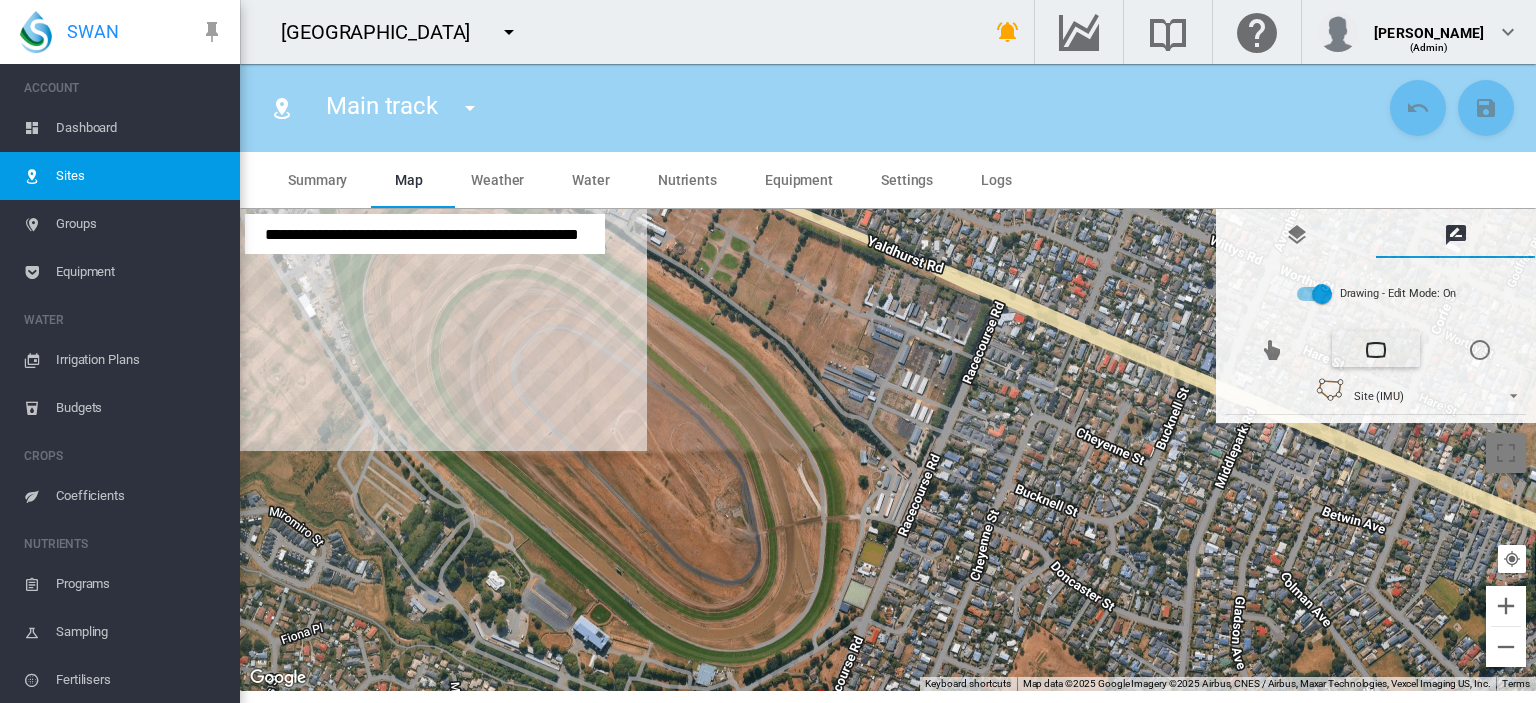 drag, startPoint x: 458, startPoint y: 418, endPoint x: 416, endPoint y: 427, distance: 42.953465 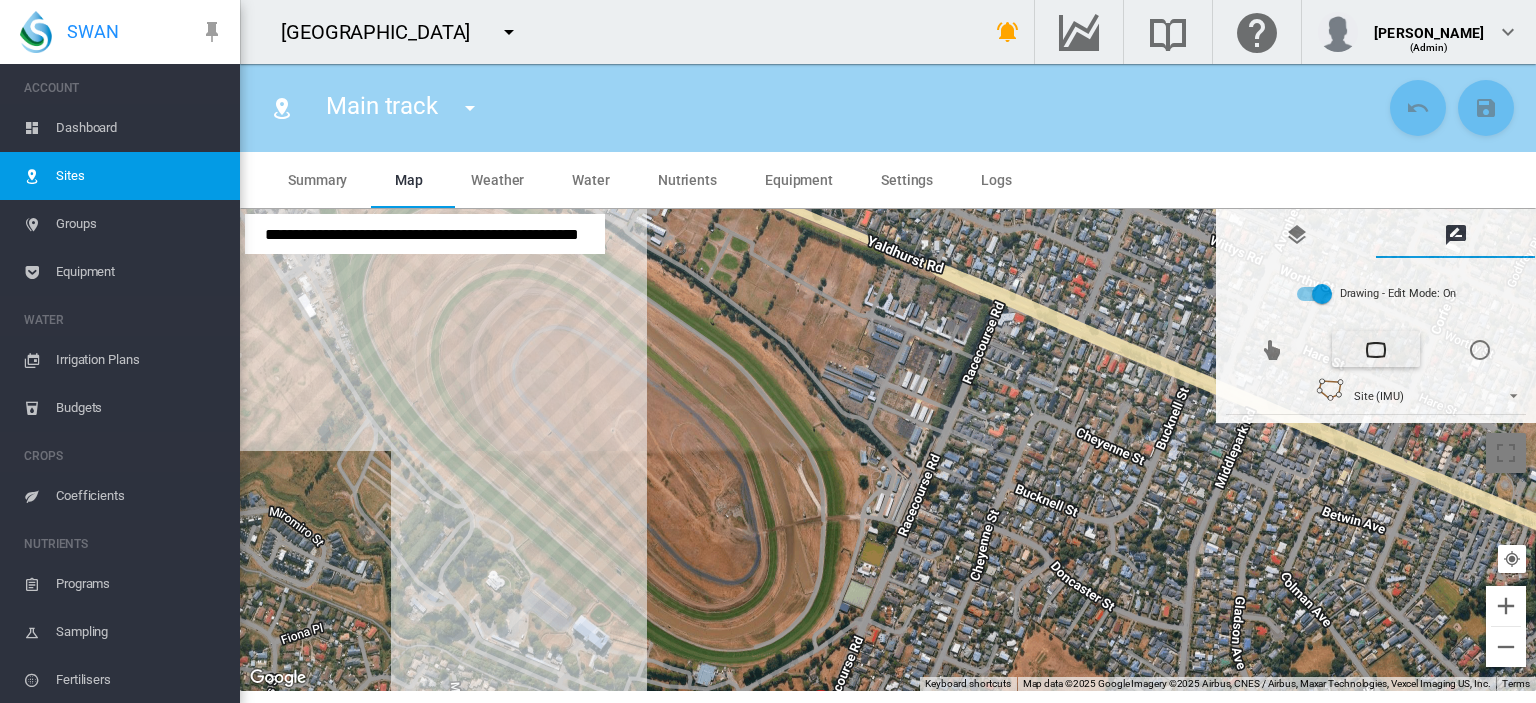 click at bounding box center (888, 450) 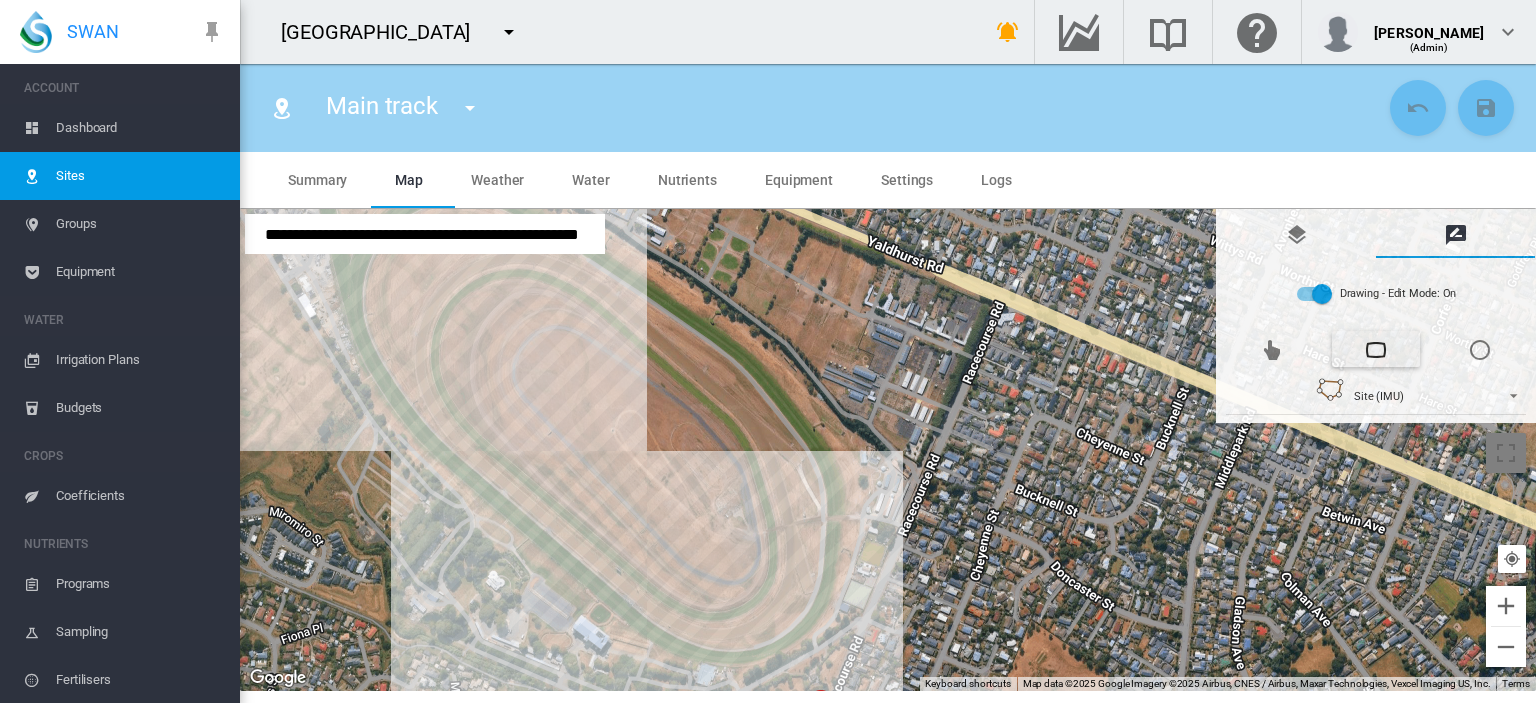 click at bounding box center [888, 450] 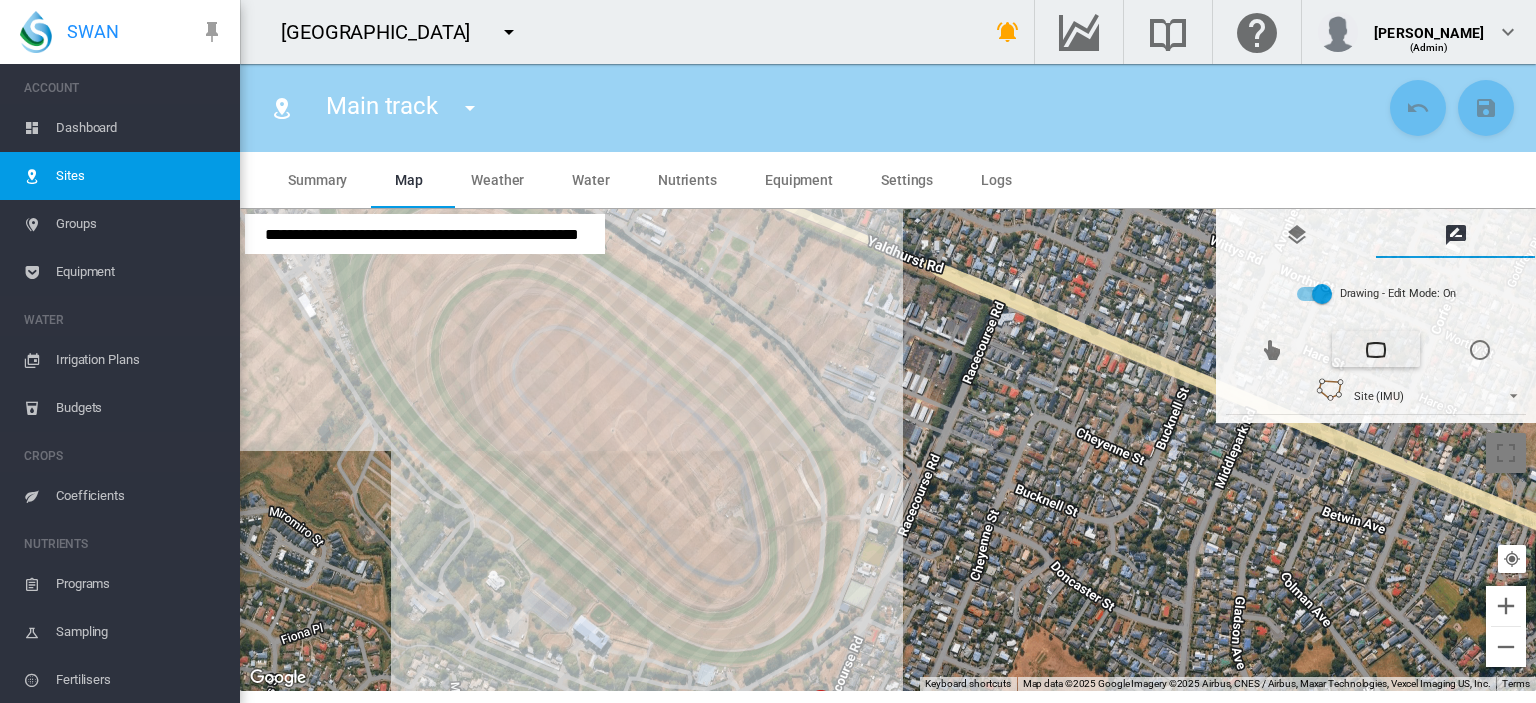 click at bounding box center (888, 450) 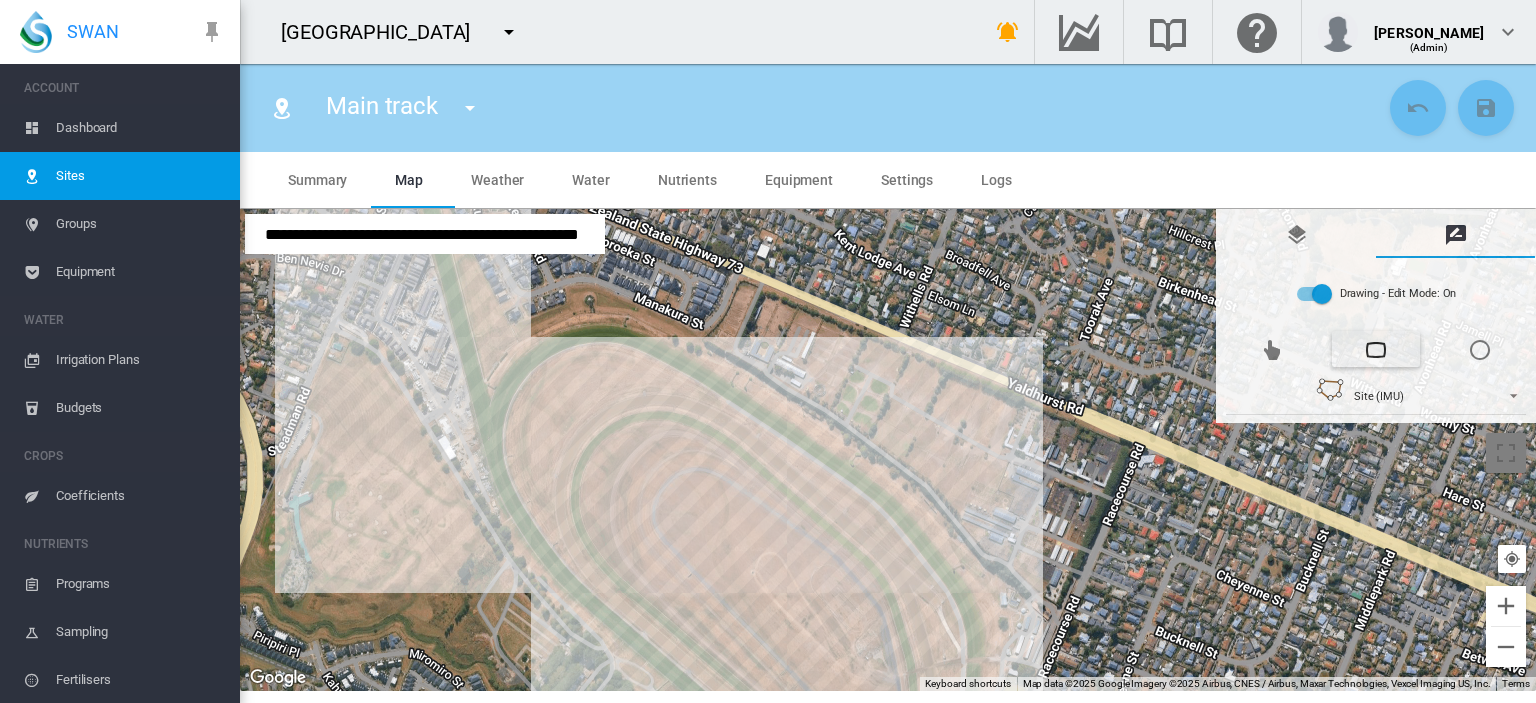 drag, startPoint x: 611, startPoint y: 259, endPoint x: 752, endPoint y: 403, distance: 201.53659 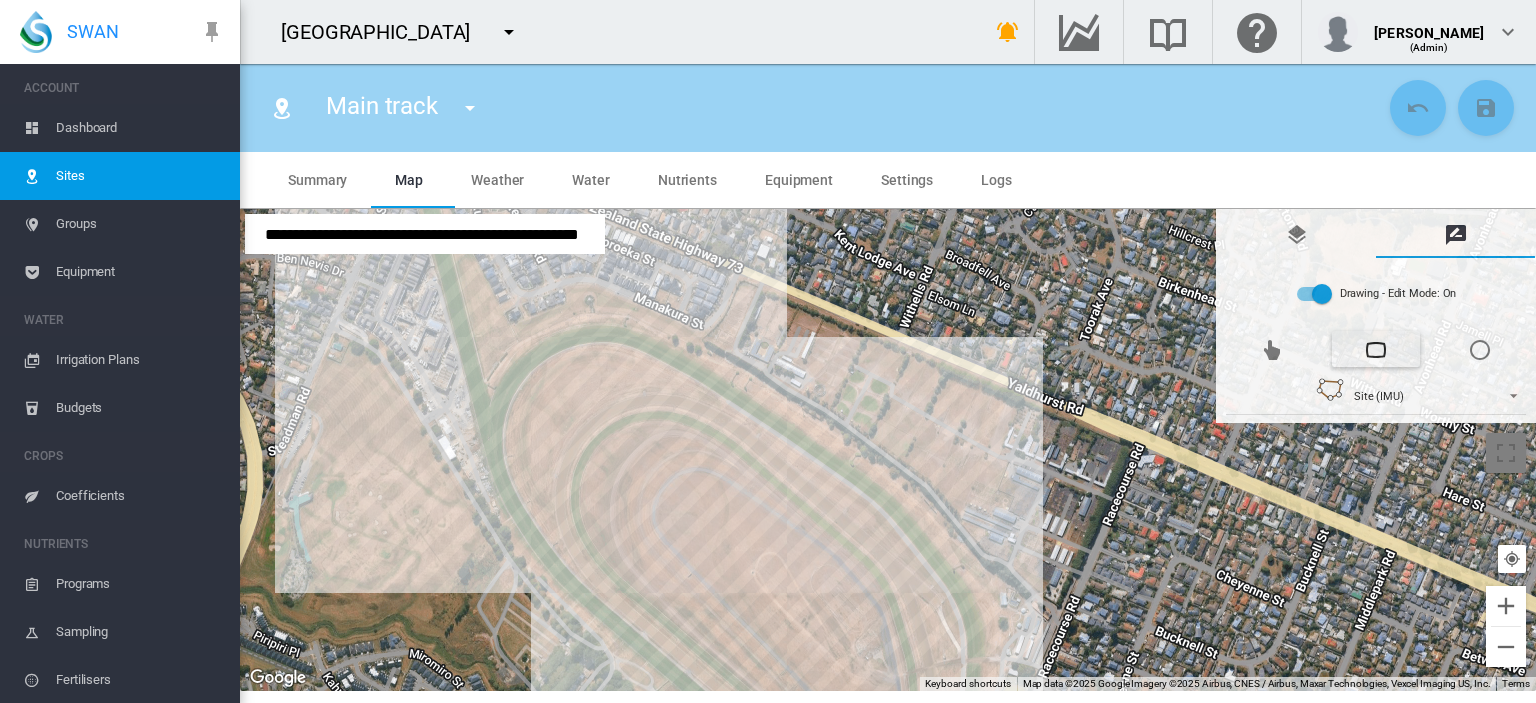 click at bounding box center (888, 450) 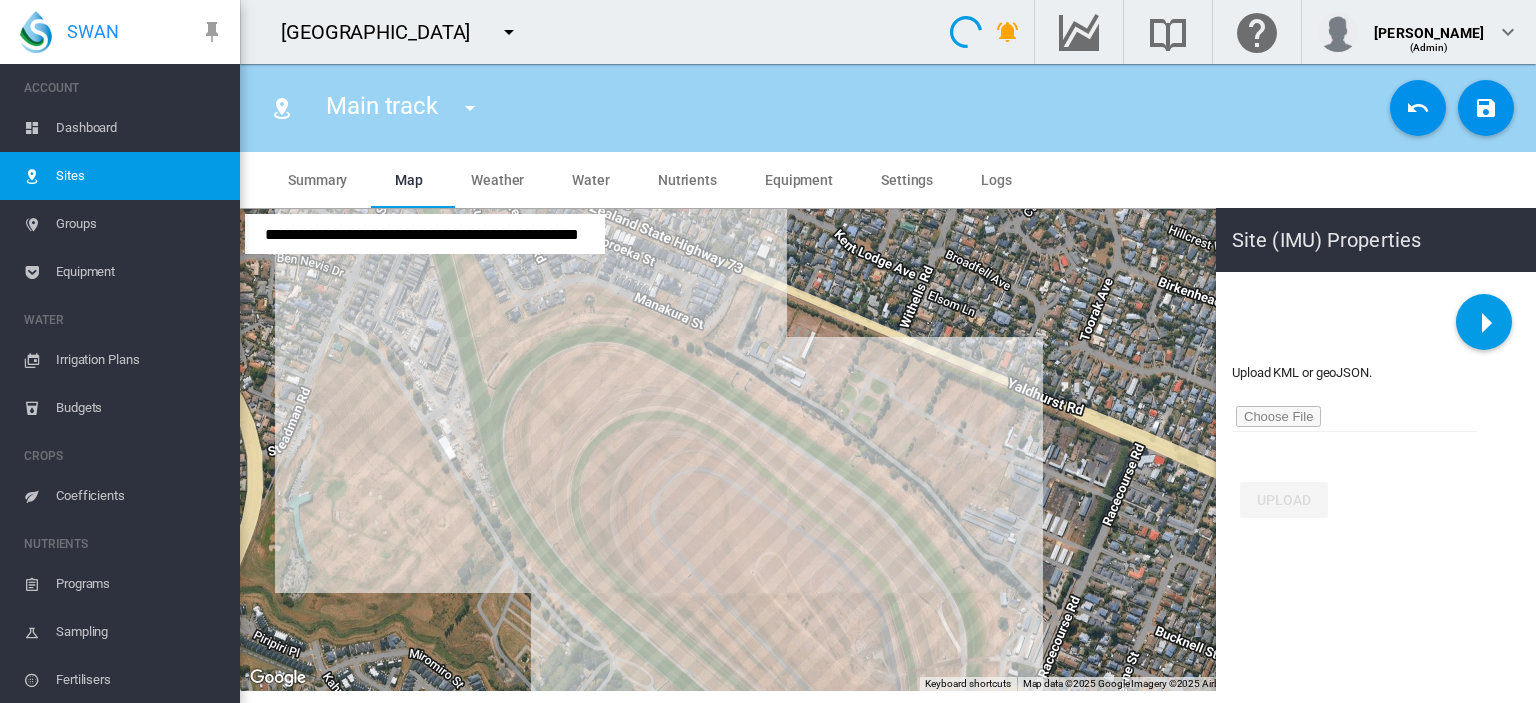 type on "******" 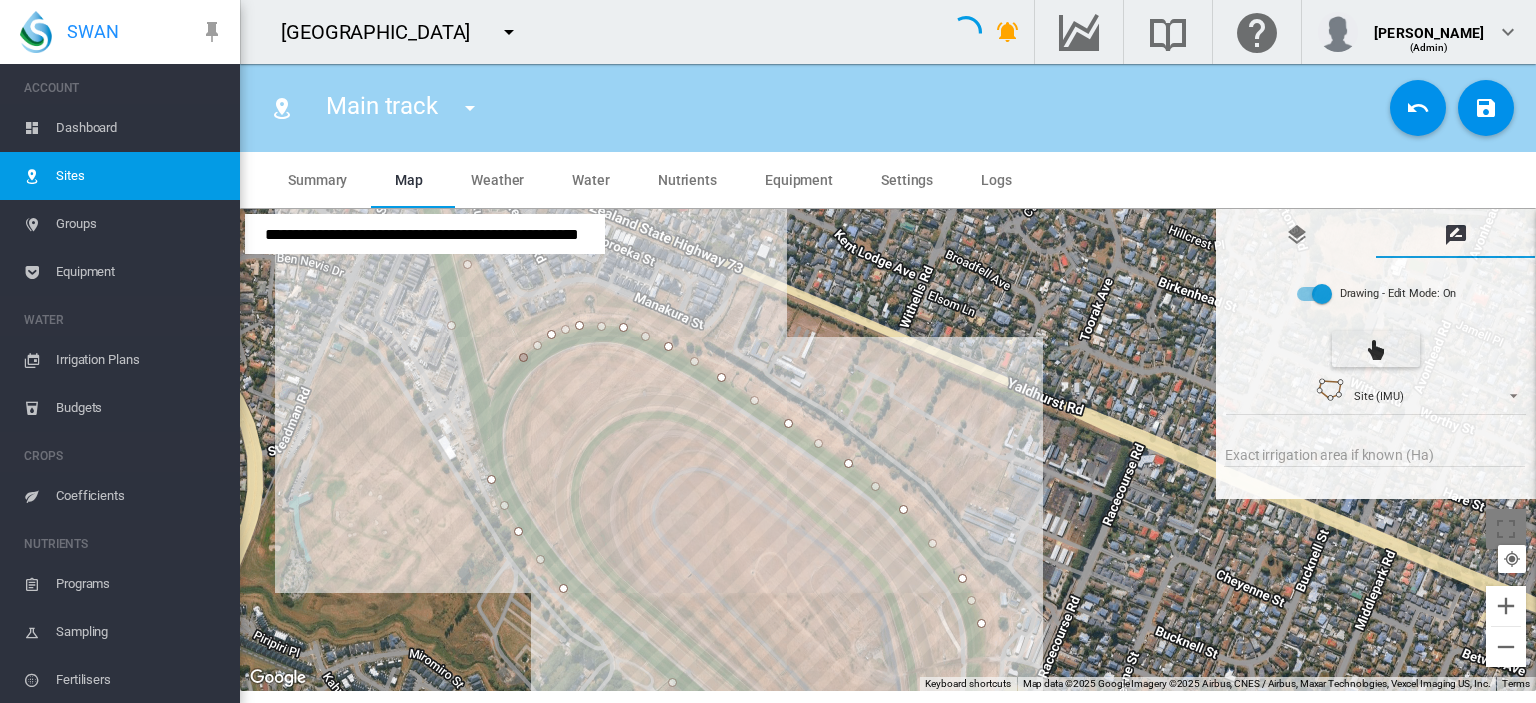 type on "**" 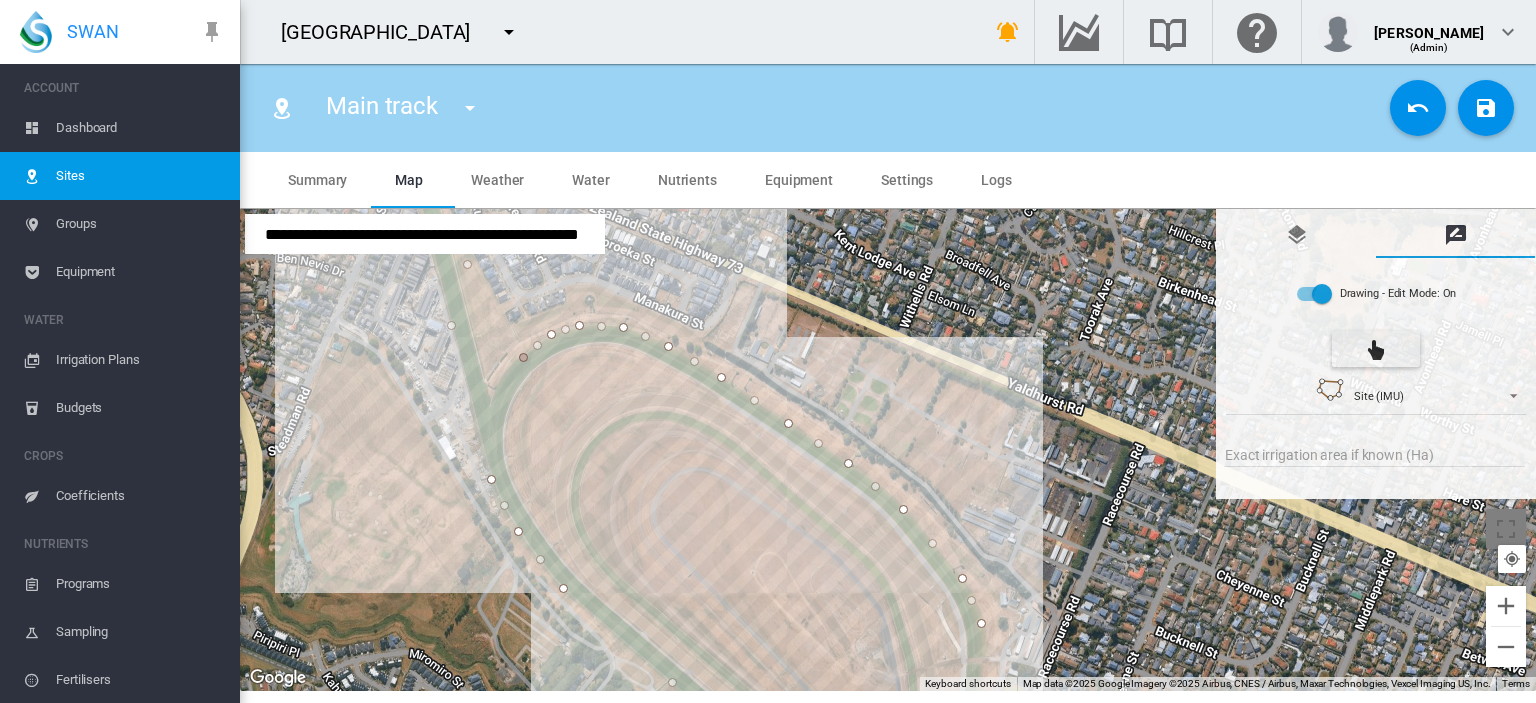 click at bounding box center (524, 358) 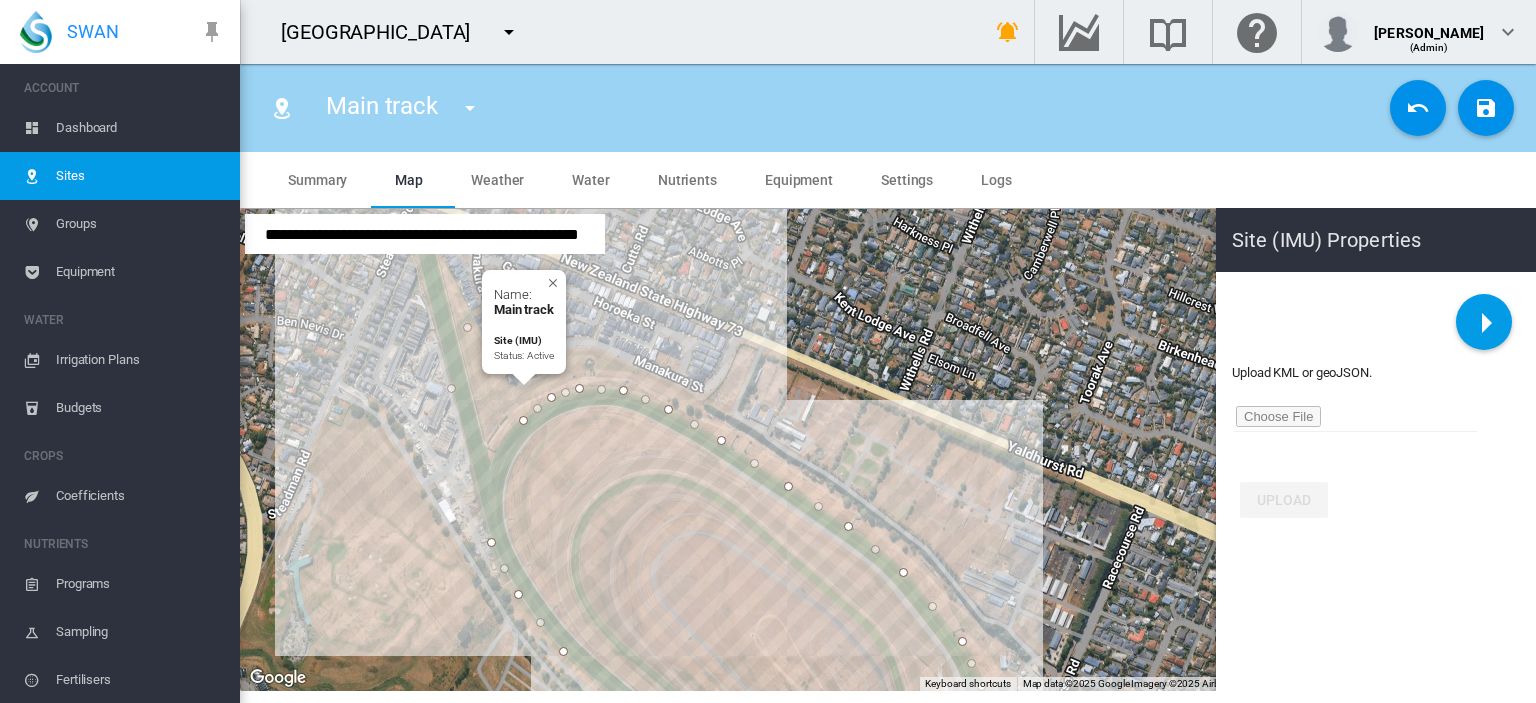 click on "To navigate, press the arrow keys. Name:  Main track Site (IMU) Status: Active" at bounding box center (888, 450) 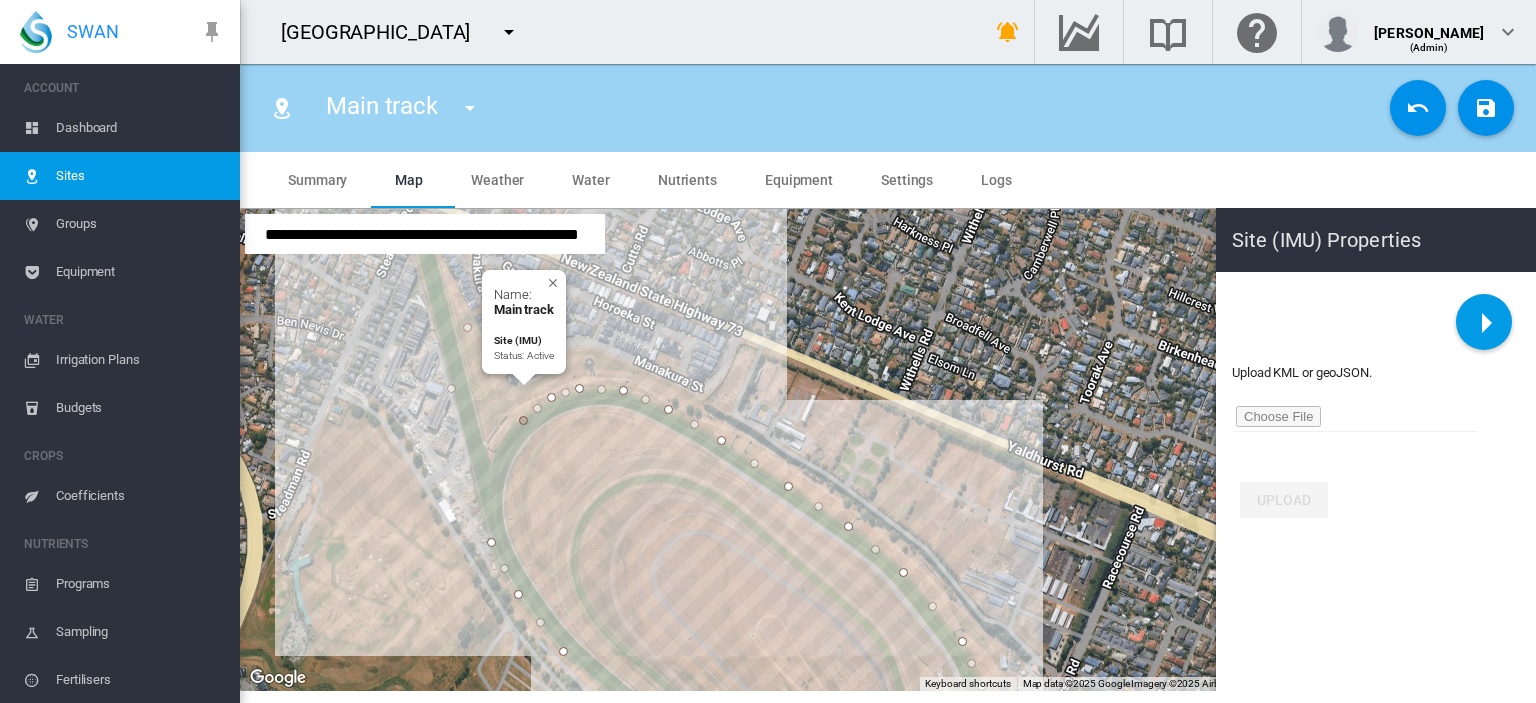 click at bounding box center [524, 421] 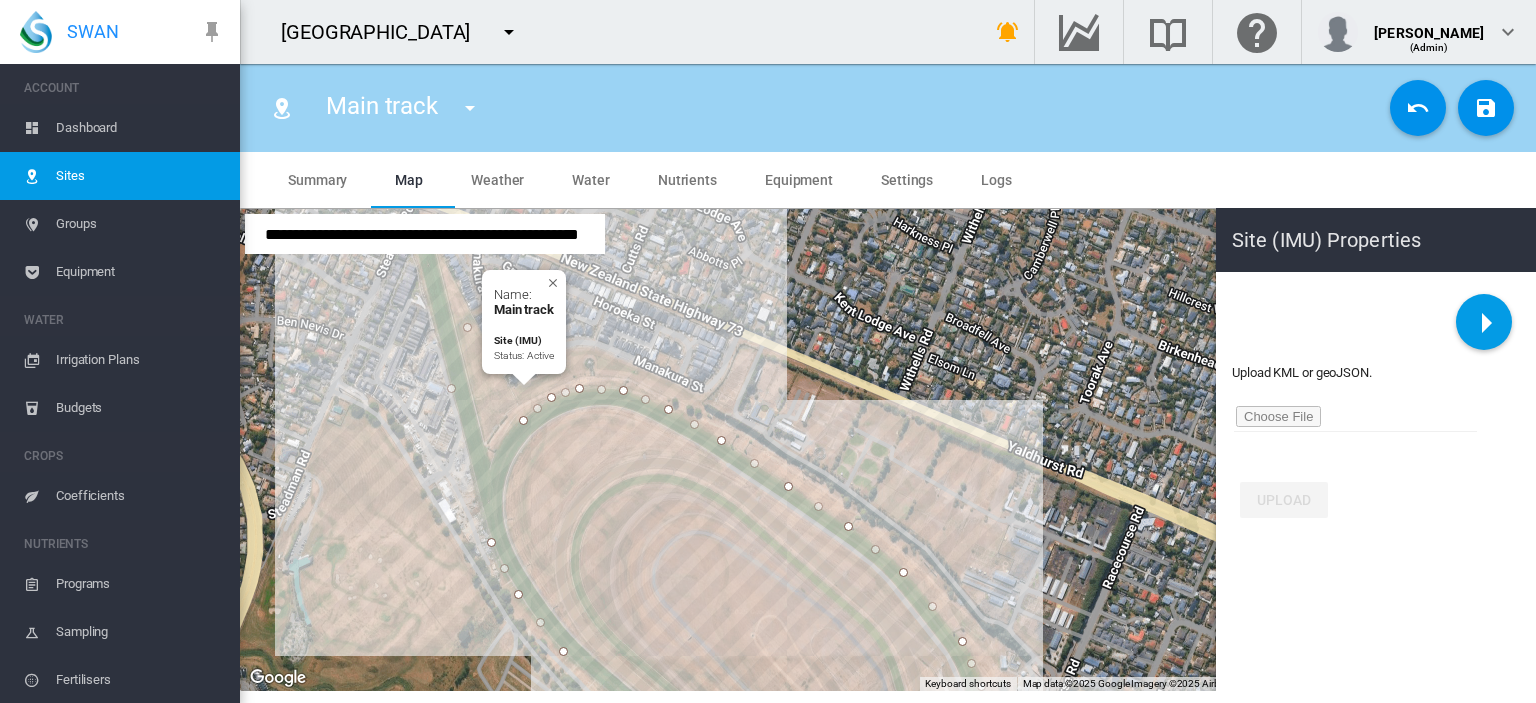 click on "To navigate, press the arrow keys. Name:  Main track Site (IMU) Status: Active" at bounding box center (888, 450) 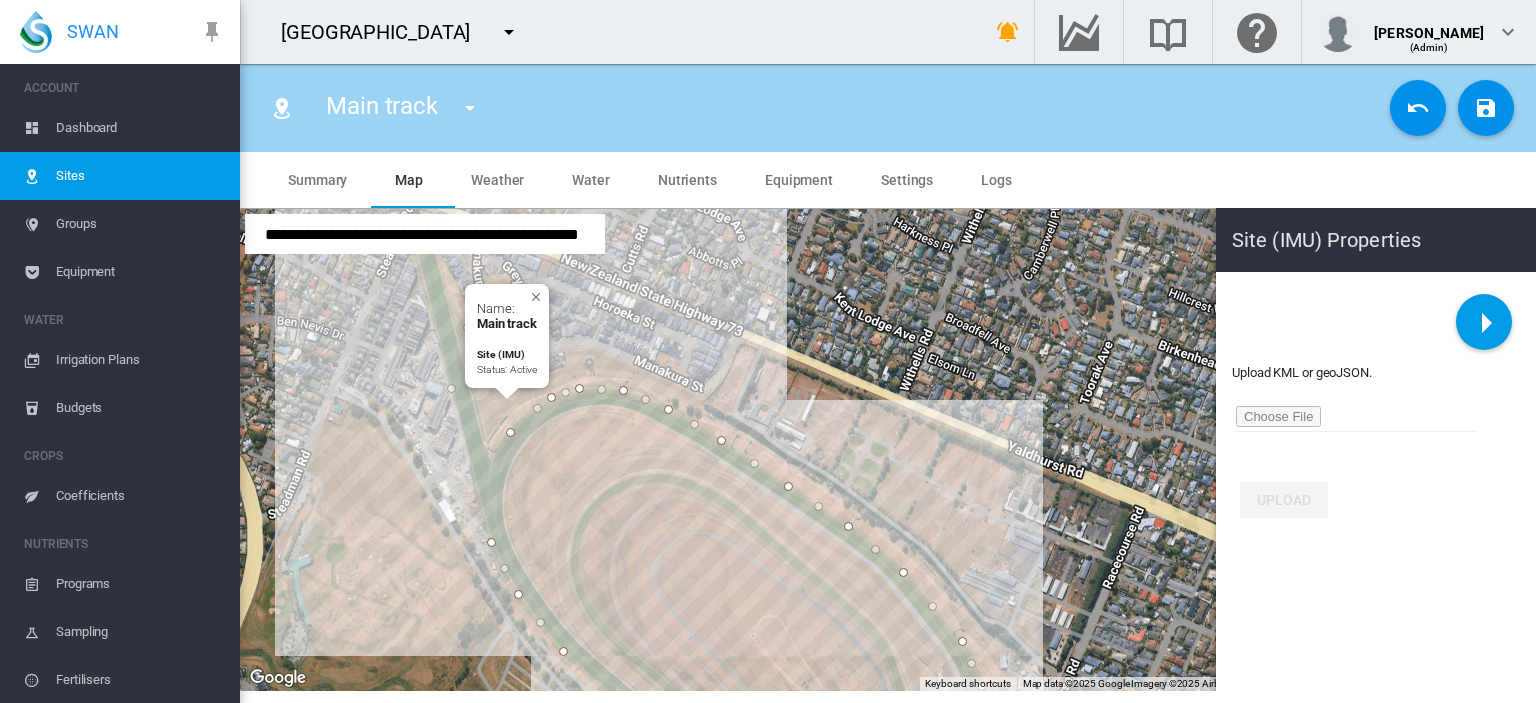 drag, startPoint x: 524, startPoint y: 419, endPoint x: 509, endPoint y: 431, distance: 19.209373 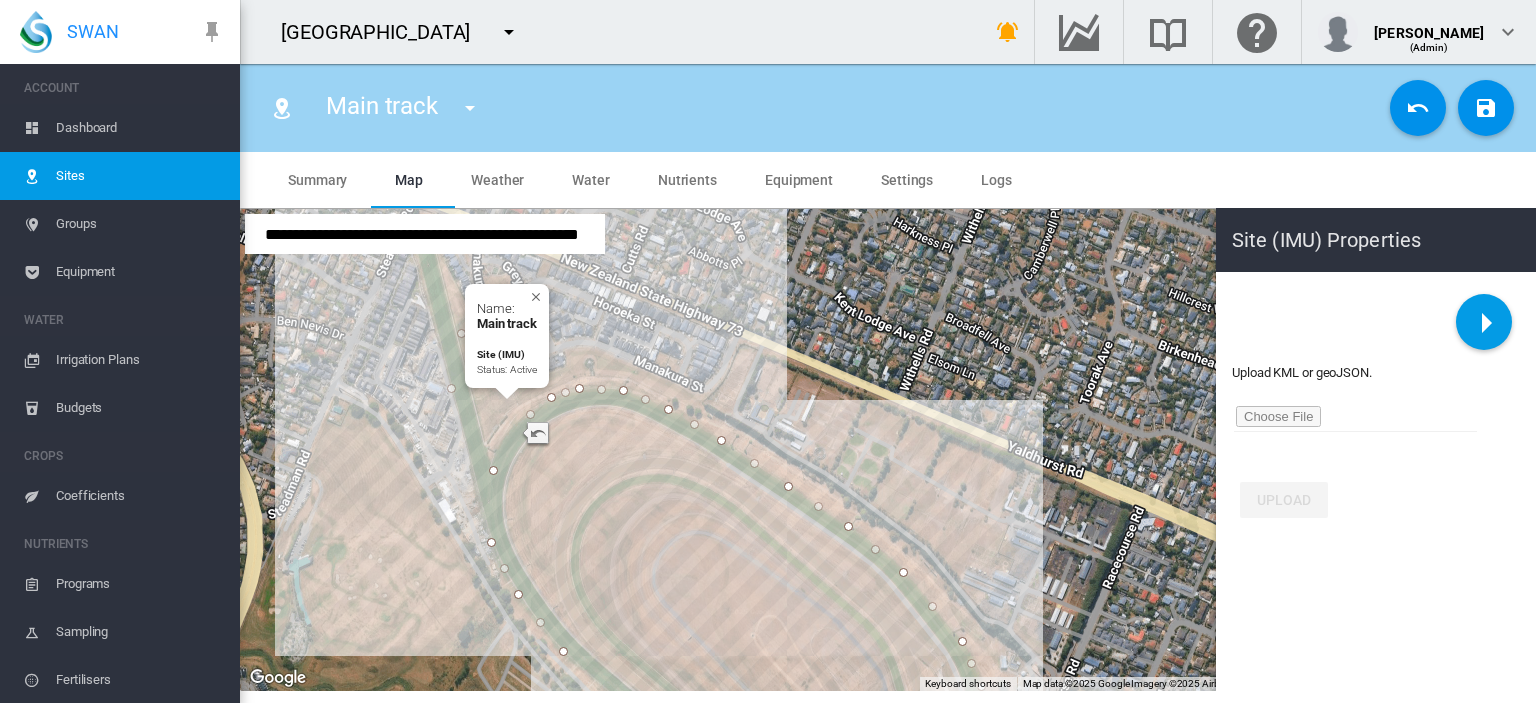 drag, startPoint x: 510, startPoint y: 431, endPoint x: 492, endPoint y: 470, distance: 42.953465 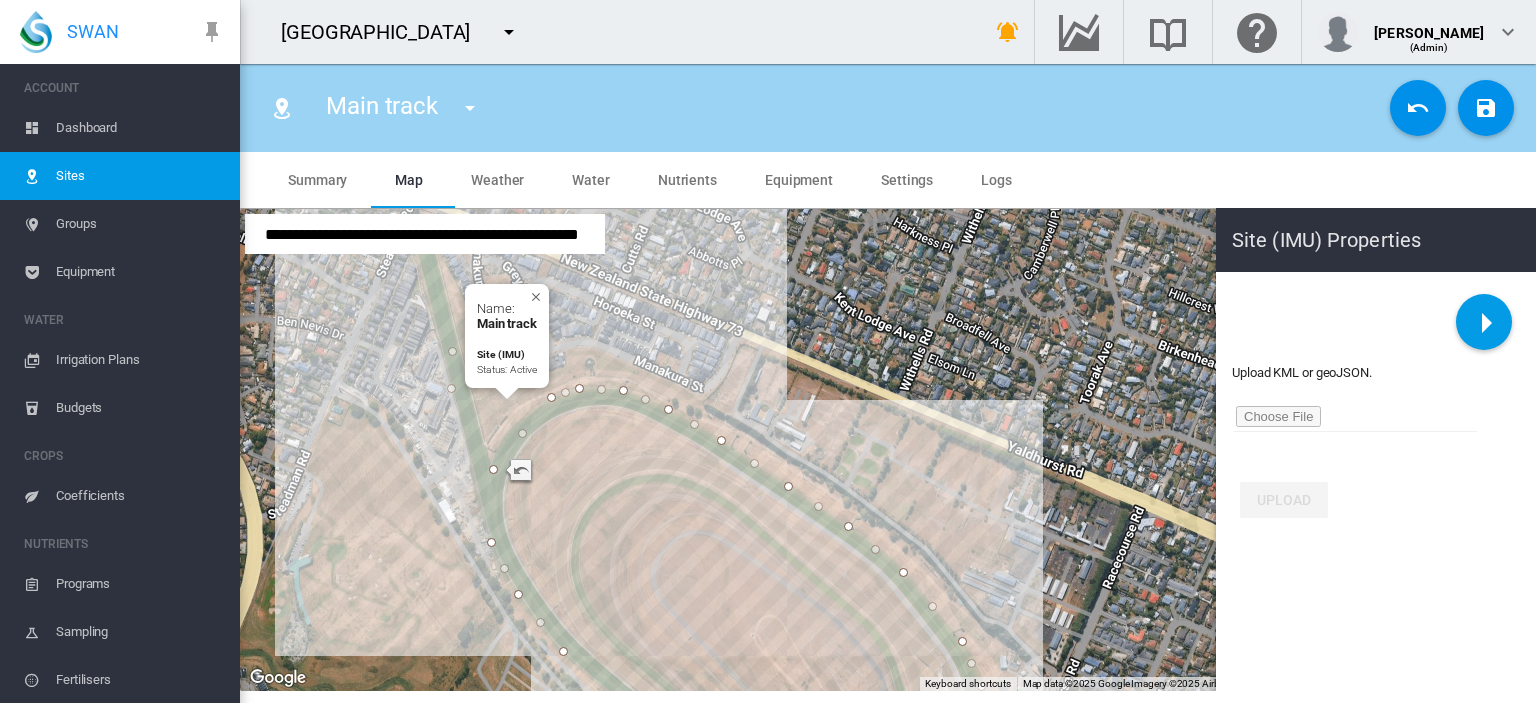 click on "To navigate, press the arrow keys. Name:  Main track Site (IMU) Status: Active" at bounding box center (888, 450) 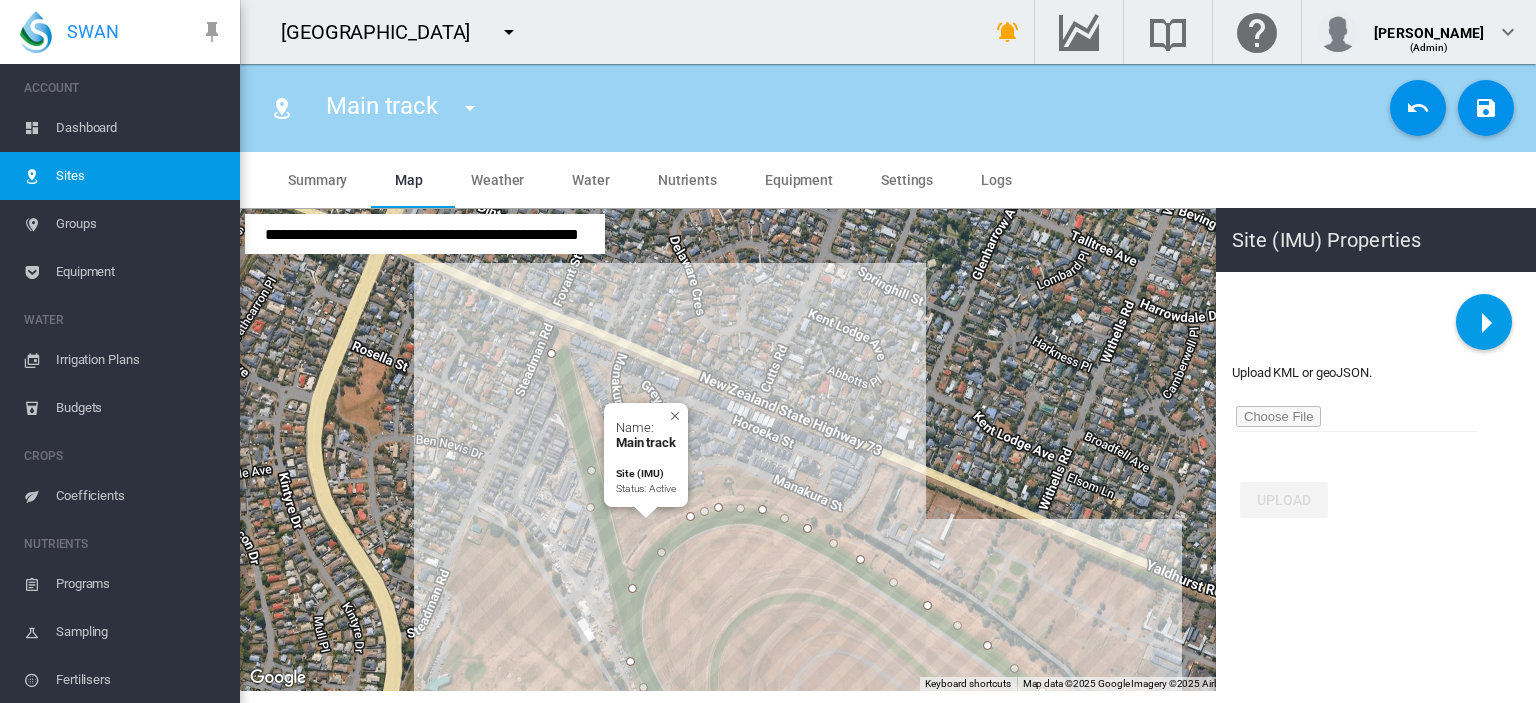 drag, startPoint x: 652, startPoint y: 331, endPoint x: 792, endPoint y: 451, distance: 184.39088 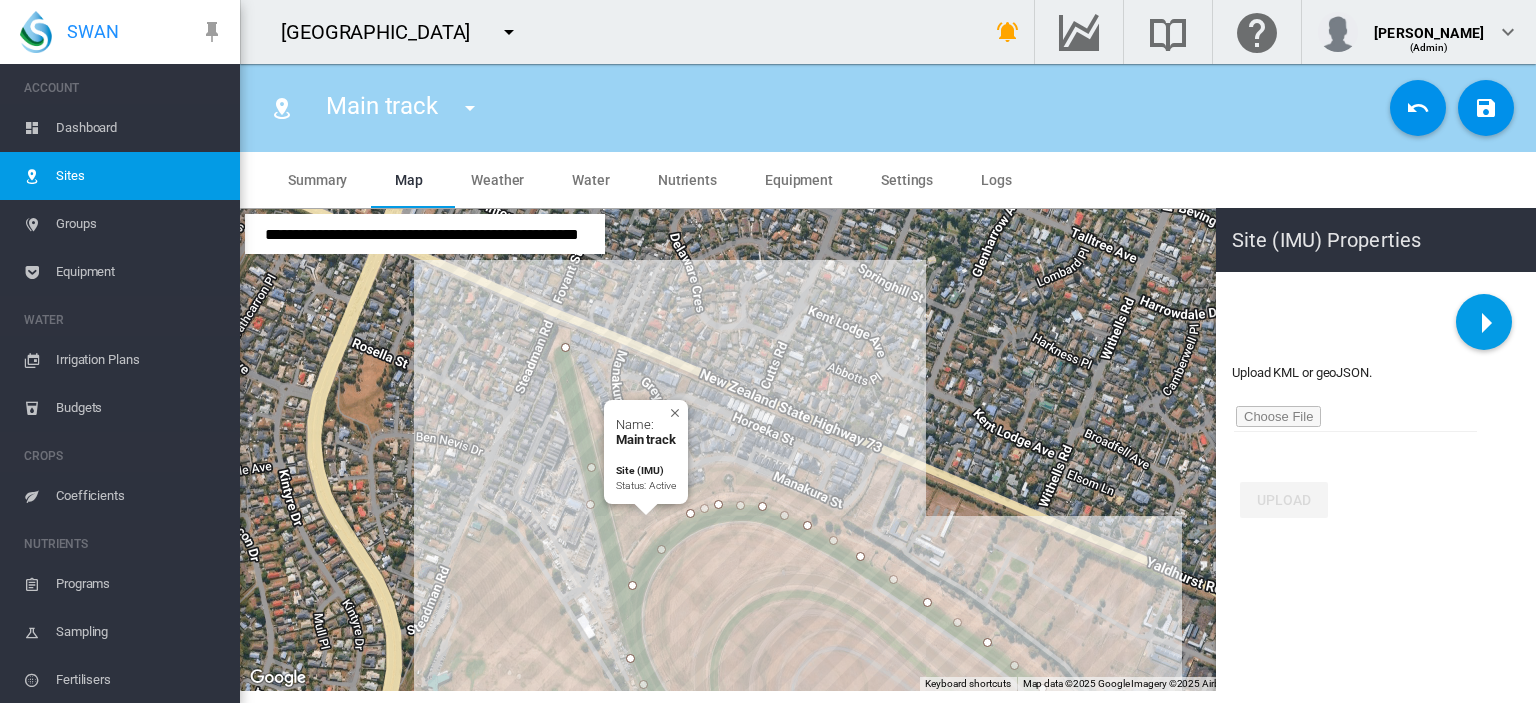 drag, startPoint x: 551, startPoint y: 346, endPoint x: 567, endPoint y: 343, distance: 16.27882 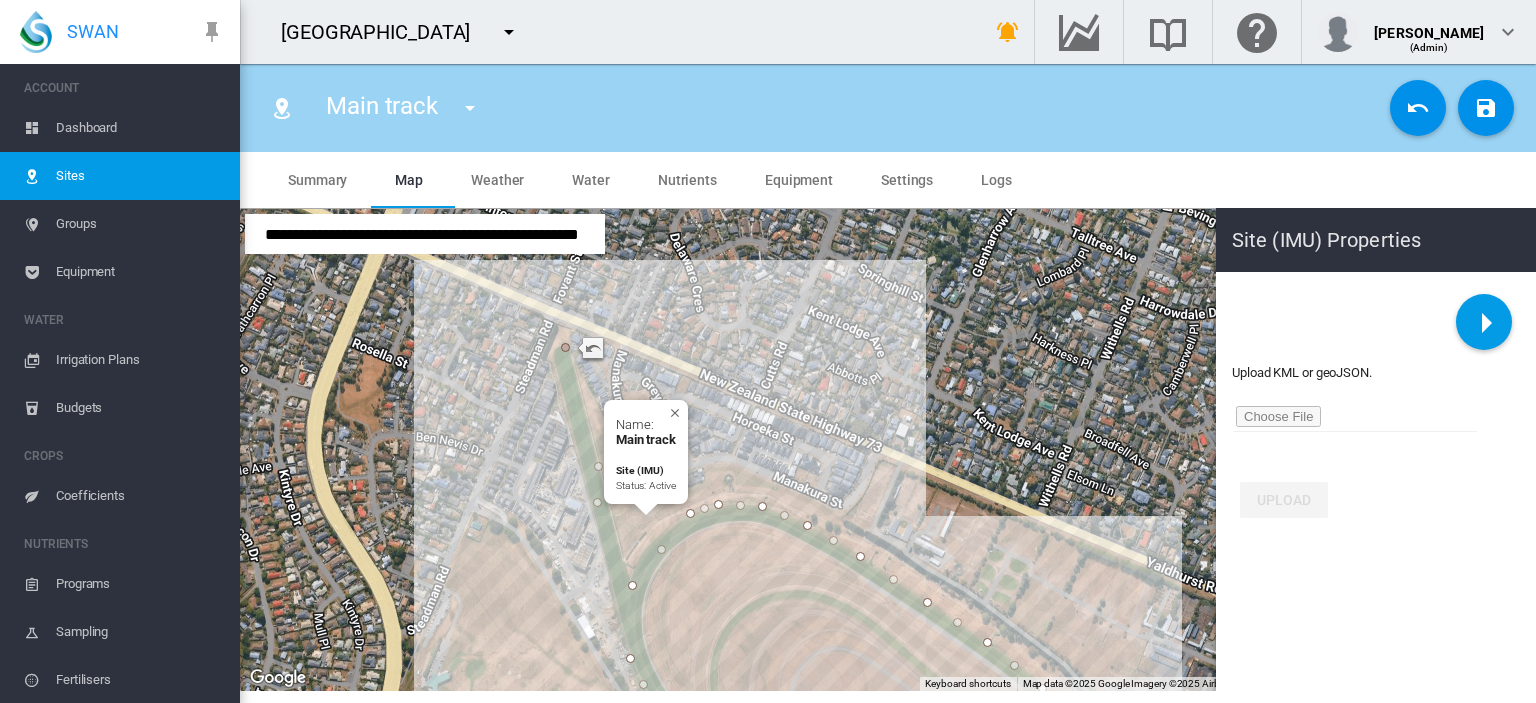 click at bounding box center (566, 348) 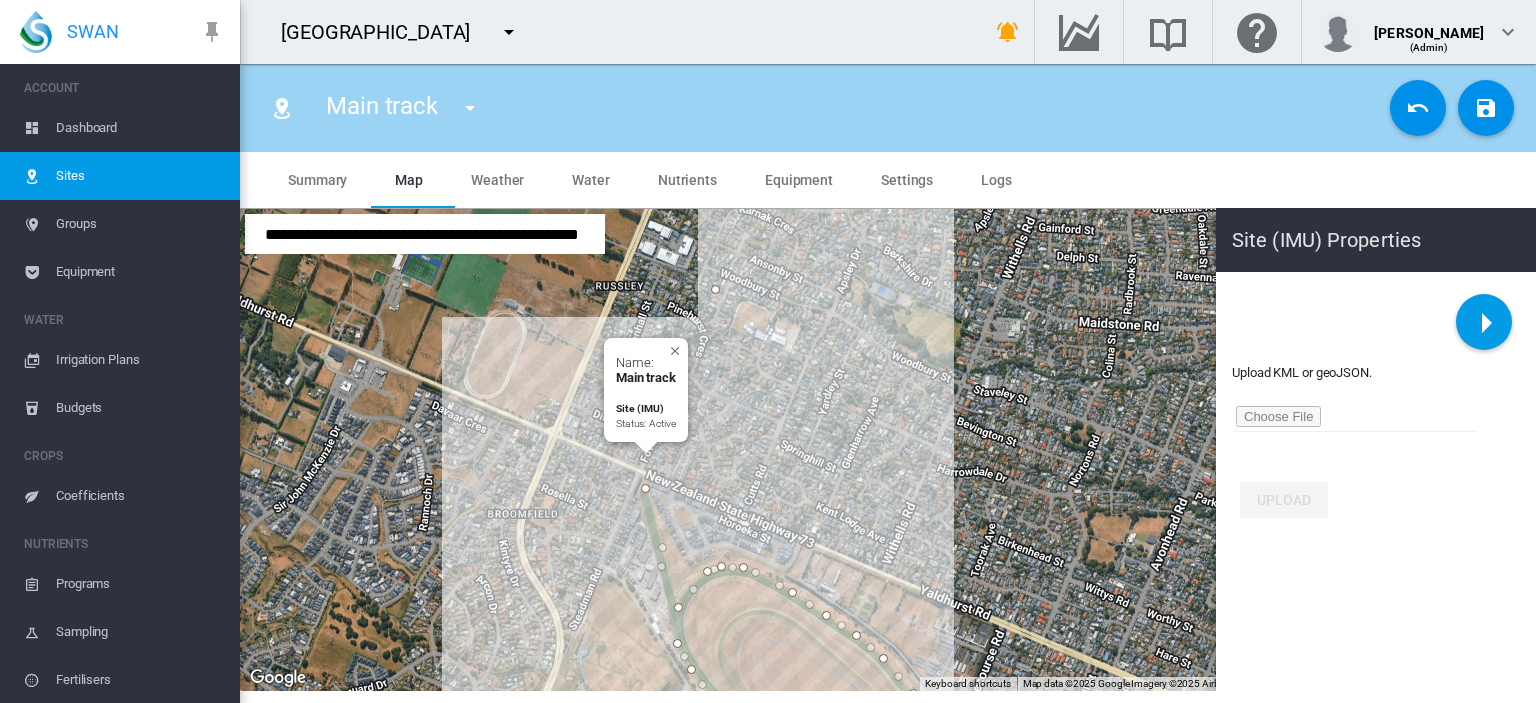 drag, startPoint x: 764, startPoint y: 589, endPoint x: 727, endPoint y: 318, distance: 273.51416 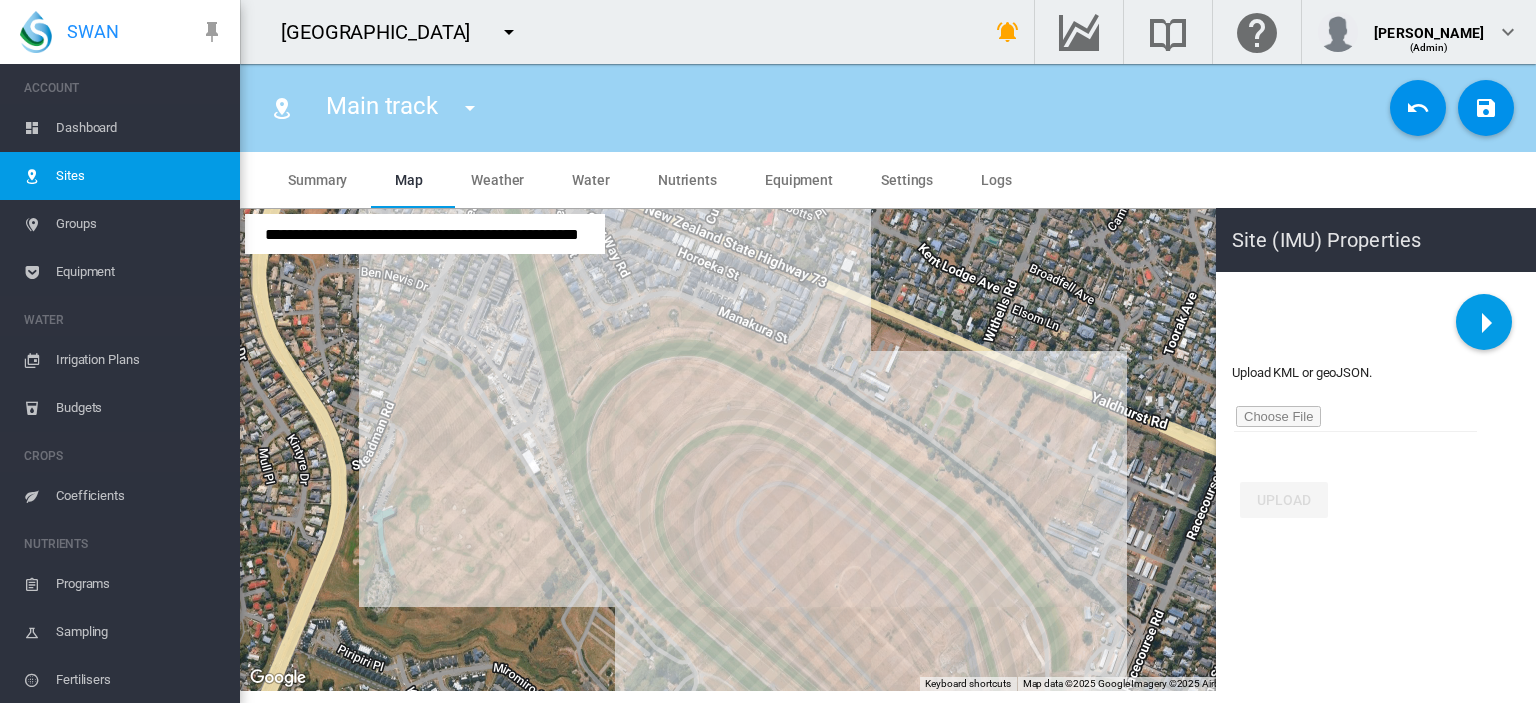 click on "To navigate, press the arrow keys. Name:  Main track Site (IMU) Status: Active" at bounding box center (888, 450) 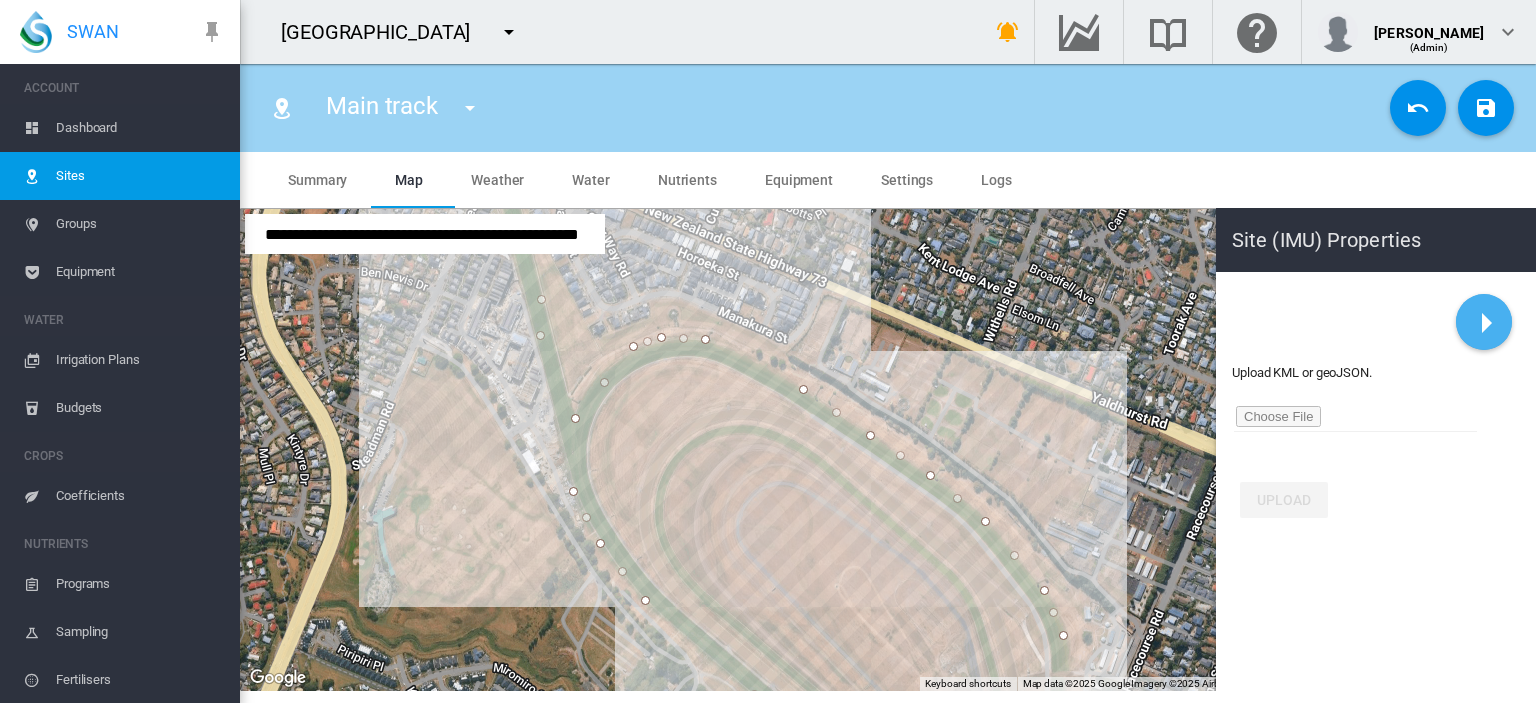 click 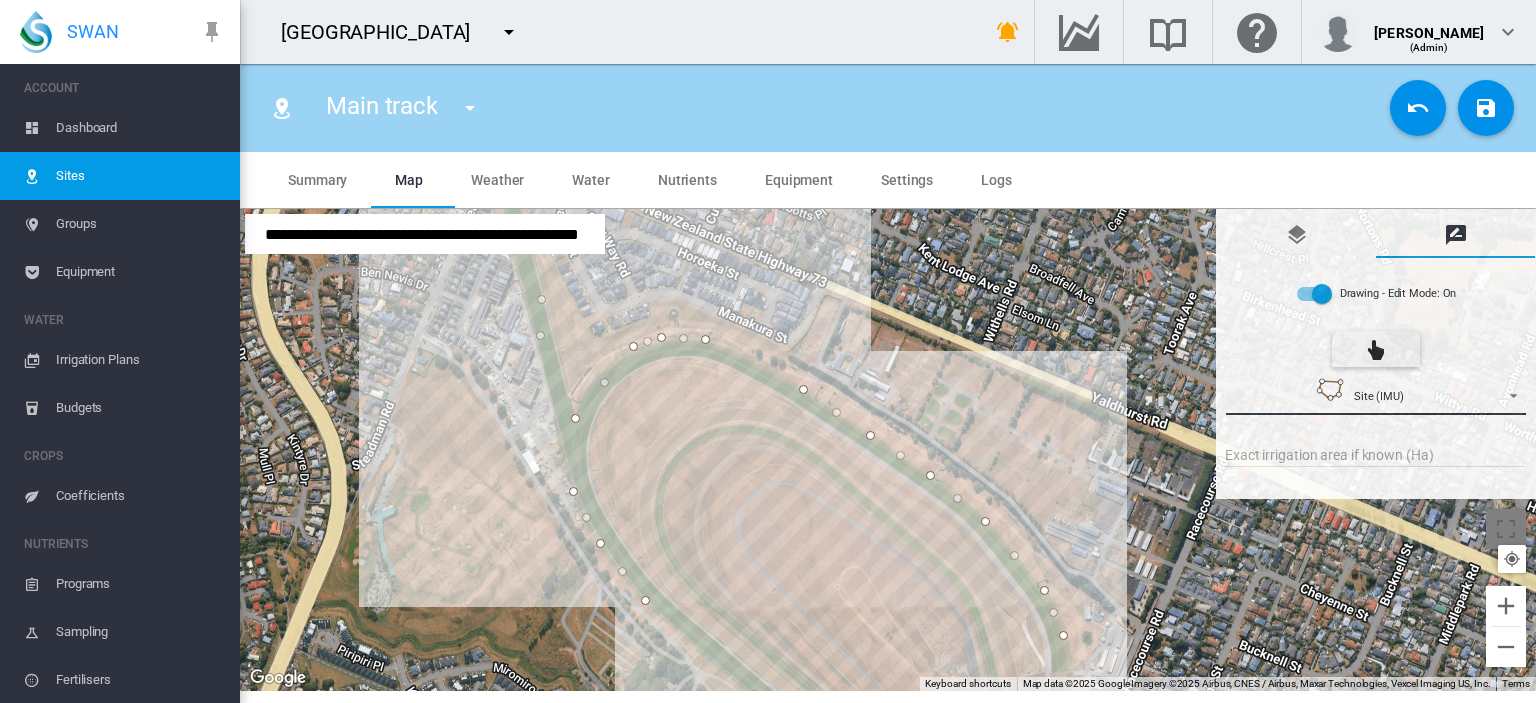 click at bounding box center (1330, 396) 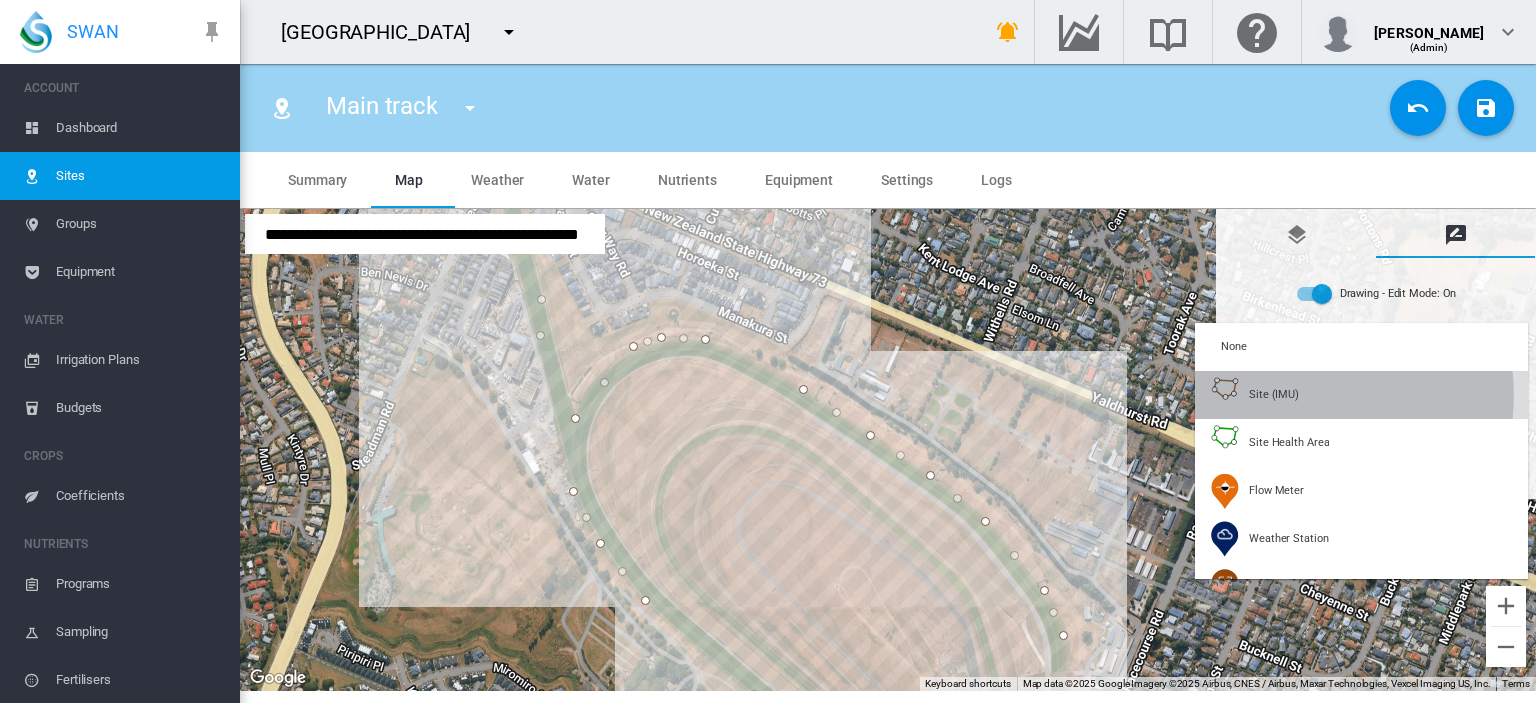 click on "Site (IMU)" at bounding box center [1274, 394] 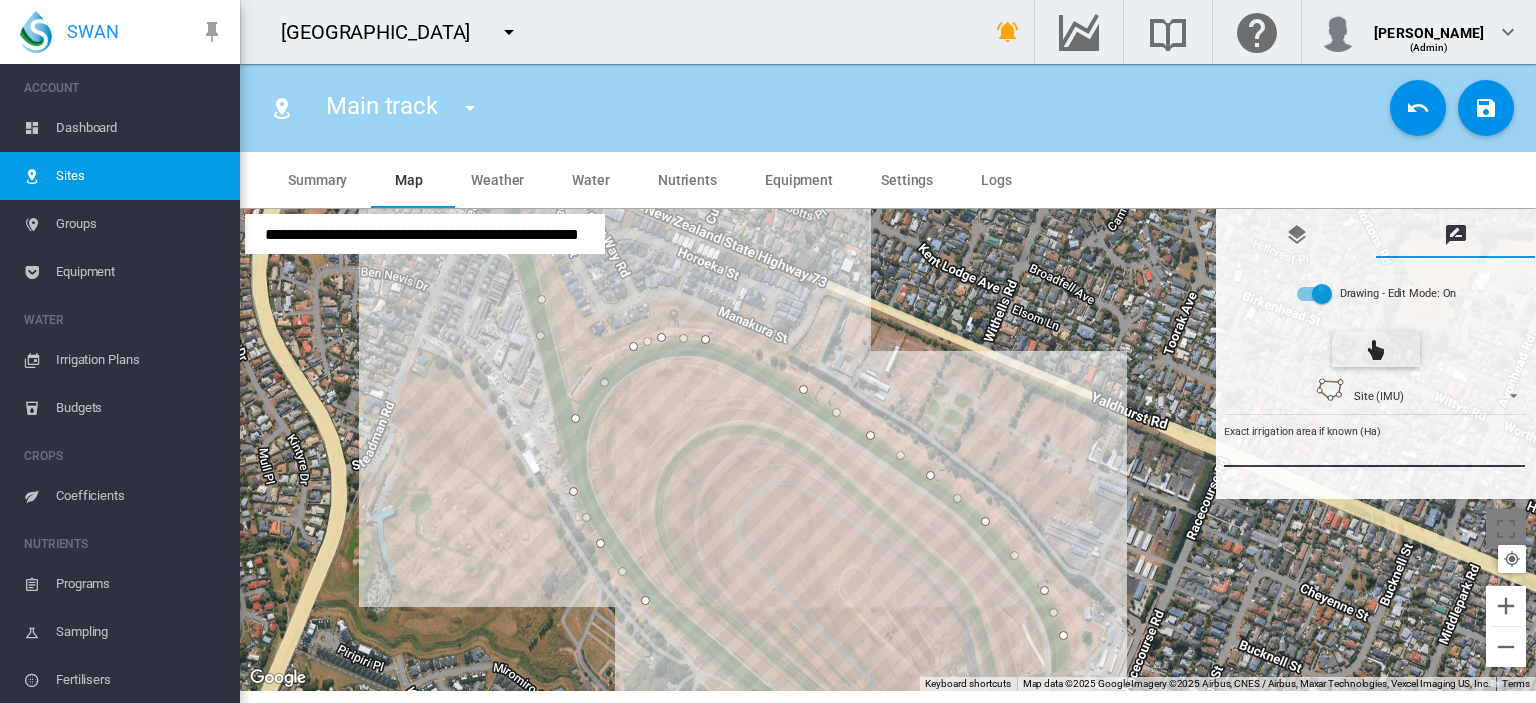 click on "Exact irrigation area if known (Ha)" at bounding box center [1374, 452] 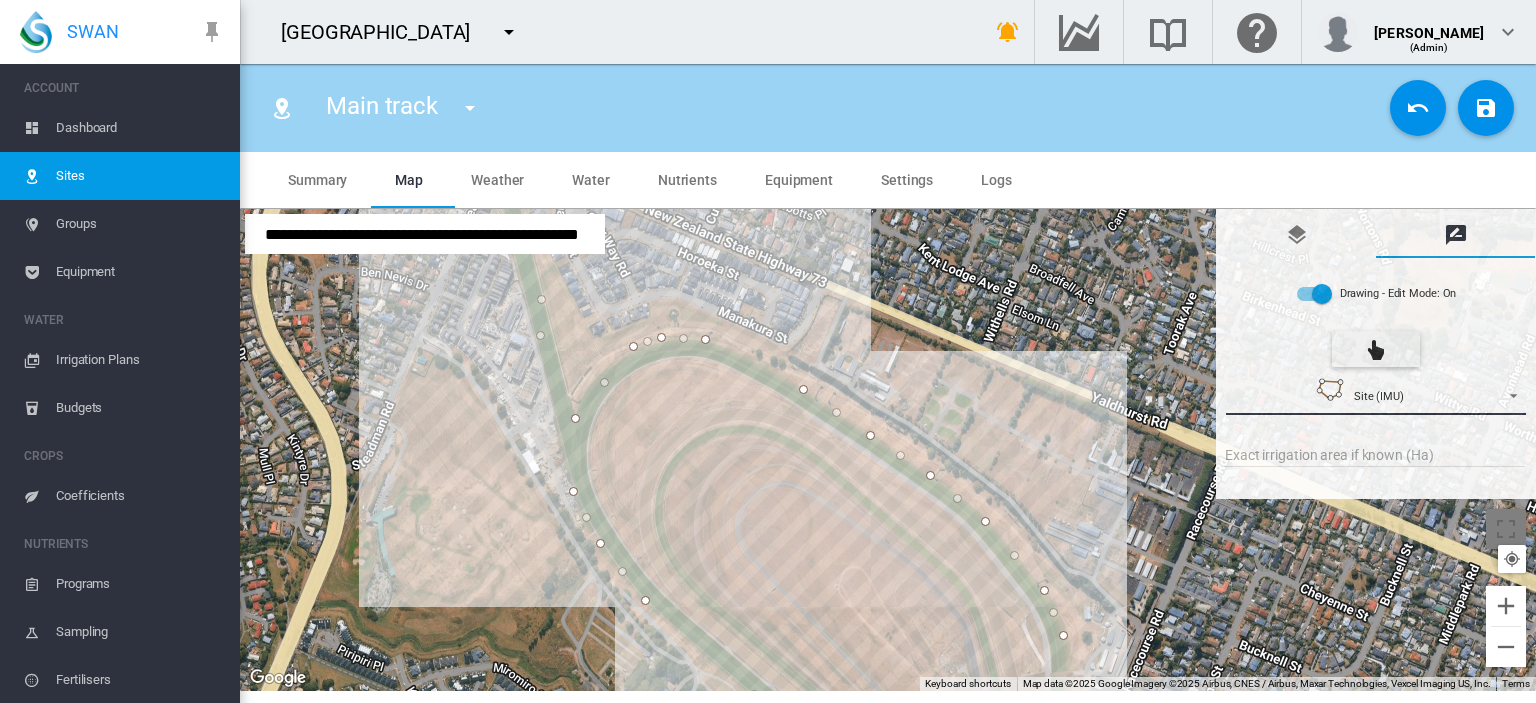 click at bounding box center [1330, 396] 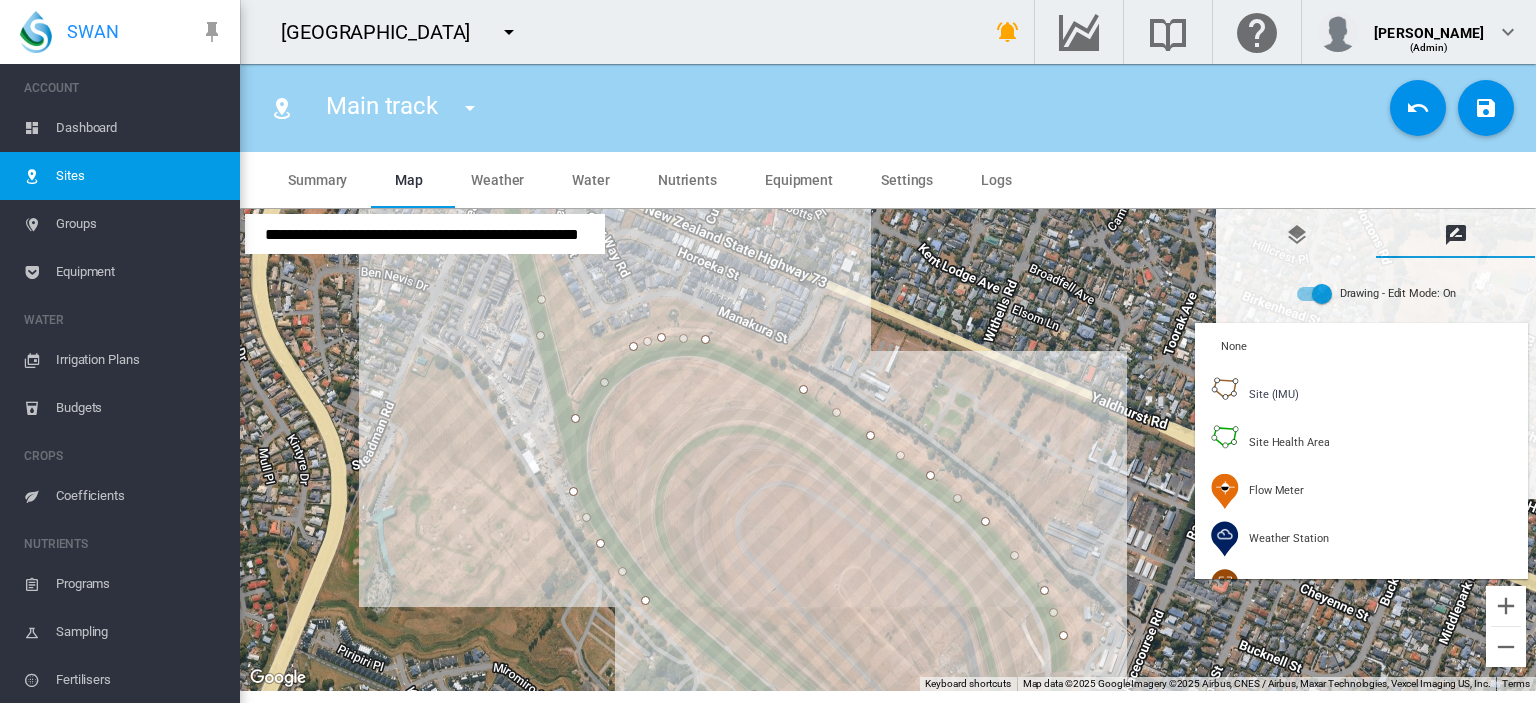 click at bounding box center (768, 351) 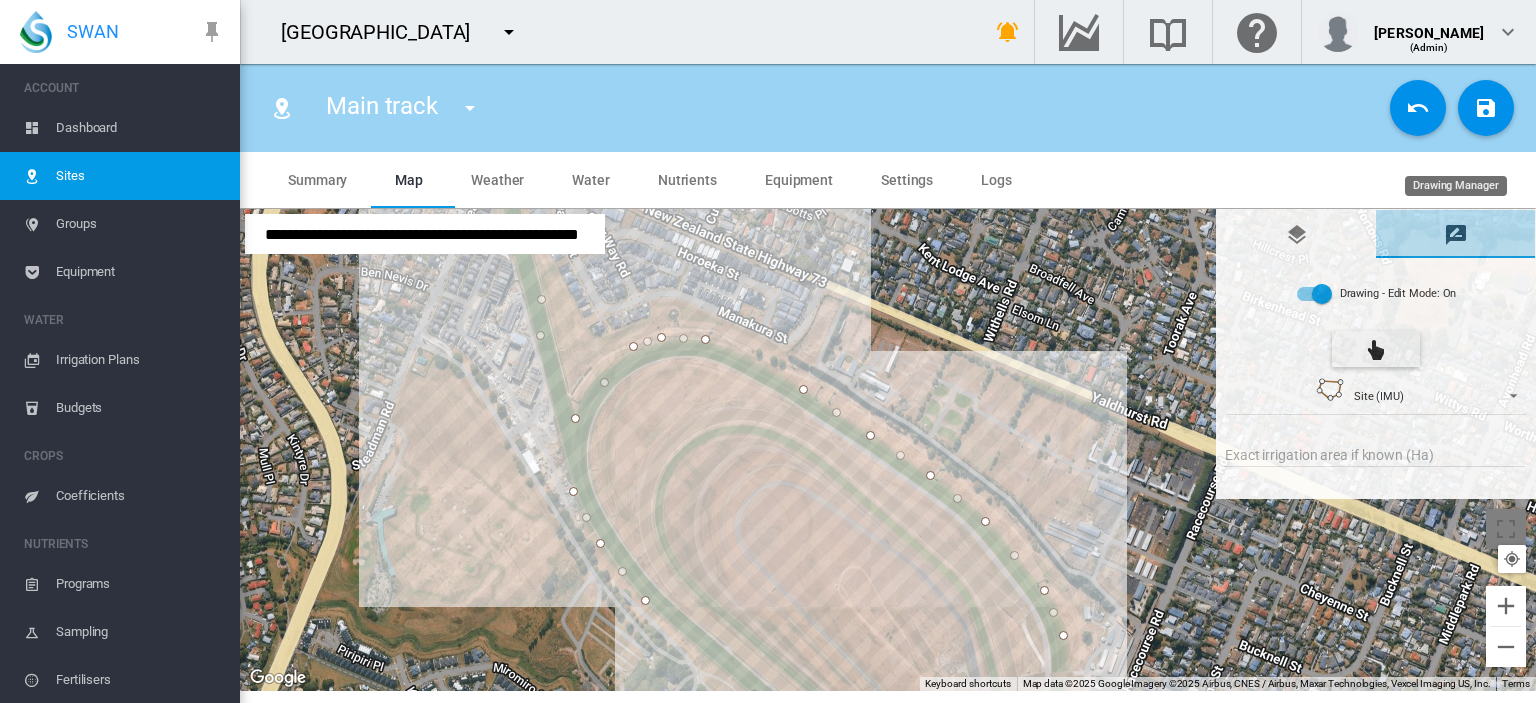 click at bounding box center [1456, 235] 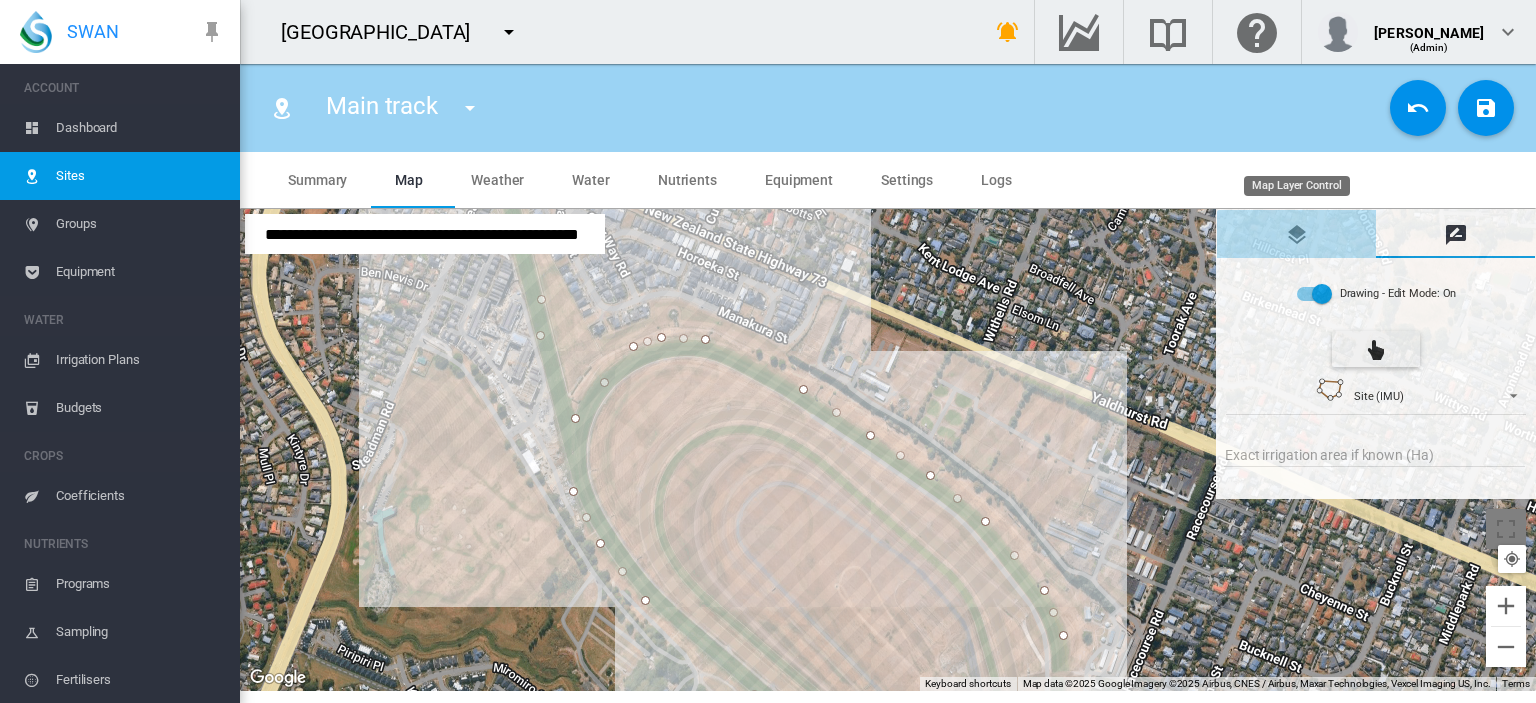 click at bounding box center [1297, 235] 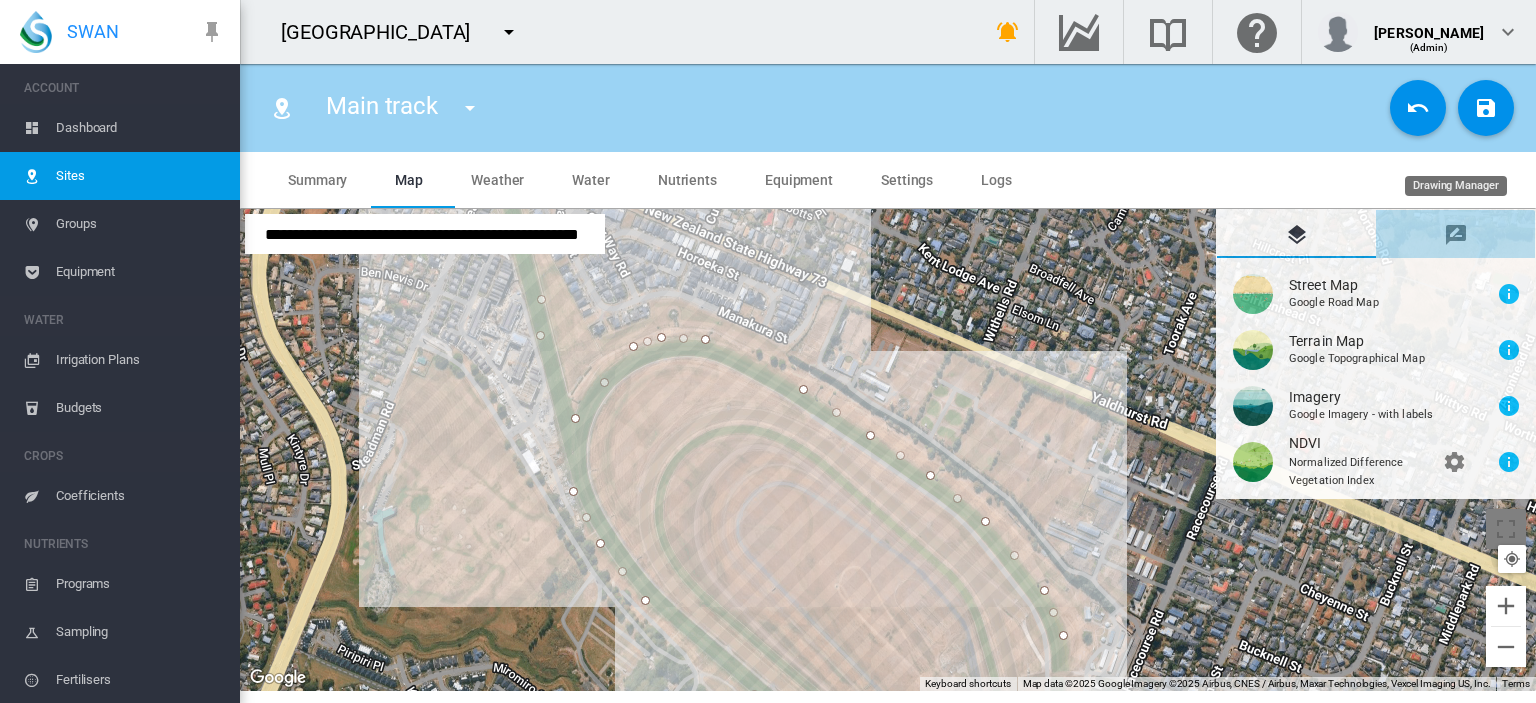 click at bounding box center [1456, 235] 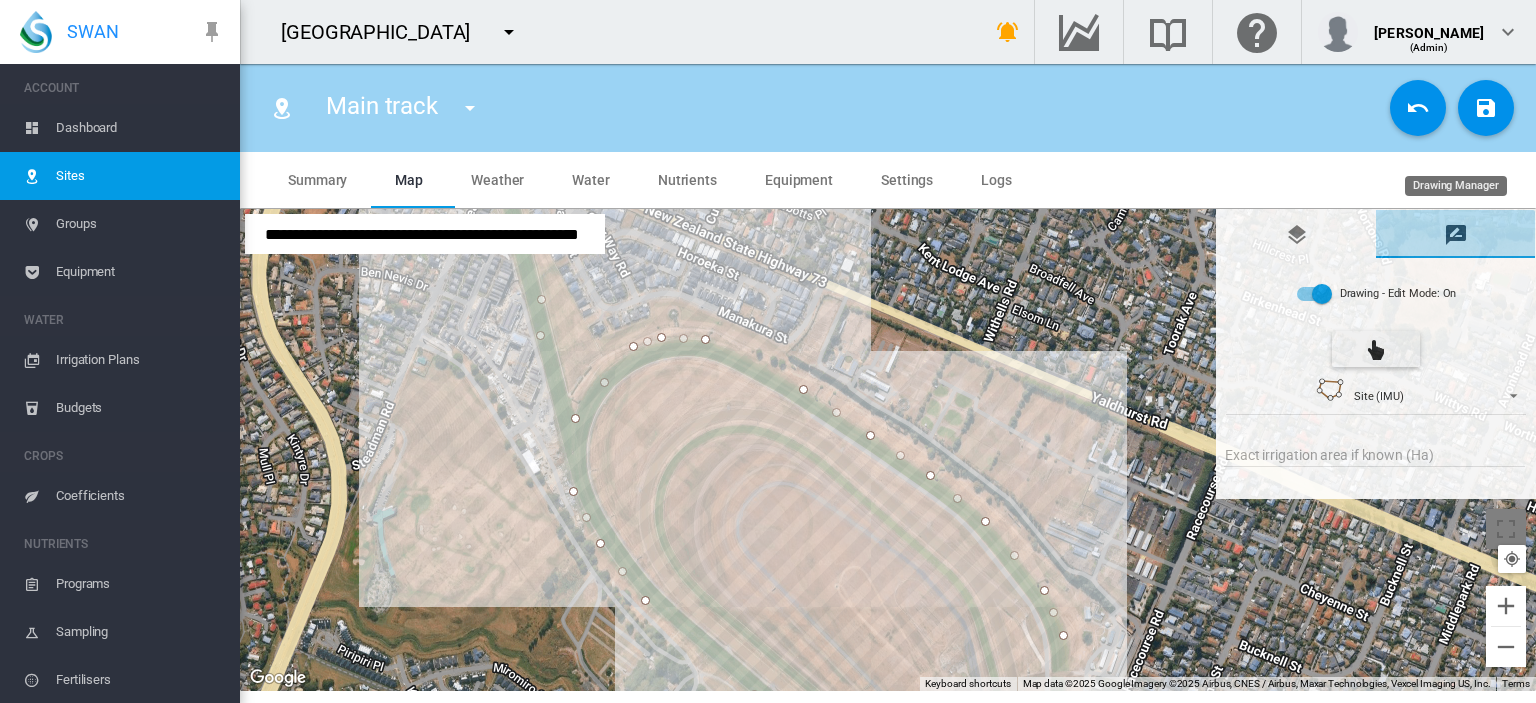 click at bounding box center (1456, 235) 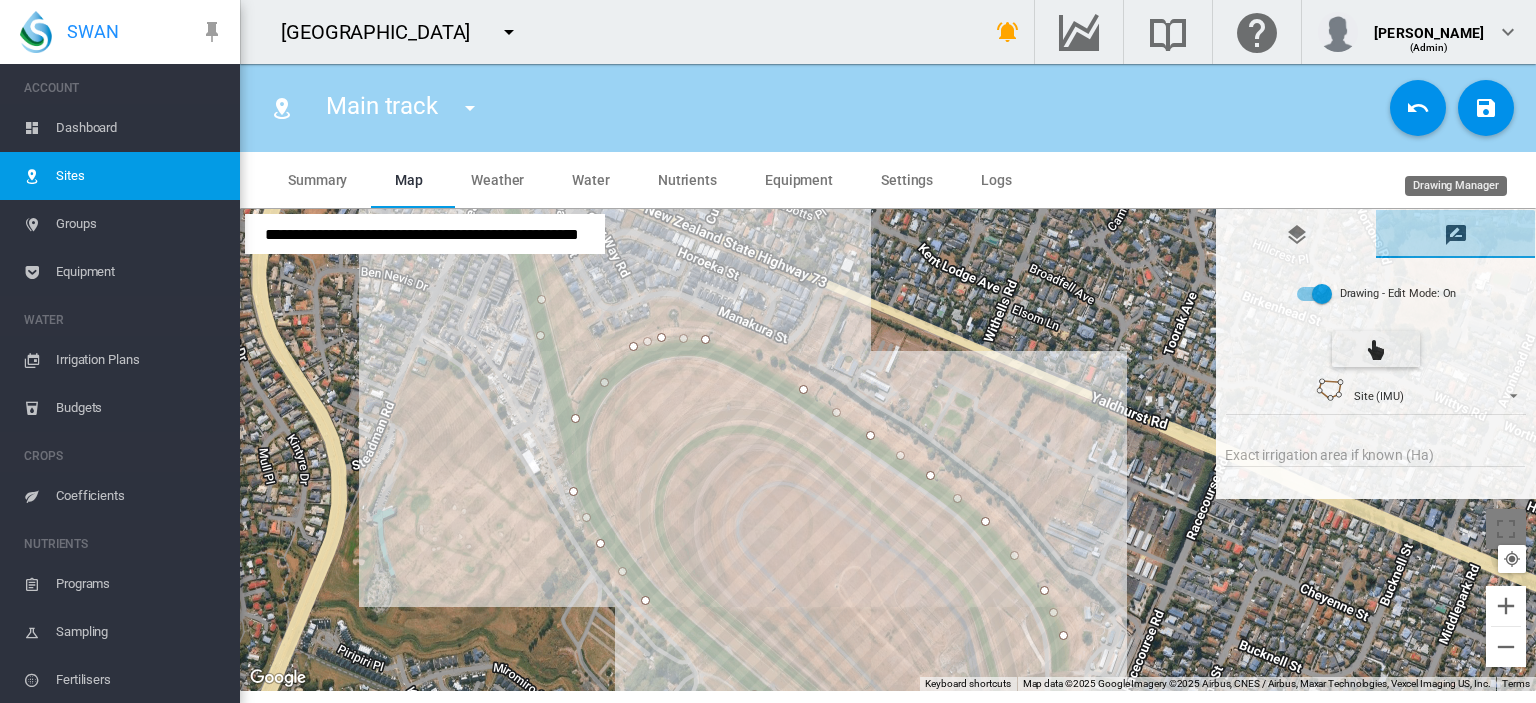 click at bounding box center (1456, 235) 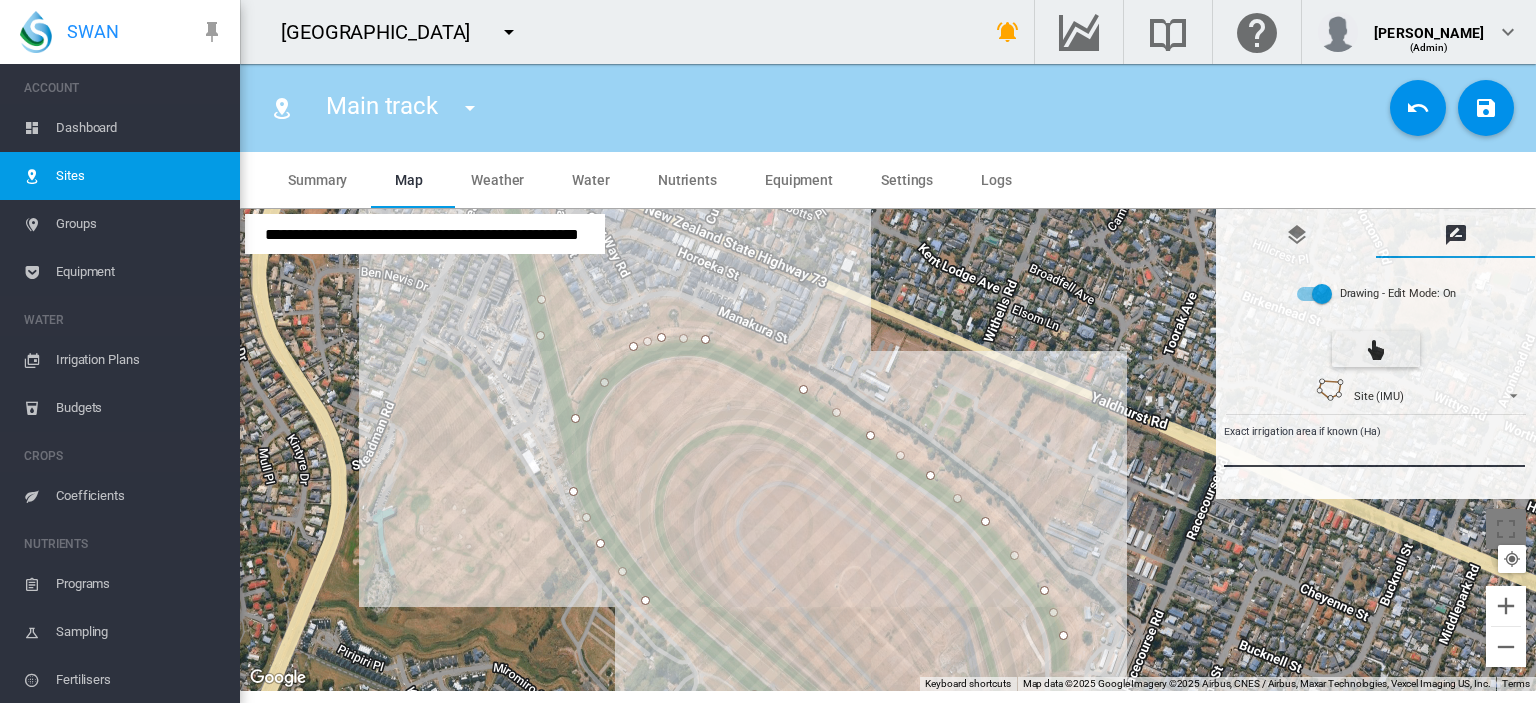 click on "Exact irrigation area if known (Ha)" at bounding box center (1374, 452) 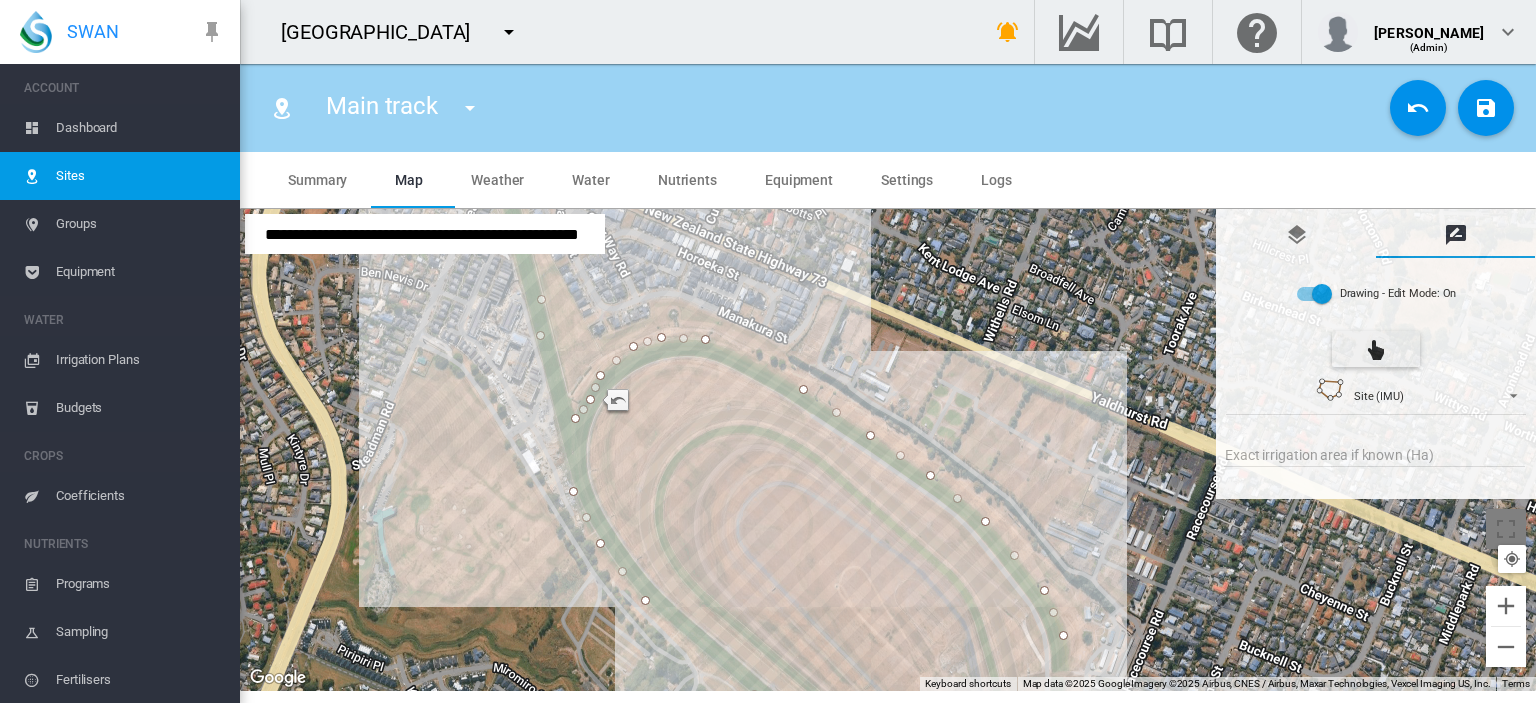 click on "To navigate, press the arrow keys." at bounding box center (888, 450) 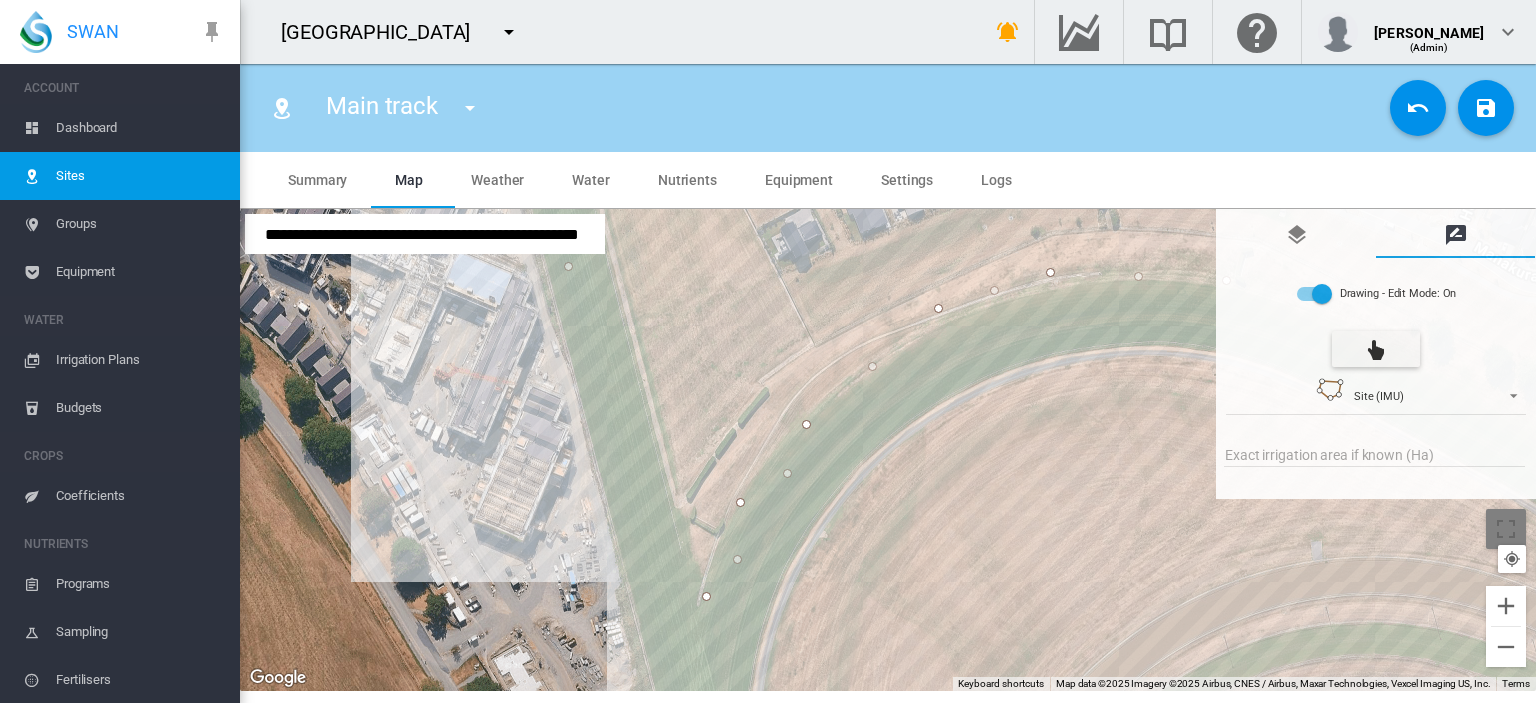drag, startPoint x: 764, startPoint y: 510, endPoint x: 732, endPoint y: 490, distance: 37.735924 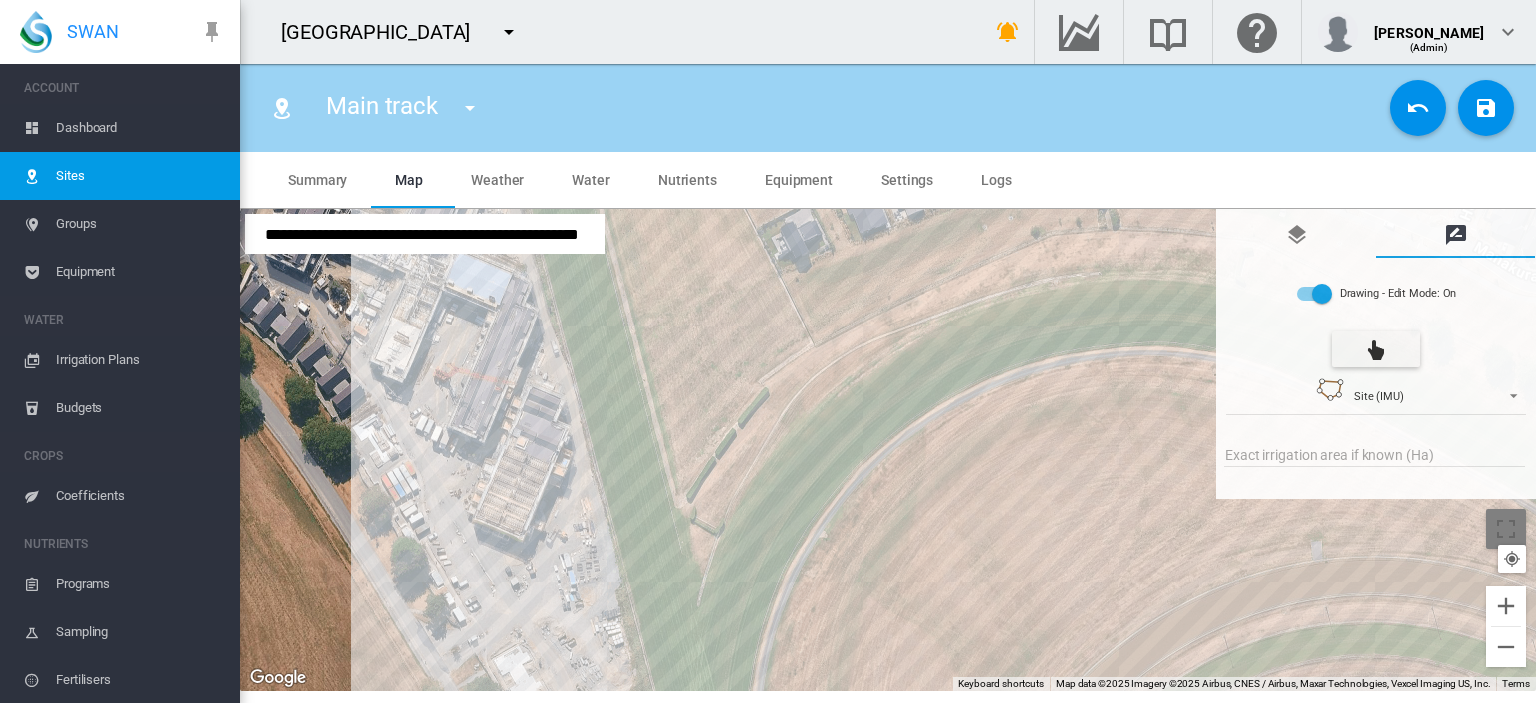 drag, startPoint x: 636, startPoint y: 382, endPoint x: 630, endPoint y: 406, distance: 24.738634 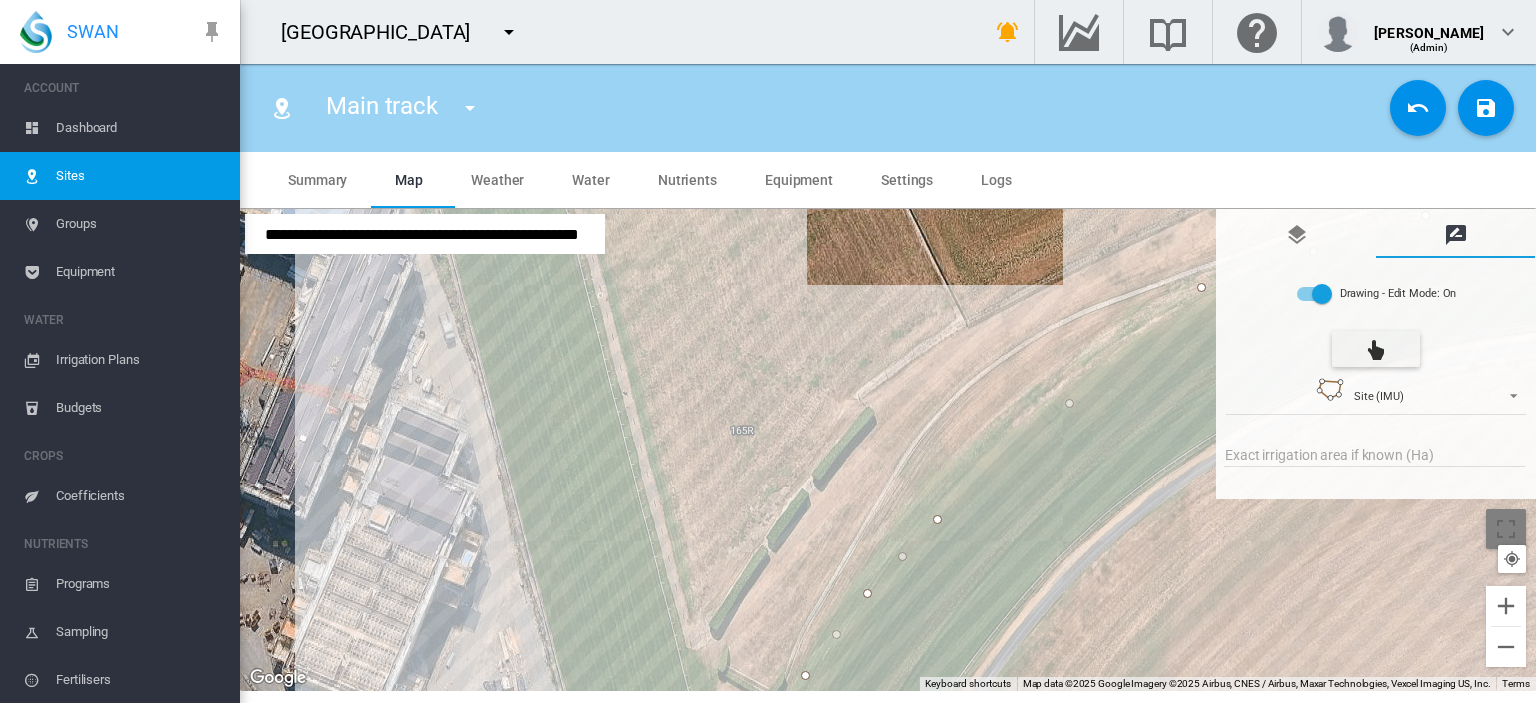 click on "To navigate, press the arrow keys." at bounding box center [888, 450] 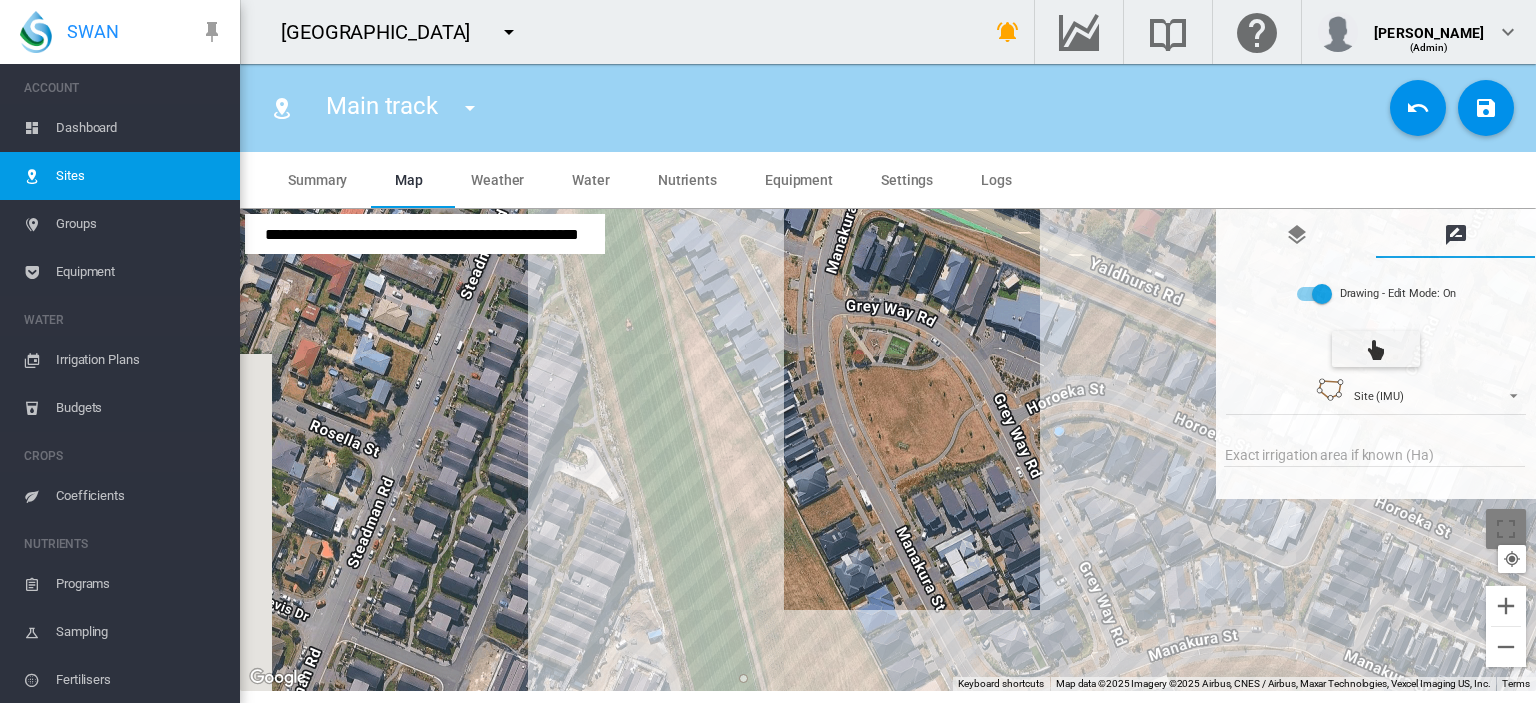 drag, startPoint x: 695, startPoint y: 290, endPoint x: 823, endPoint y: 742, distance: 469.7744 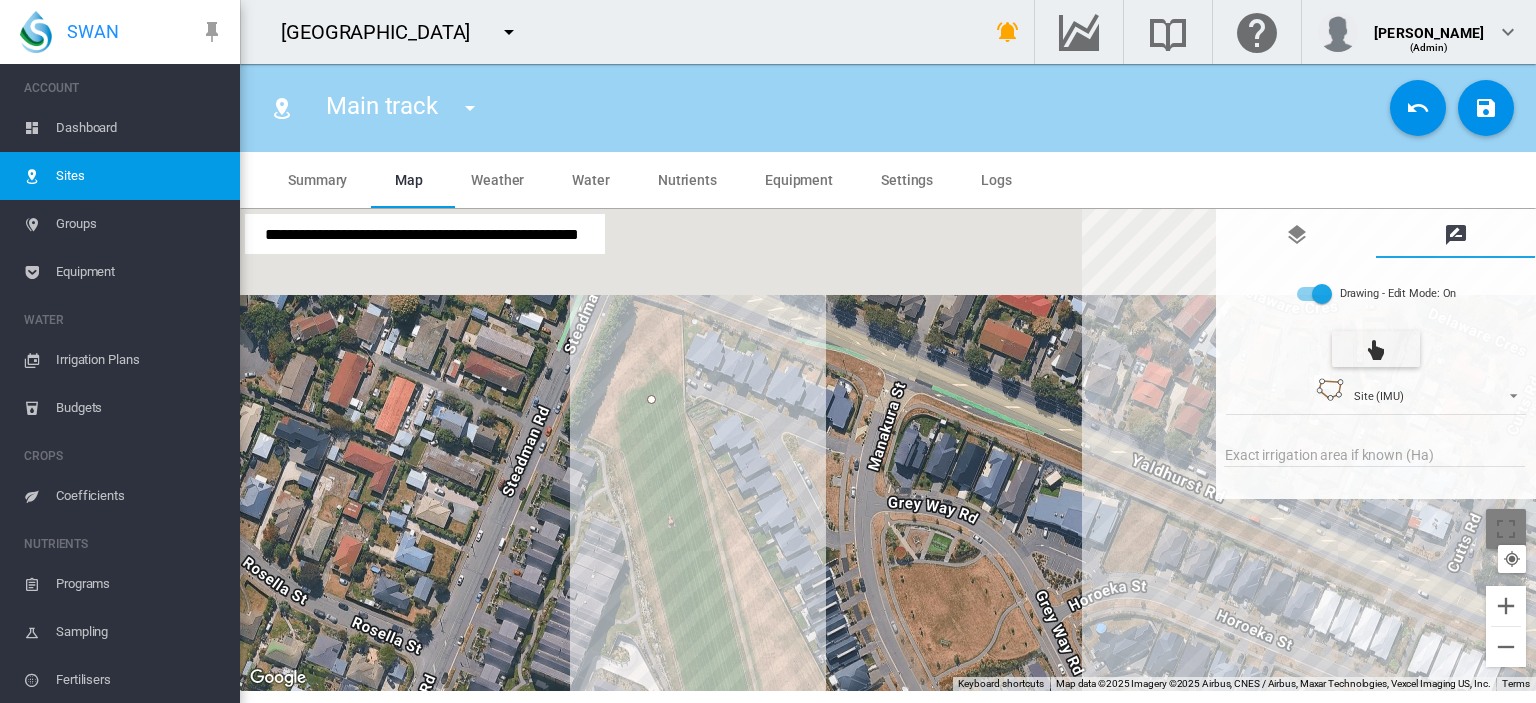 drag, startPoint x: 738, startPoint y: 425, endPoint x: 780, endPoint y: 619, distance: 198.49434 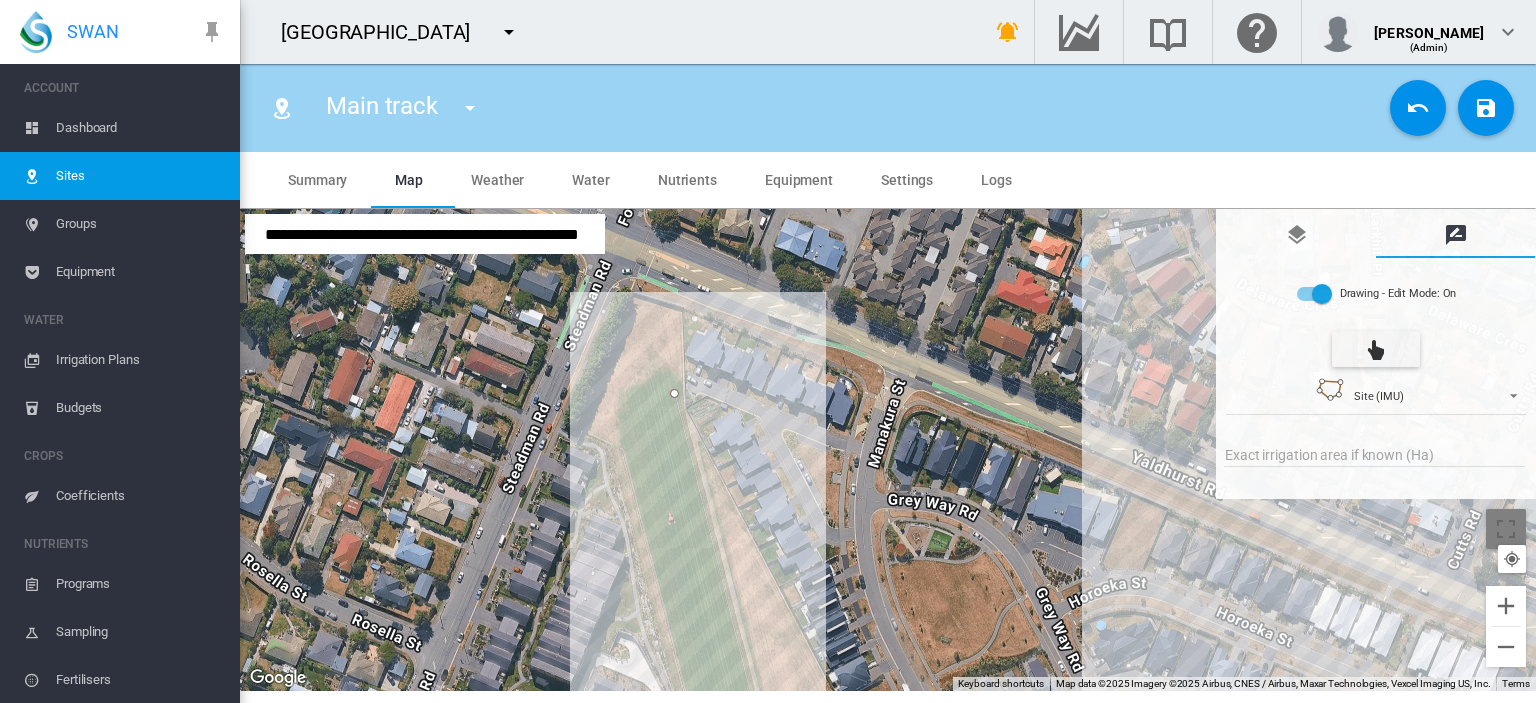 drag, startPoint x: 650, startPoint y: 392, endPoint x: 675, endPoint y: 389, distance: 25.179358 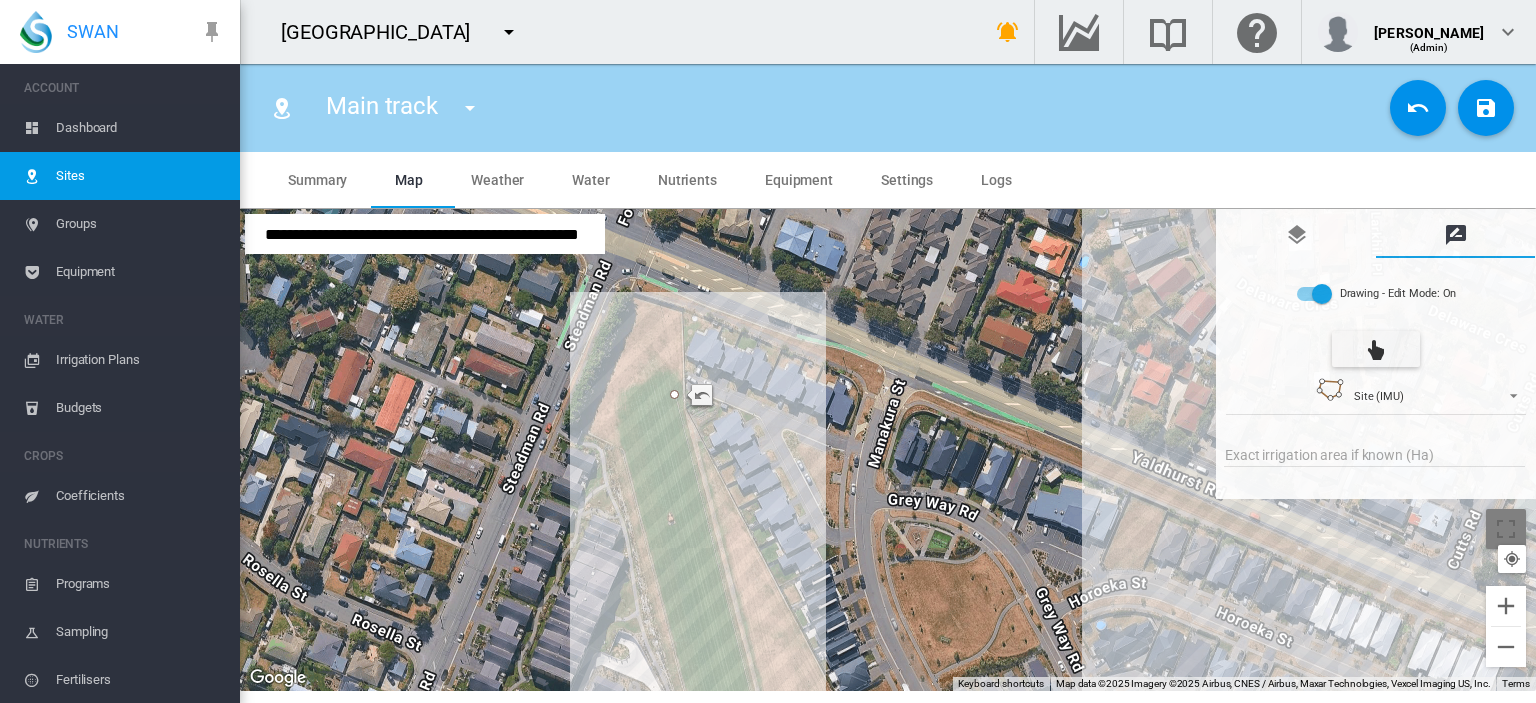 click on "To navigate, press the arrow keys." at bounding box center [888, 450] 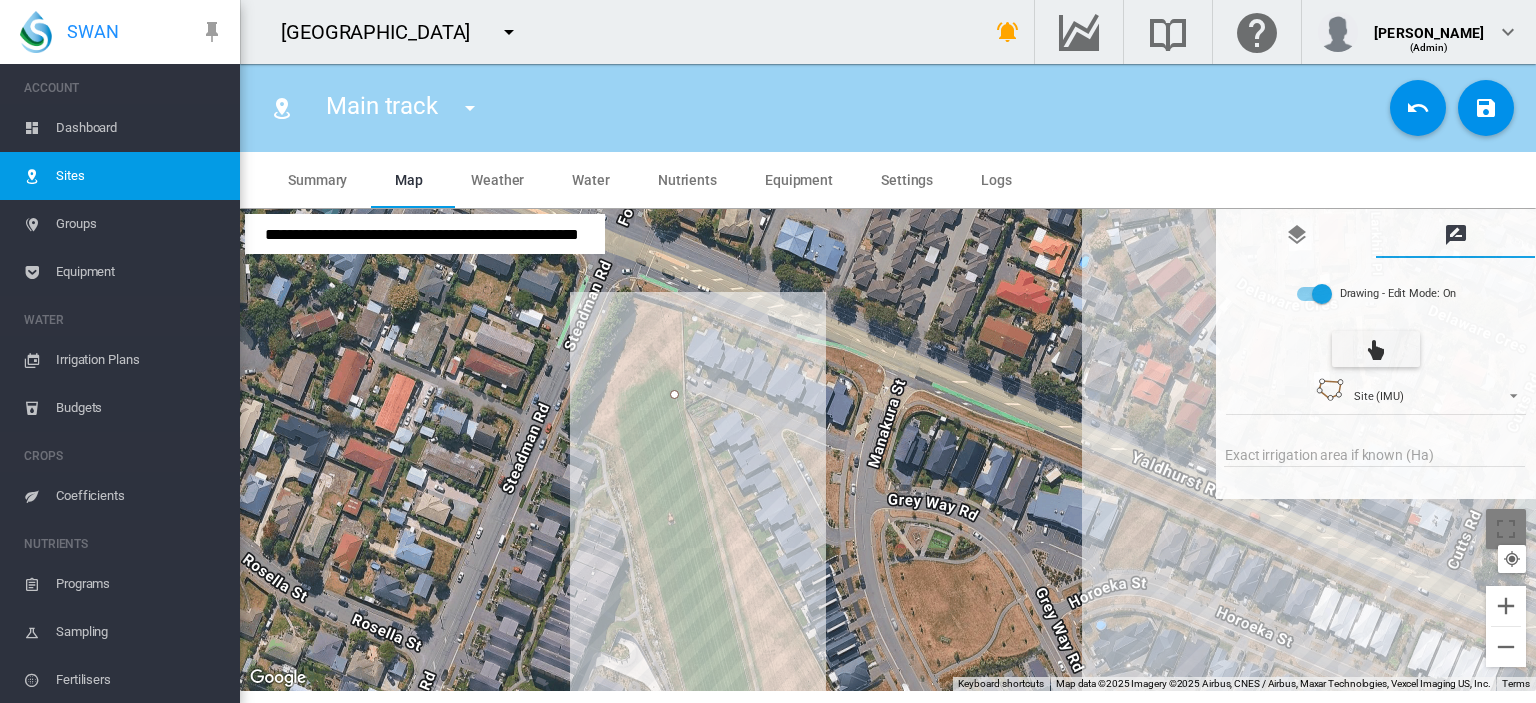 click on "To navigate, press the arrow keys." at bounding box center [888, 450] 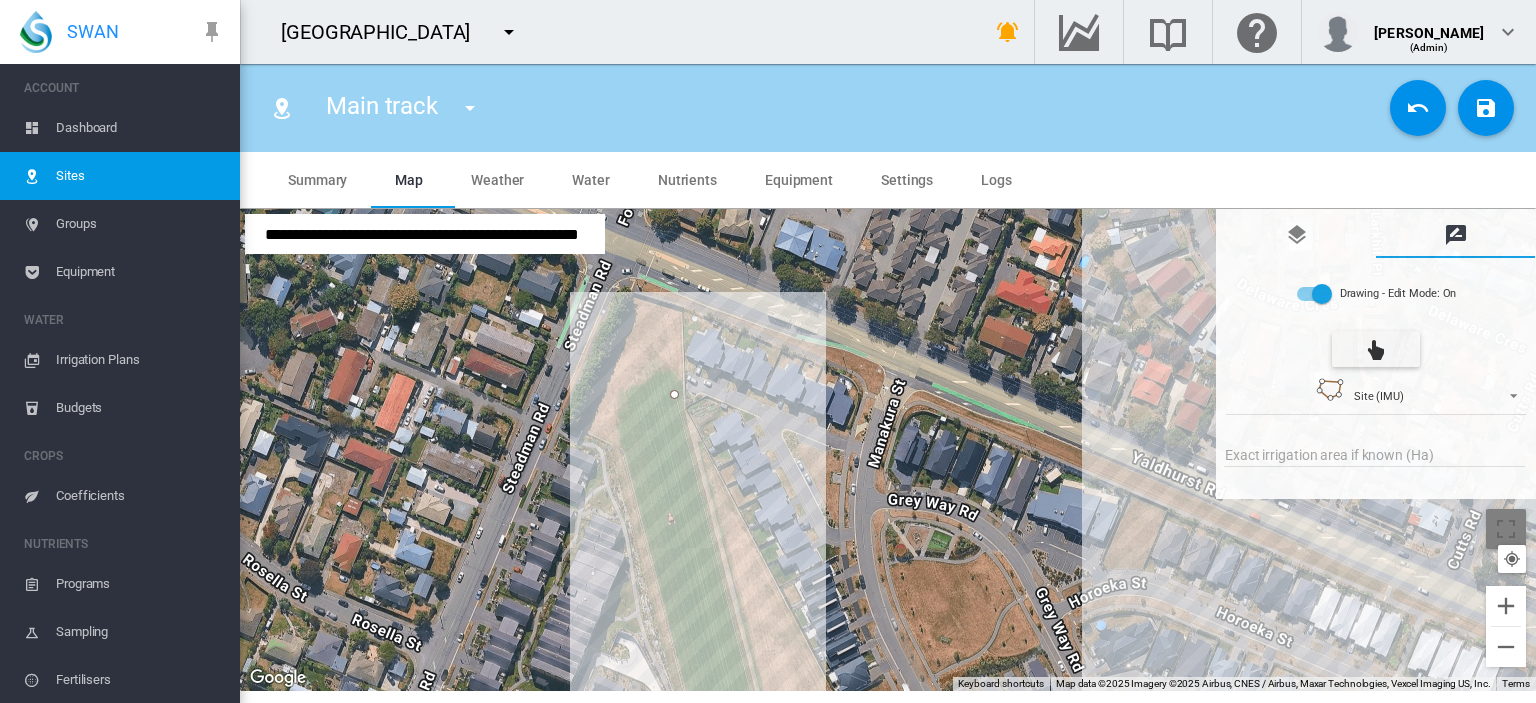 click on "To navigate, press the arrow keys." at bounding box center [888, 450] 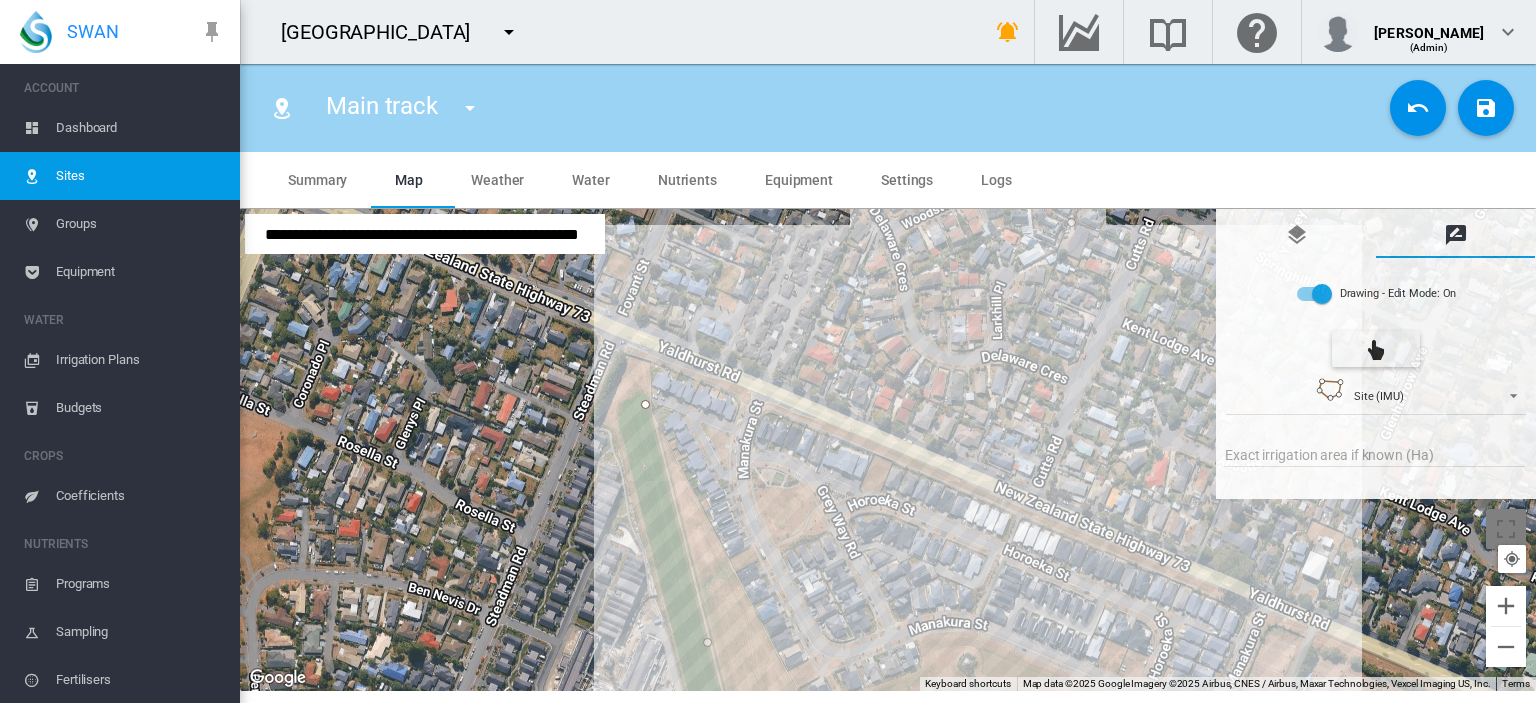 click on "To navigate, press the arrow keys." at bounding box center [888, 450] 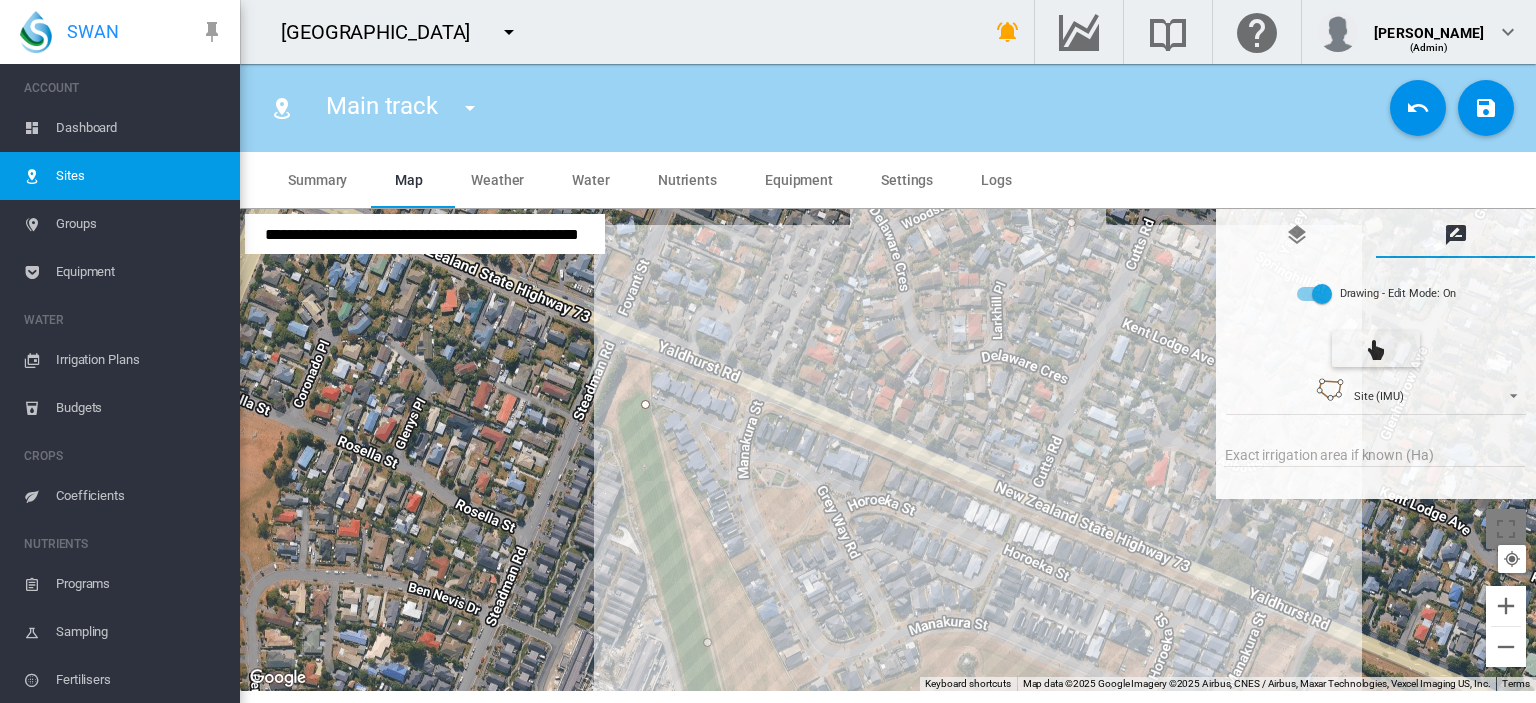click on "To navigate, press the arrow keys." at bounding box center (888, 450) 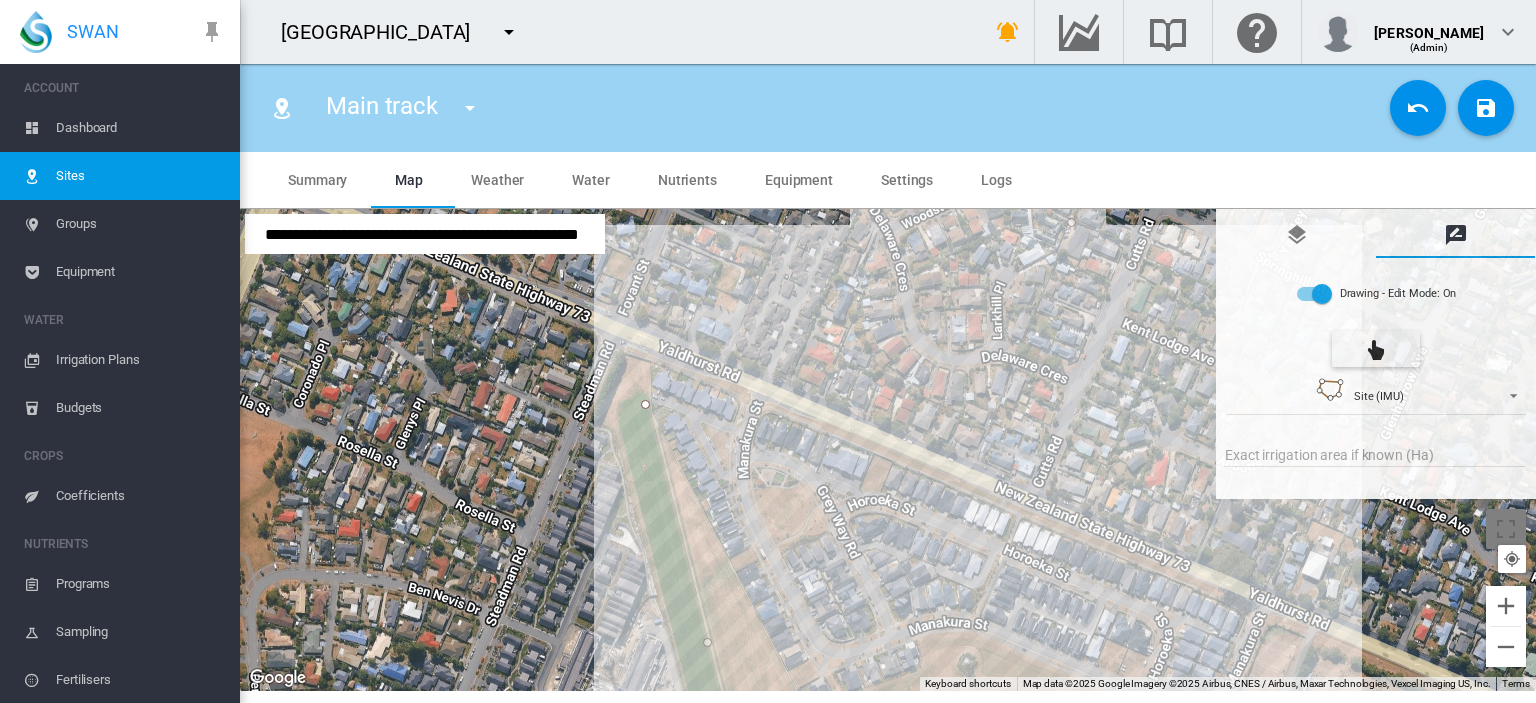click on "Drawing - Edit Mode:
On" at bounding box center (1398, 294) 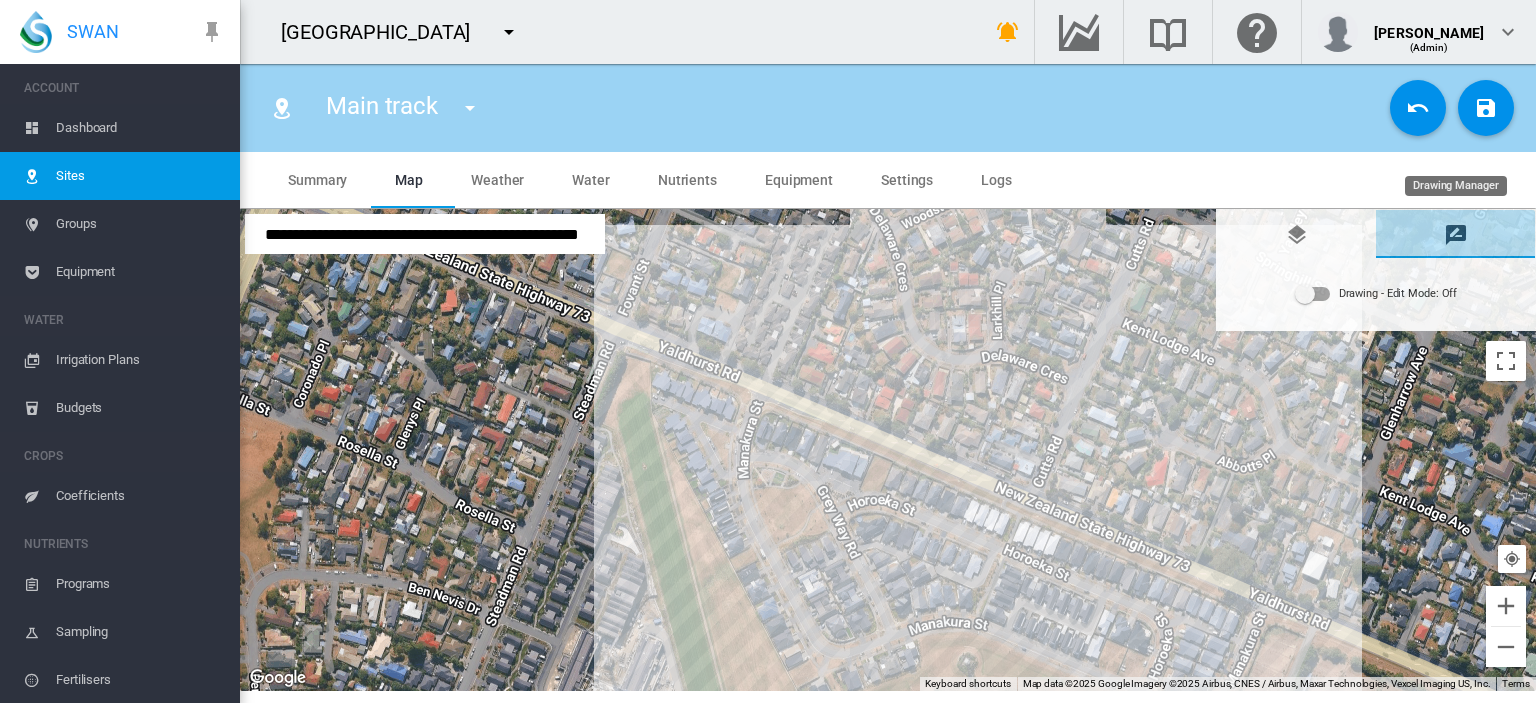 click at bounding box center (1456, 235) 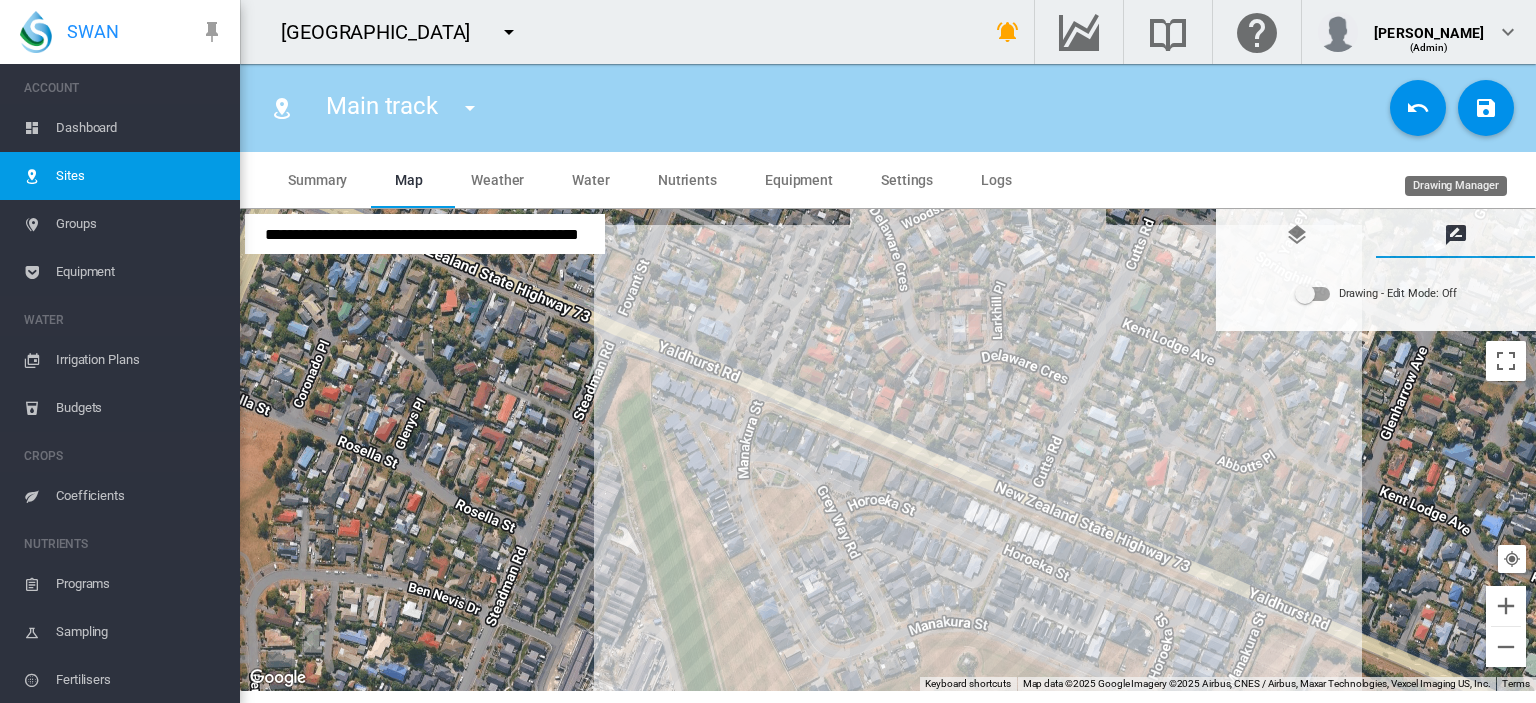 click at bounding box center [1456, 235] 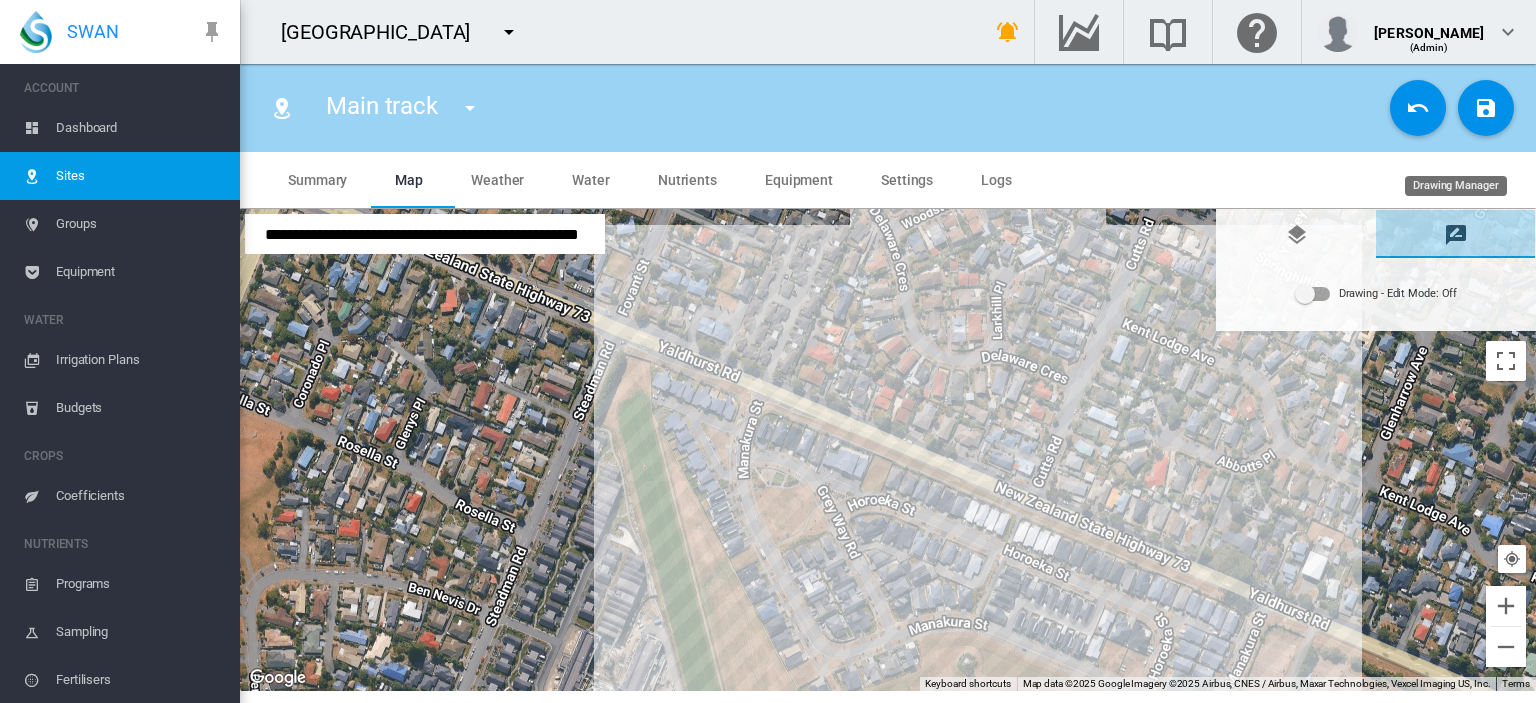 click at bounding box center (1456, 235) 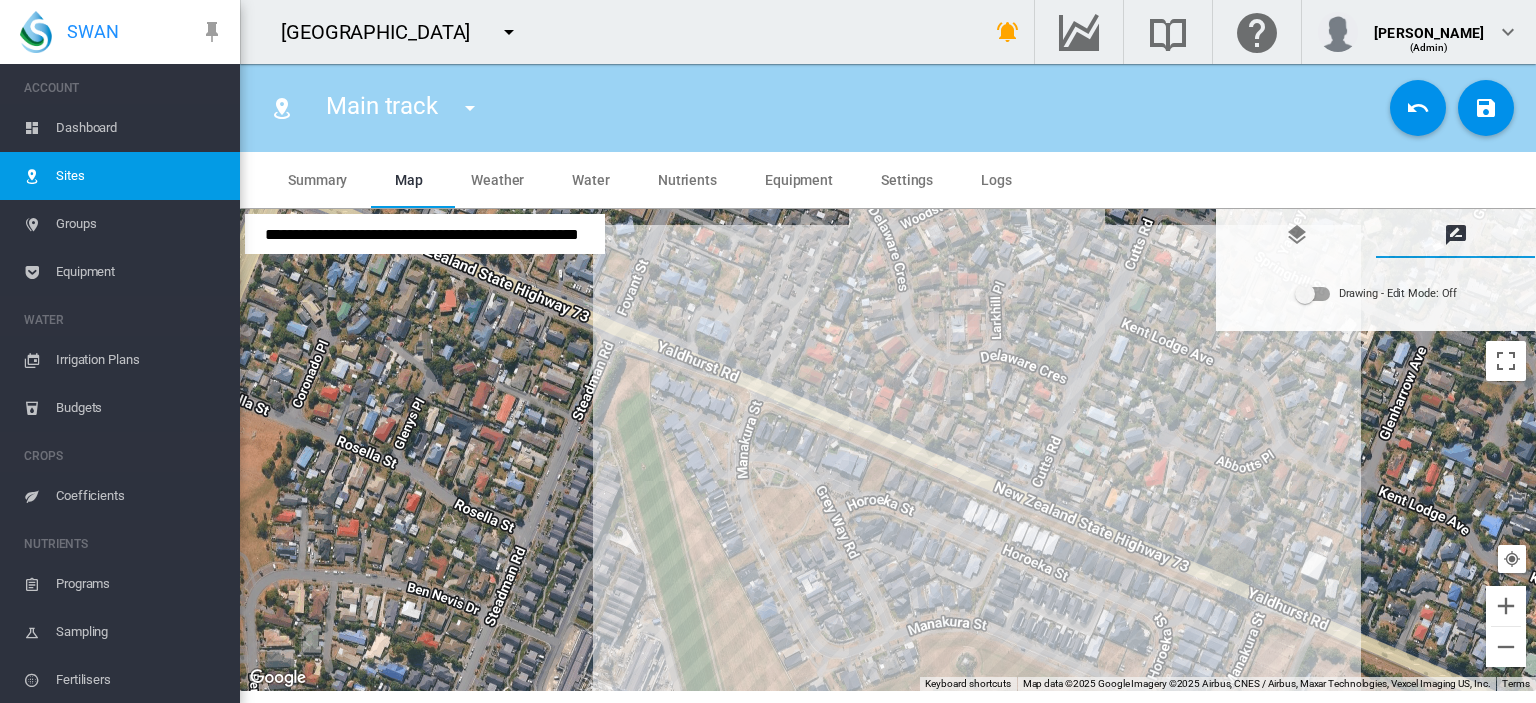 click on "To navigate, press the arrow keys." at bounding box center (888, 450) 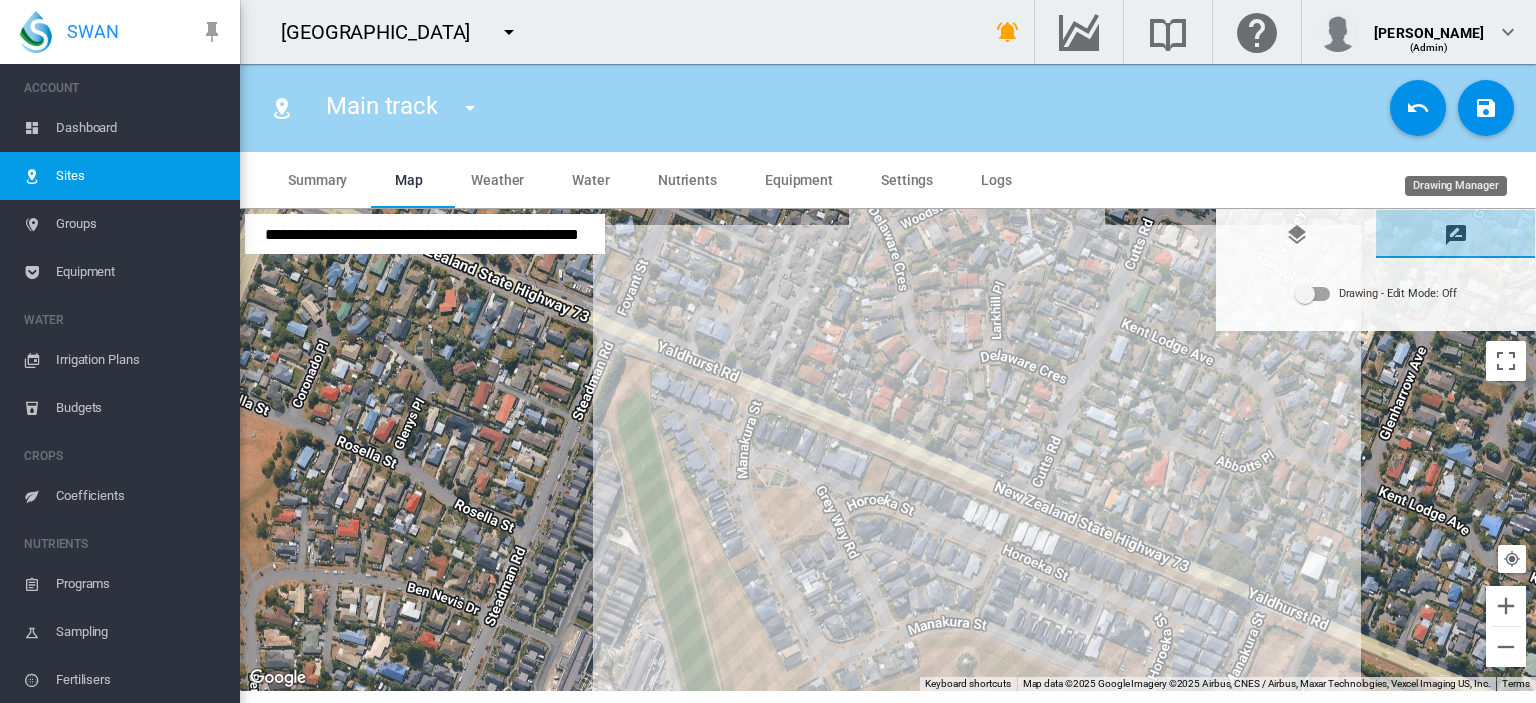 click at bounding box center (1456, 235) 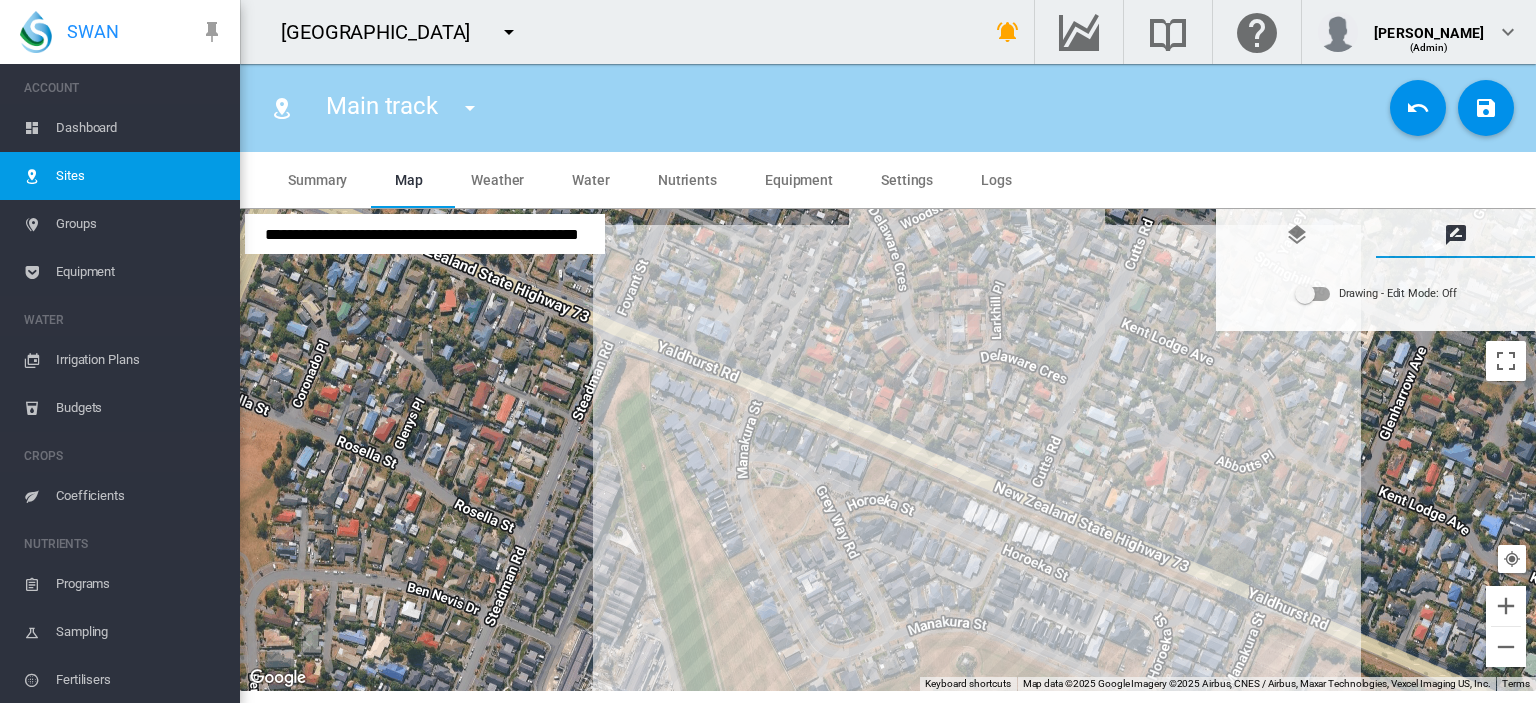 click on "To navigate, press the arrow keys." at bounding box center [888, 450] 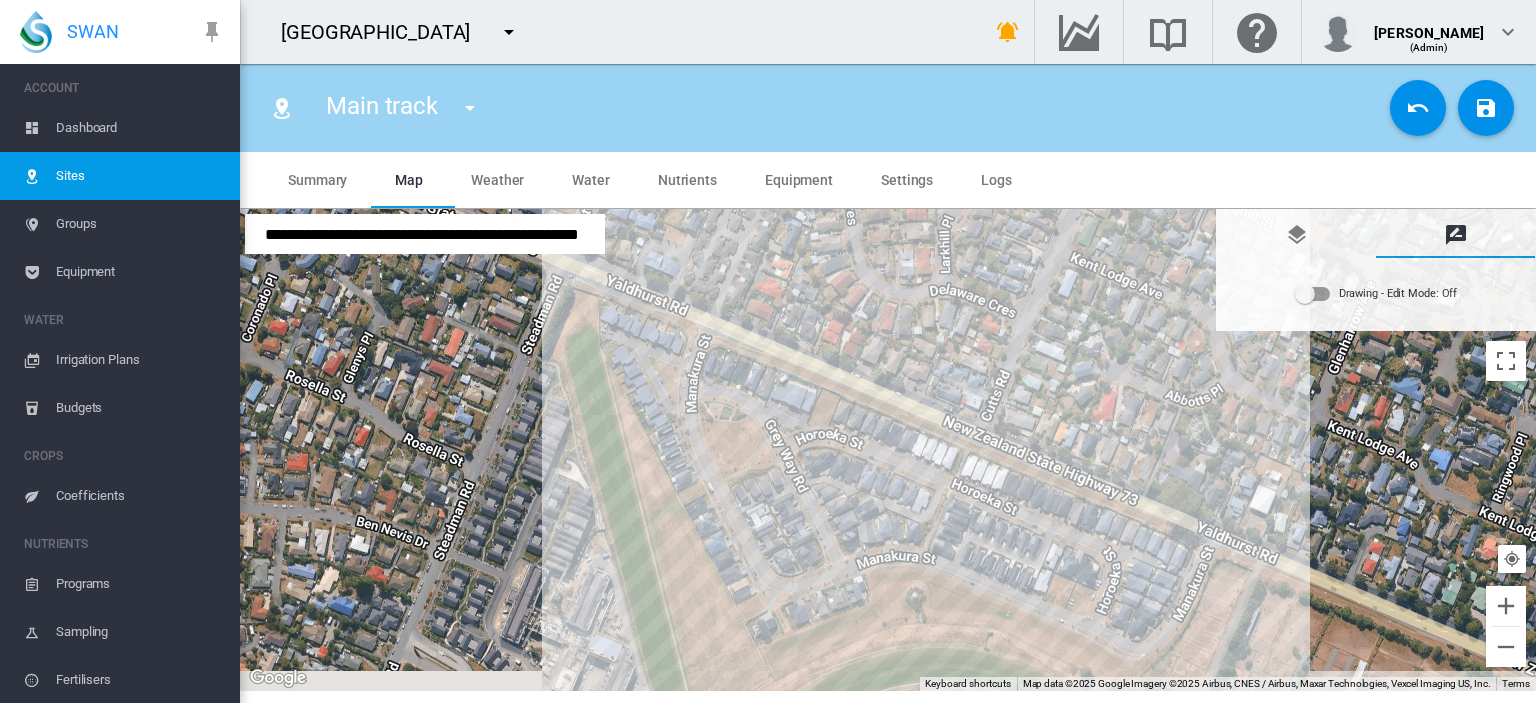drag, startPoint x: 645, startPoint y: 395, endPoint x: 590, endPoint y: 325, distance: 89.02247 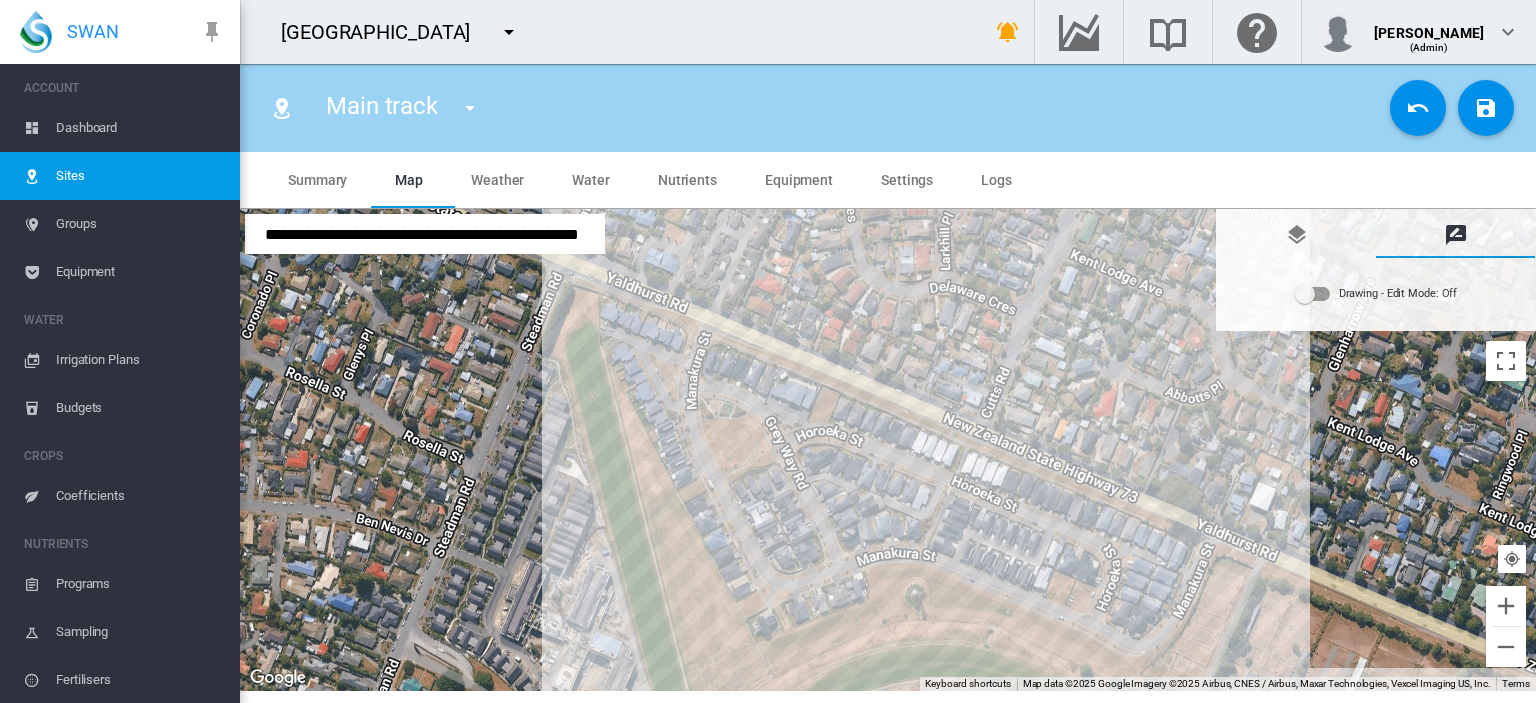 click on "To navigate, press the arrow keys." at bounding box center [888, 450] 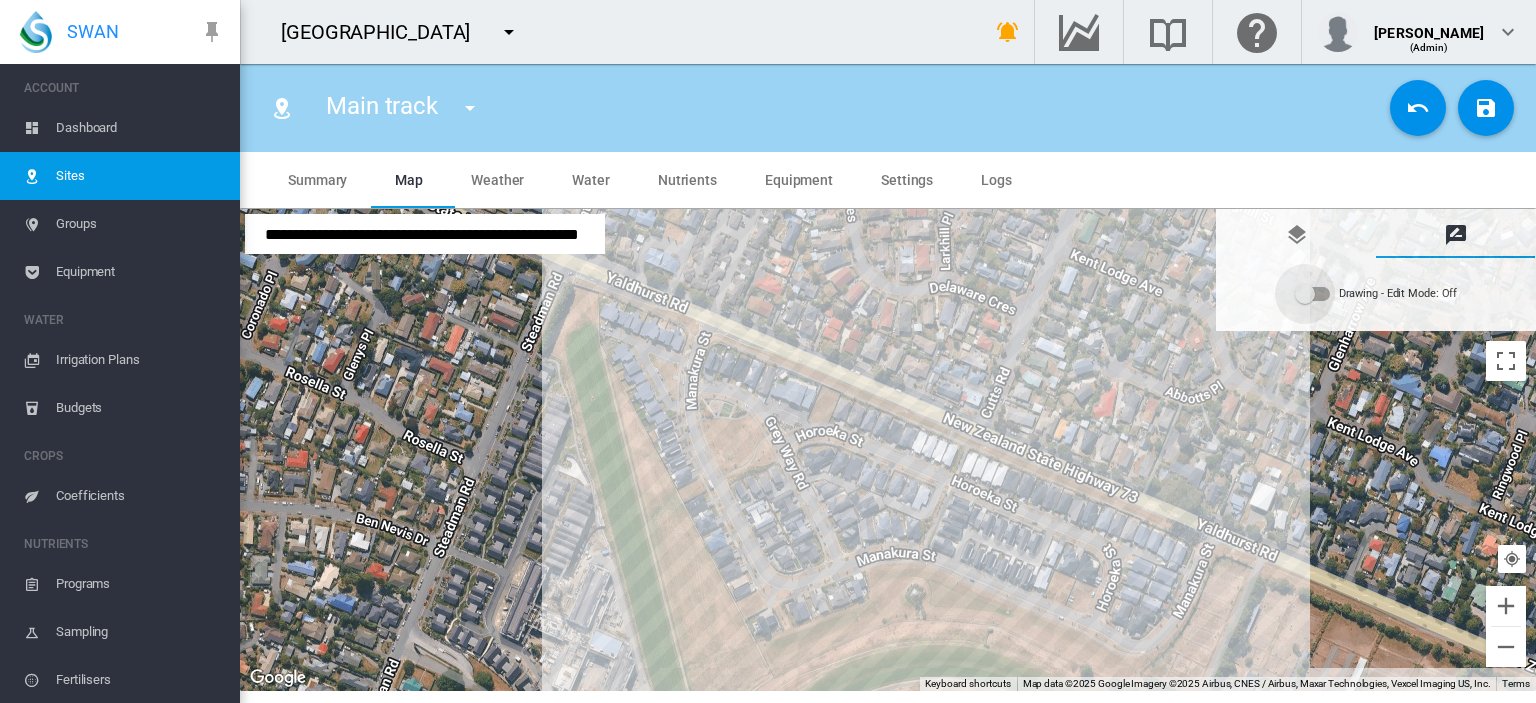 click at bounding box center (1305, 294) 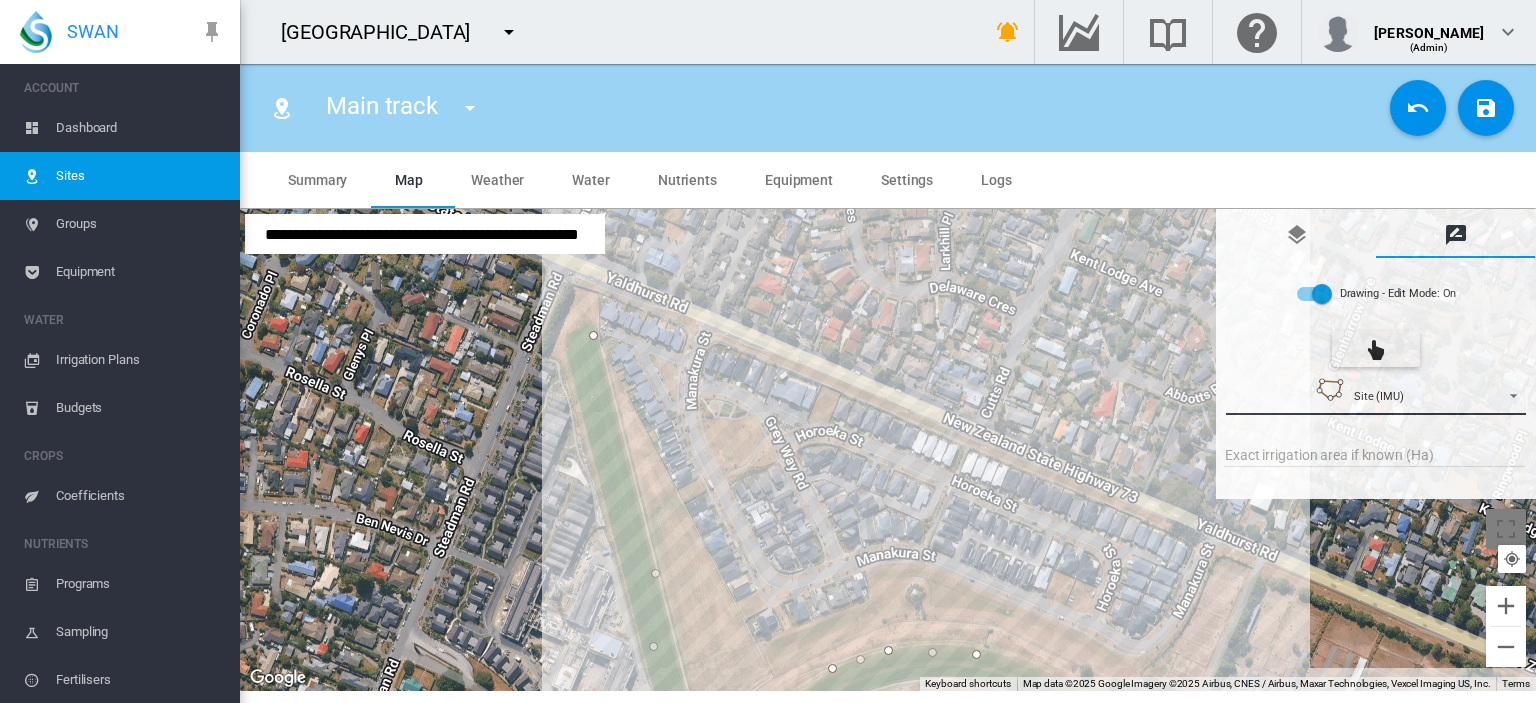 click at bounding box center (1330, 396) 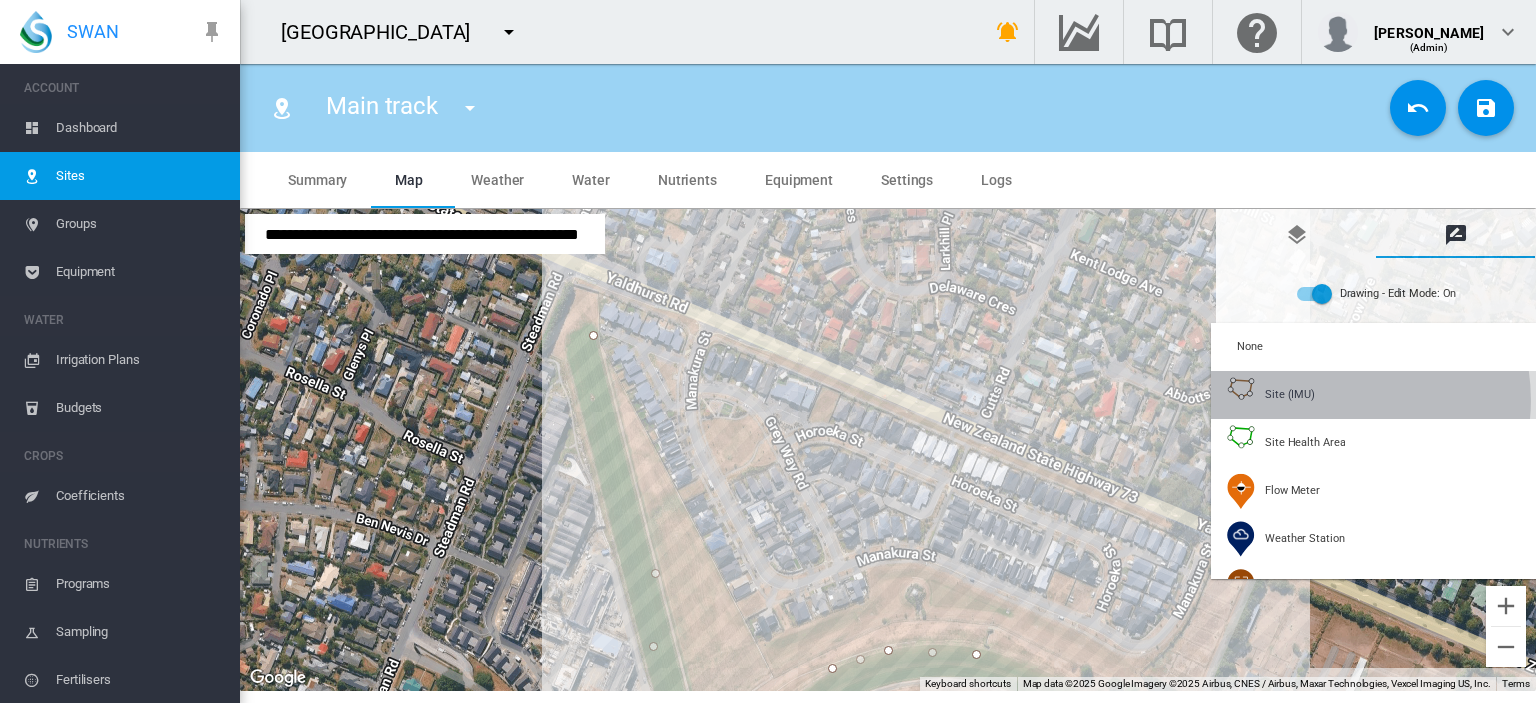 click on "Site (IMU)" at bounding box center (1377, 395) 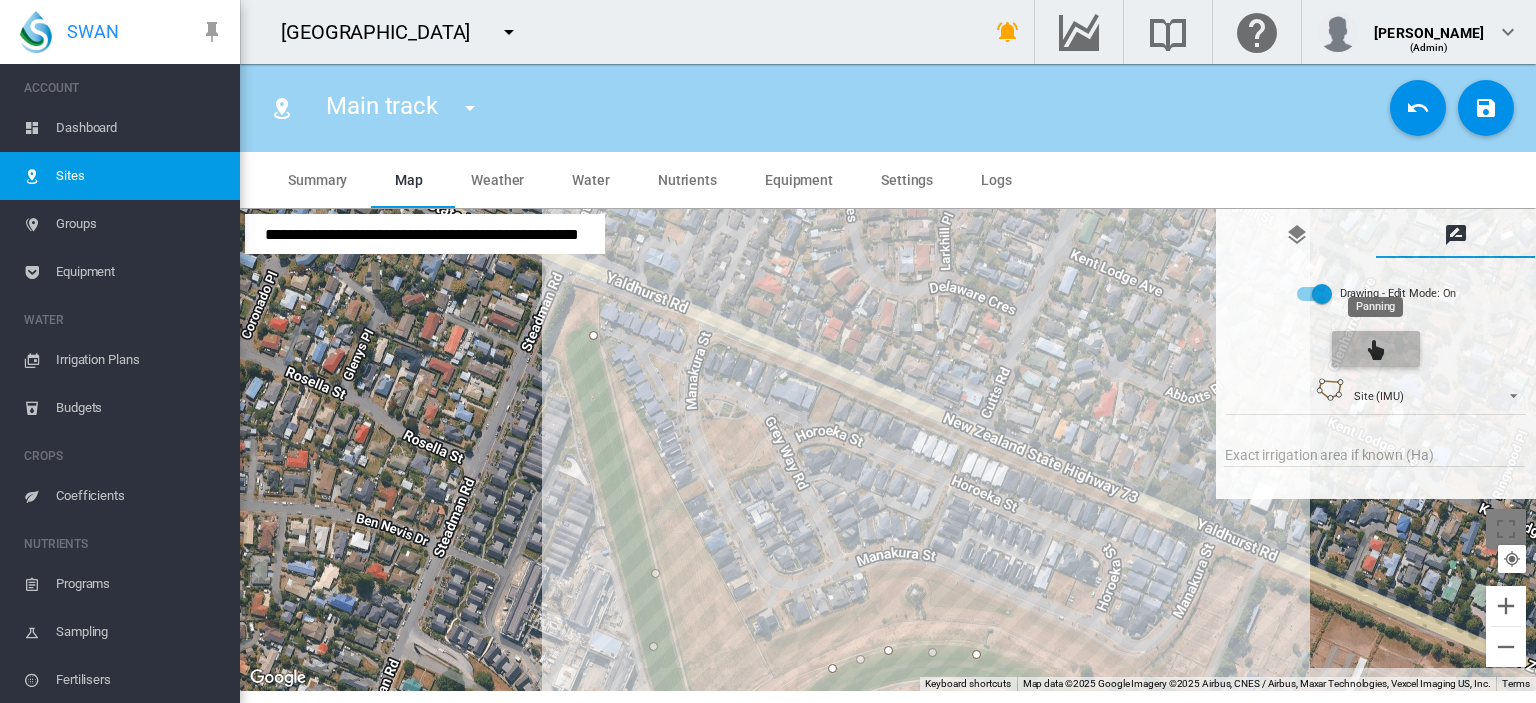 click at bounding box center [1376, 350] 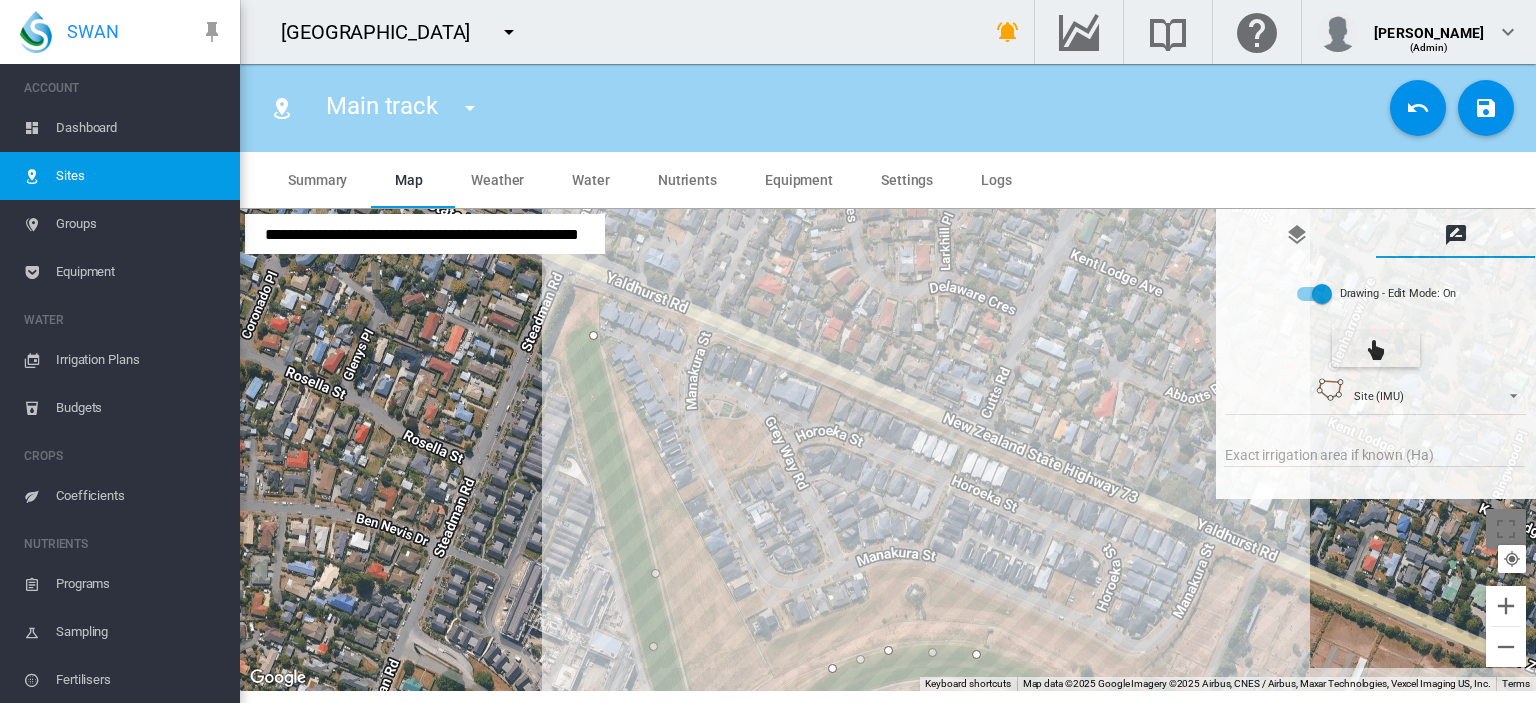 click on "To navigate, press the arrow keys." at bounding box center [888, 450] 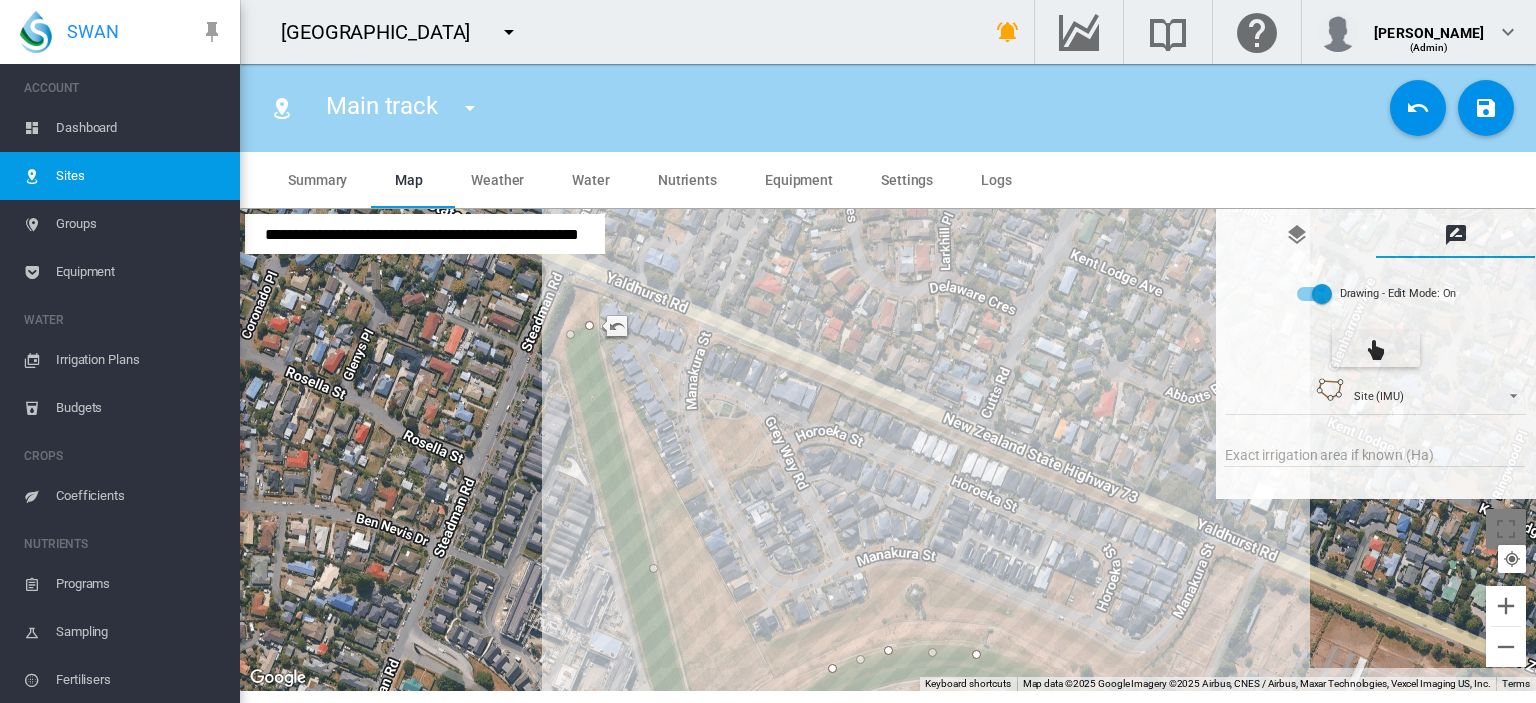 drag, startPoint x: 650, startPoint y: 642, endPoint x: 567, endPoint y: 332, distance: 320.919 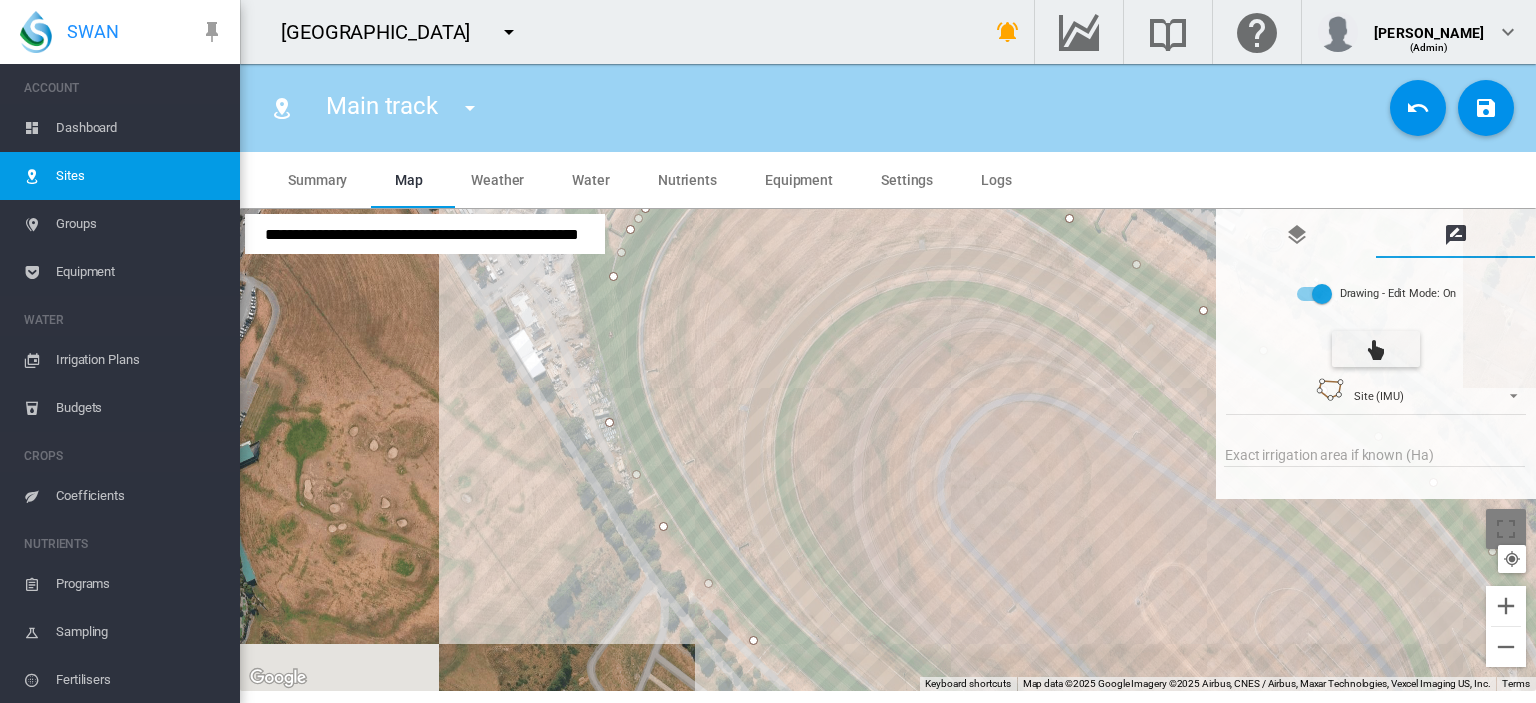 drag, startPoint x: 751, startPoint y: 666, endPoint x: 648, endPoint y: 127, distance: 548.7531 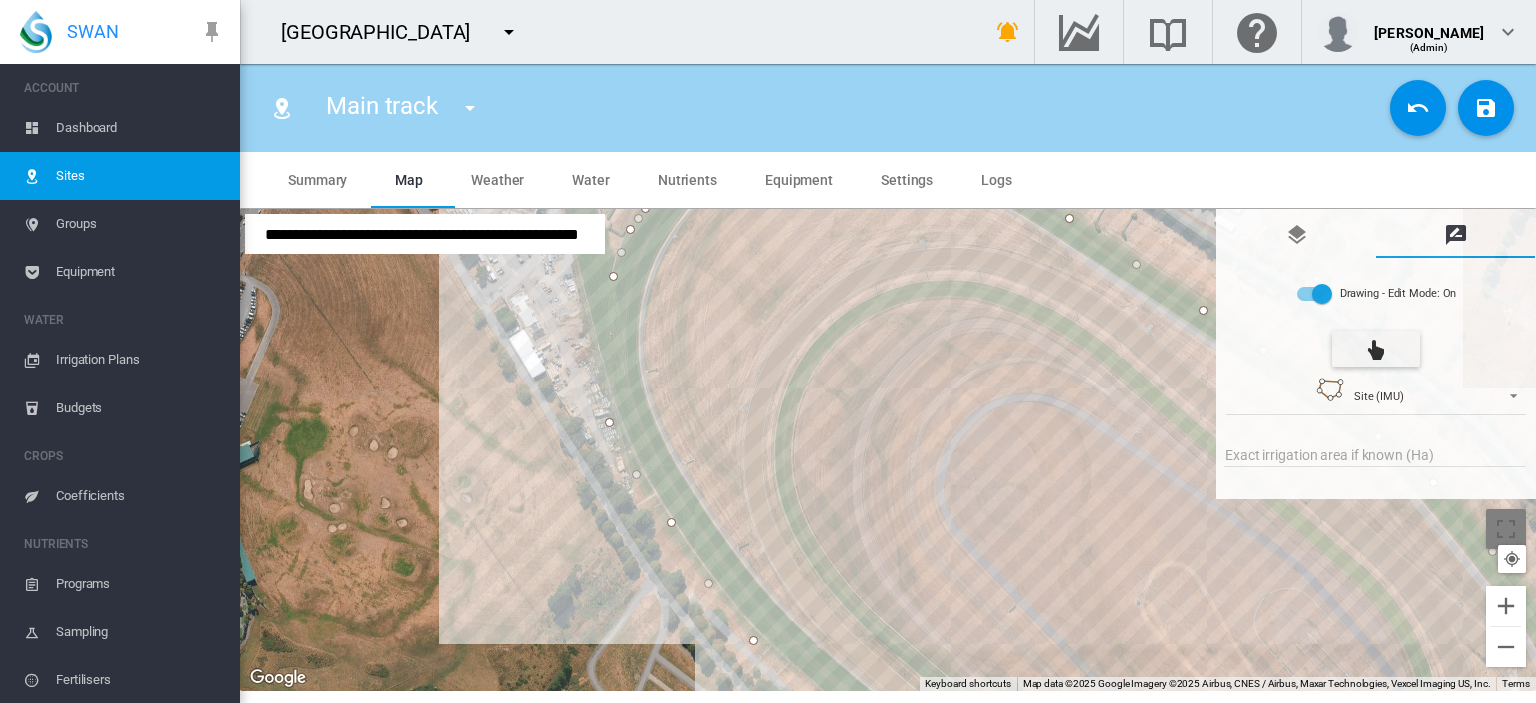 drag, startPoint x: 664, startPoint y: 524, endPoint x: 674, endPoint y: 519, distance: 11.18034 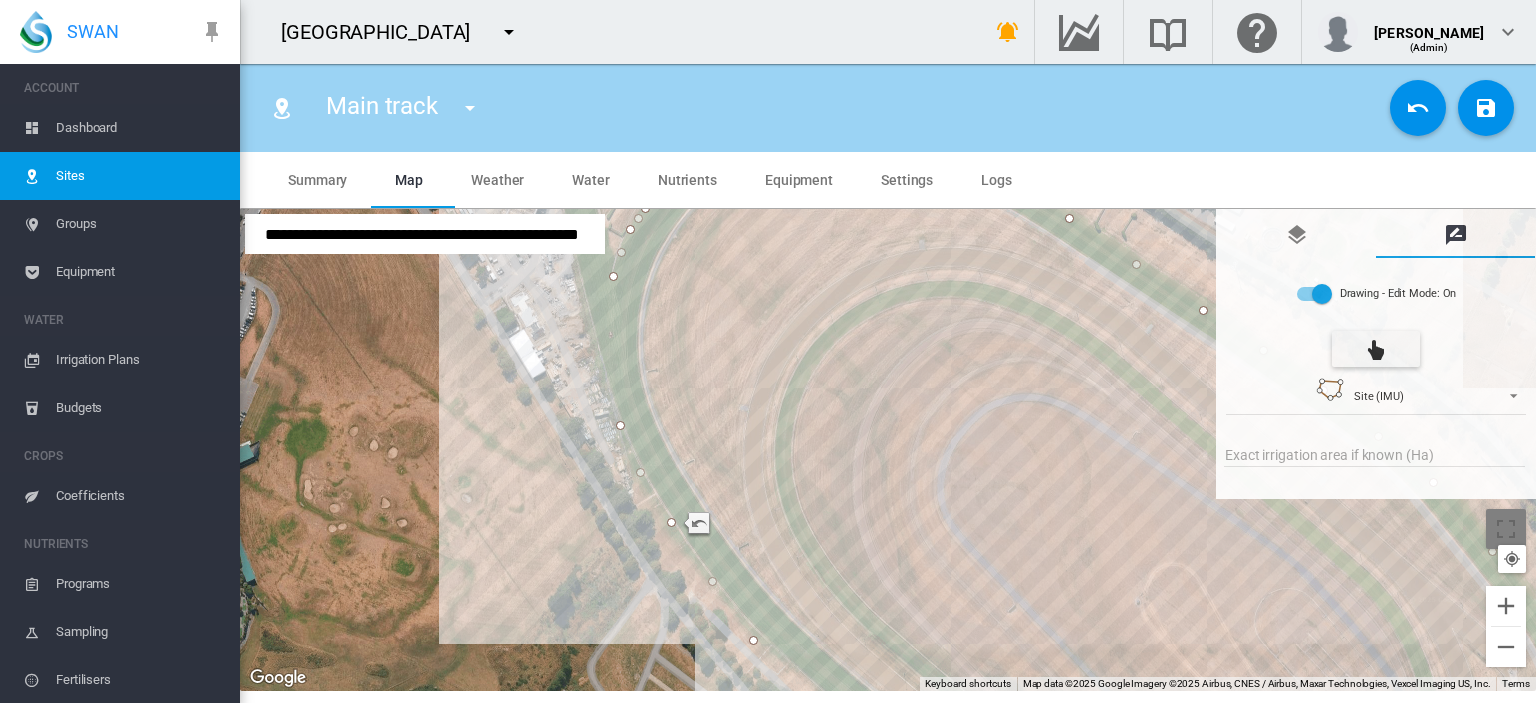 drag, startPoint x: 609, startPoint y: 420, endPoint x: 622, endPoint y: 425, distance: 13.928389 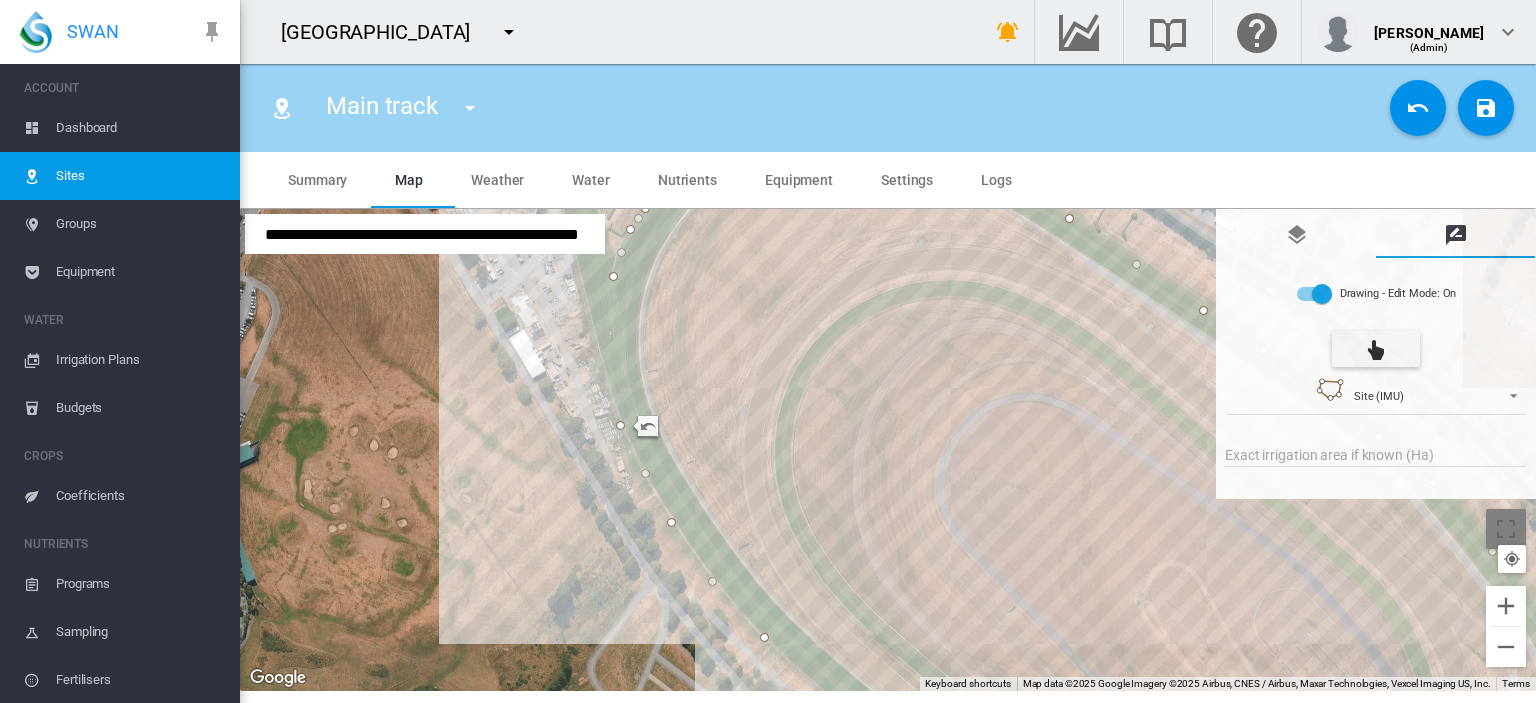 drag, startPoint x: 751, startPoint y: 638, endPoint x: 764, endPoint y: 635, distance: 13.341664 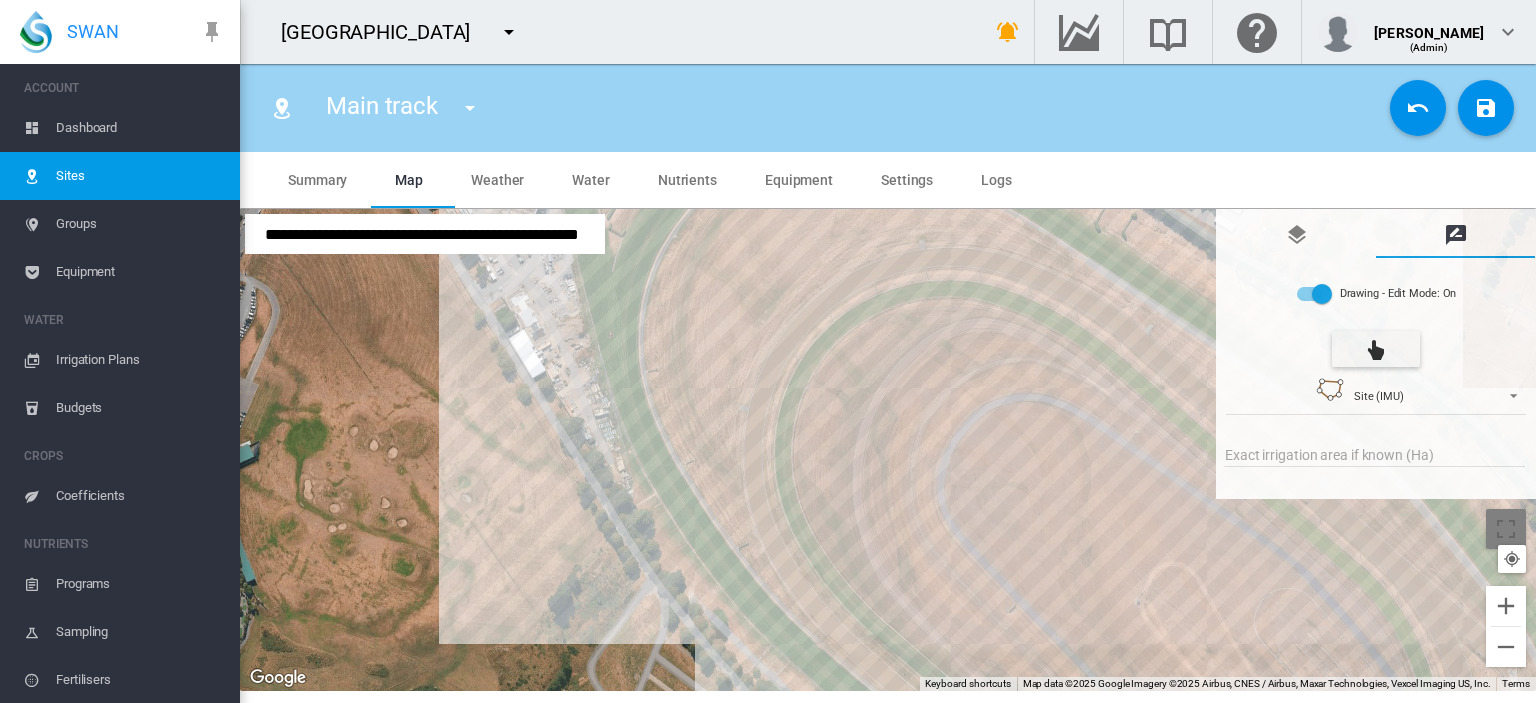 drag, startPoint x: 913, startPoint y: 612, endPoint x: 851, endPoint y: 553, distance: 85.58621 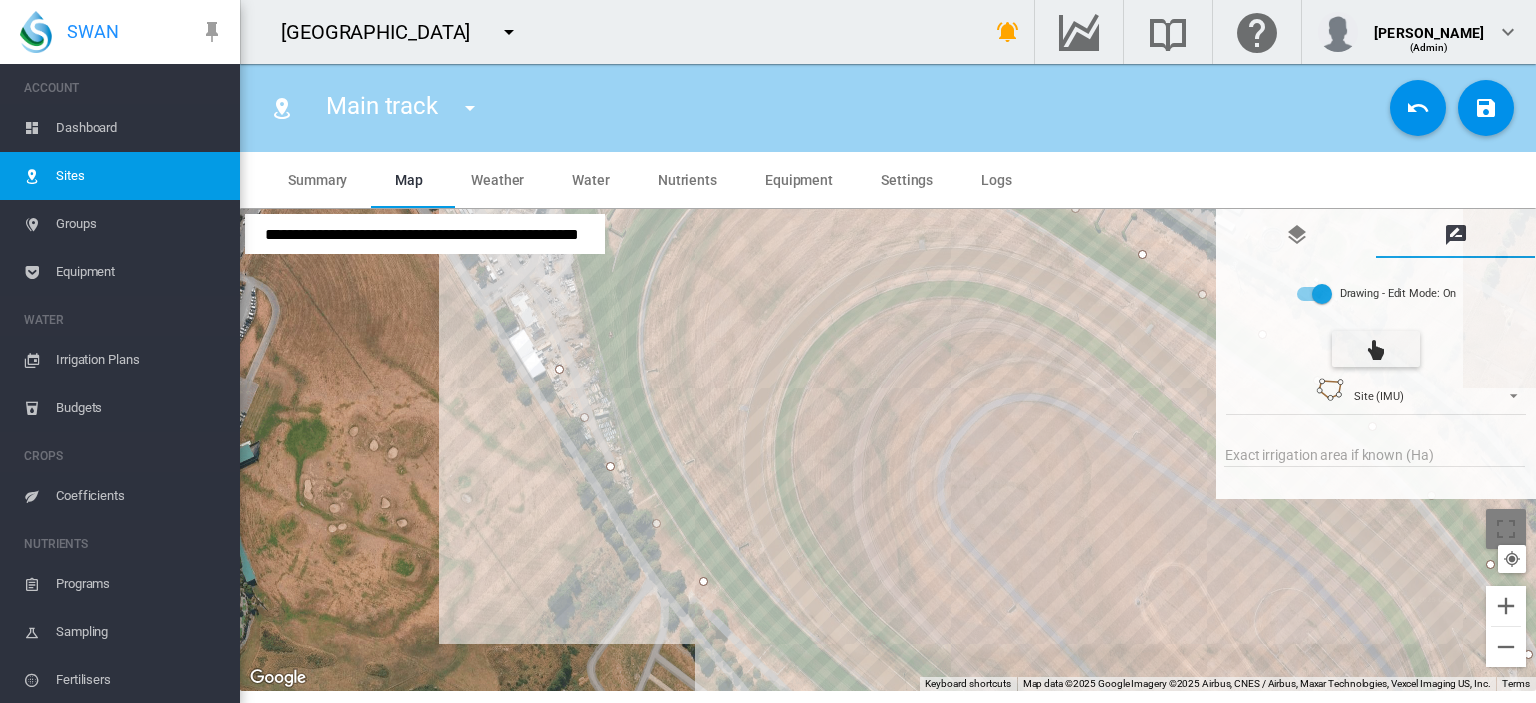 type on "******" 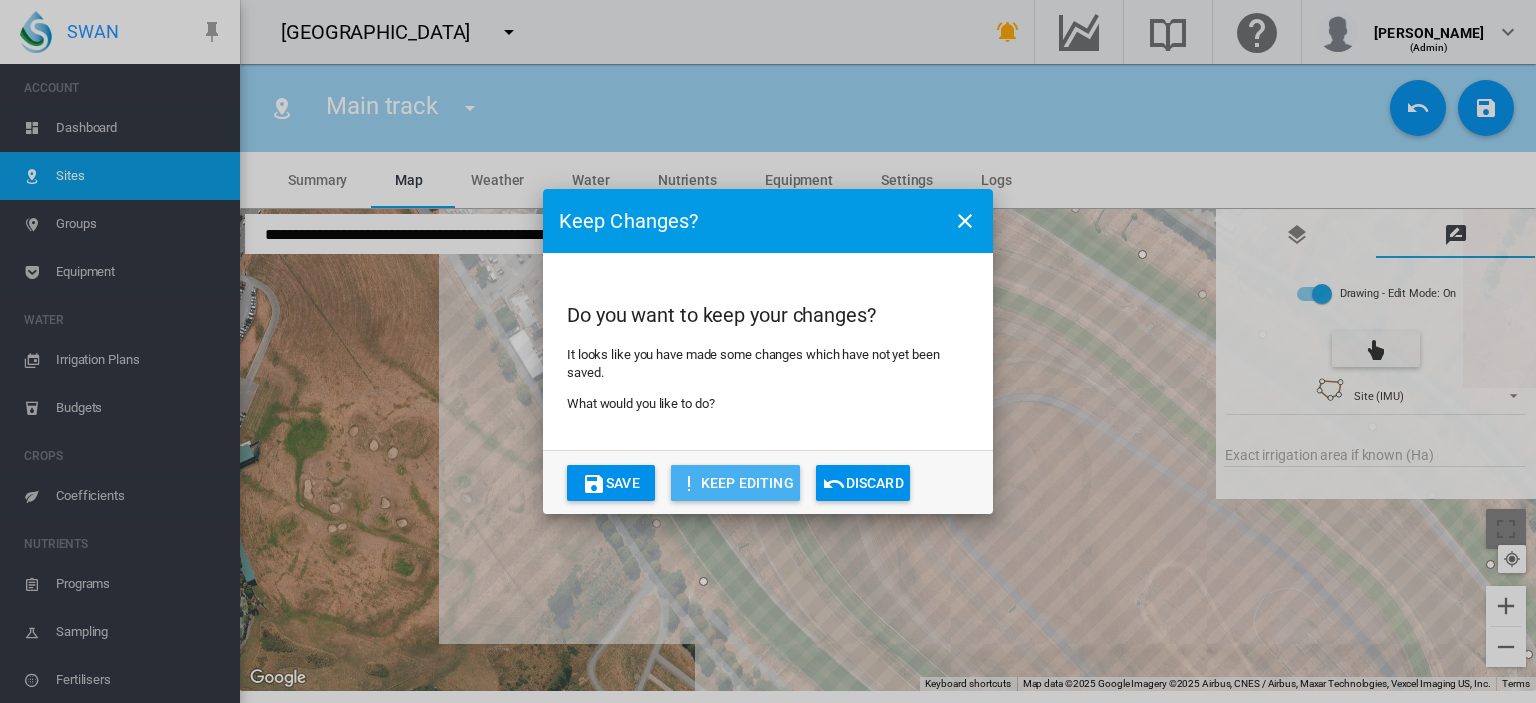 click on "KEEP EDITING" 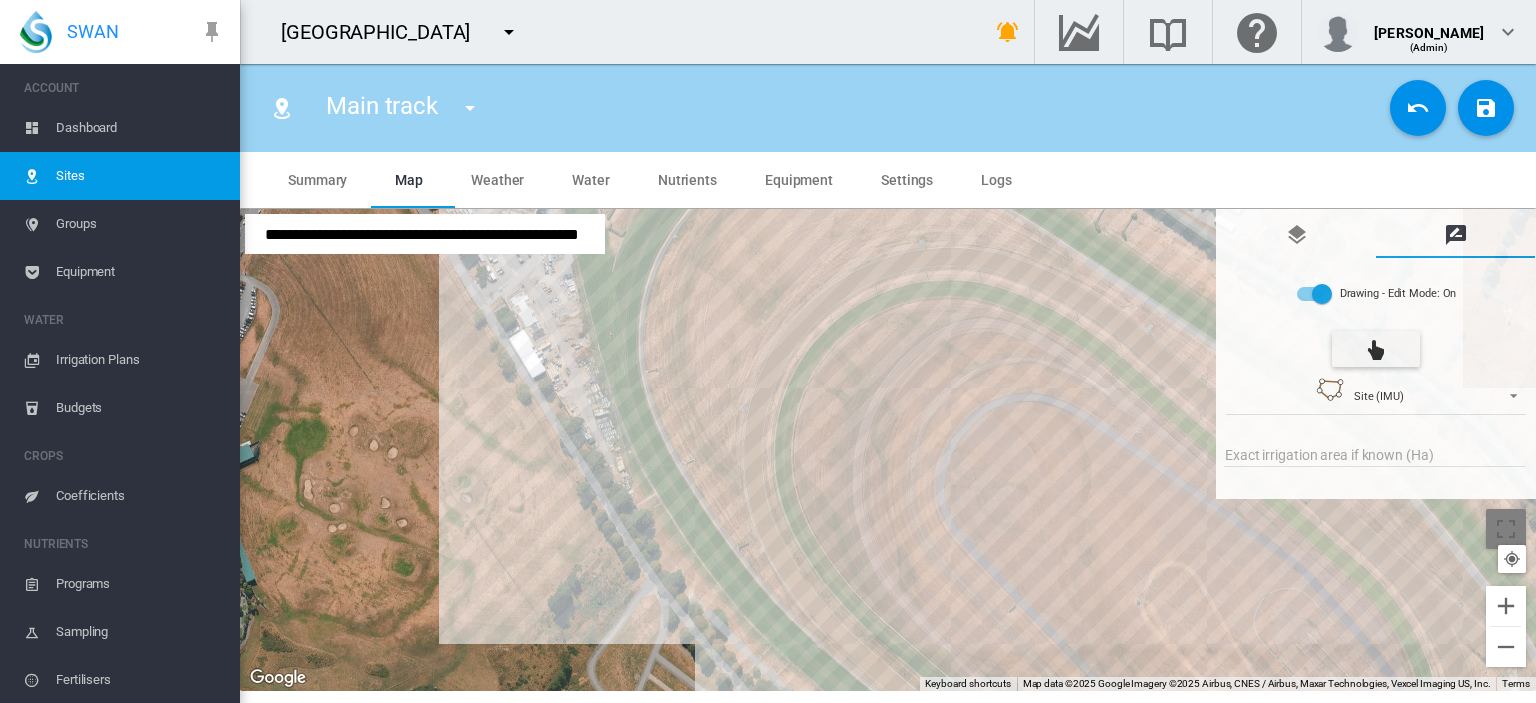 drag, startPoint x: 637, startPoint y: 471, endPoint x: 681, endPoint y: 492, distance: 48.754486 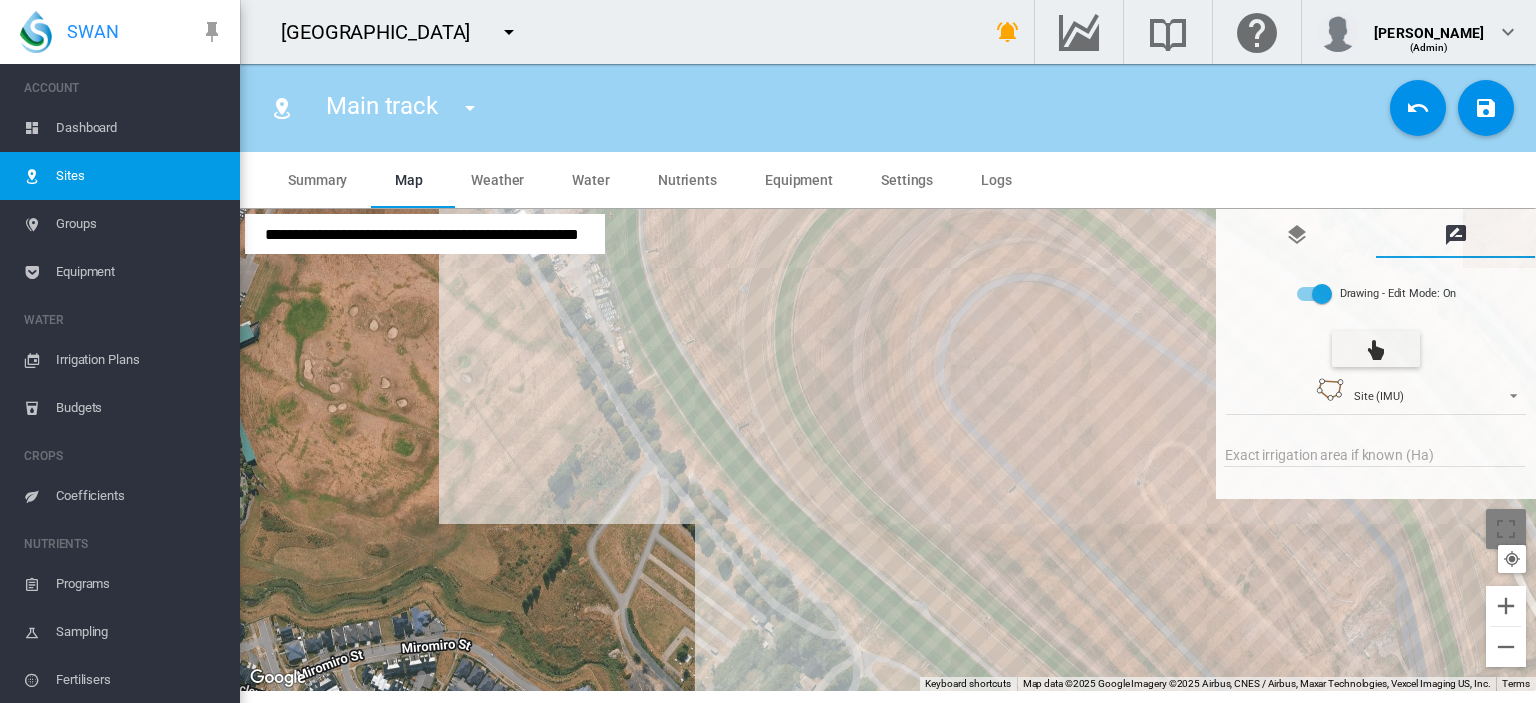 drag, startPoint x: 840, startPoint y: 620, endPoint x: 840, endPoint y: 507, distance: 113 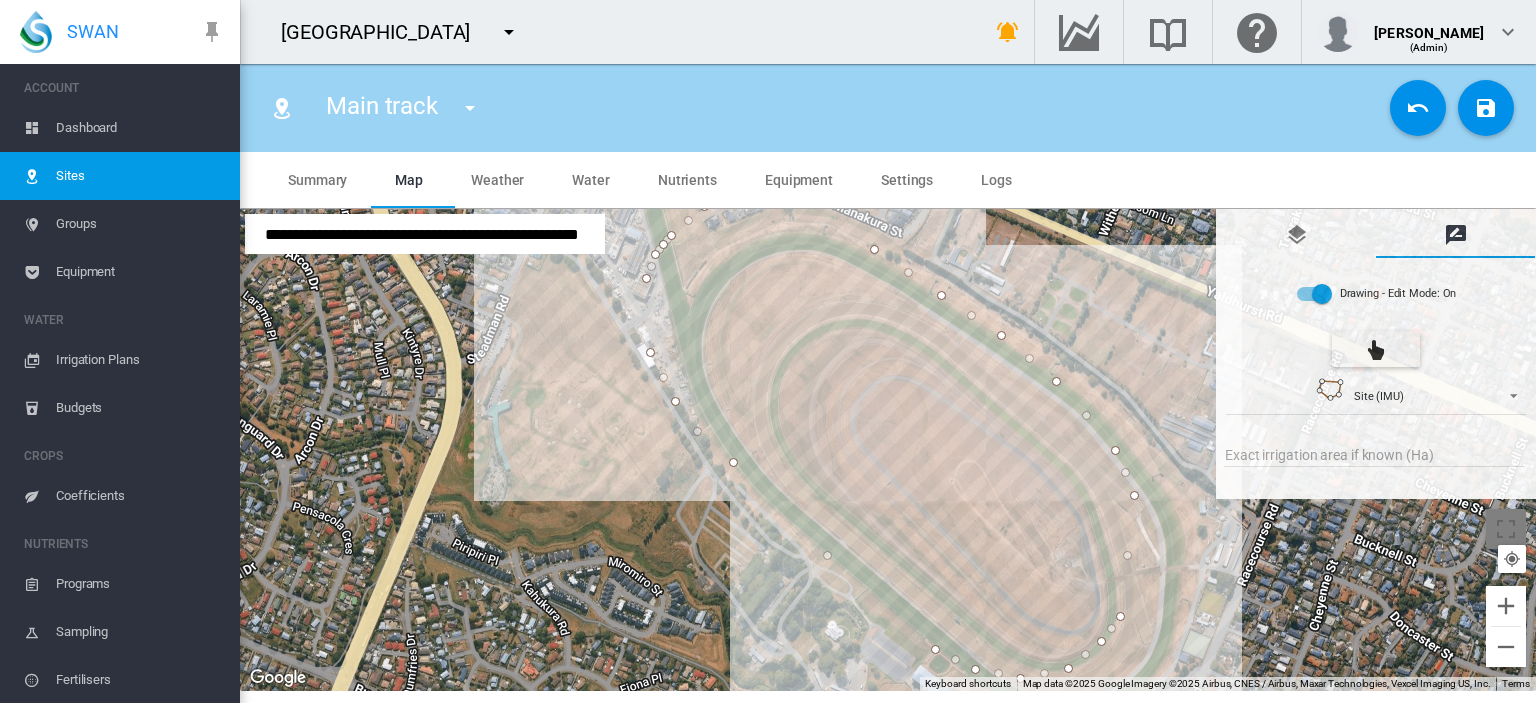 drag, startPoint x: 716, startPoint y: 458, endPoint x: 732, endPoint y: 459, distance: 16.03122 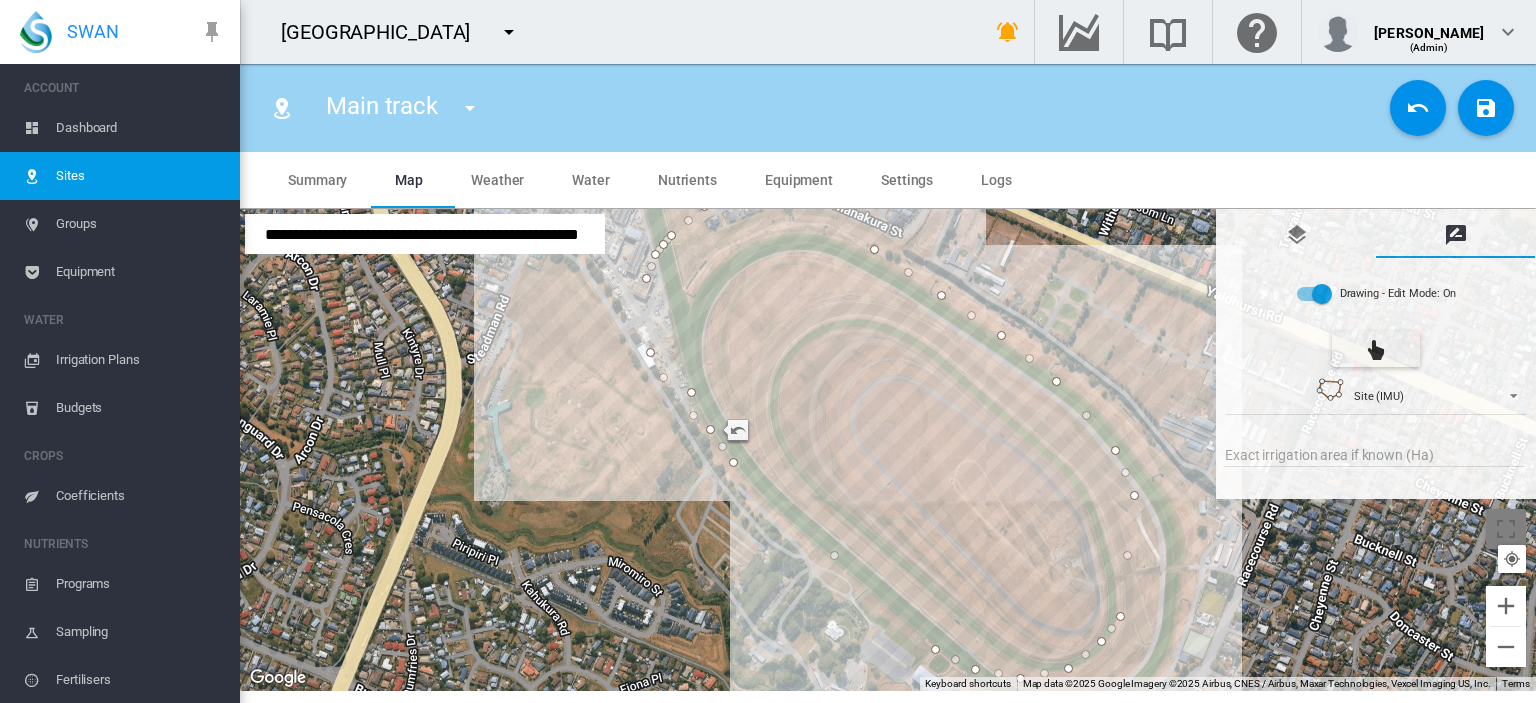 type on "******" 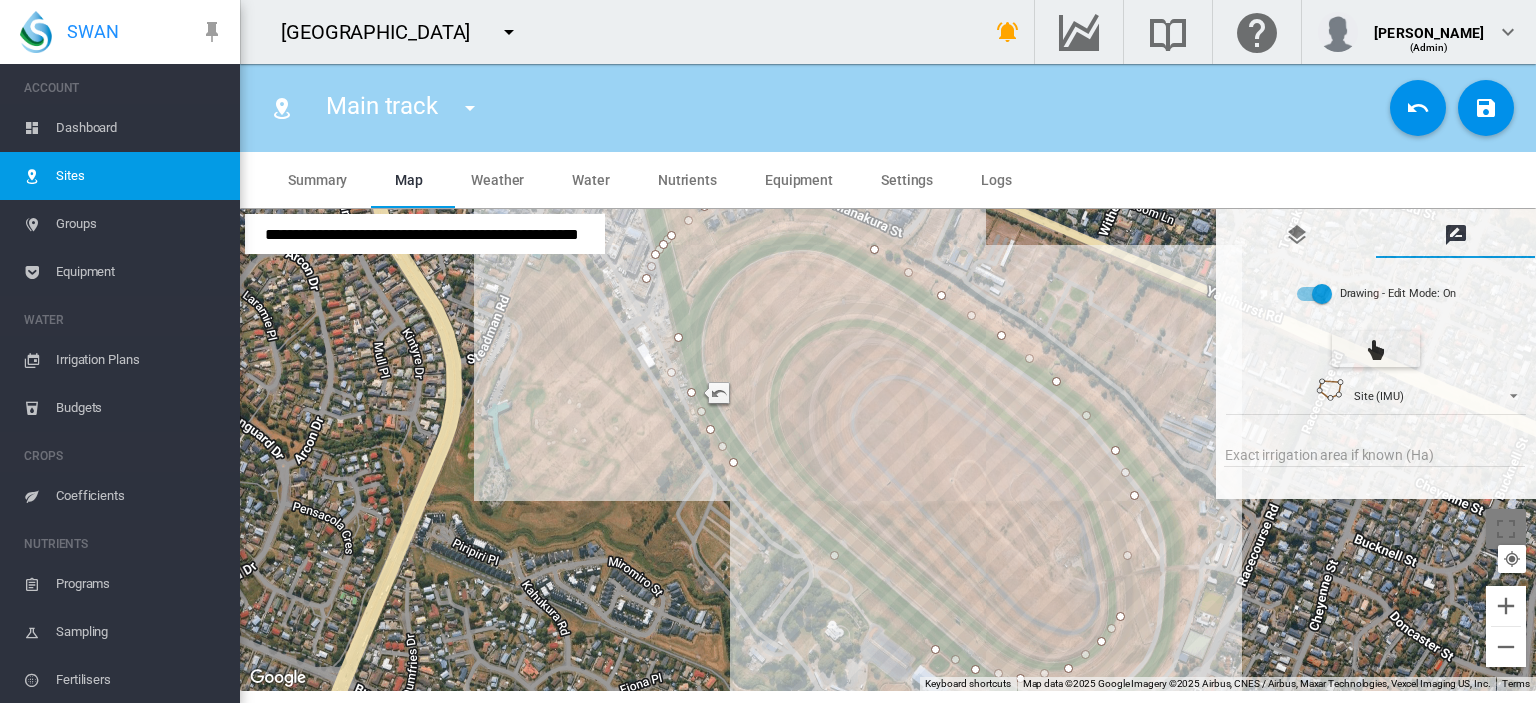 type on "******" 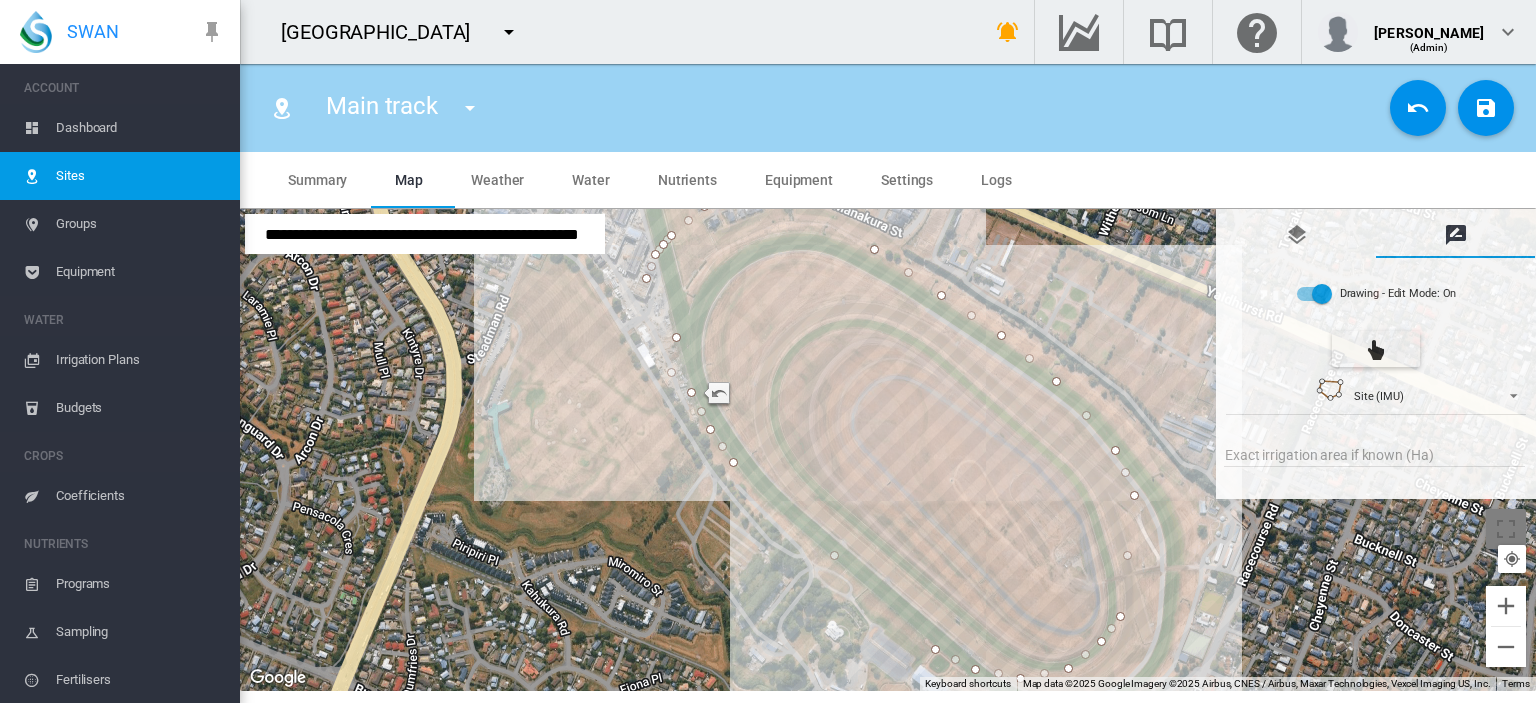 drag, startPoint x: 646, startPoint y: 345, endPoint x: 674, endPoint y: 329, distance: 32.24903 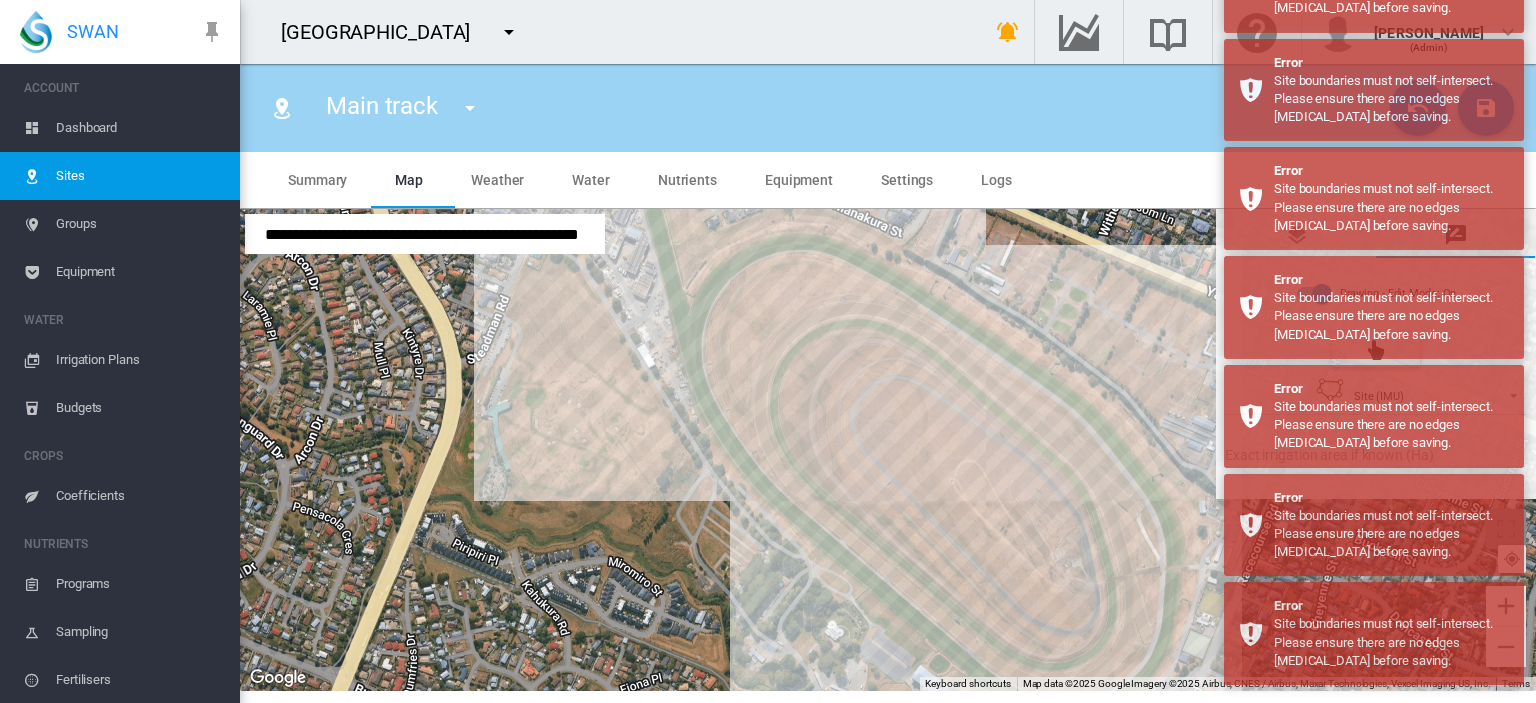 type on "******" 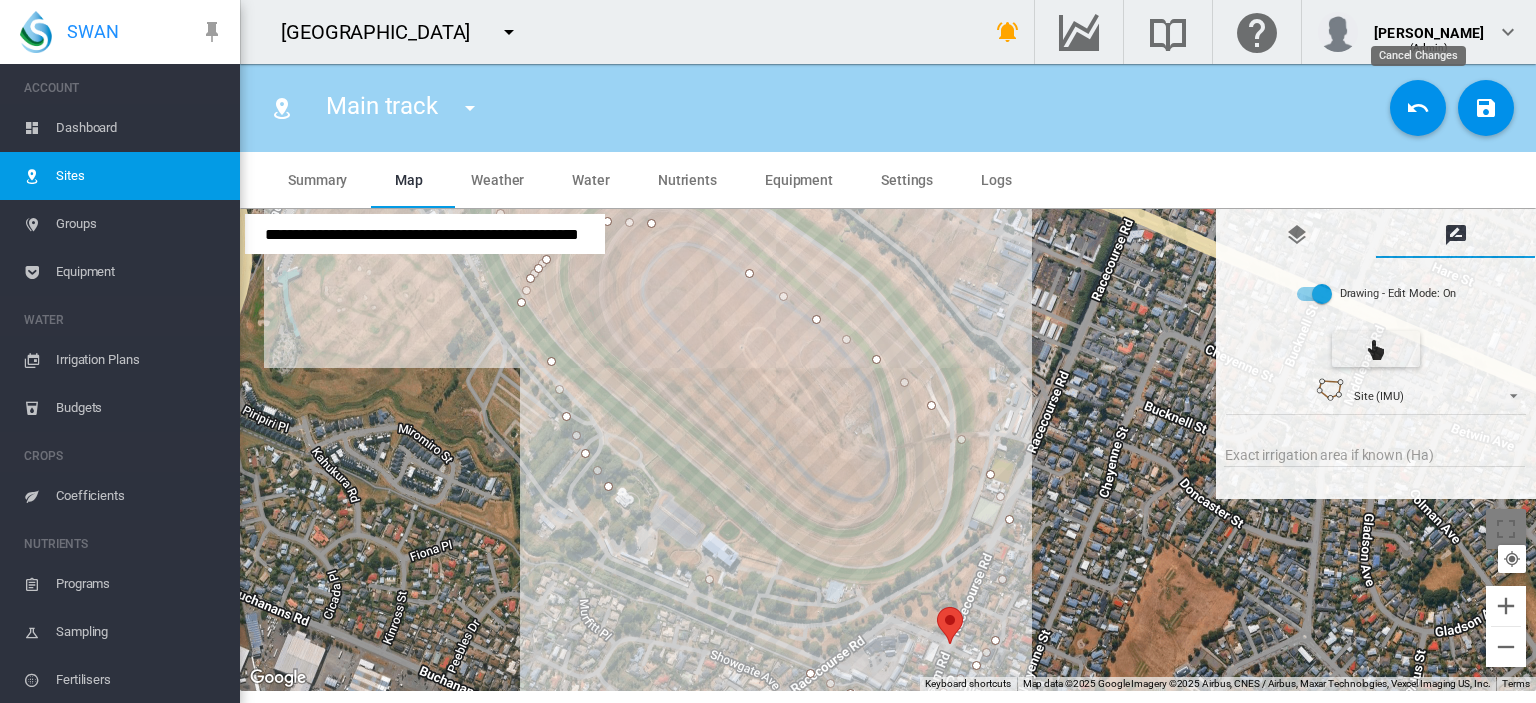 scroll, scrollTop: 0, scrollLeft: 0, axis: both 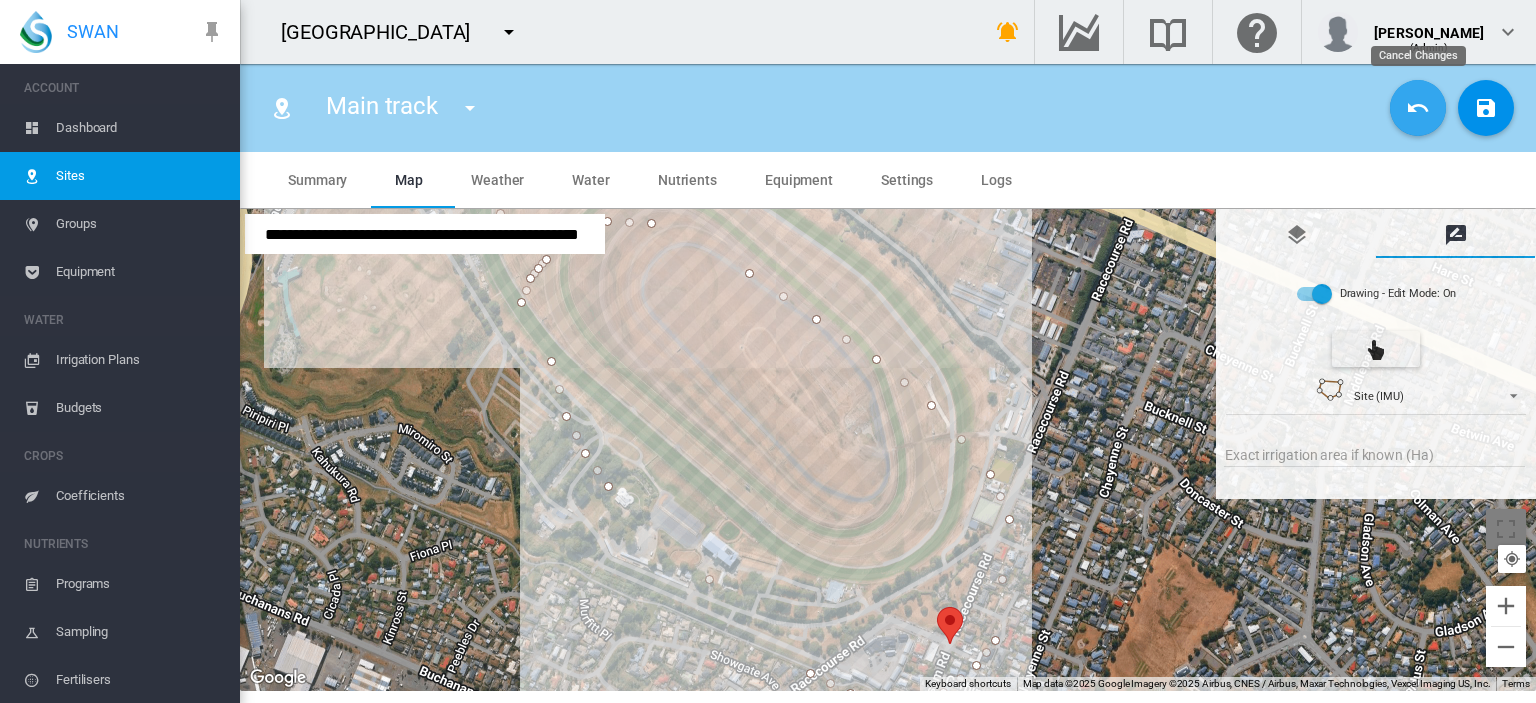 click at bounding box center [1418, 108] 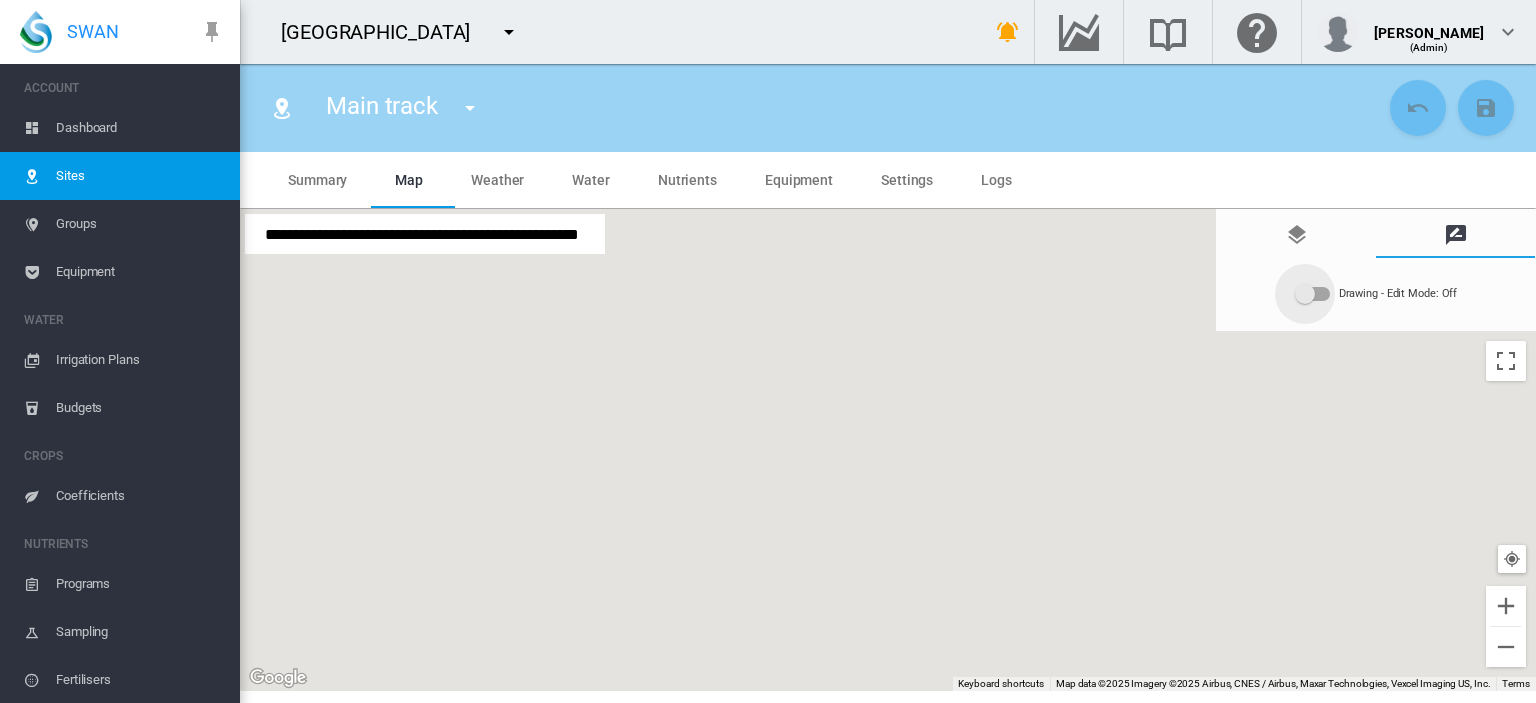 click at bounding box center (1305, 294) 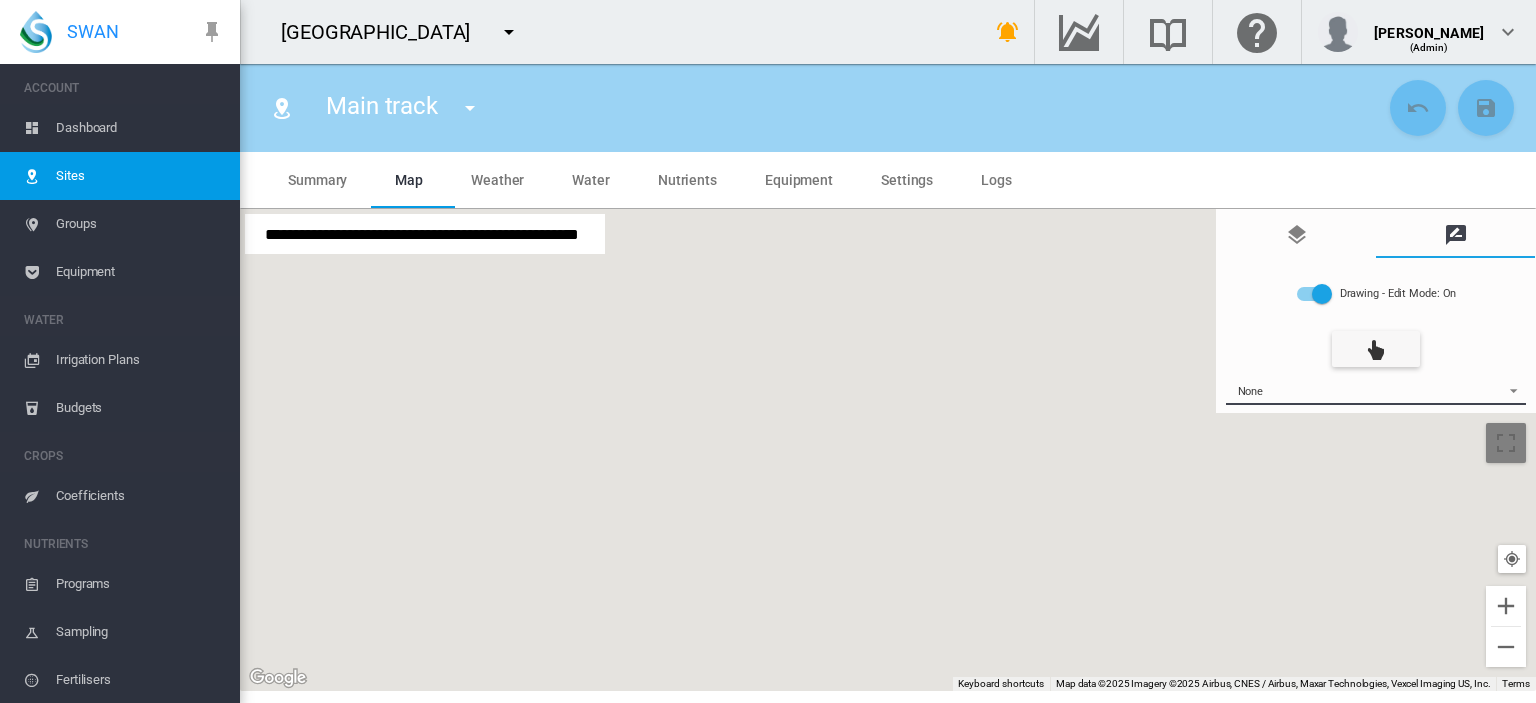 click on "None" at bounding box center [1360, 391] 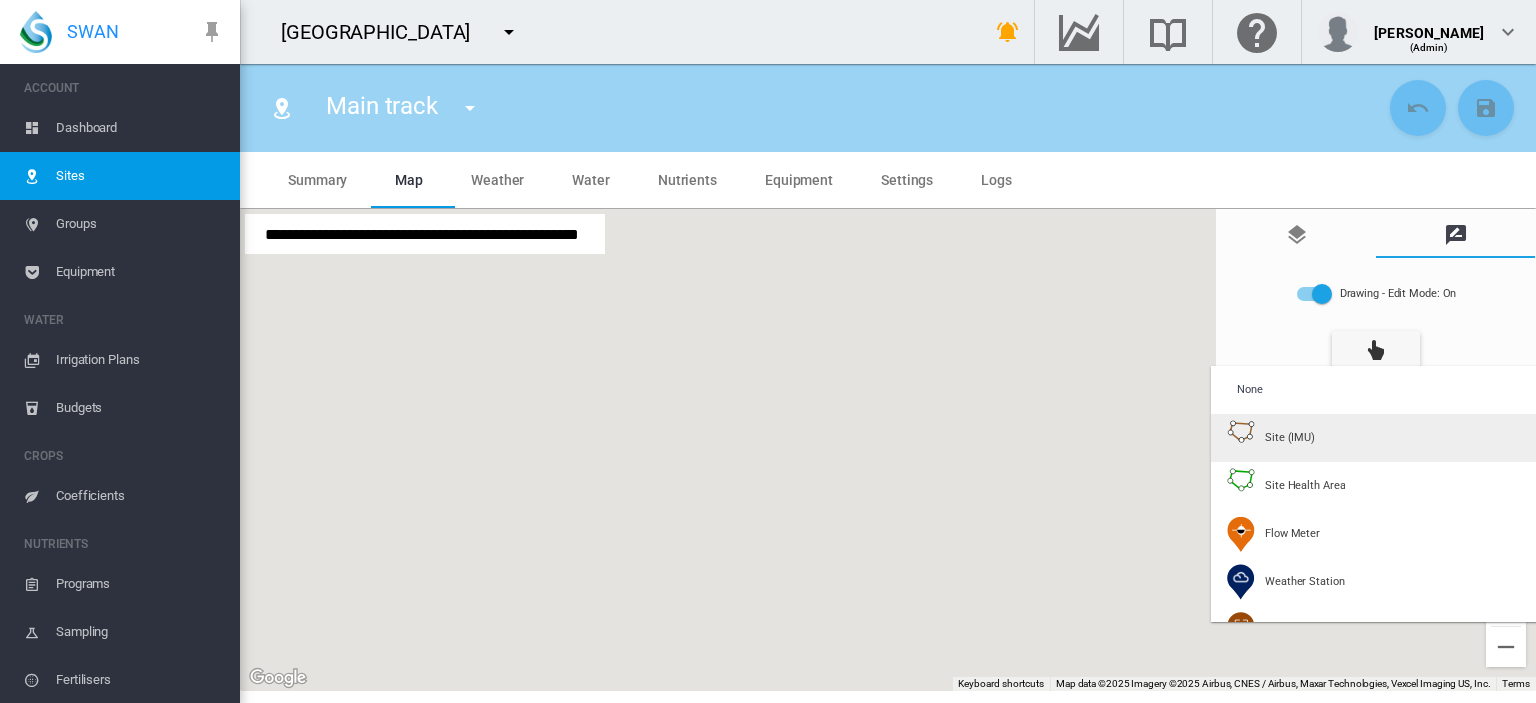 click on "Site (IMU)" at bounding box center (1290, 437) 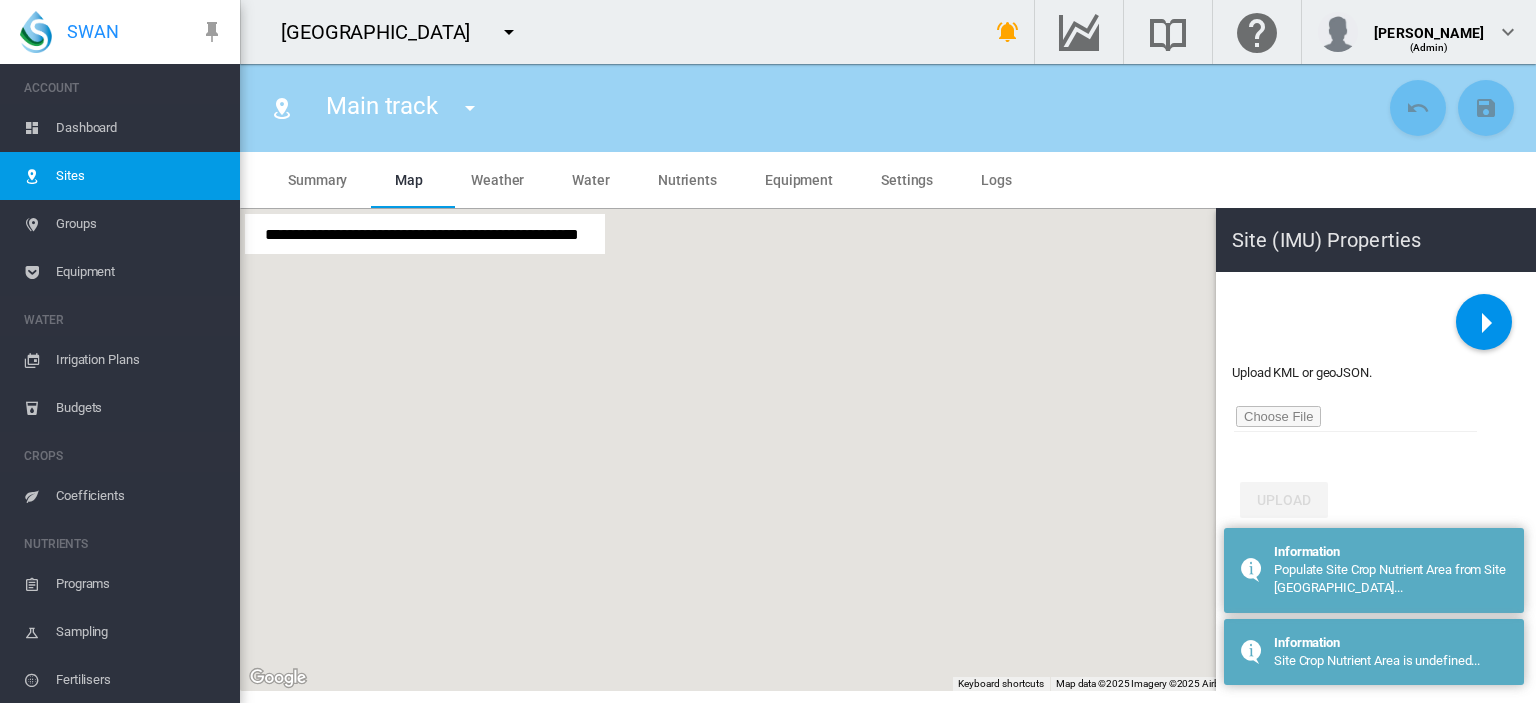 click 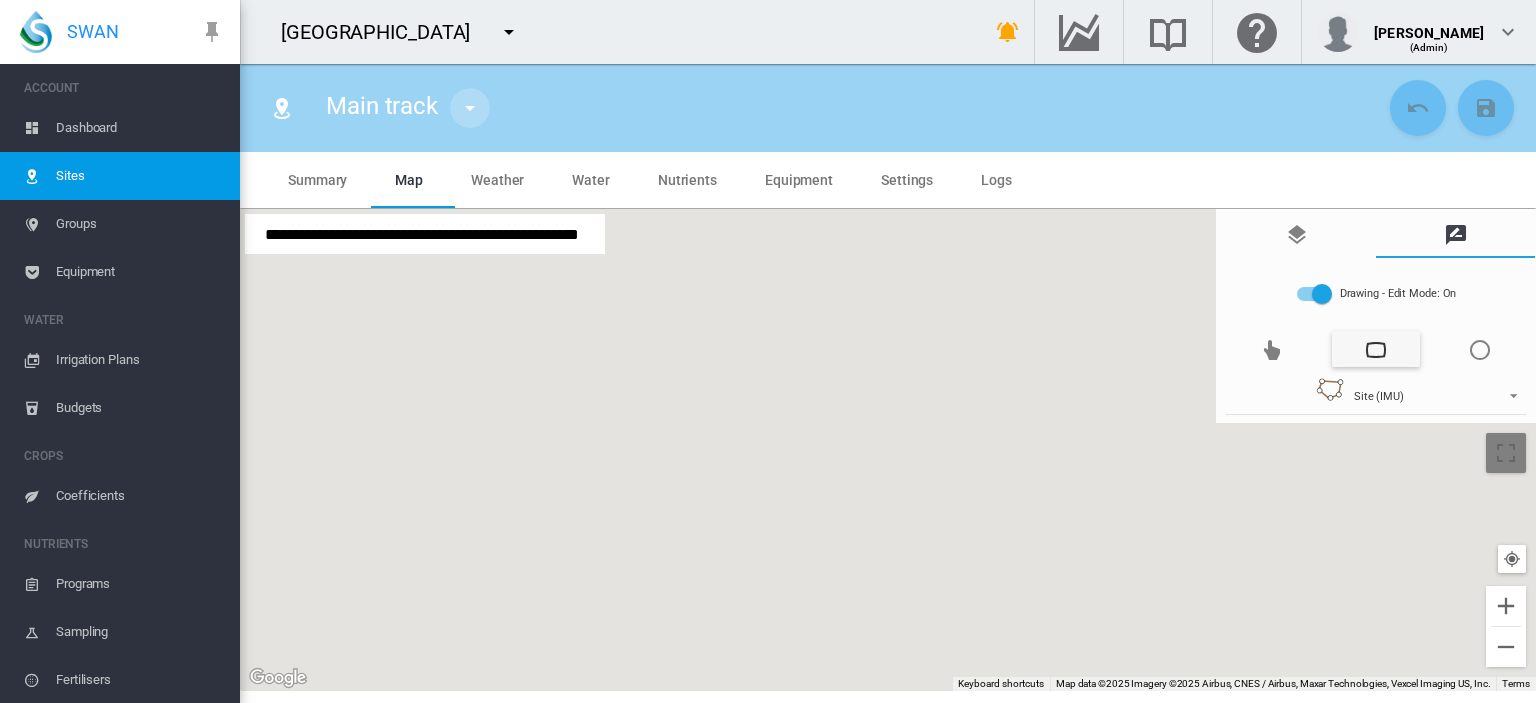click at bounding box center (470, 108) 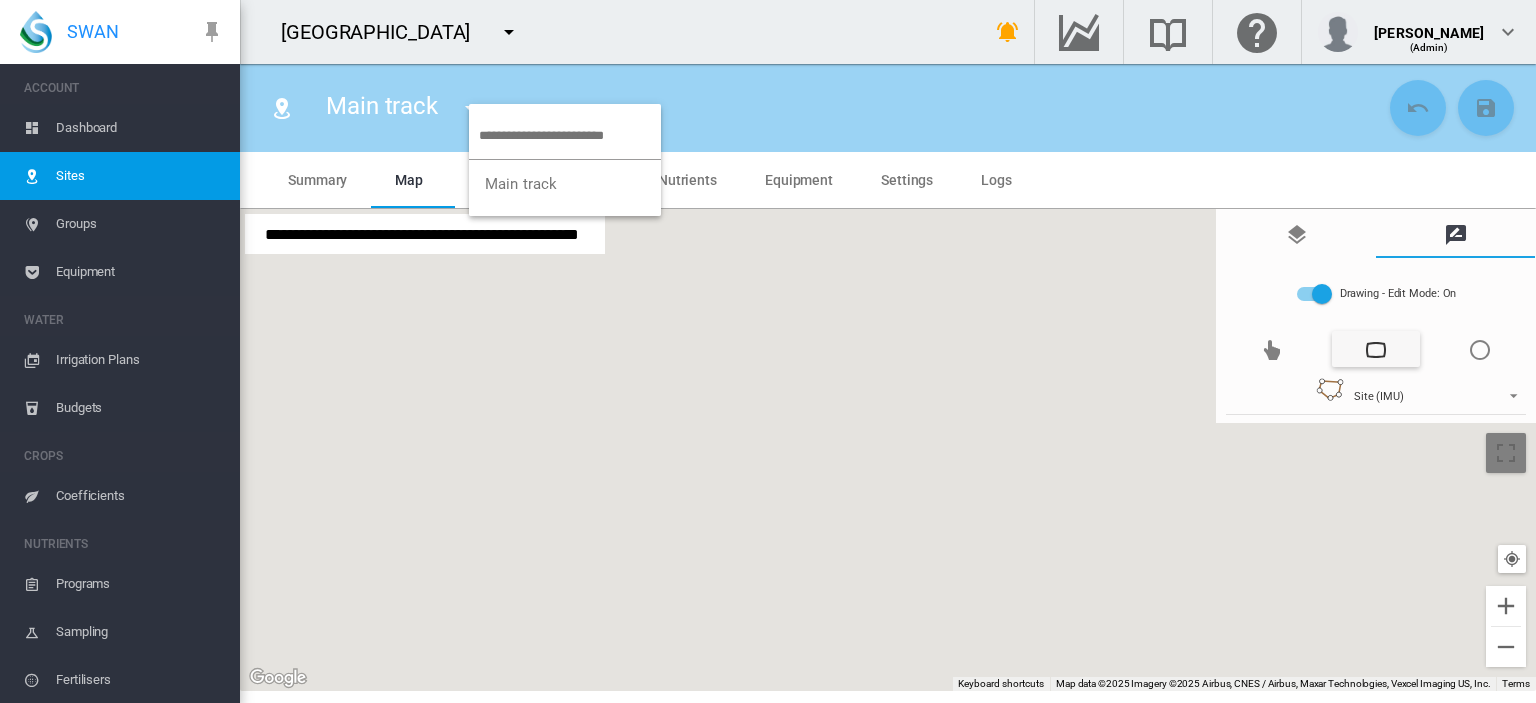 click at bounding box center [768, 351] 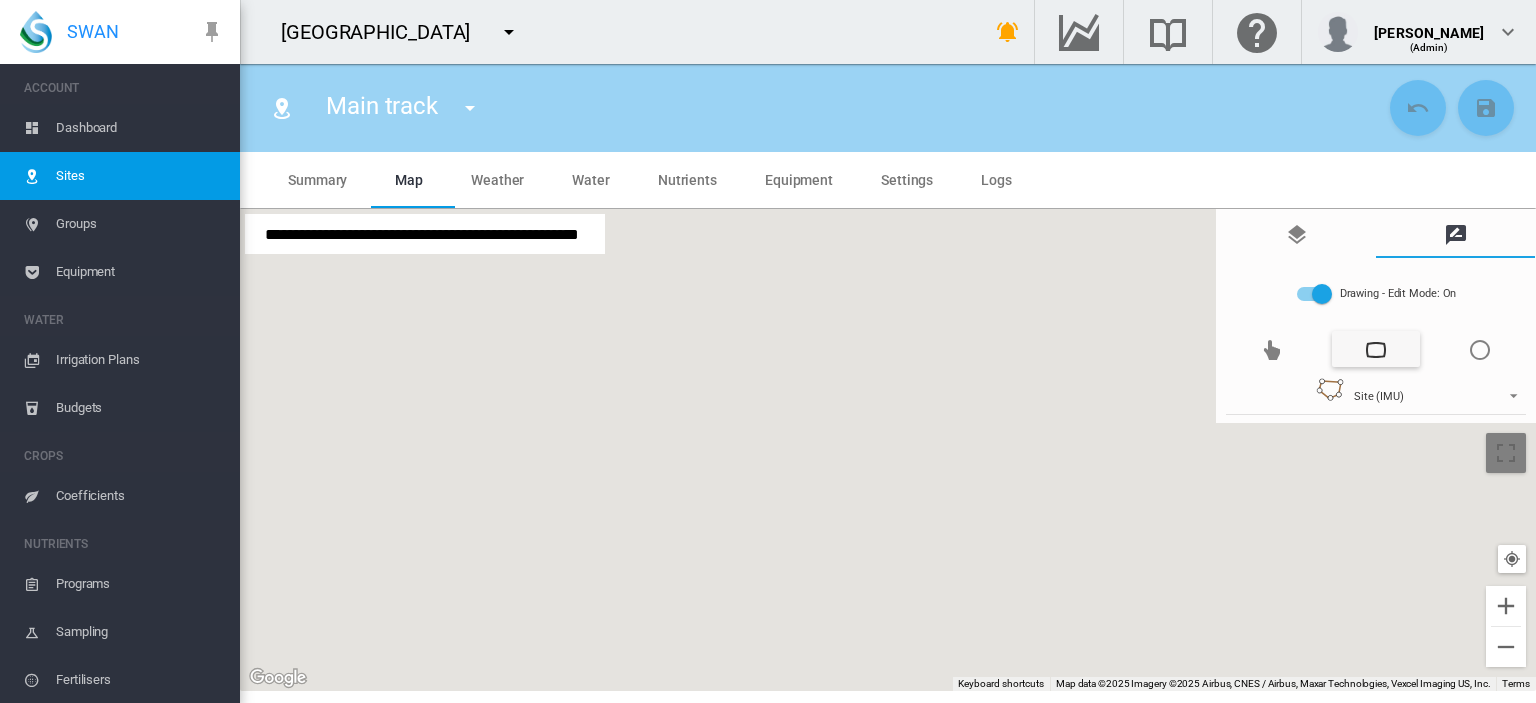 click on "Sites" at bounding box center (140, 176) 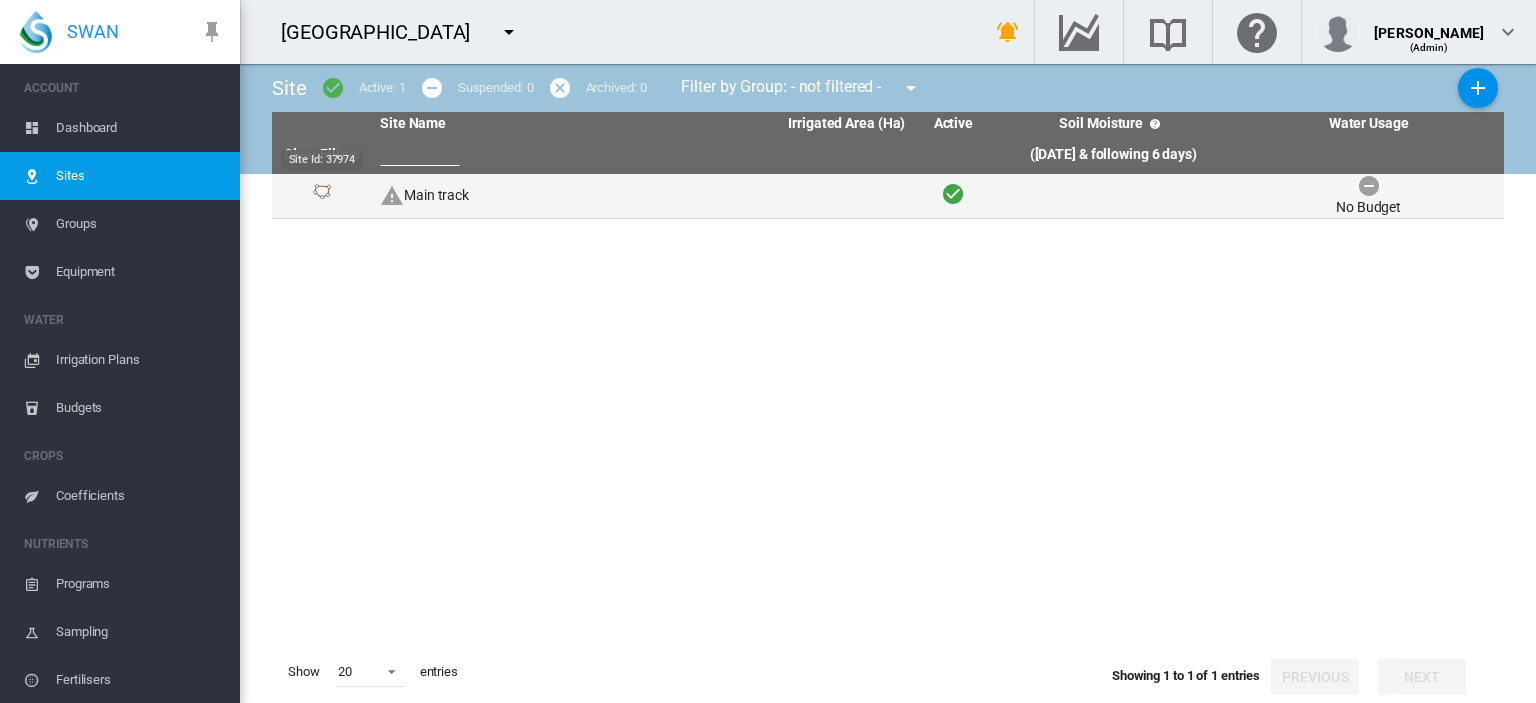 click at bounding box center (322, 196) 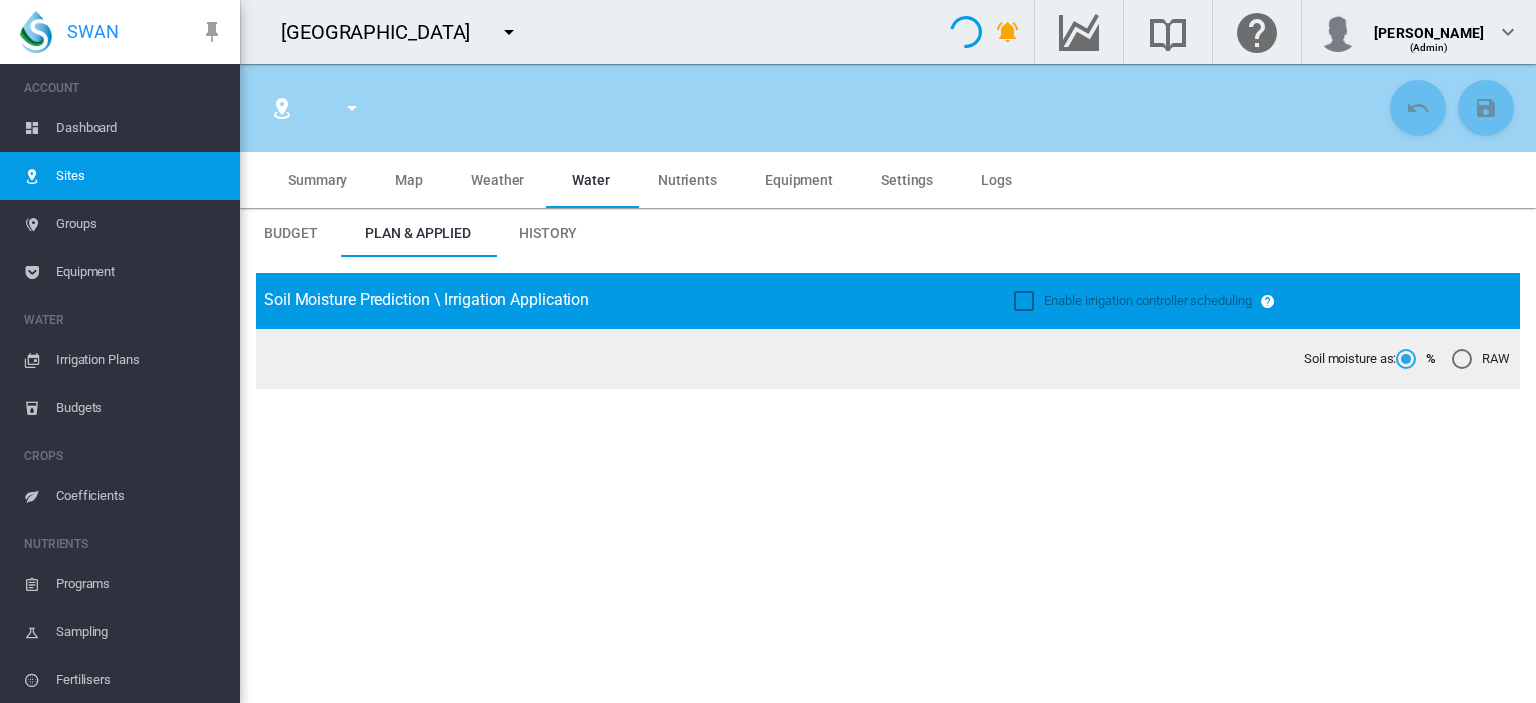 type on "**********" 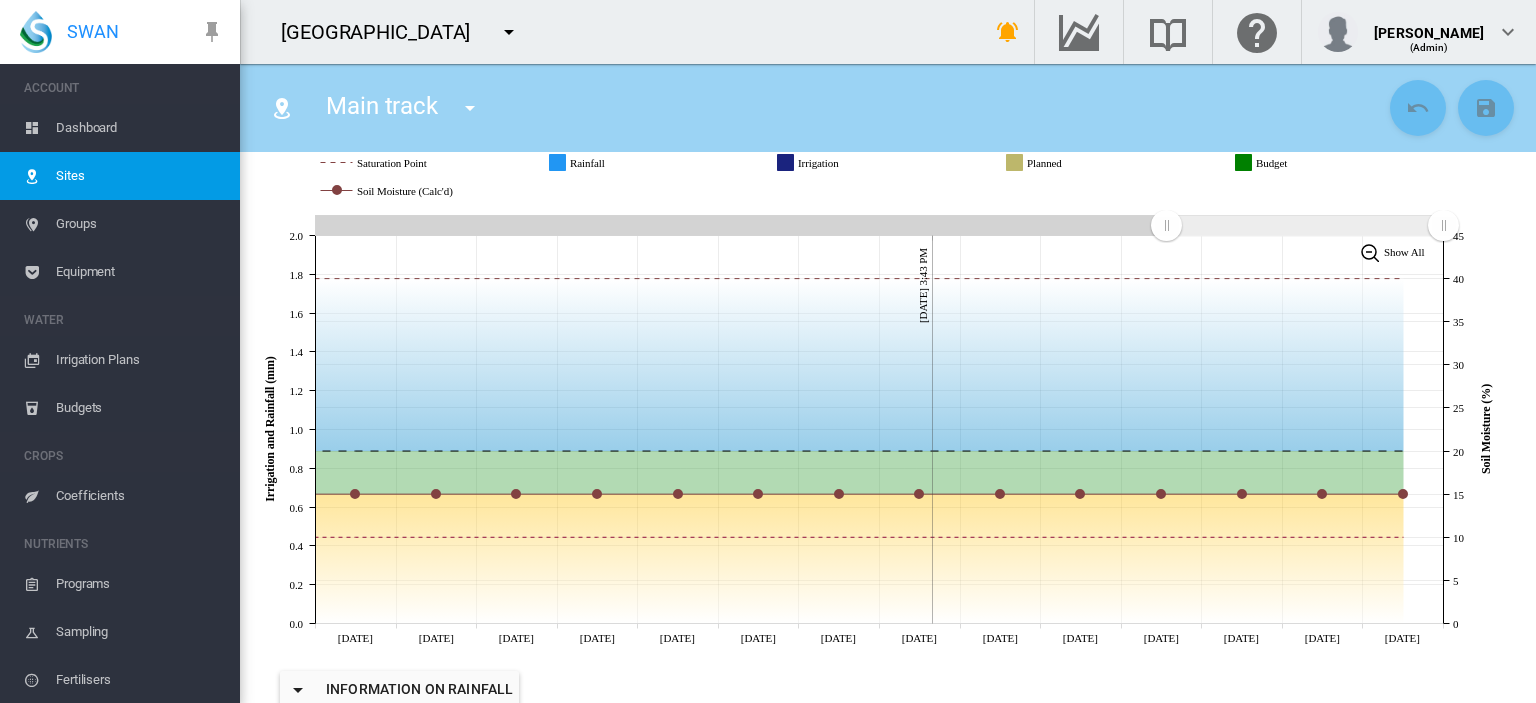 scroll, scrollTop: 267, scrollLeft: 0, axis: vertical 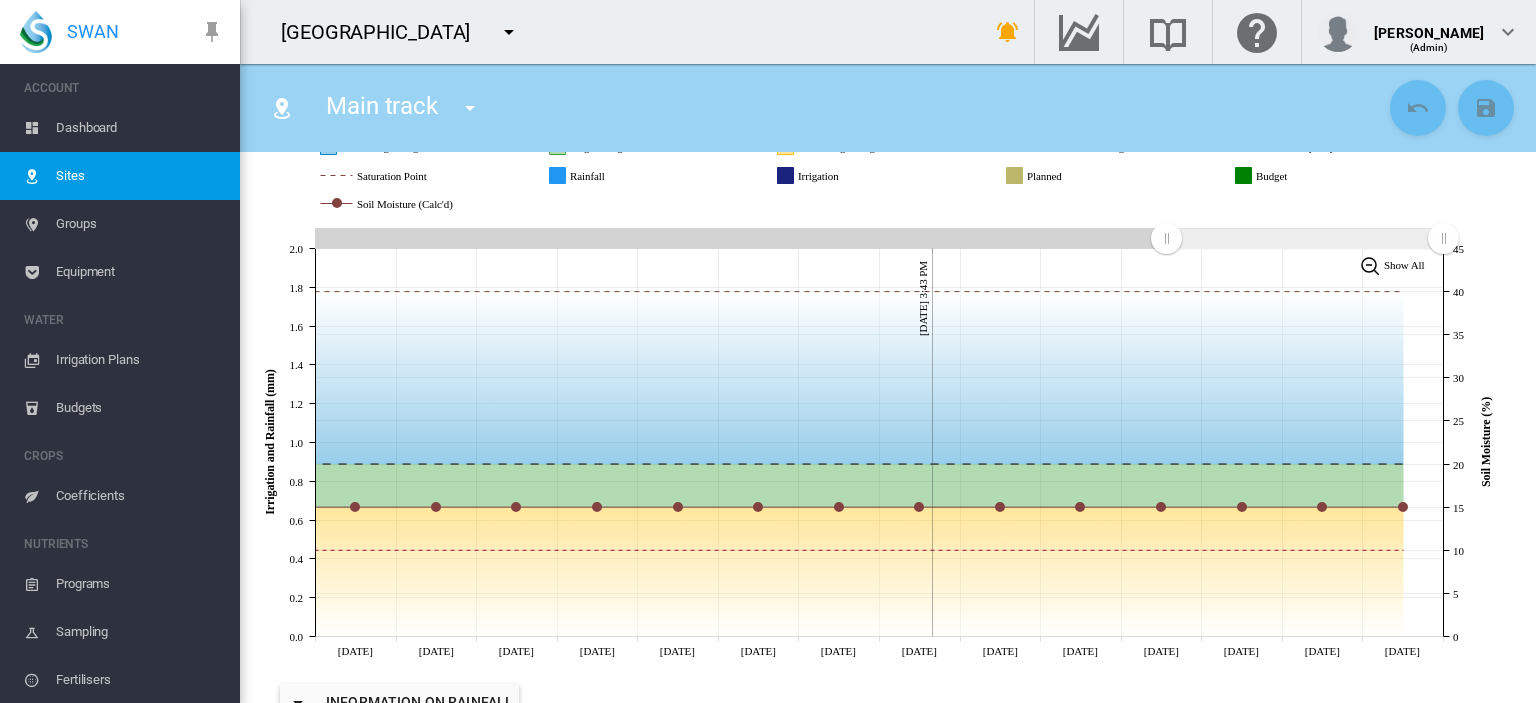 click on "Dashboard" at bounding box center (140, 128) 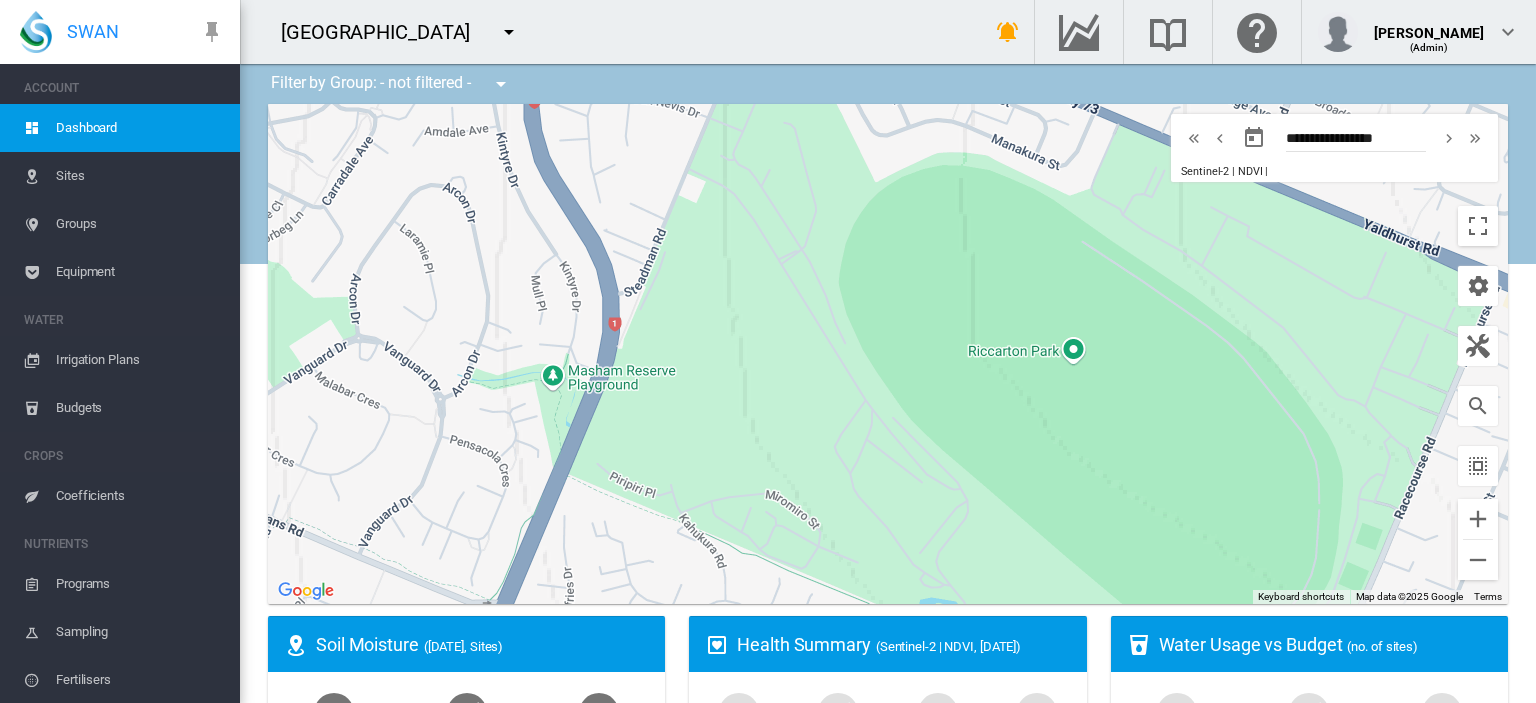 click on "Sites" at bounding box center (140, 176) 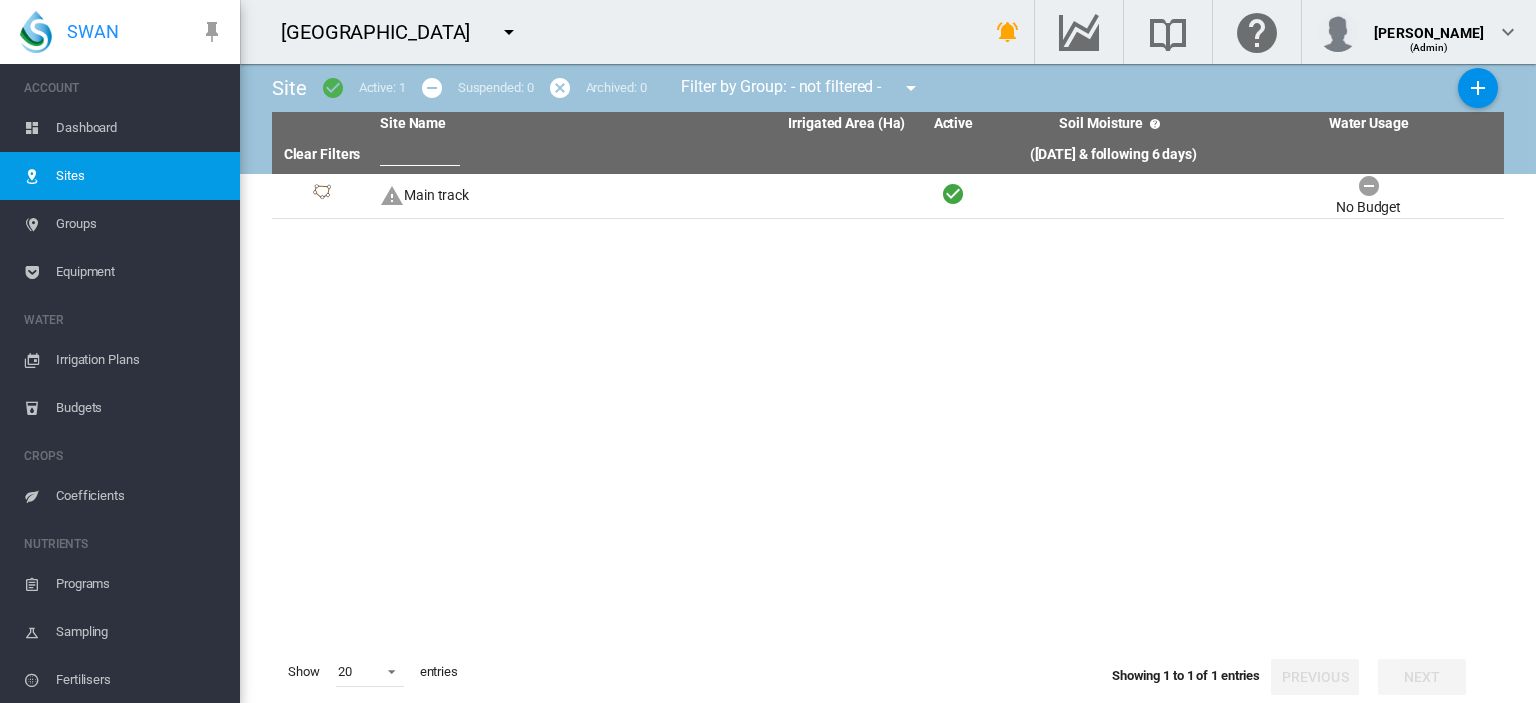 click on "Active: 1" at bounding box center (382, 88) 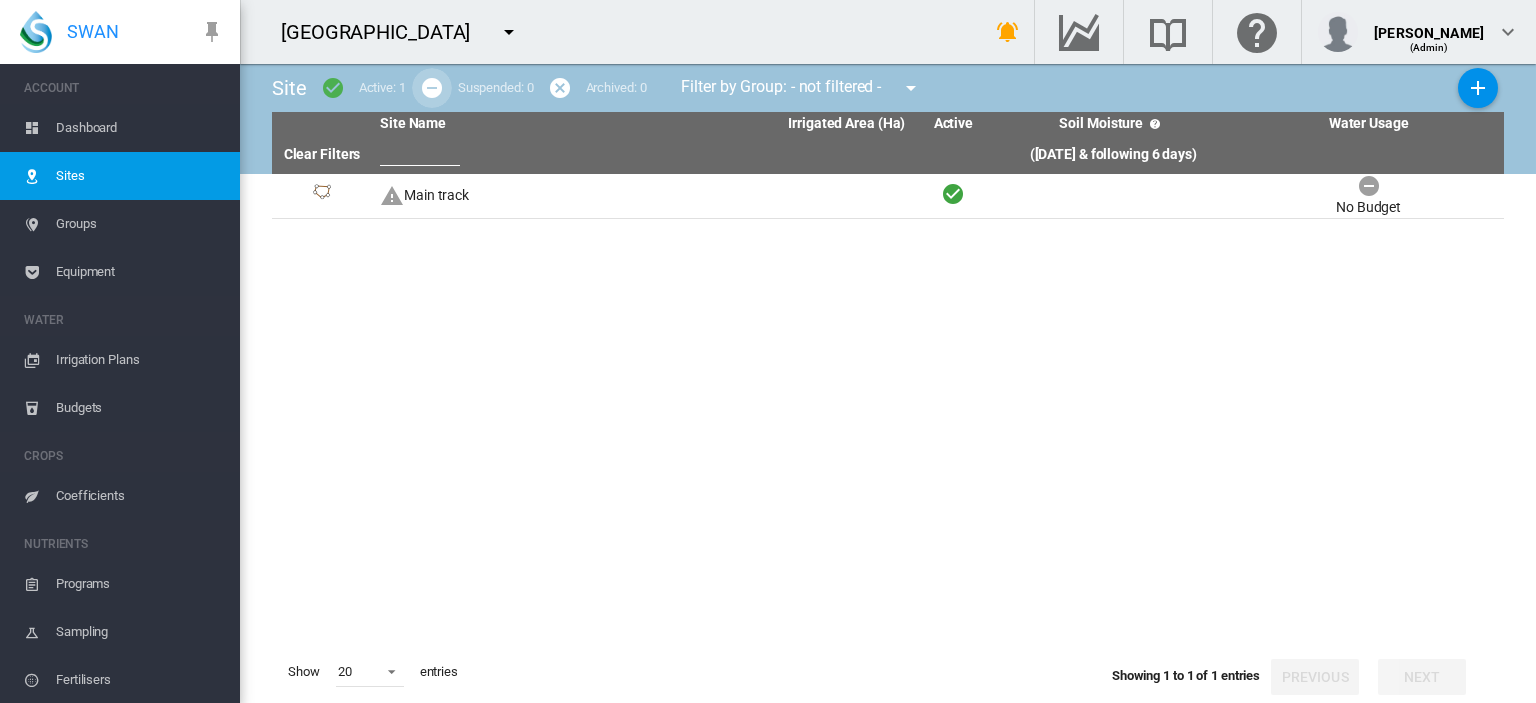 click at bounding box center (432, 88) 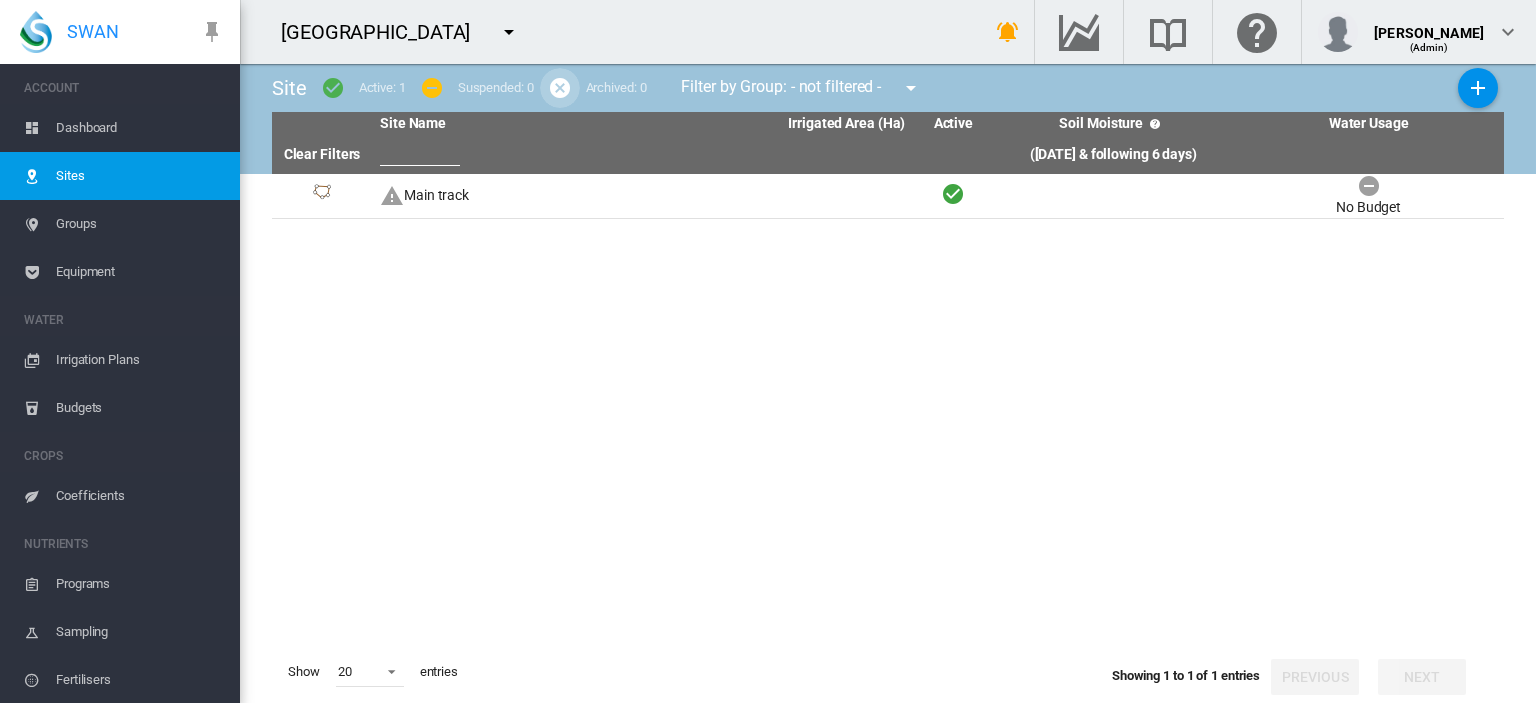 click at bounding box center [560, 88] 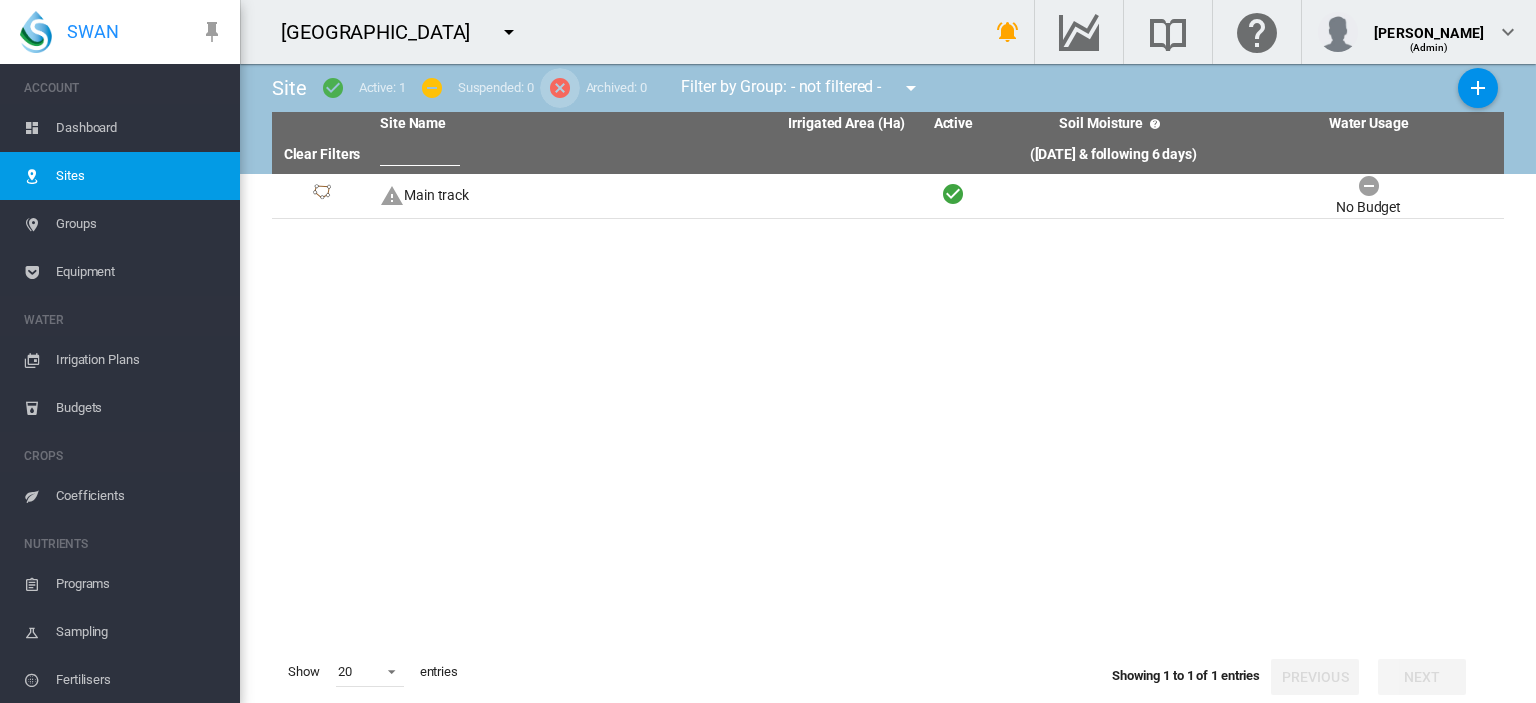click at bounding box center (560, 88) 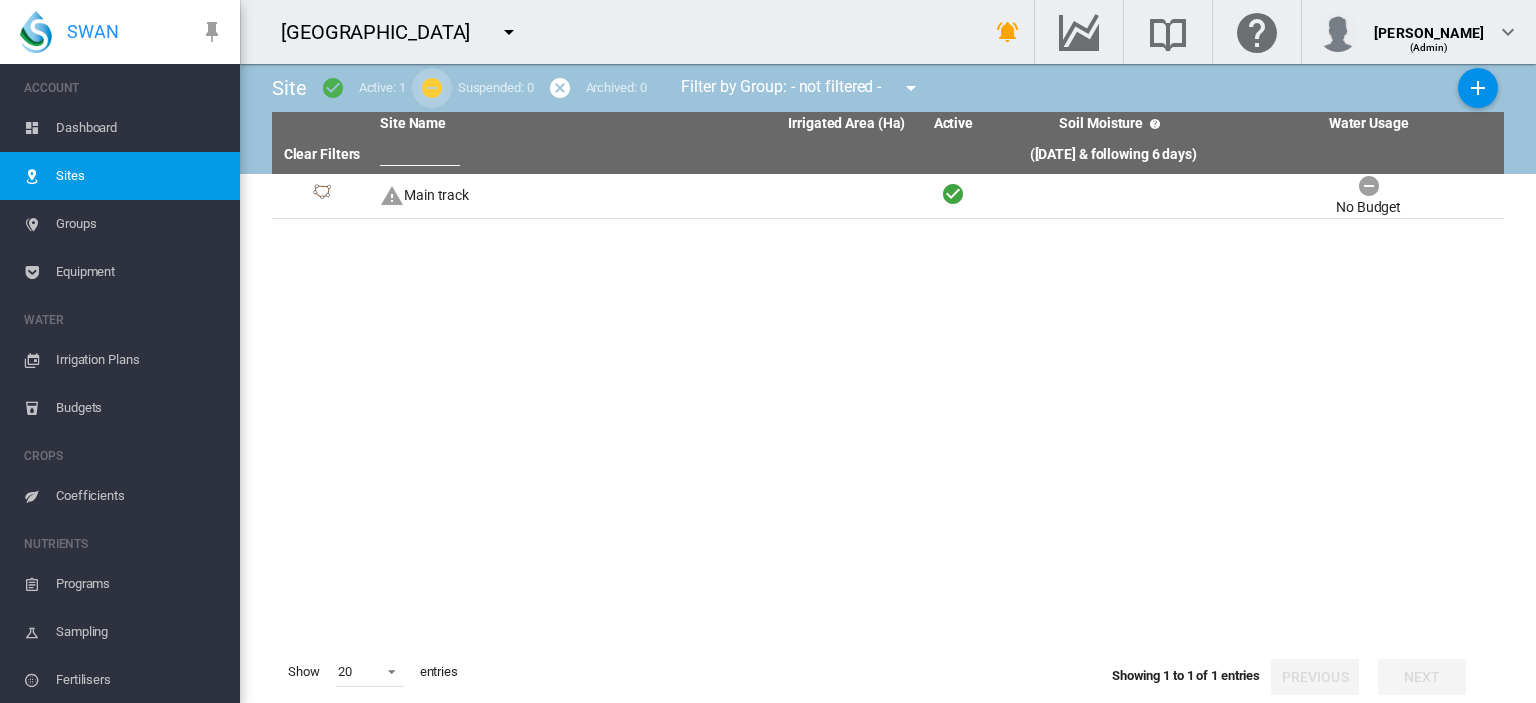 click at bounding box center (432, 88) 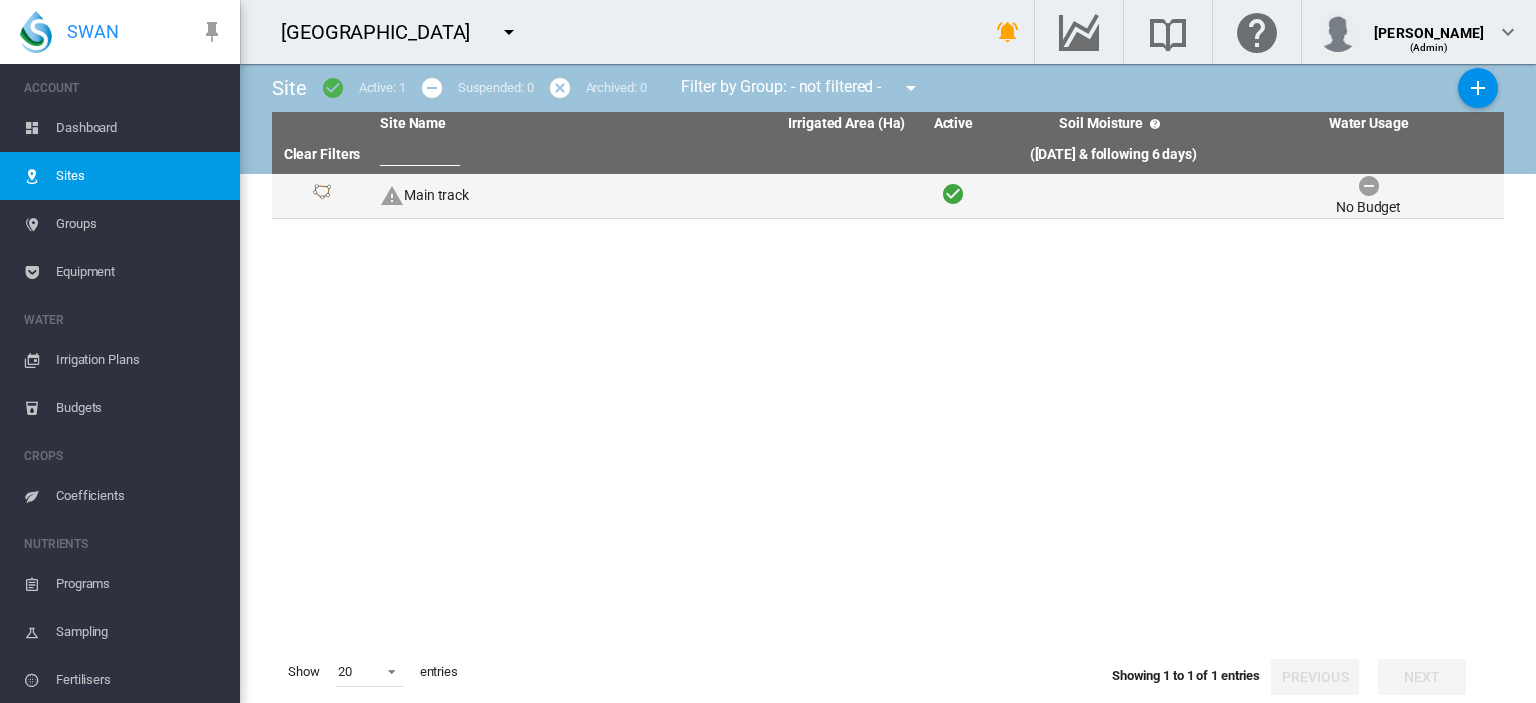 click on "Main track" at bounding box center [507, 196] 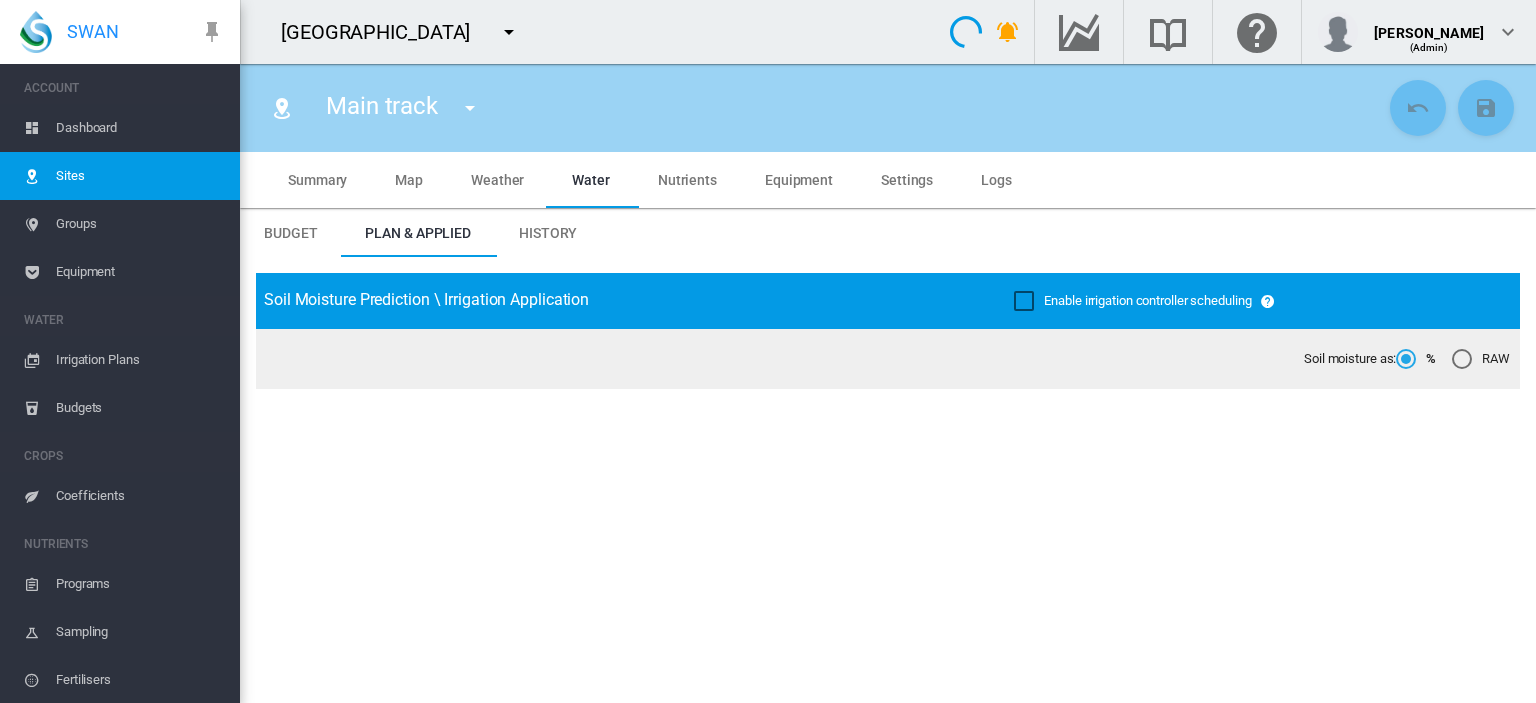 type on "**********" 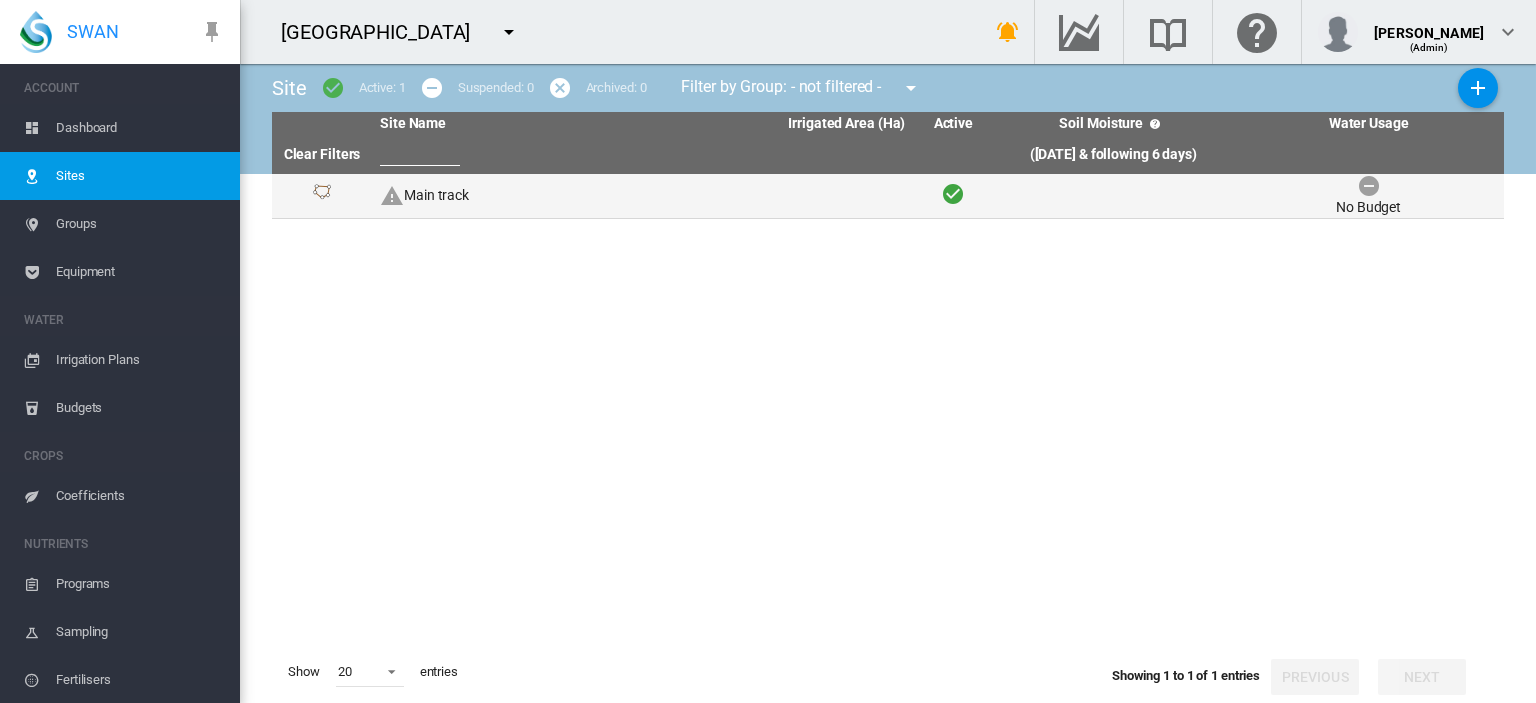 click on "Main track" at bounding box center [507, 196] 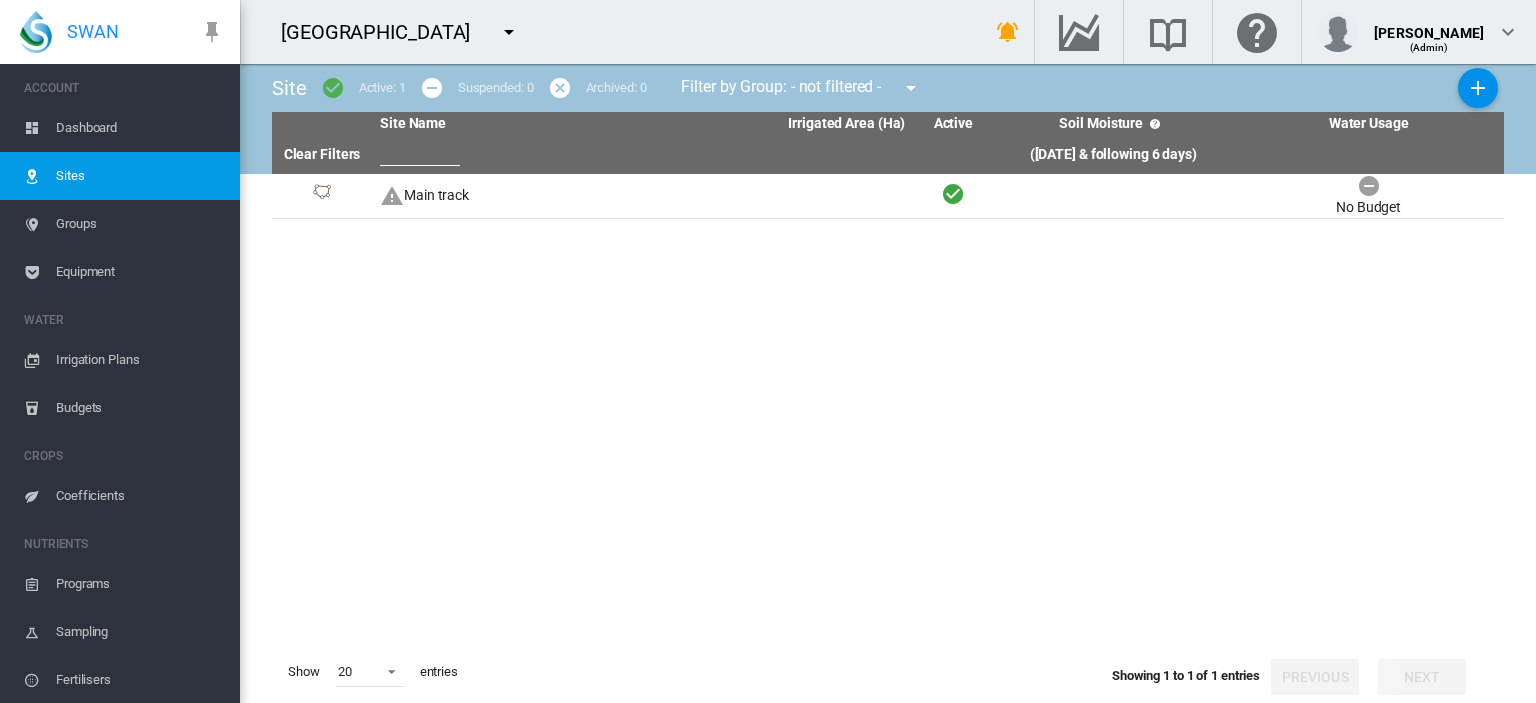 drag, startPoint x: 404, startPoint y: 193, endPoint x: 664, endPoint y: 90, distance: 279.65872 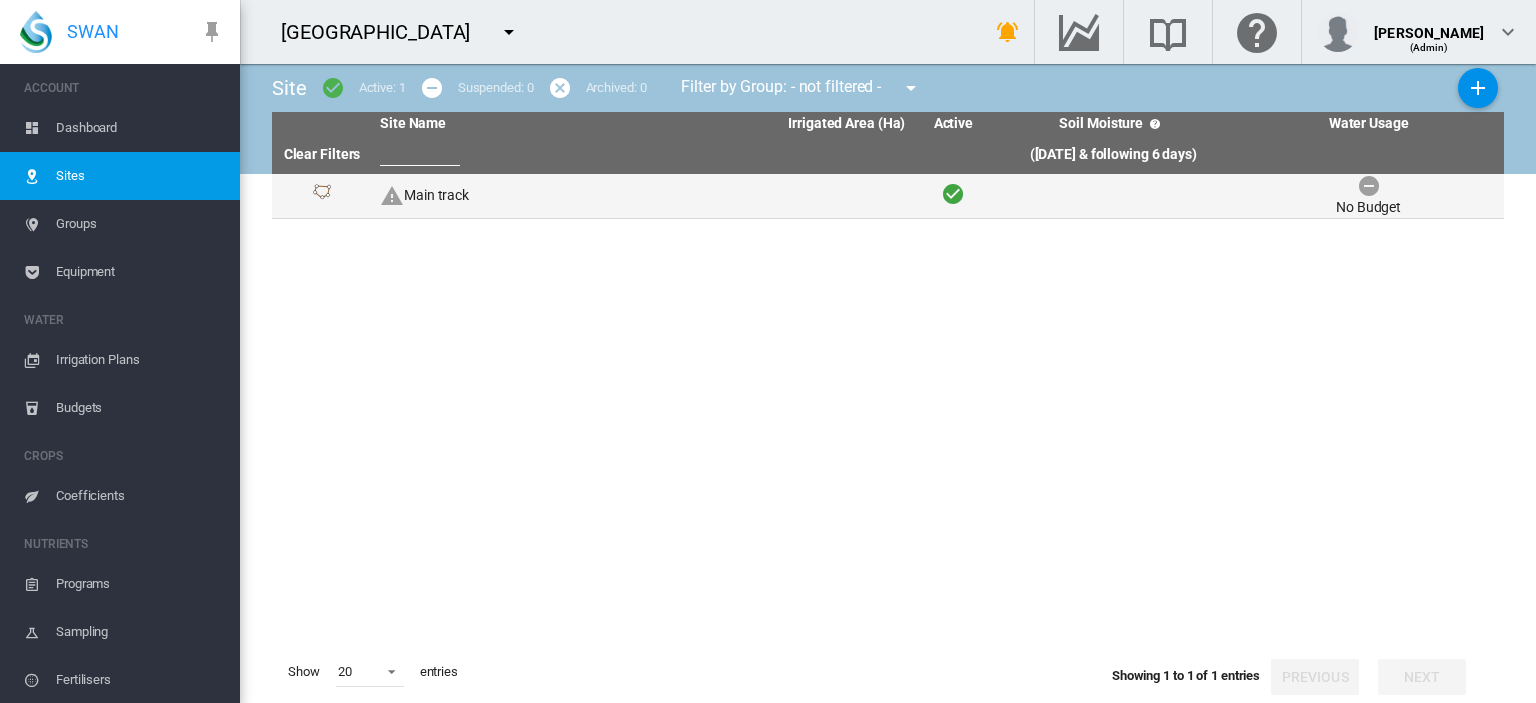 click on "Main track" at bounding box center (507, 196) 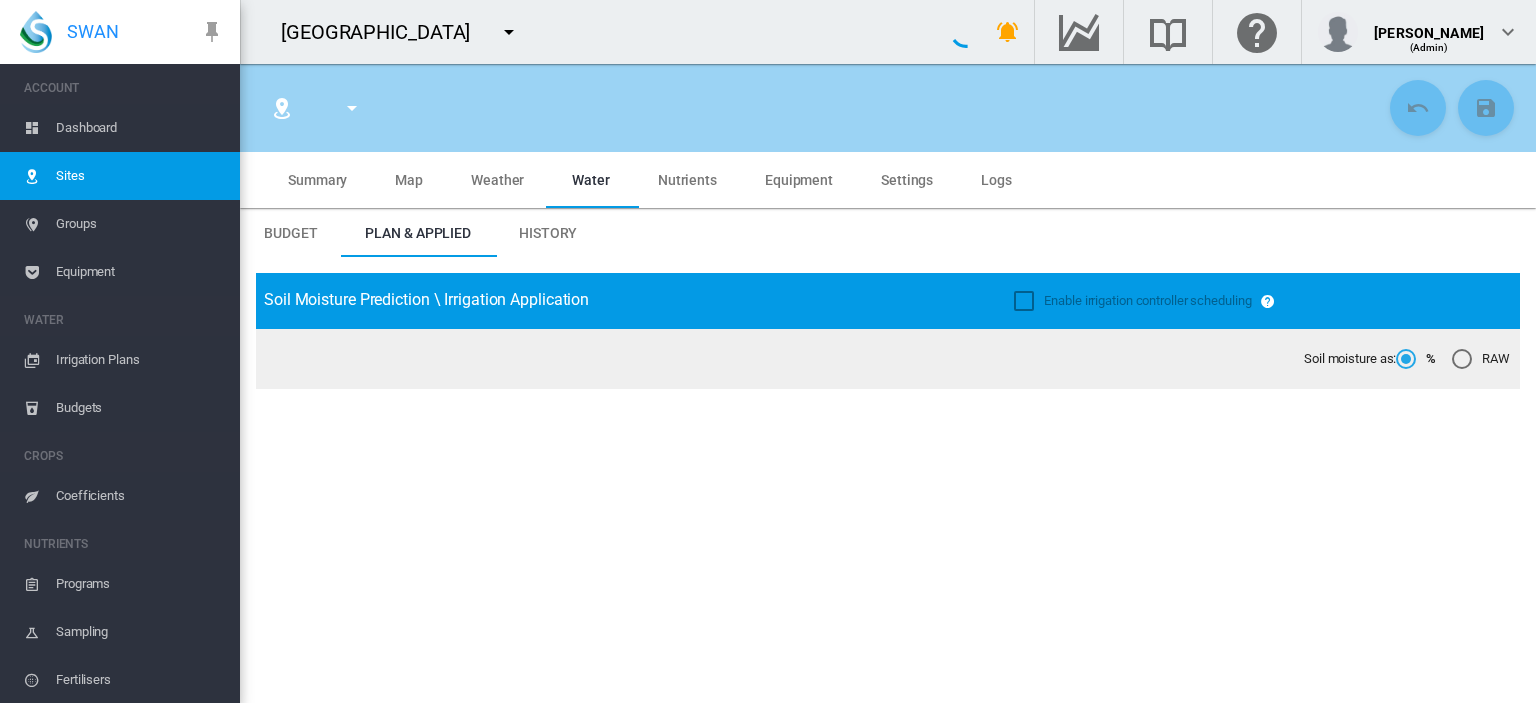 type on "**********" 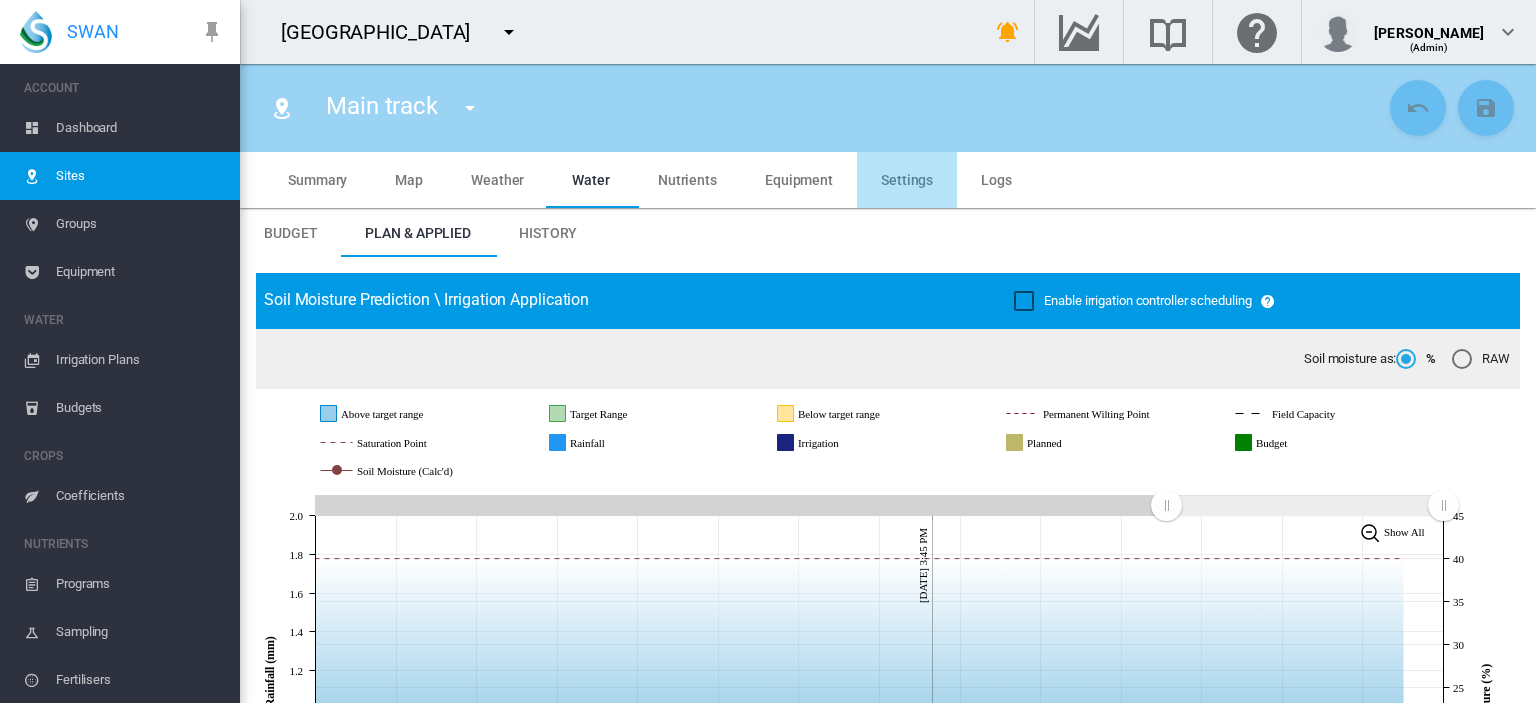 click on "Settings" at bounding box center [907, 180] 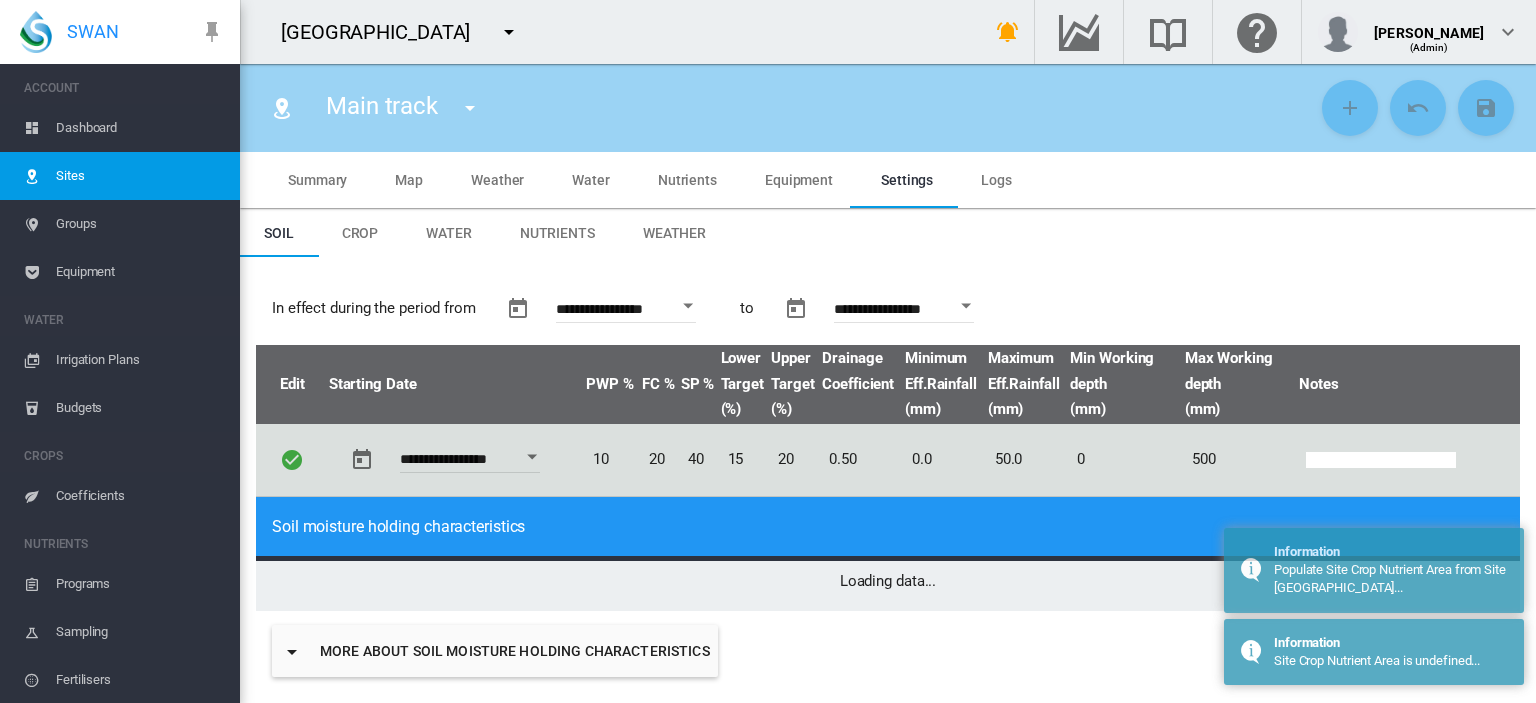 type on "*" 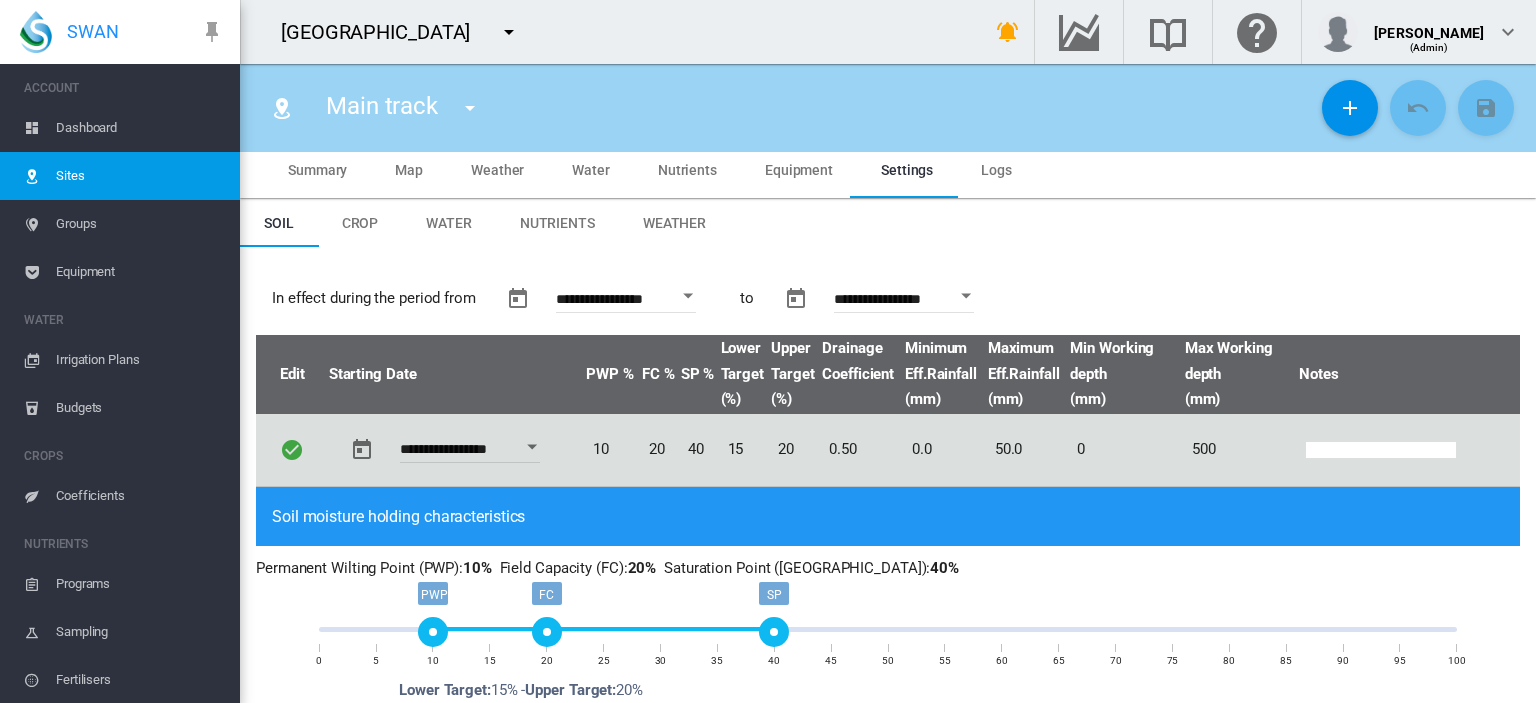 scroll, scrollTop: 0, scrollLeft: 0, axis: both 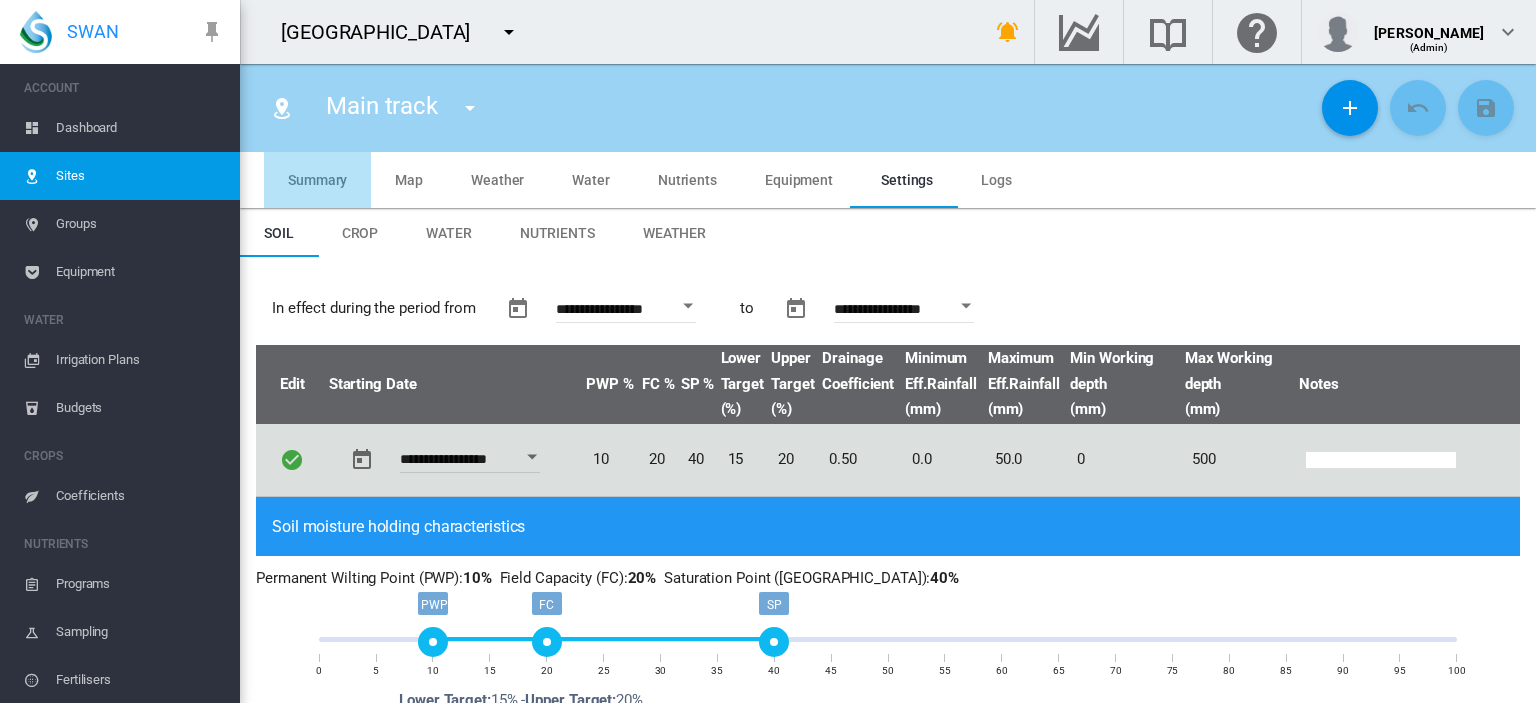 click on "Summary" at bounding box center (317, 180) 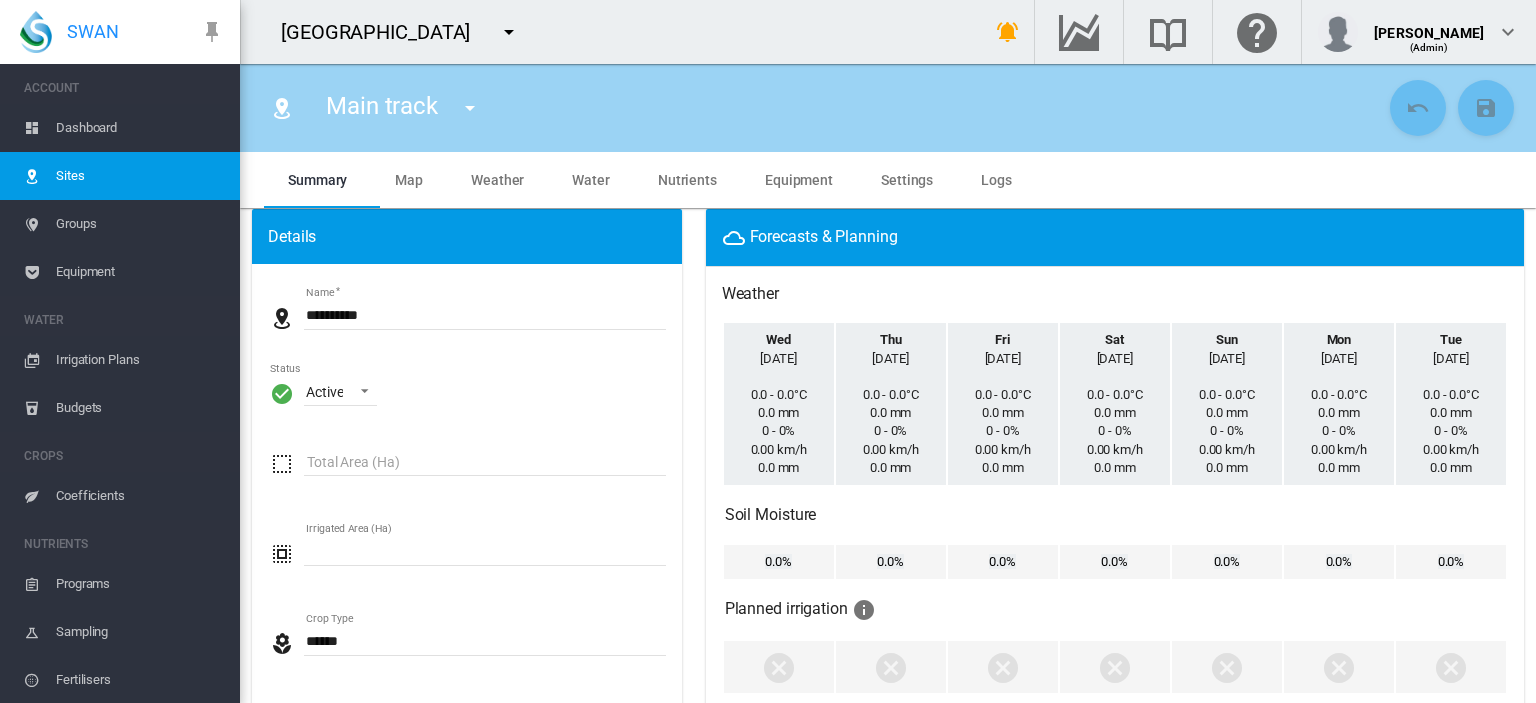 click on "**********" at bounding box center (467, 704) 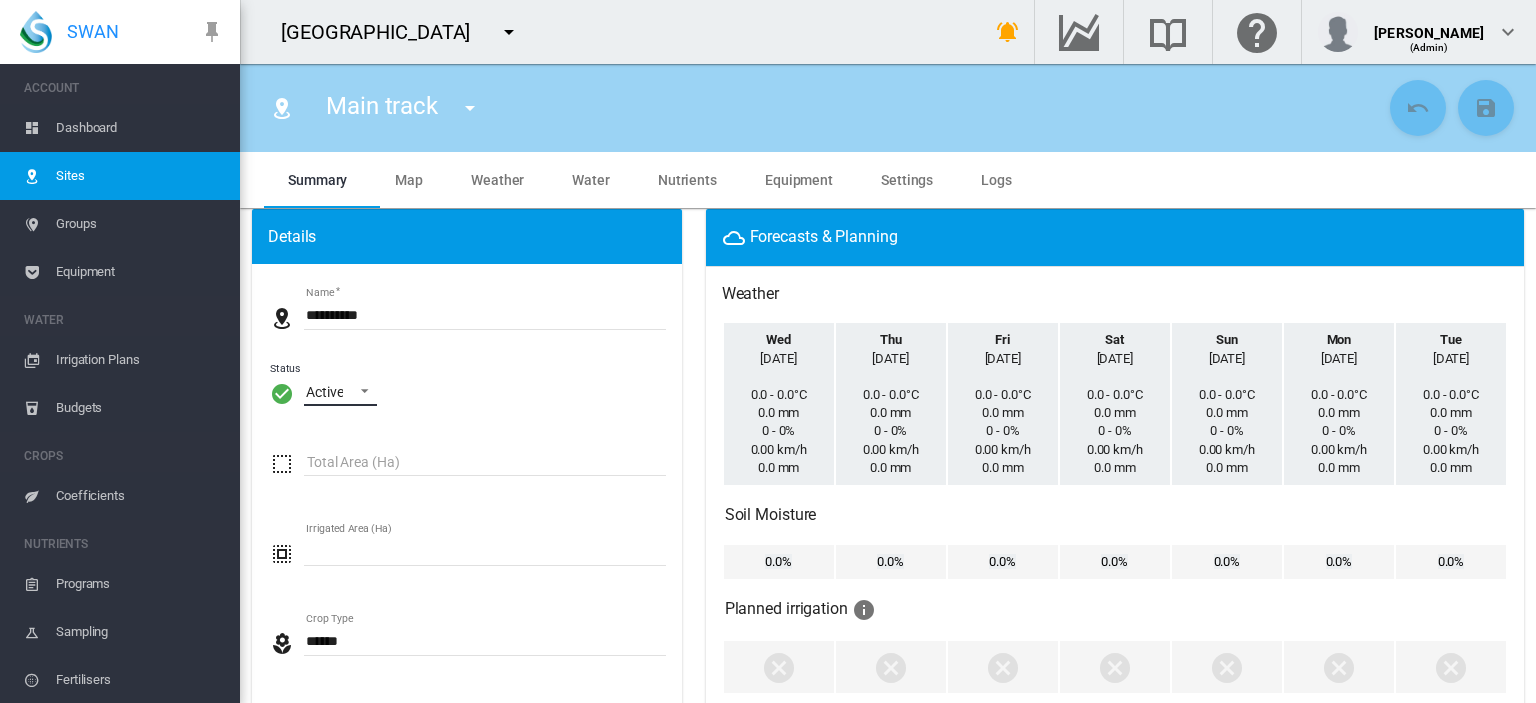 click at bounding box center (359, 389) 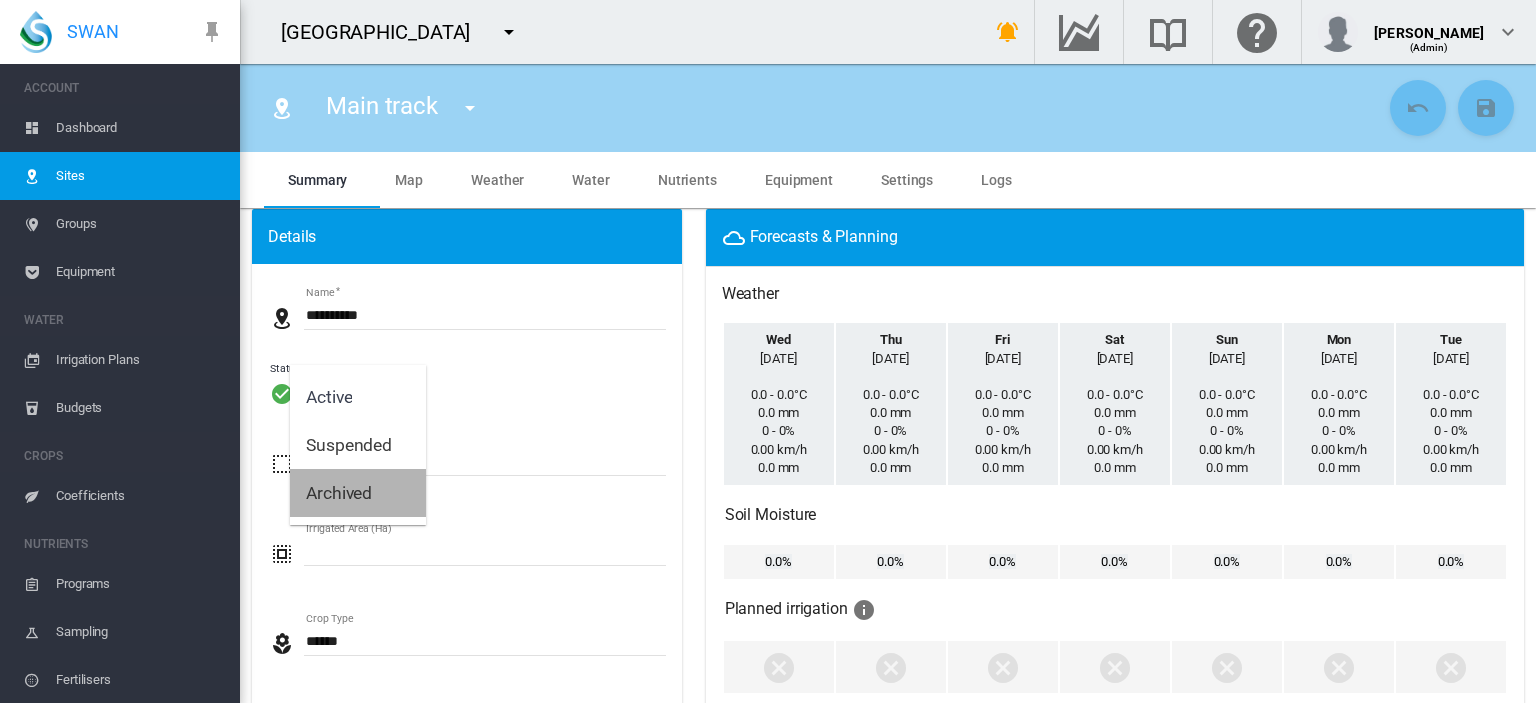 click on "Archived" at bounding box center (339, 493) 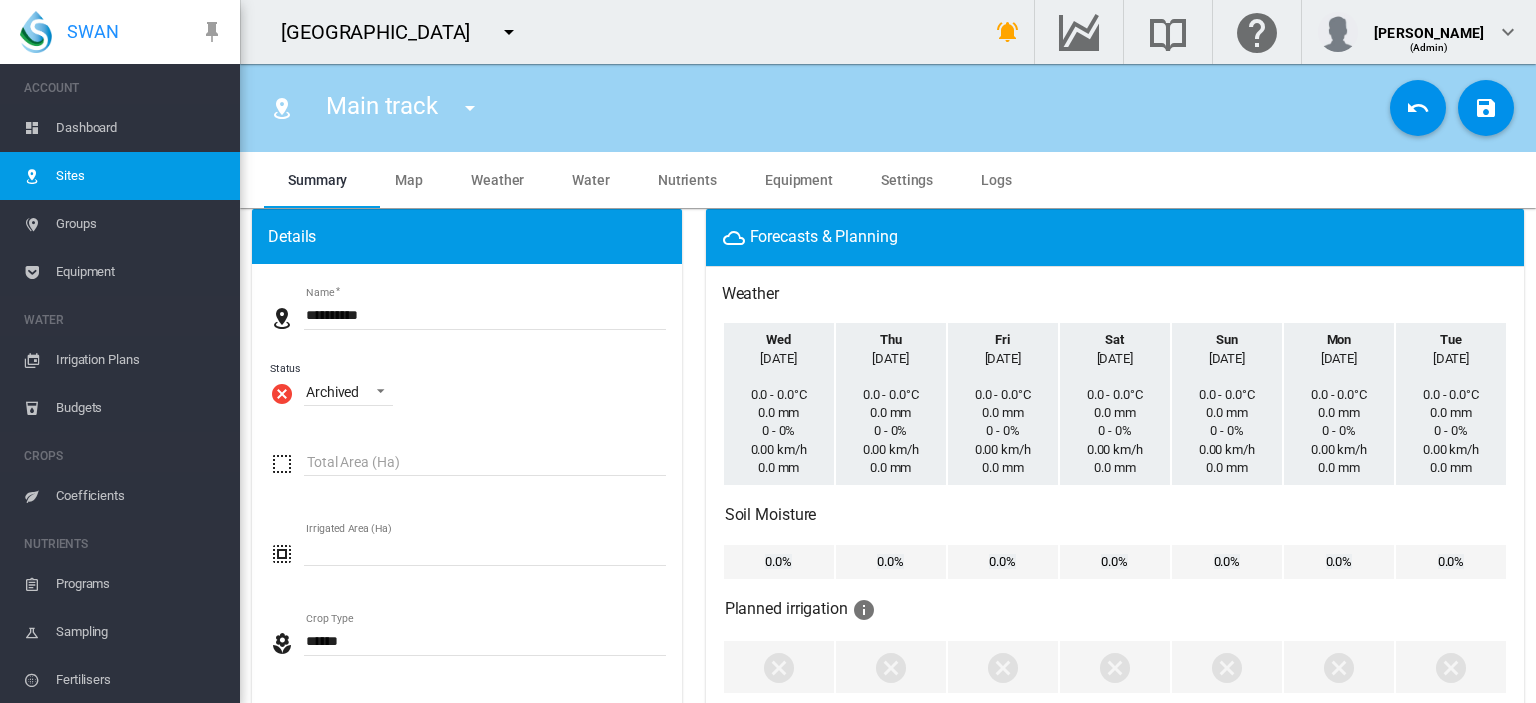 click on "**********" at bounding box center (467, 700) 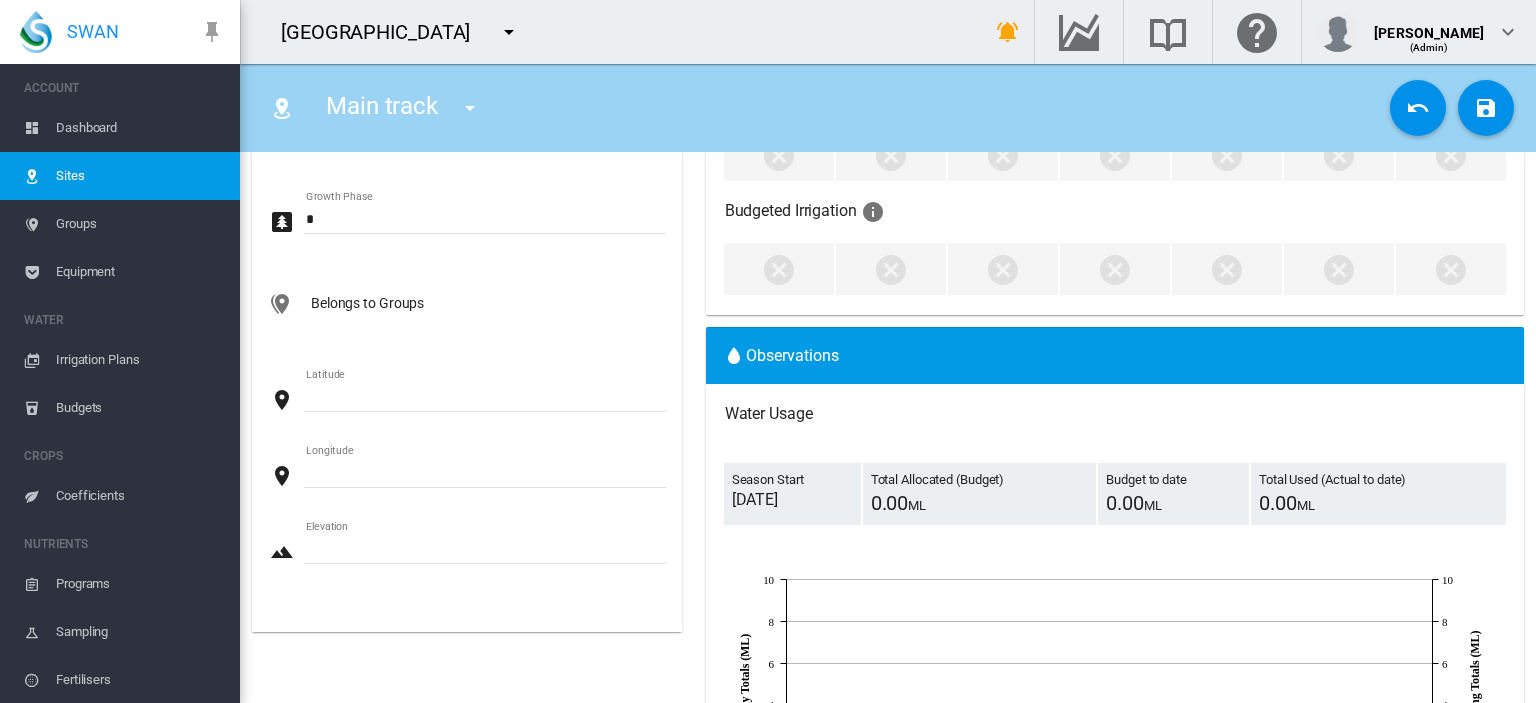 scroll, scrollTop: 0, scrollLeft: 0, axis: both 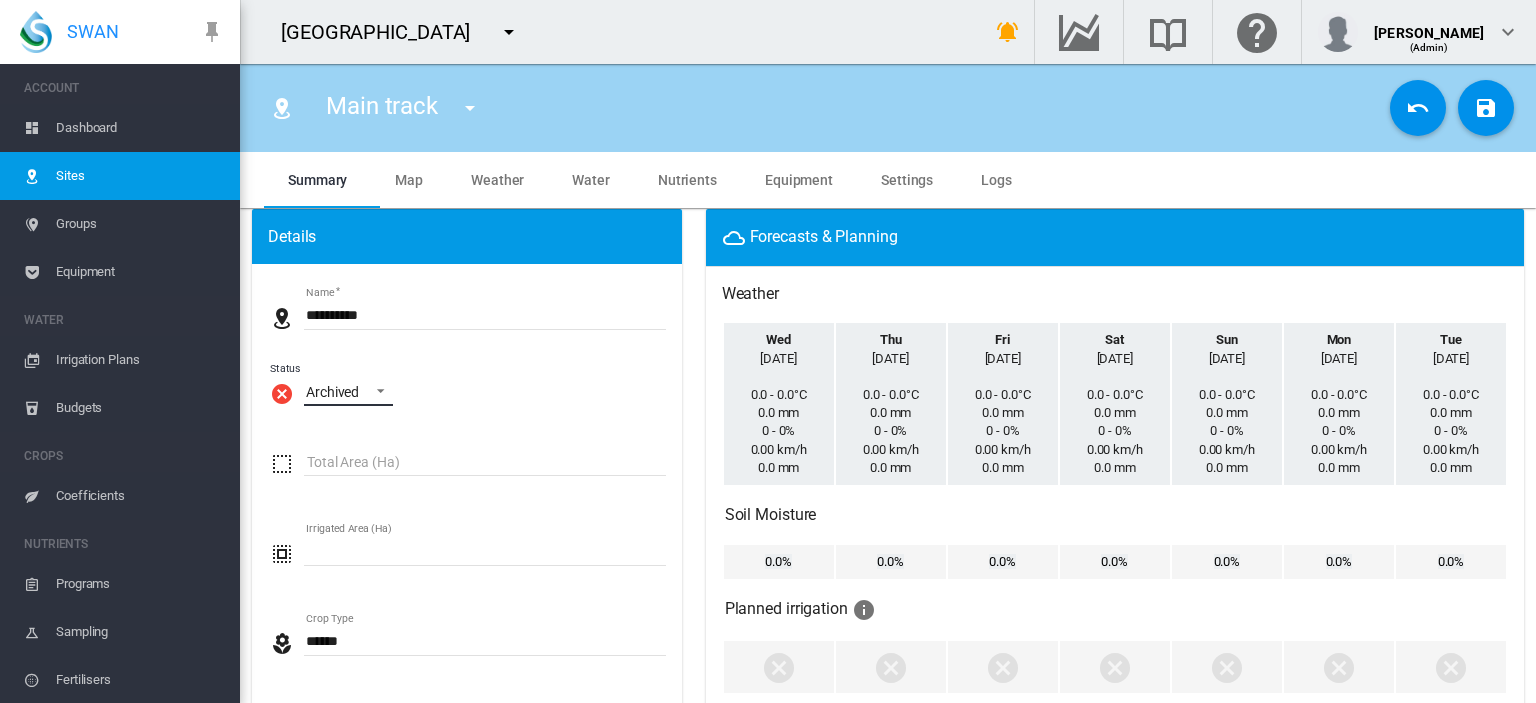 click at bounding box center [375, 389] 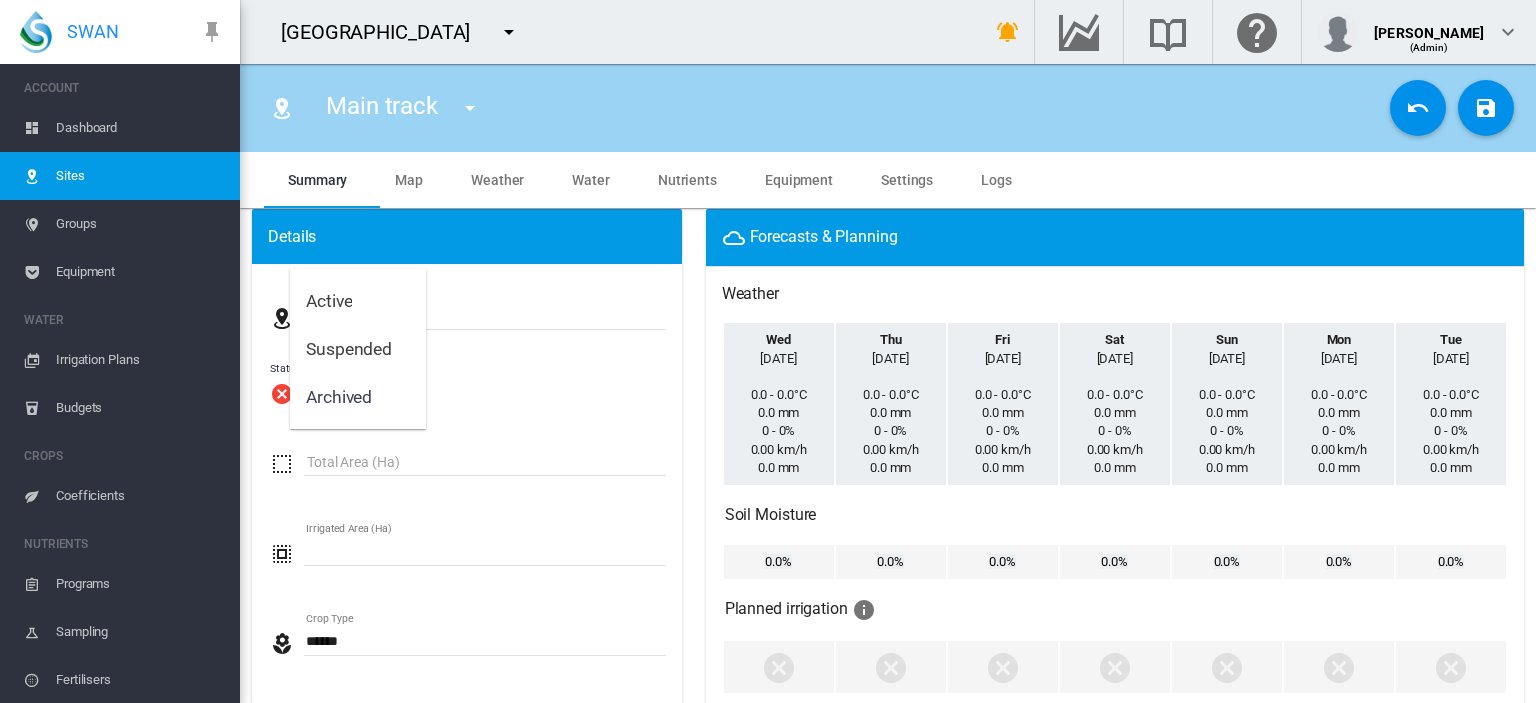 click at bounding box center [768, 351] 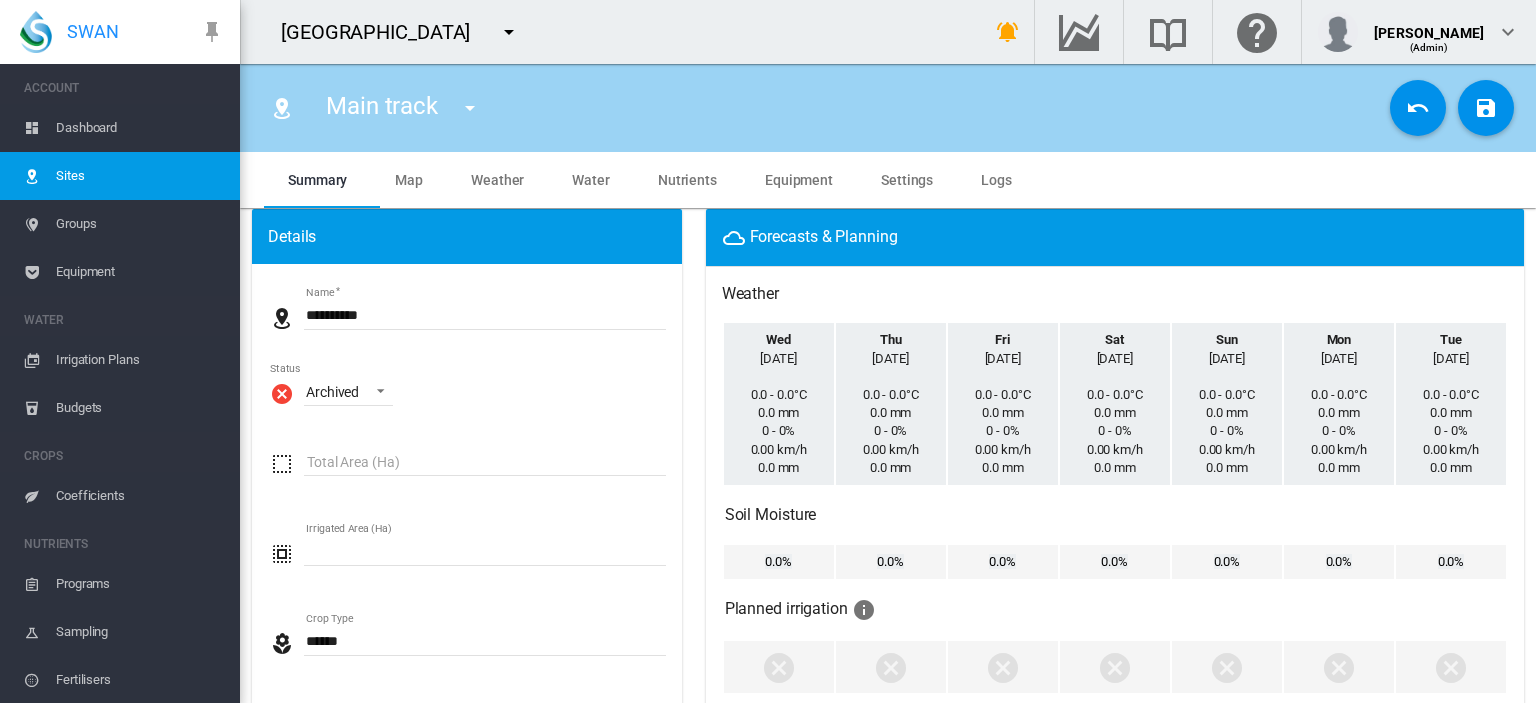 click on "Total Area (Ha)" 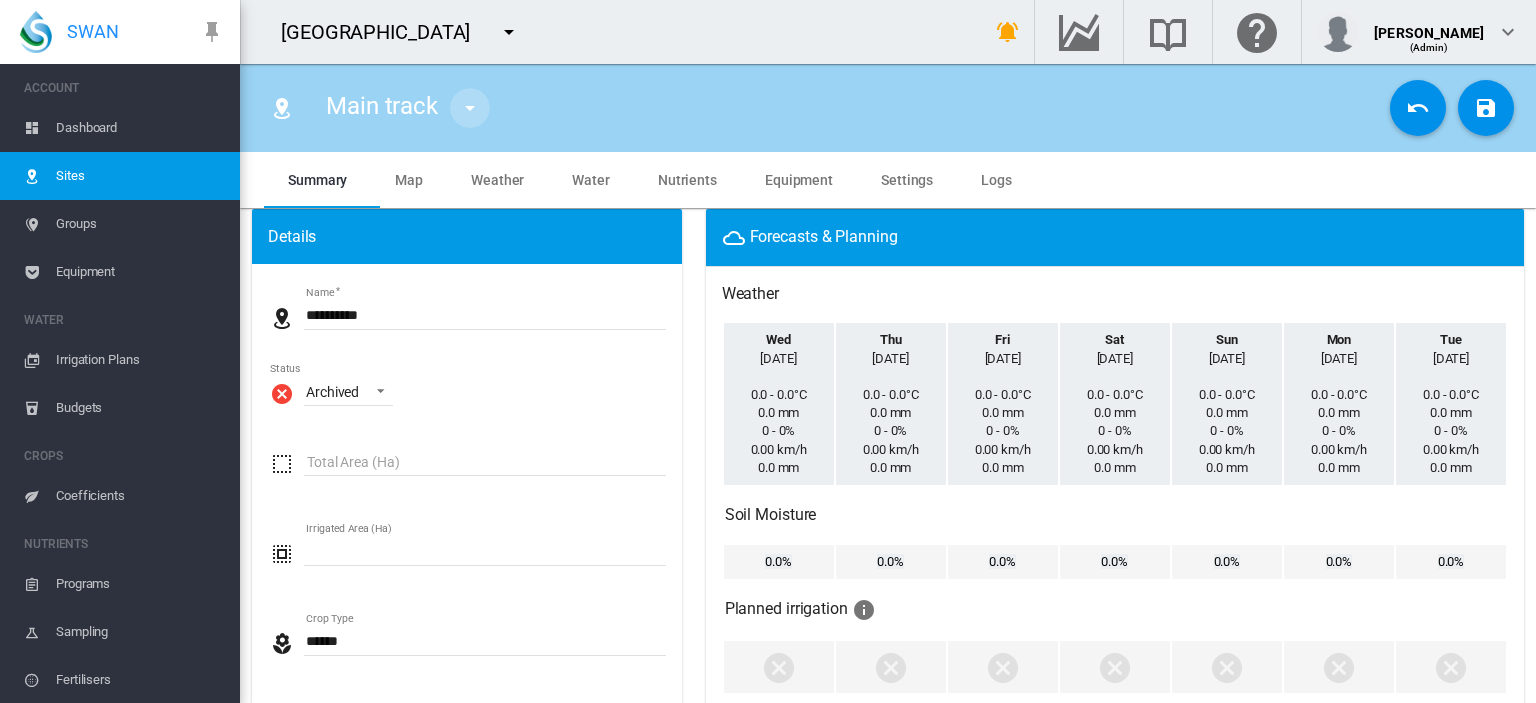 click at bounding box center [470, 108] 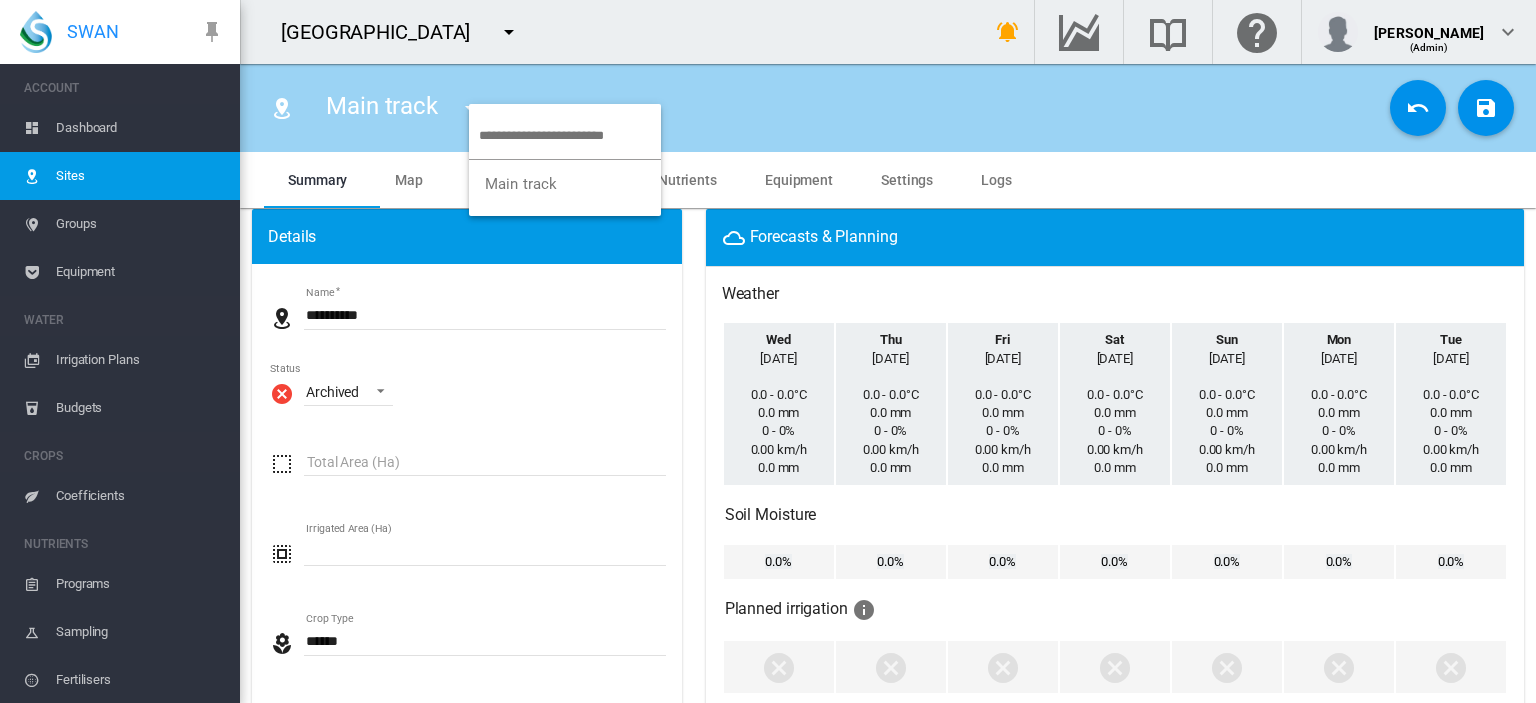 click at bounding box center (768, 351) 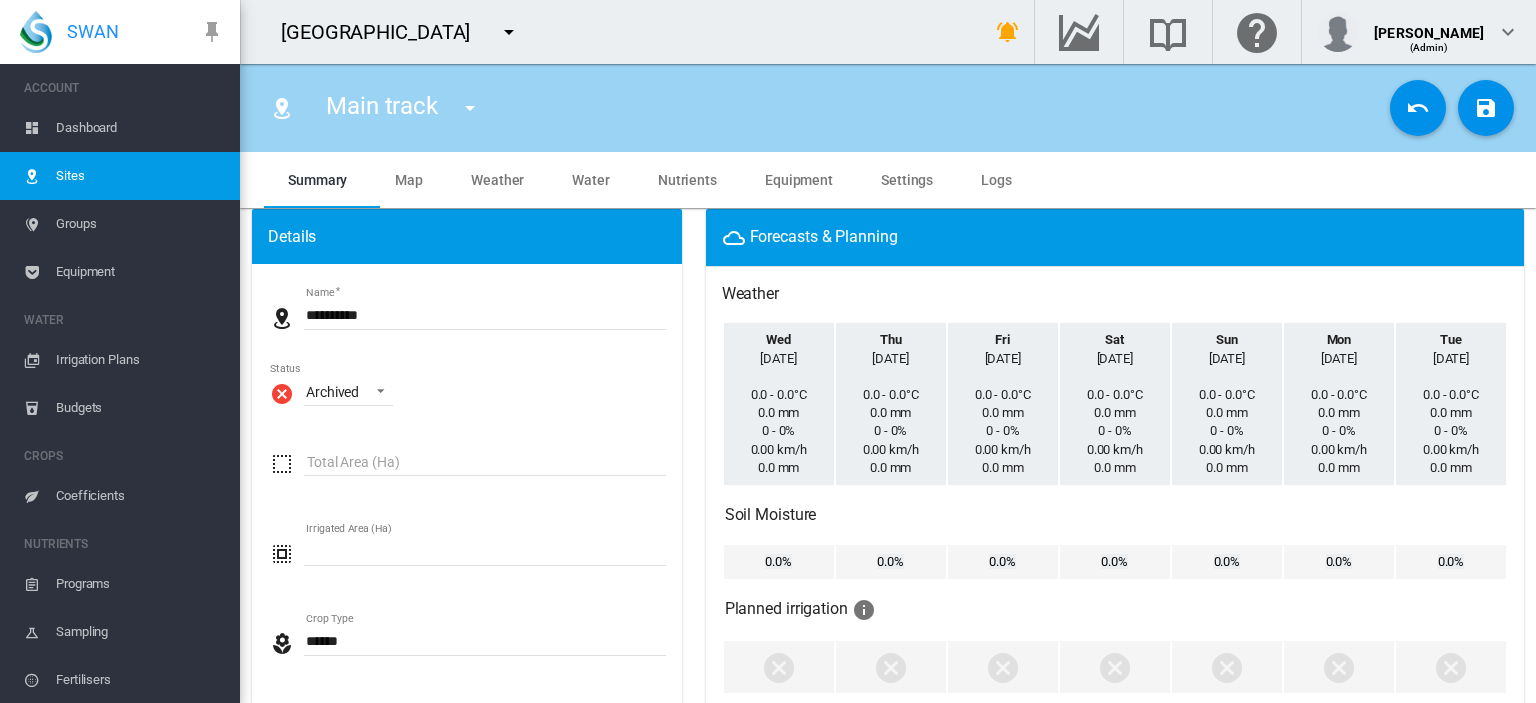 click 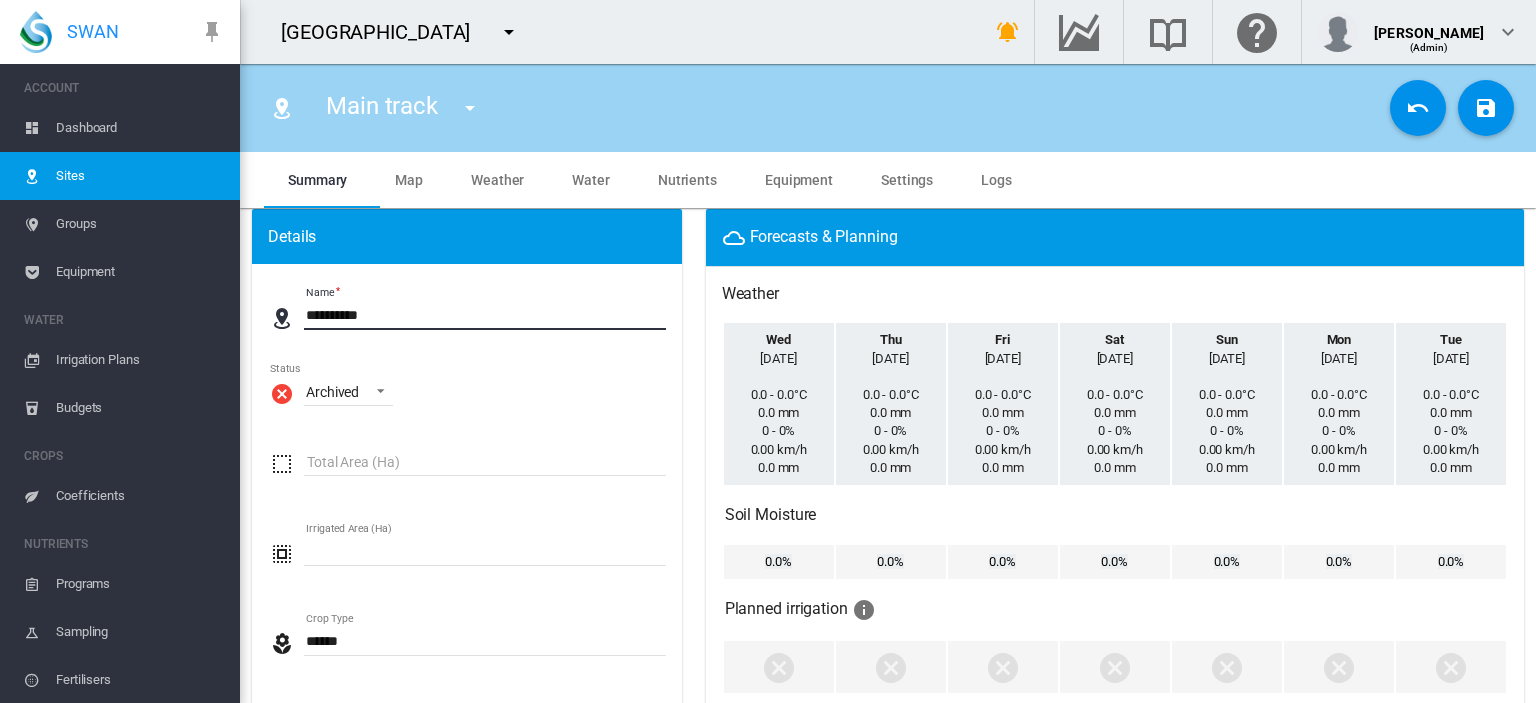 click on "**********" at bounding box center (485, 315) 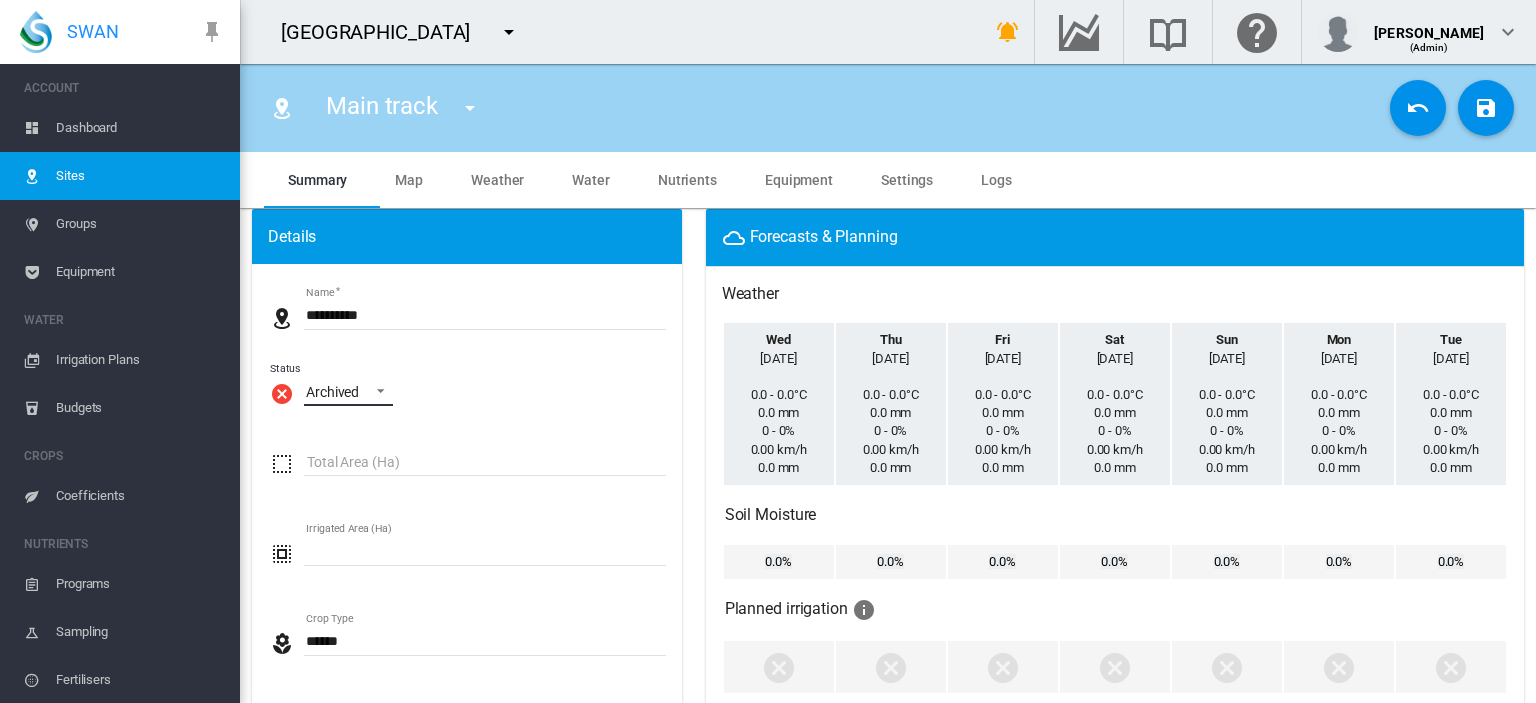 click at bounding box center [375, 389] 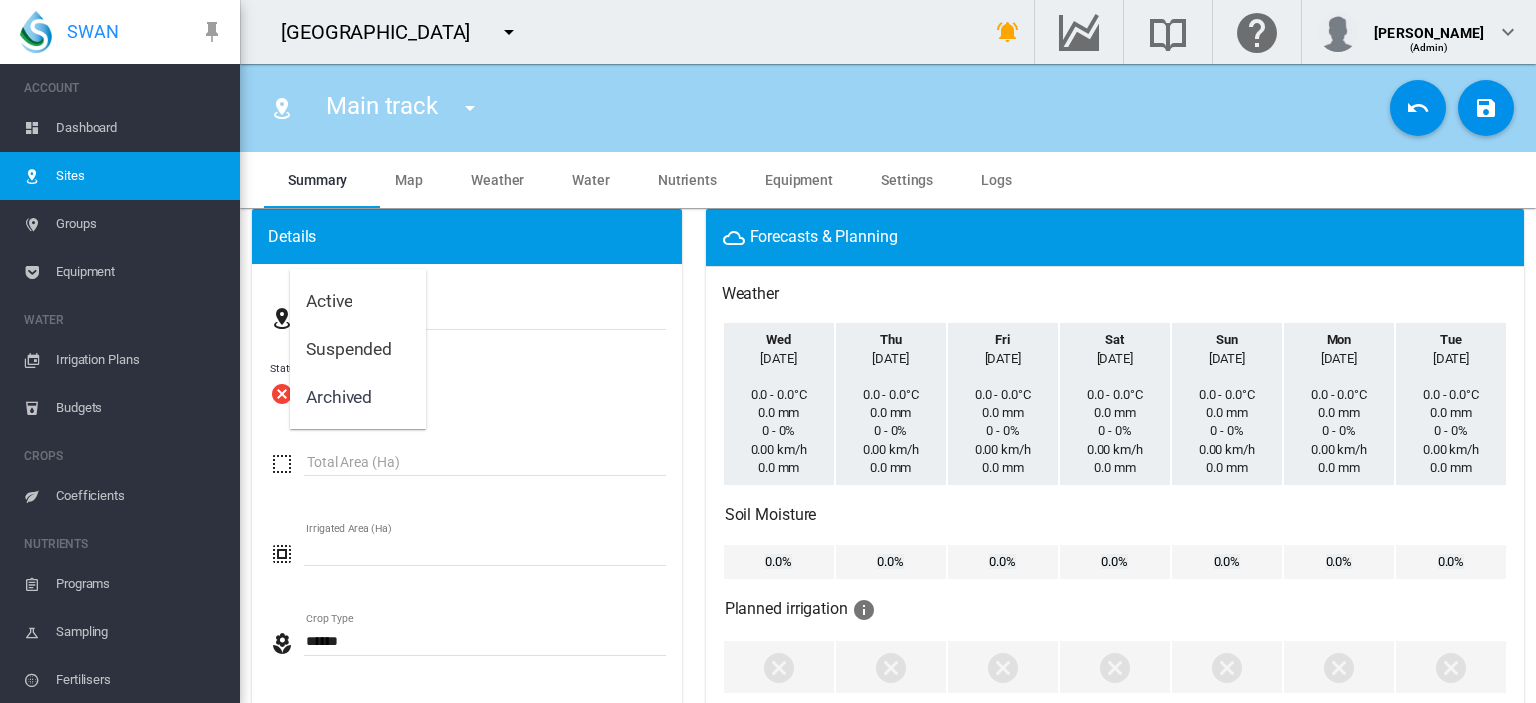 click at bounding box center (768, 351) 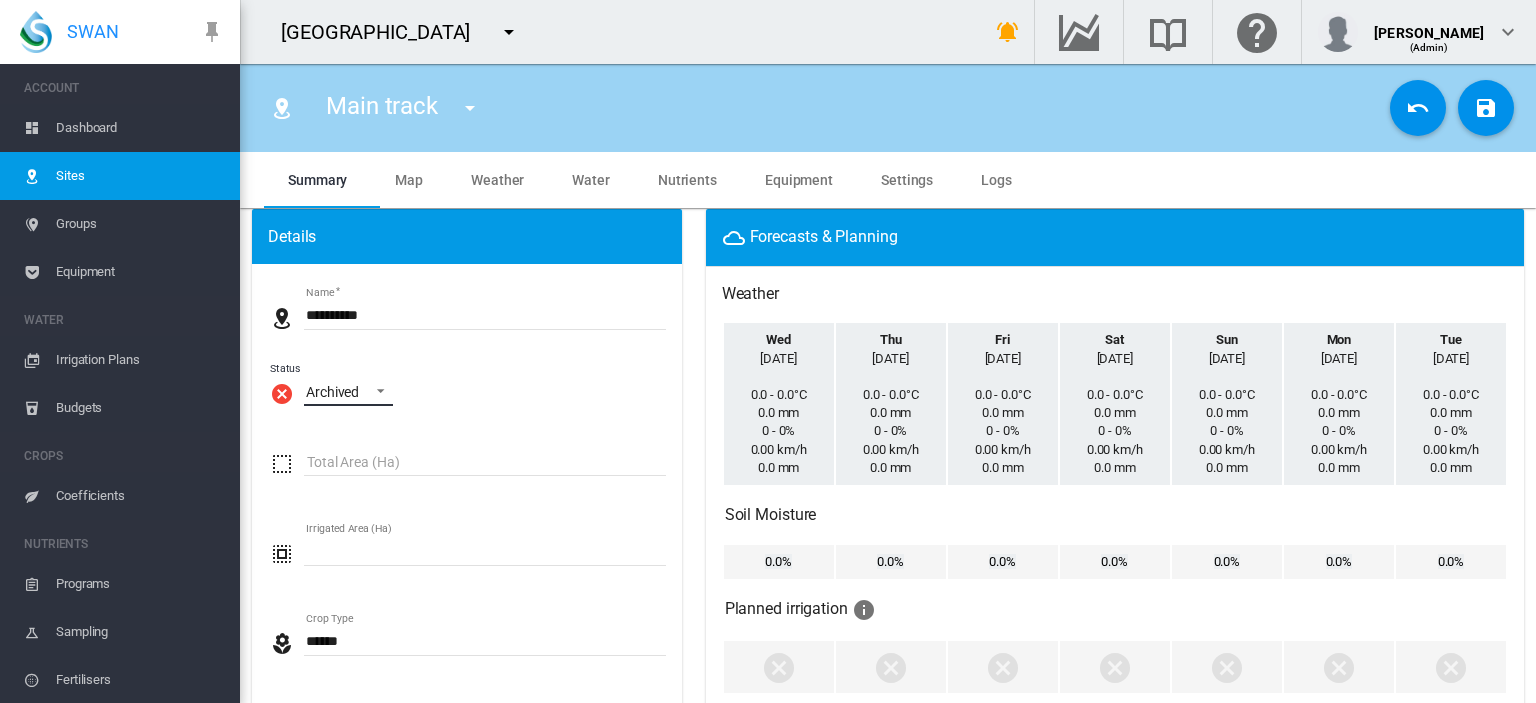 click at bounding box center (375, 389) 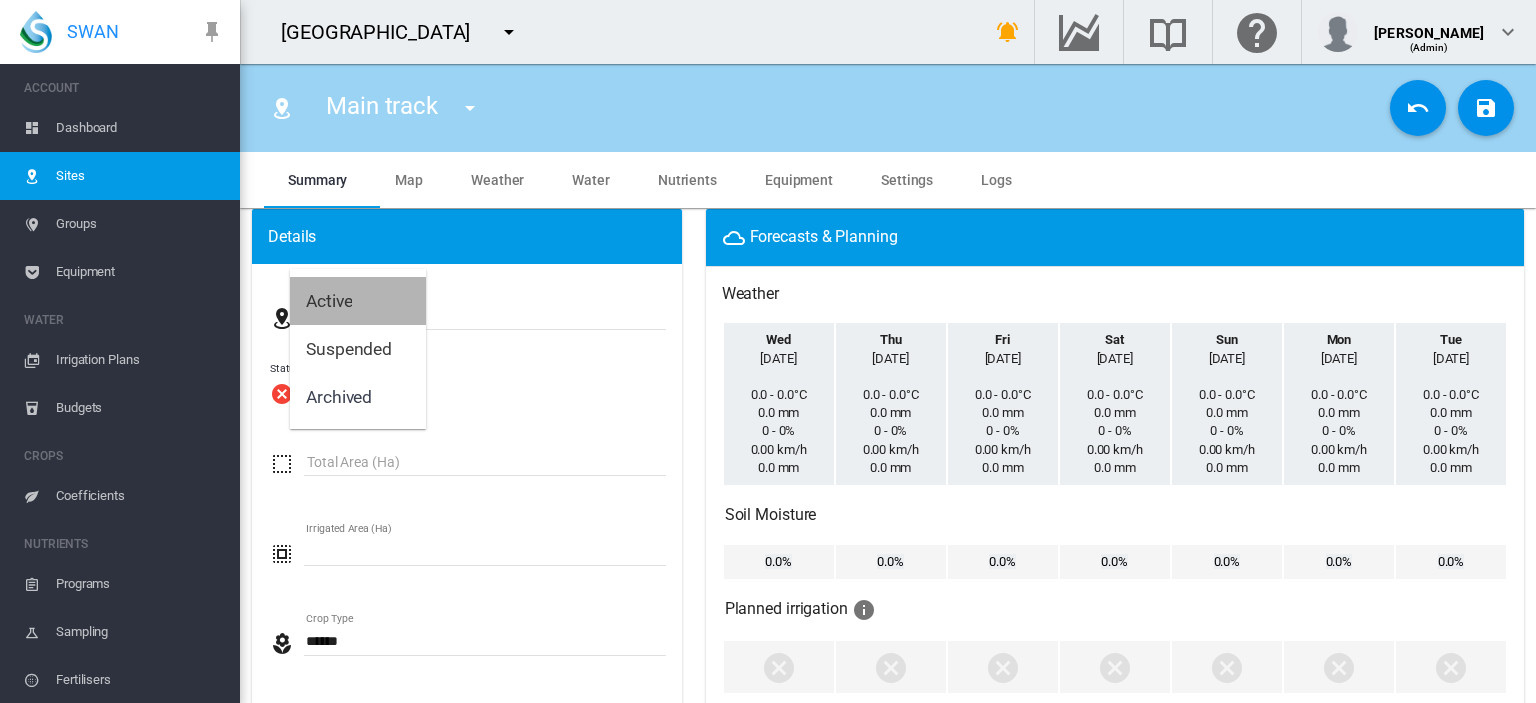 click on "Active" at bounding box center (329, 301) 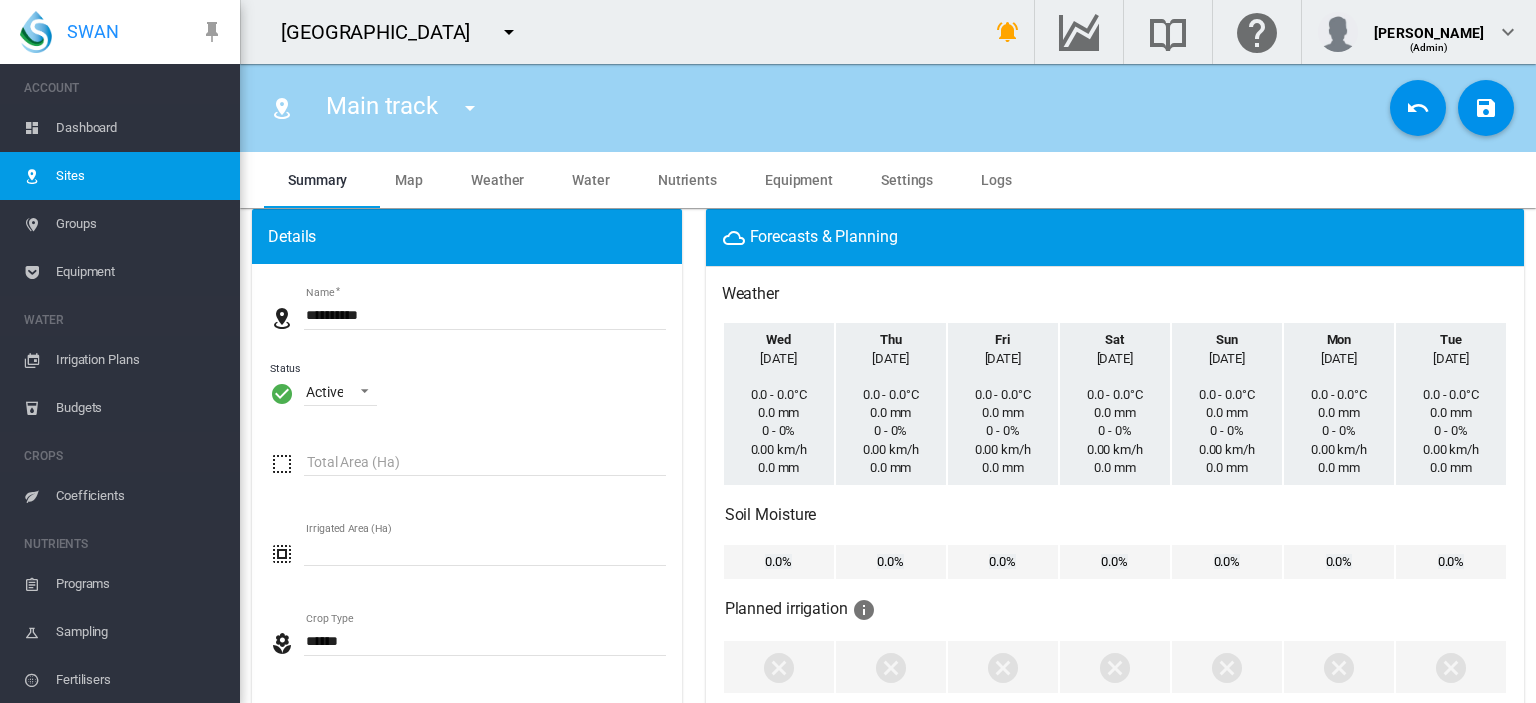 click on "**********" at bounding box center (467, 700) 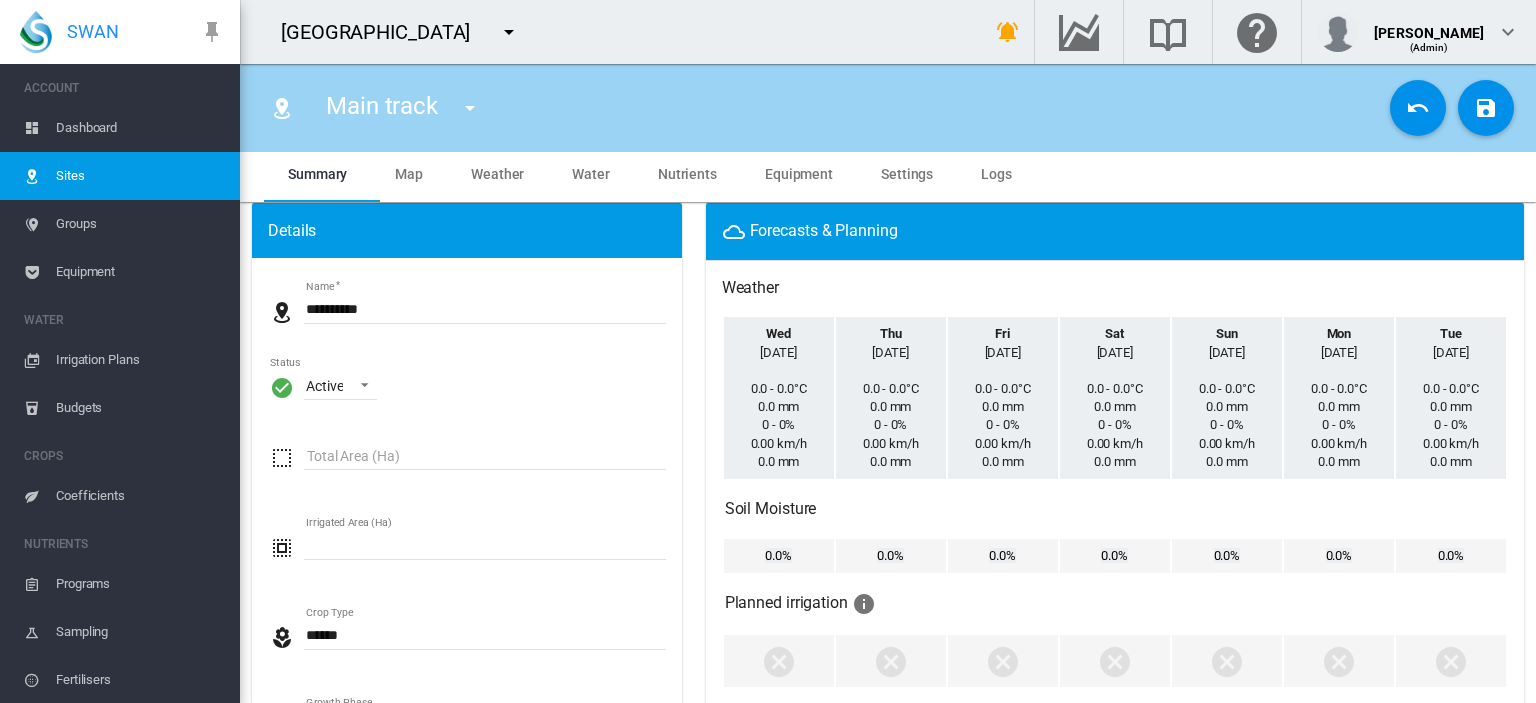 scroll, scrollTop: 0, scrollLeft: 0, axis: both 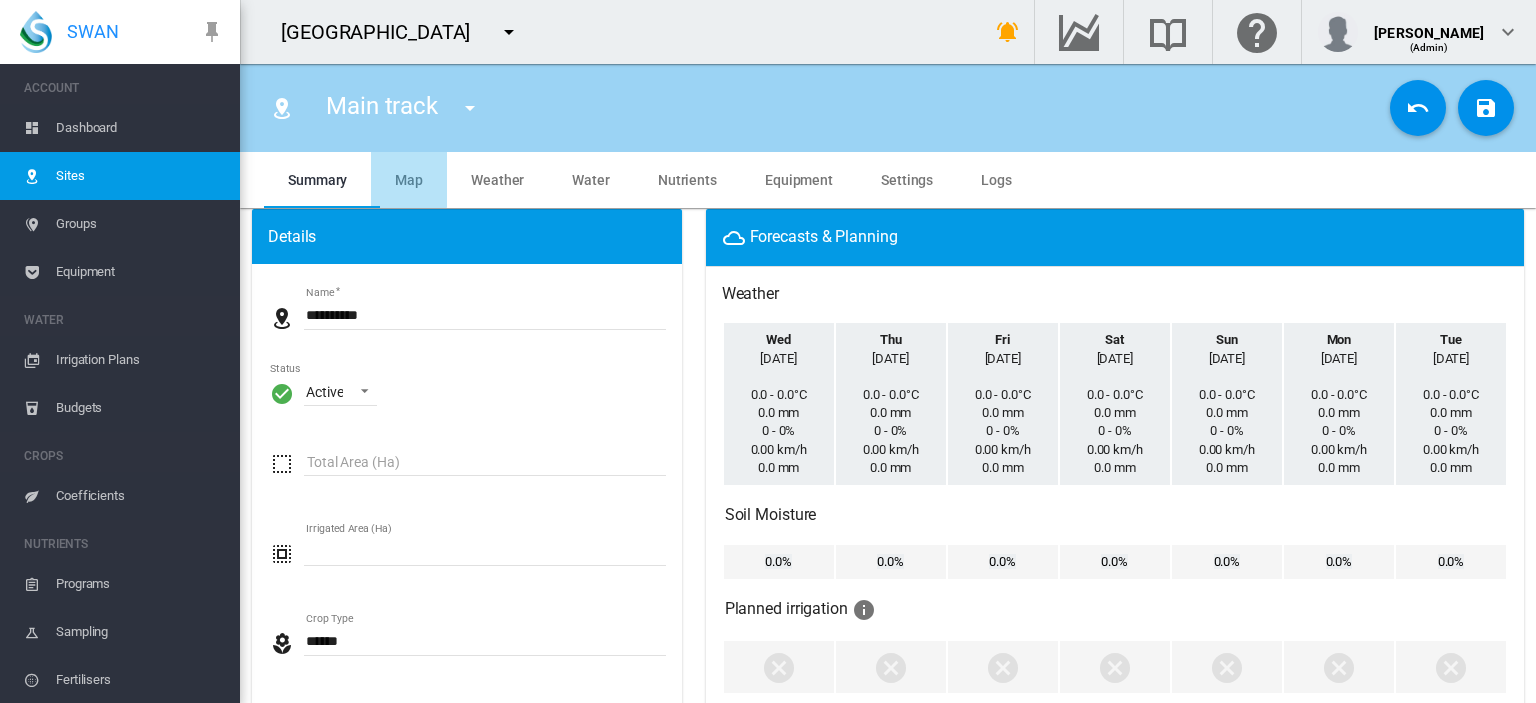 click on "Map" at bounding box center [409, 180] 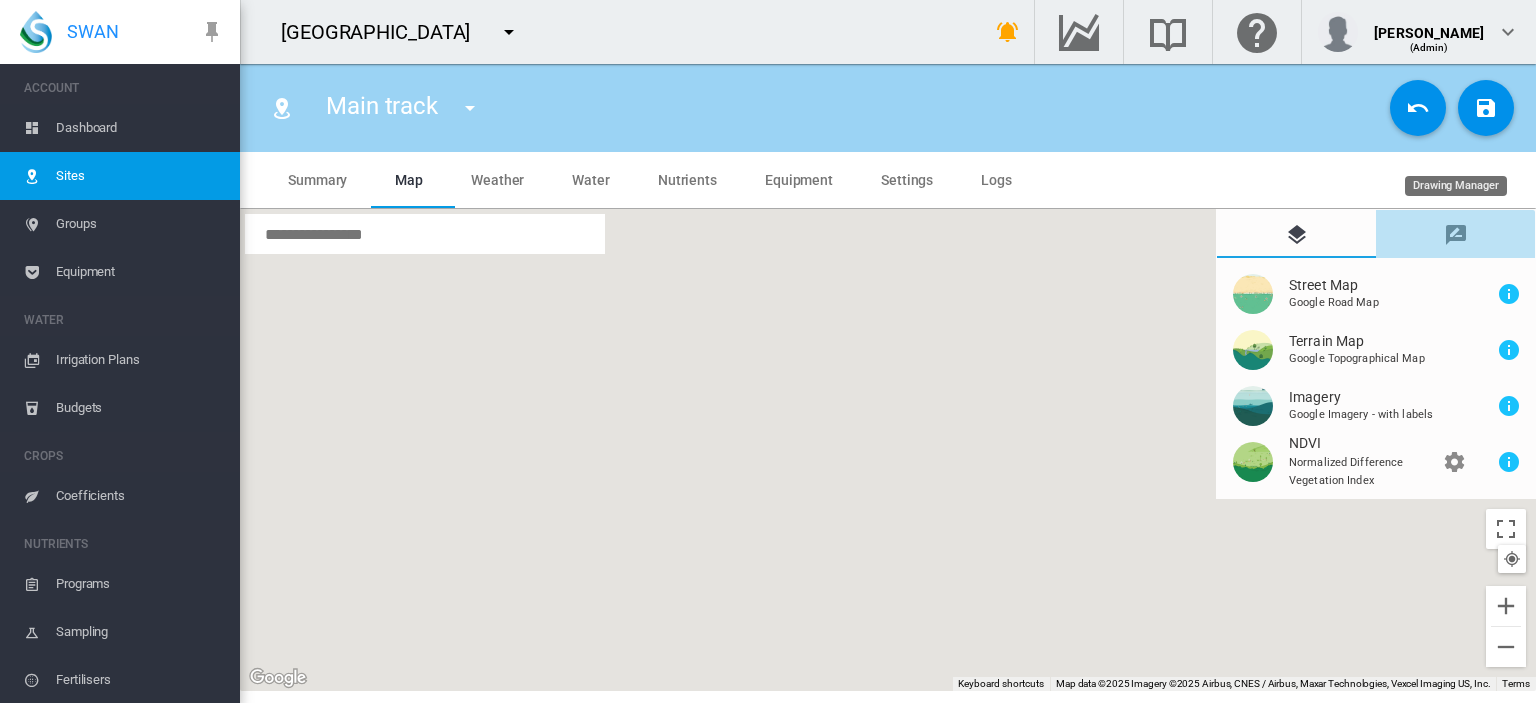 click at bounding box center (1456, 235) 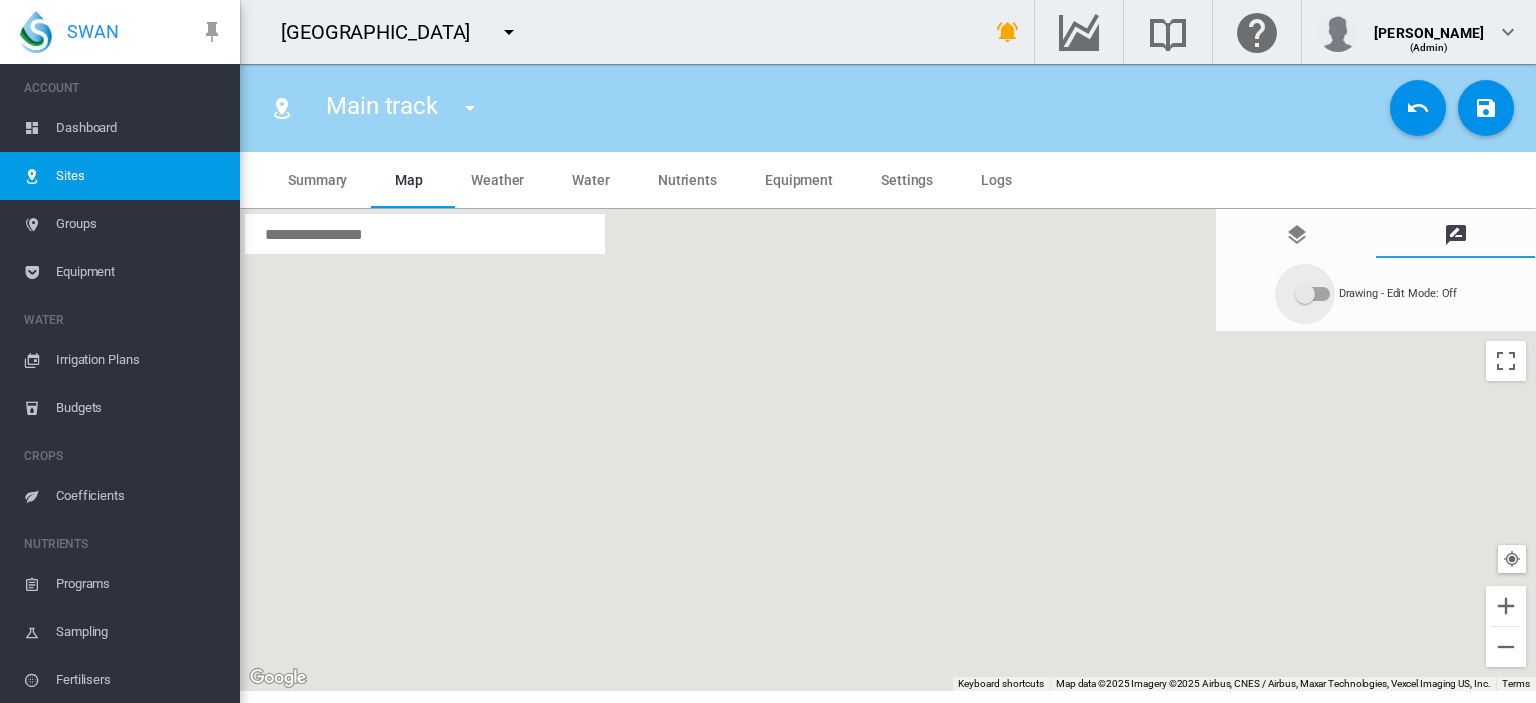 click at bounding box center [1305, 294] 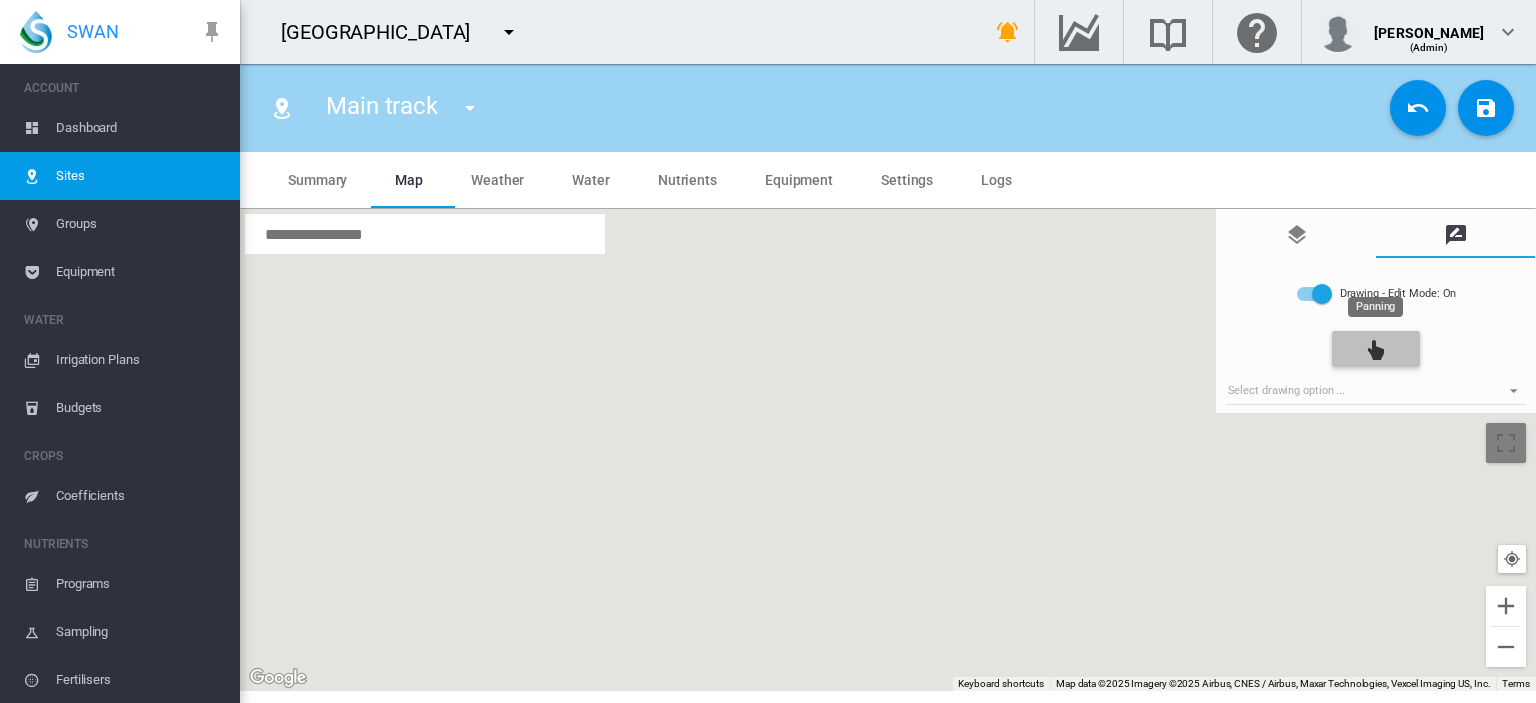 click at bounding box center [1376, 350] 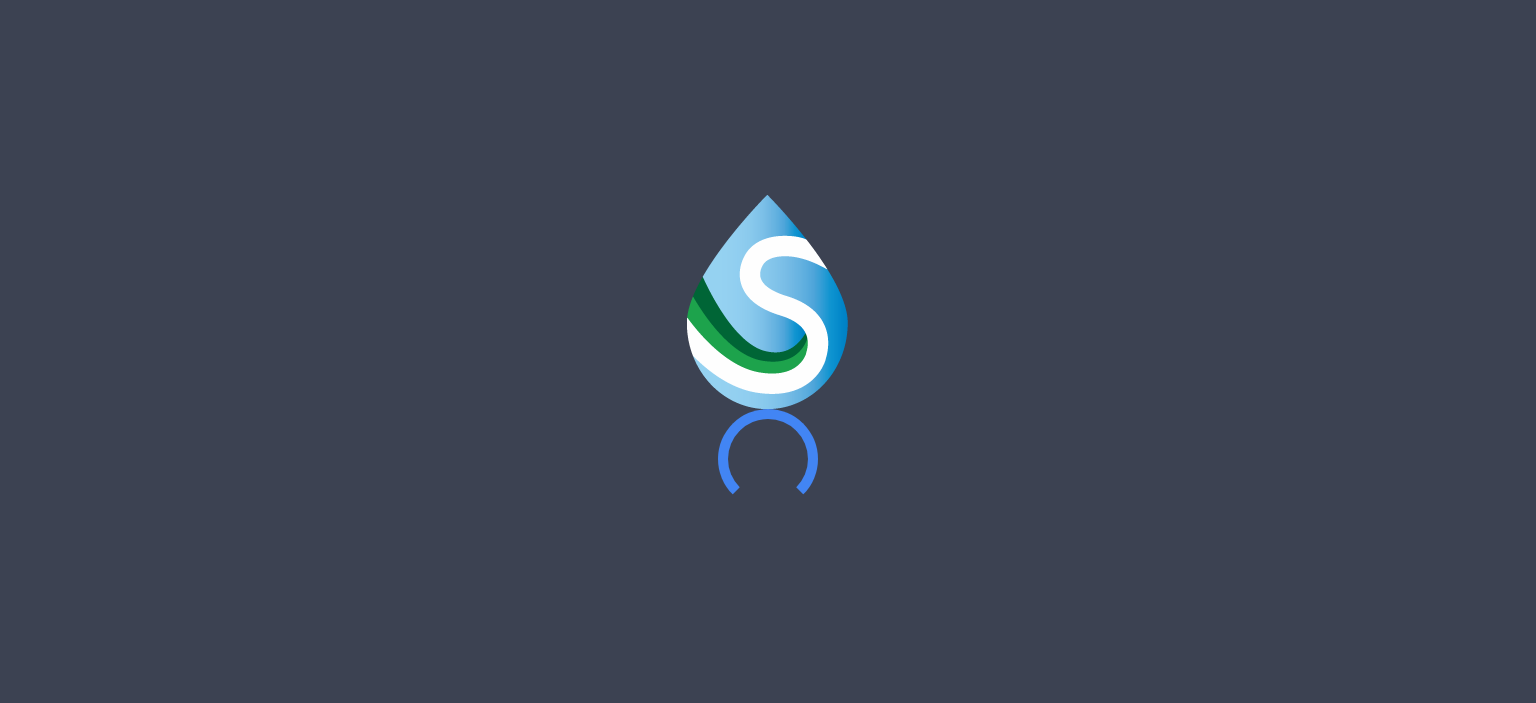 scroll, scrollTop: 0, scrollLeft: 0, axis: both 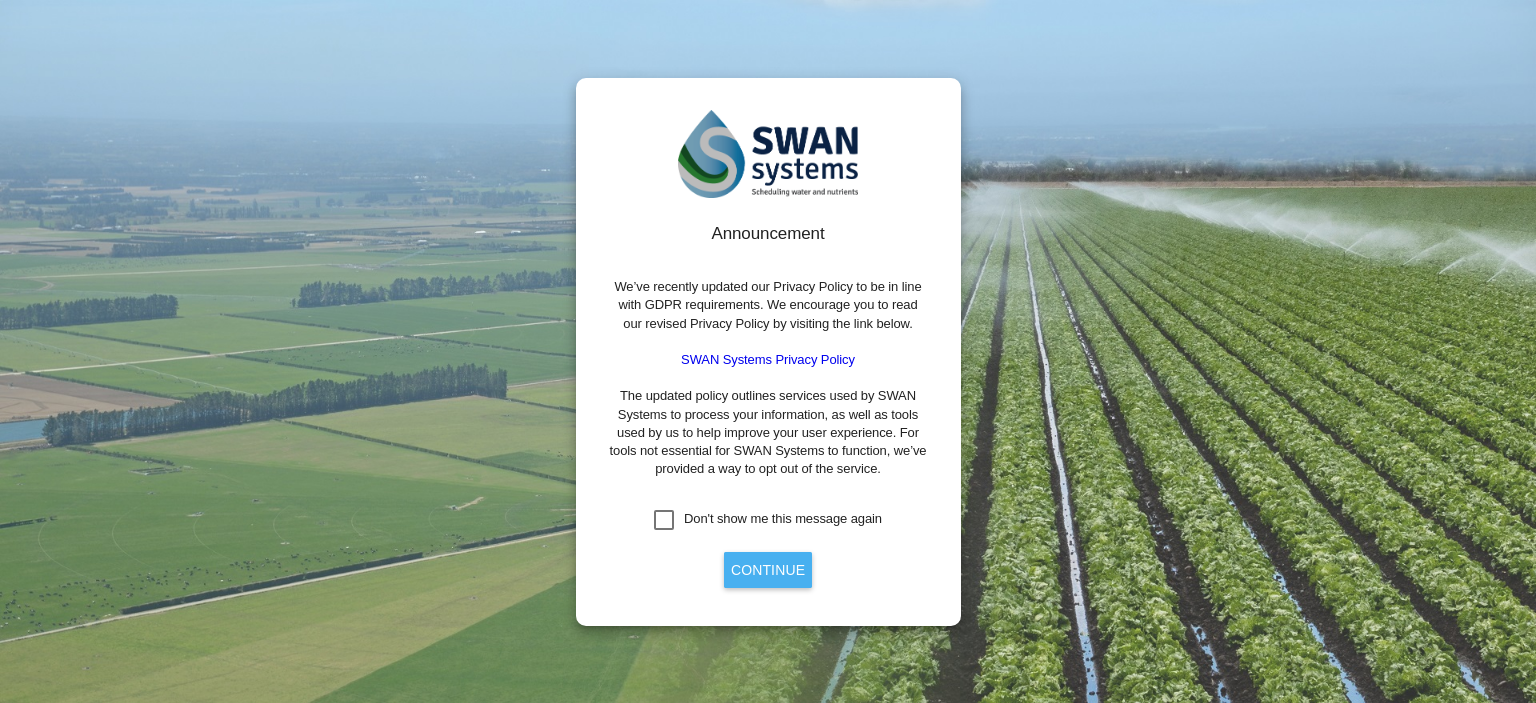click on "Continue" at bounding box center [768, 570] 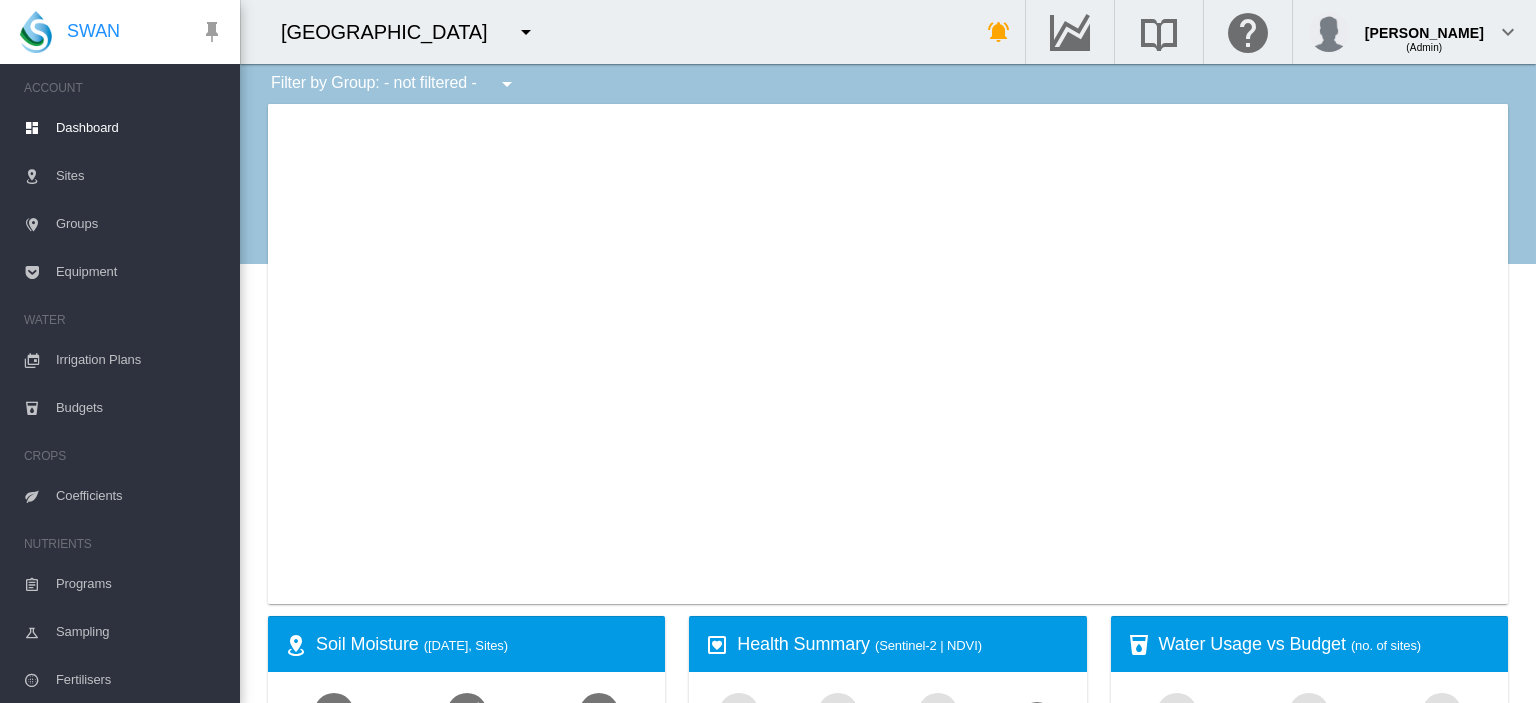 type on "**********" 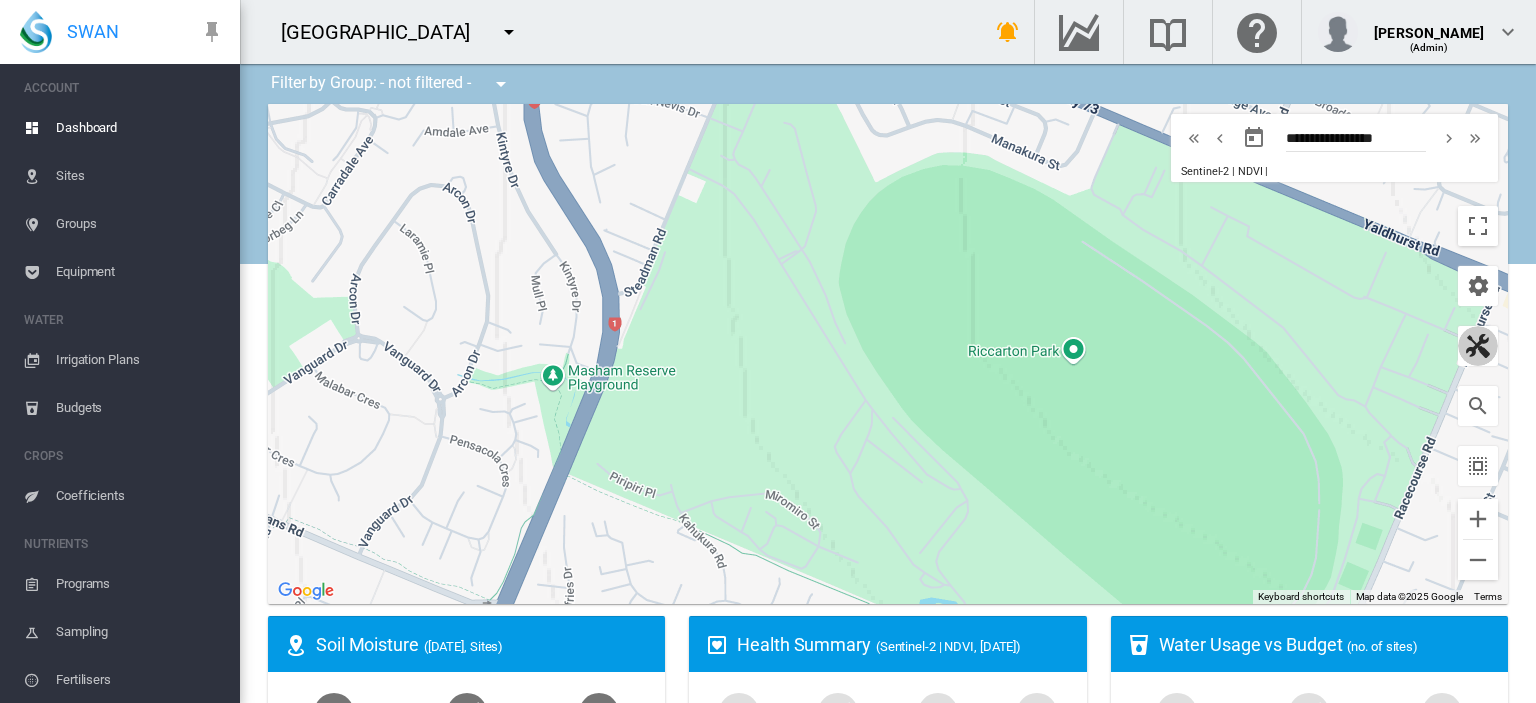 click at bounding box center [1478, 346] 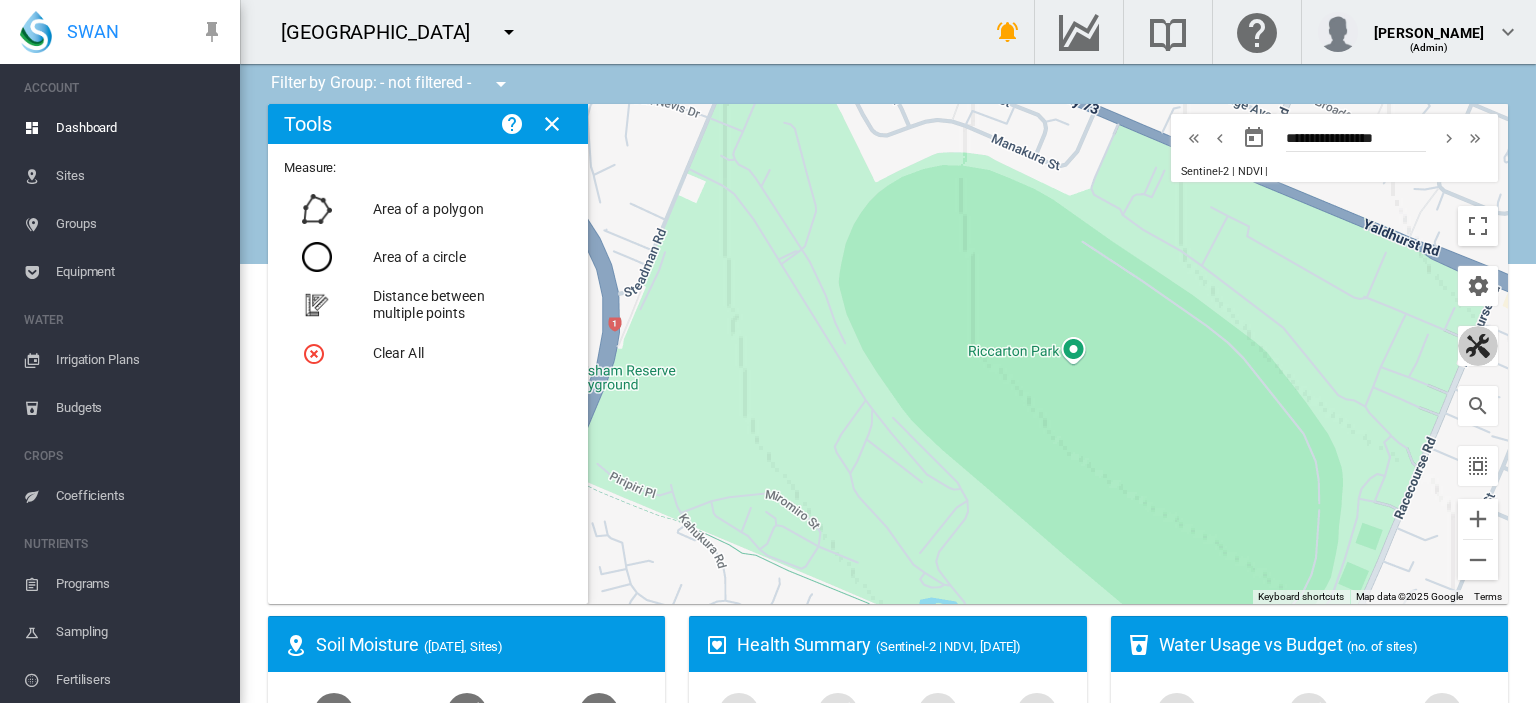 click at bounding box center (1478, 346) 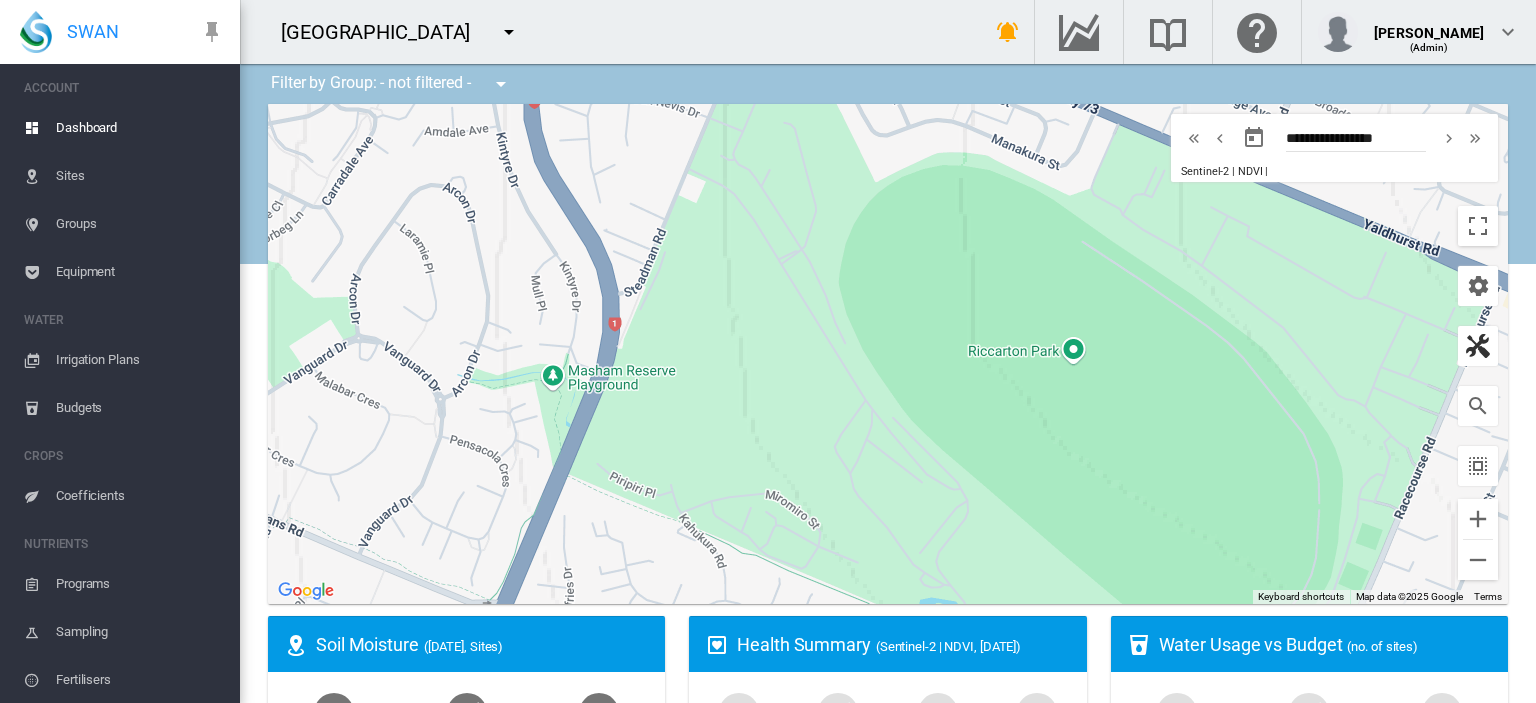 click at bounding box center (1478, 346) 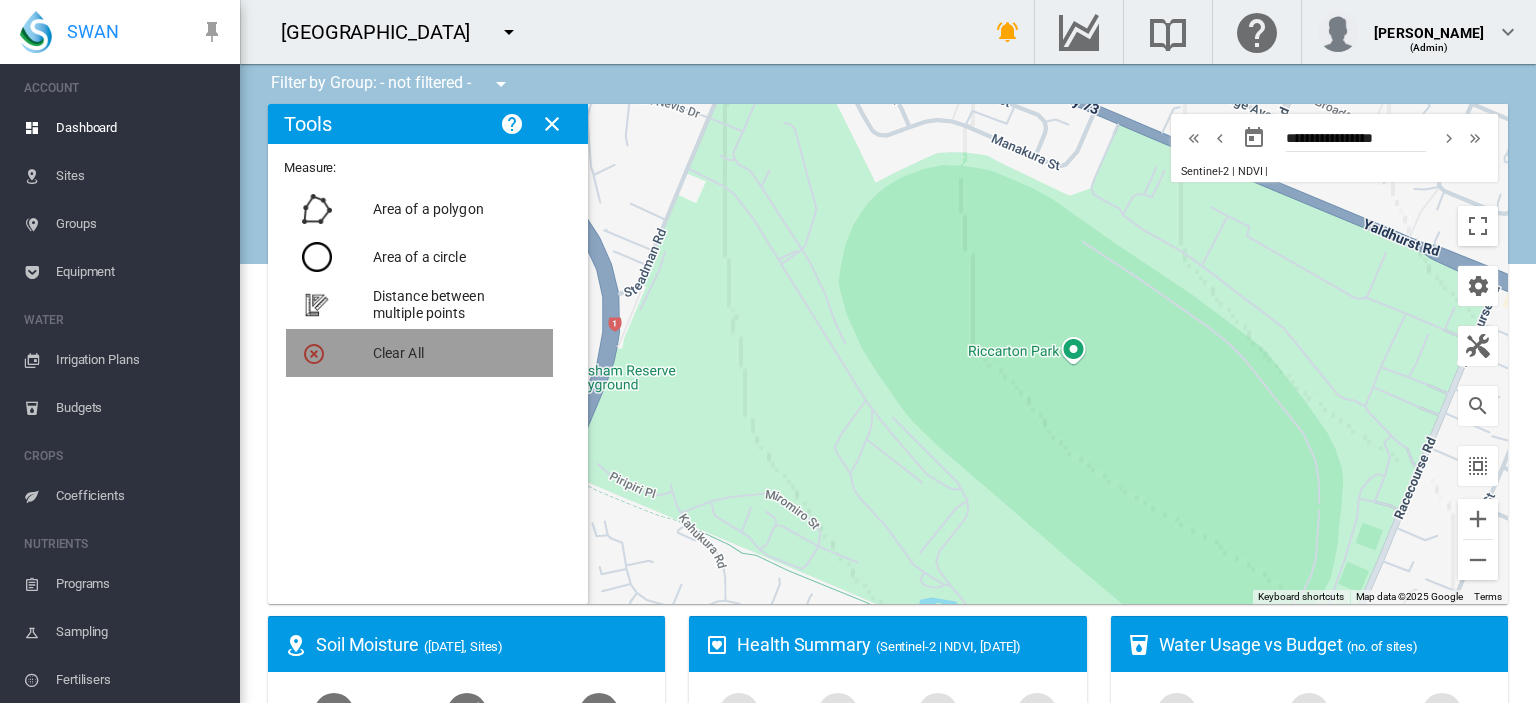 click 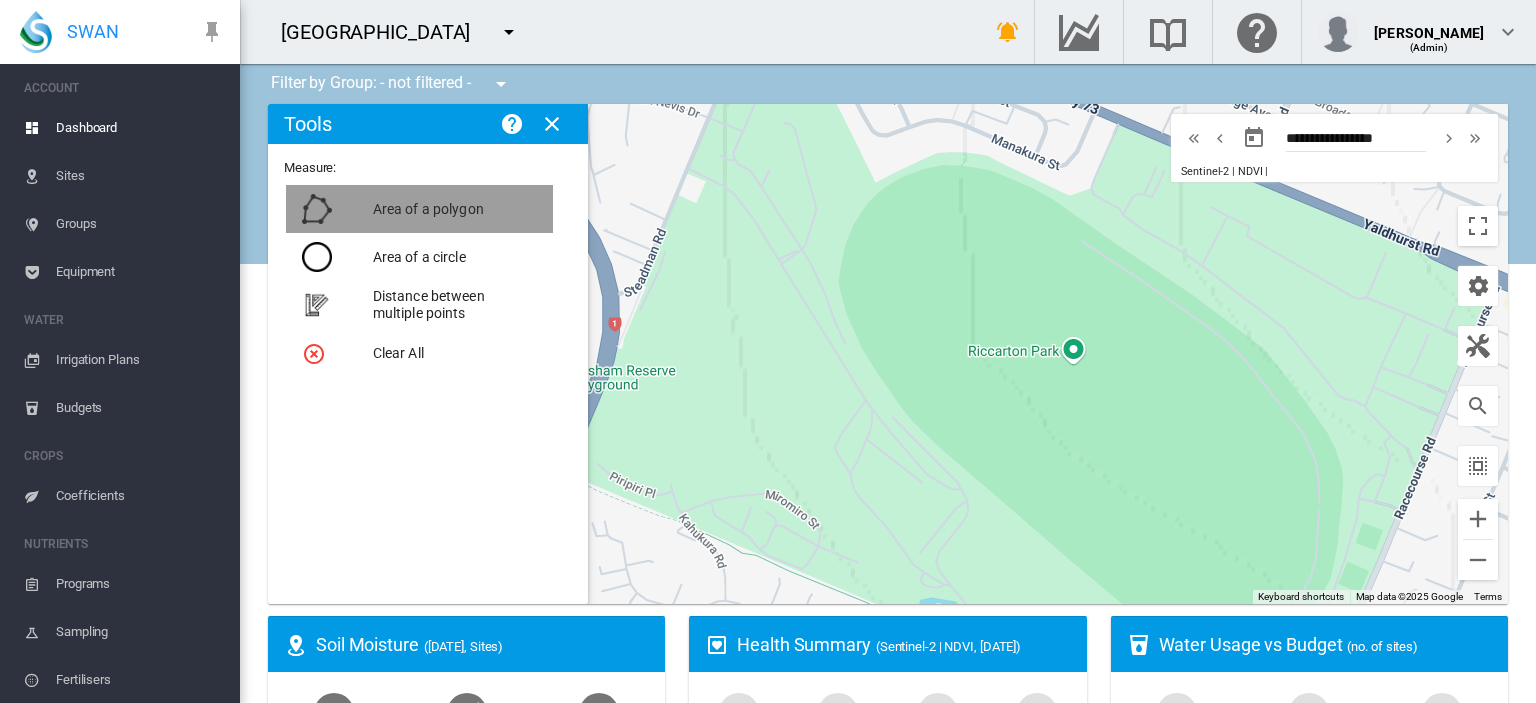 click 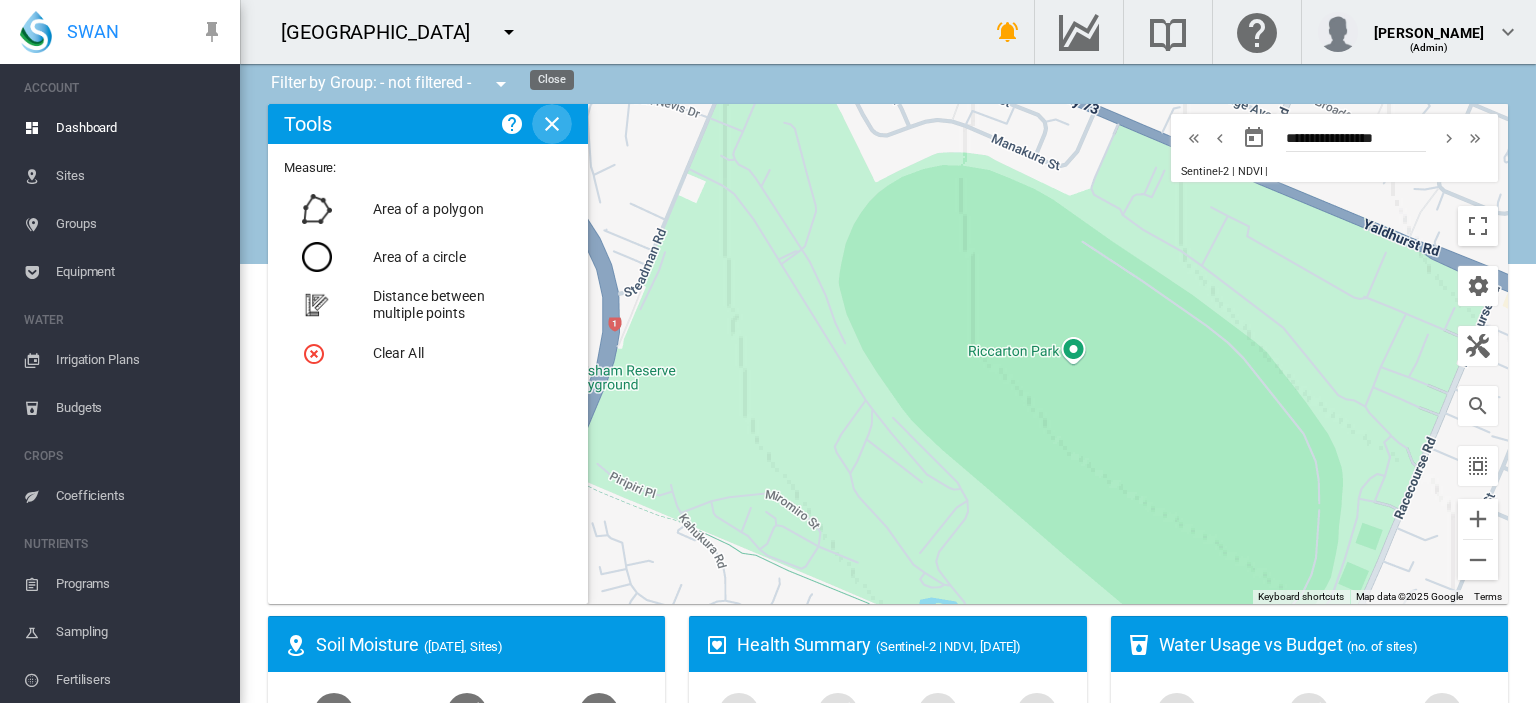 click at bounding box center [552, 124] 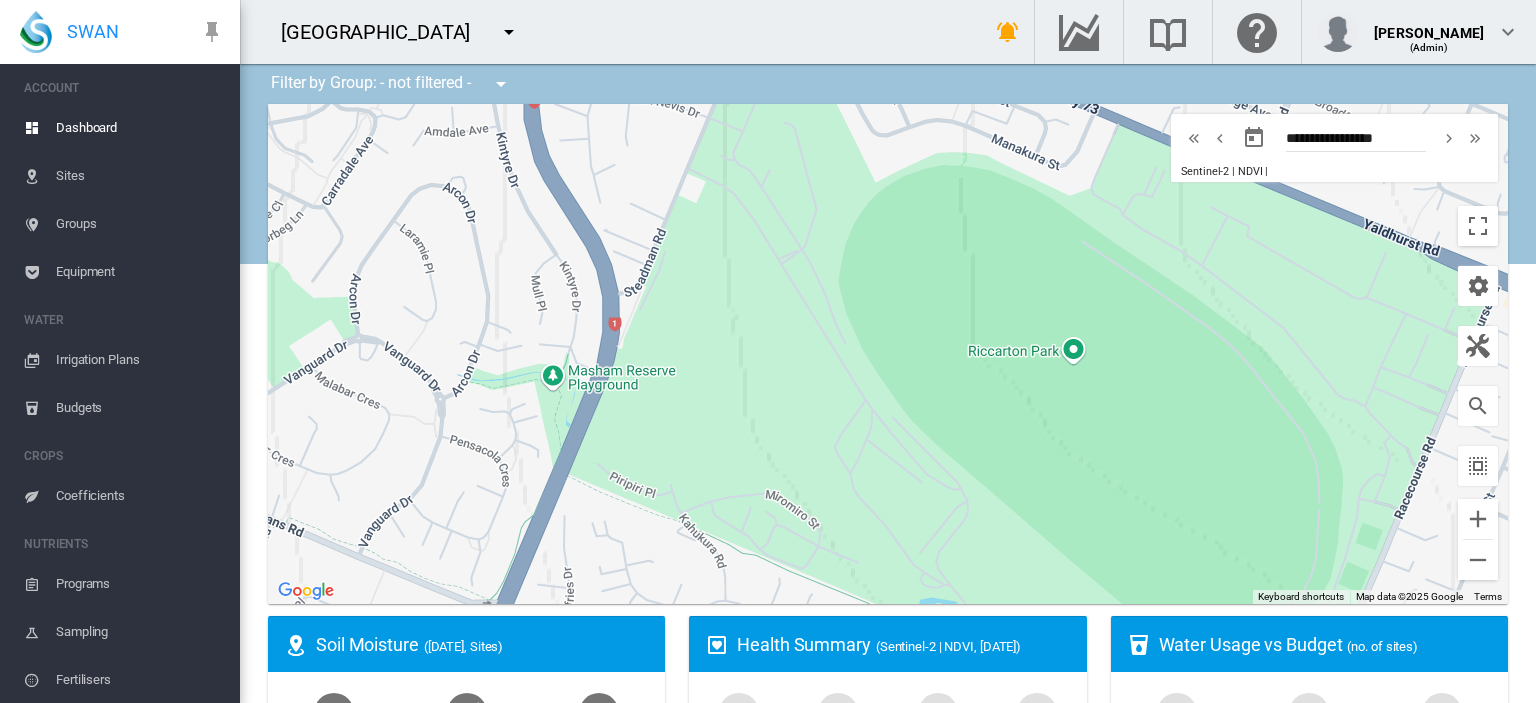click on "To navigate, press the arrow keys." at bounding box center [888, 354] 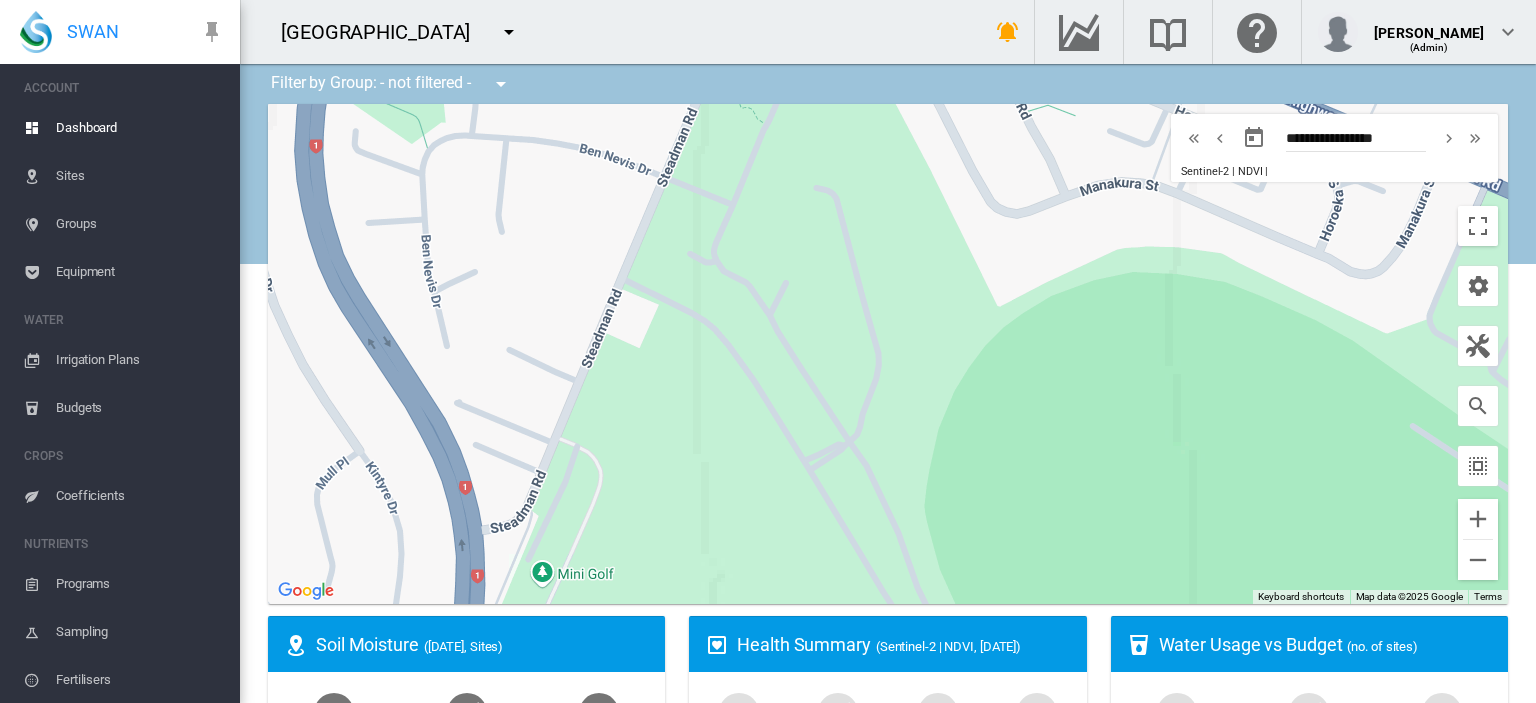 drag, startPoint x: 904, startPoint y: 274, endPoint x: 867, endPoint y: 476, distance: 205.36066 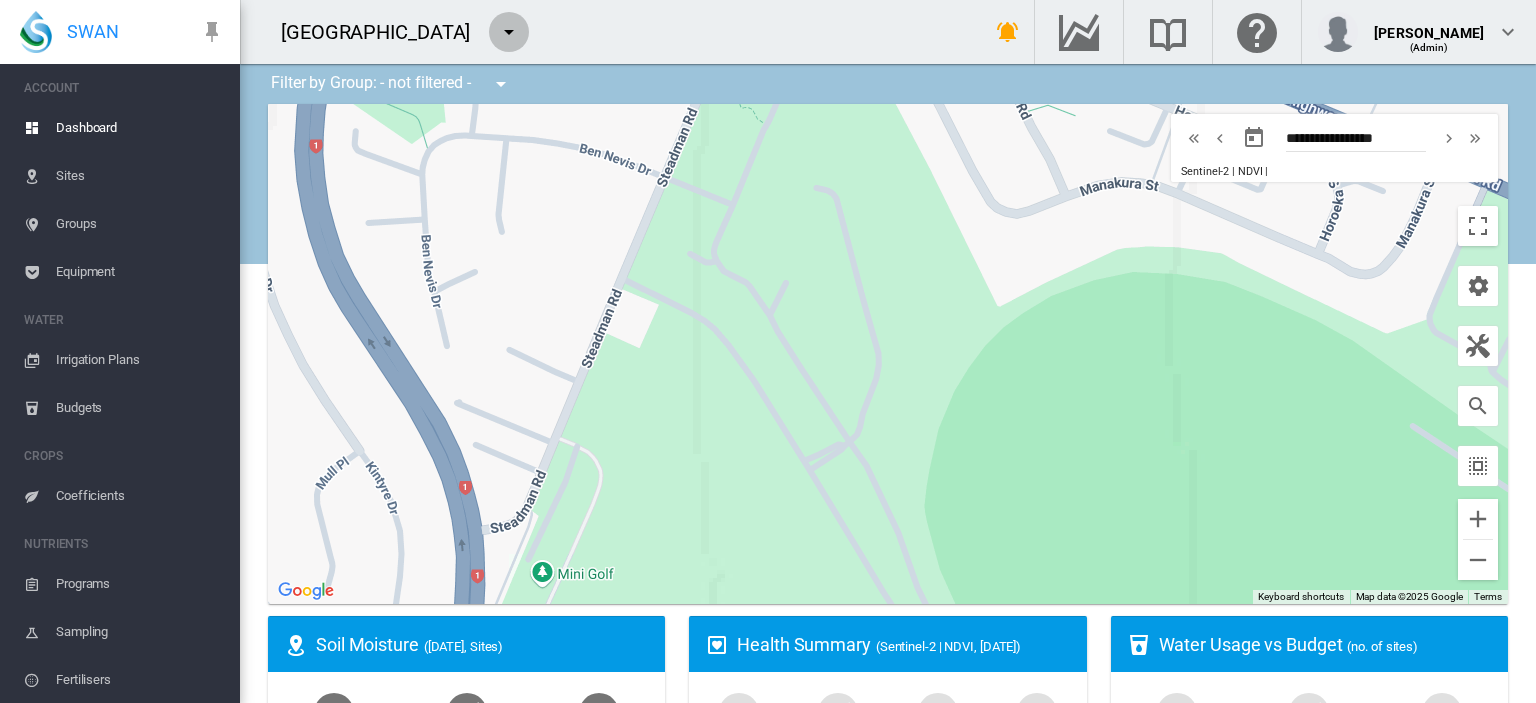 click at bounding box center [509, 32] 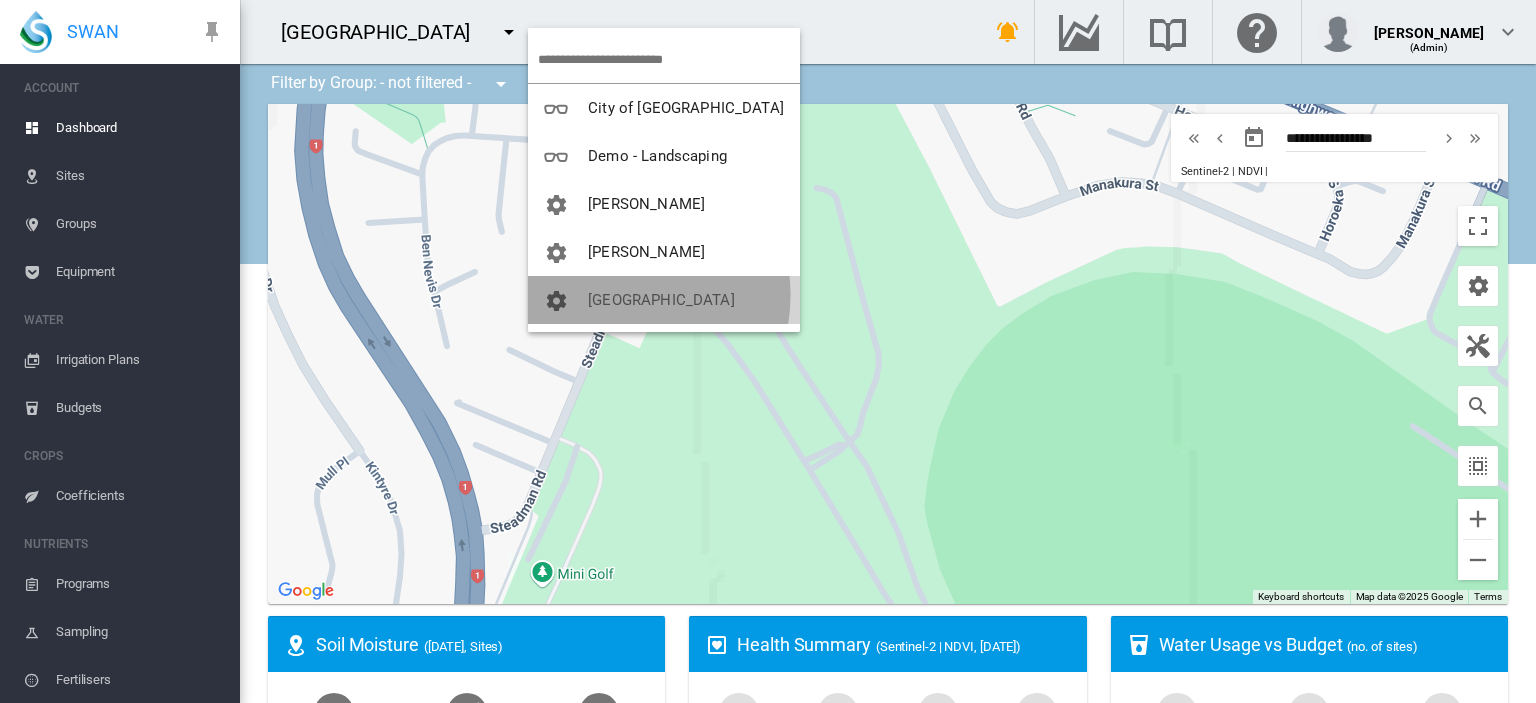 click on "[GEOGRAPHIC_DATA]" at bounding box center (661, 300) 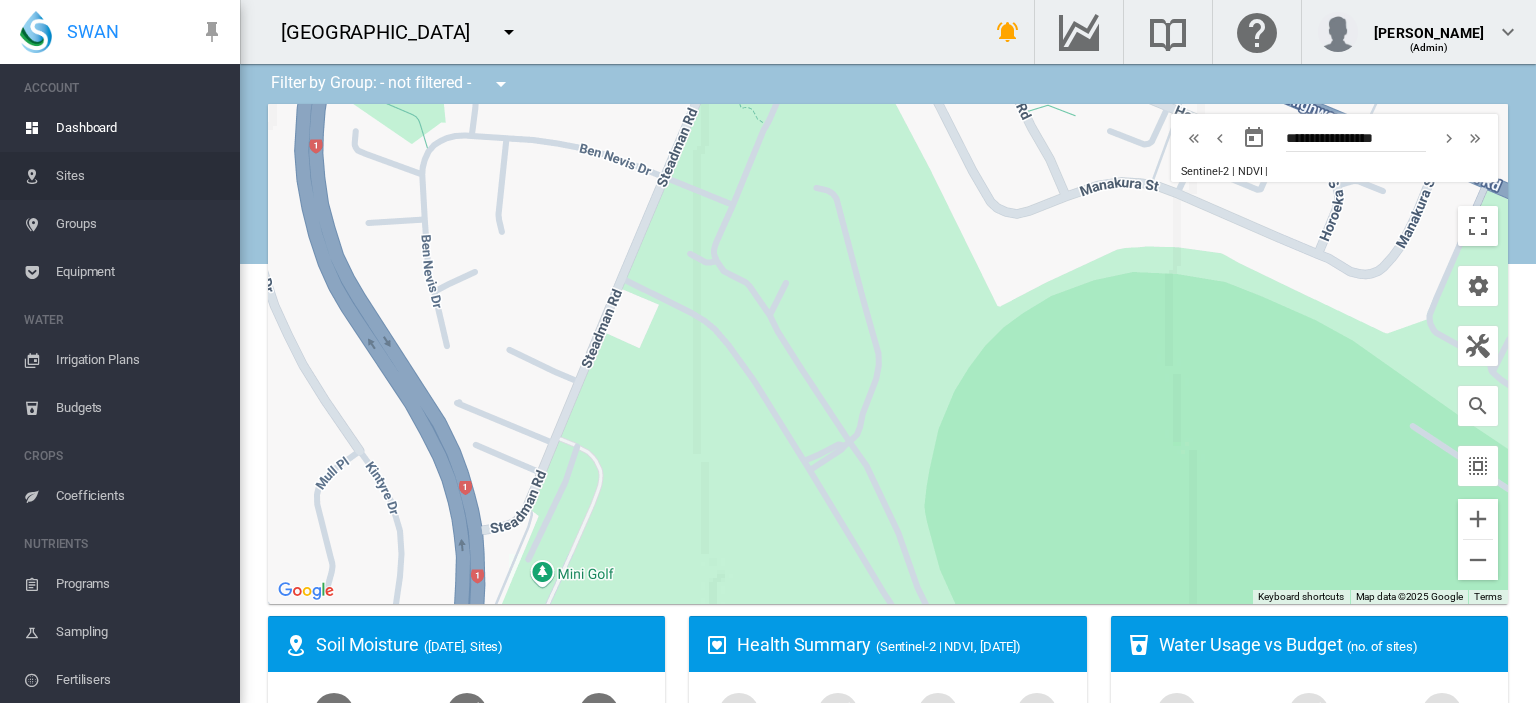 click on "Sites" at bounding box center [140, 176] 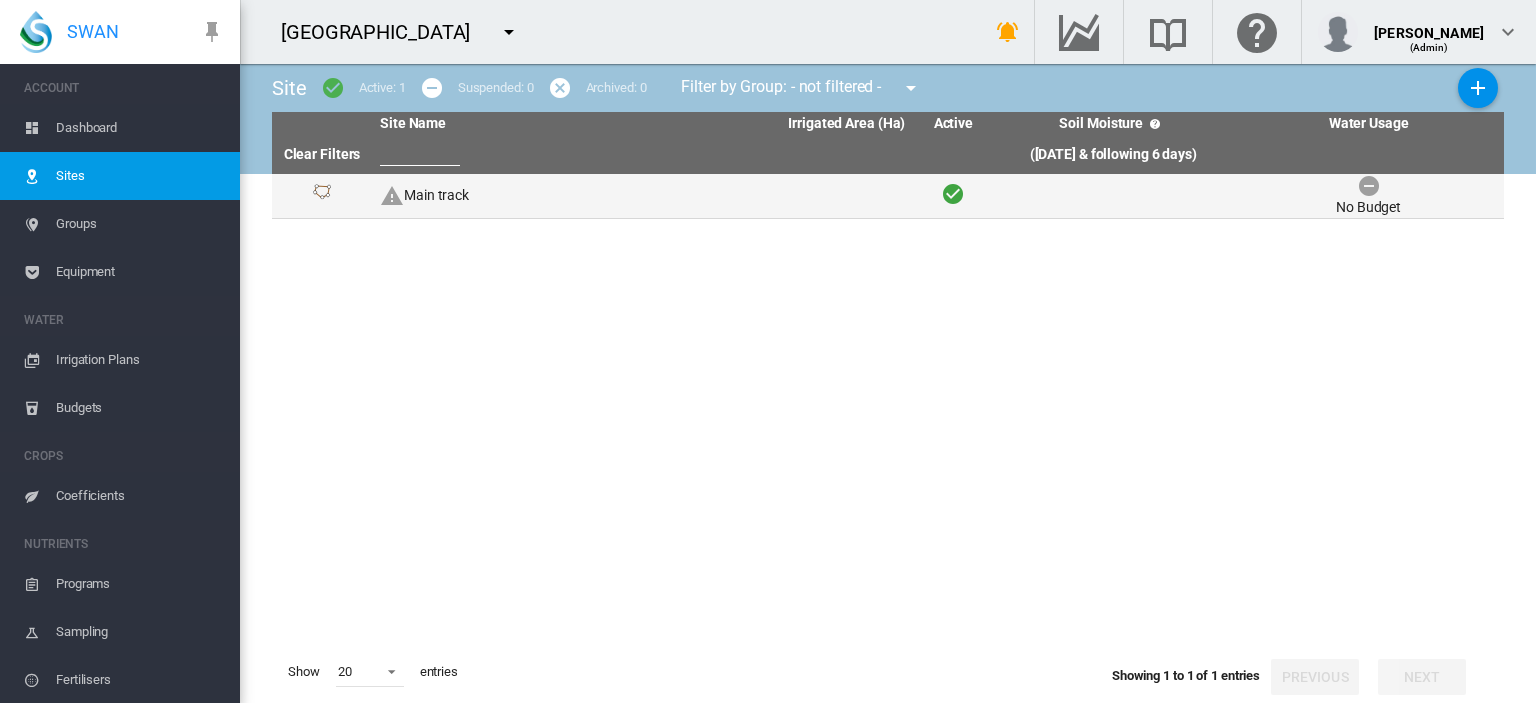 click on "Main track" at bounding box center (507, 196) 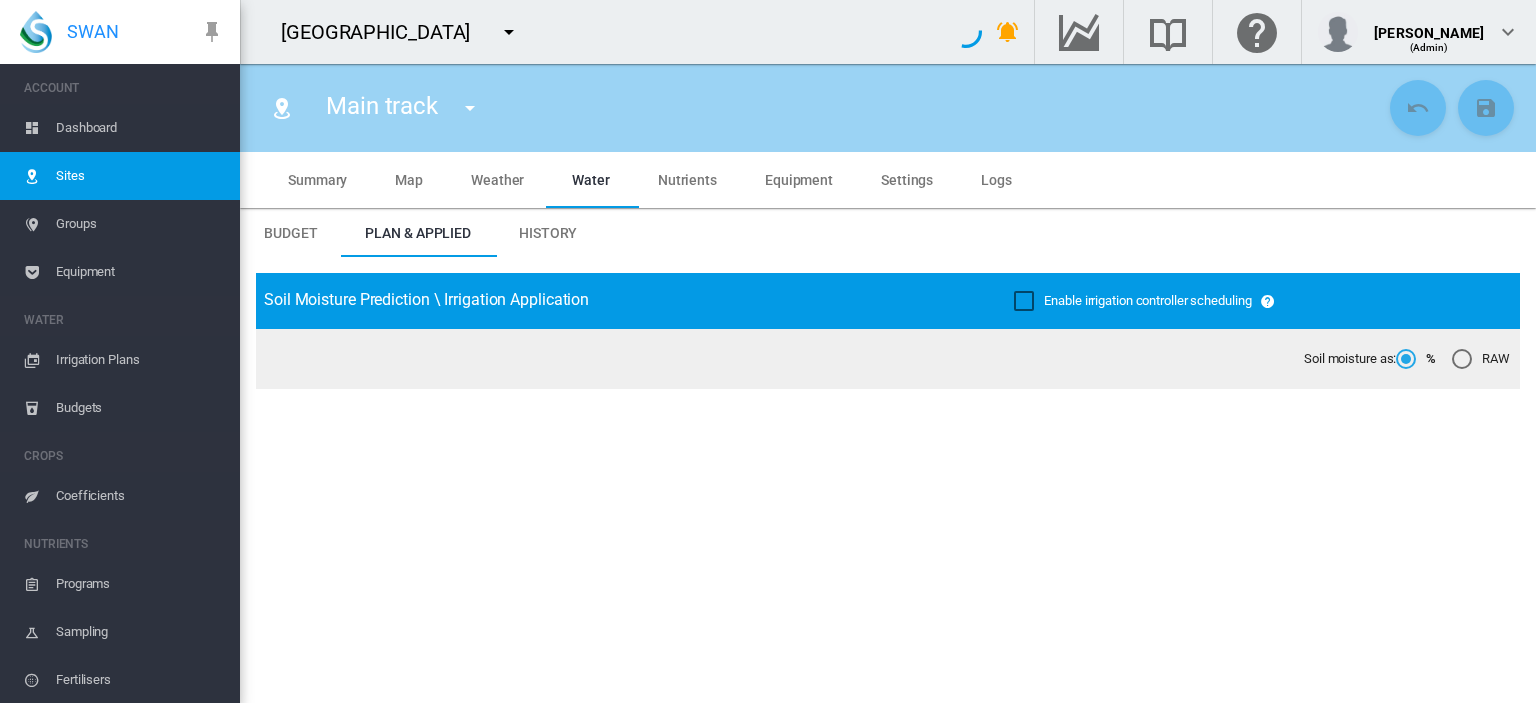 type on "**********" 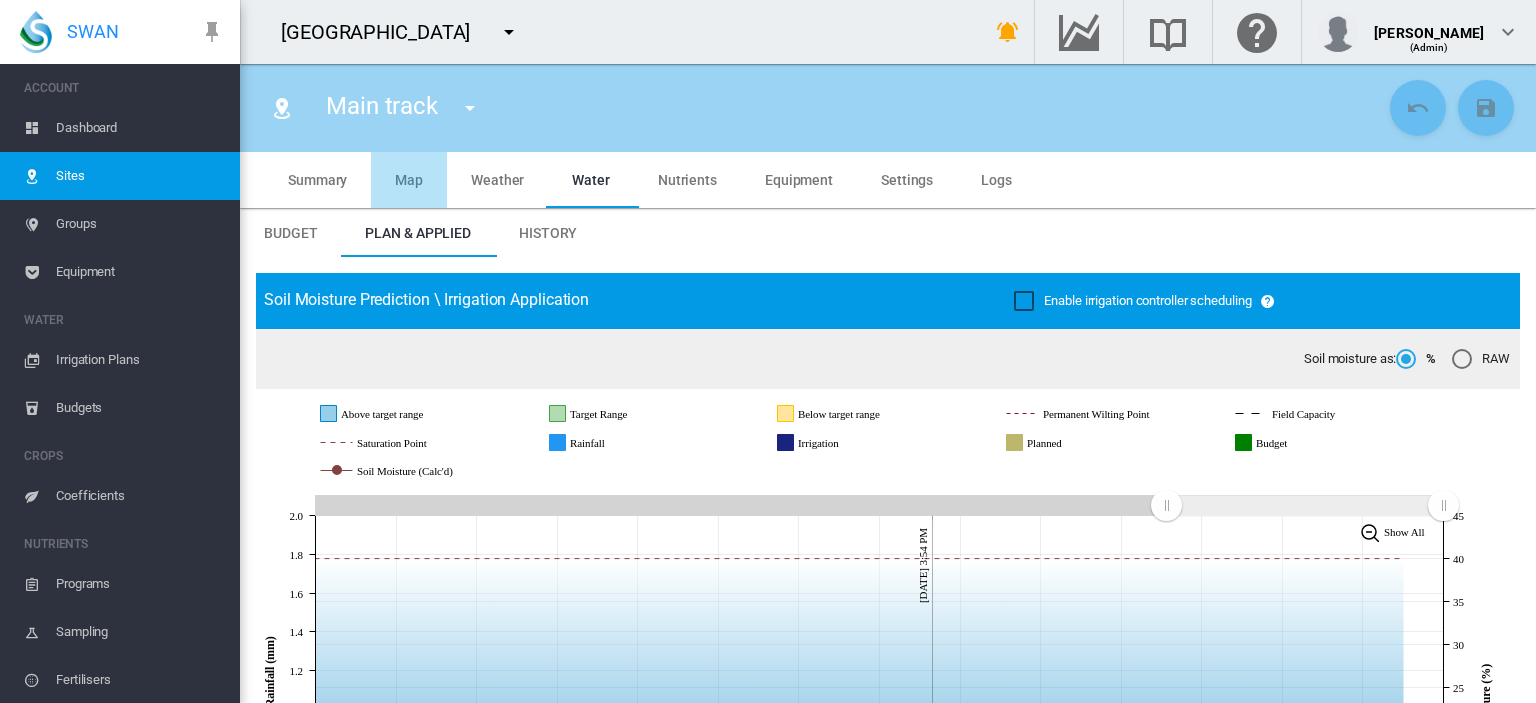 click on "Map" at bounding box center (409, 180) 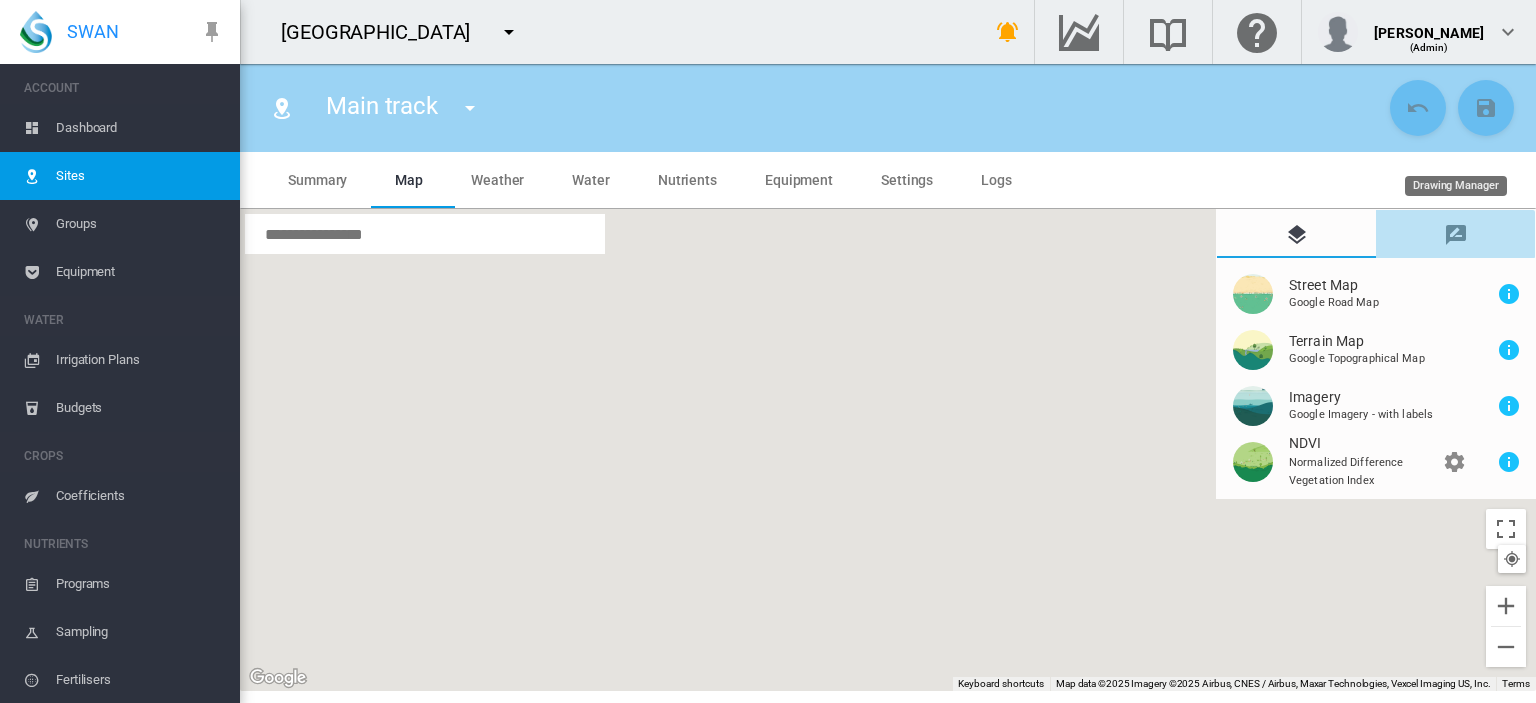 click at bounding box center [1456, 235] 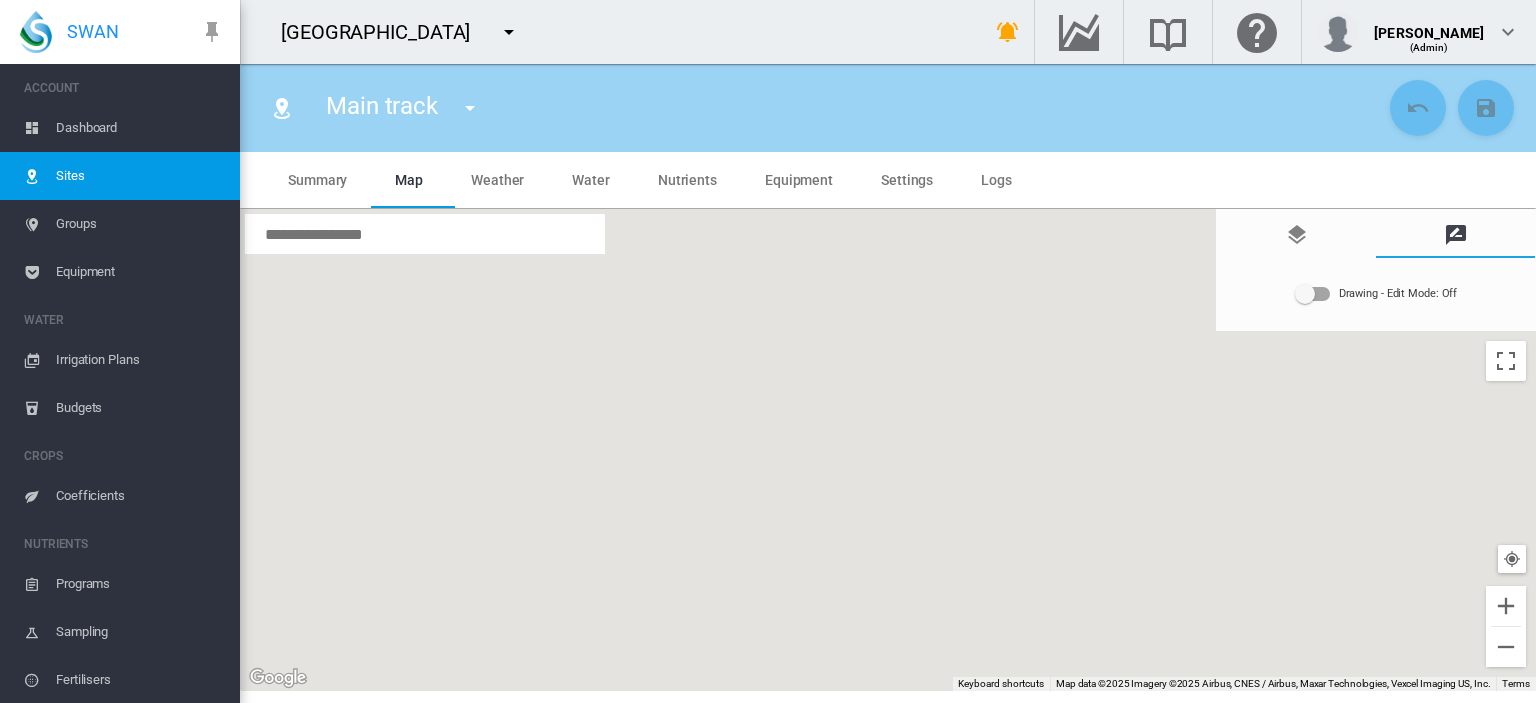 click on "Drawing - Edit Mode:
Off" at bounding box center (1398, 294) 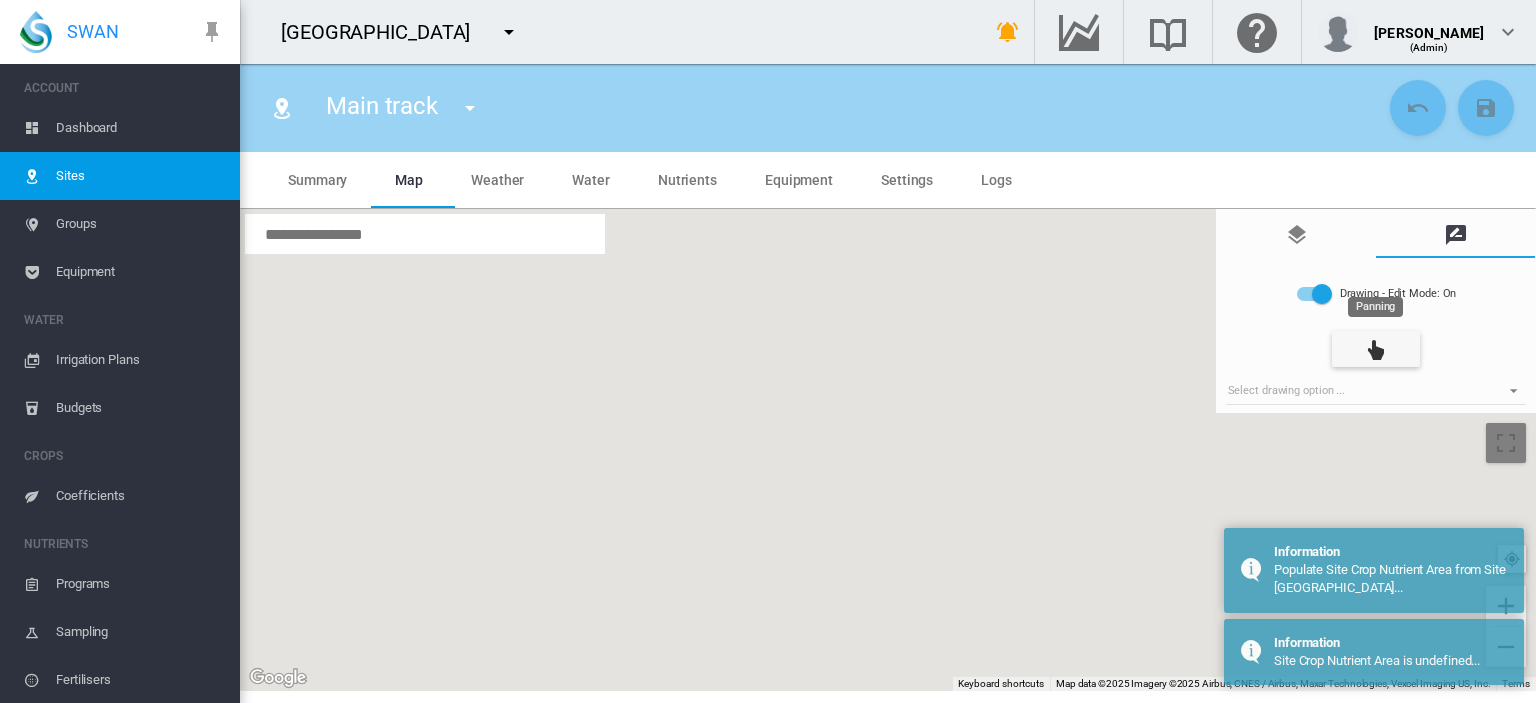 type on "*" 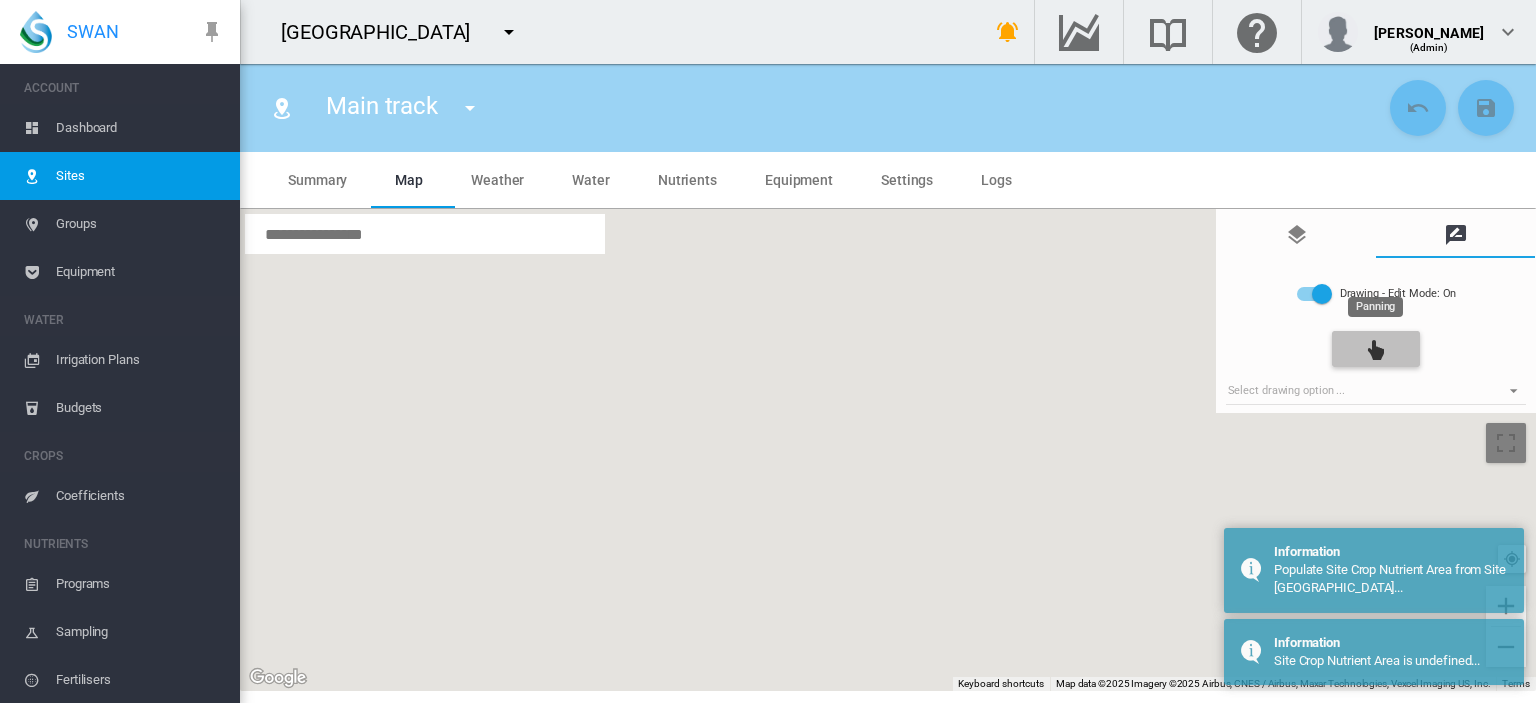 click at bounding box center [1376, 350] 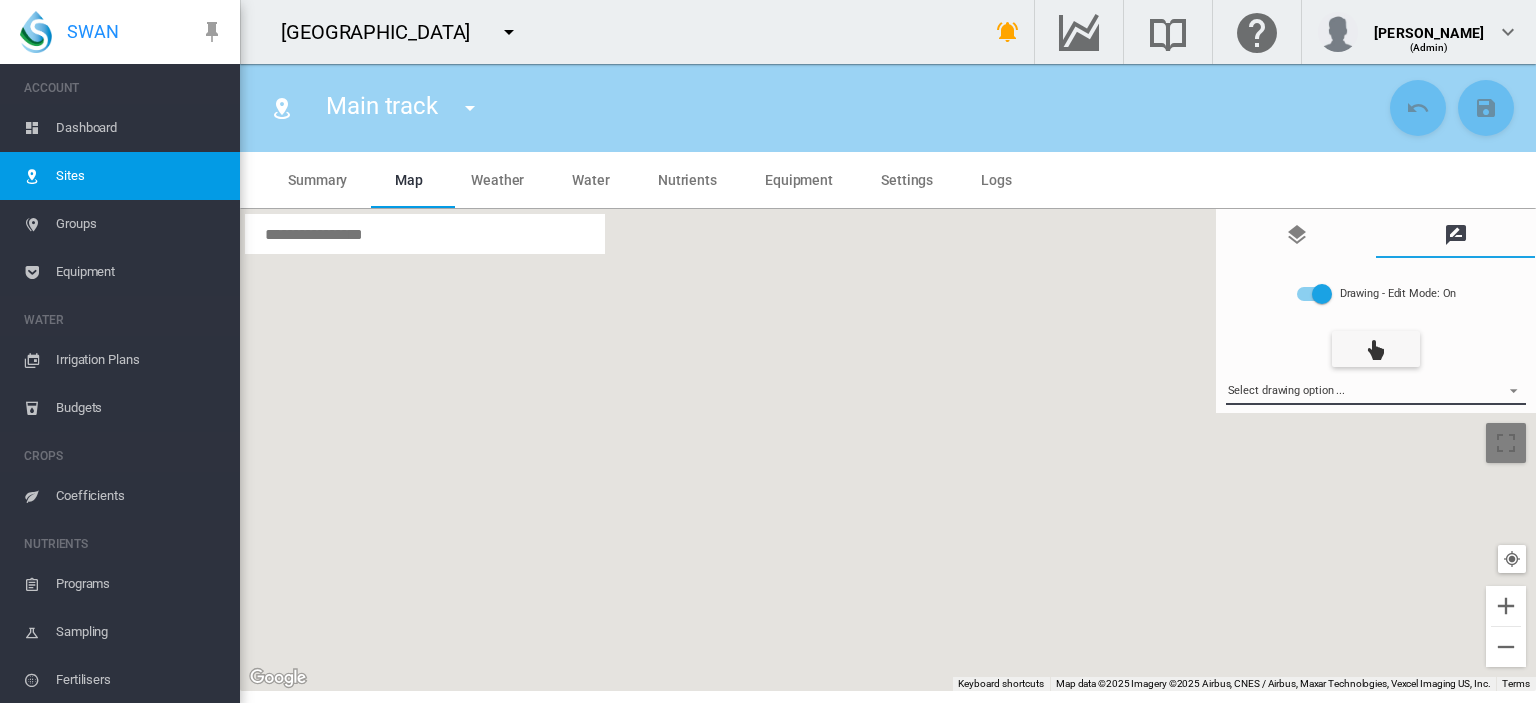 click on "Select drawing option ...
None
Site (IMU)
Site Health Area
Flow Meter
Weather Station" at bounding box center [1376, 390] 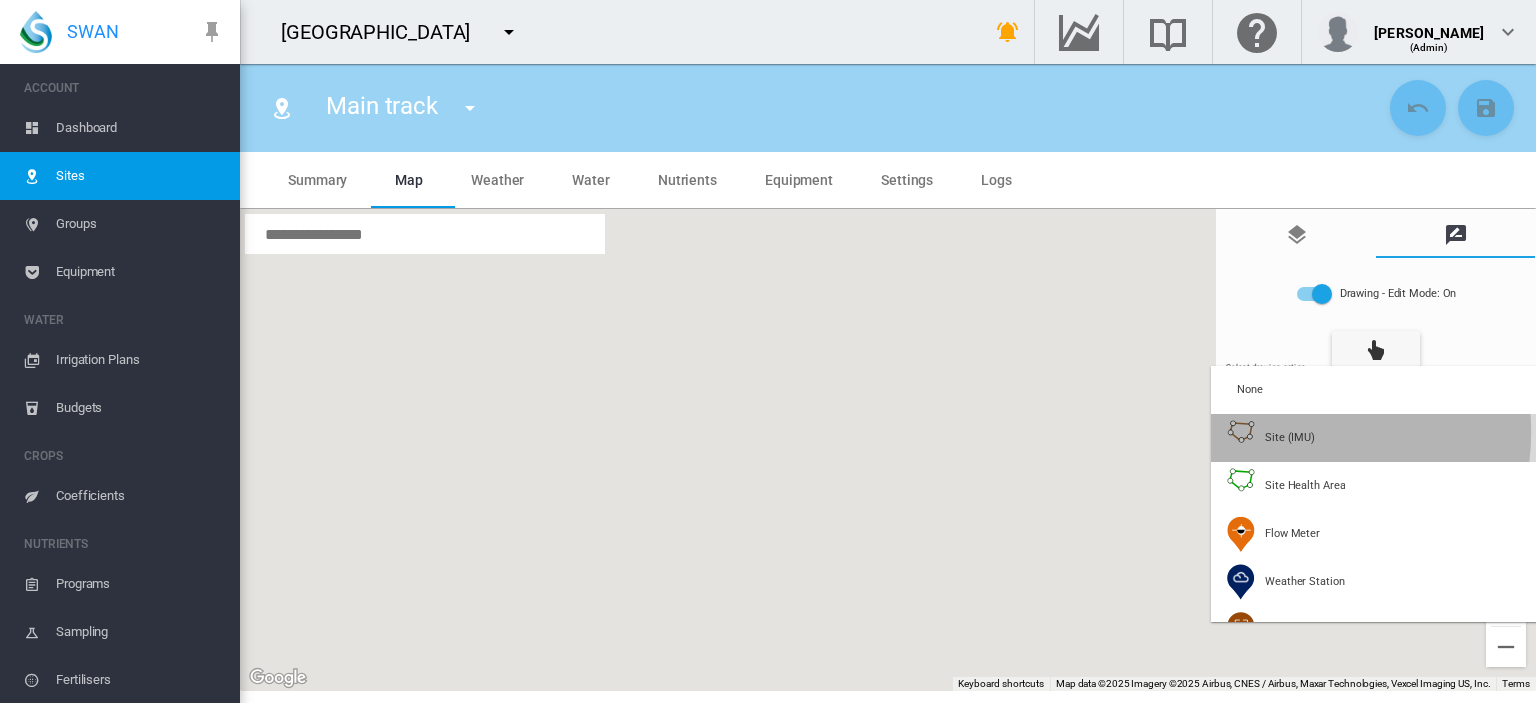 click on "Site (IMU)" at bounding box center [1290, 437] 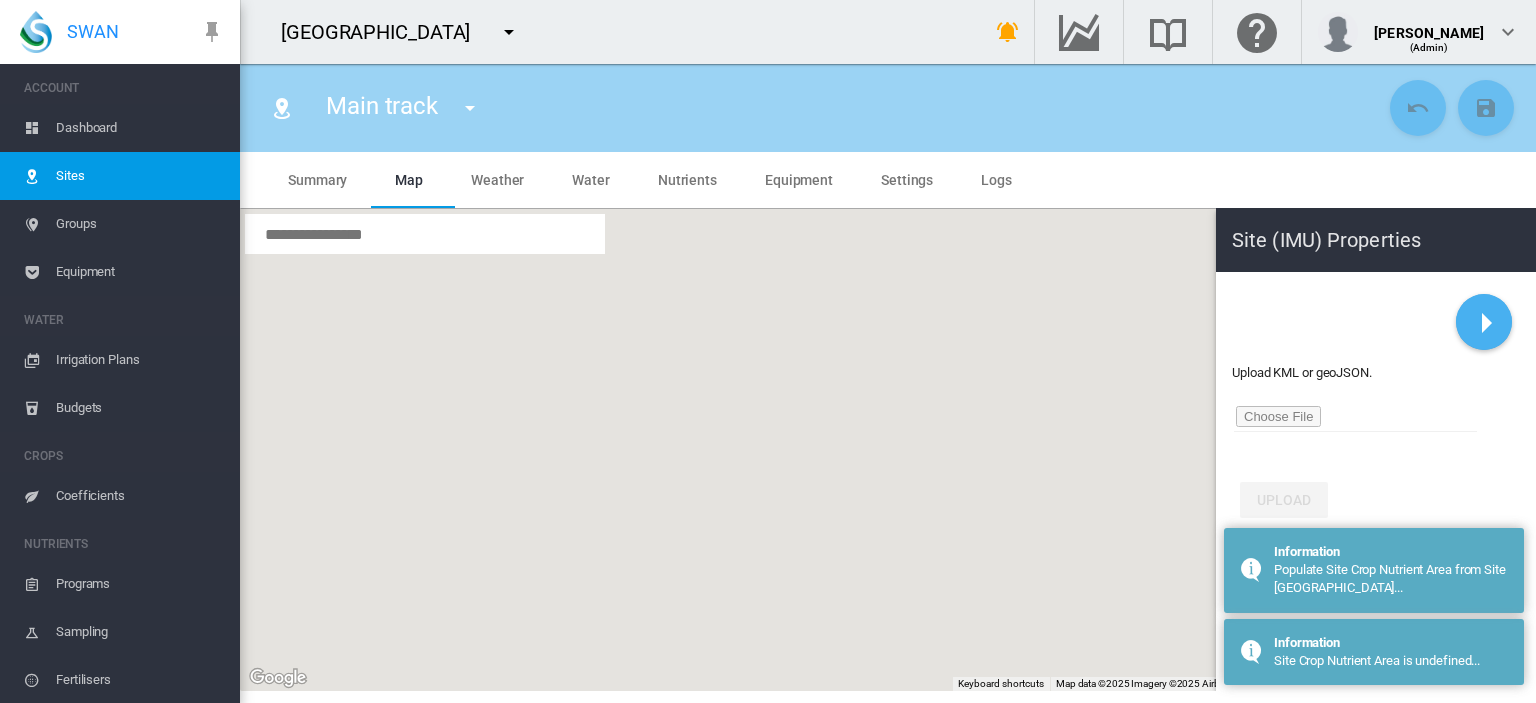 click 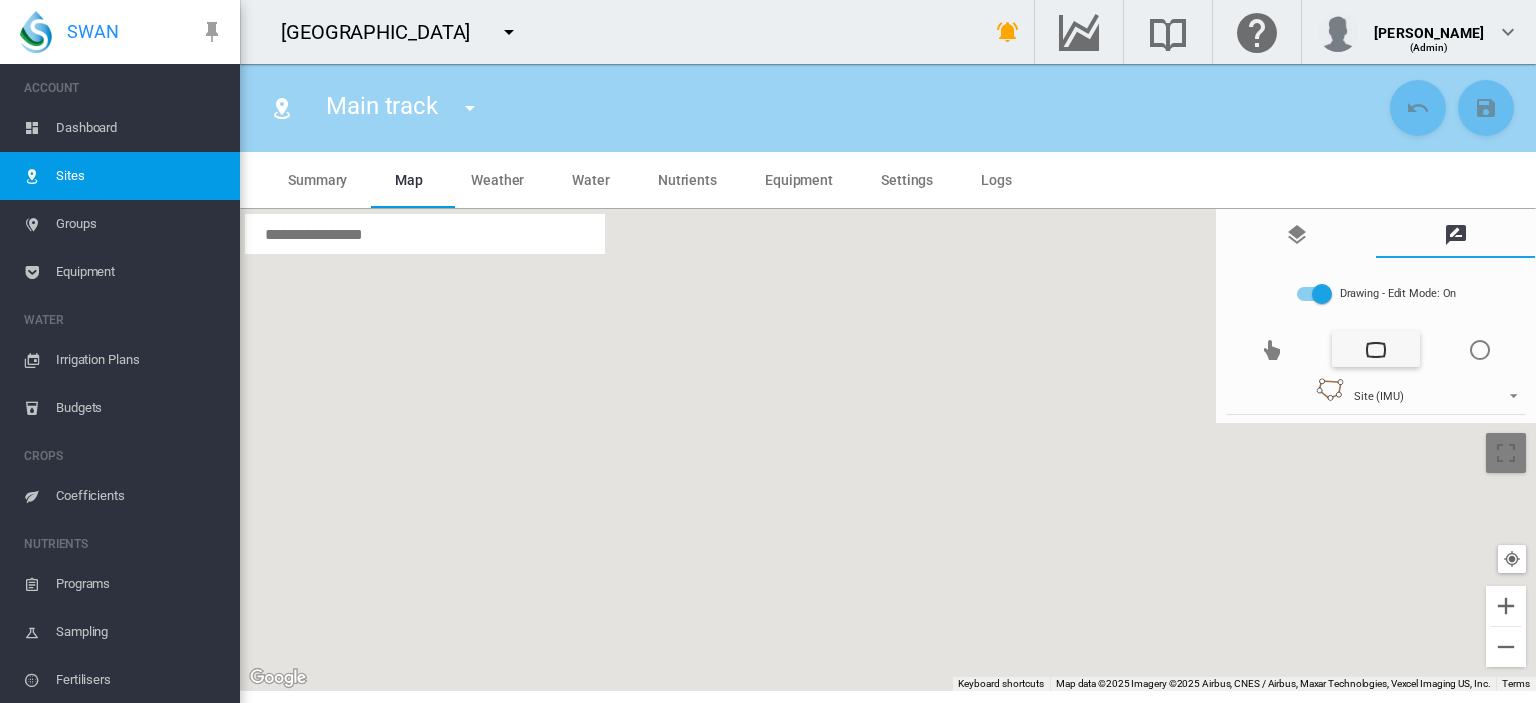 click at bounding box center [425, 234] 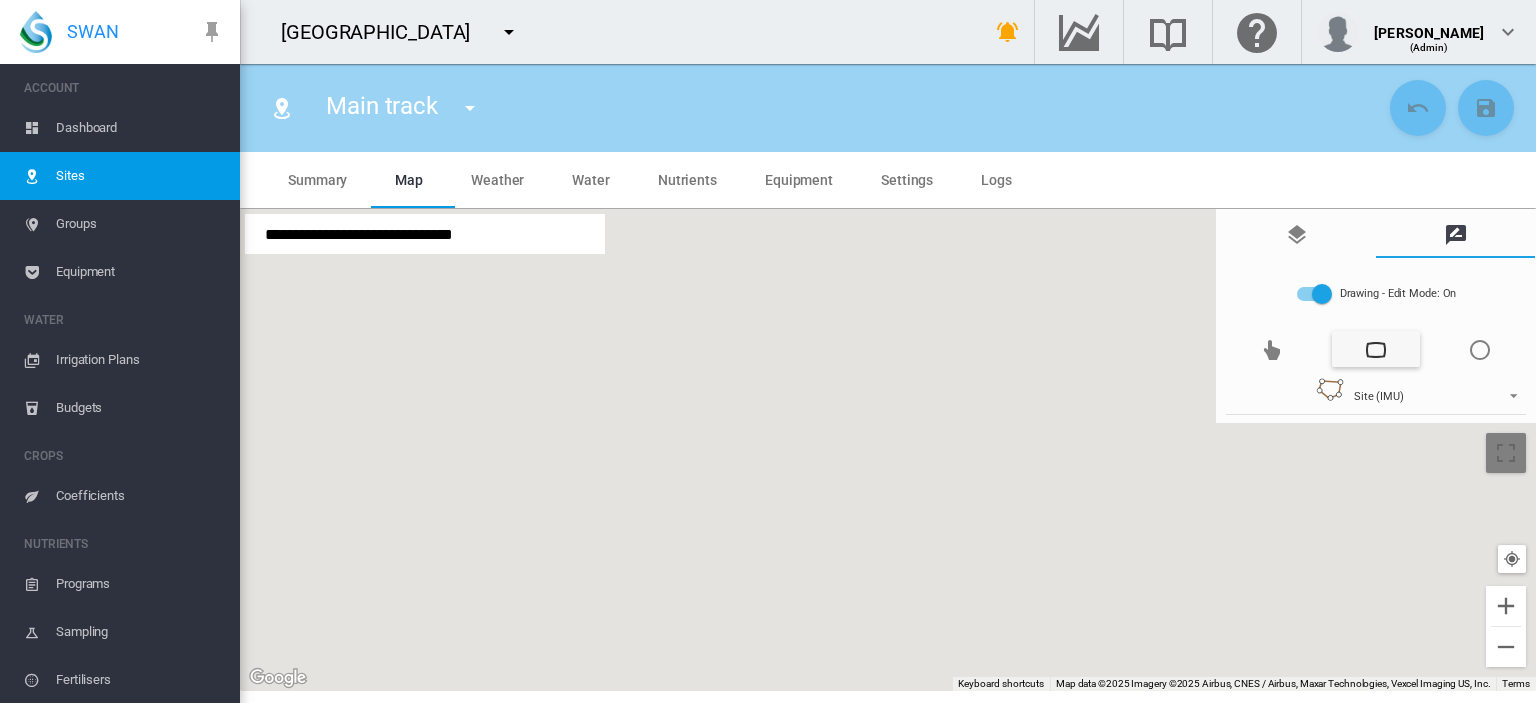 click on "**********" at bounding box center (425, 234) 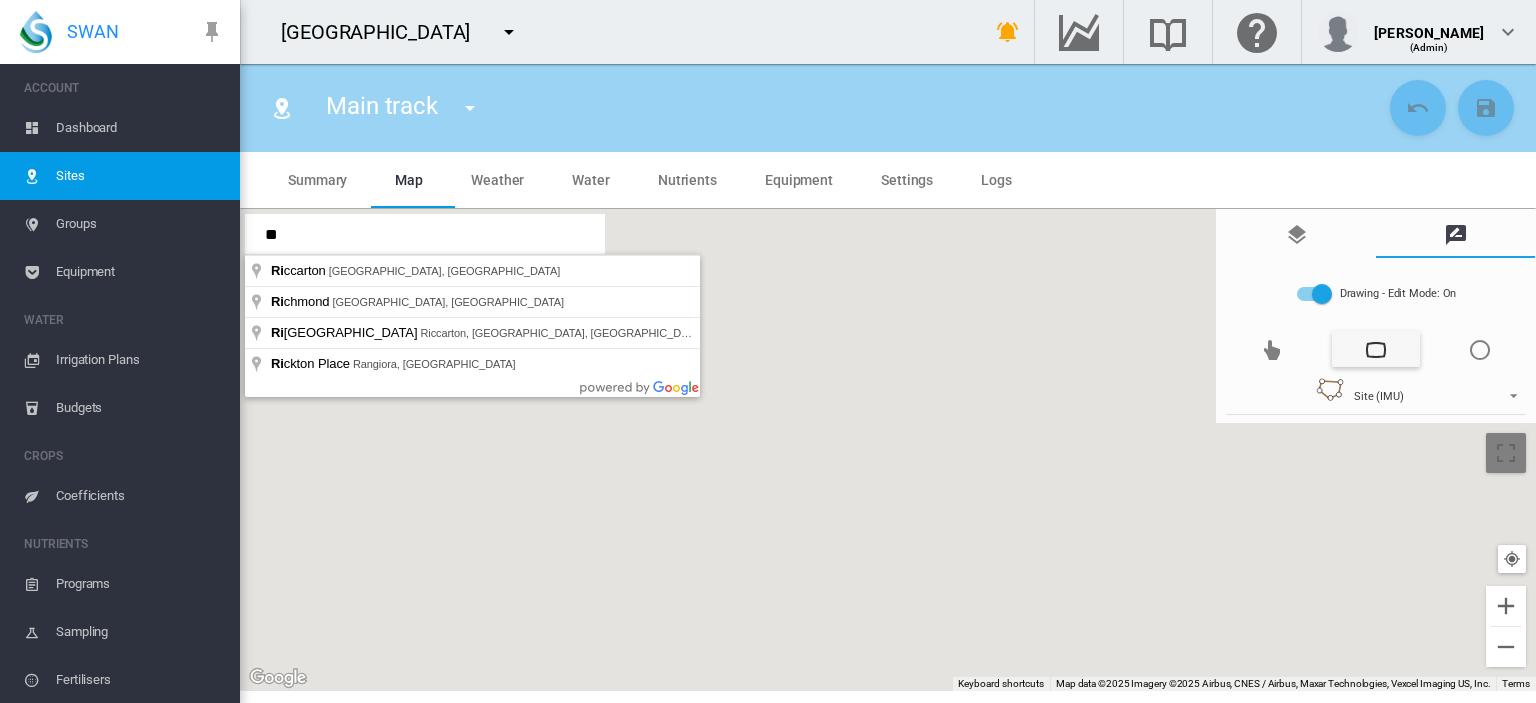 type on "*" 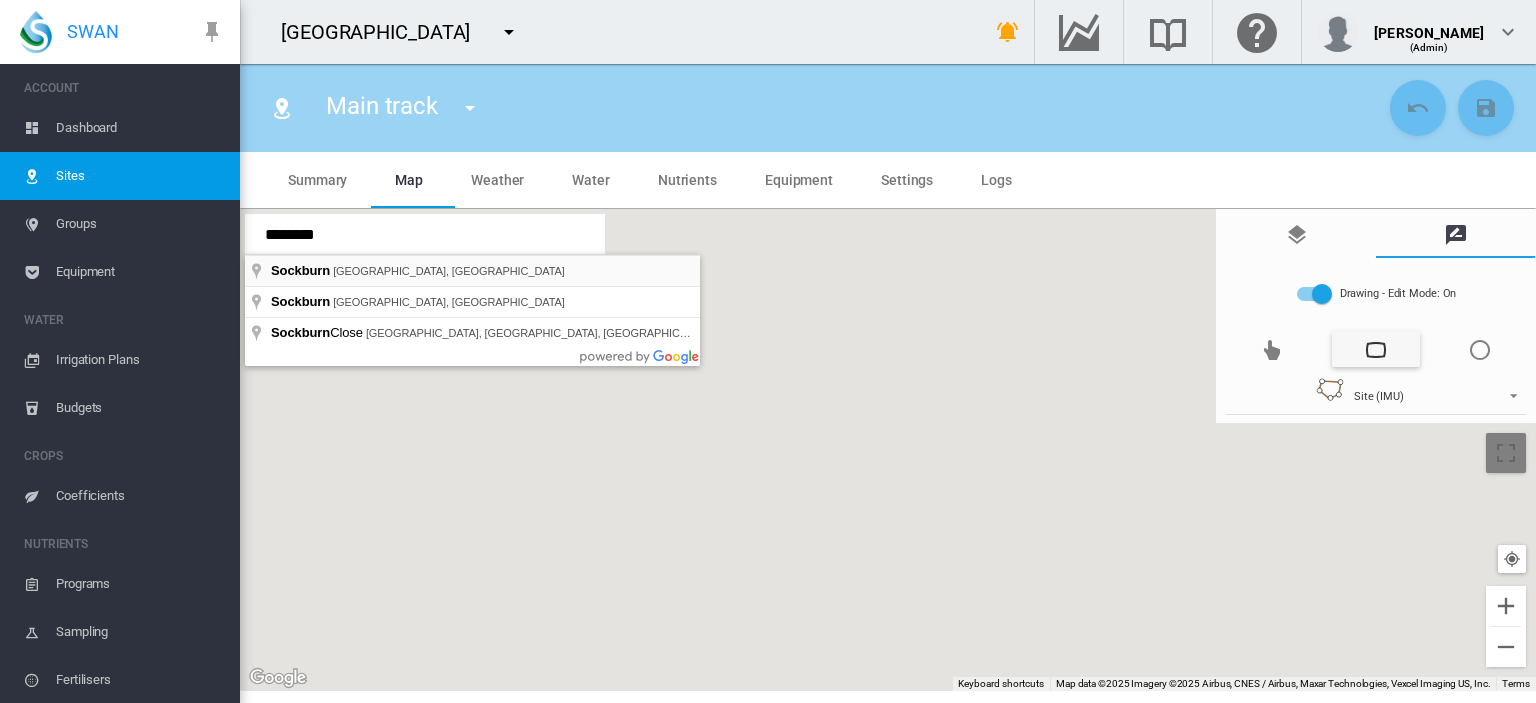 type on "**********" 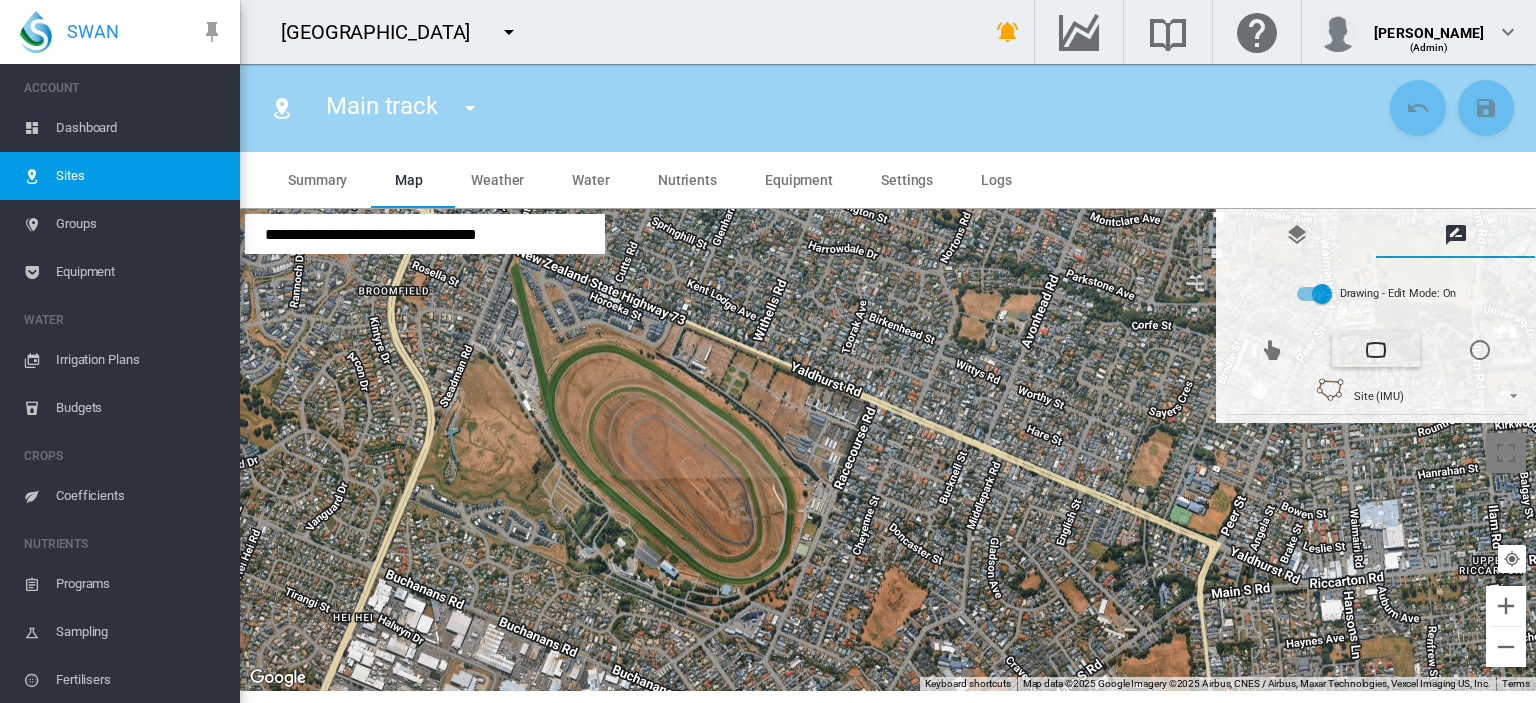 drag, startPoint x: 844, startPoint y: 343, endPoint x: 845, endPoint y: 716, distance: 373.00134 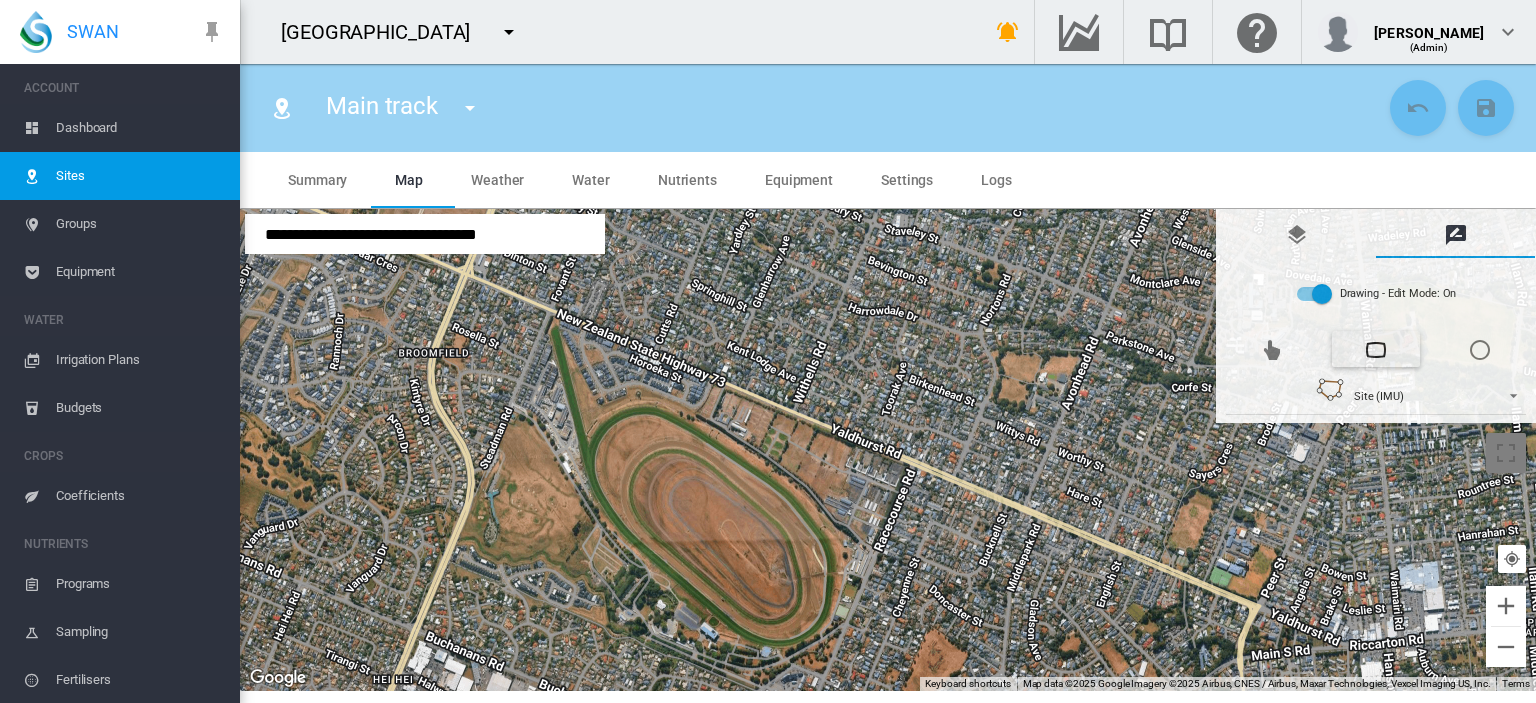 drag, startPoint x: 472, startPoint y: 484, endPoint x: 520, endPoint y: 553, distance: 84.05355 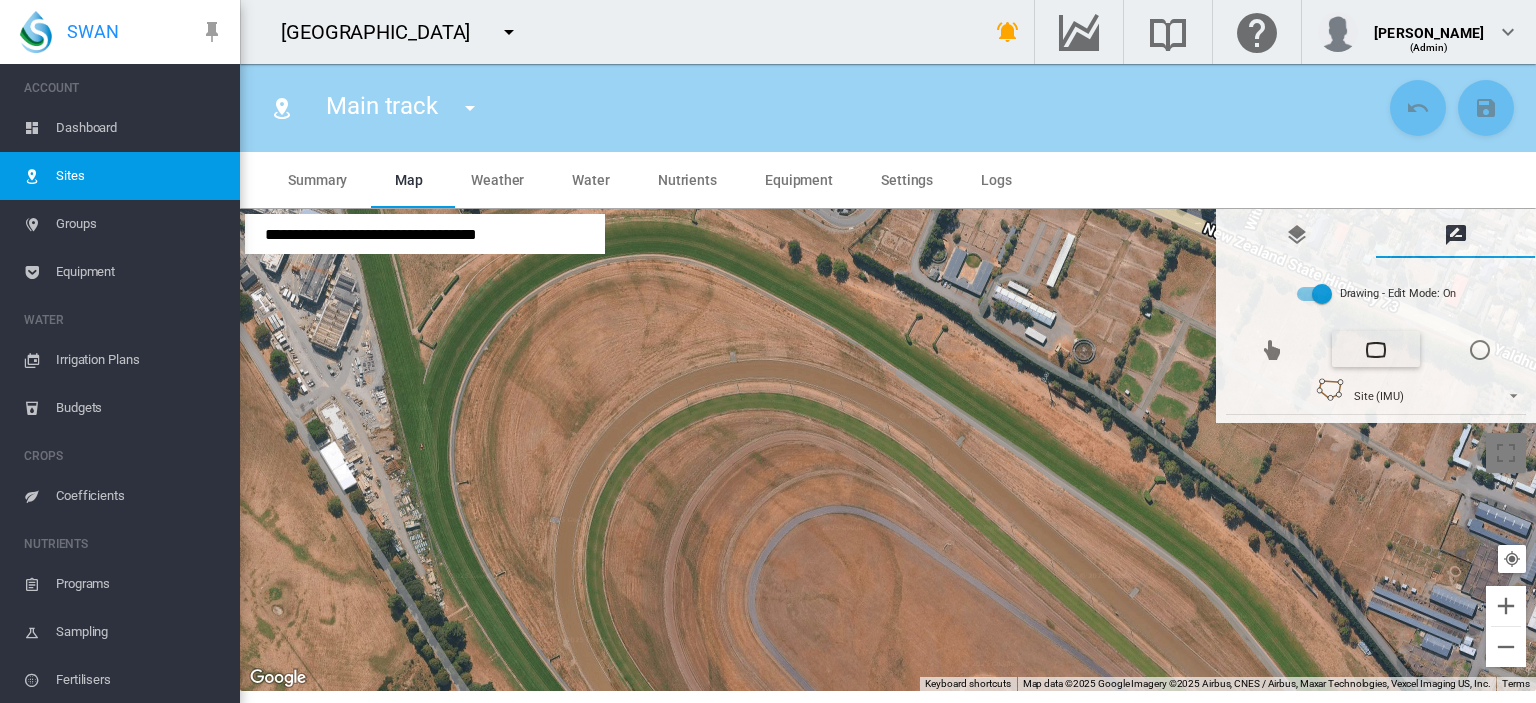 drag, startPoint x: 514, startPoint y: 416, endPoint x: 536, endPoint y: 454, distance: 43.908997 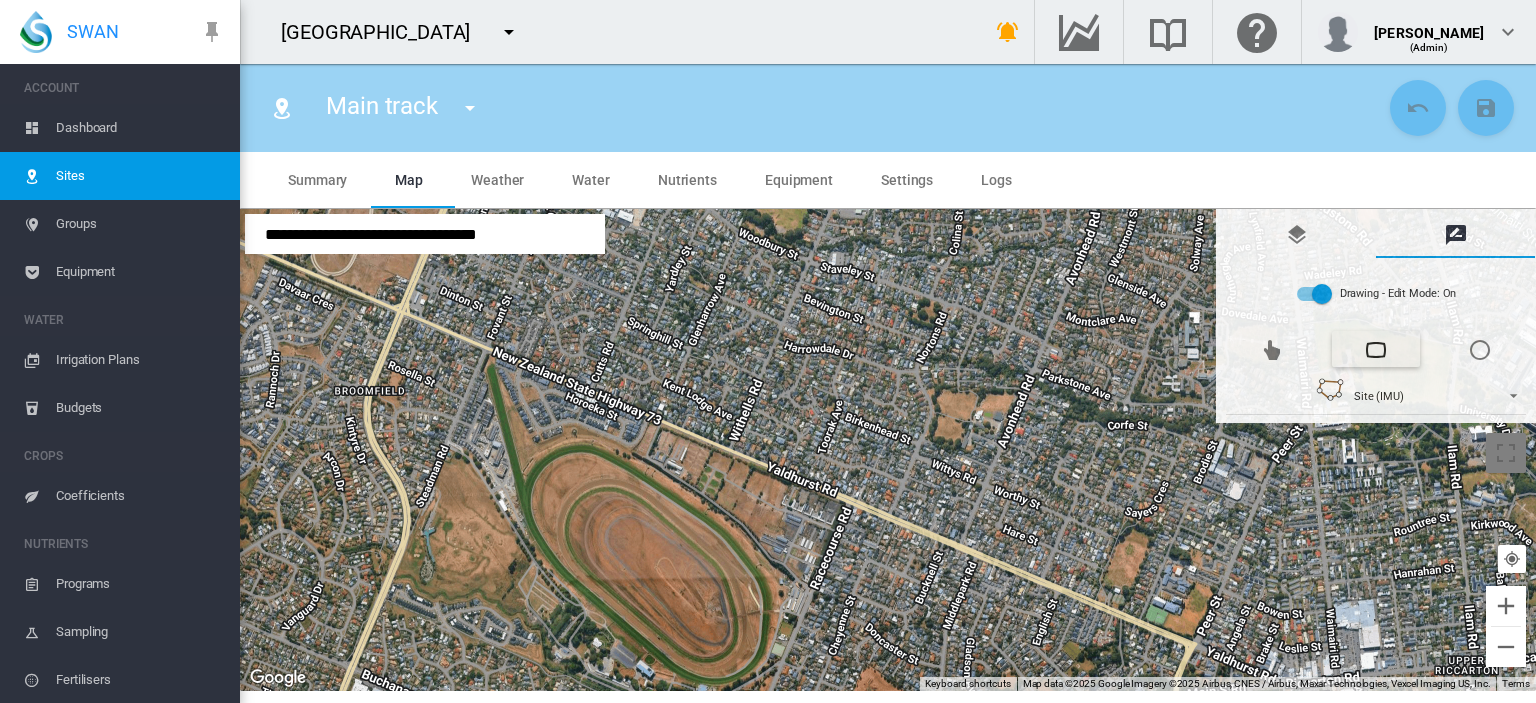drag, startPoint x: 474, startPoint y: 316, endPoint x: 492, endPoint y: 365, distance: 52.201534 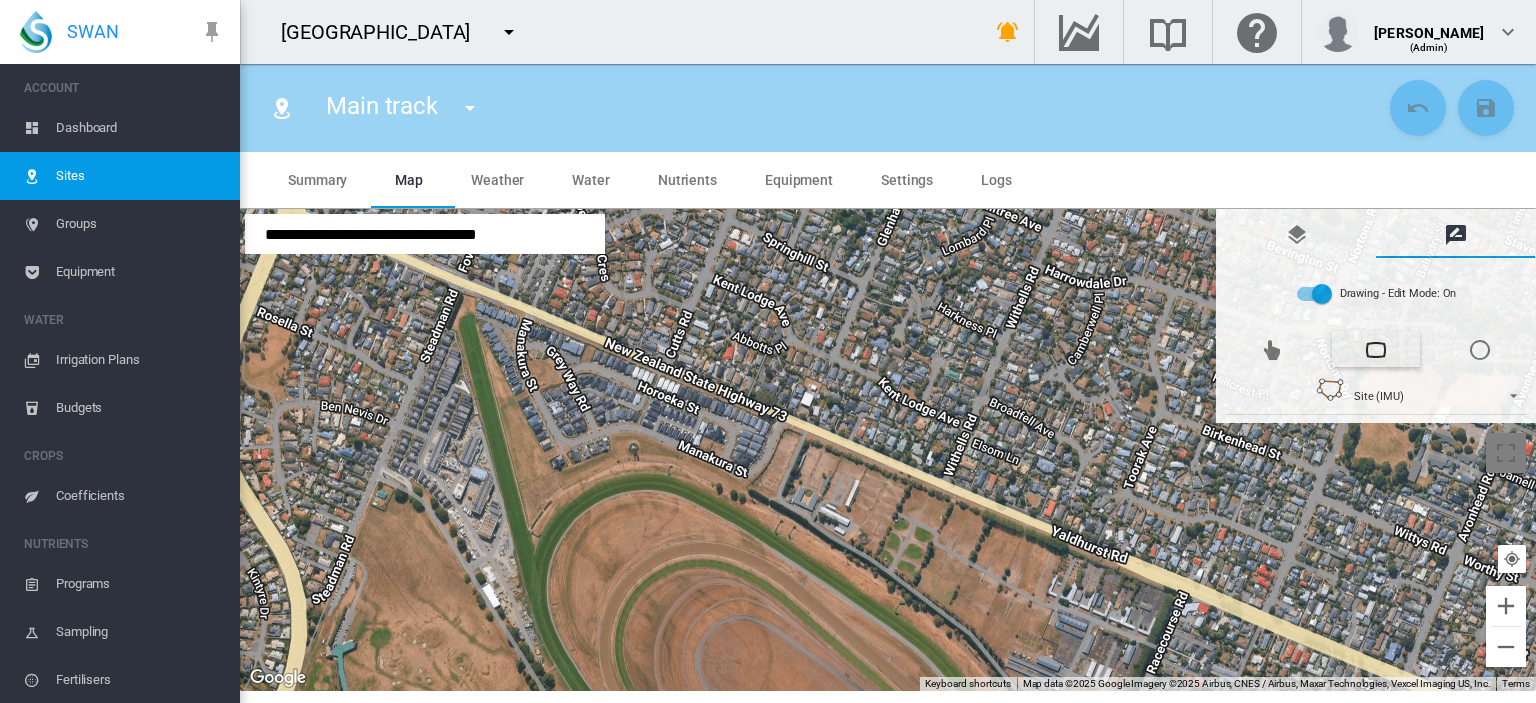 drag, startPoint x: 516, startPoint y: 439, endPoint x: 613, endPoint y: 563, distance: 157.43253 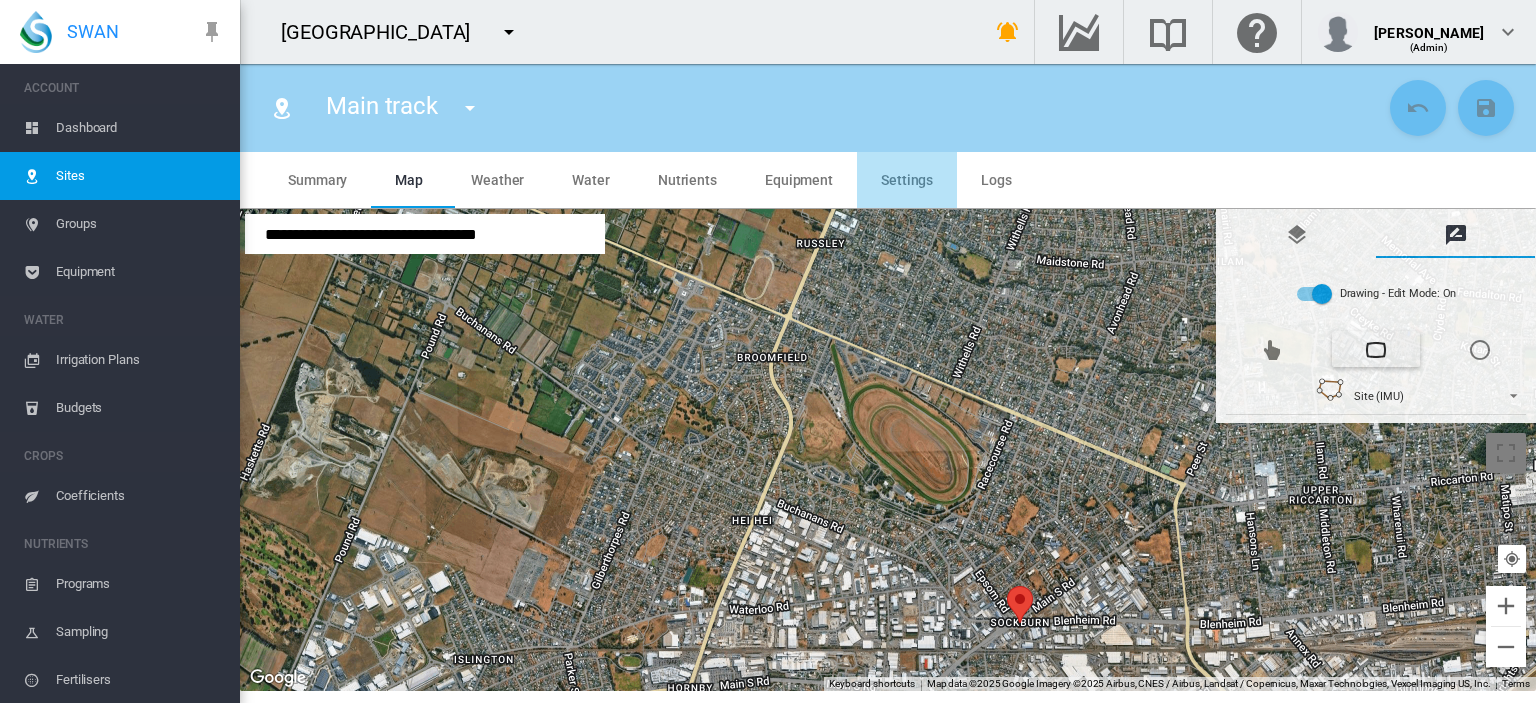 click on "Settings" at bounding box center [907, 180] 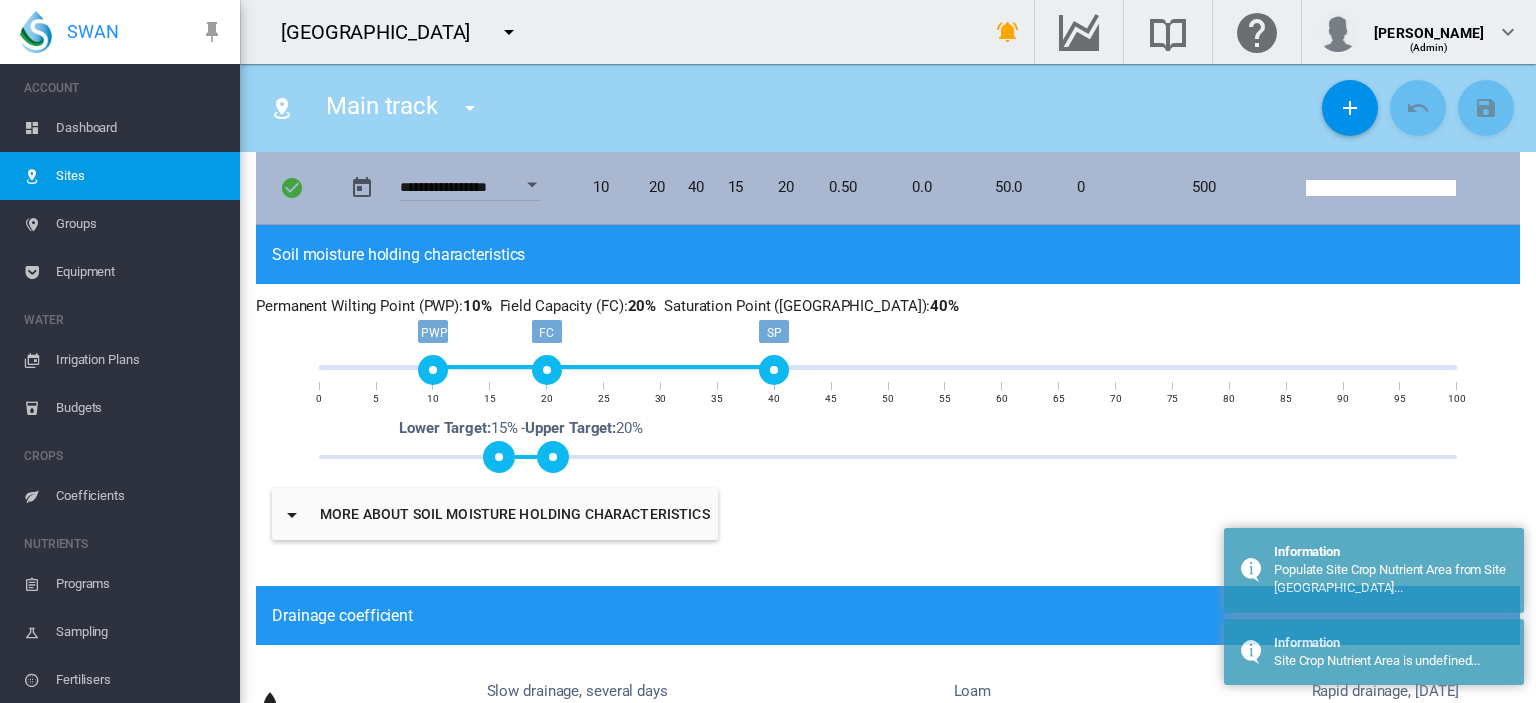 scroll, scrollTop: 268, scrollLeft: 0, axis: vertical 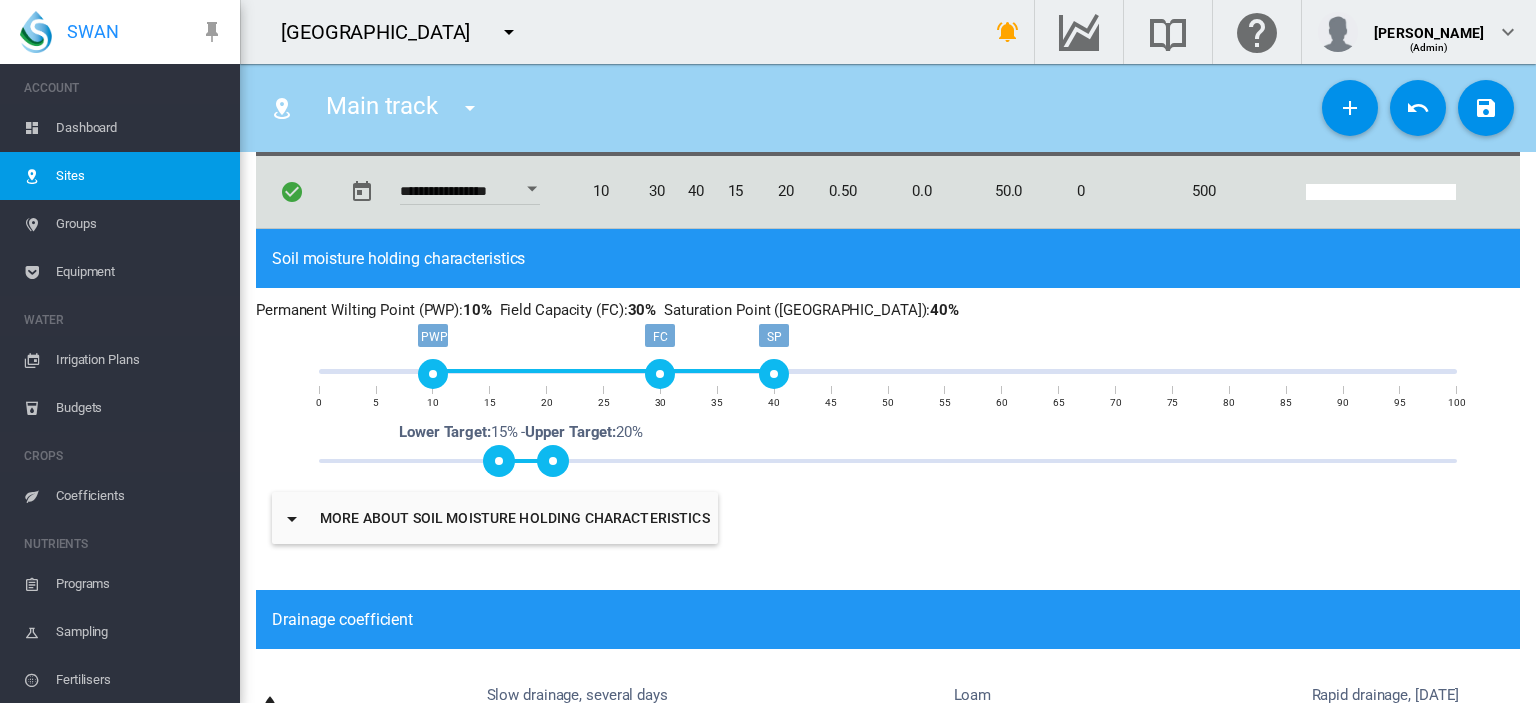 drag, startPoint x: 536, startPoint y: 373, endPoint x: 657, endPoint y: 380, distance: 121.20231 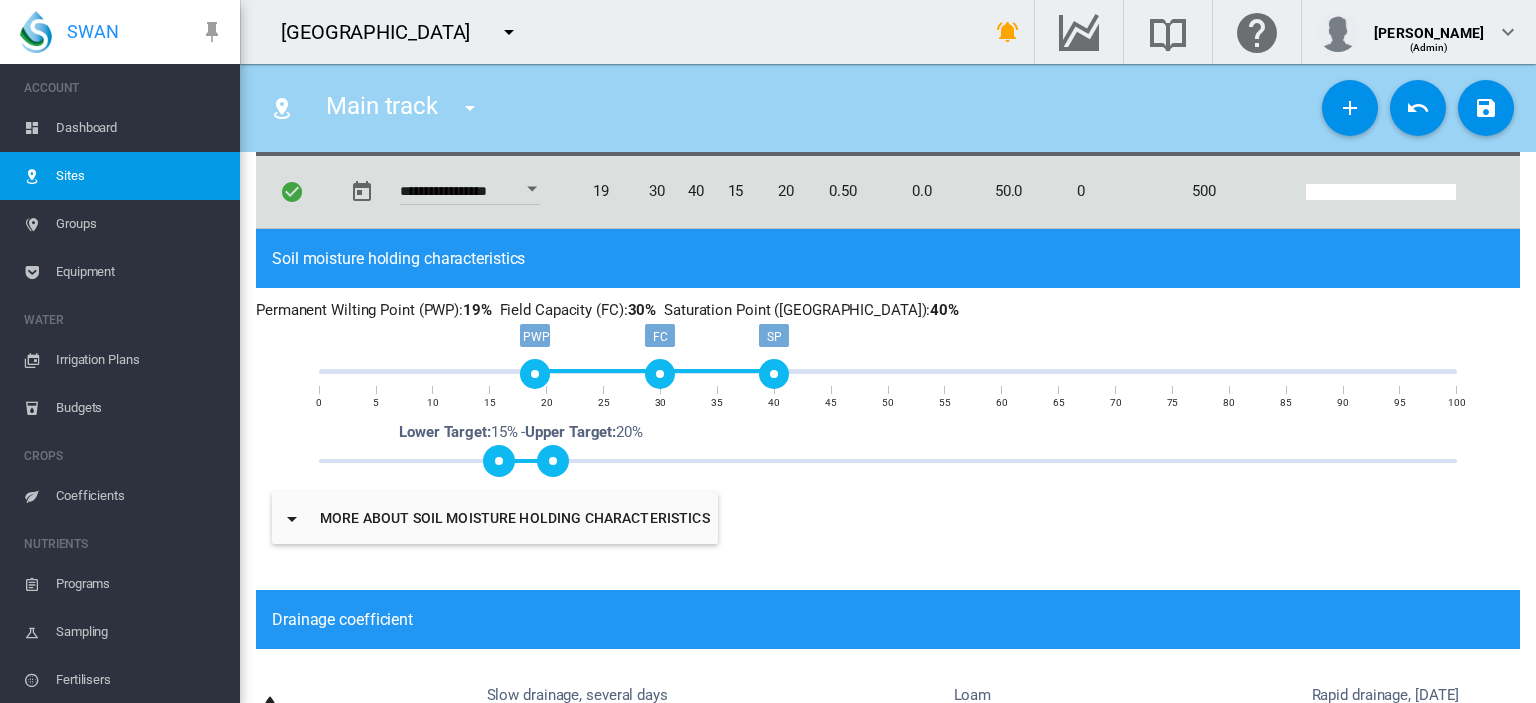 drag, startPoint x: 431, startPoint y: 375, endPoint x: 537, endPoint y: 374, distance: 106.004715 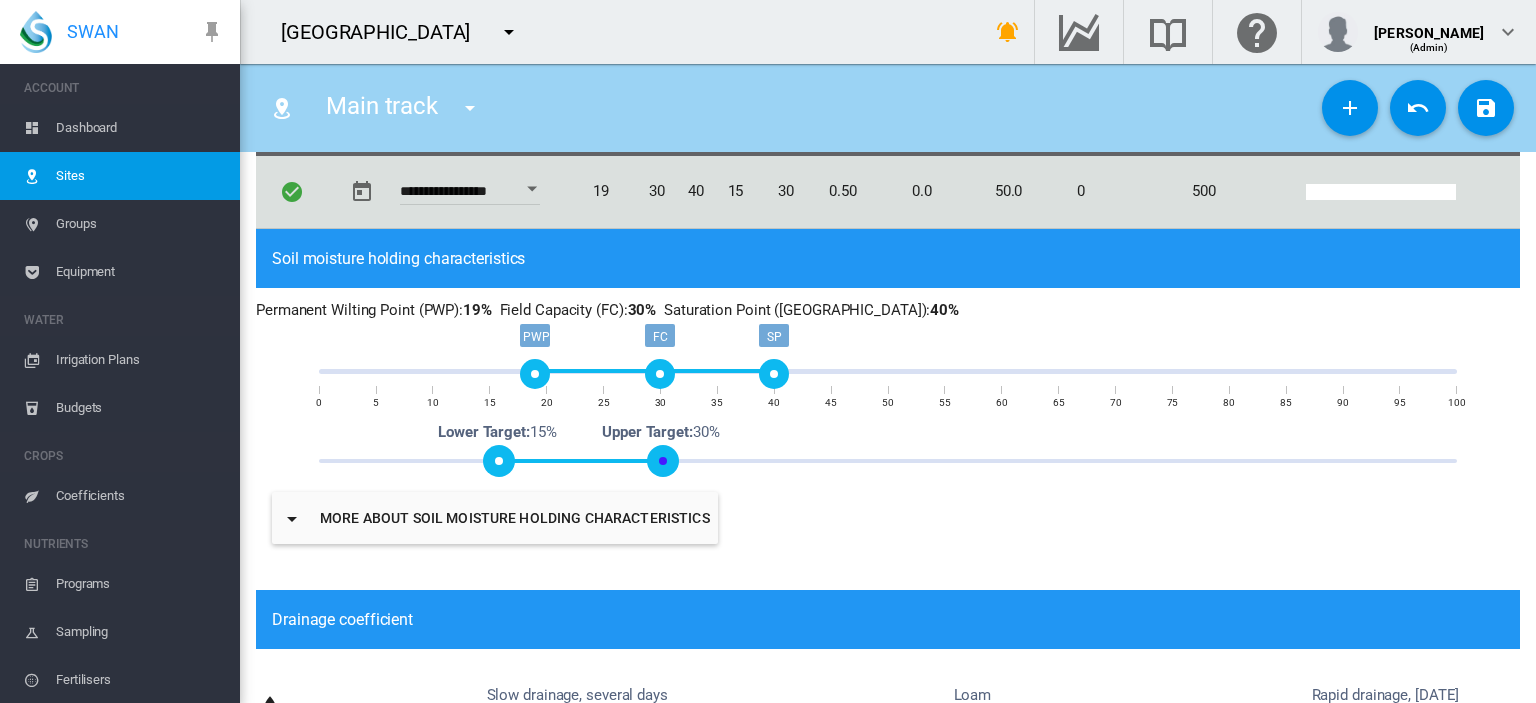 drag, startPoint x: 556, startPoint y: 471, endPoint x: 659, endPoint y: 471, distance: 103 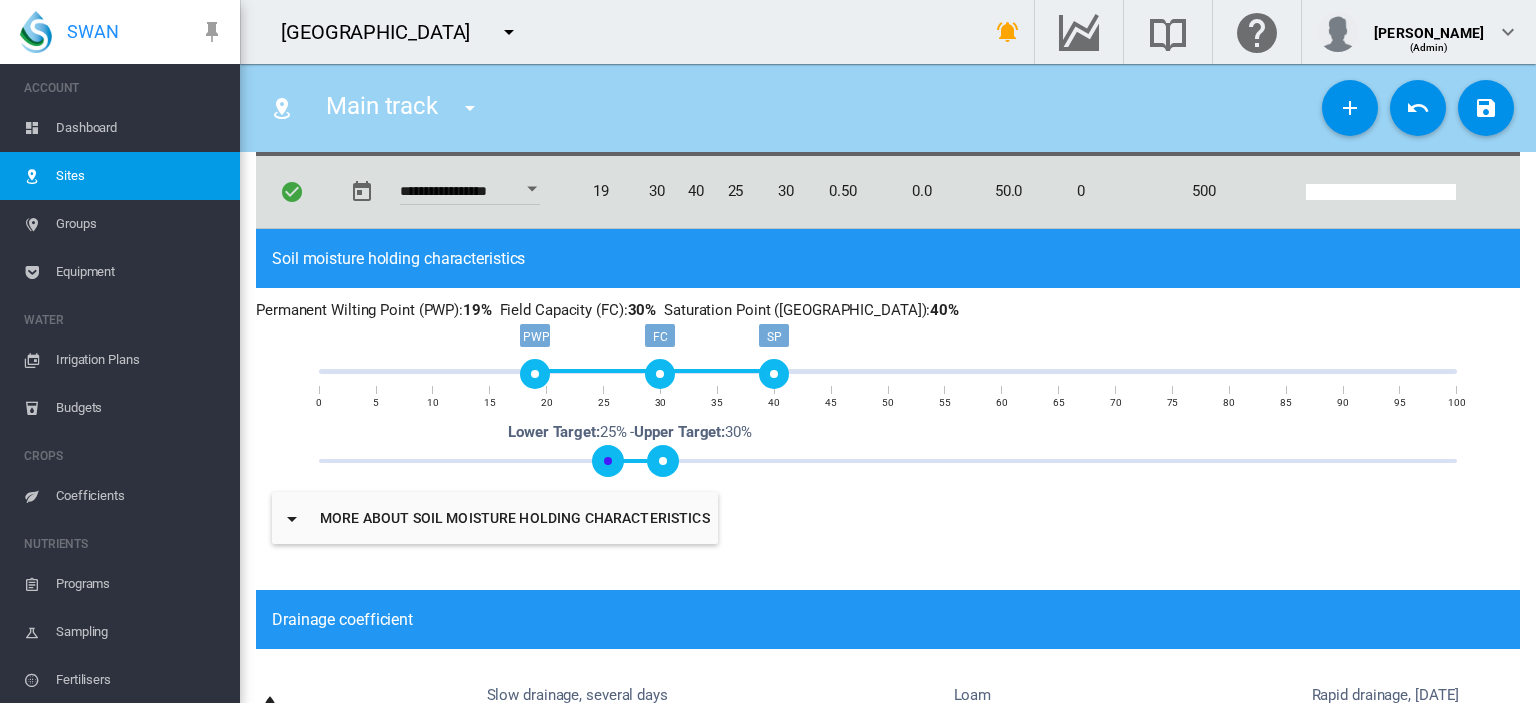 drag, startPoint x: 488, startPoint y: 461, endPoint x: 608, endPoint y: 465, distance: 120.06665 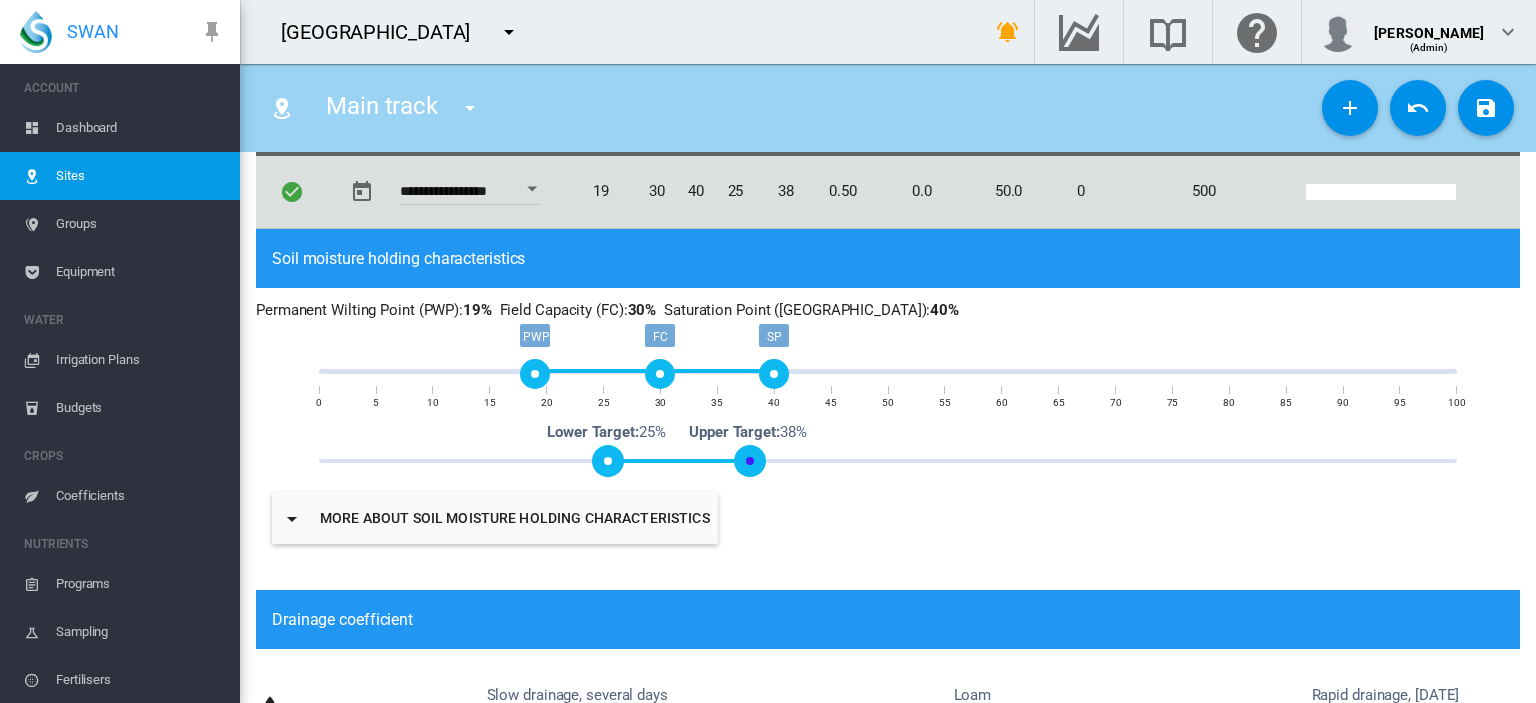 scroll, scrollTop: 291, scrollLeft: 0, axis: vertical 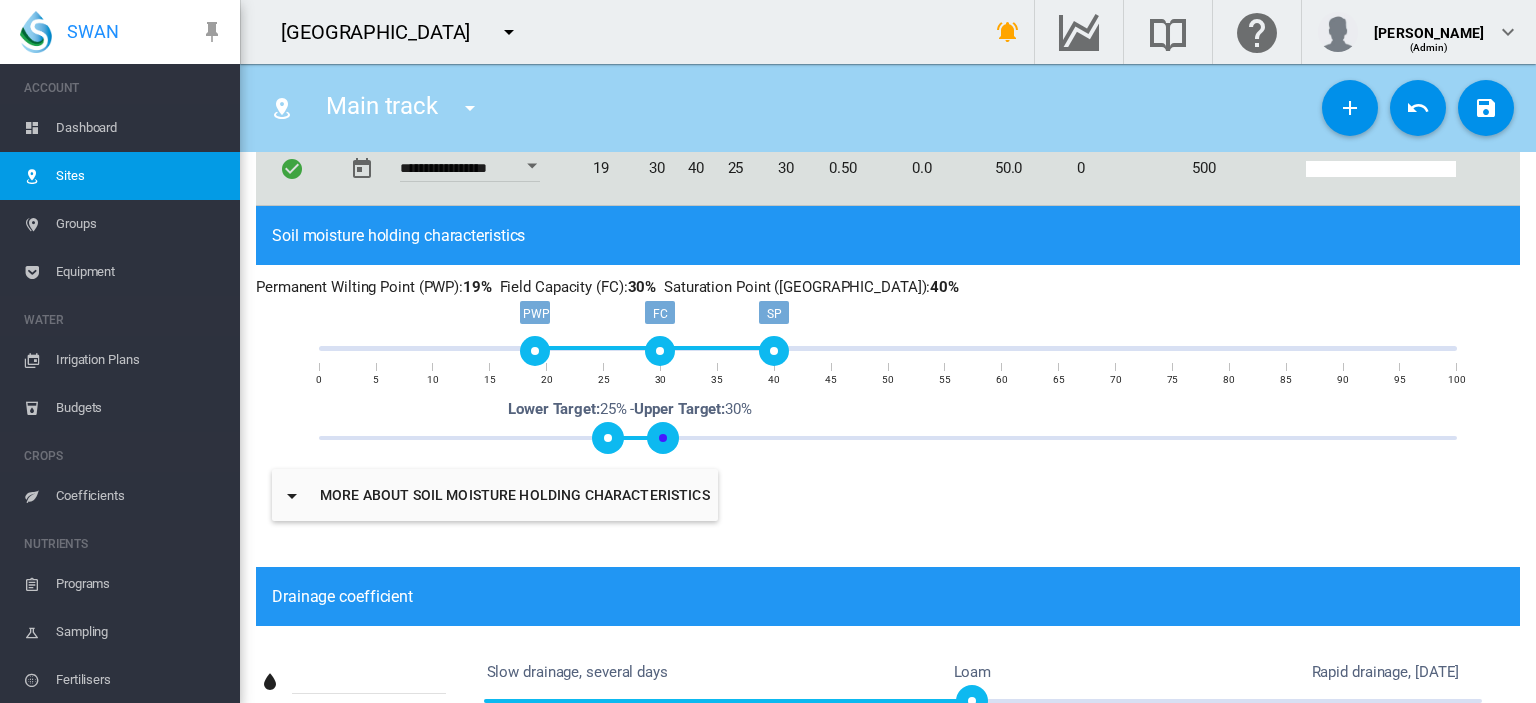 drag, startPoint x: 750, startPoint y: 442, endPoint x: 667, endPoint y: 437, distance: 83.15047 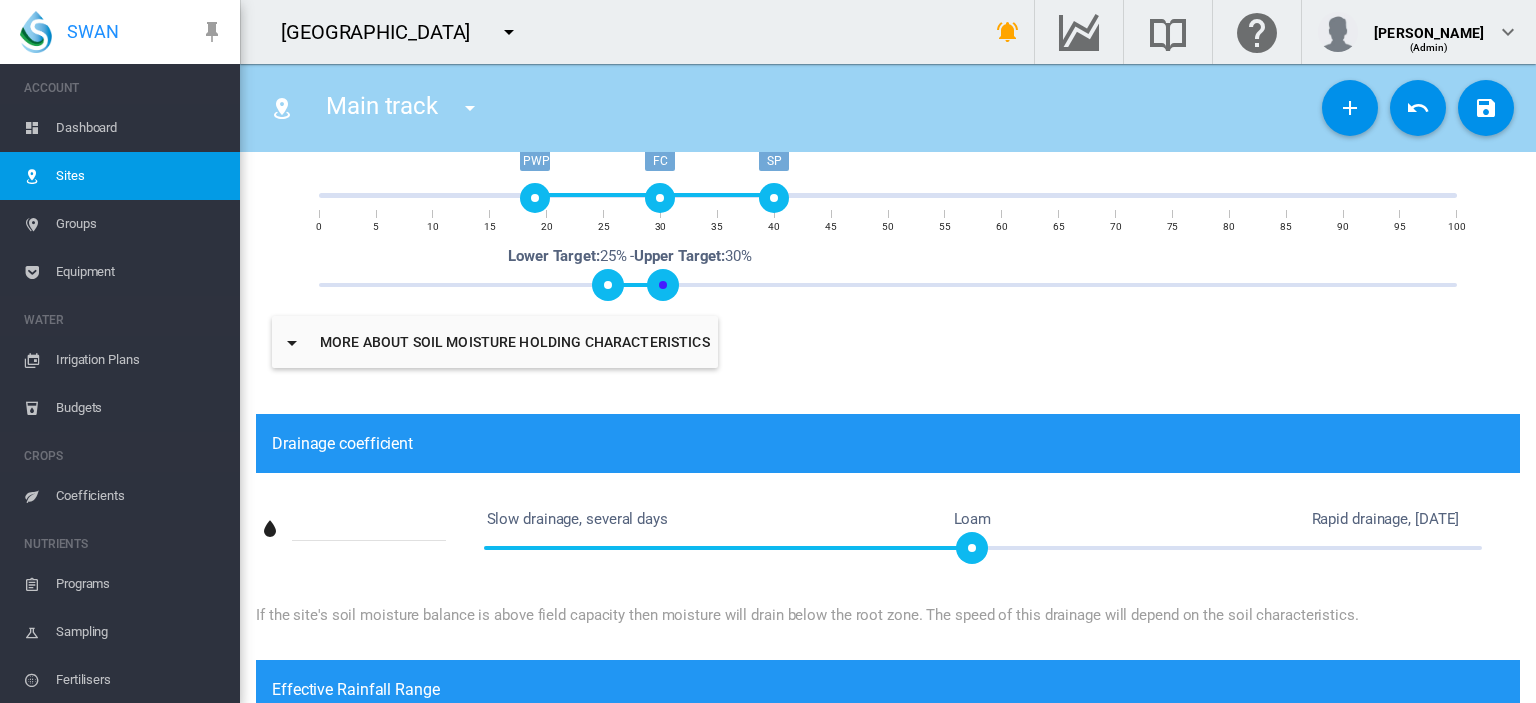 scroll, scrollTop: 446, scrollLeft: 0, axis: vertical 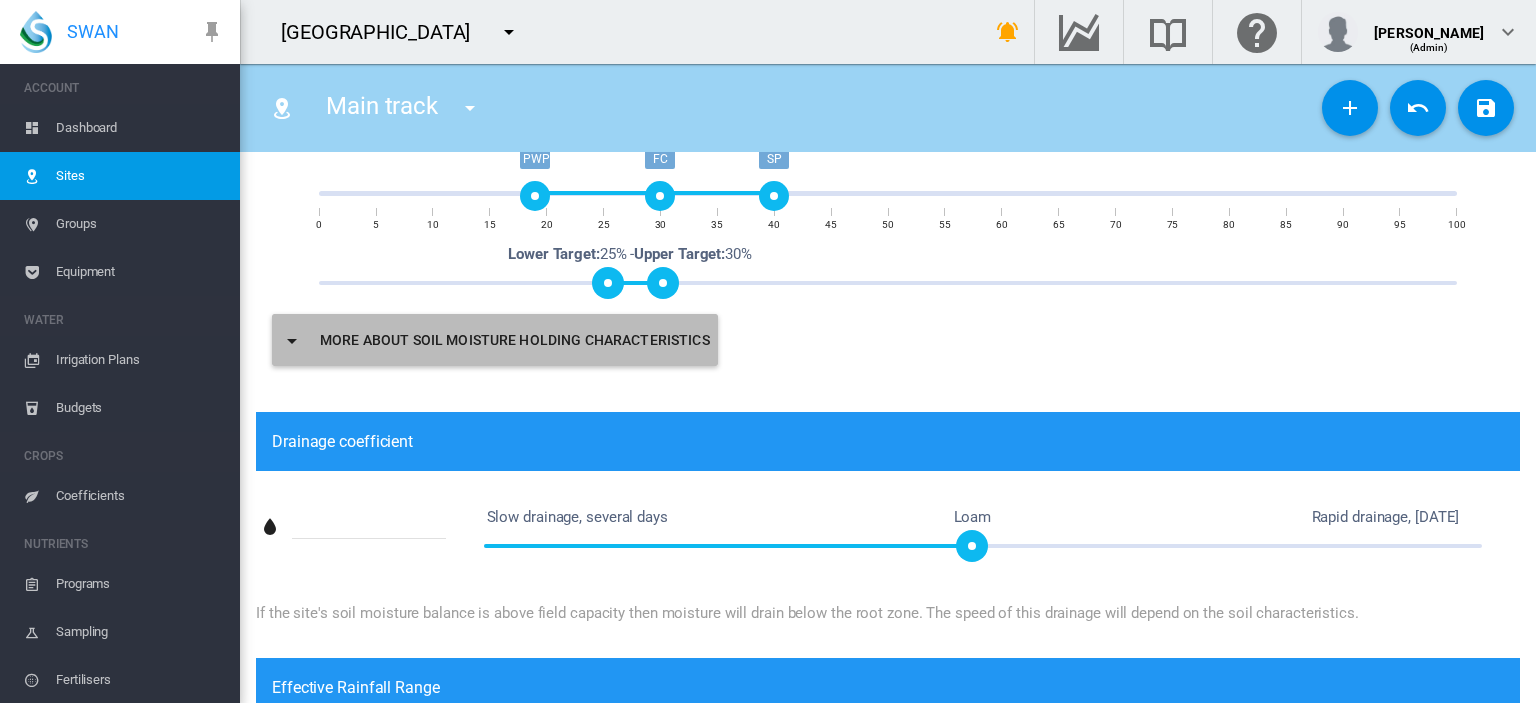 click on "More about soil moisture holding characteristics" at bounding box center [495, 340] 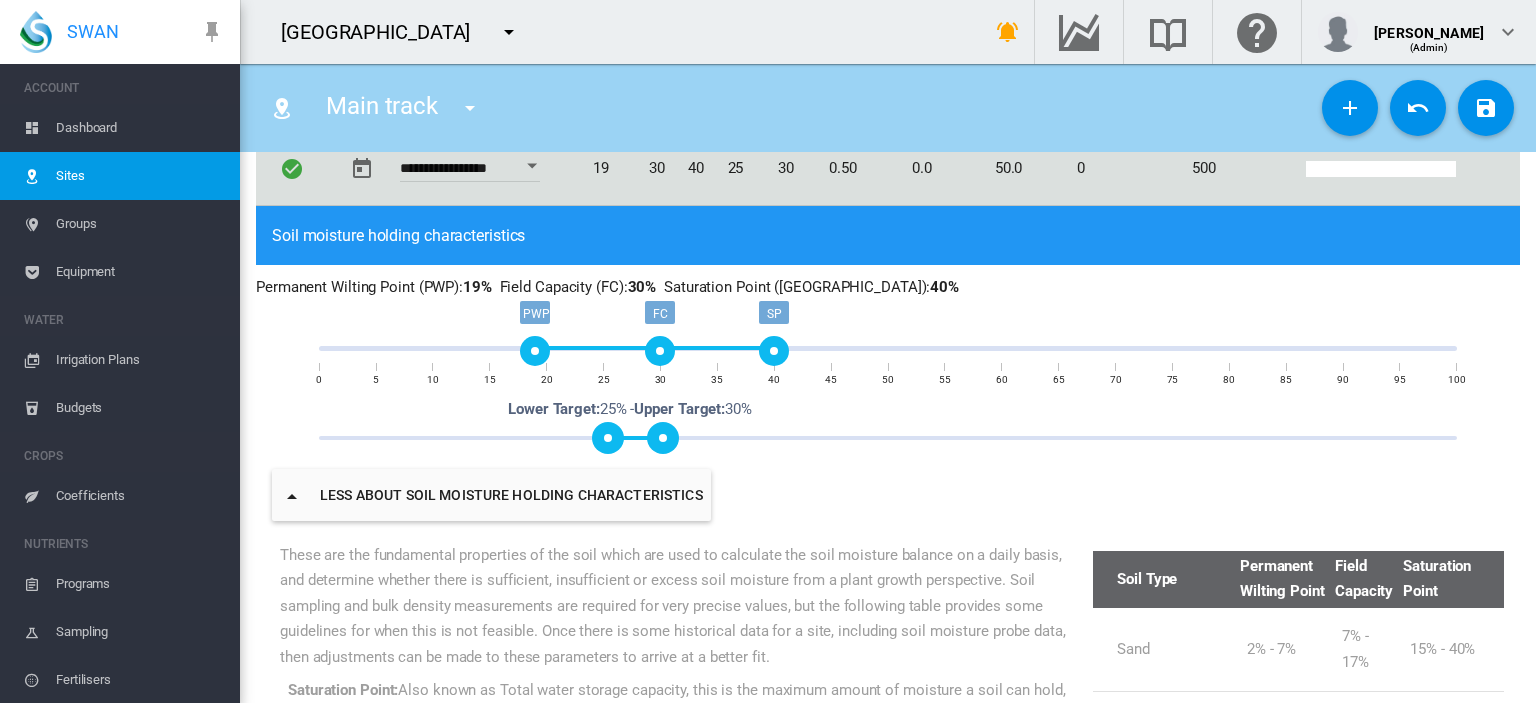 scroll, scrollTop: 288, scrollLeft: 0, axis: vertical 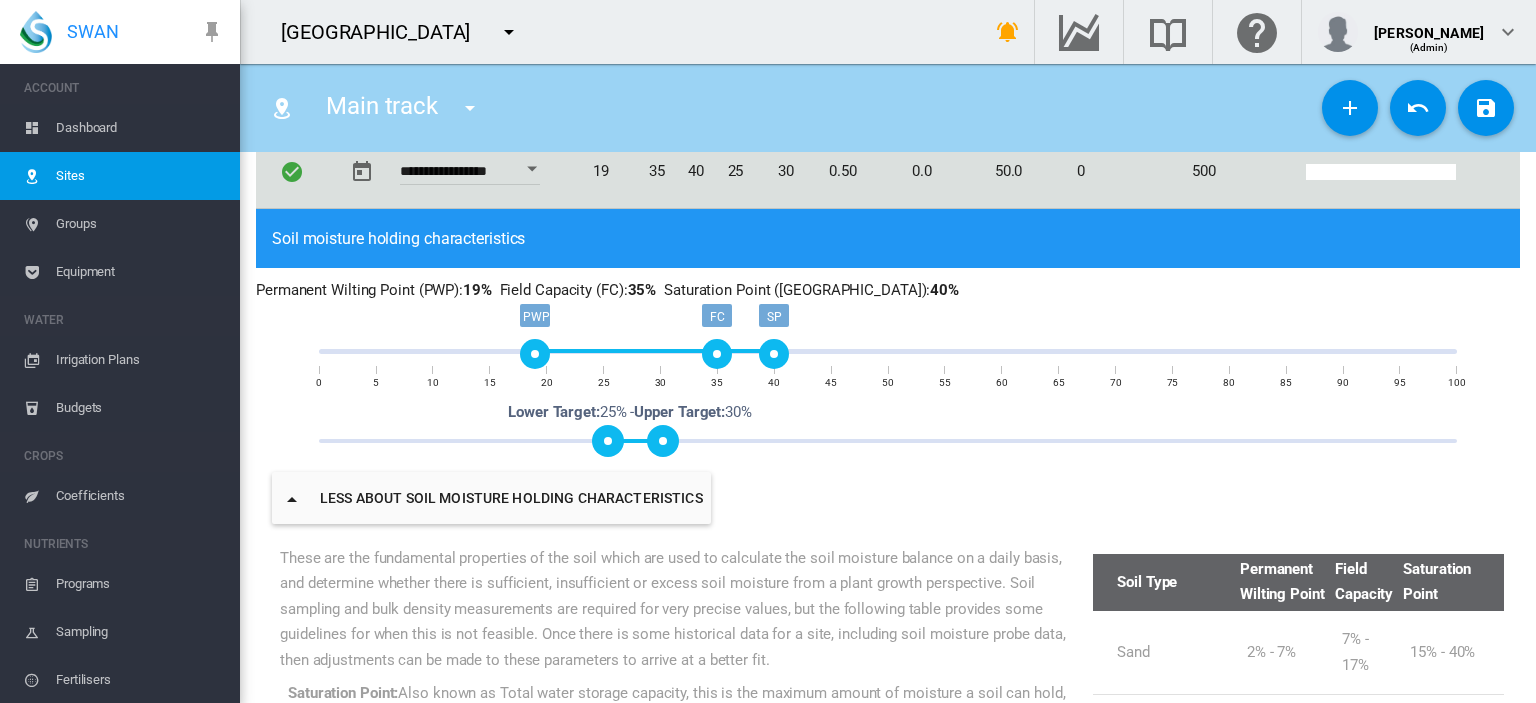 drag, startPoint x: 654, startPoint y: 353, endPoint x: 712, endPoint y: 356, distance: 58.077534 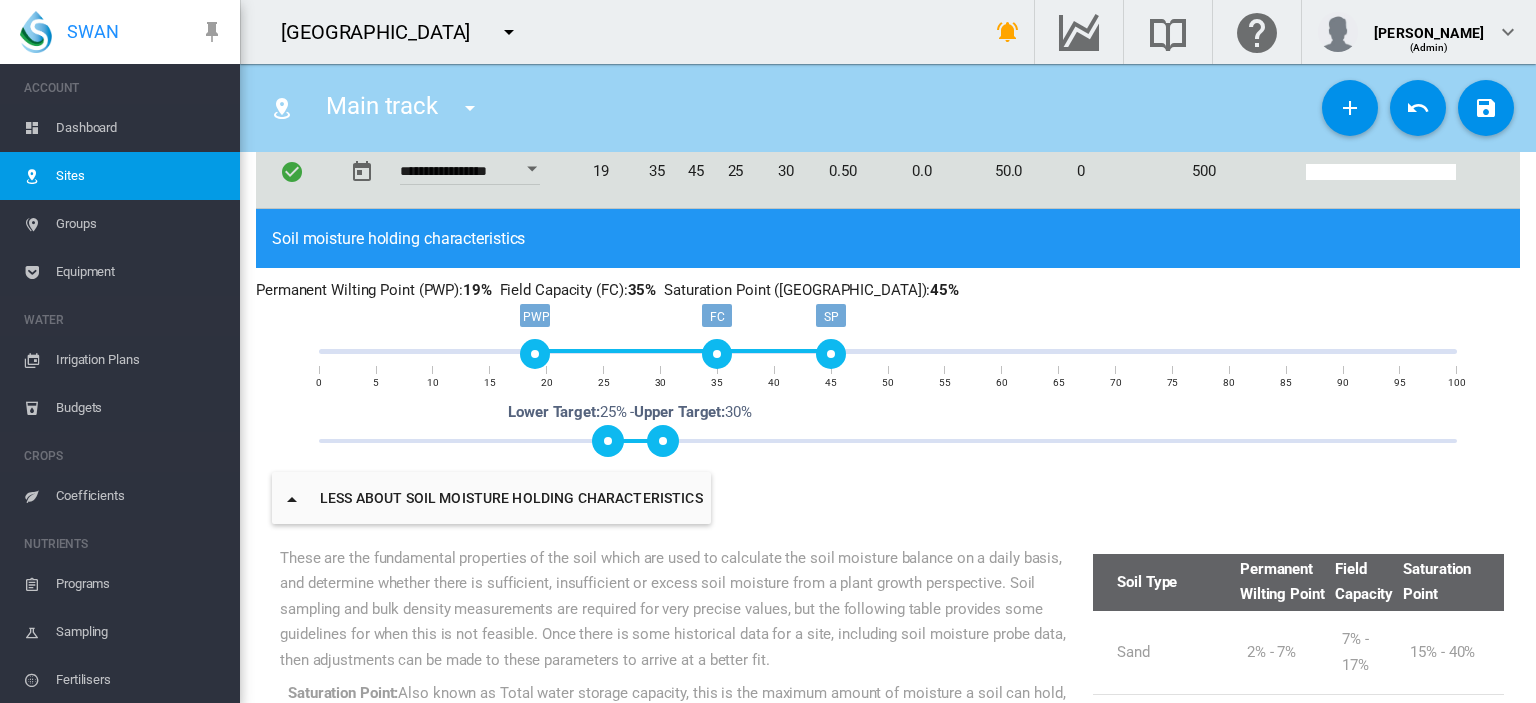 drag, startPoint x: 767, startPoint y: 355, endPoint x: 828, endPoint y: 362, distance: 61.400326 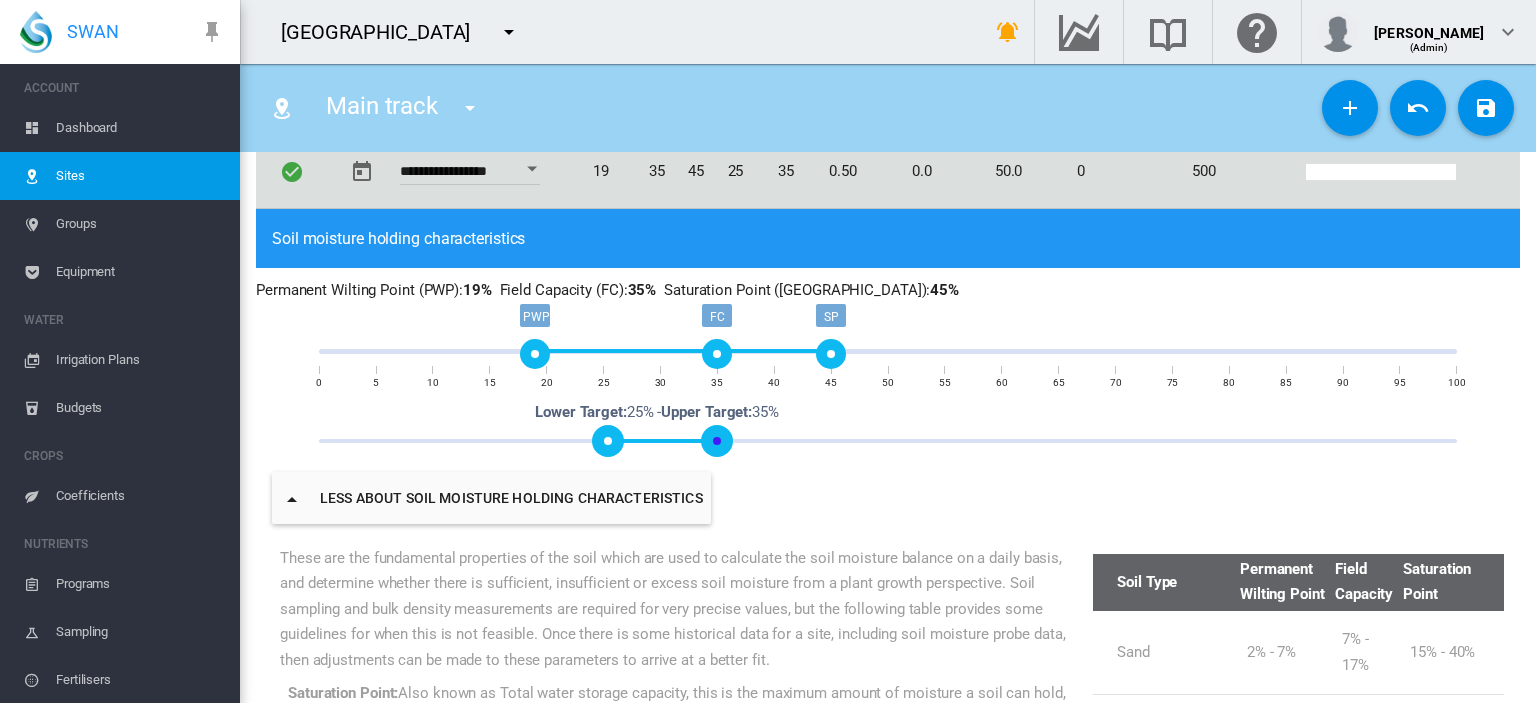drag, startPoint x: 661, startPoint y: 442, endPoint x: 713, endPoint y: 441, distance: 52.009613 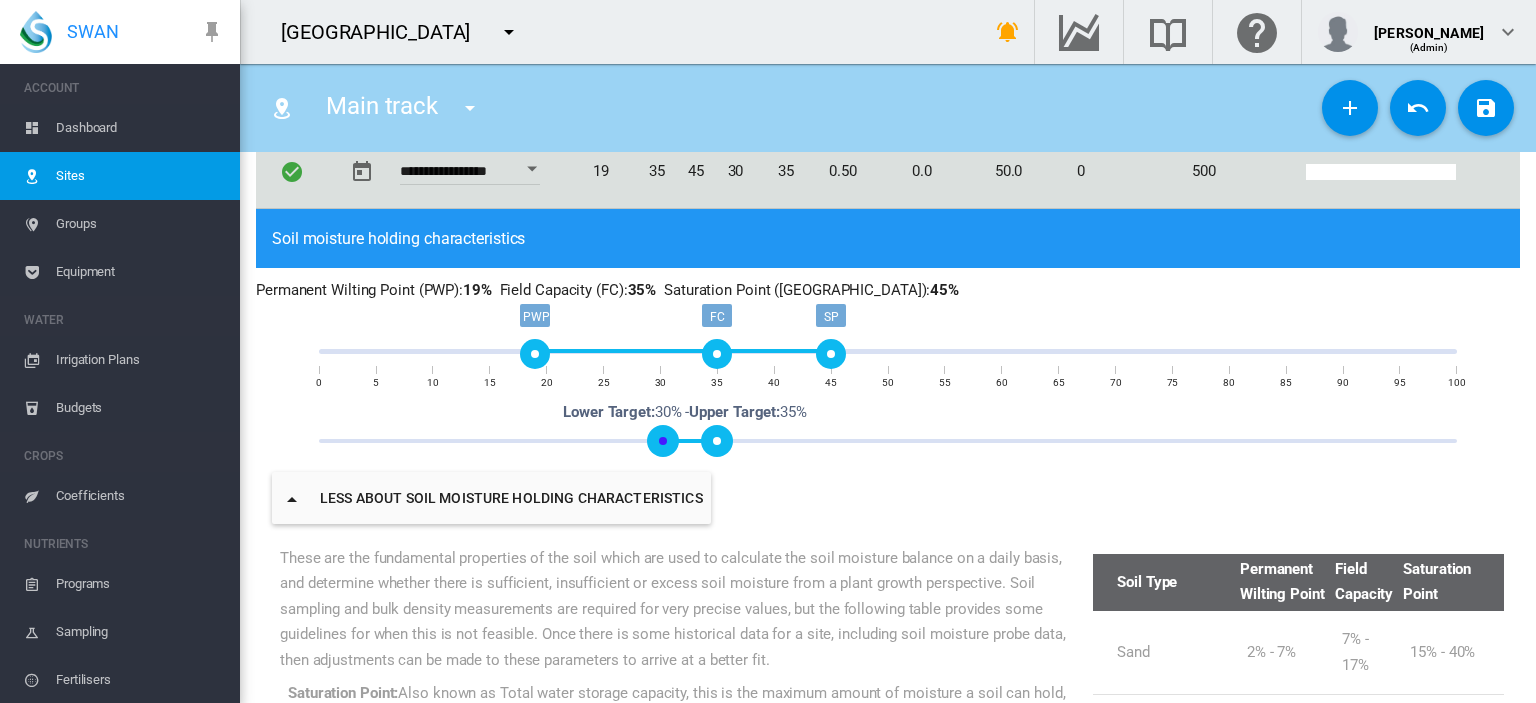 drag, startPoint x: 607, startPoint y: 443, endPoint x: 665, endPoint y: 445, distance: 58.034473 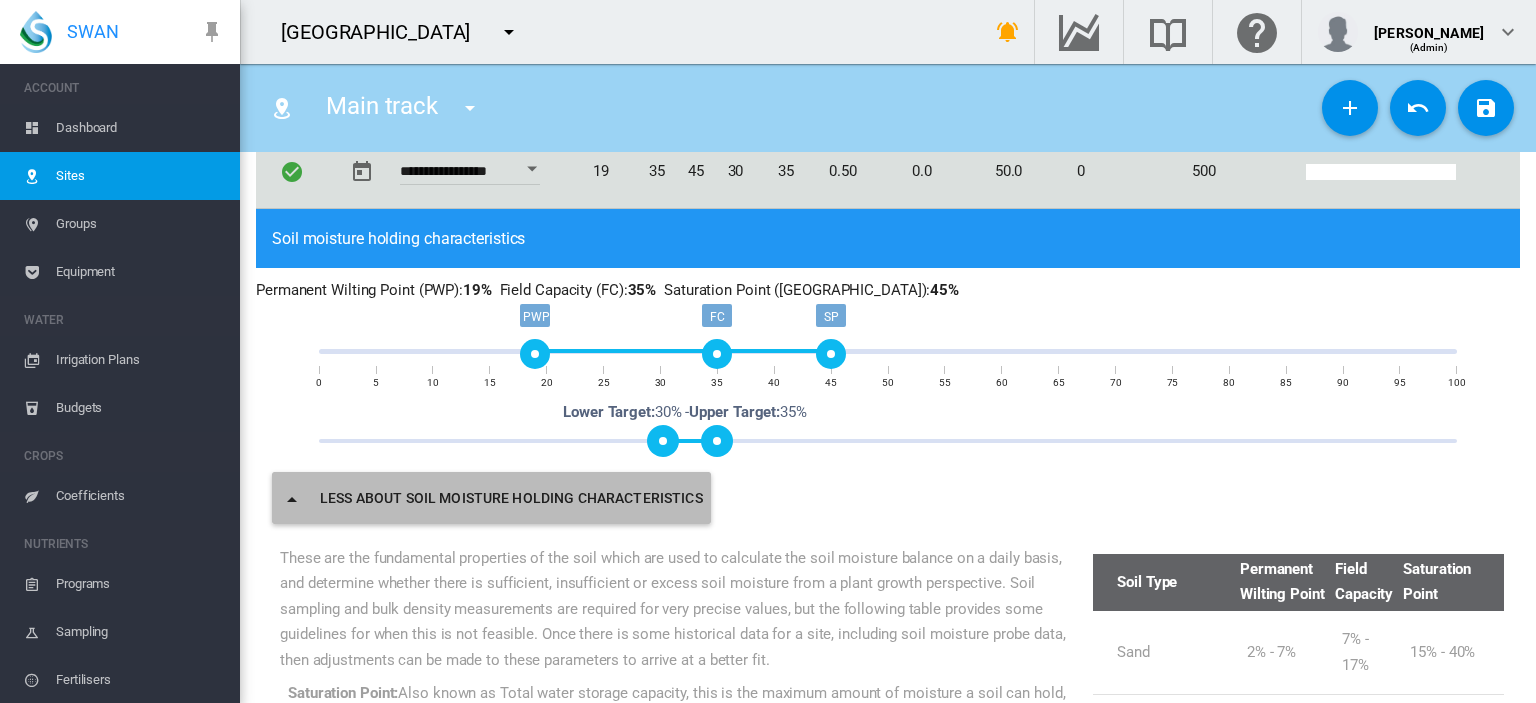 click on "Less about soil moisture holding characteristics" at bounding box center (491, 498) 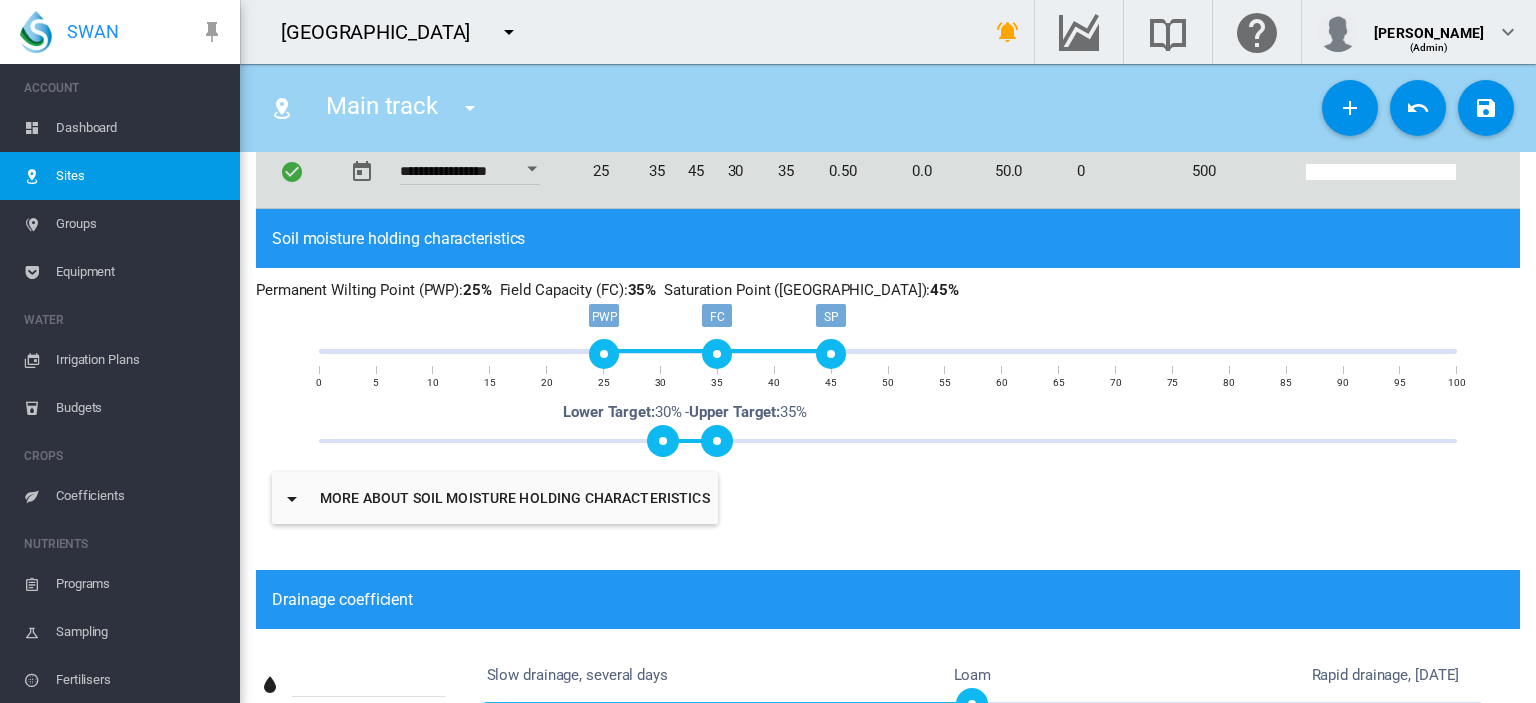 drag, startPoint x: 531, startPoint y: 357, endPoint x: 600, endPoint y: 359, distance: 69.02898 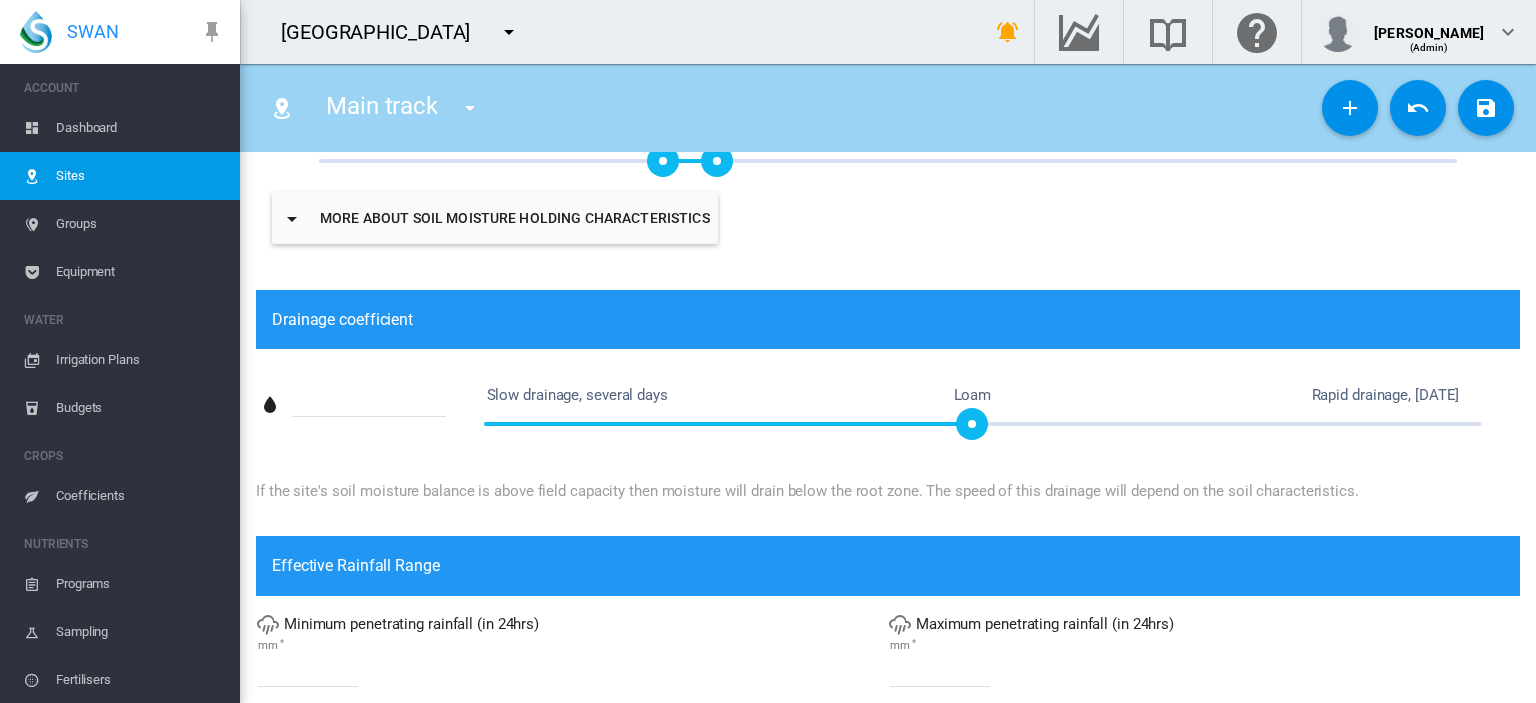 scroll, scrollTop: 568, scrollLeft: 0, axis: vertical 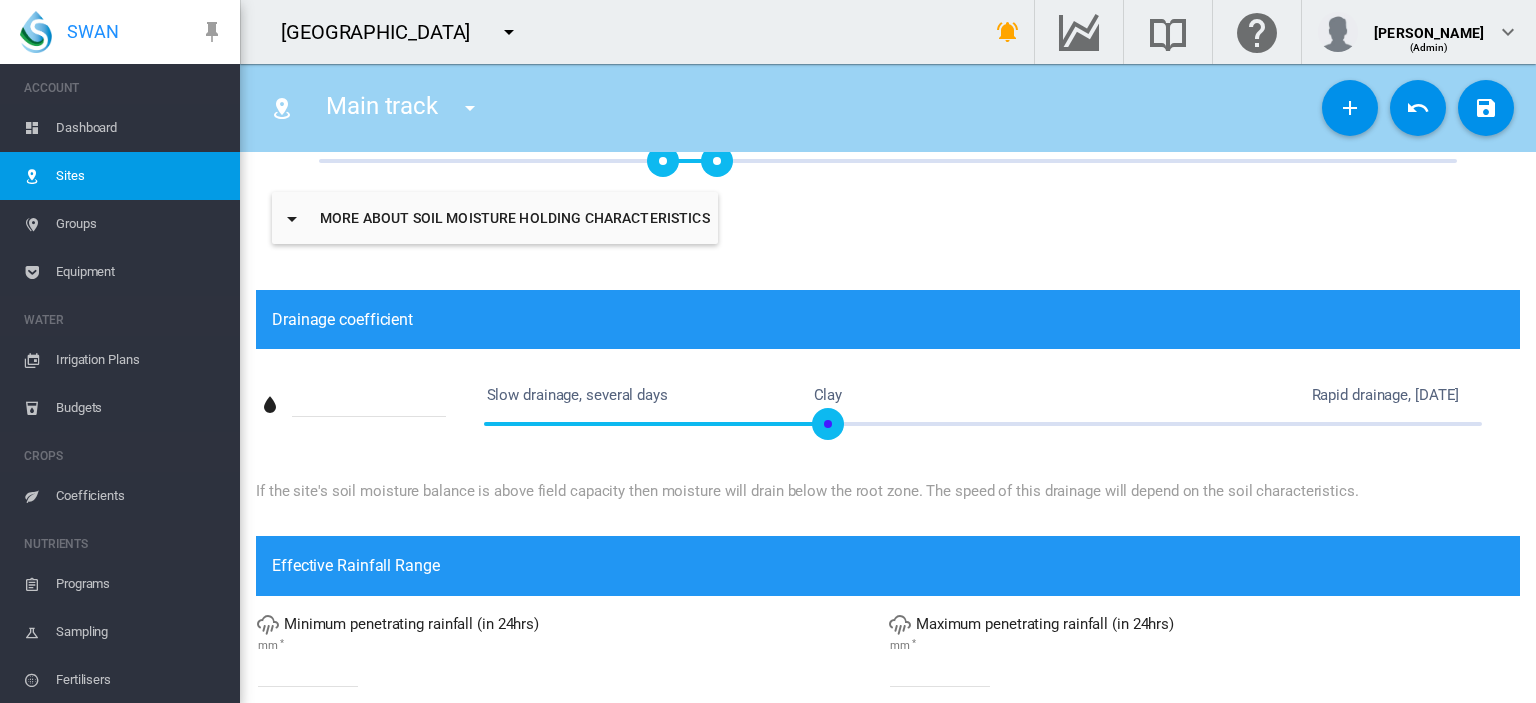 drag, startPoint x: 960, startPoint y: 431, endPoint x: 824, endPoint y: 428, distance: 136.03308 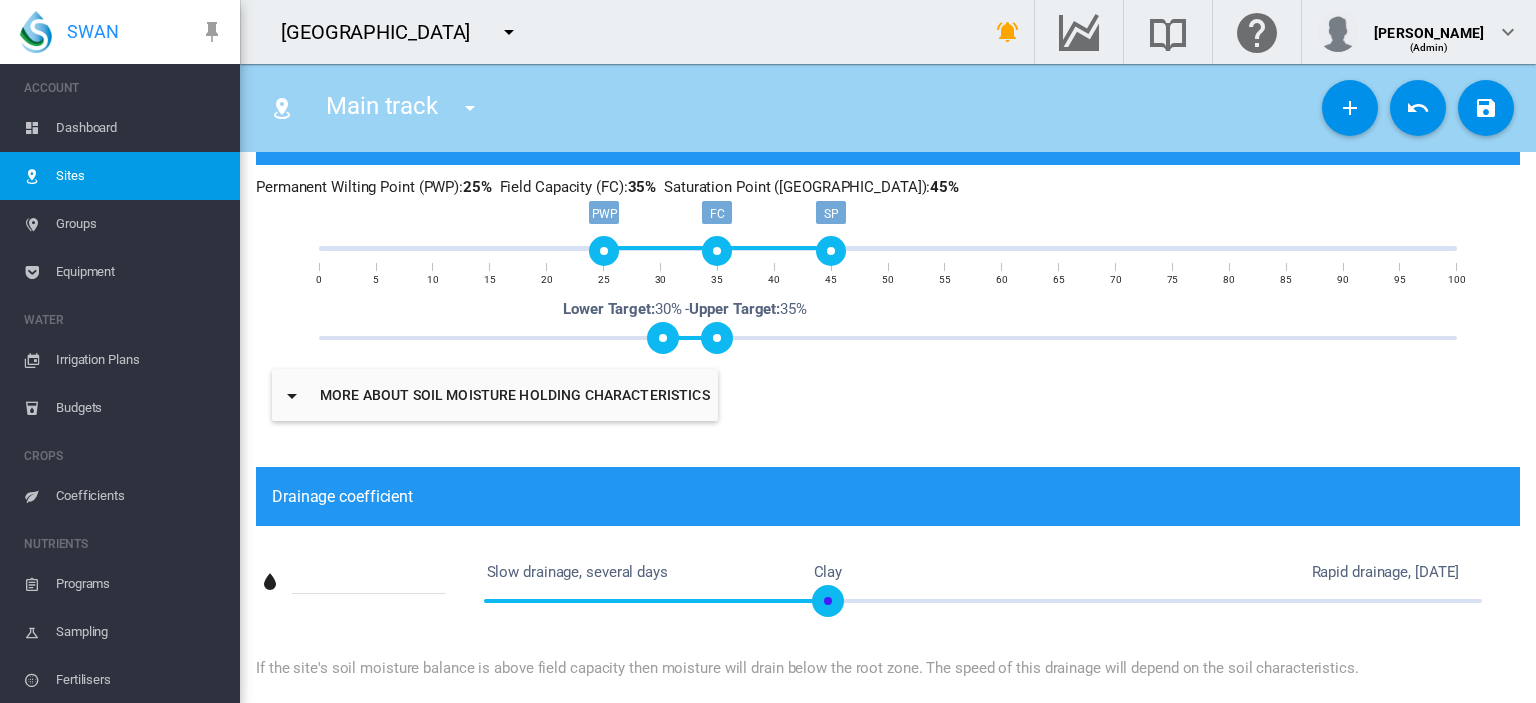 scroll, scrollTop: 320, scrollLeft: 0, axis: vertical 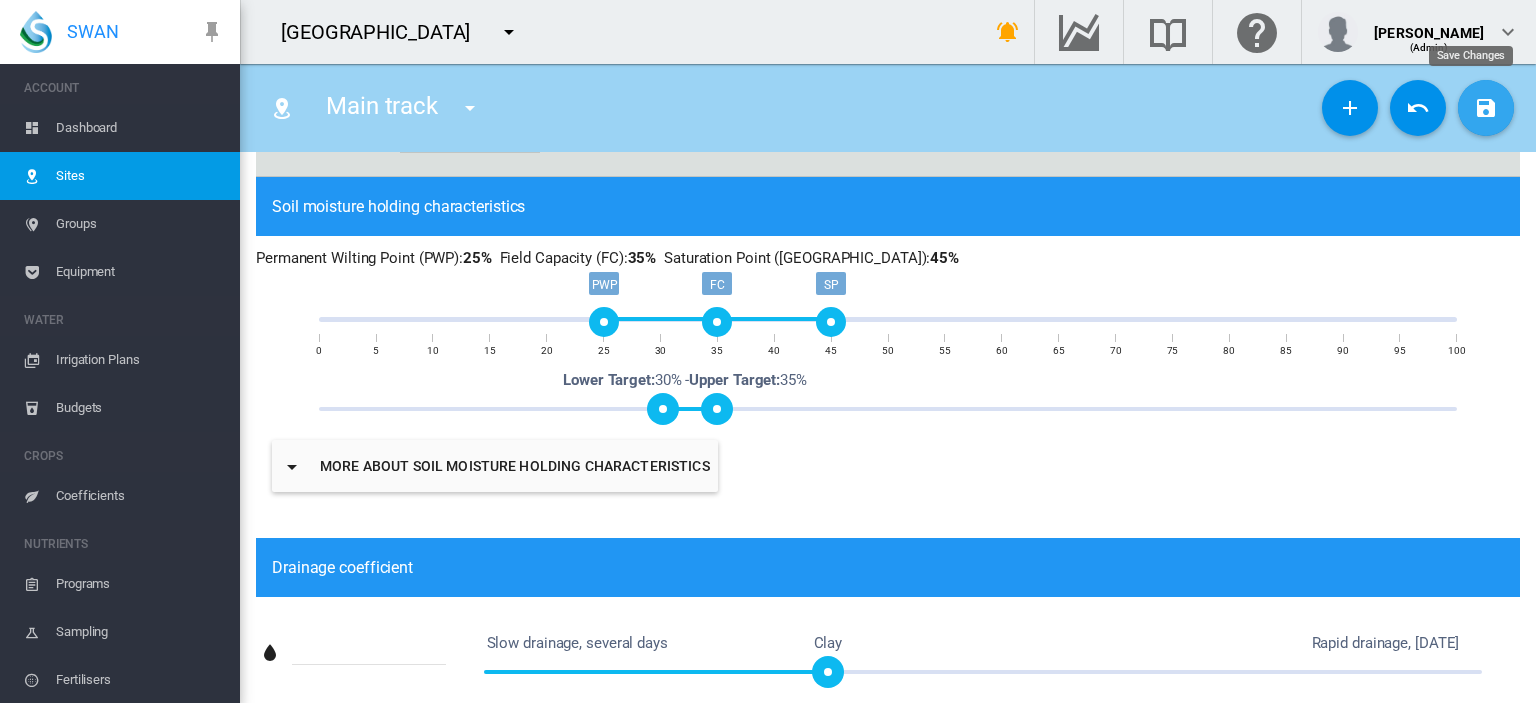 click at bounding box center [1486, 108] 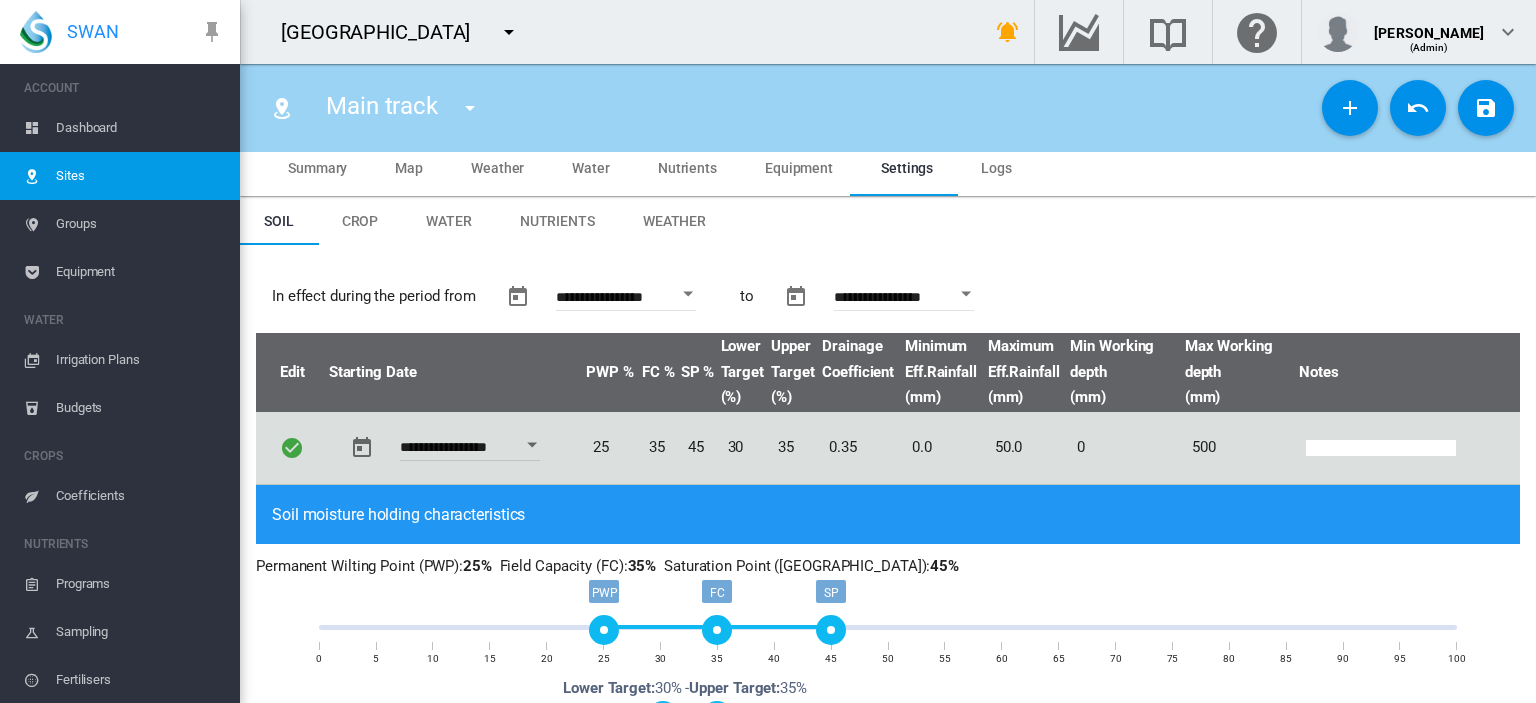 scroll, scrollTop: 0, scrollLeft: 0, axis: both 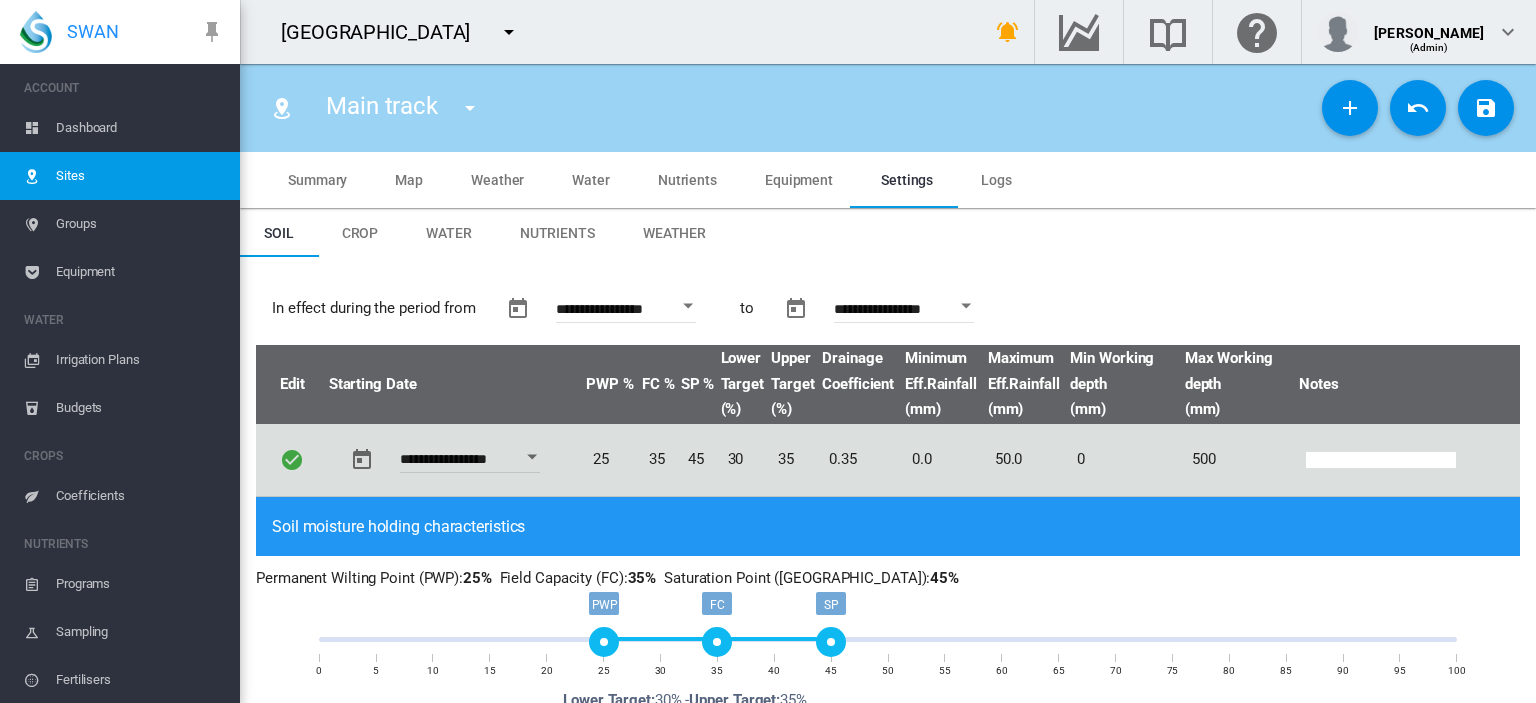 click on "Weather" at bounding box center [497, 180] 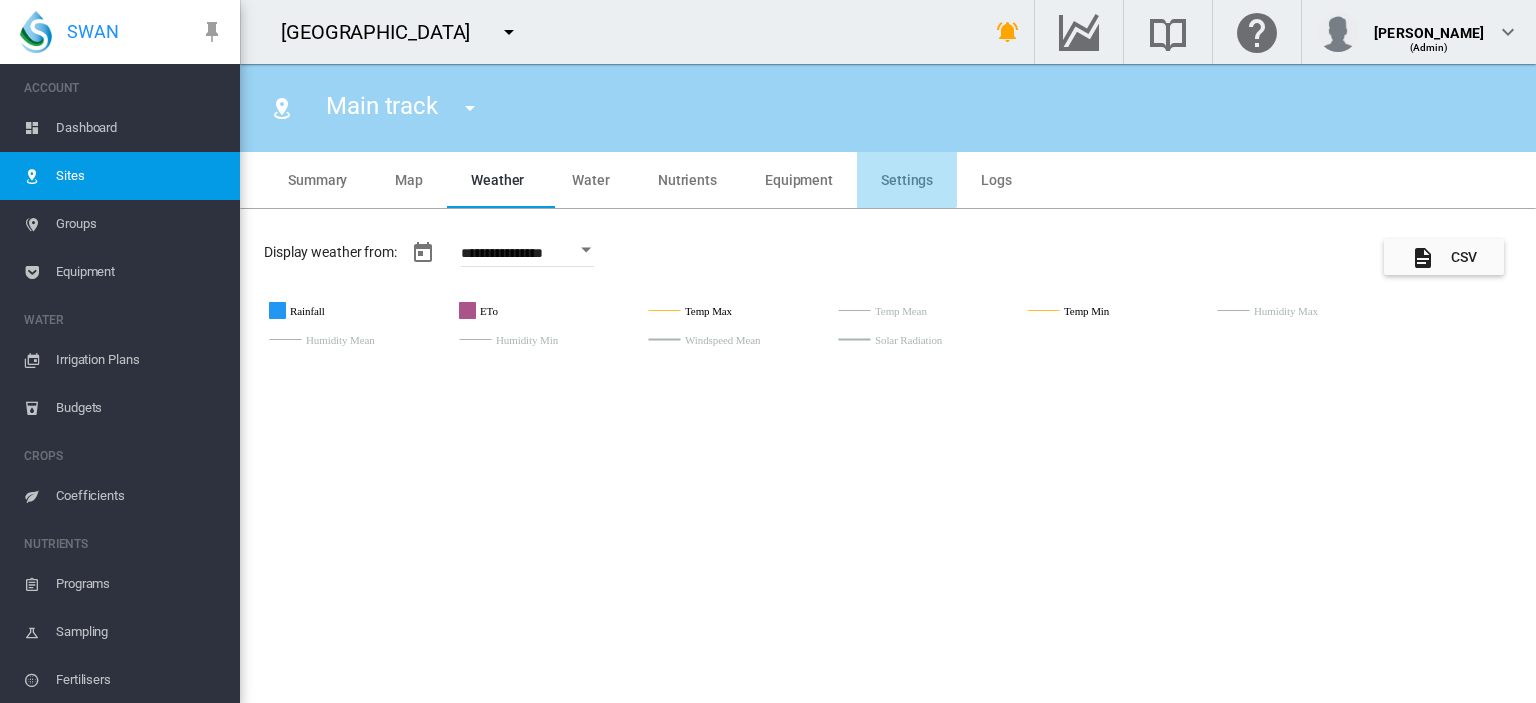 click on "Settings" at bounding box center (907, 180) 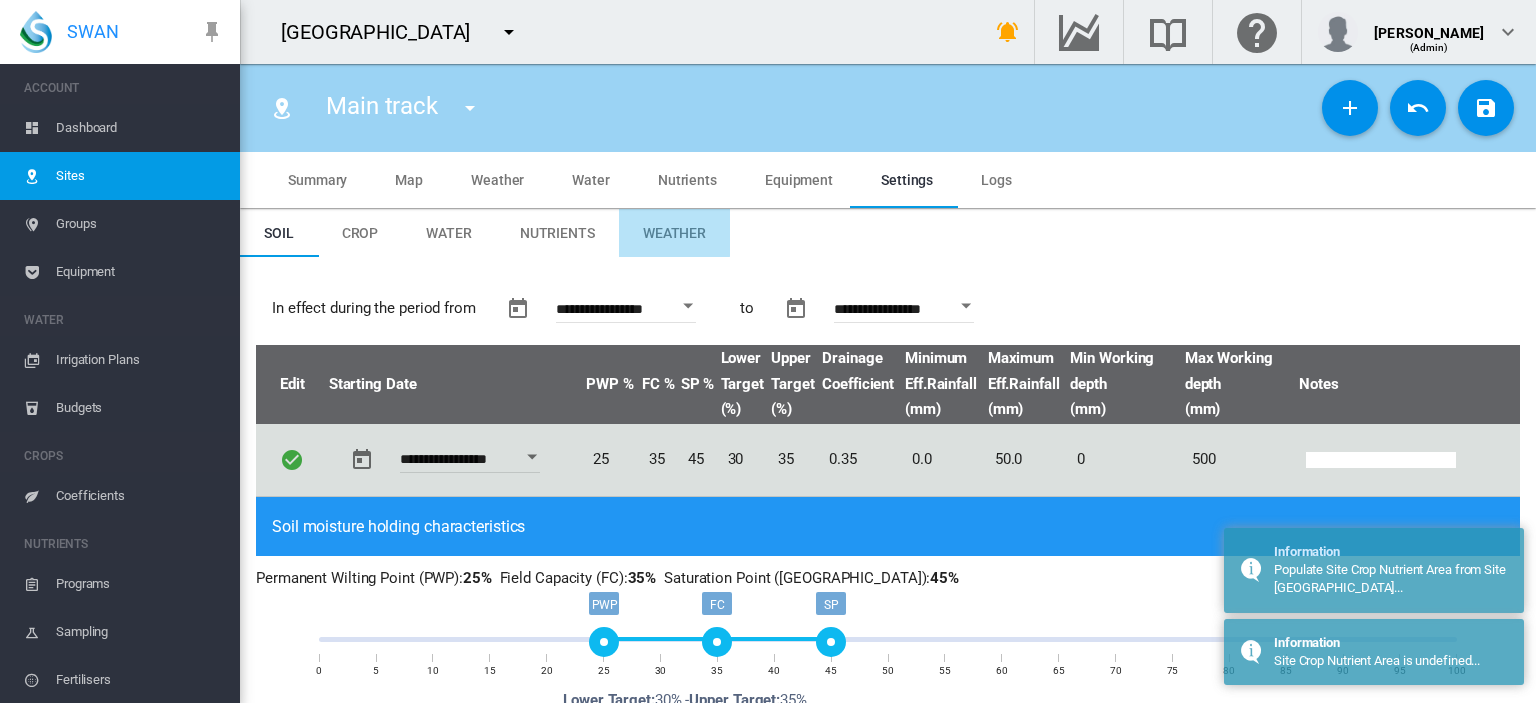 click on "Weather" at bounding box center [674, 233] 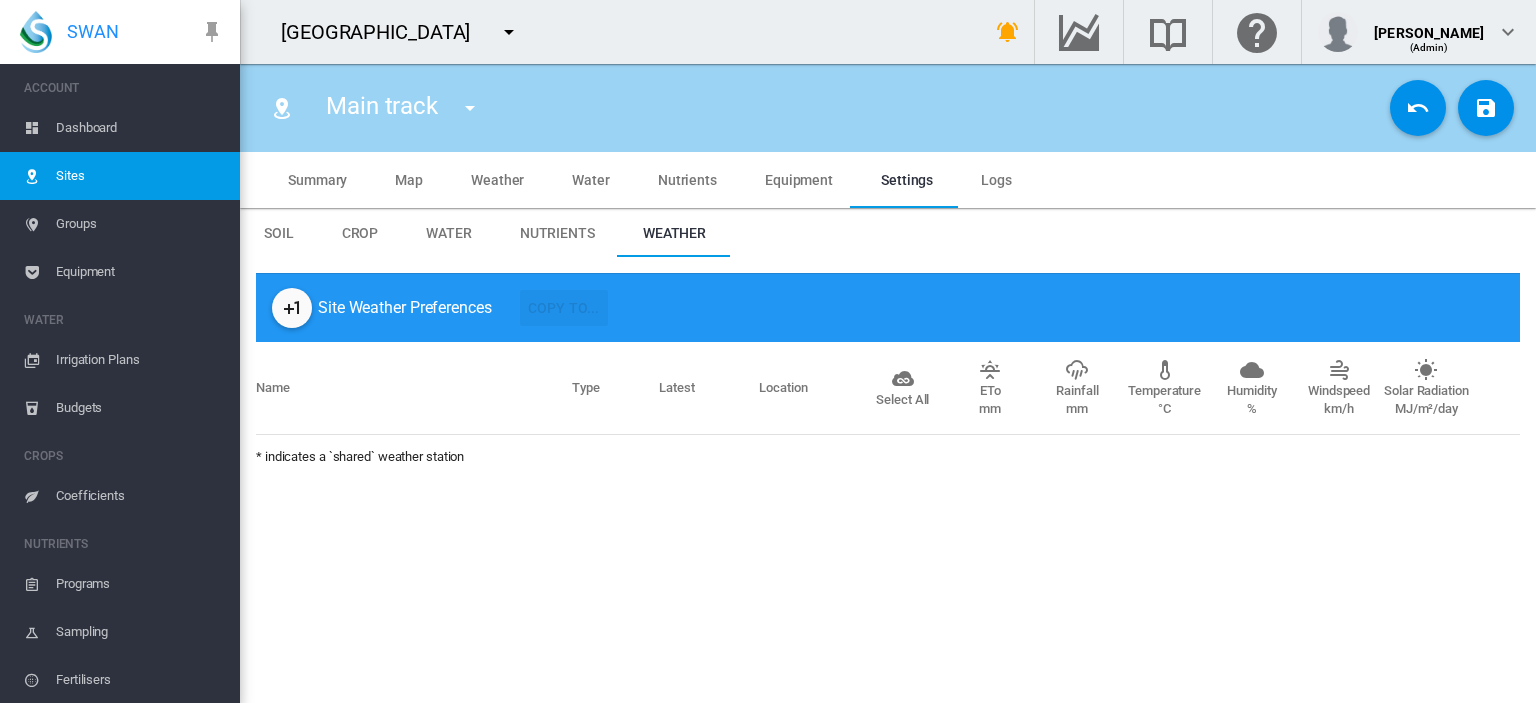 click on "Name" at bounding box center [414, 388] 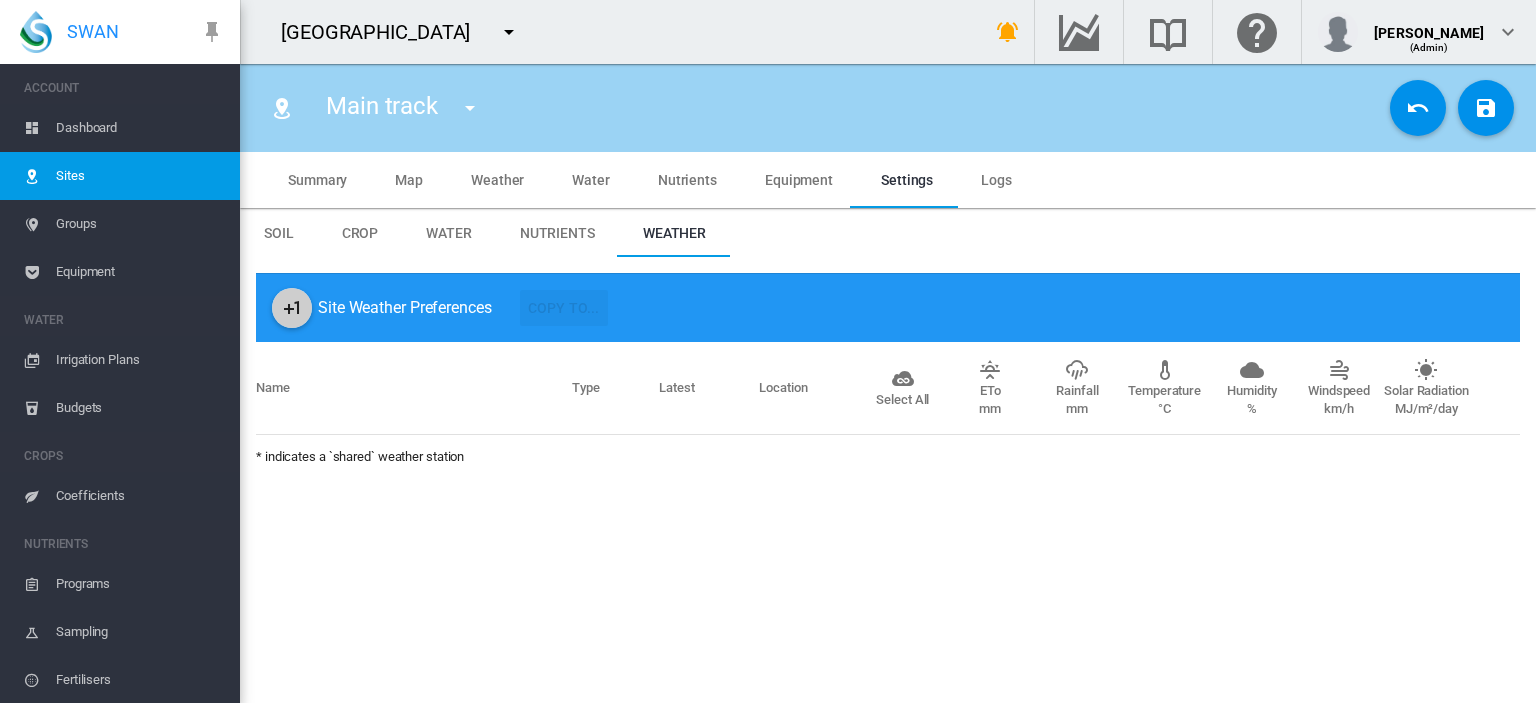 click at bounding box center [292, 308] 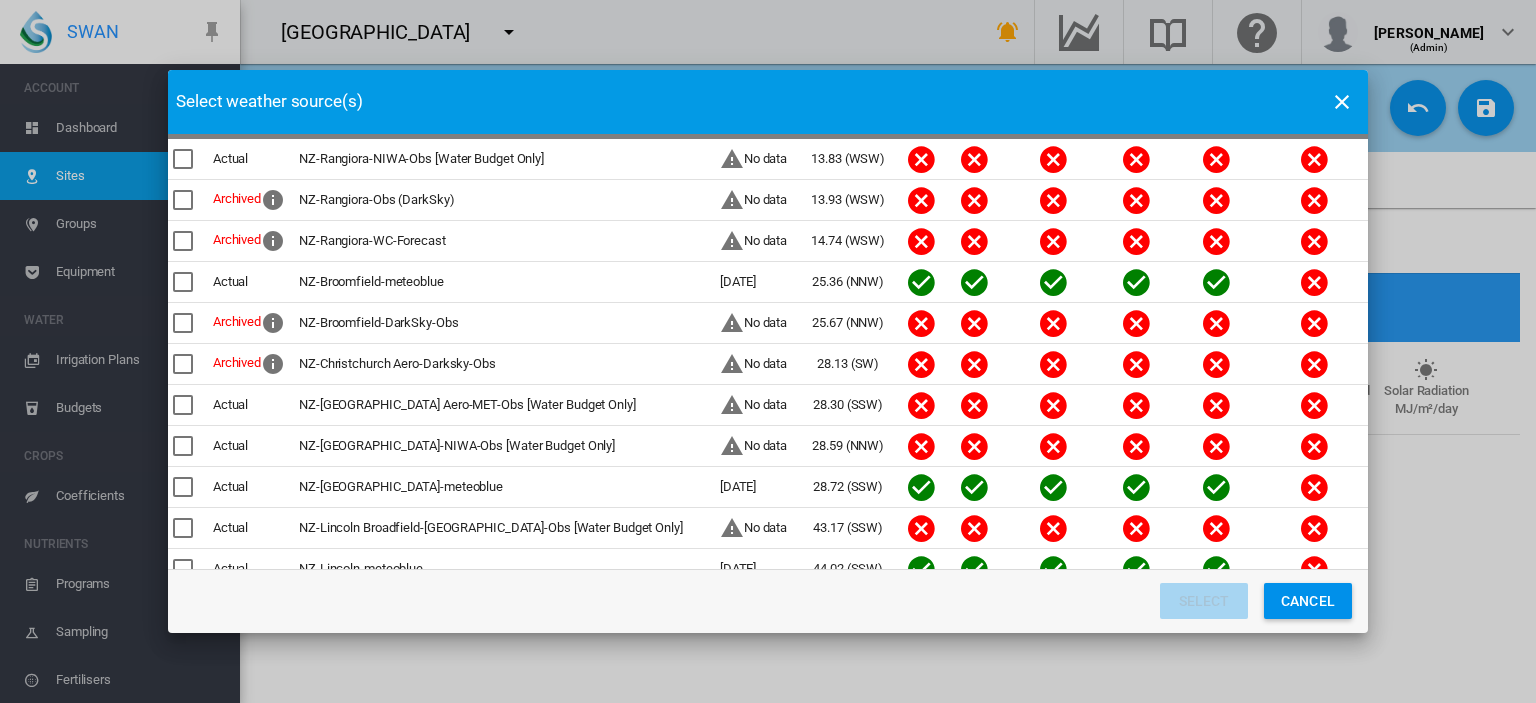scroll, scrollTop: 64, scrollLeft: 0, axis: vertical 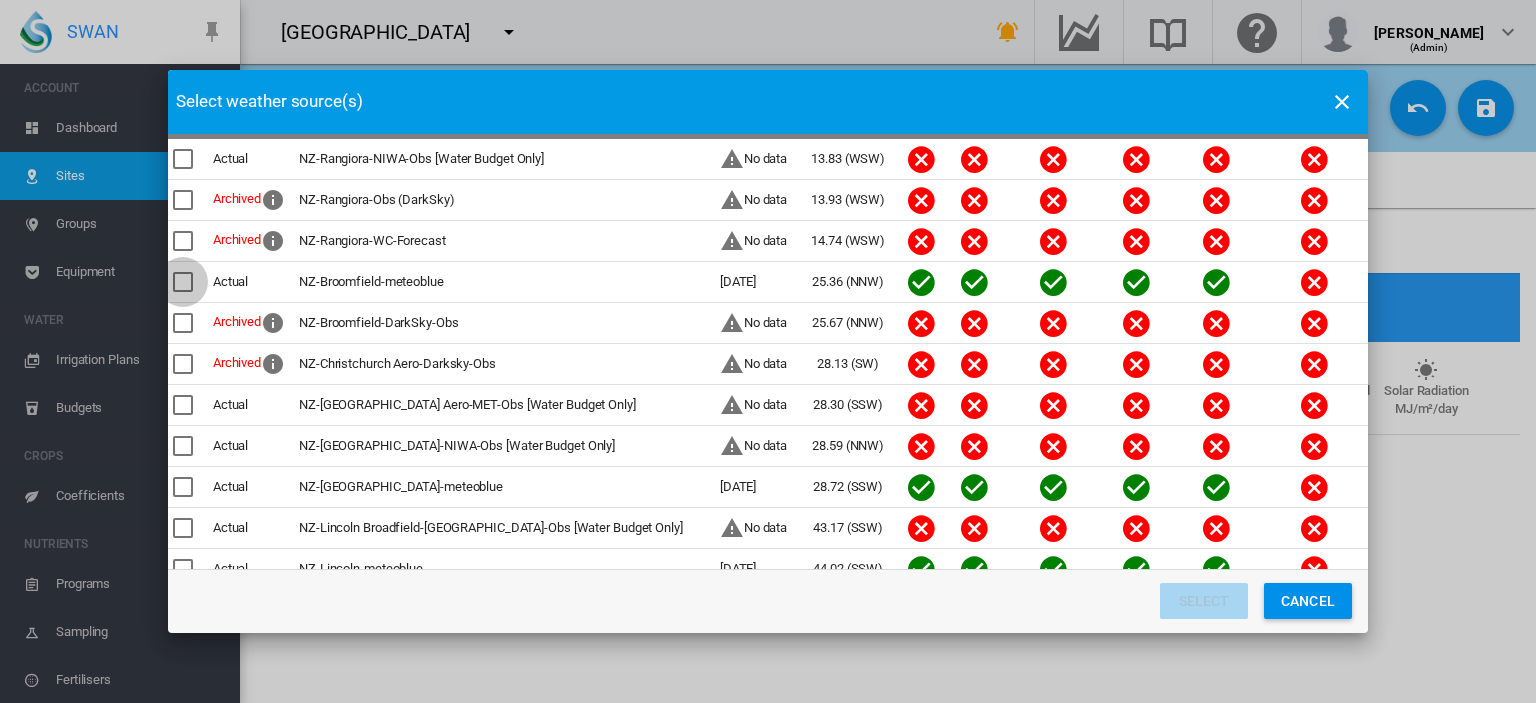 click at bounding box center [183, 282] 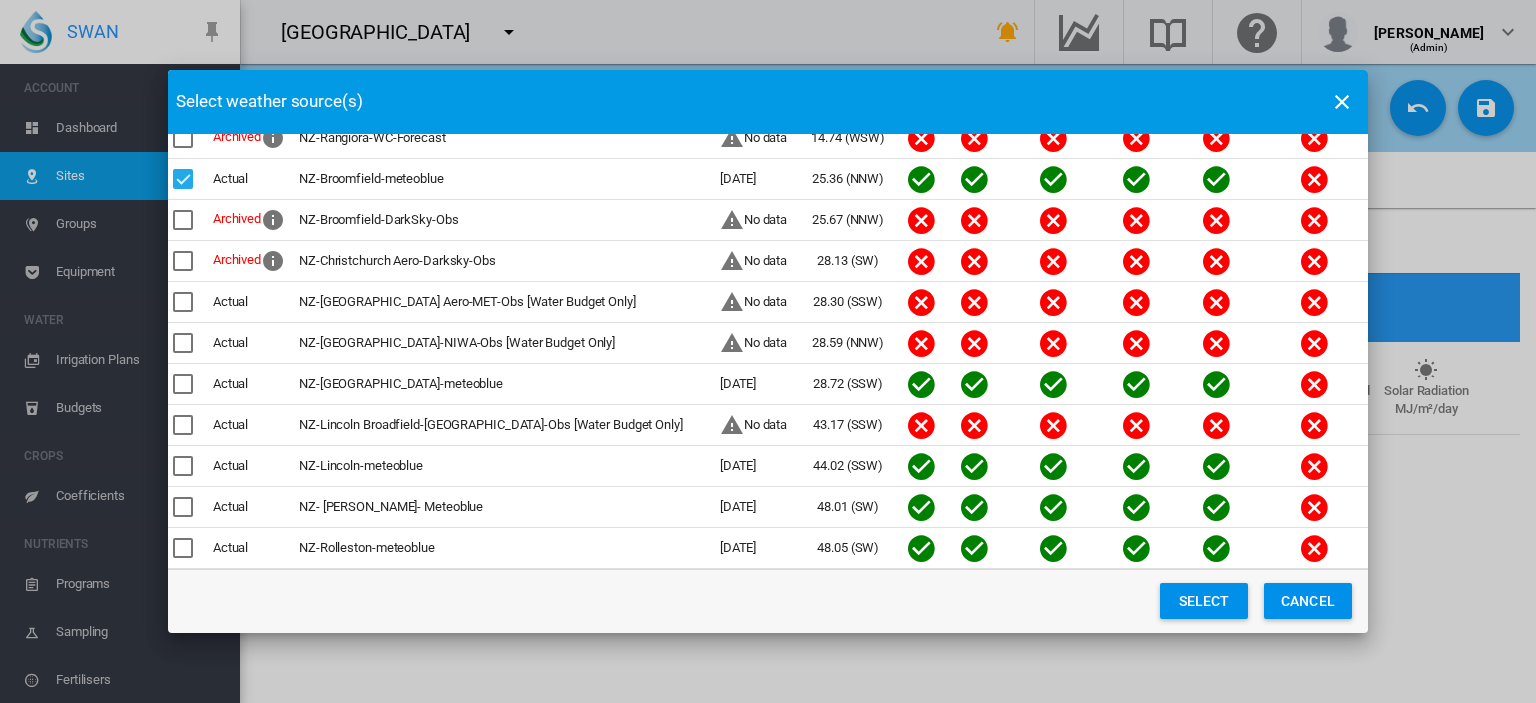 scroll, scrollTop: 210, scrollLeft: 0, axis: vertical 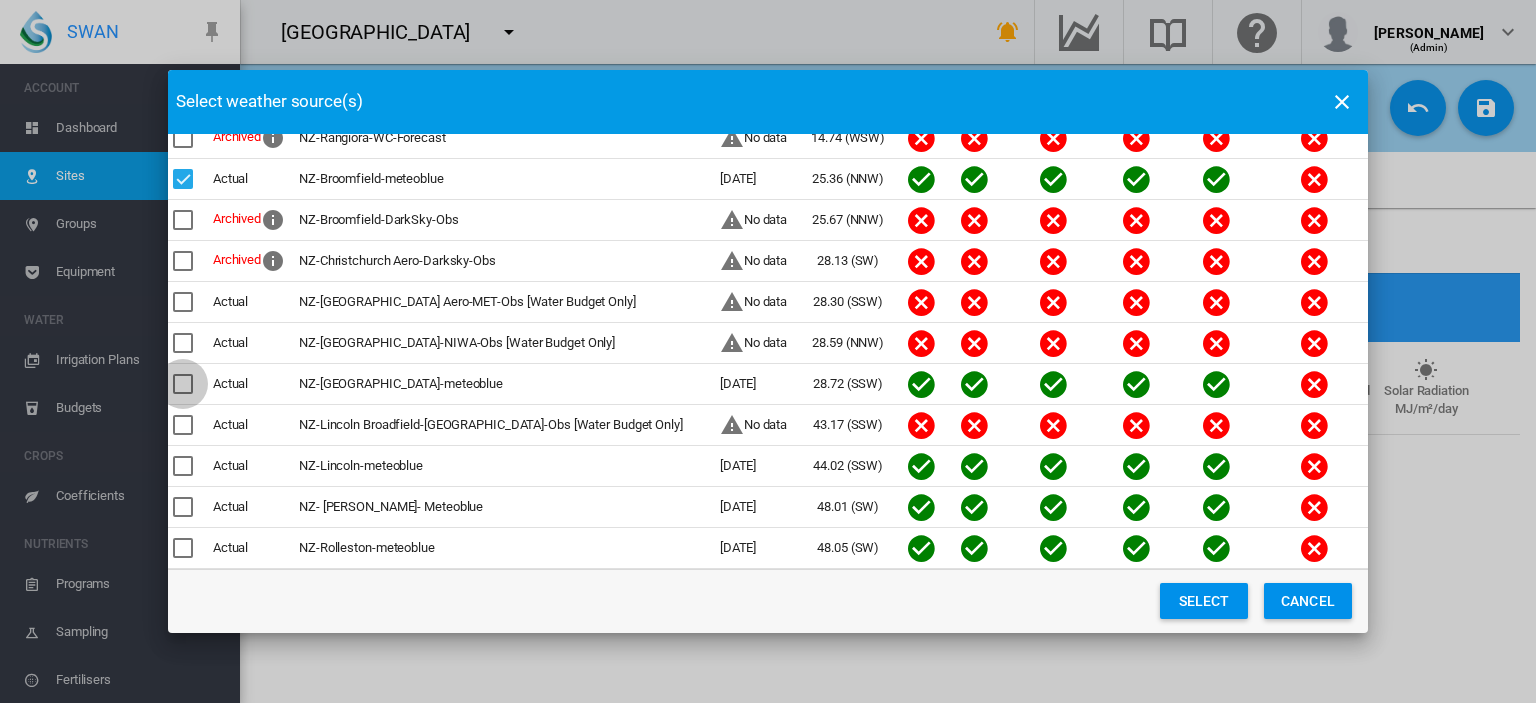 click at bounding box center (183, 384) 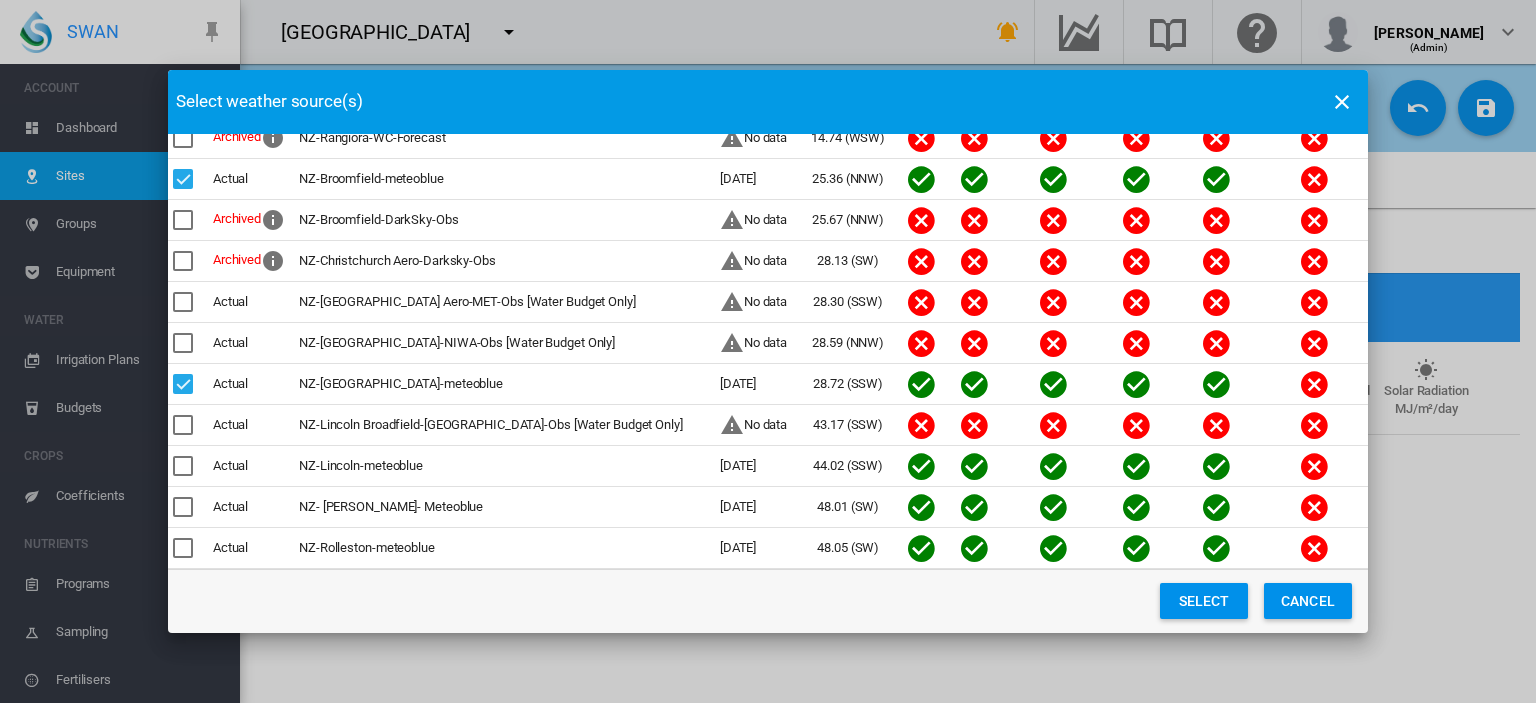 scroll, scrollTop: 184, scrollLeft: 0, axis: vertical 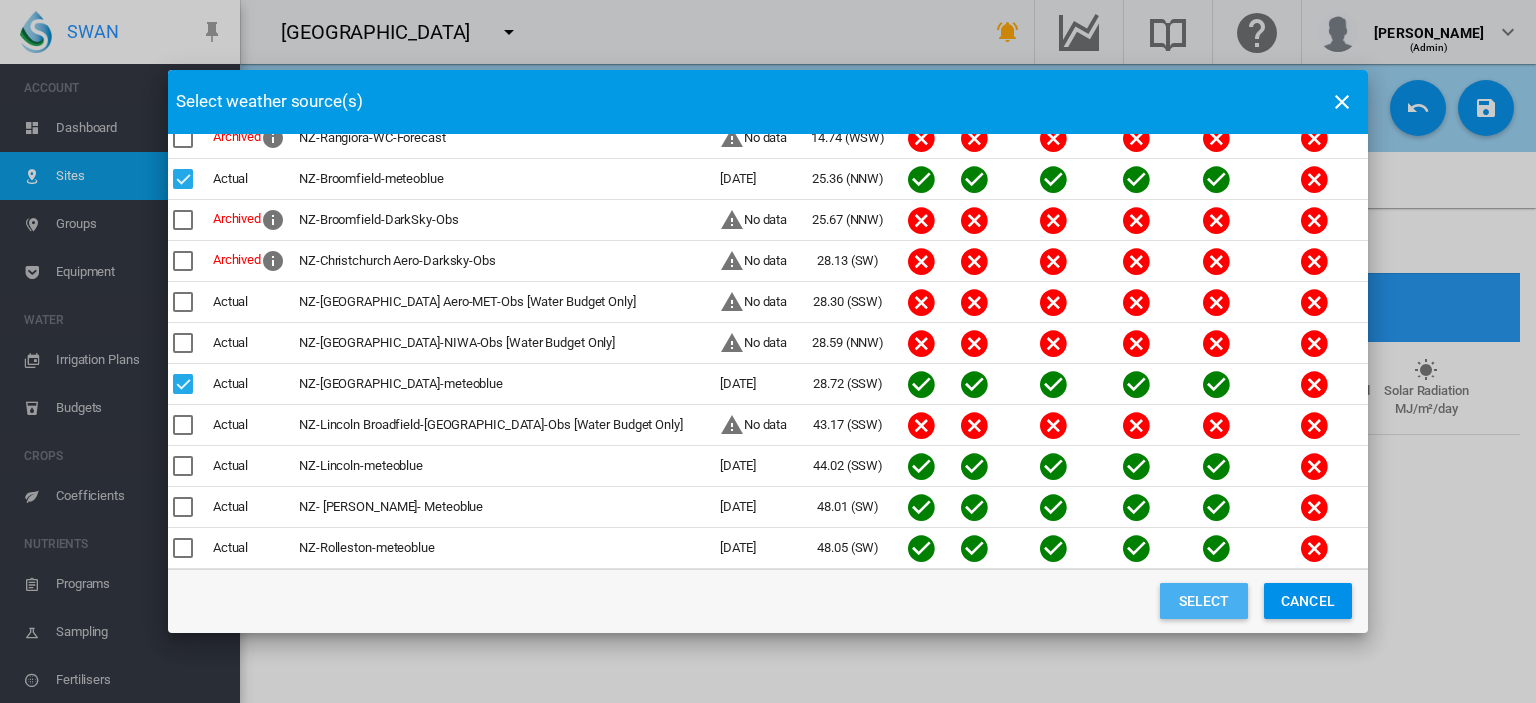click on "Select" 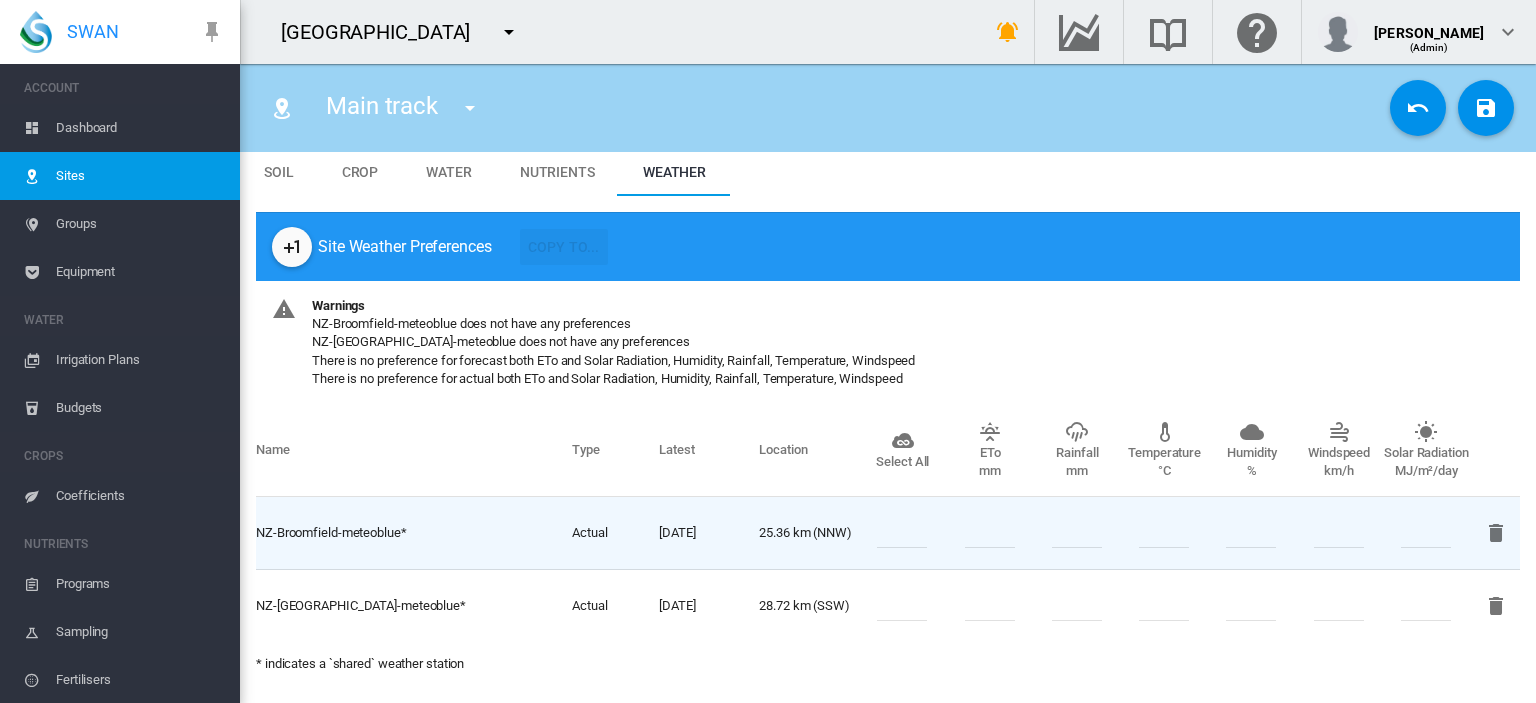 scroll, scrollTop: 34, scrollLeft: 0, axis: vertical 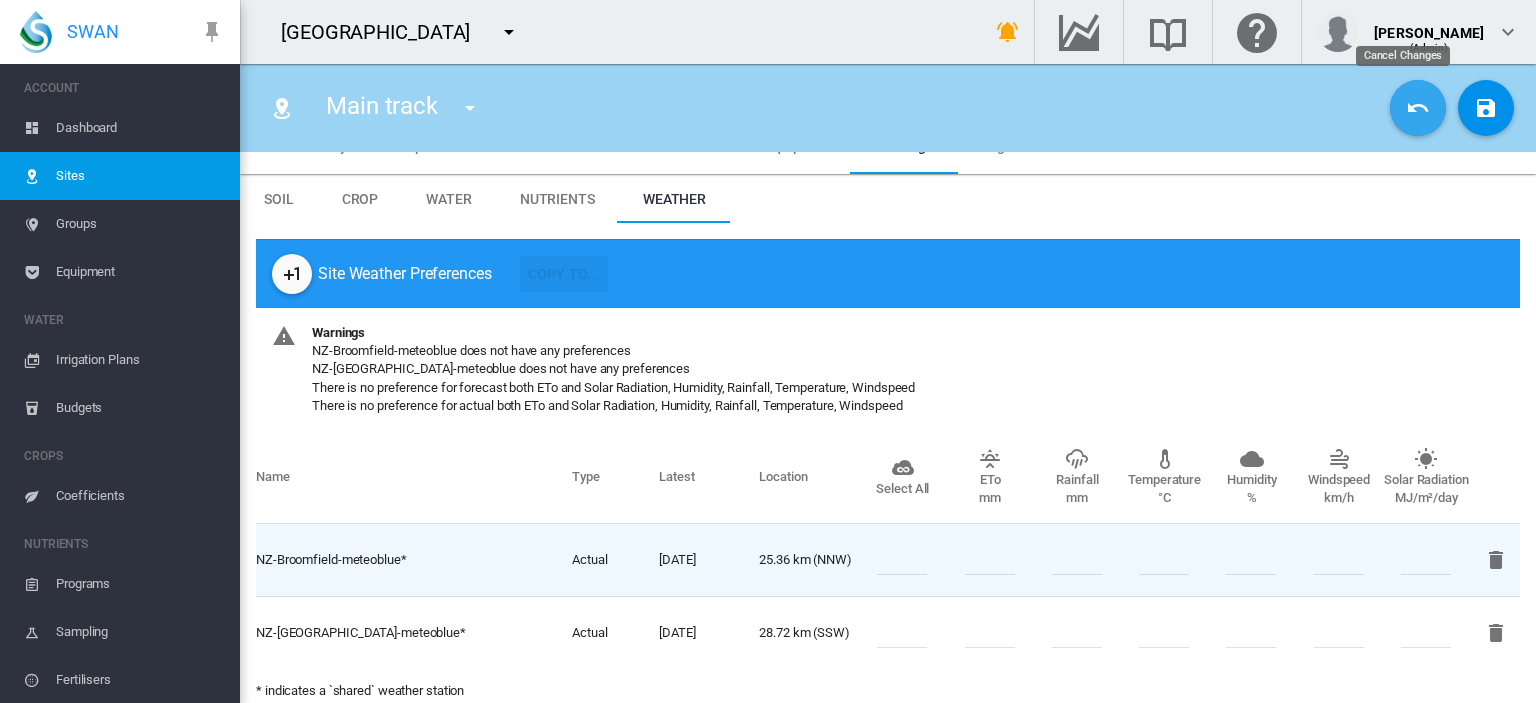click at bounding box center [1418, 108] 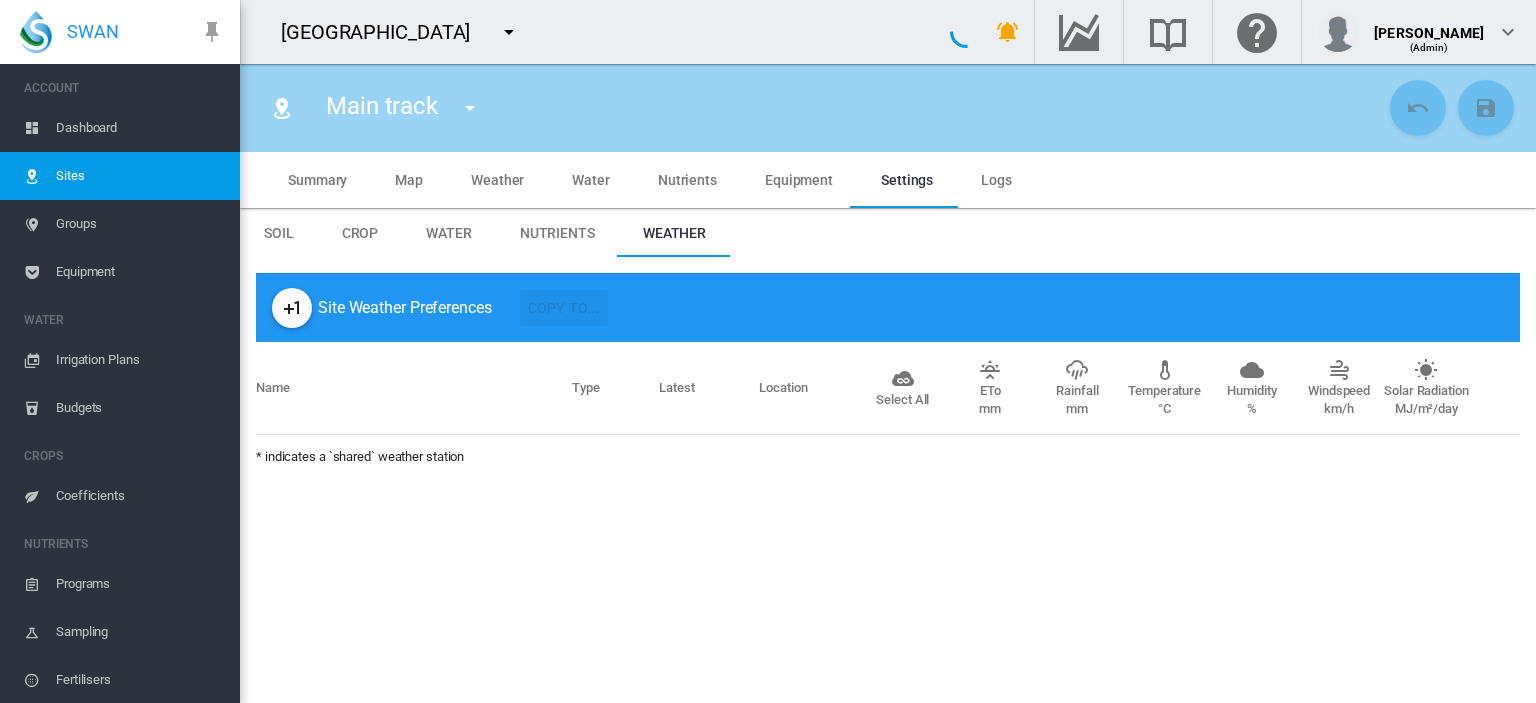scroll, scrollTop: 0, scrollLeft: 0, axis: both 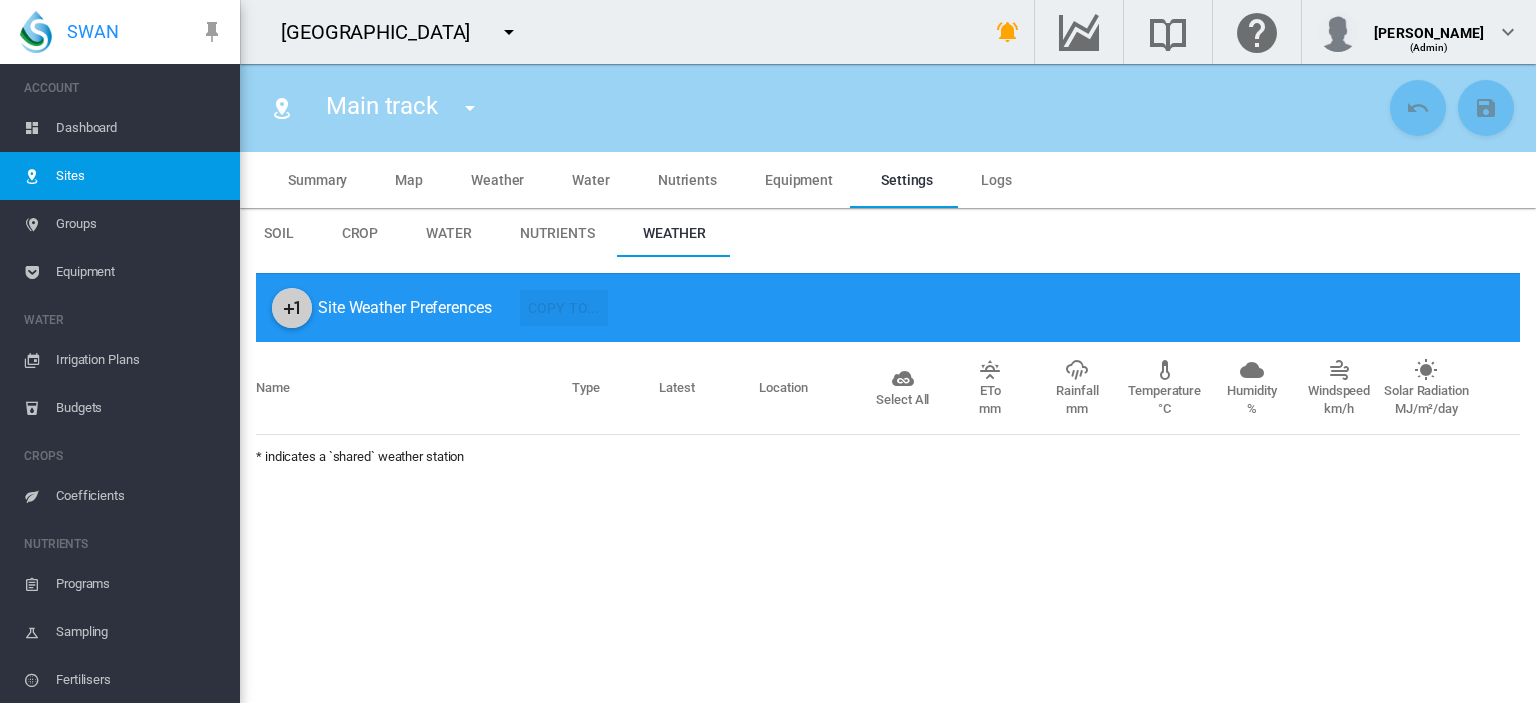 click at bounding box center [292, 308] 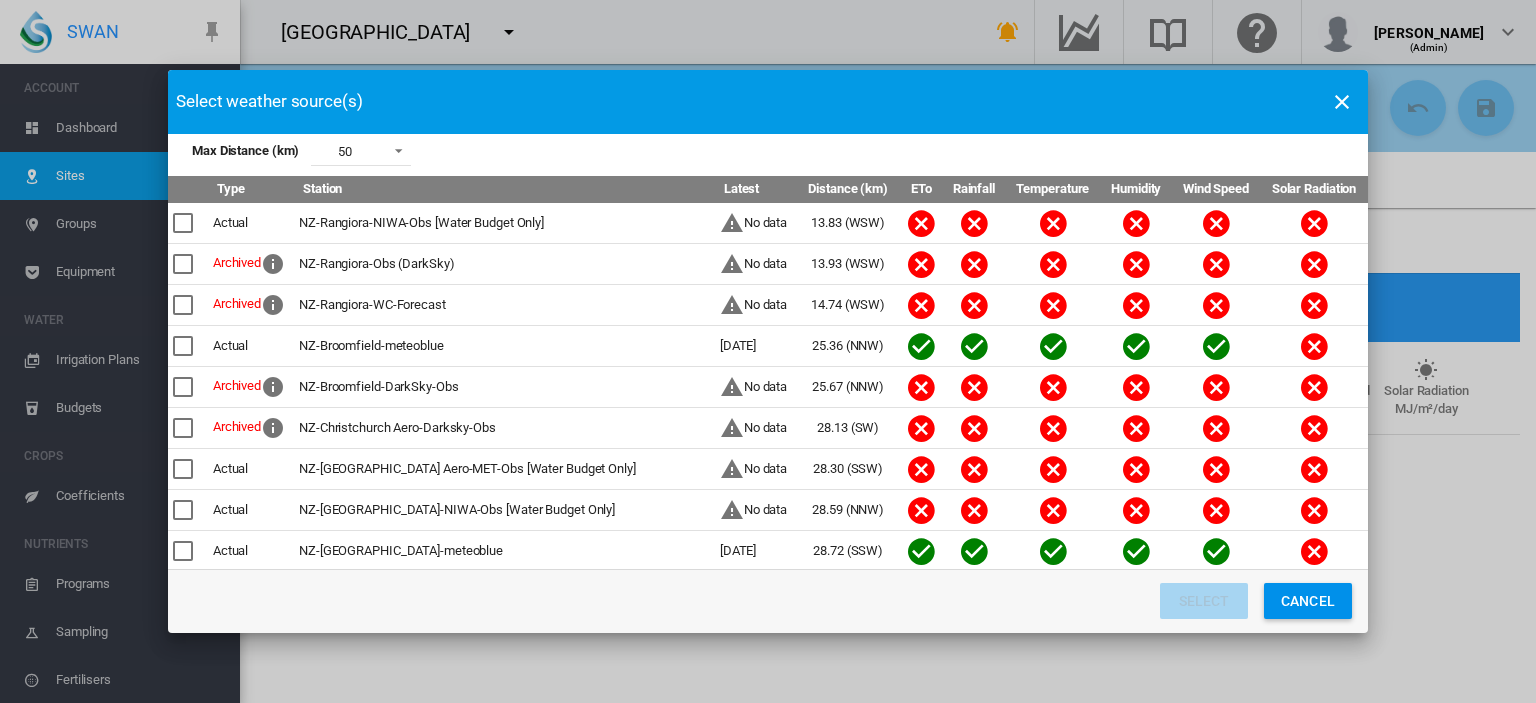scroll, scrollTop: 8, scrollLeft: 0, axis: vertical 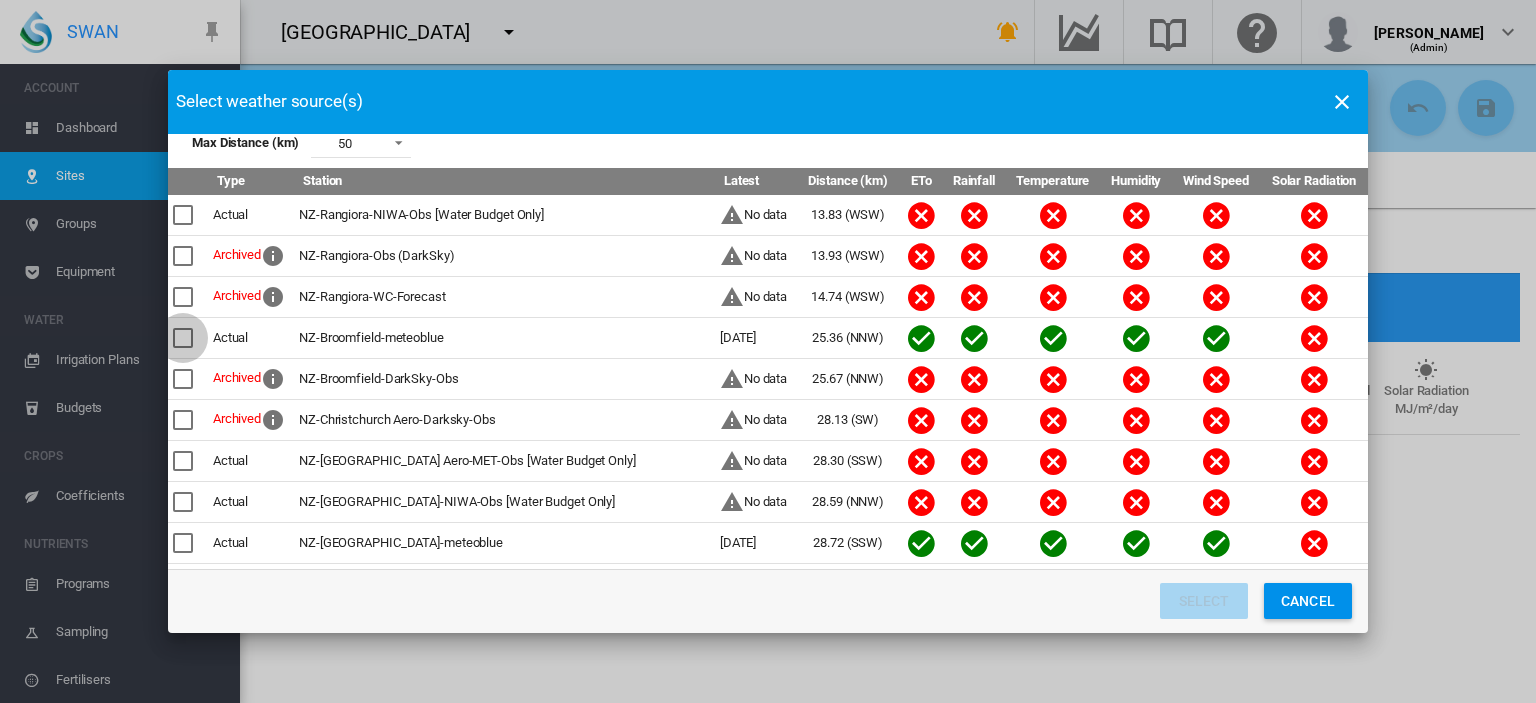 click at bounding box center [183, 338] 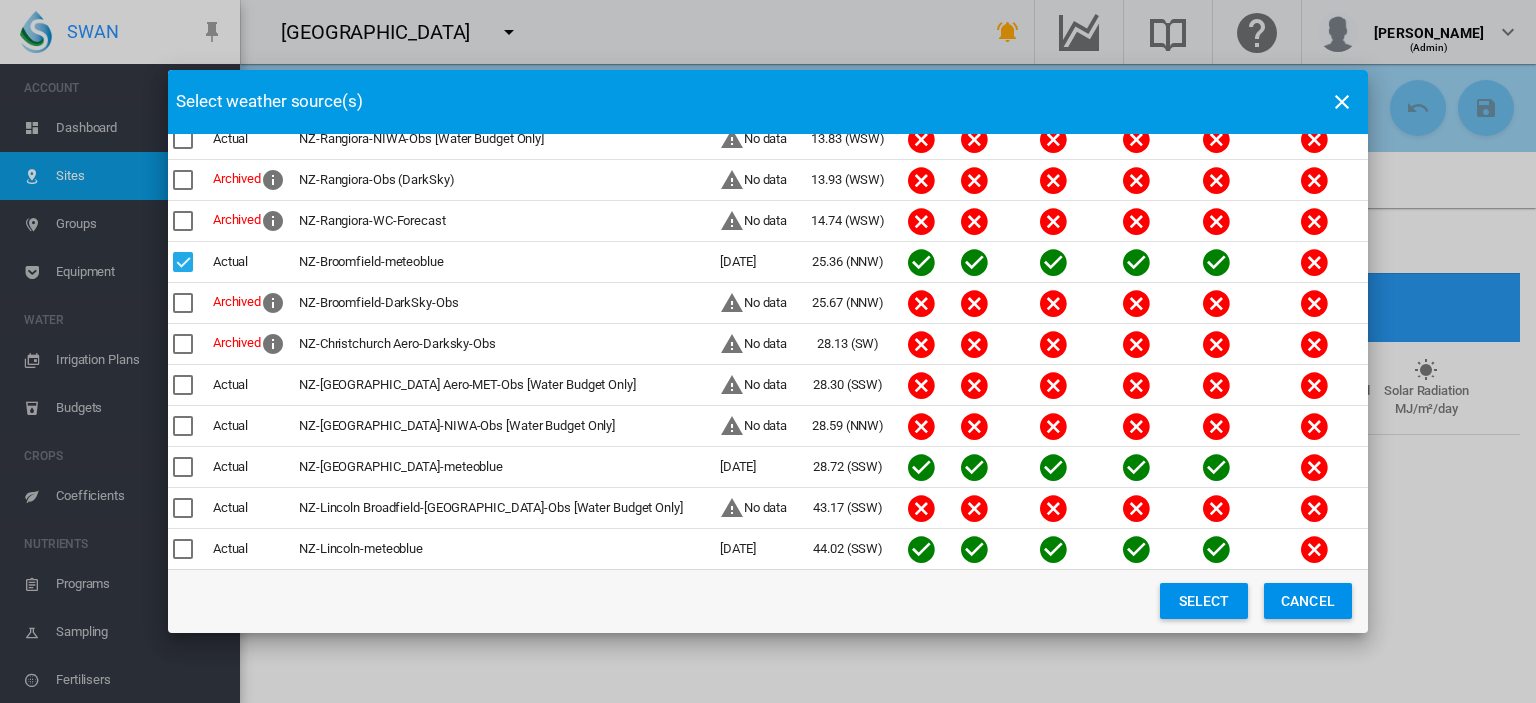 scroll, scrollTop: 120, scrollLeft: 0, axis: vertical 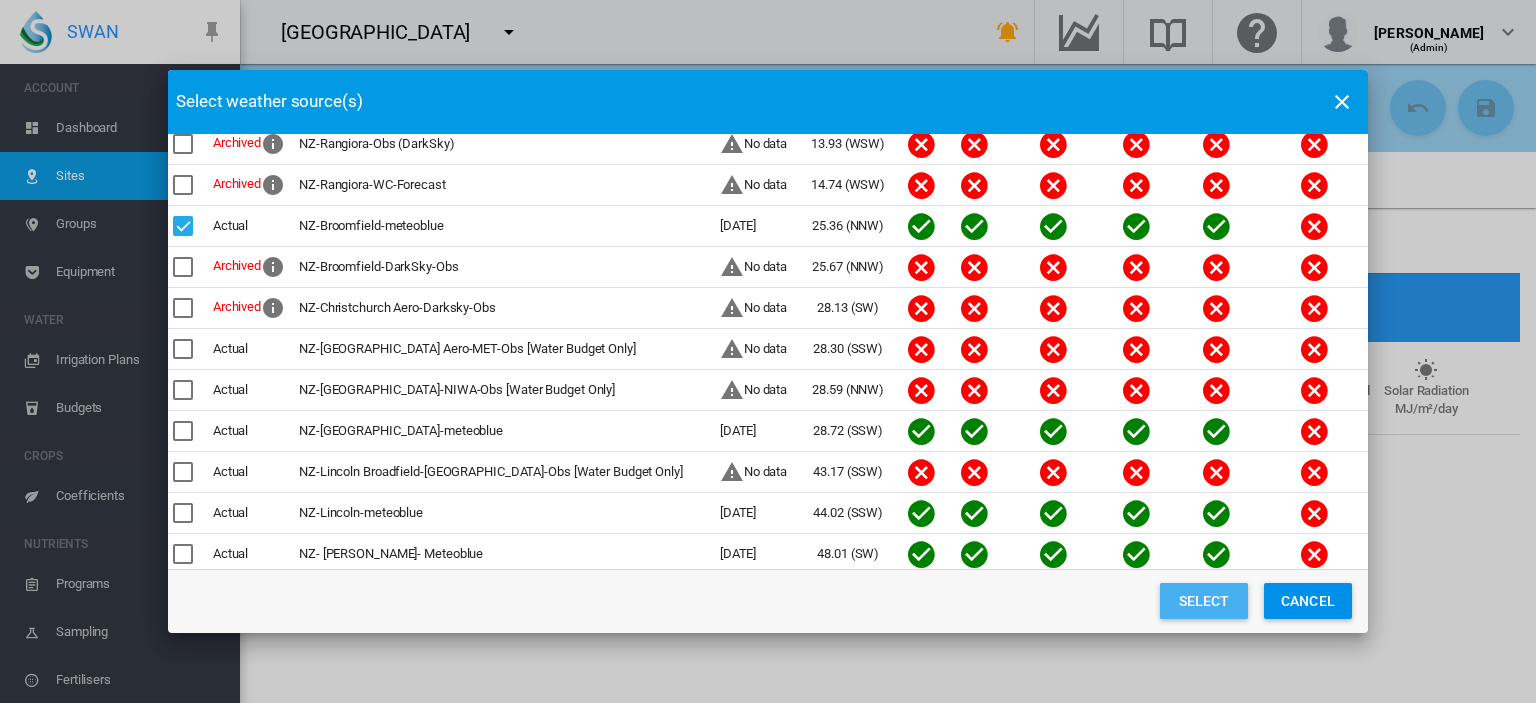 click on "Select" 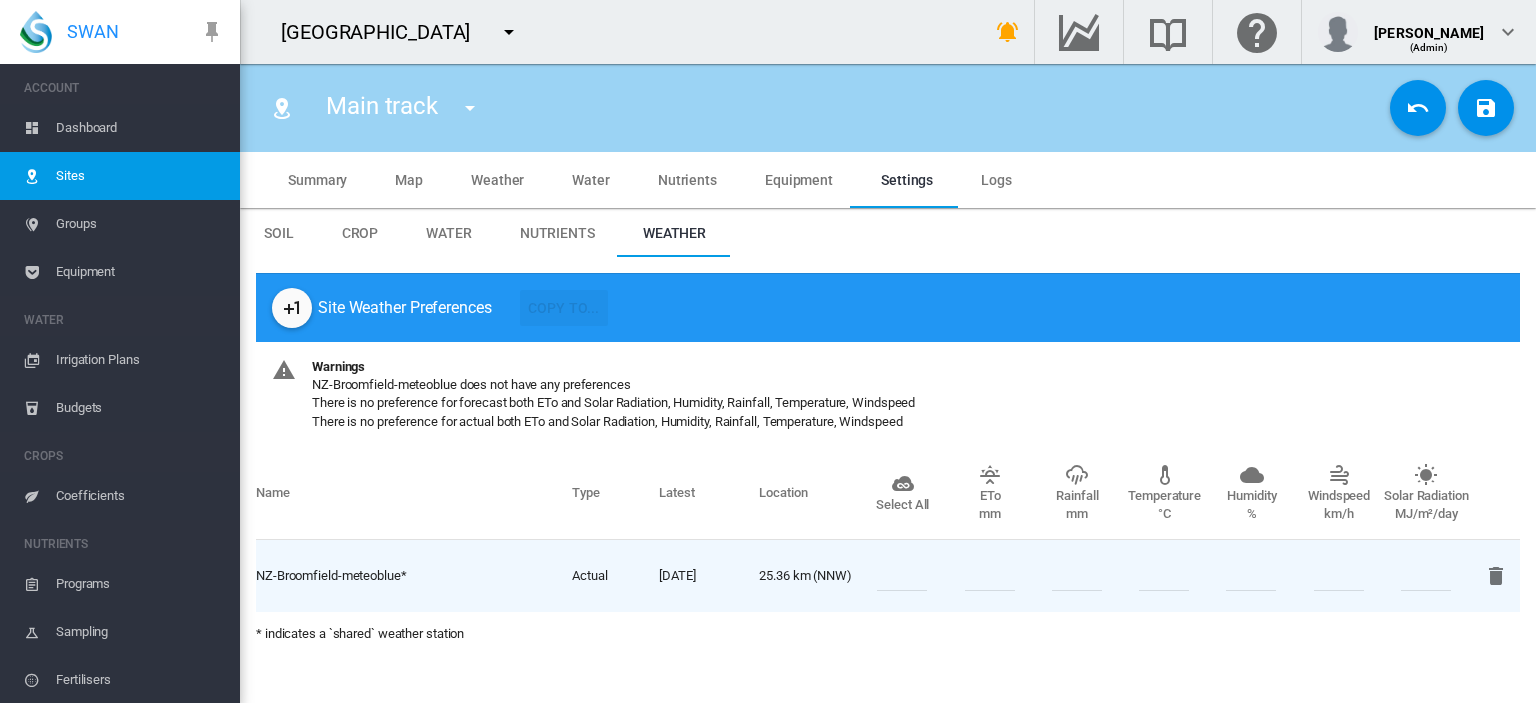scroll, scrollTop: 12, scrollLeft: 0, axis: vertical 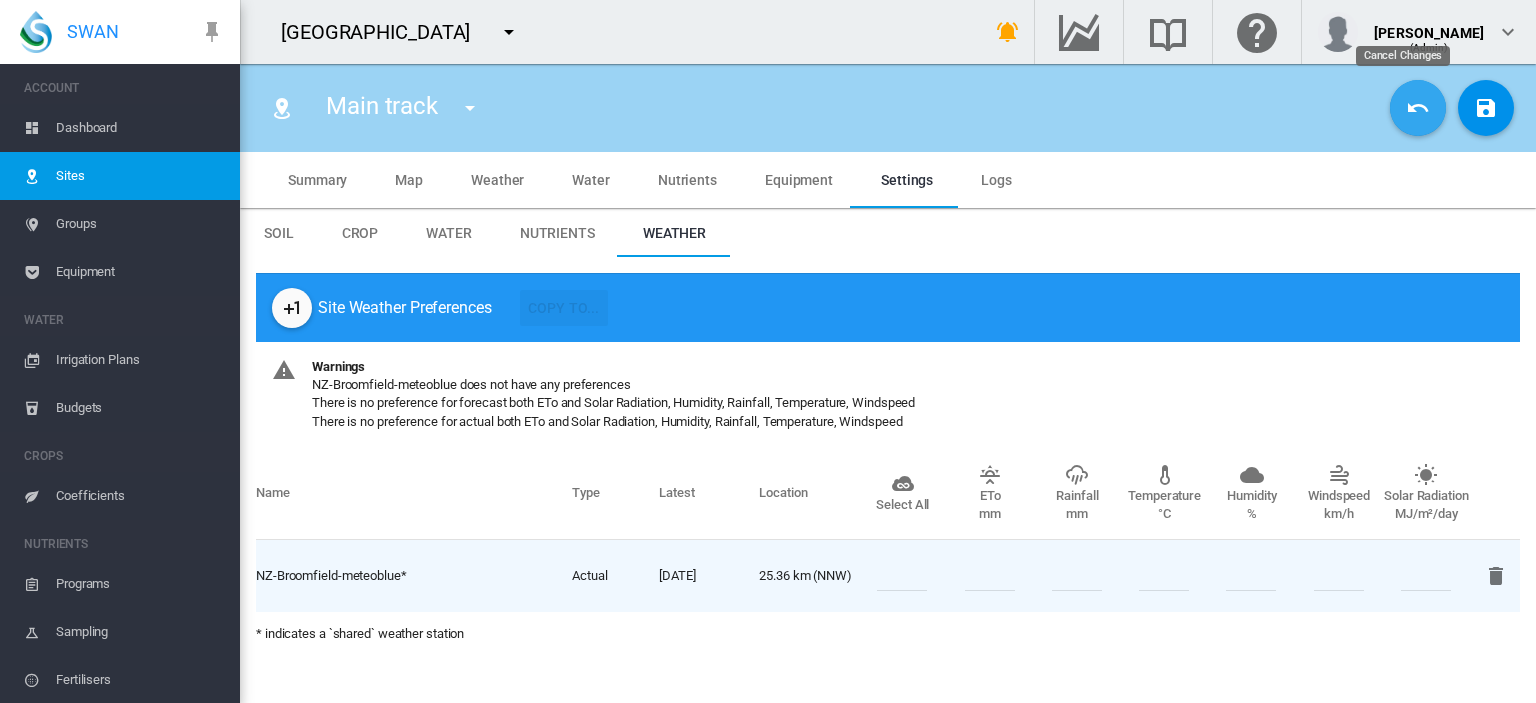 click at bounding box center (1418, 108) 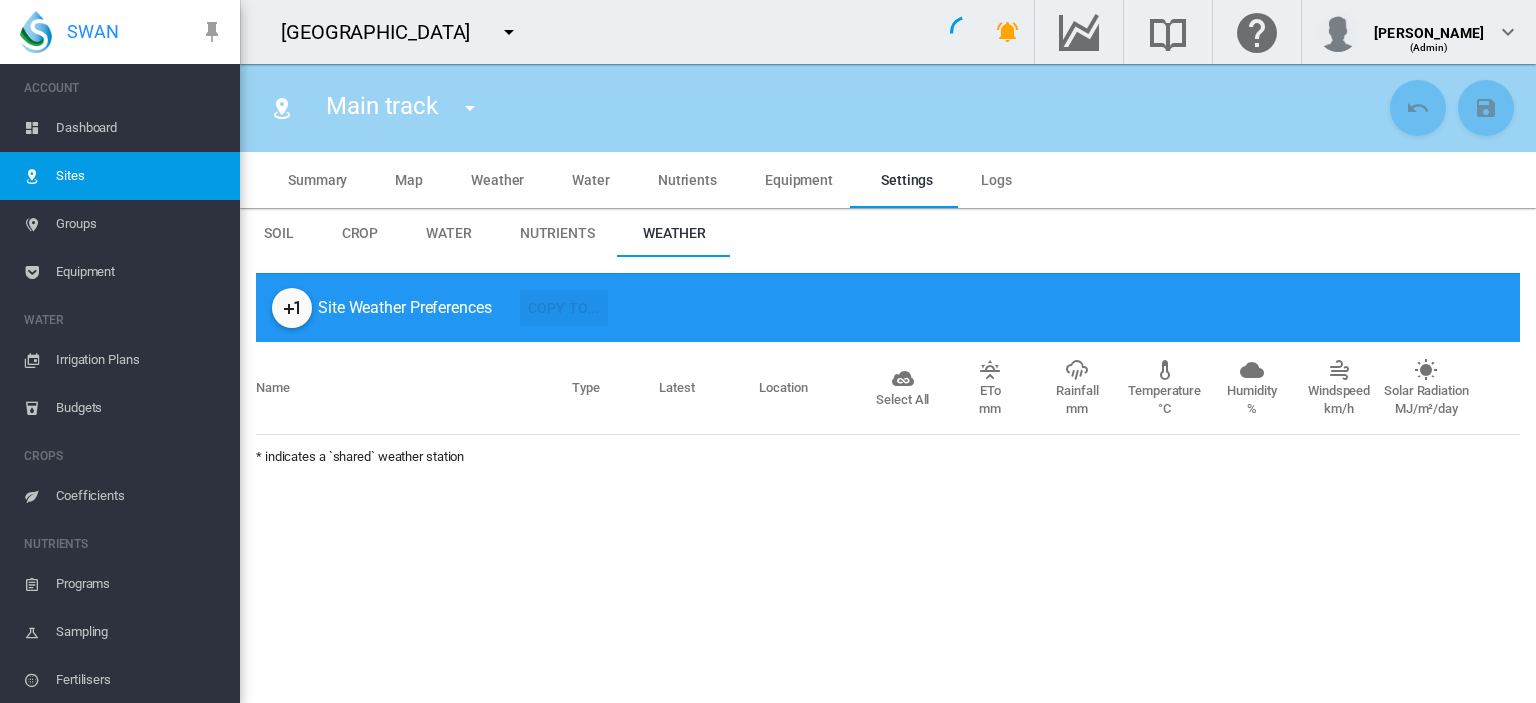 scroll, scrollTop: 0, scrollLeft: 0, axis: both 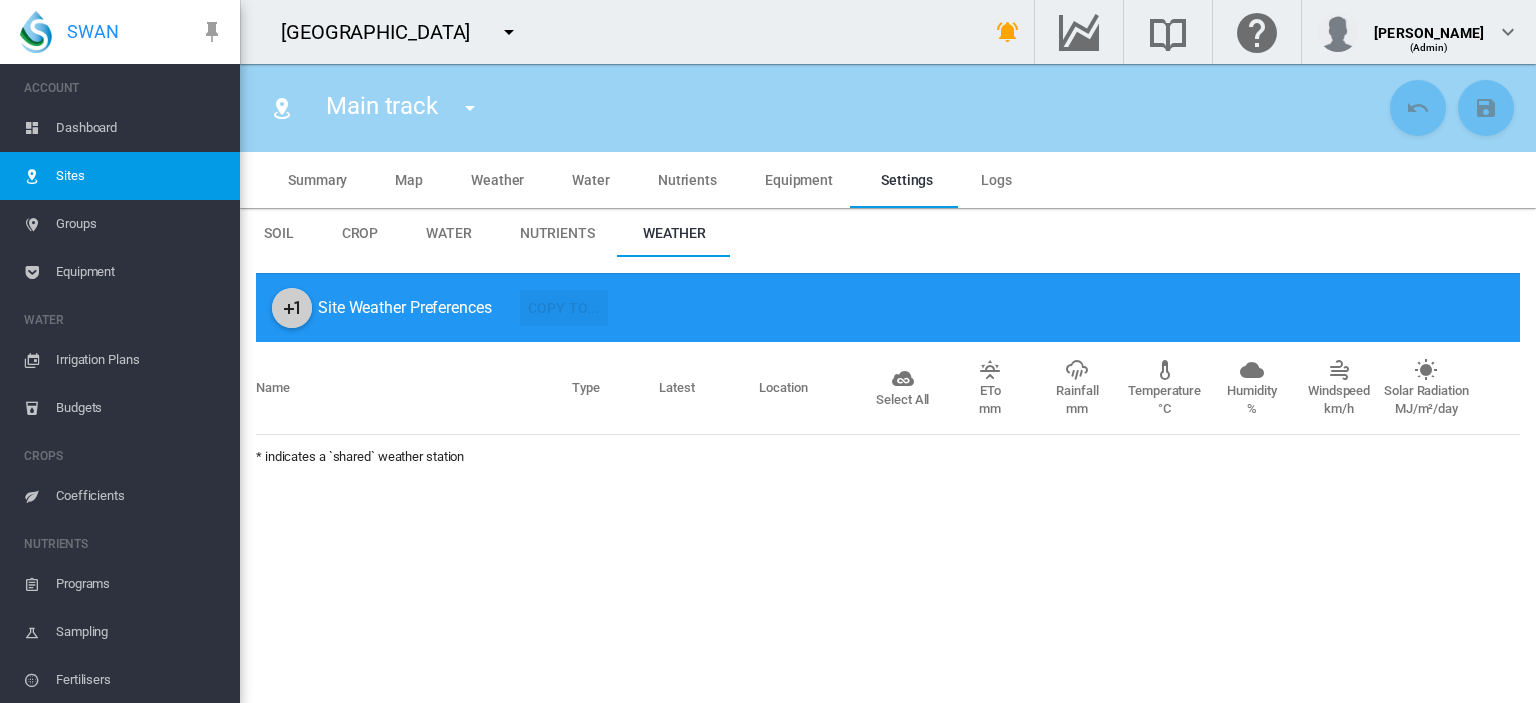 click at bounding box center [292, 308] 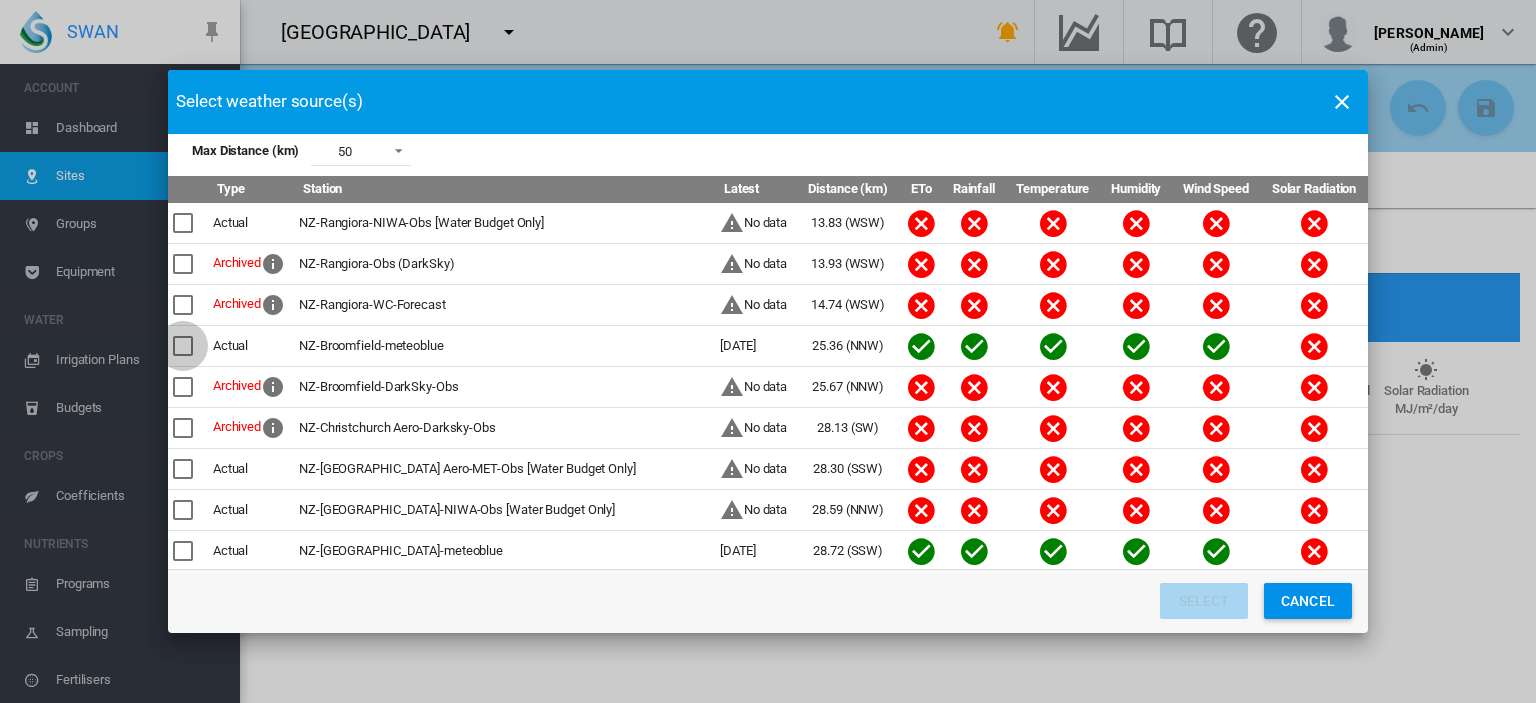 click at bounding box center (183, 346) 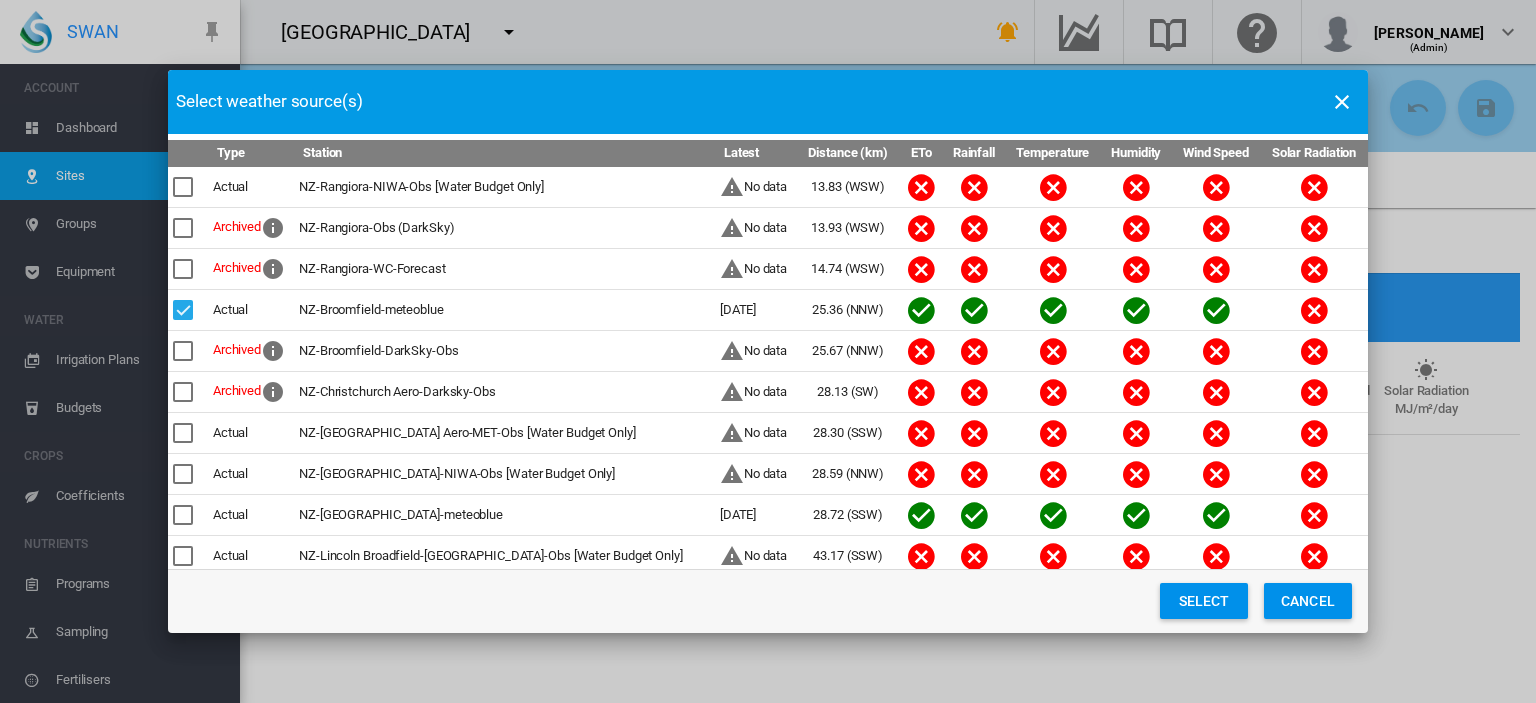 scroll, scrollTop: 38, scrollLeft: 0, axis: vertical 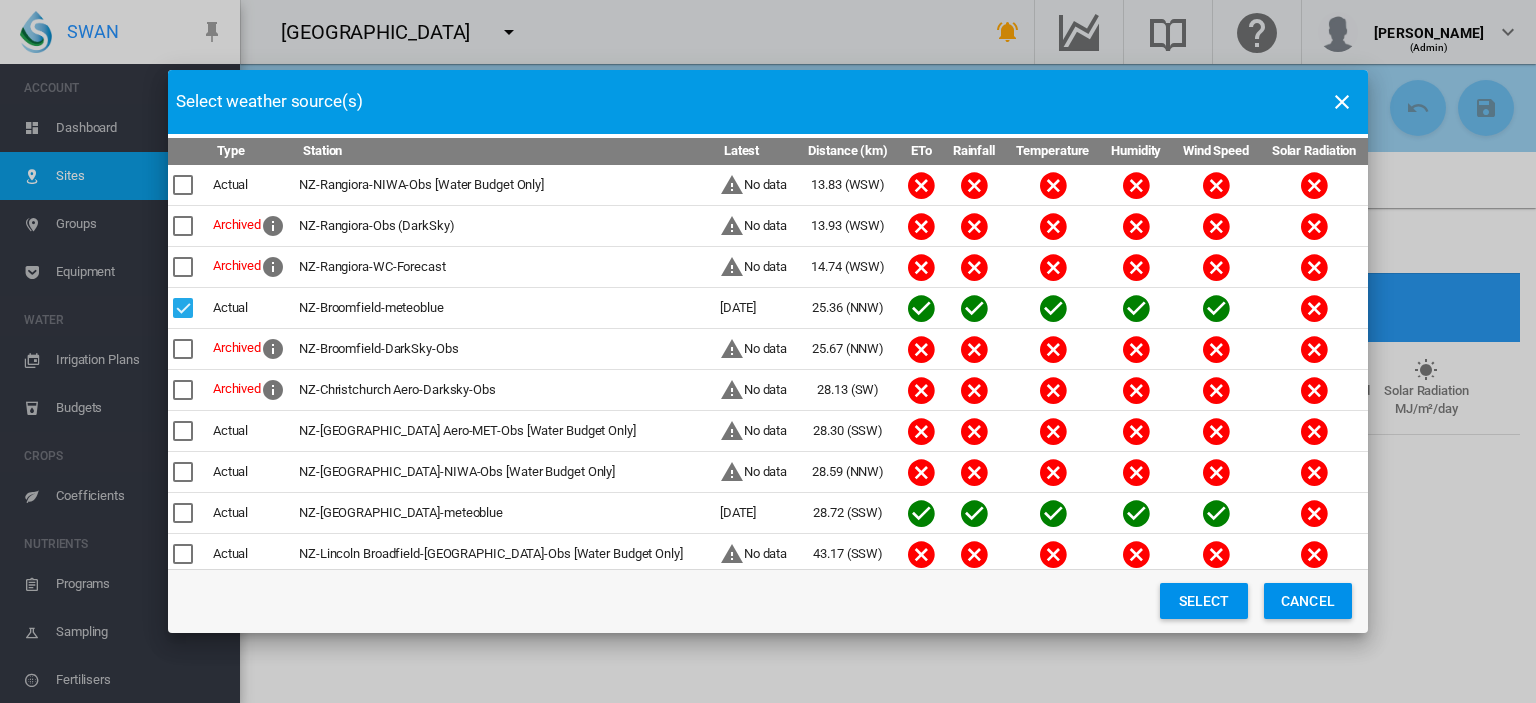 click at bounding box center [183, 308] 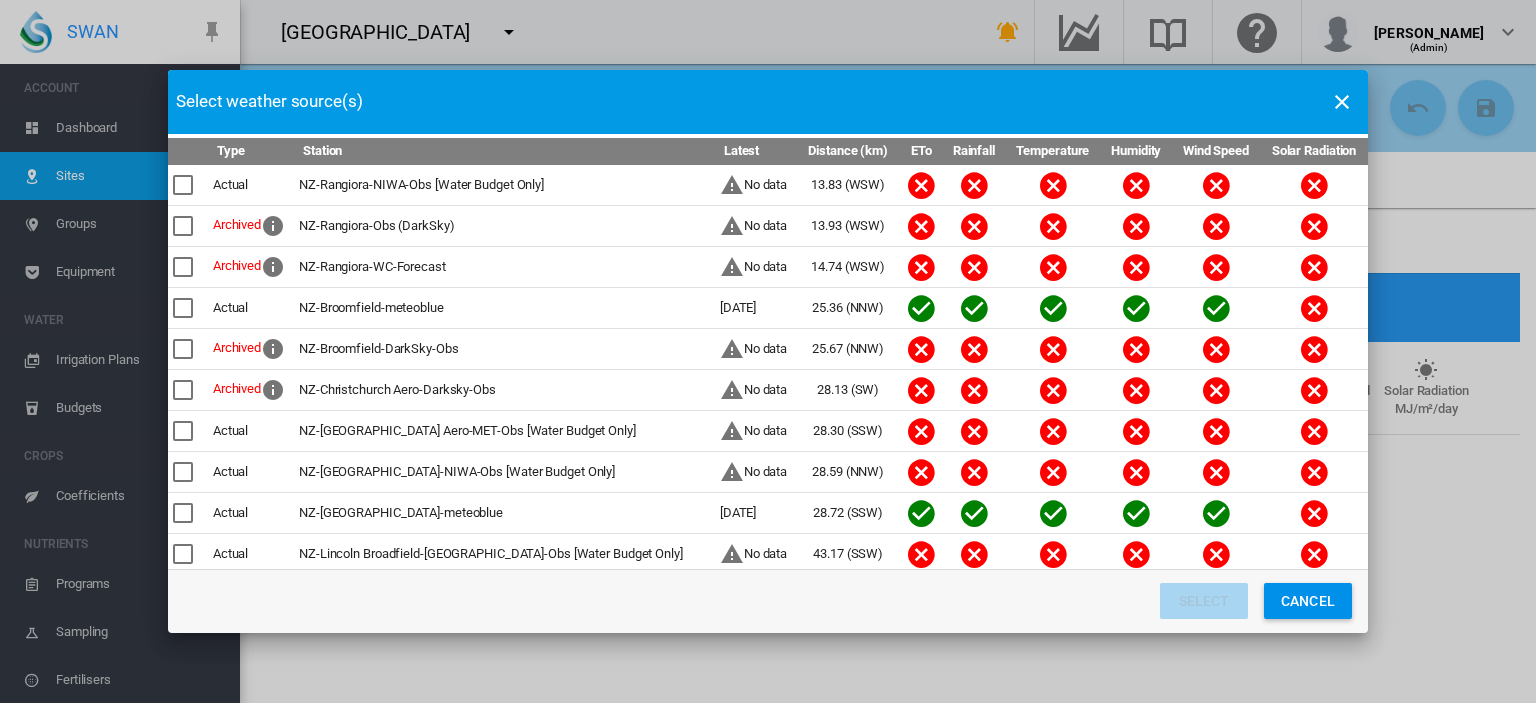 scroll, scrollTop: 0, scrollLeft: 0, axis: both 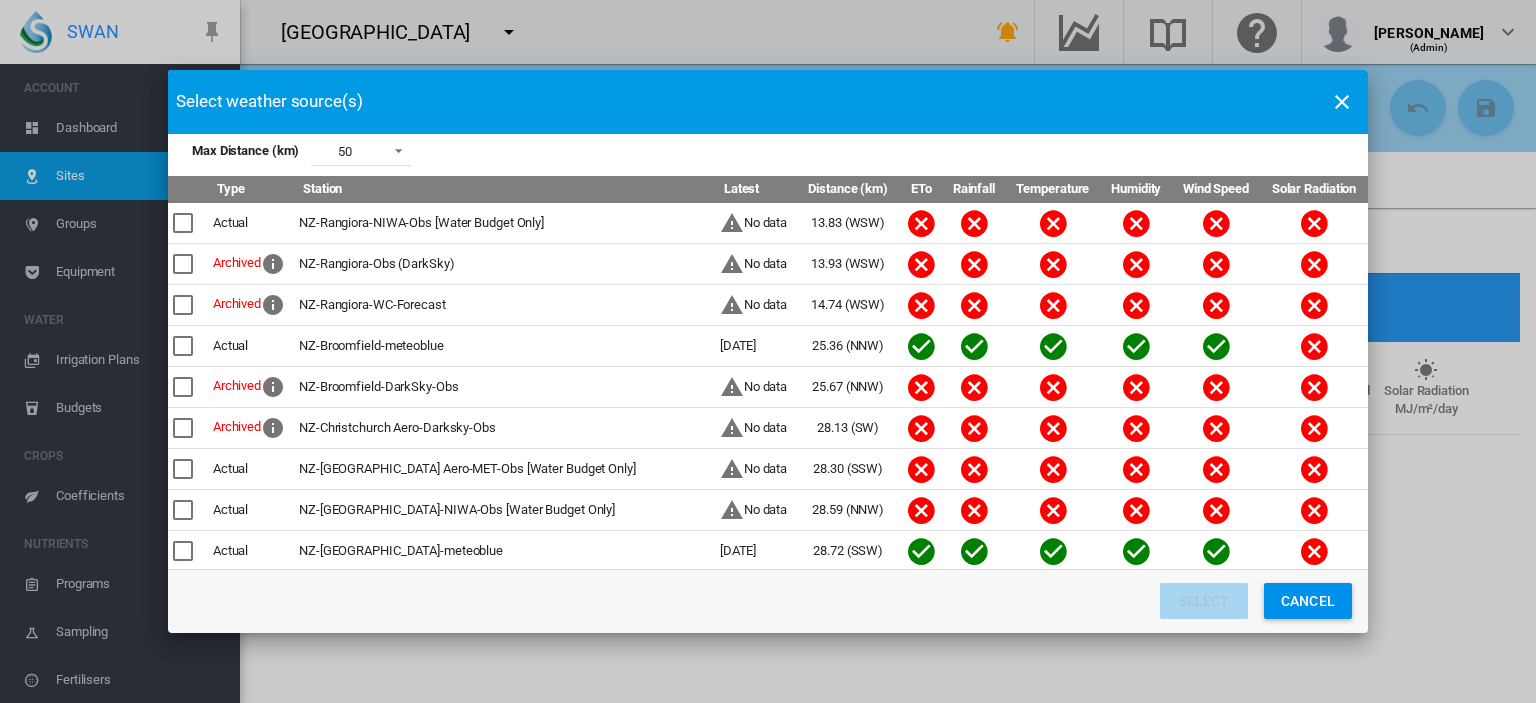 click at bounding box center [393, 149] 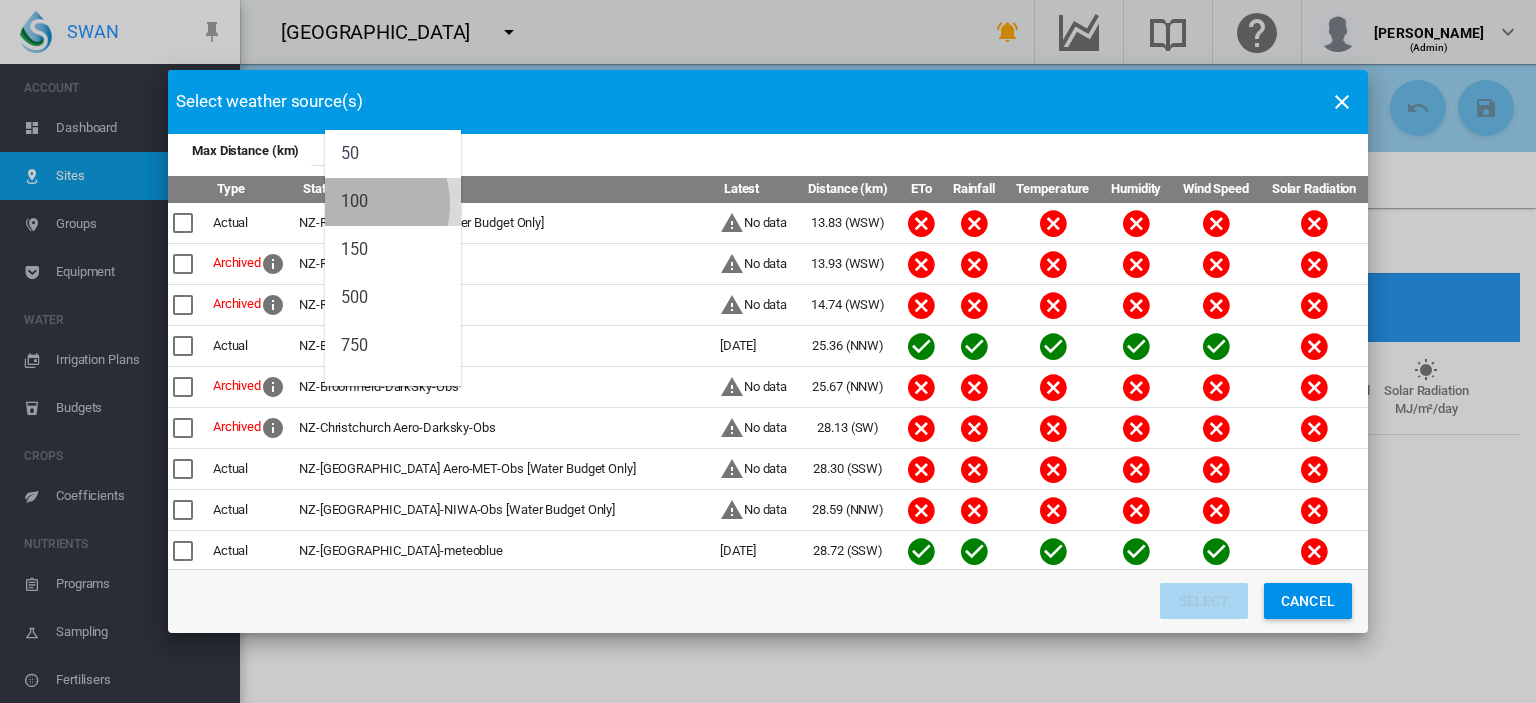 click on "100" at bounding box center [354, 202] 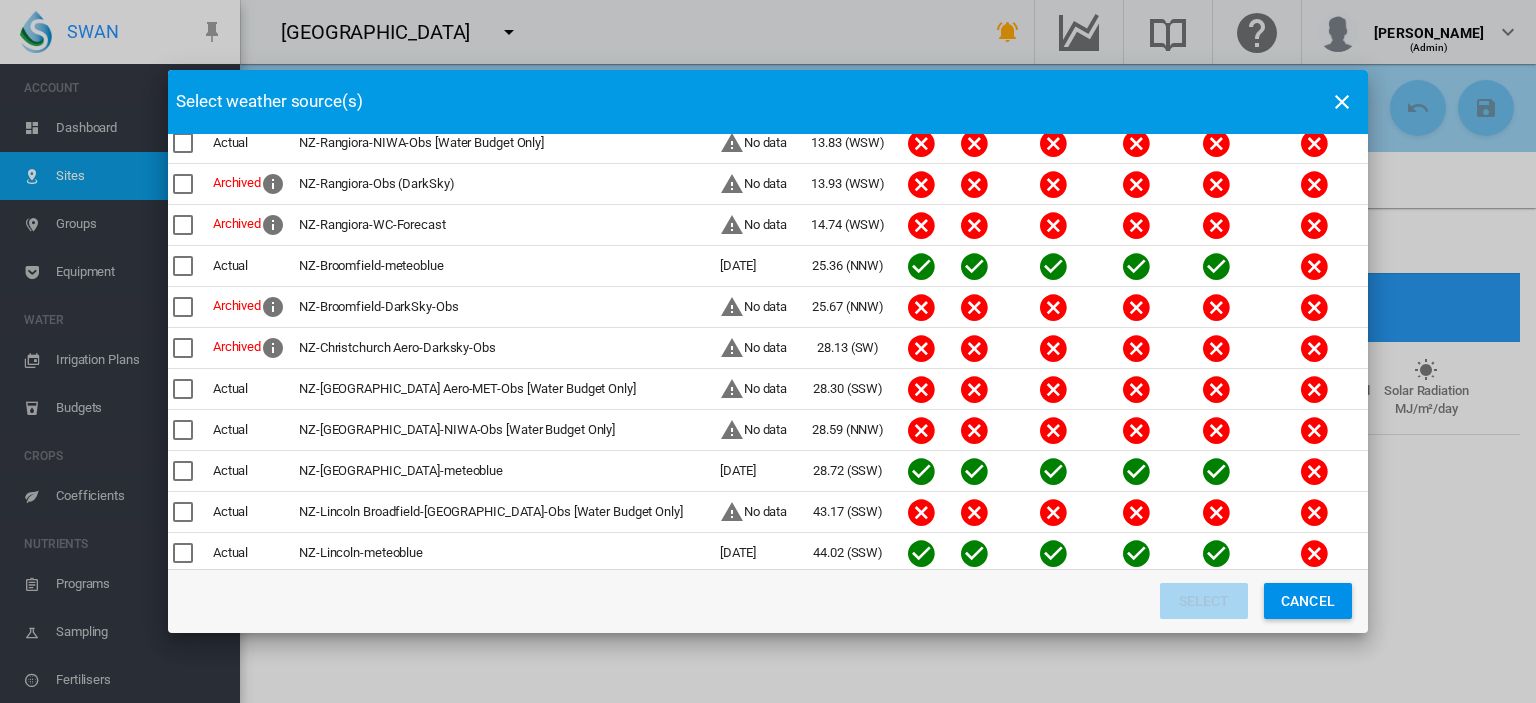 scroll, scrollTop: 0, scrollLeft: 0, axis: both 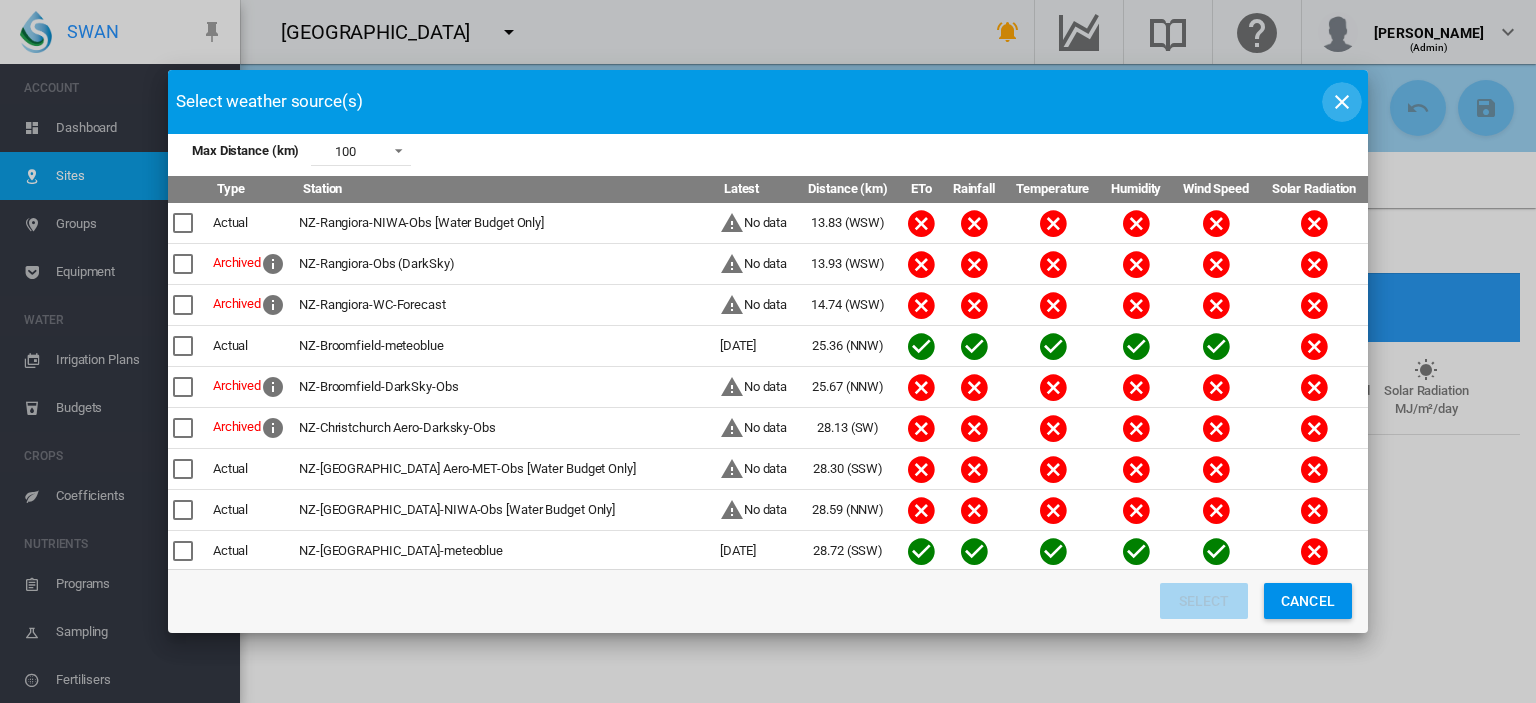 click at bounding box center [1342, 102] 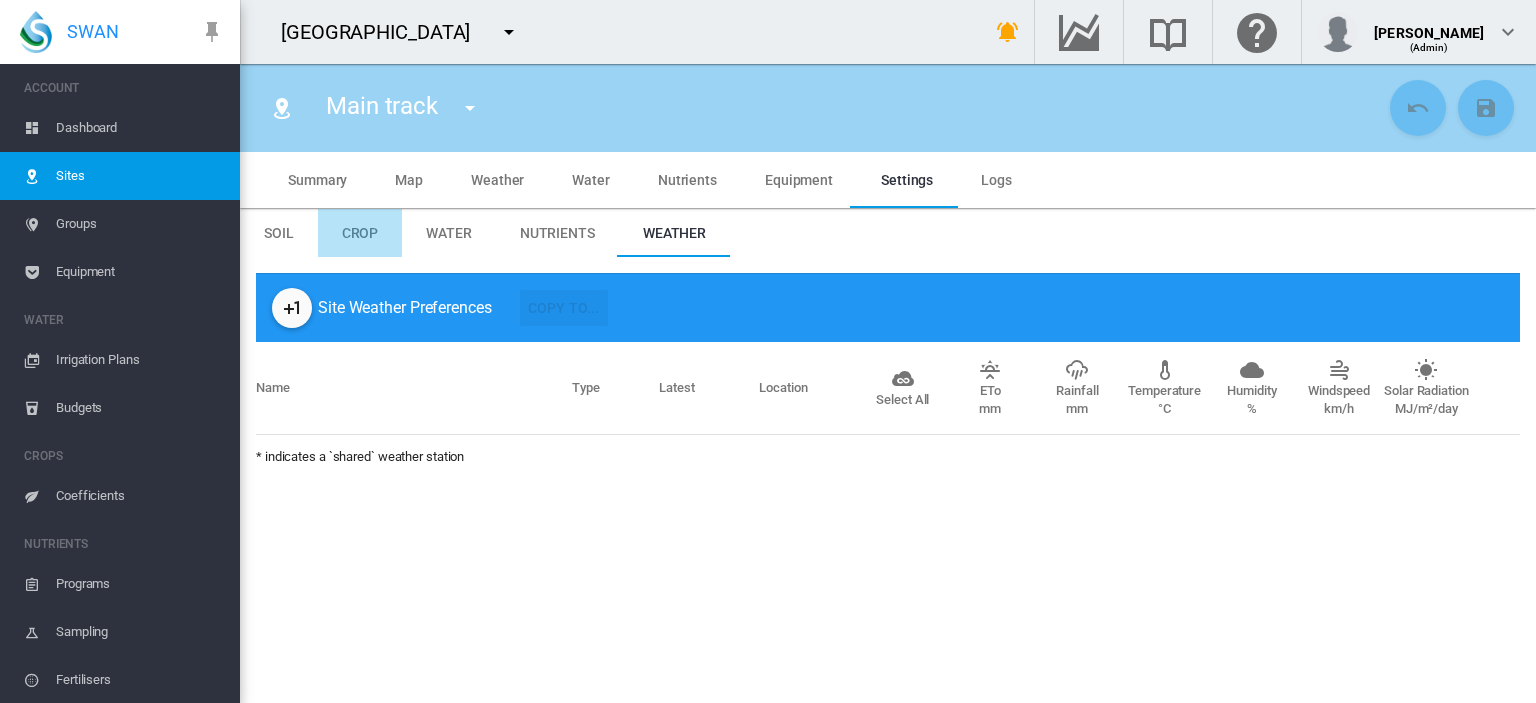 click on "Crop" at bounding box center (360, 233) 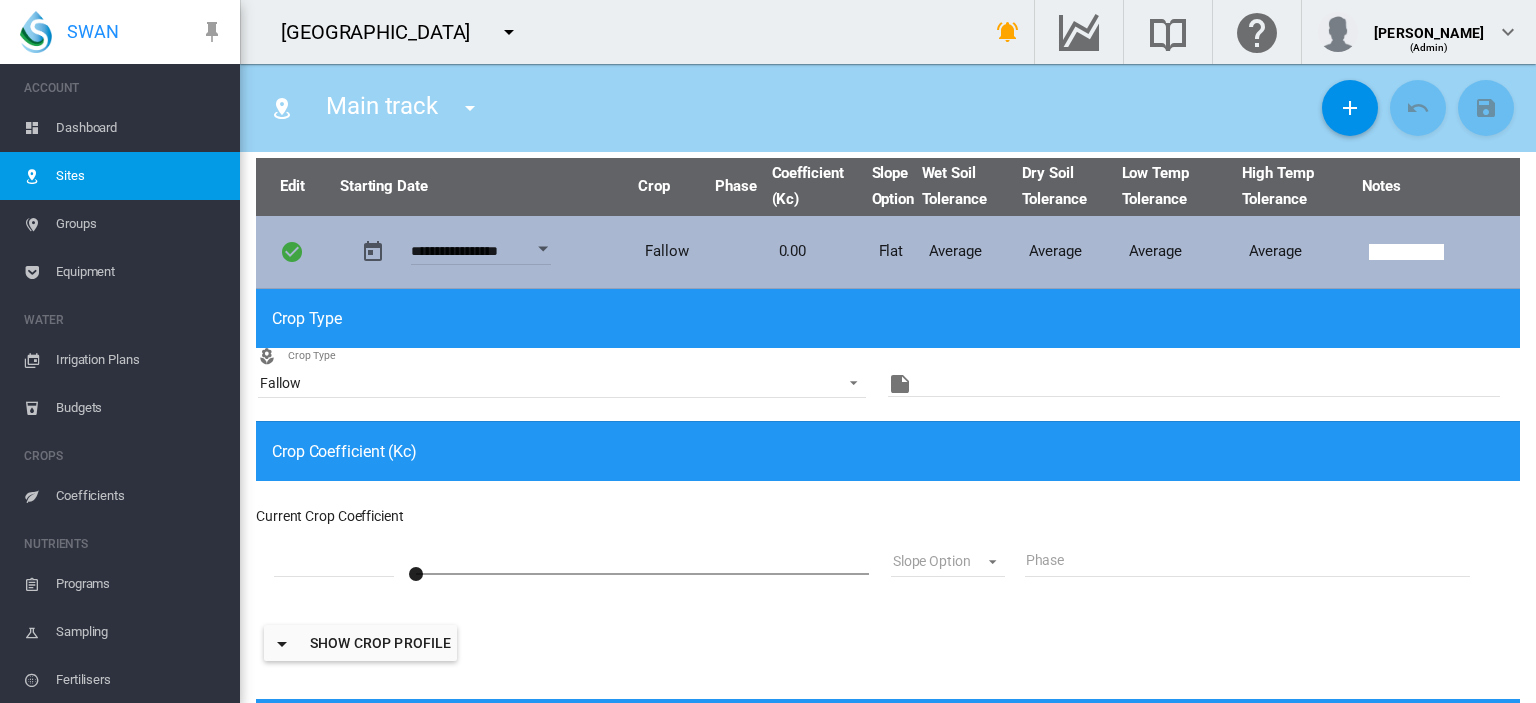scroll, scrollTop: 188, scrollLeft: 0, axis: vertical 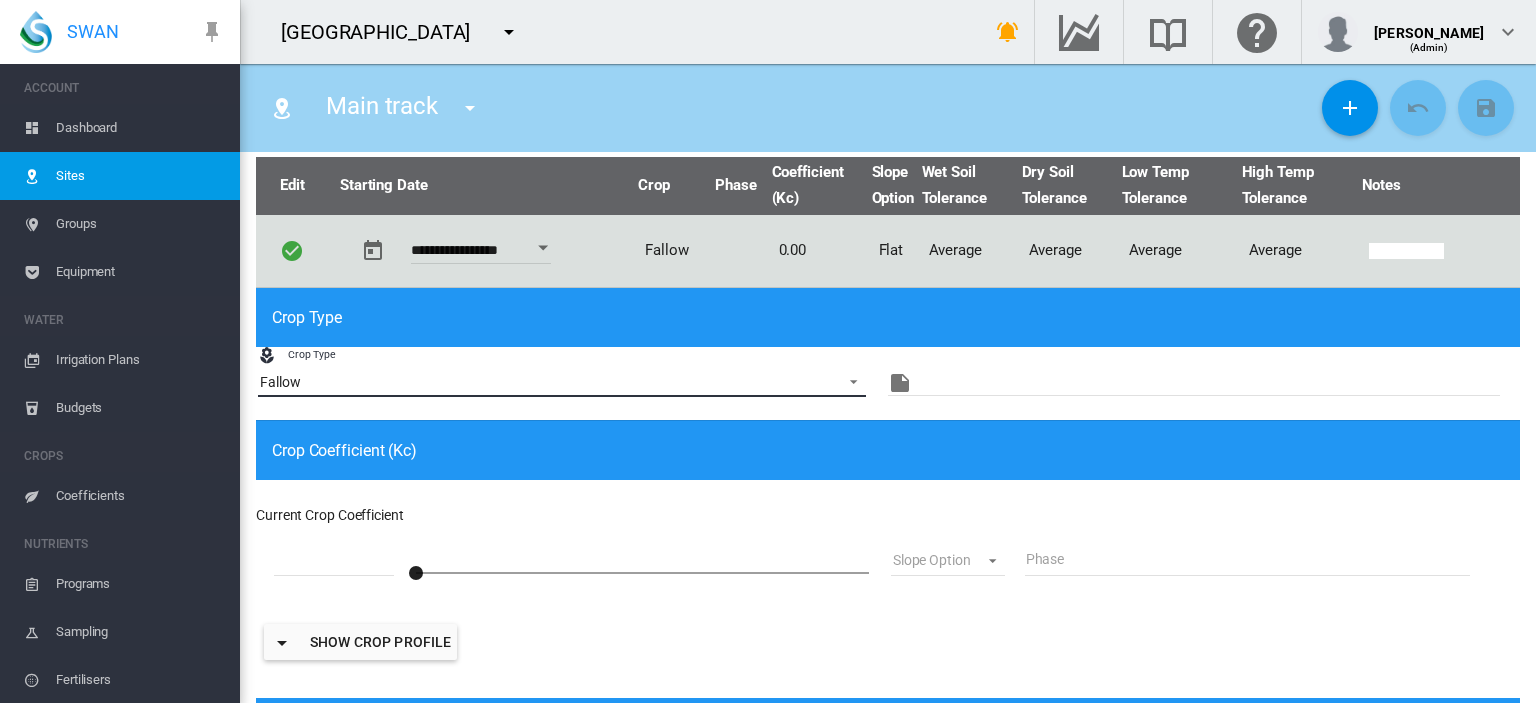 click at bounding box center [848, 380] 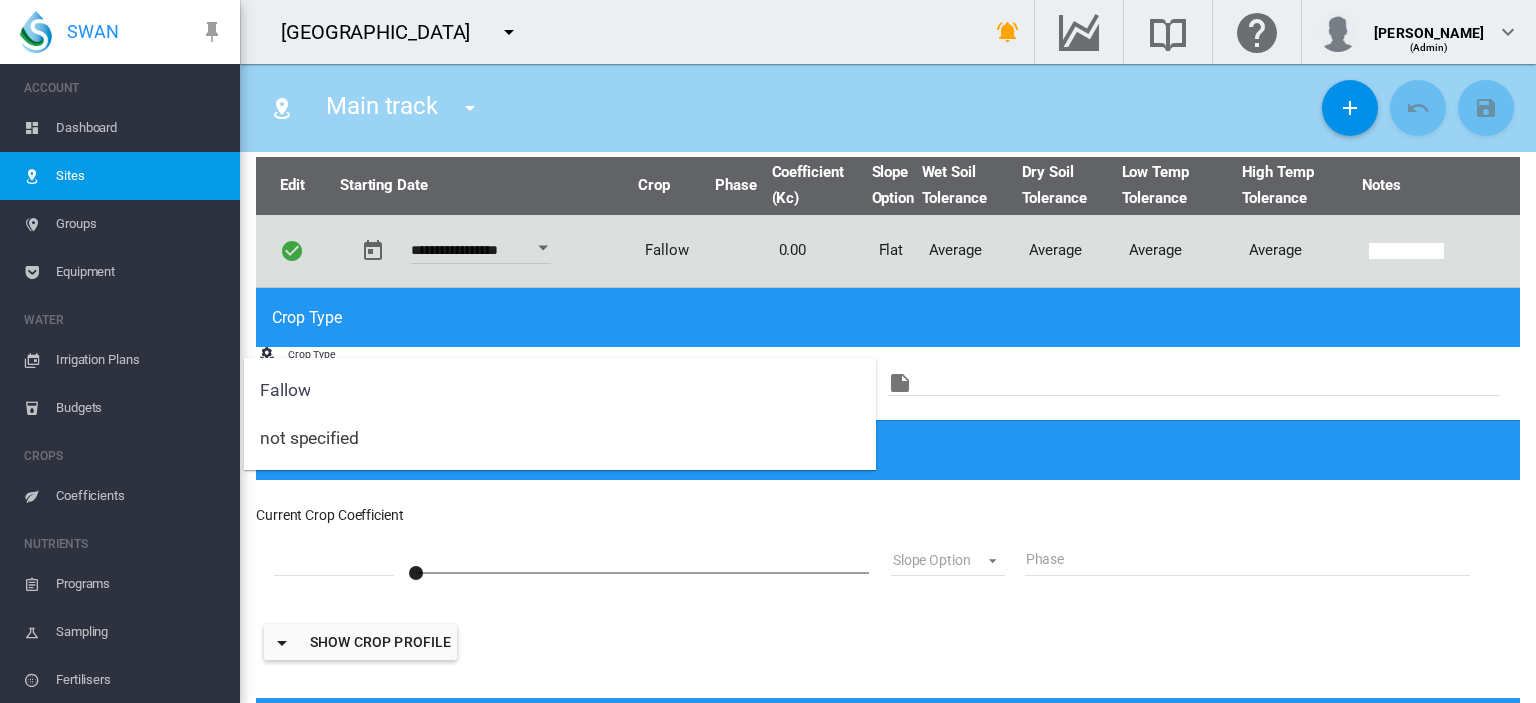 click at bounding box center [768, 351] 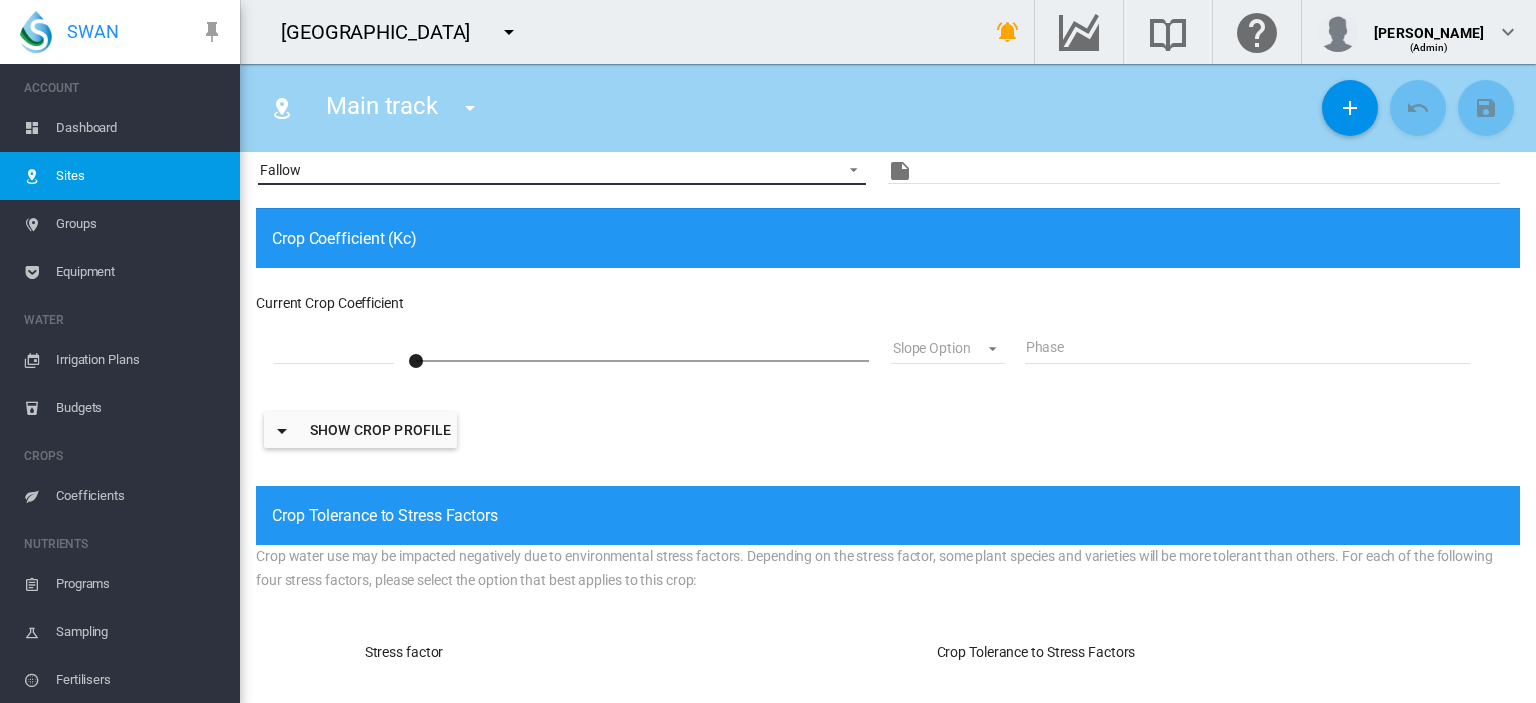 scroll, scrollTop: 398, scrollLeft: 0, axis: vertical 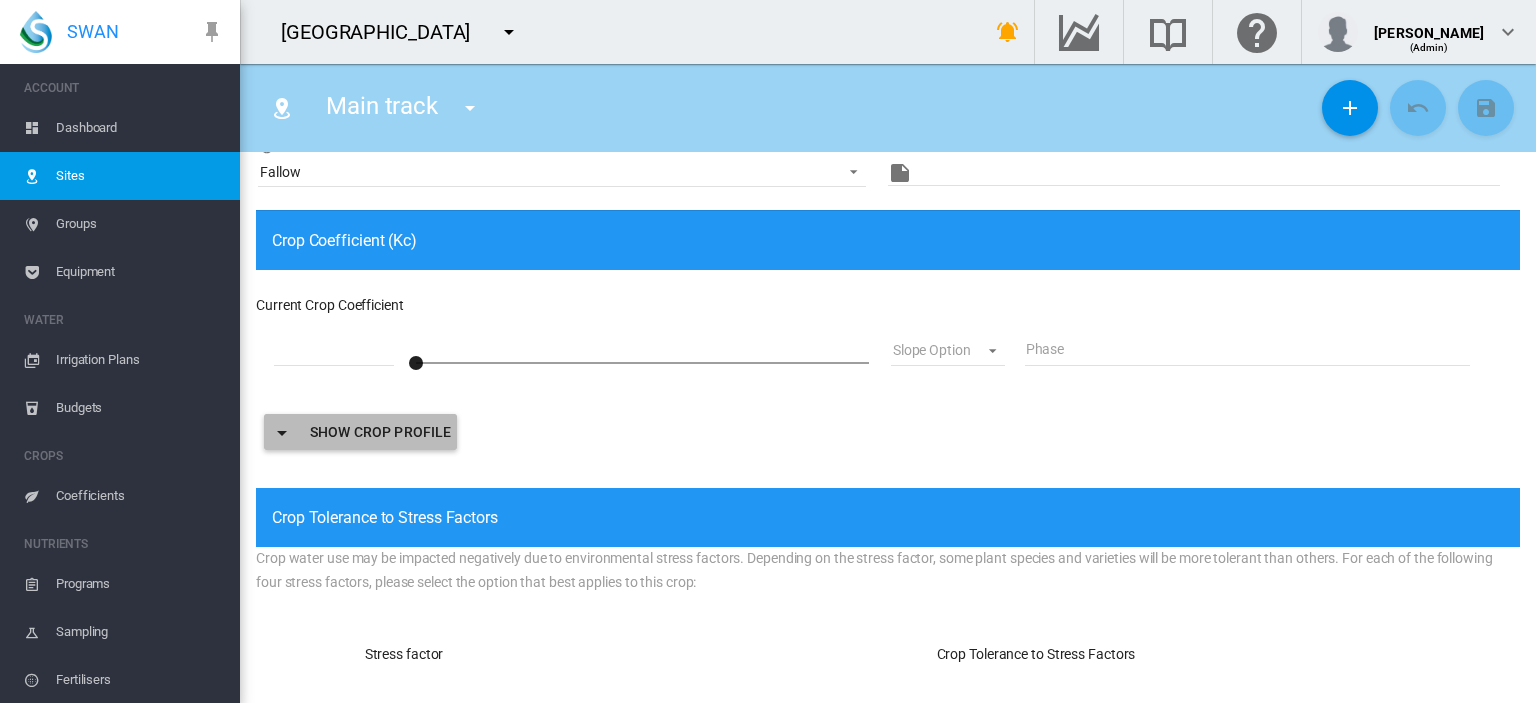 click on "Show crop profile" at bounding box center [360, 432] 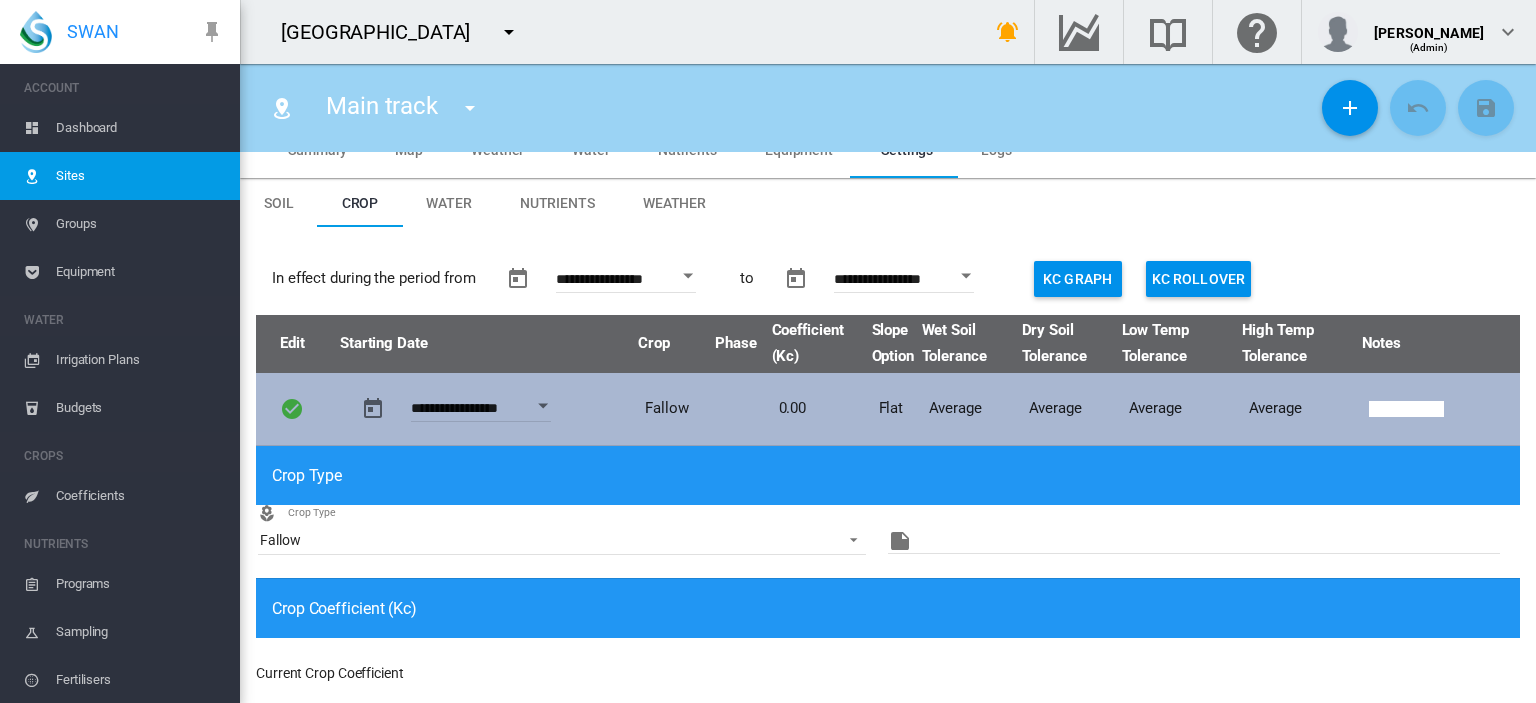 scroll, scrollTop: 31, scrollLeft: 0, axis: vertical 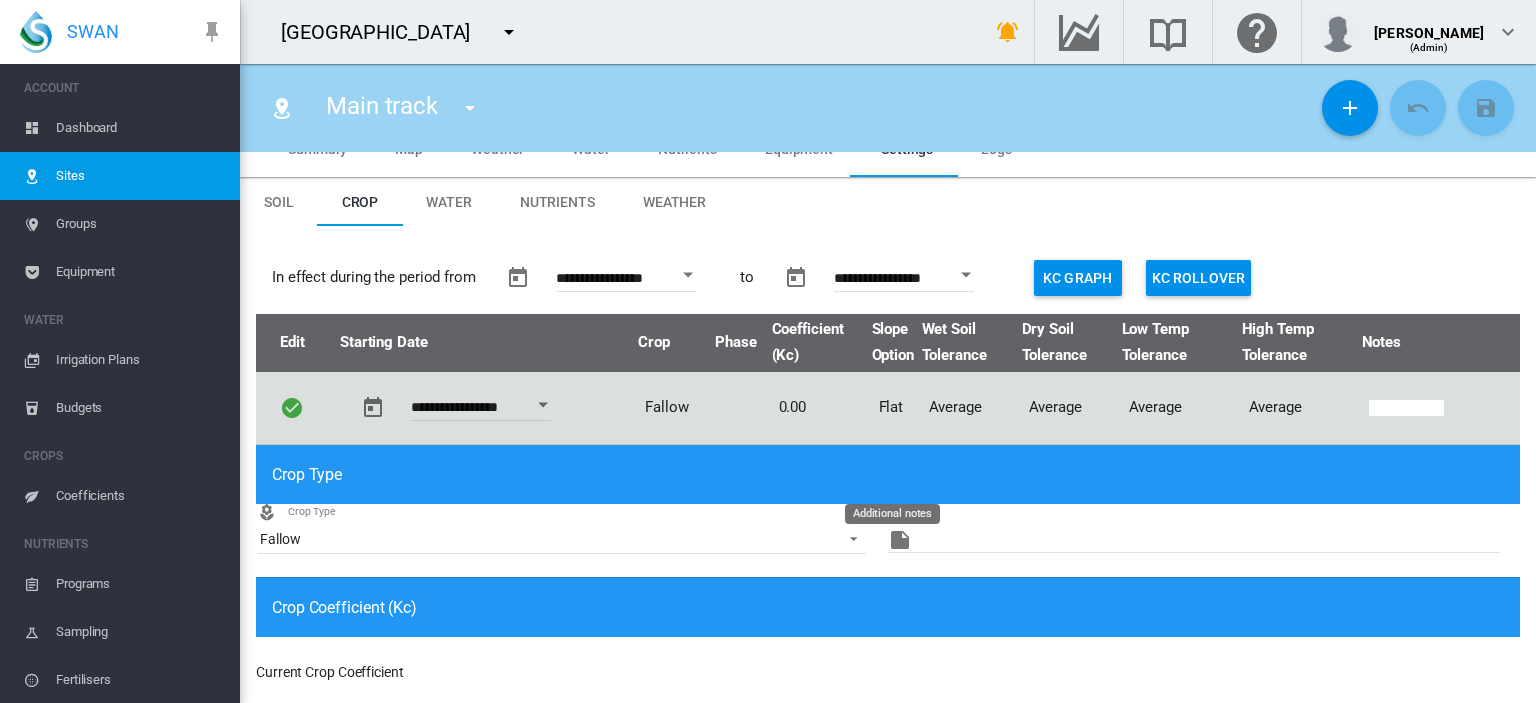click at bounding box center [900, 540] 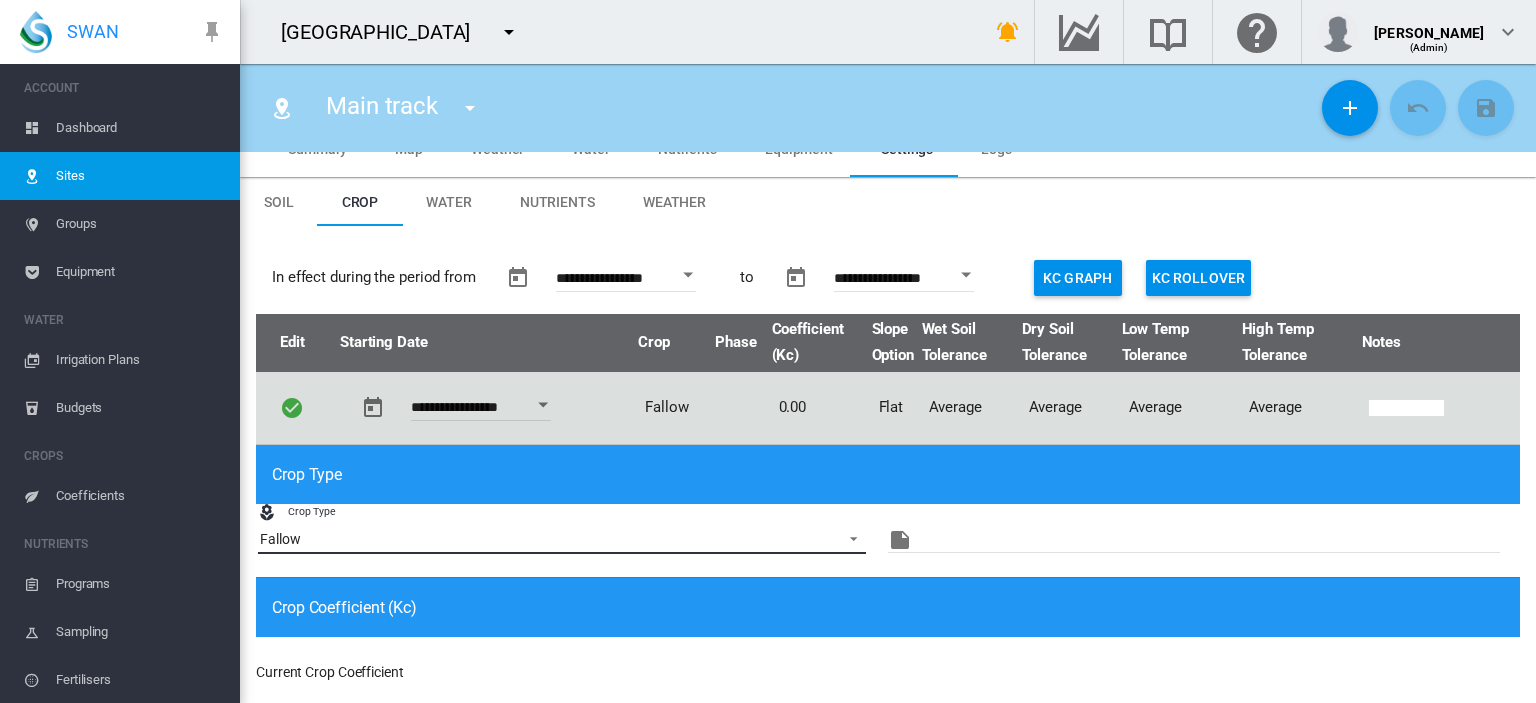 click at bounding box center [848, 537] 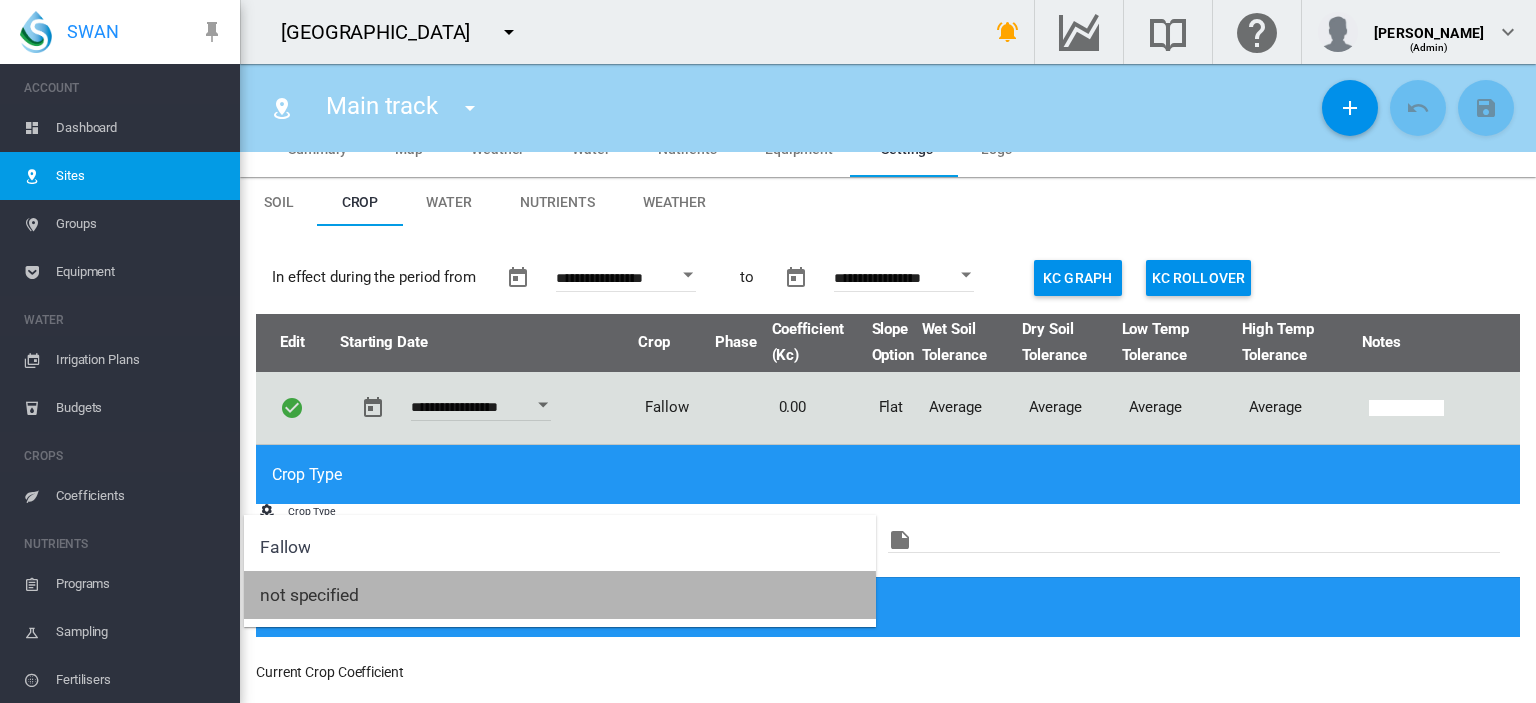 click on "not specified" at bounding box center (309, 595) 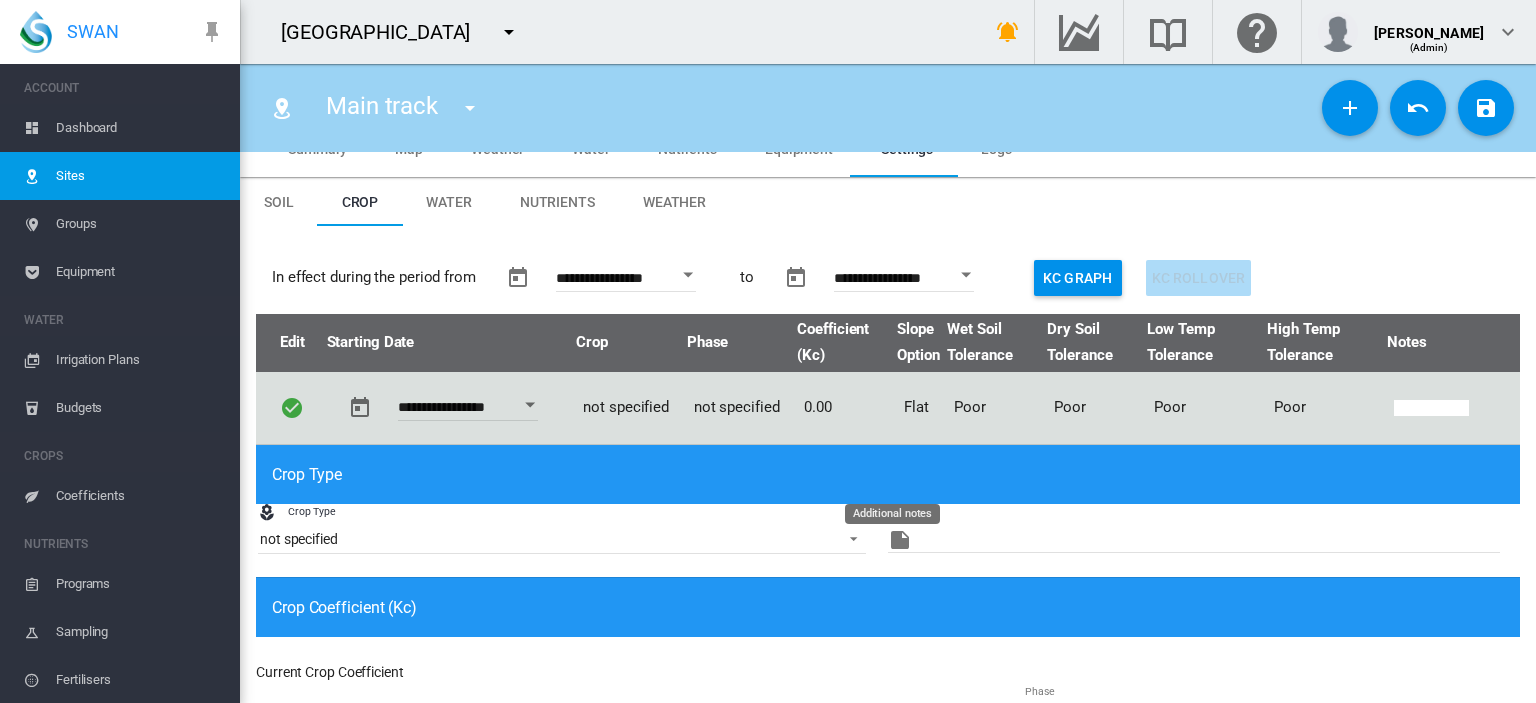 click at bounding box center (900, 540) 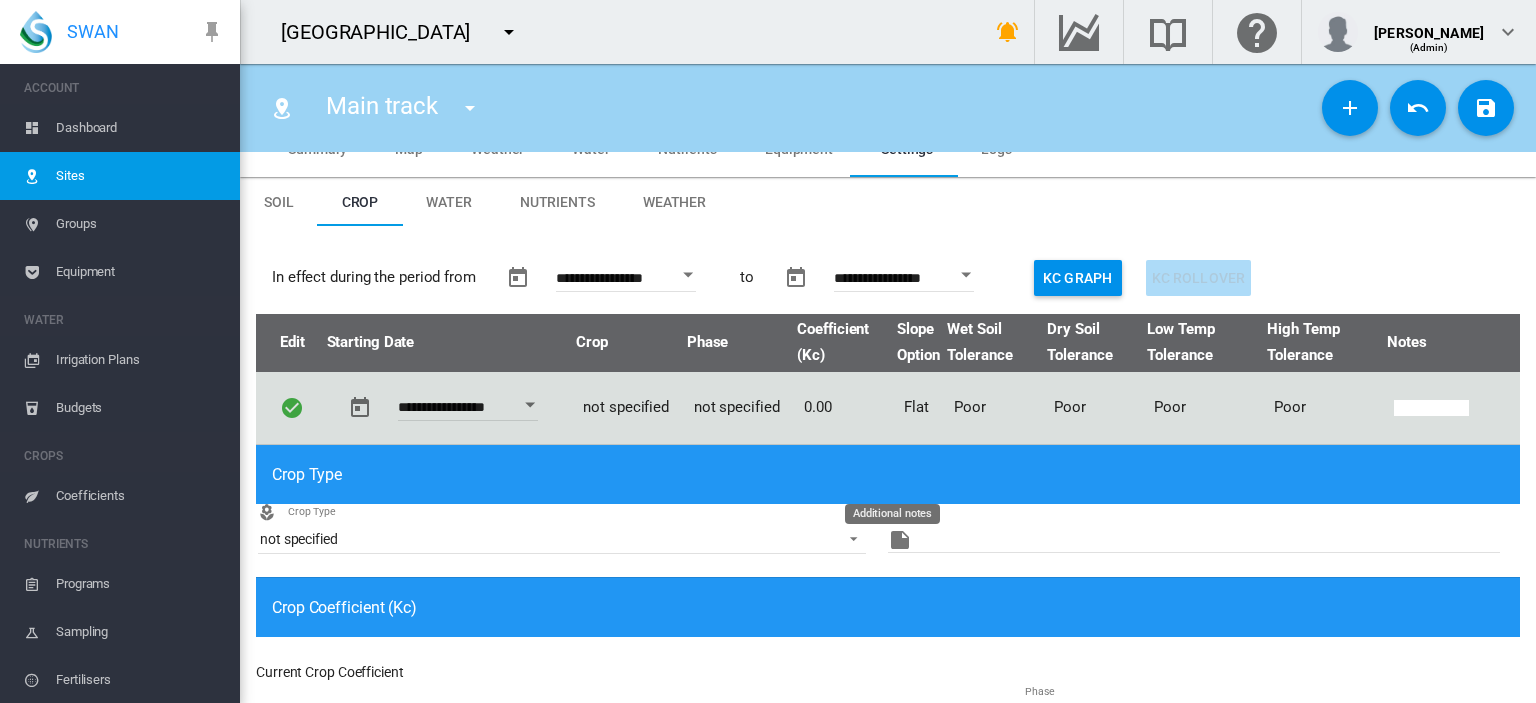 click at bounding box center (900, 540) 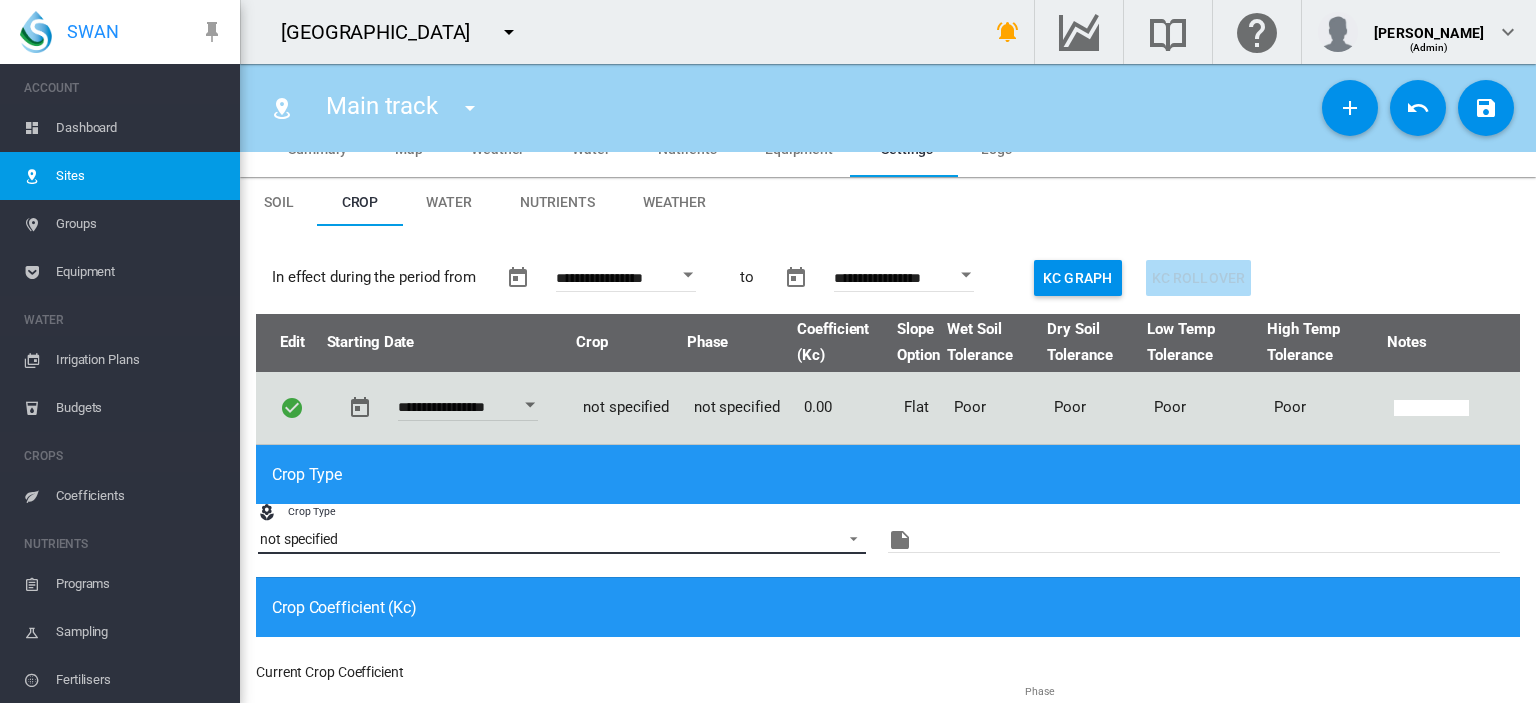 click at bounding box center (848, 537) 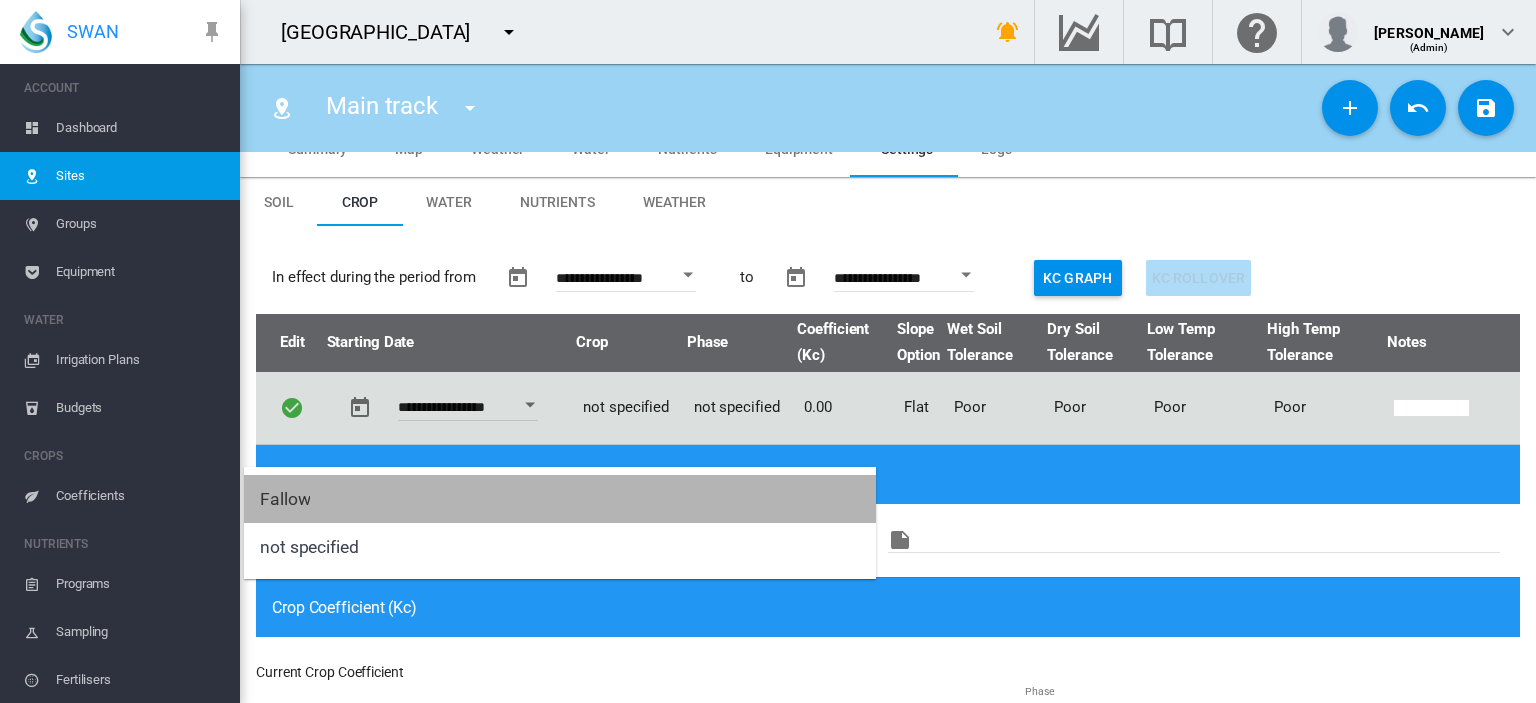 click on "Fallow" at bounding box center (560, 499) 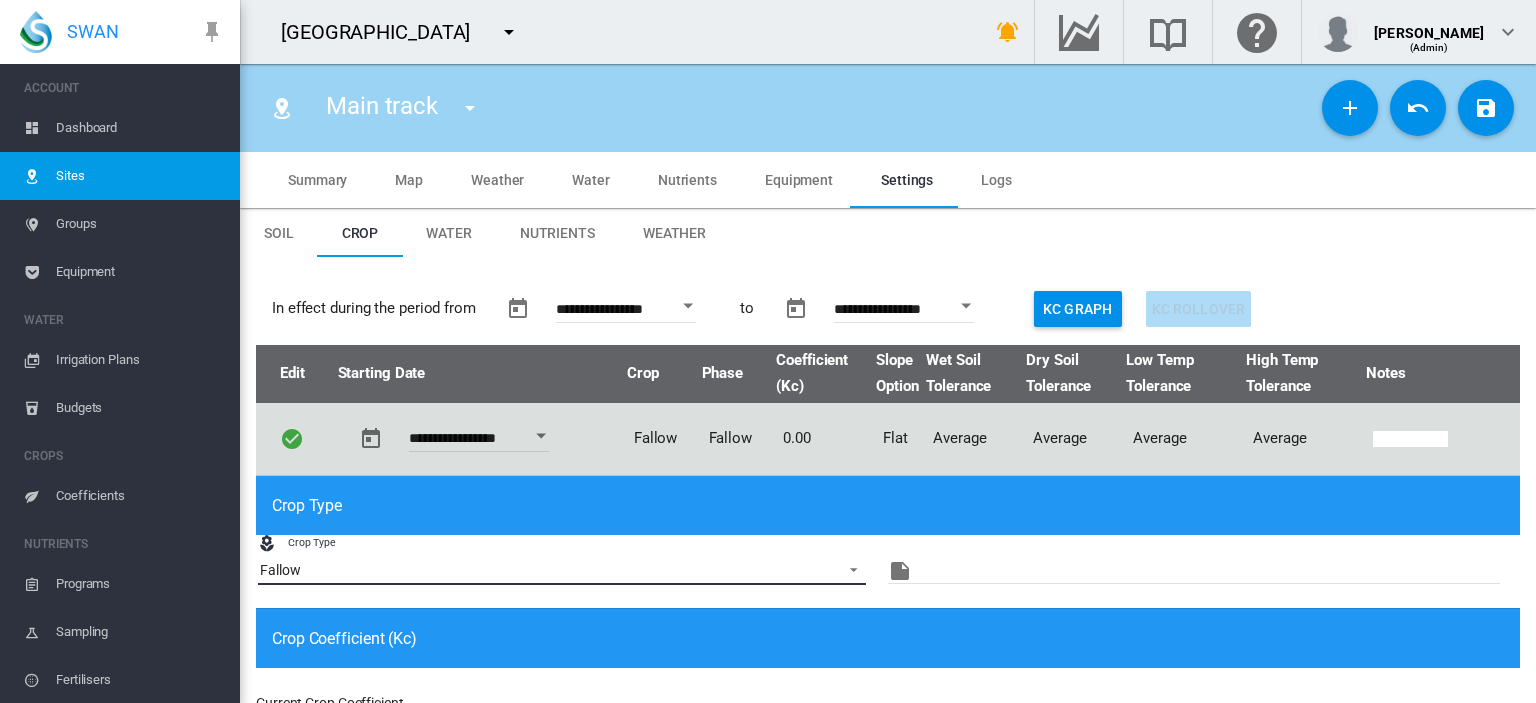 scroll, scrollTop: 0, scrollLeft: 0, axis: both 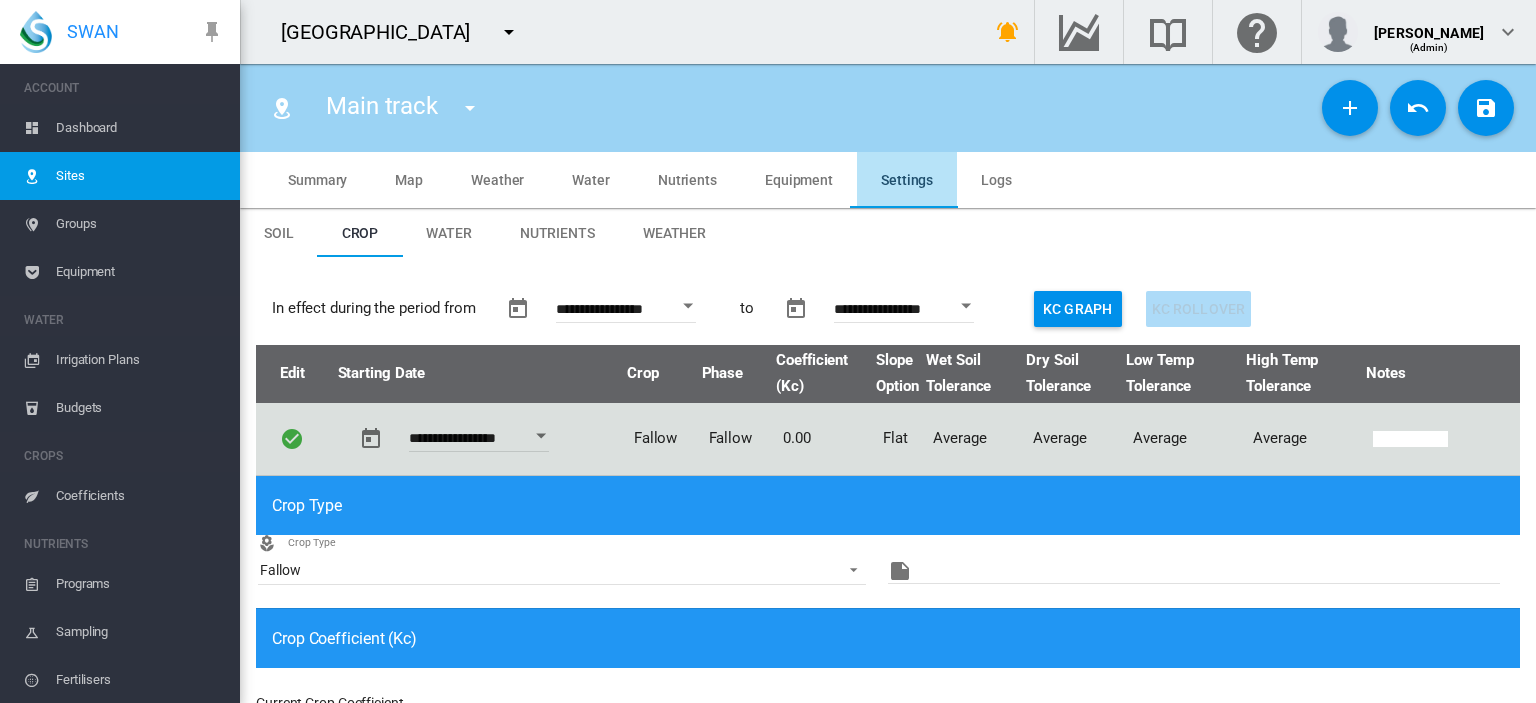 click on "Settings" at bounding box center (907, 180) 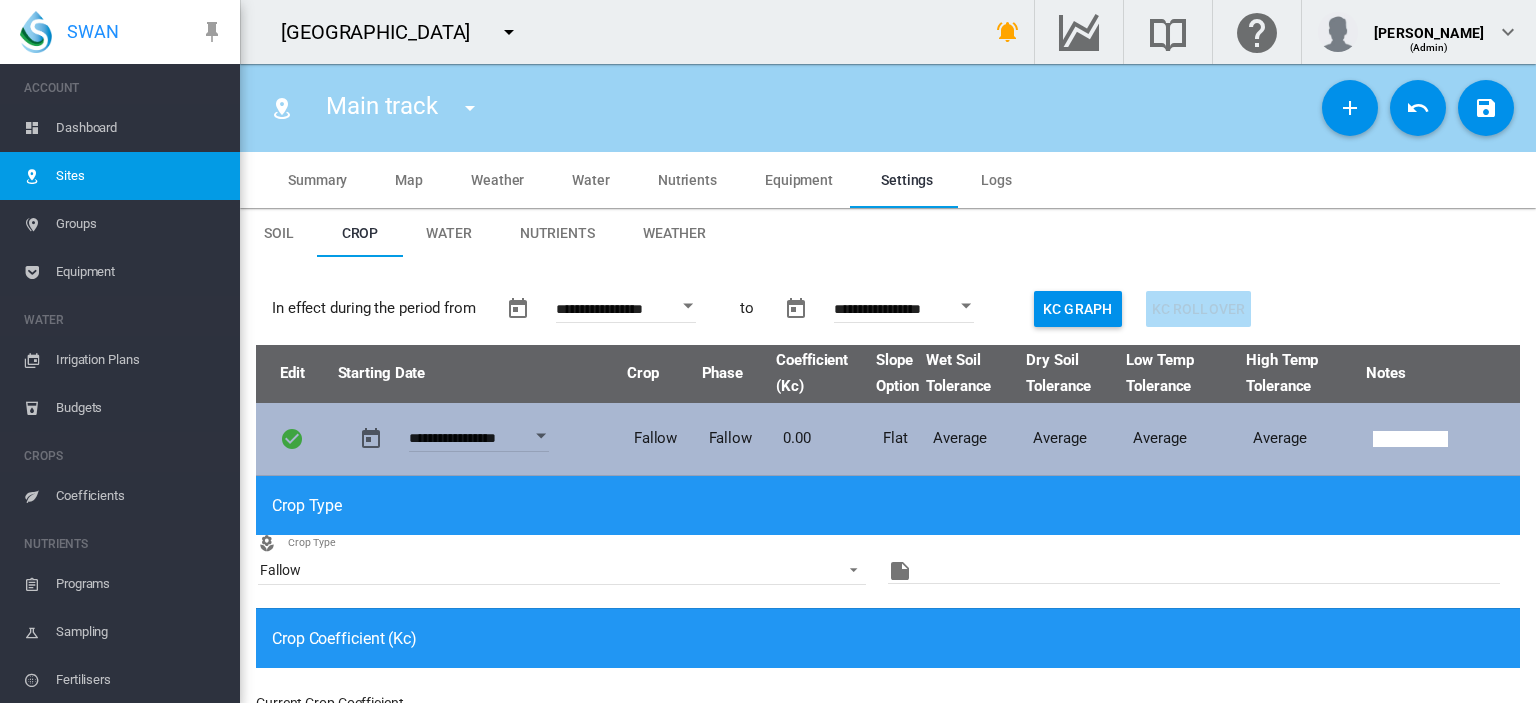 click on "Fallow" at bounding box center (663, 439) 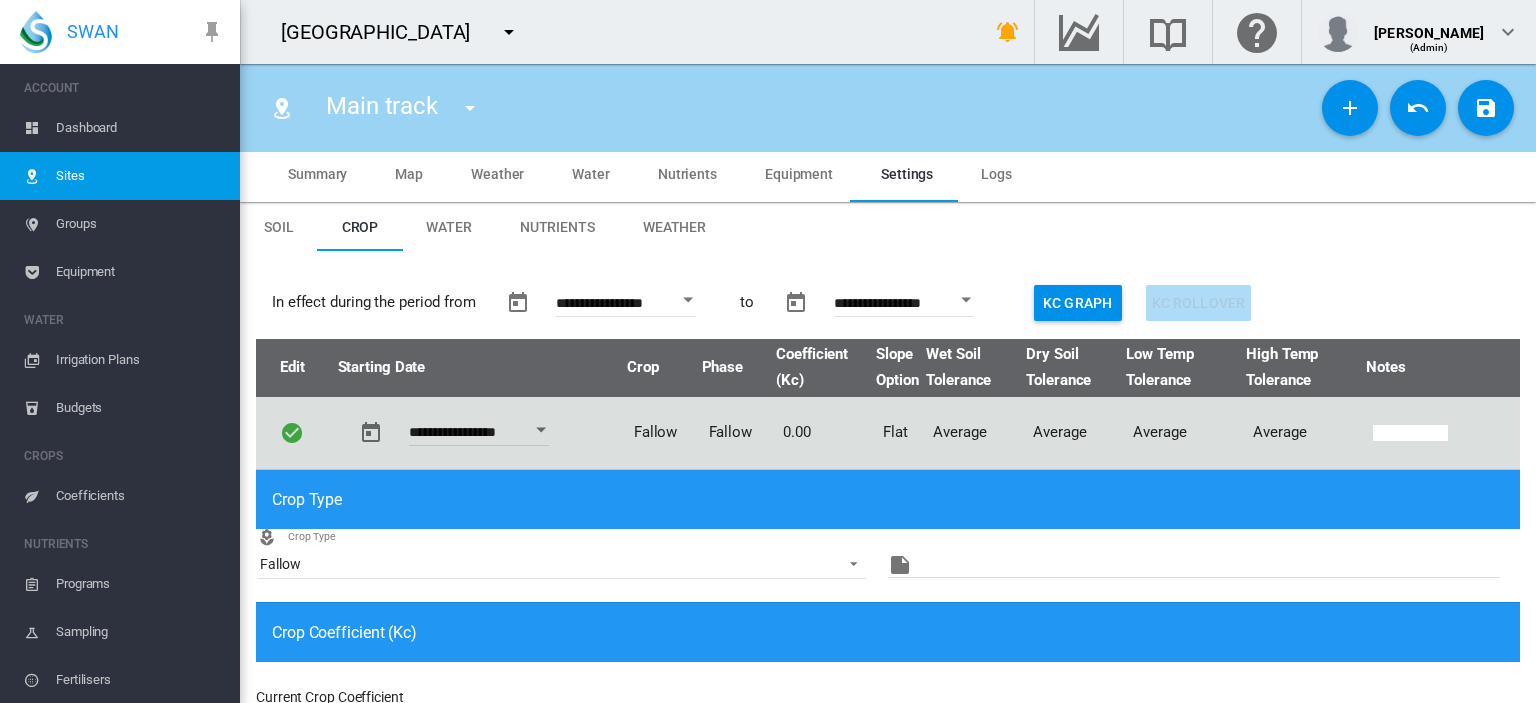 scroll, scrollTop: 7, scrollLeft: 0, axis: vertical 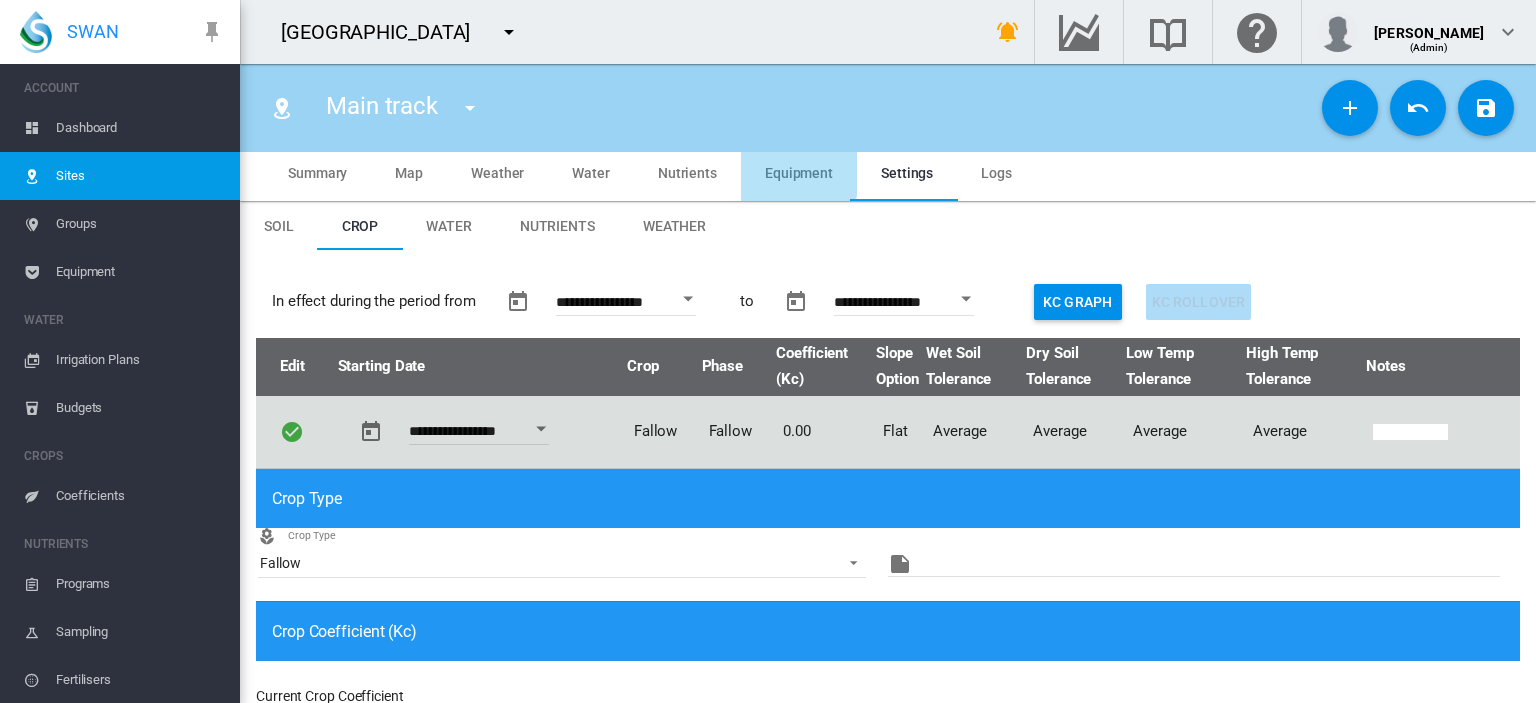 click on "Equipment" at bounding box center [799, 173] 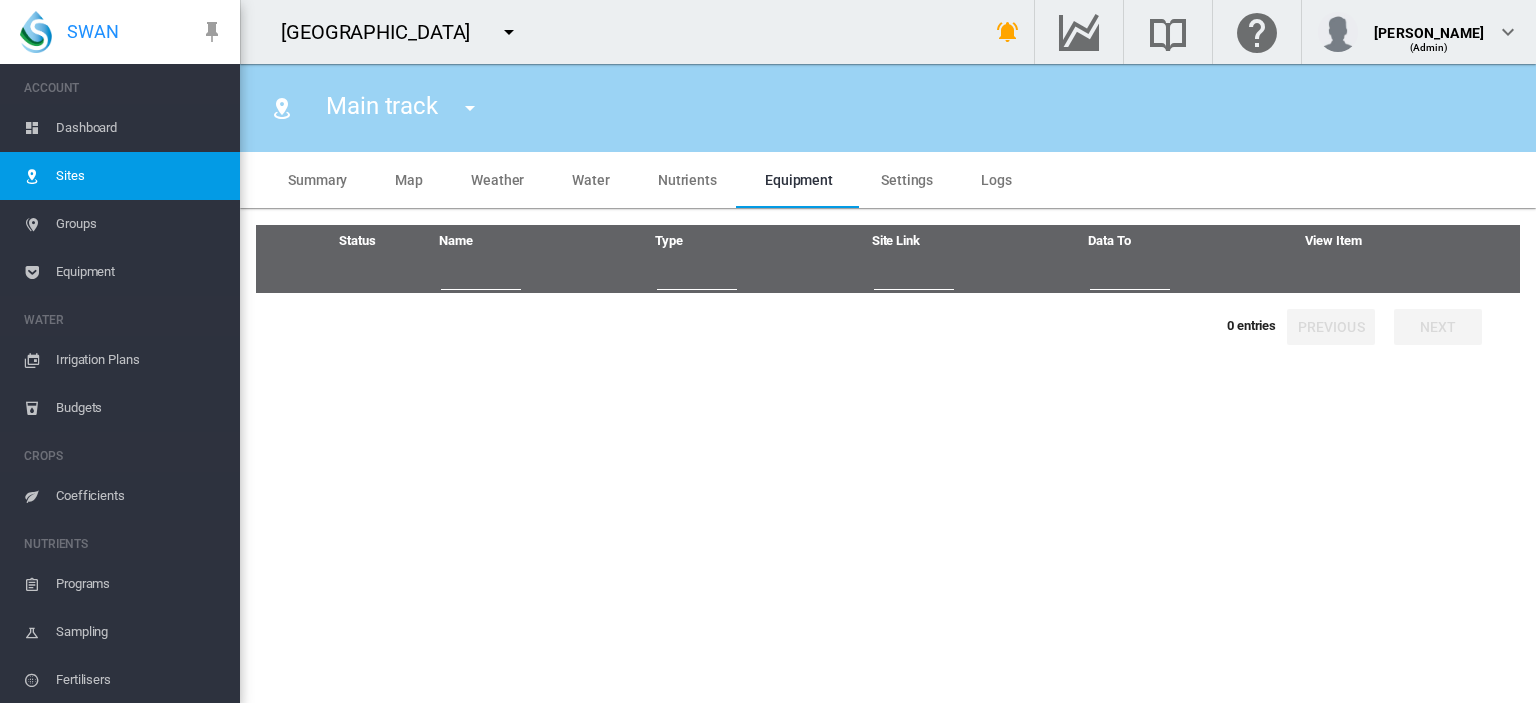 scroll, scrollTop: 0, scrollLeft: 0, axis: both 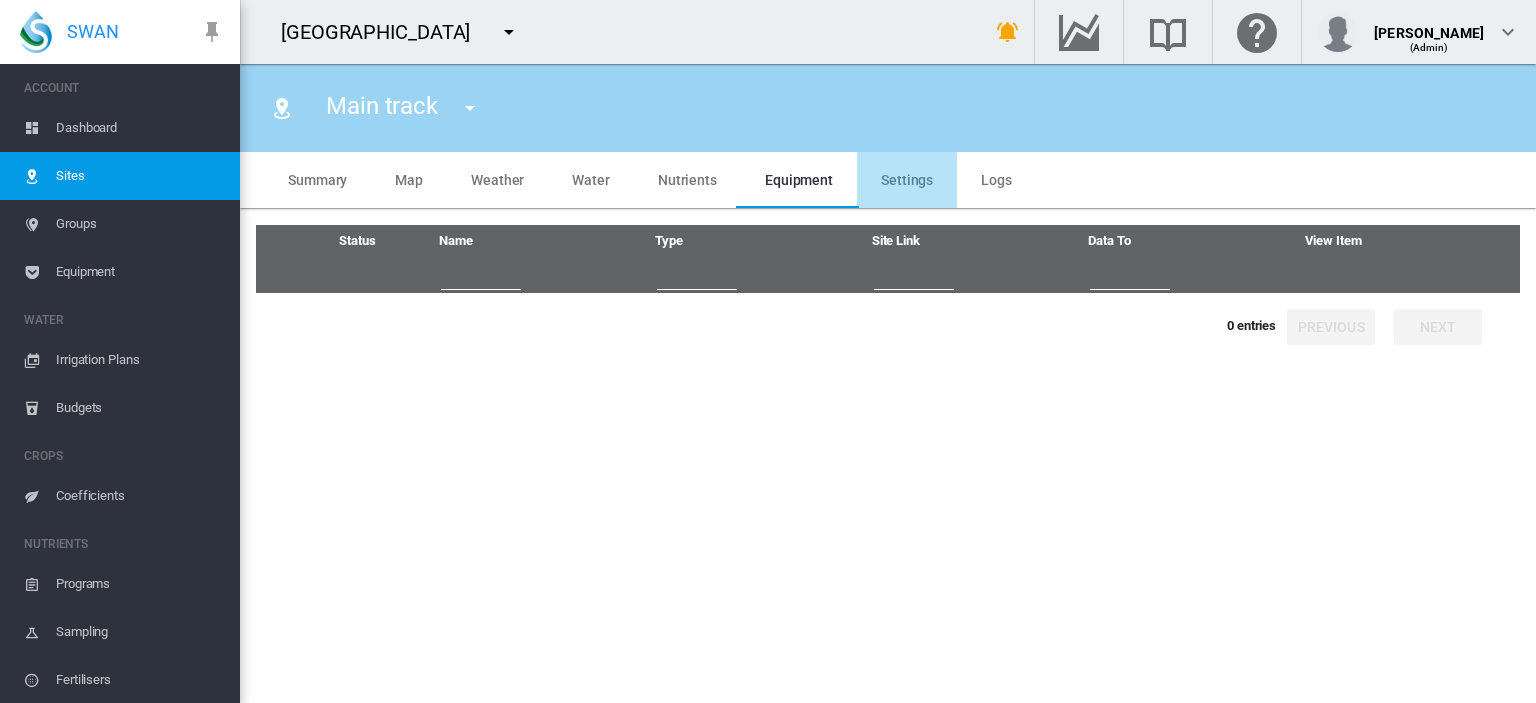 click on "Settings" at bounding box center (907, 180) 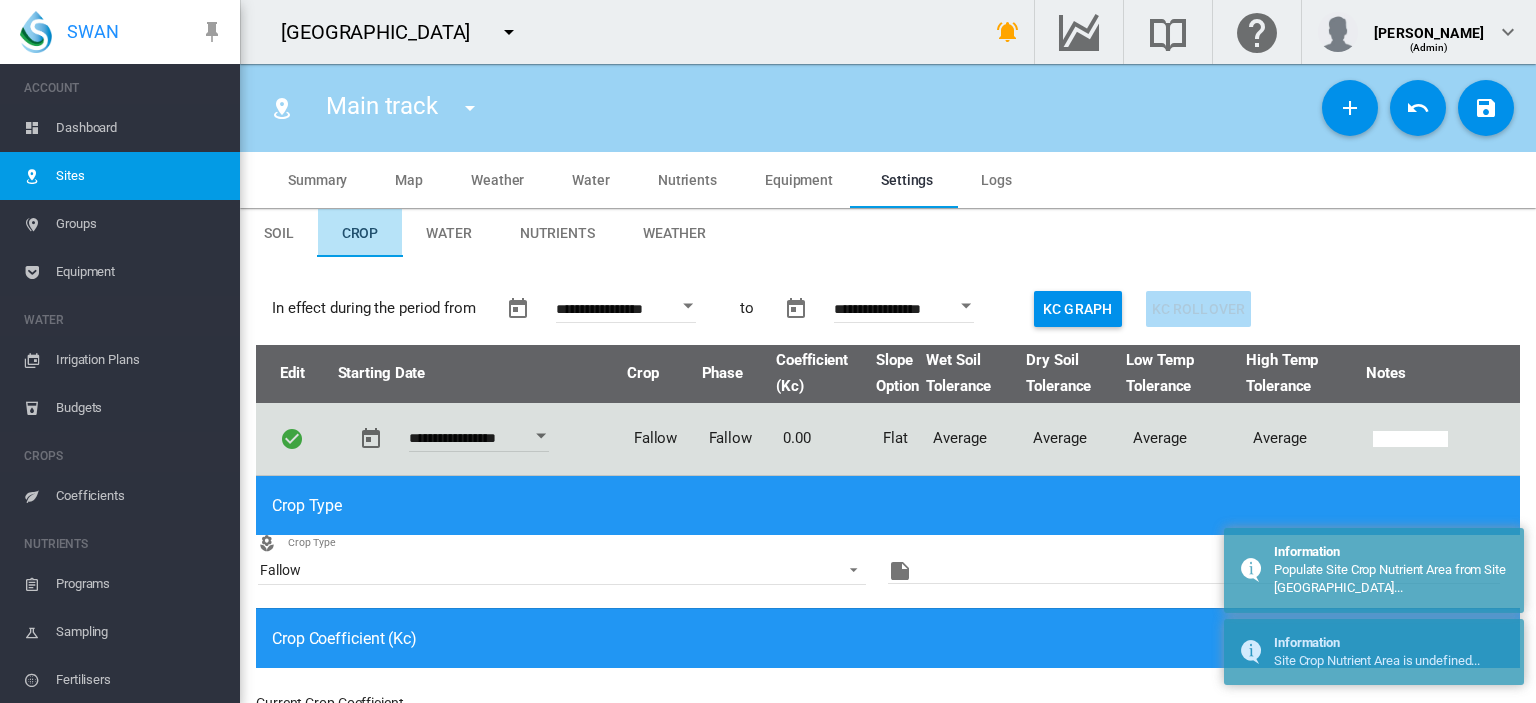 click on "Crop" at bounding box center (360, 233) 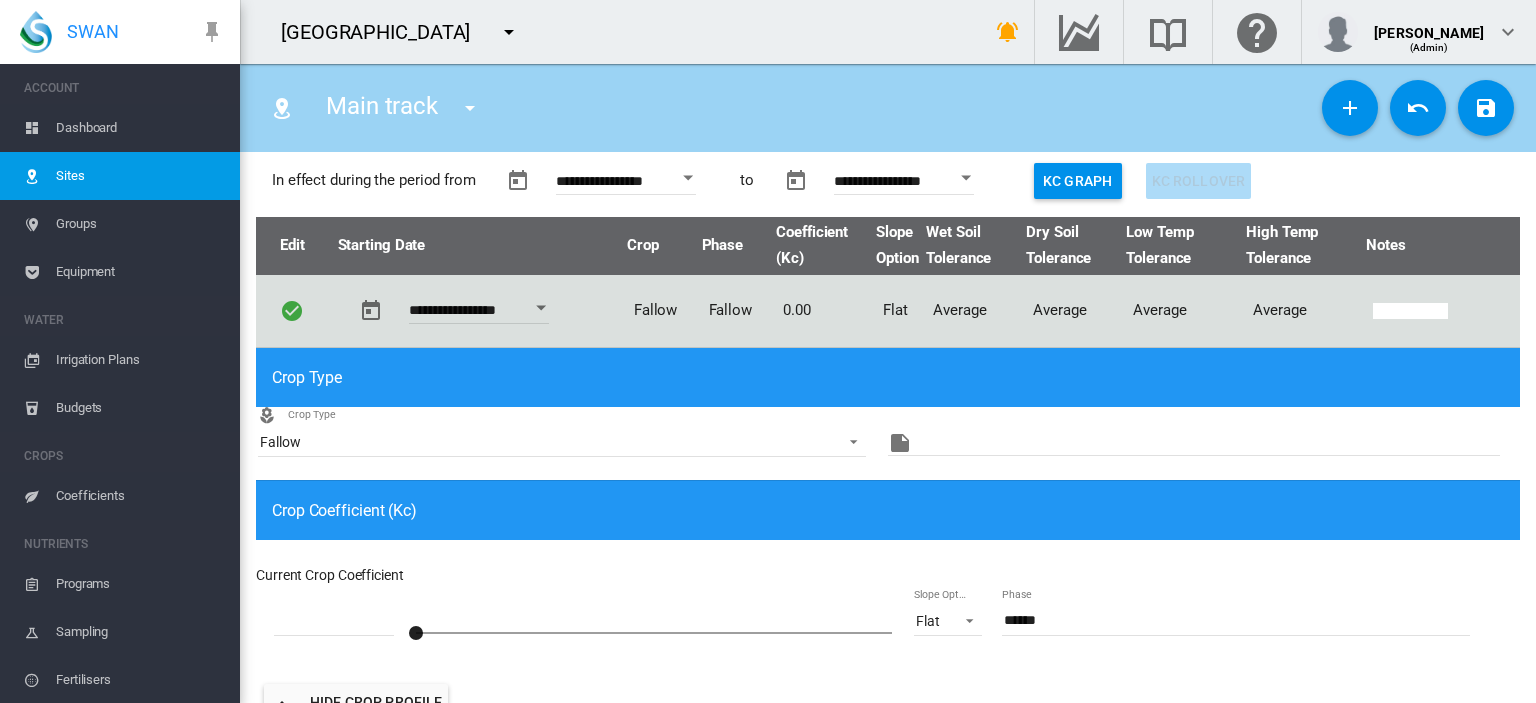 scroll, scrollTop: 139, scrollLeft: 0, axis: vertical 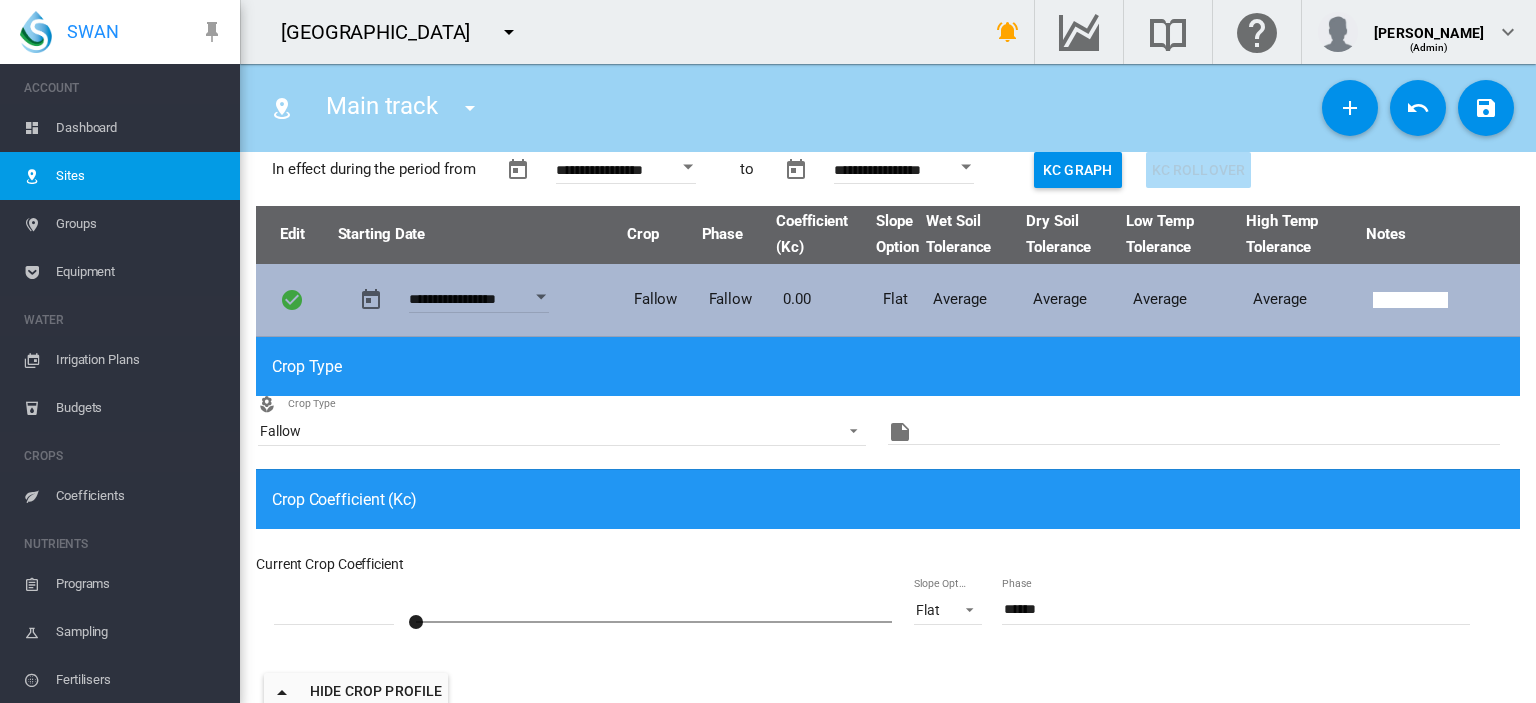 click at bounding box center [541, 297] 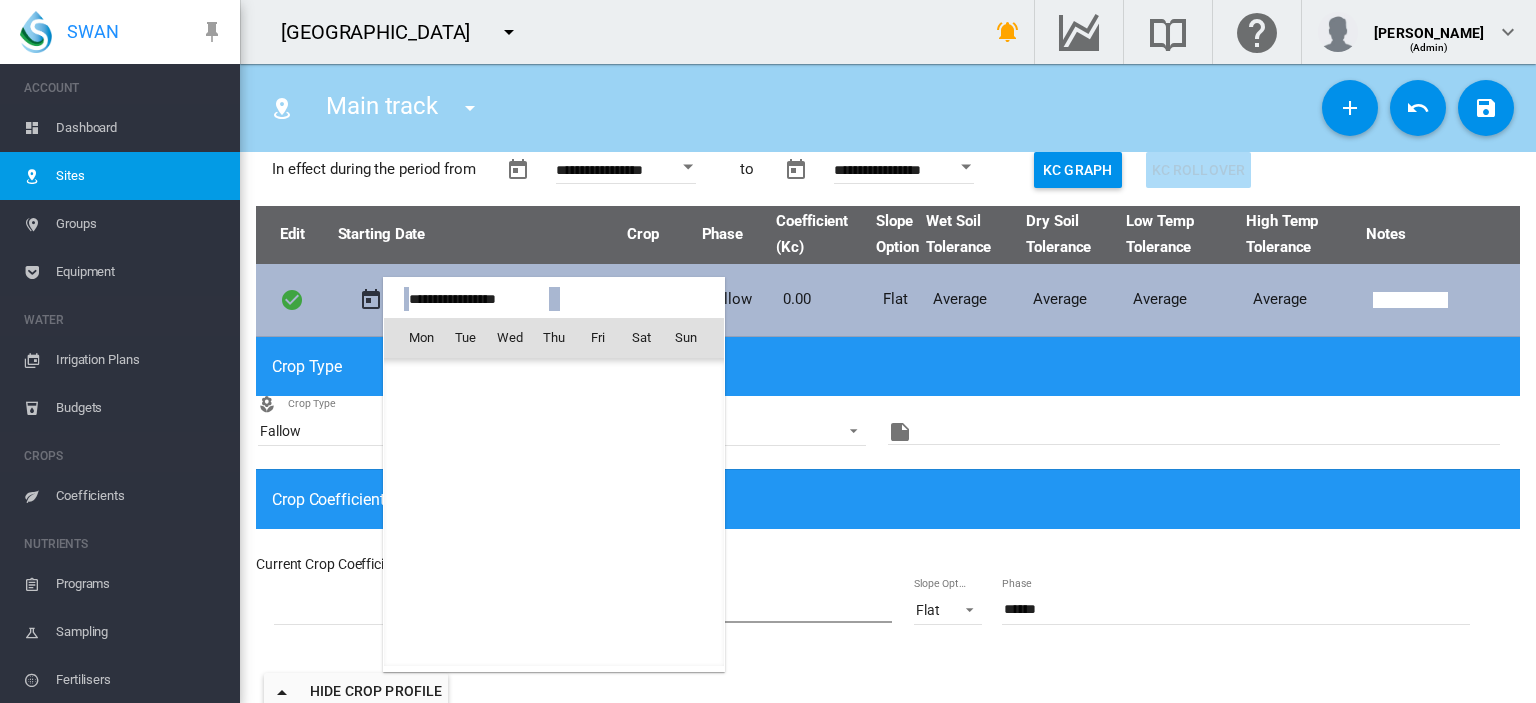 scroll, scrollTop: 49290, scrollLeft: 0, axis: vertical 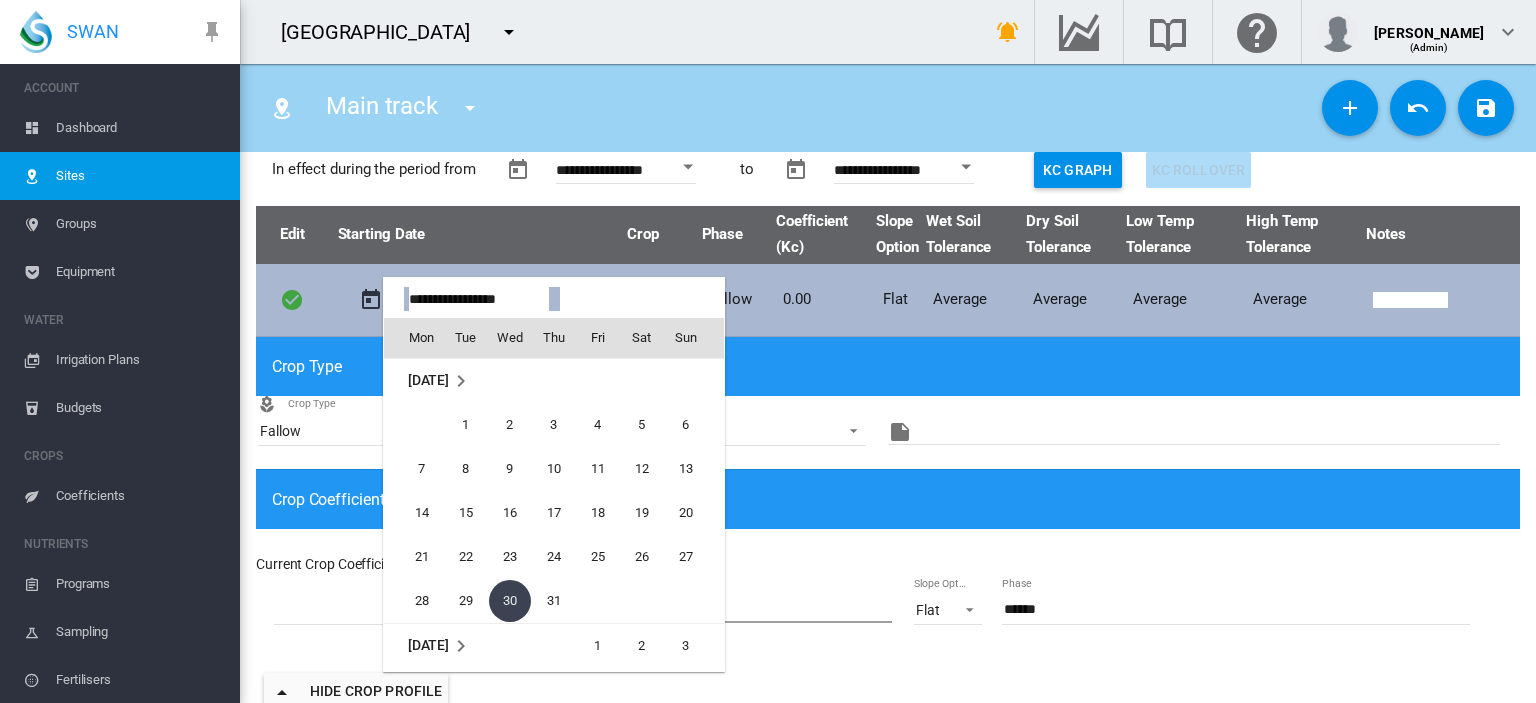 click on "Mon Tue Wed Thu Fri Sat Sun [DATE] 1 2 3 4 5 6 7 8 9 10 11 12 13 14 15 16 17 18 19 20 21 22 23 24 25 26 27 28 29 [DATE] 1 2 3 4 5 6 7 8 9 10 11 12 13 14 15 16 17 18 19 20 21 22 23 24 25 26 27 28 29 30 31 [DATE] 1 2 3 4 5 6 7 8 9 10 11 12 13 14 15 16 17 18 19 20 21 22 23 24 25 26 27 28 29 [DATE] 1 2 3 4 5 6 7 8 9 10 11 12 13 14 15 16 17 18 19 20 21 22 23 24 25 26 27 28 29 30 [DATE] 1 2 3 4 5 6 7 8 9 10 11 12 13 14 15 16 17 18 19 20 21 22 23 24 25 26 27 28 29 30 31 [DATE] 1 2 3 4 5 6 7 8 9 10 11 12 13 14 15 16 17 18 19 20 21 22 23 24 25 26 27 28 29 [DATE] 1 2 3 4 5 6 7 8 9 10 11 12 13 14 15 16 17 18 19 20 21 22 23 24 25 26 27 28 29 30 31 [DATE] 1 2 3 4 5 6 7 8 9 10 11 12 13 14 15 16 17 18 19 20 21 22 23 24 25 26 27 28 29 30" at bounding box center (554, 474) 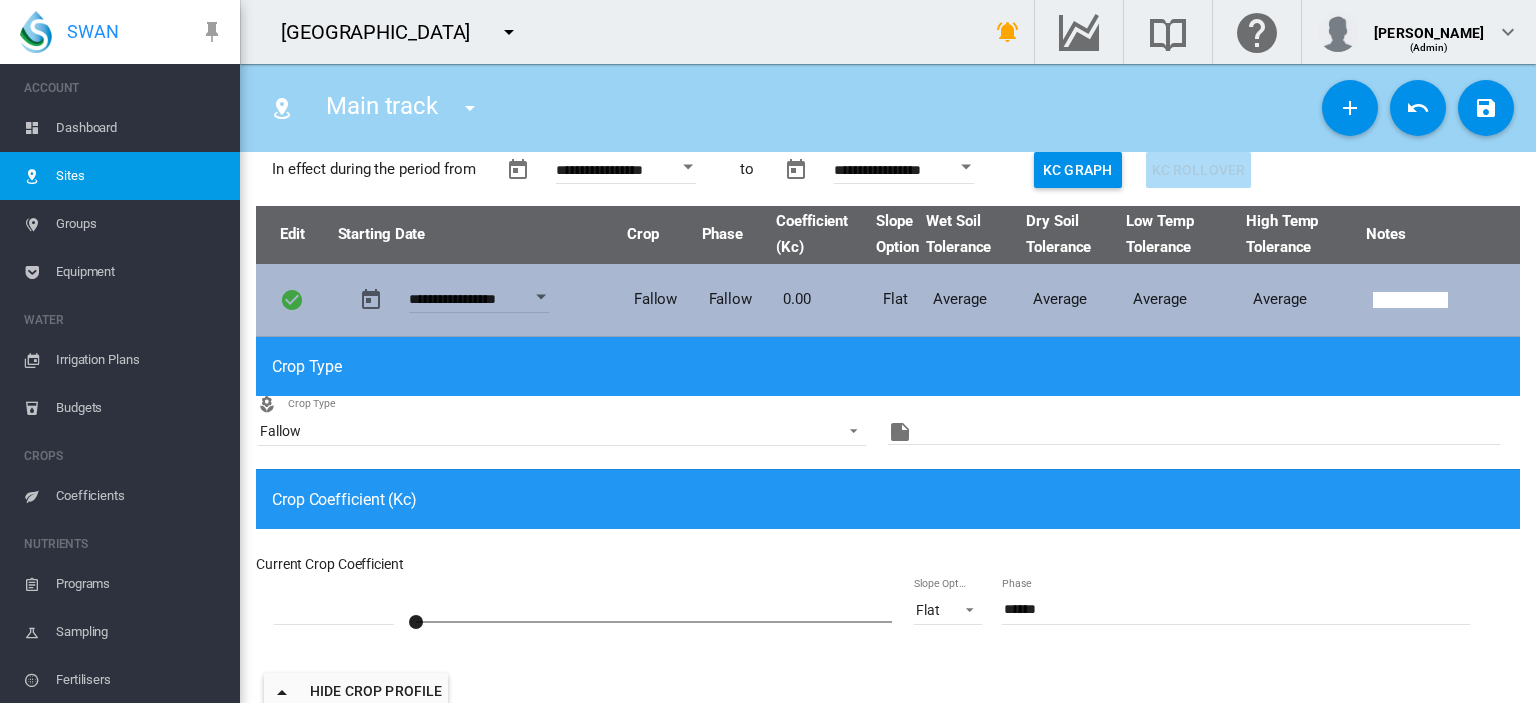 click on "Fallow" at bounding box center [663, 300] 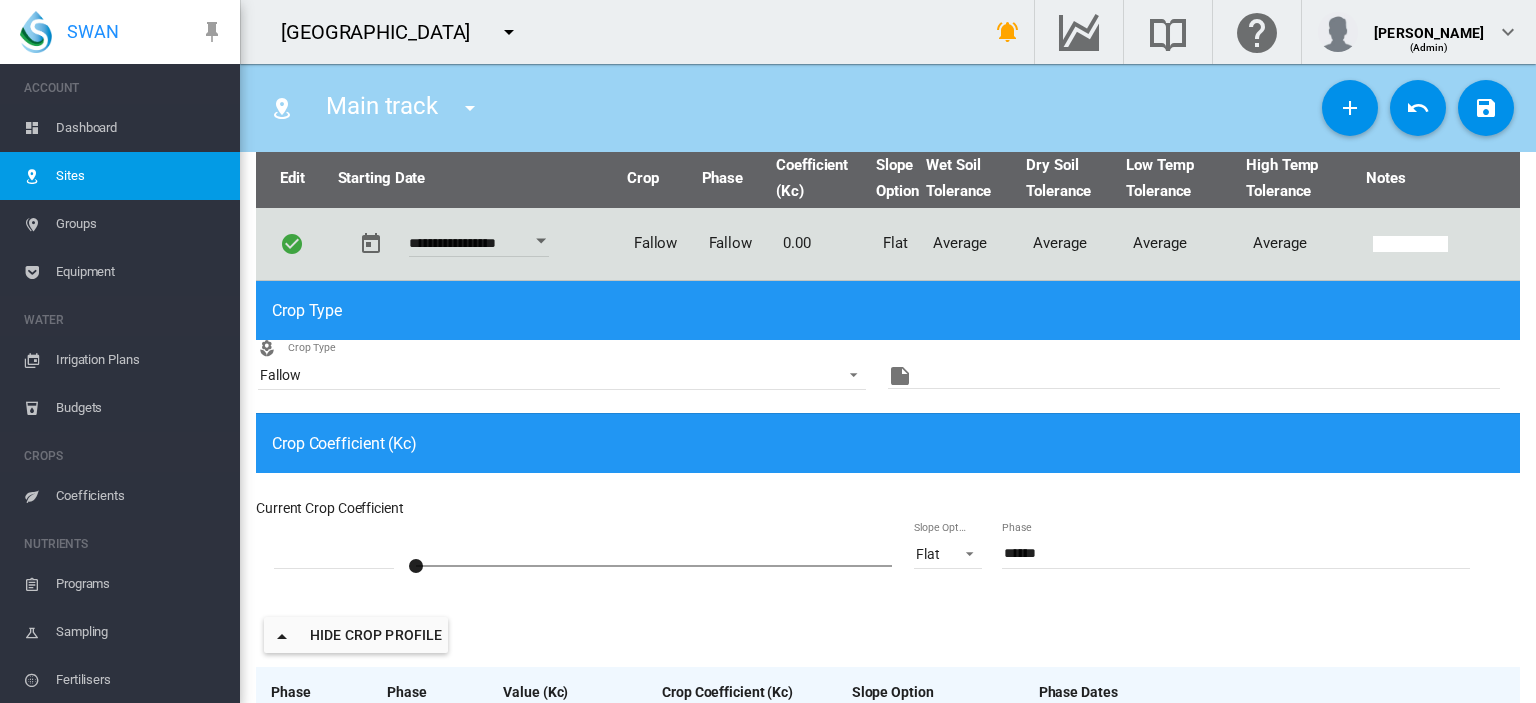 scroll, scrollTop: 178, scrollLeft: 0, axis: vertical 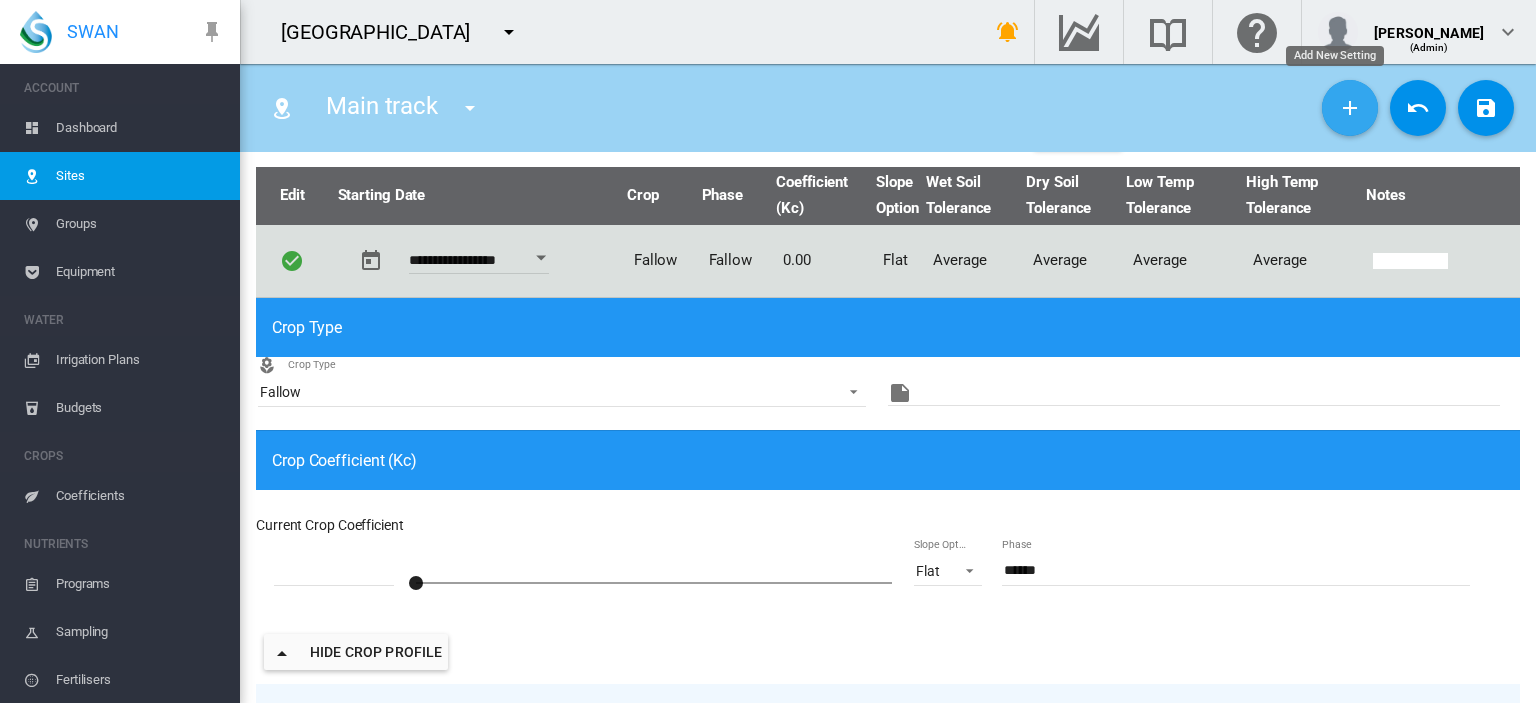 click at bounding box center [1350, 108] 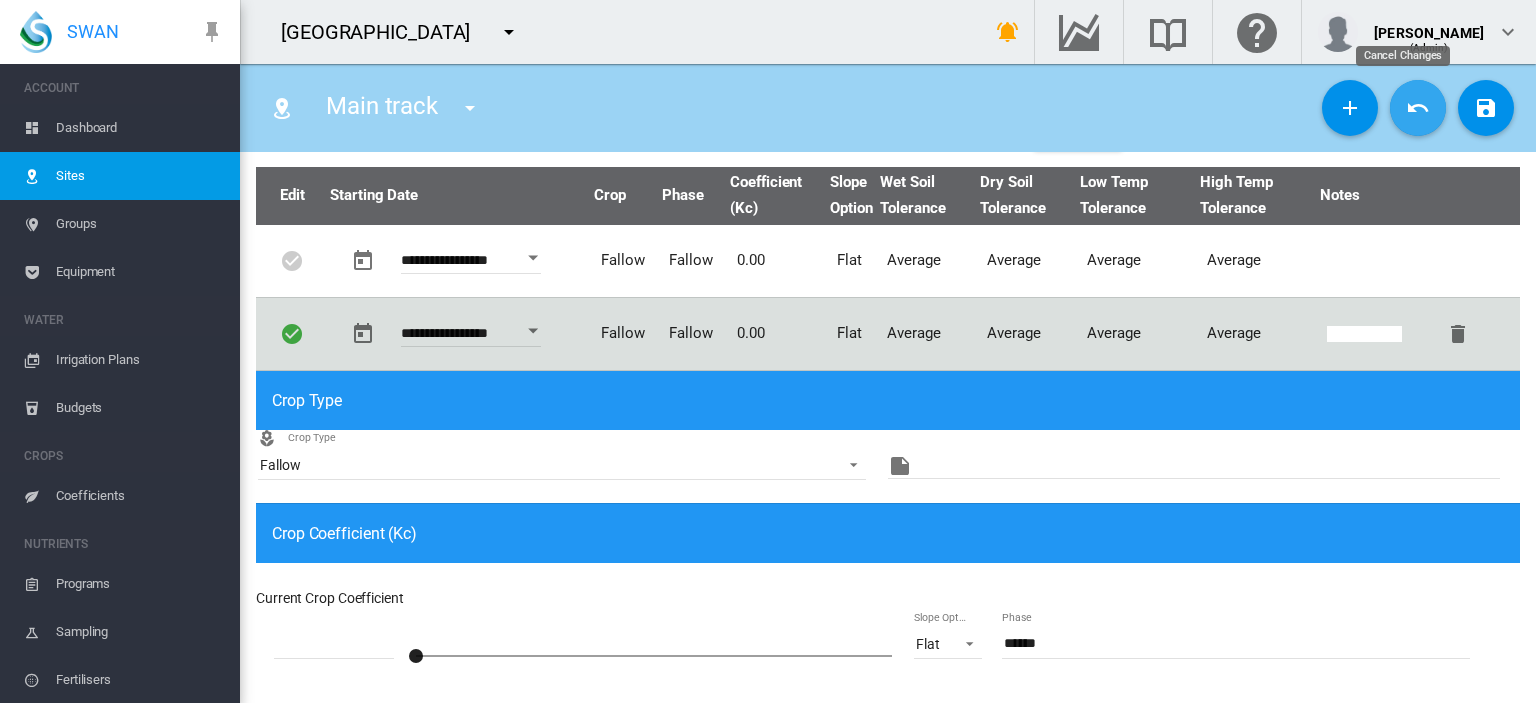 click at bounding box center (1418, 108) 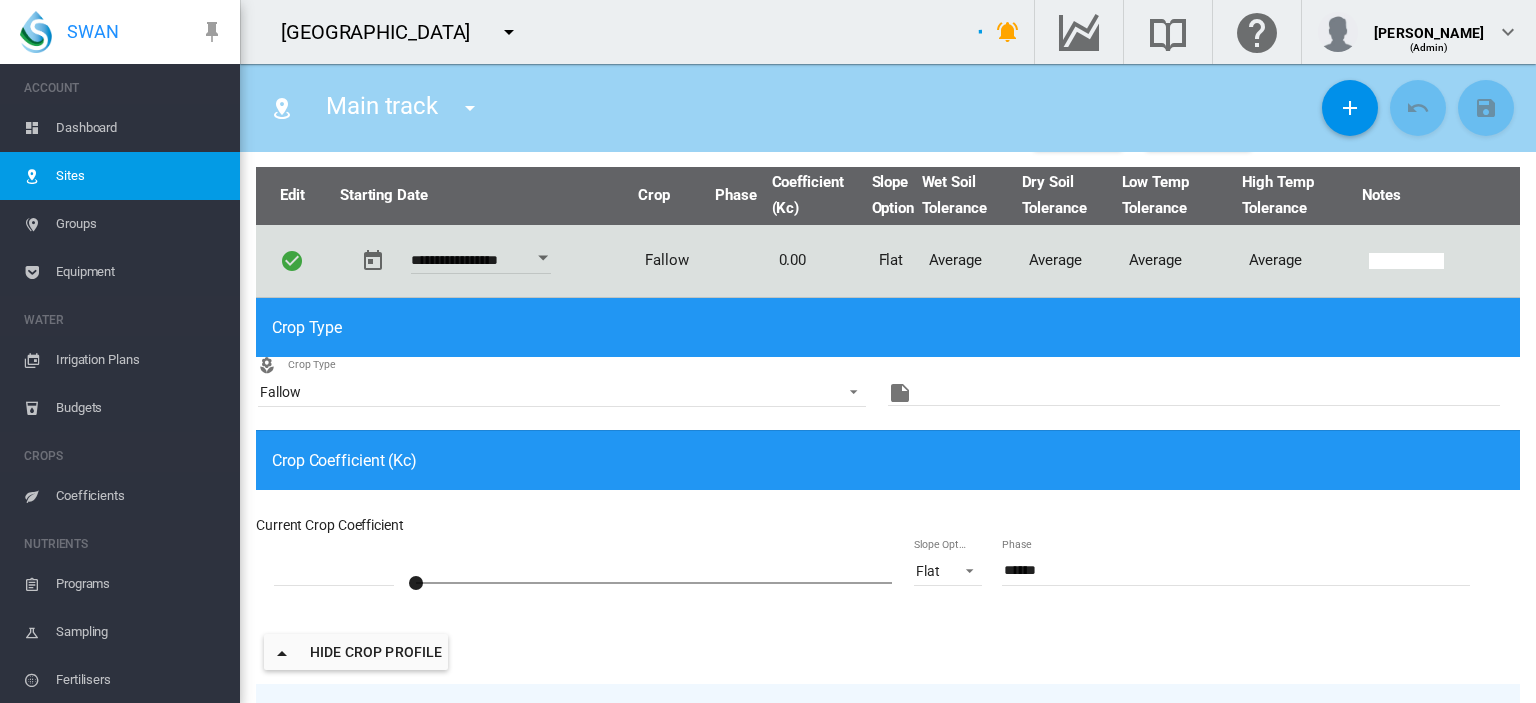 type 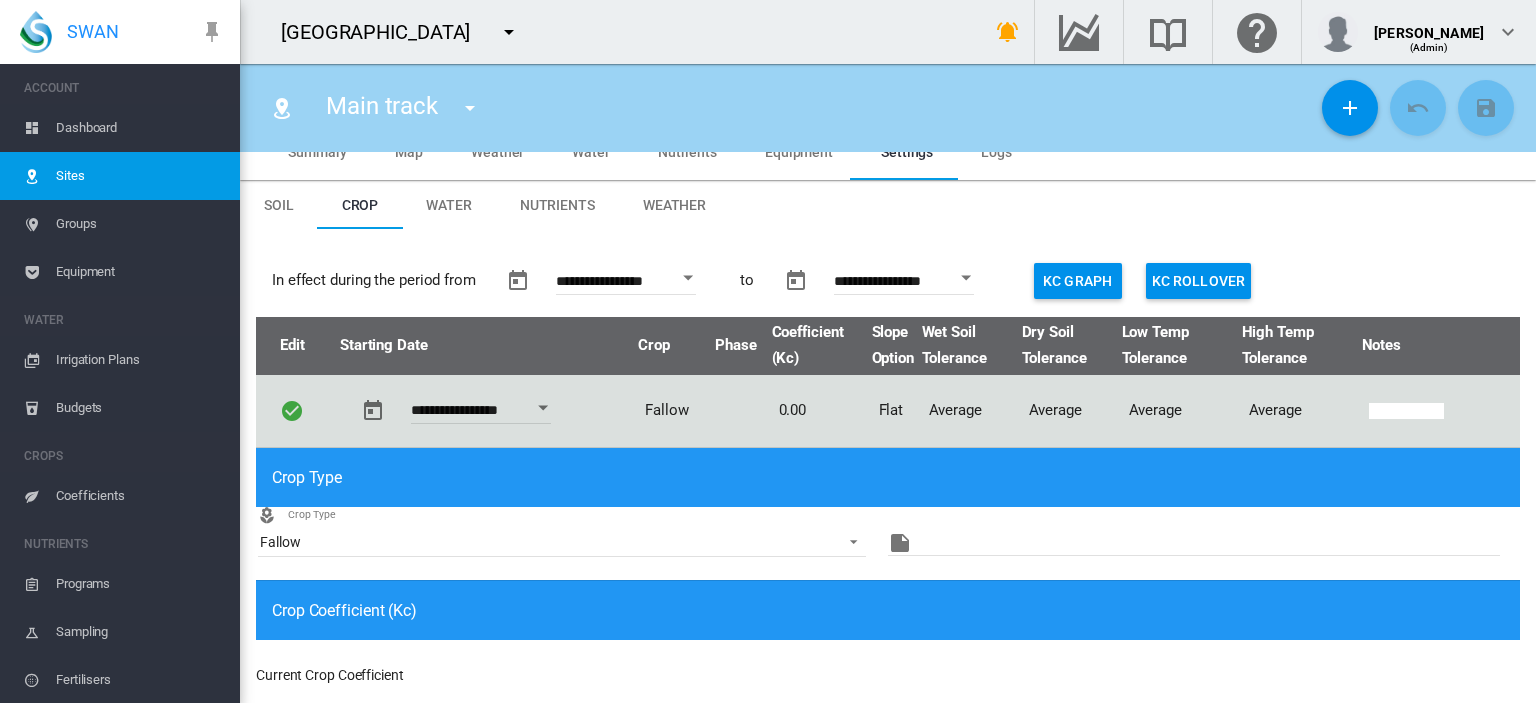 scroll, scrollTop: 0, scrollLeft: 0, axis: both 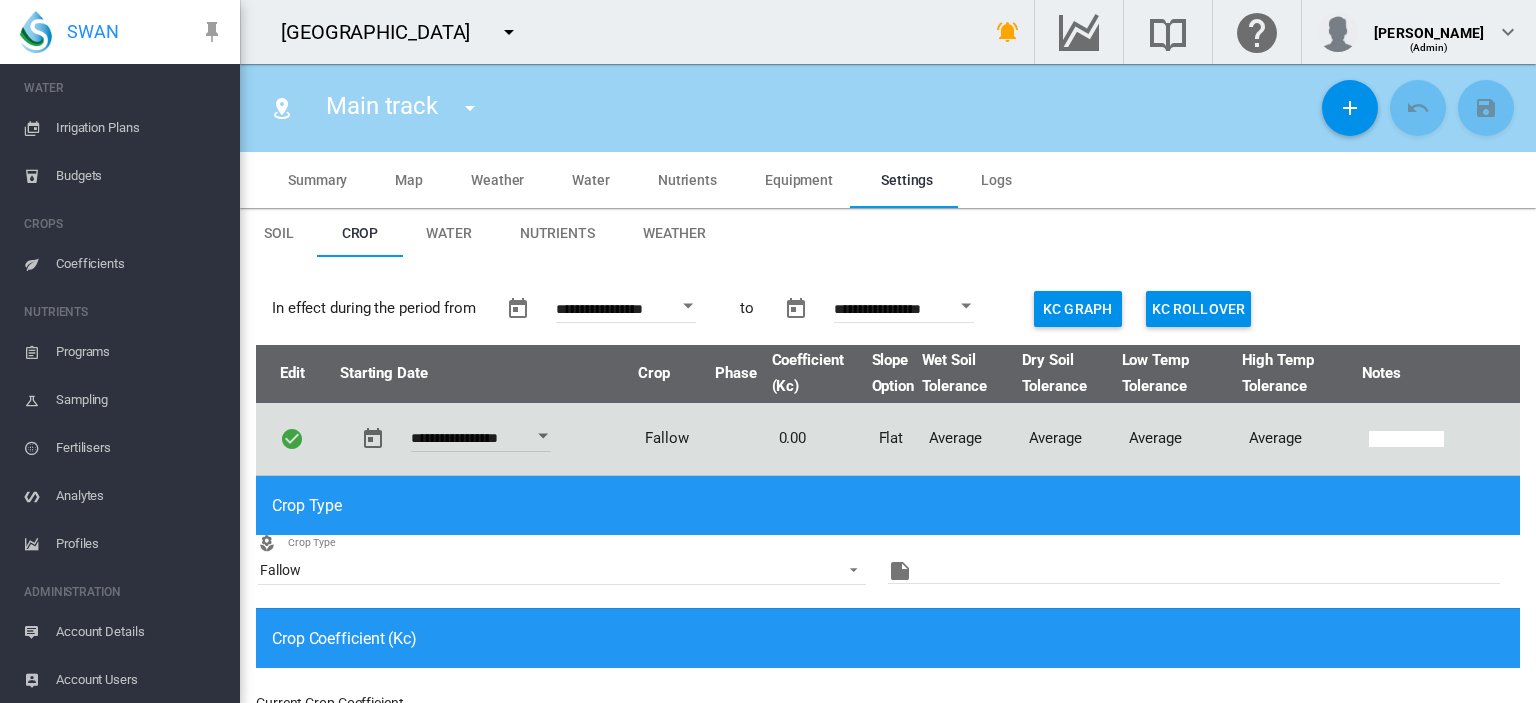 click on "Profiles" at bounding box center (140, 544) 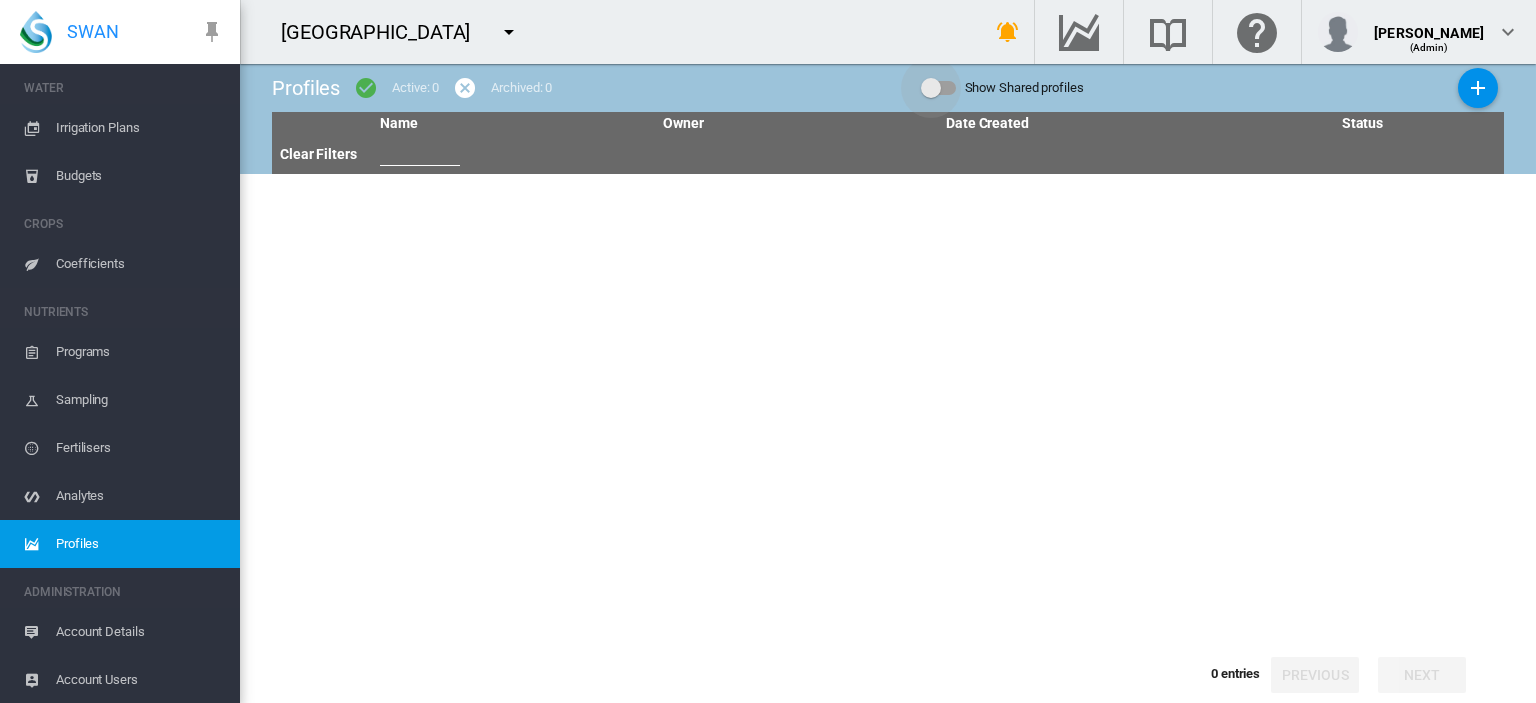 click at bounding box center [931, 88] 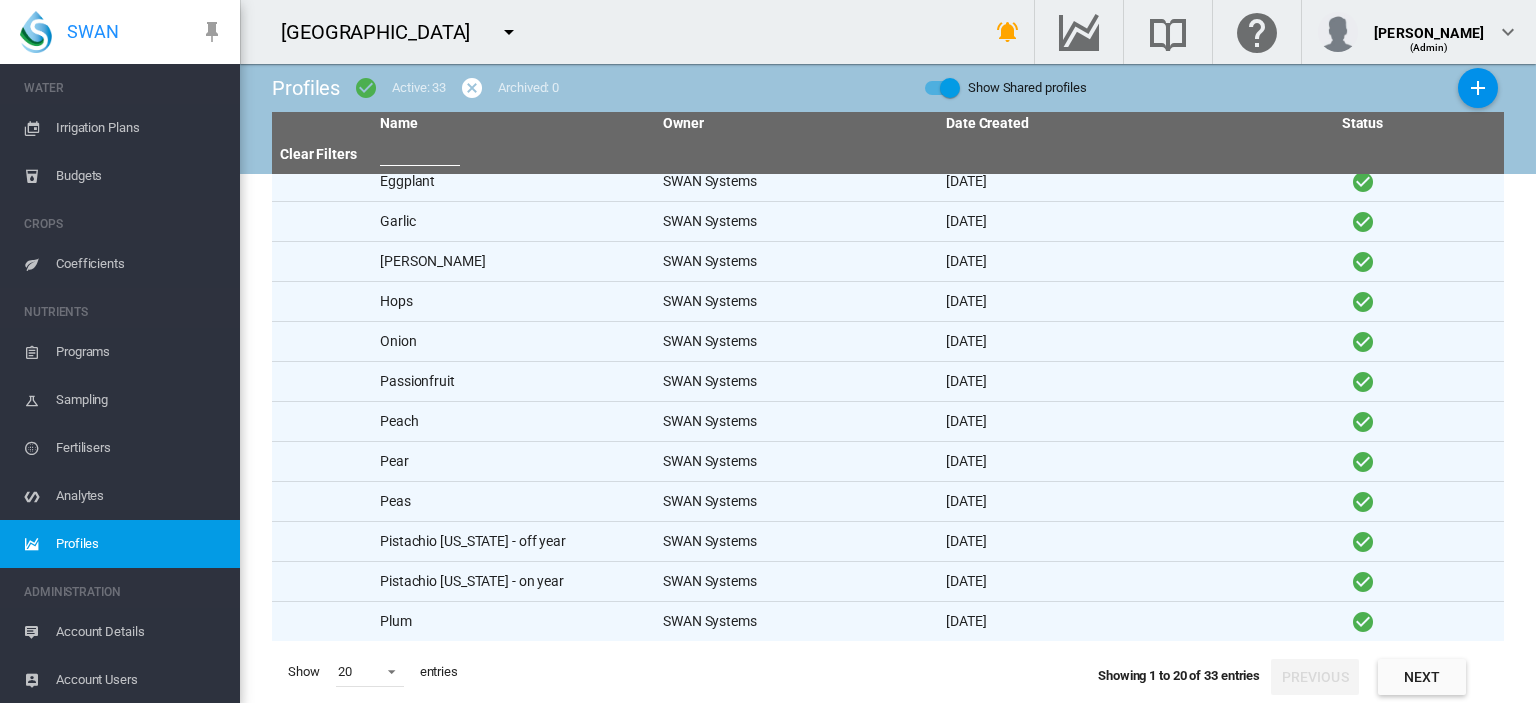 scroll, scrollTop: 332, scrollLeft: 0, axis: vertical 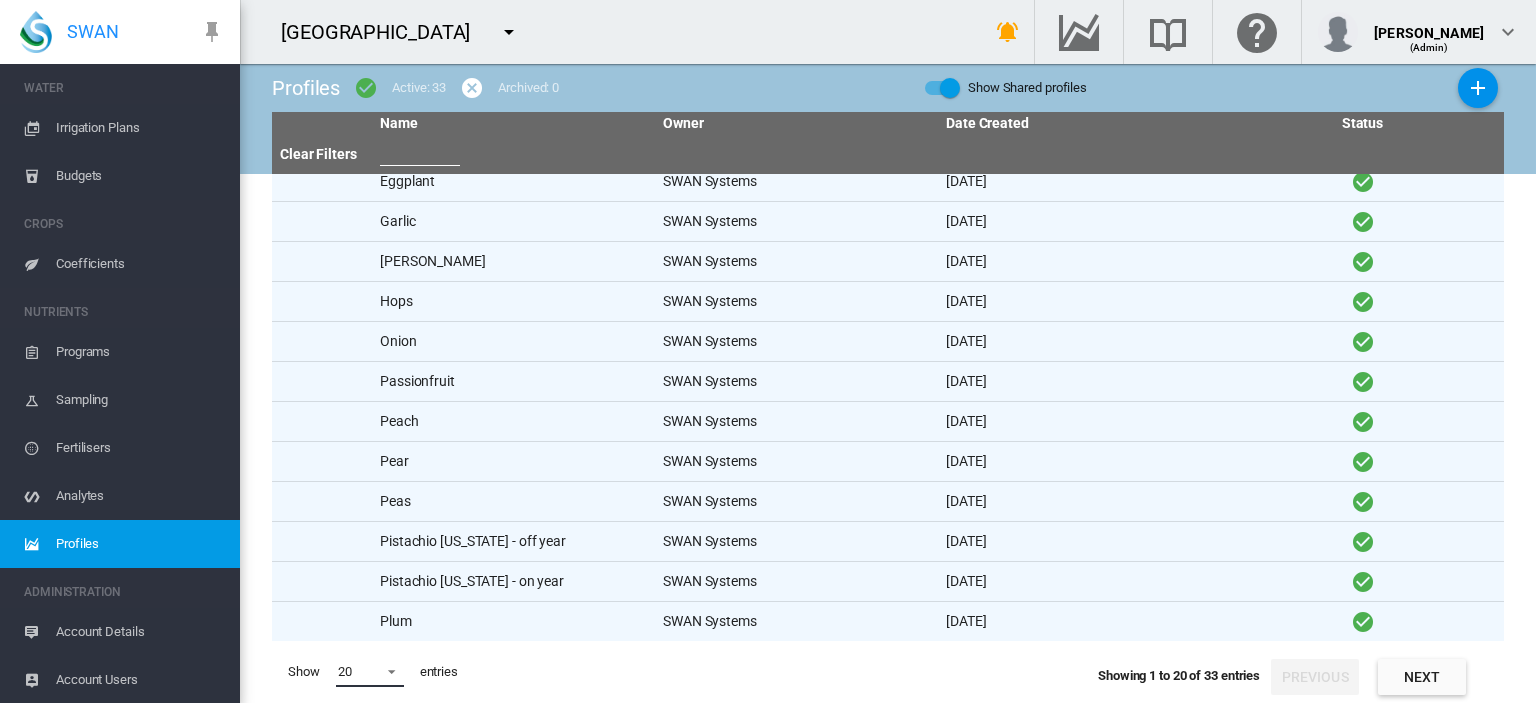 click at bounding box center [386, 670] 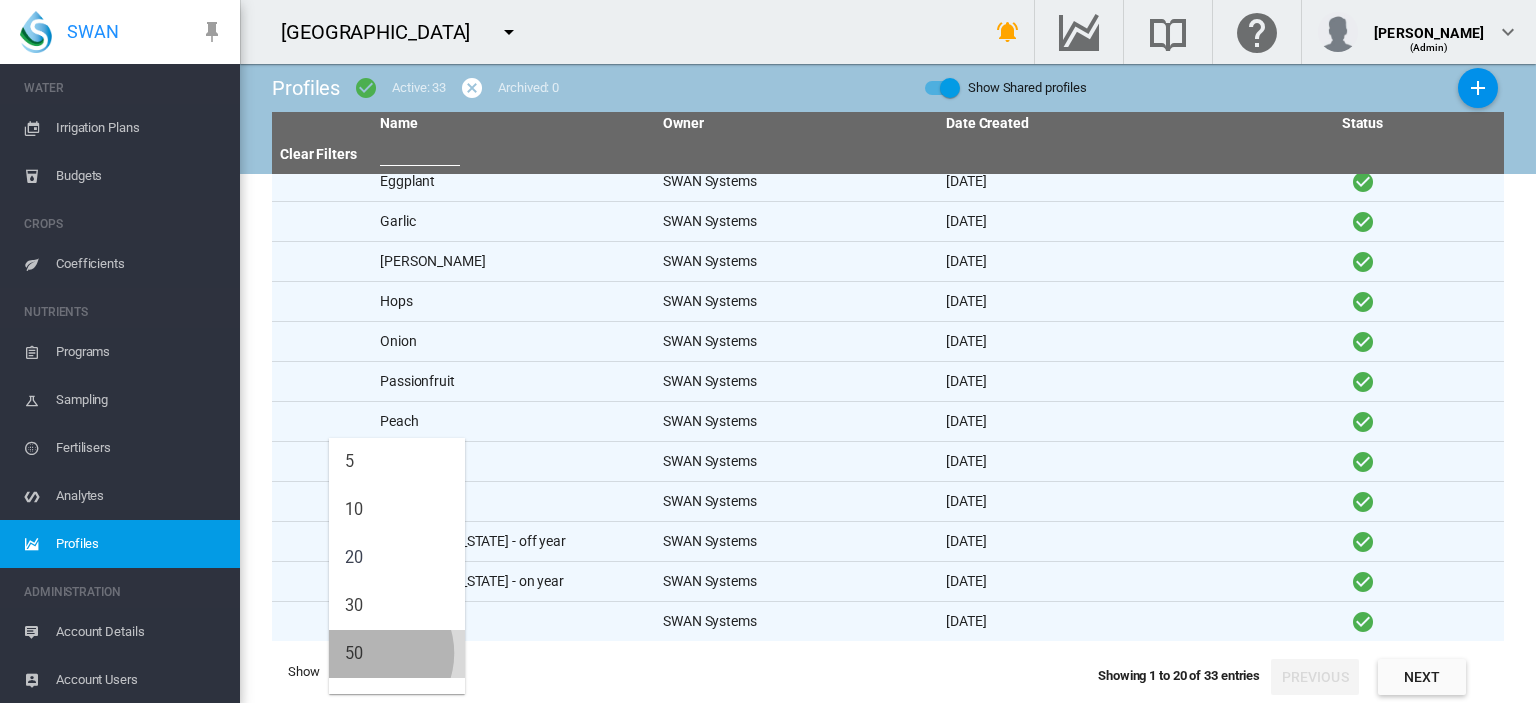 click on "50" at bounding box center (397, 654) 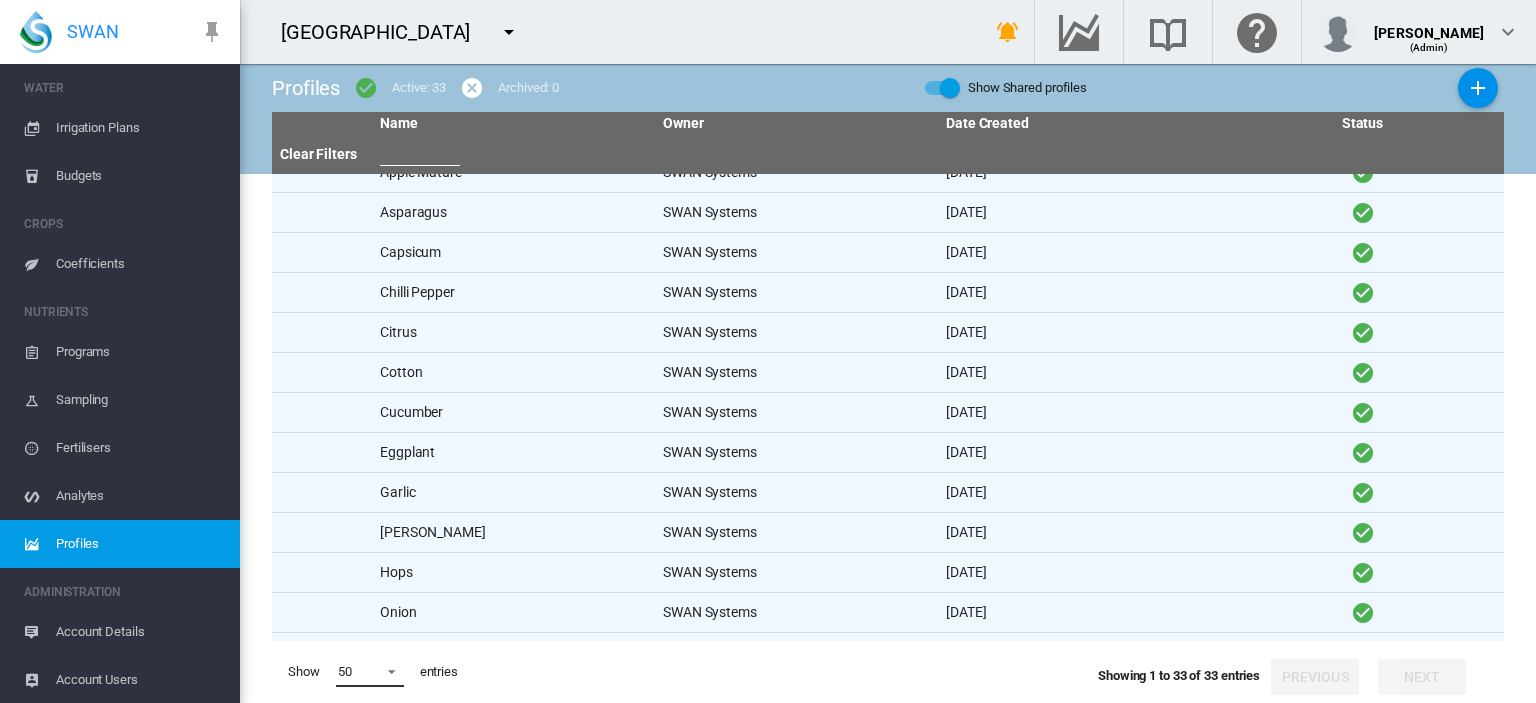 scroll, scrollTop: 0, scrollLeft: 0, axis: both 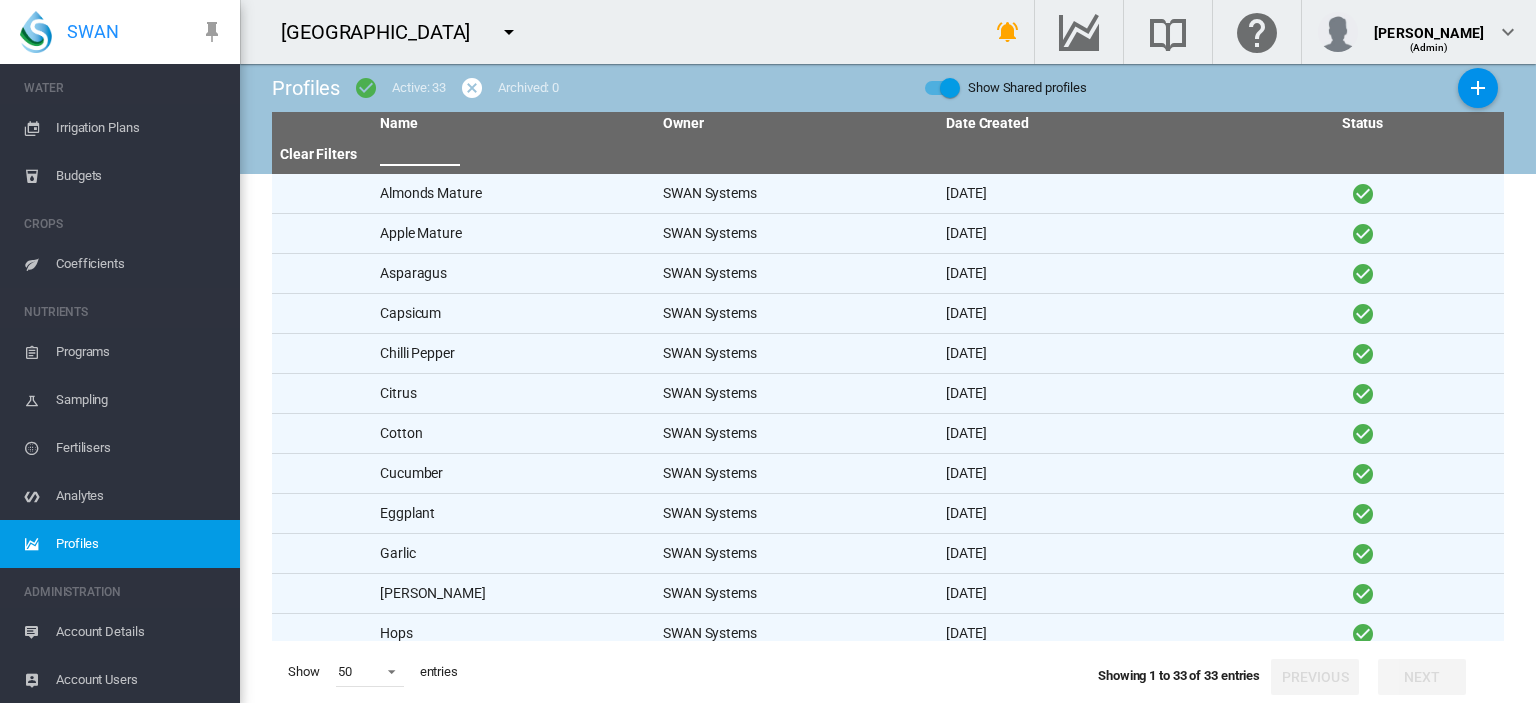 click at bounding box center (420, 151) 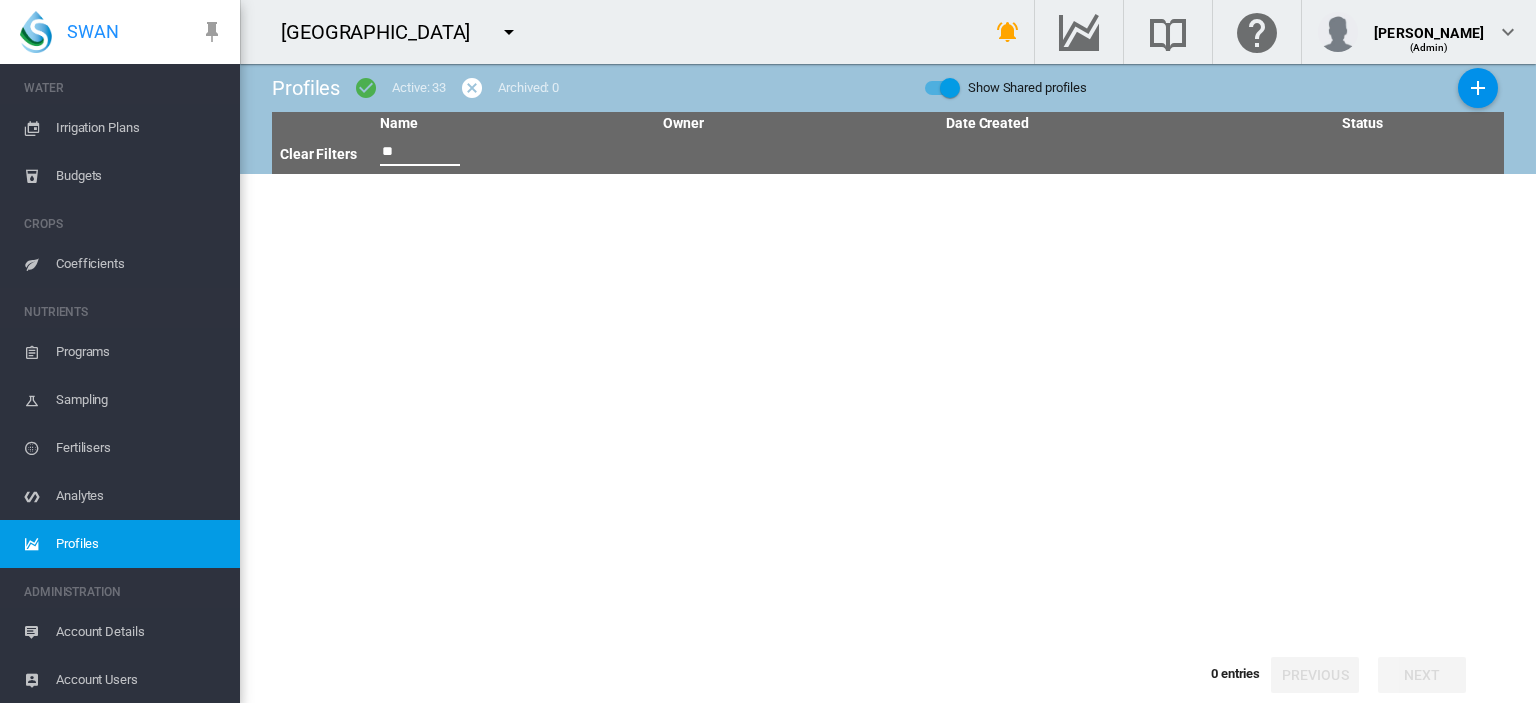 type on "*" 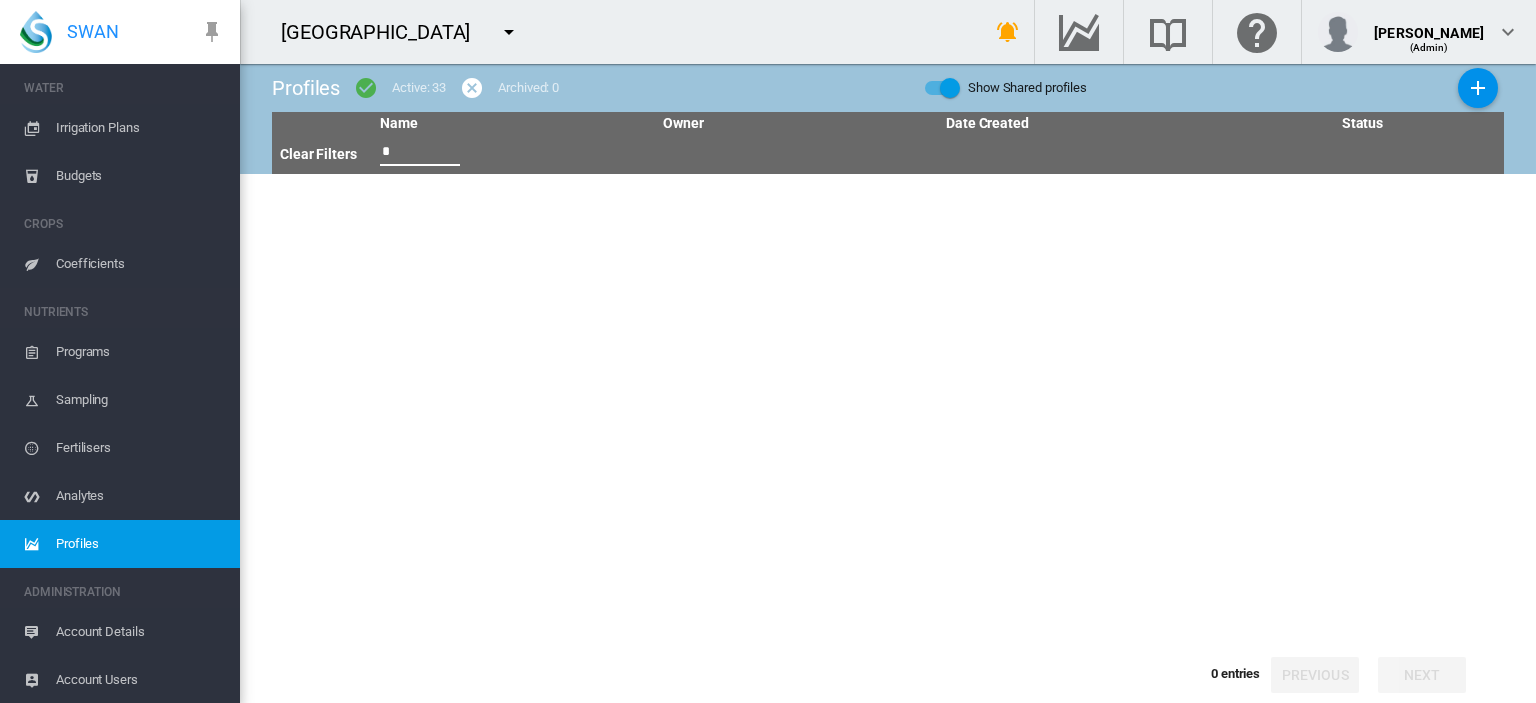 type 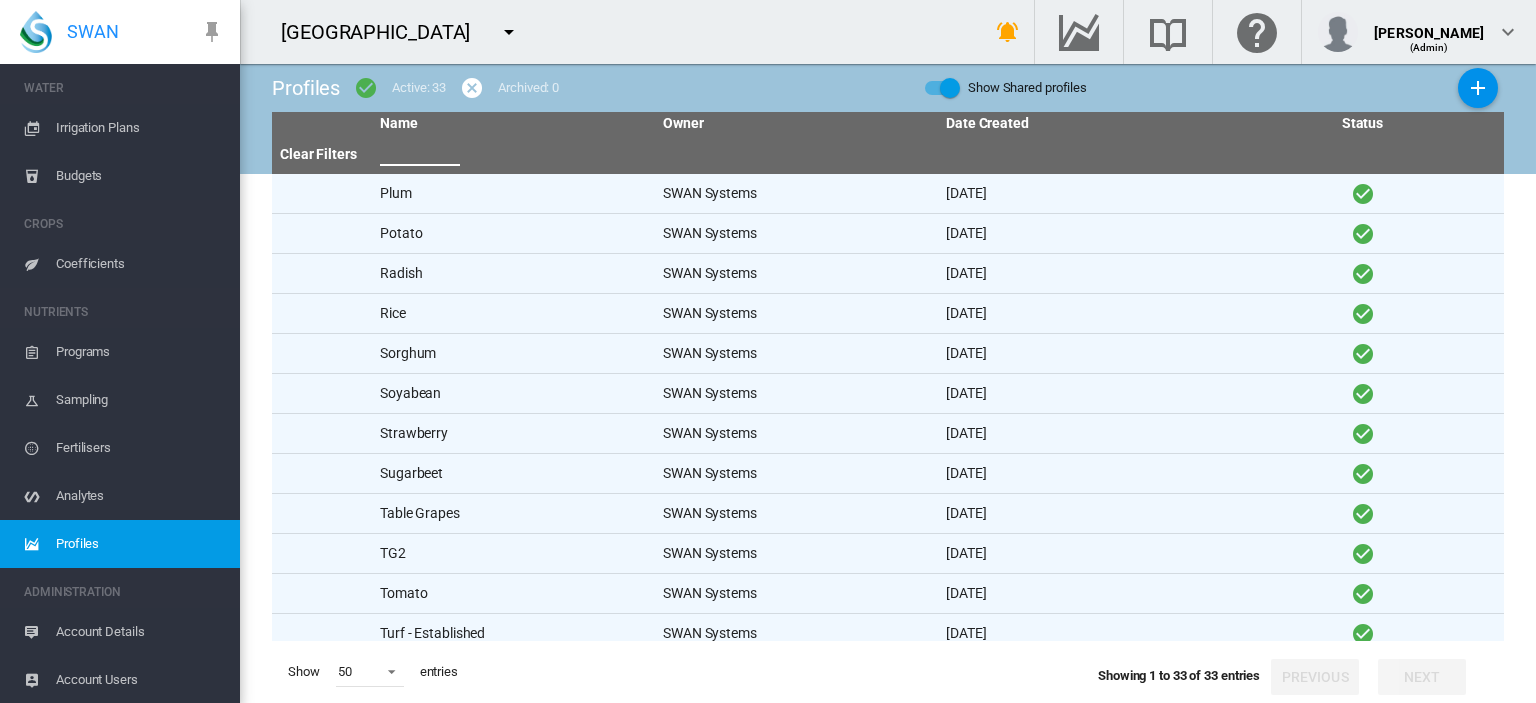 scroll, scrollTop: 852, scrollLeft: 0, axis: vertical 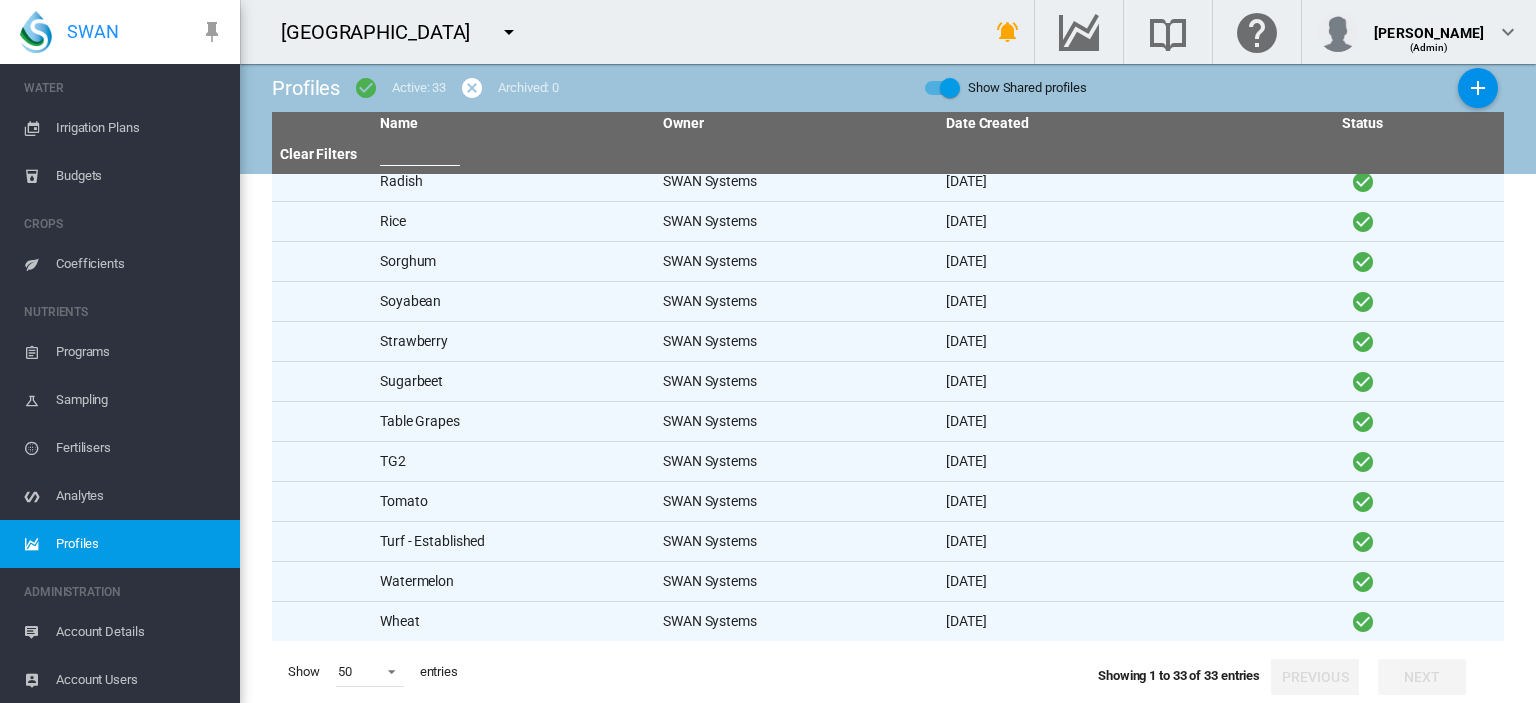 click on "Turf - Established" at bounding box center [513, 541] 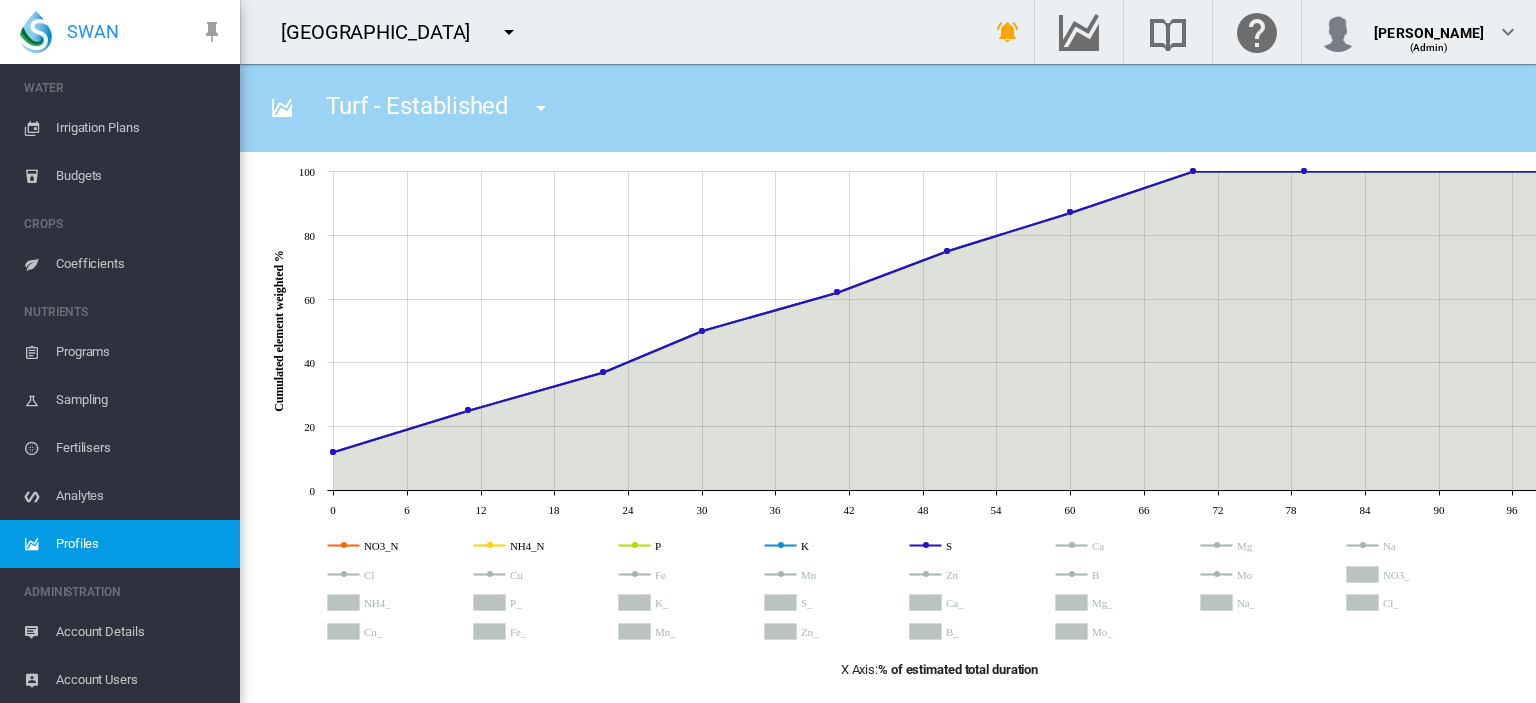scroll, scrollTop: 0, scrollLeft: 0, axis: both 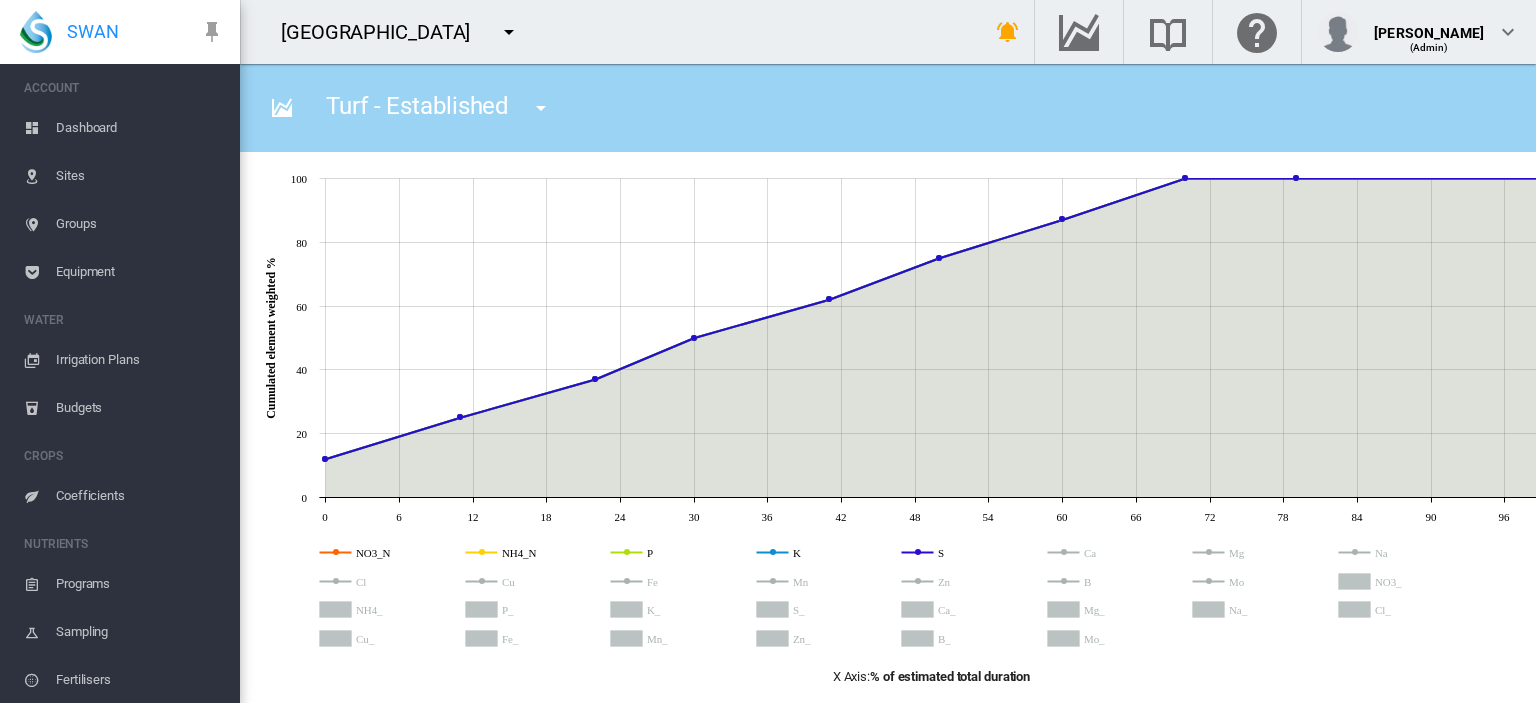 click on "Sites" at bounding box center [140, 176] 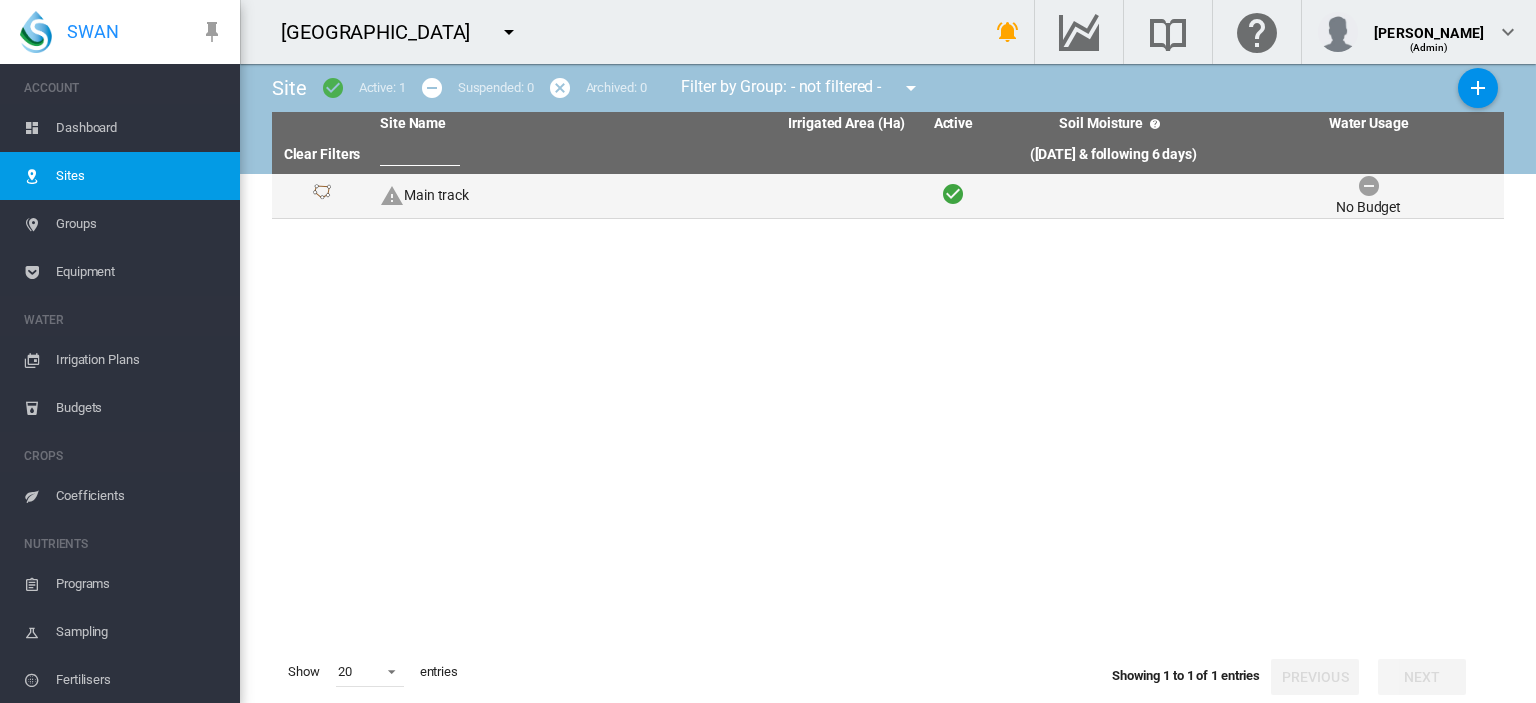 click on "Main track" at bounding box center [507, 196] 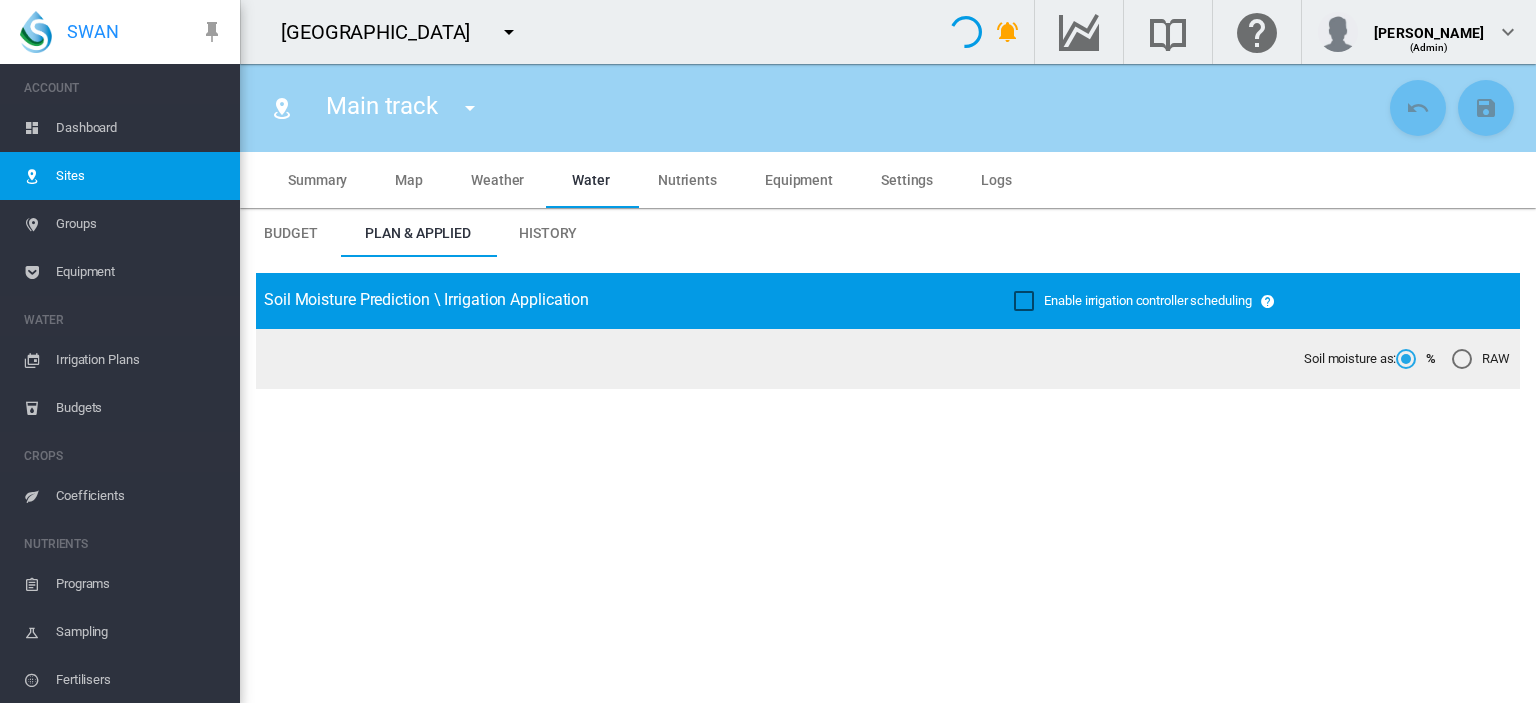type on "**********" 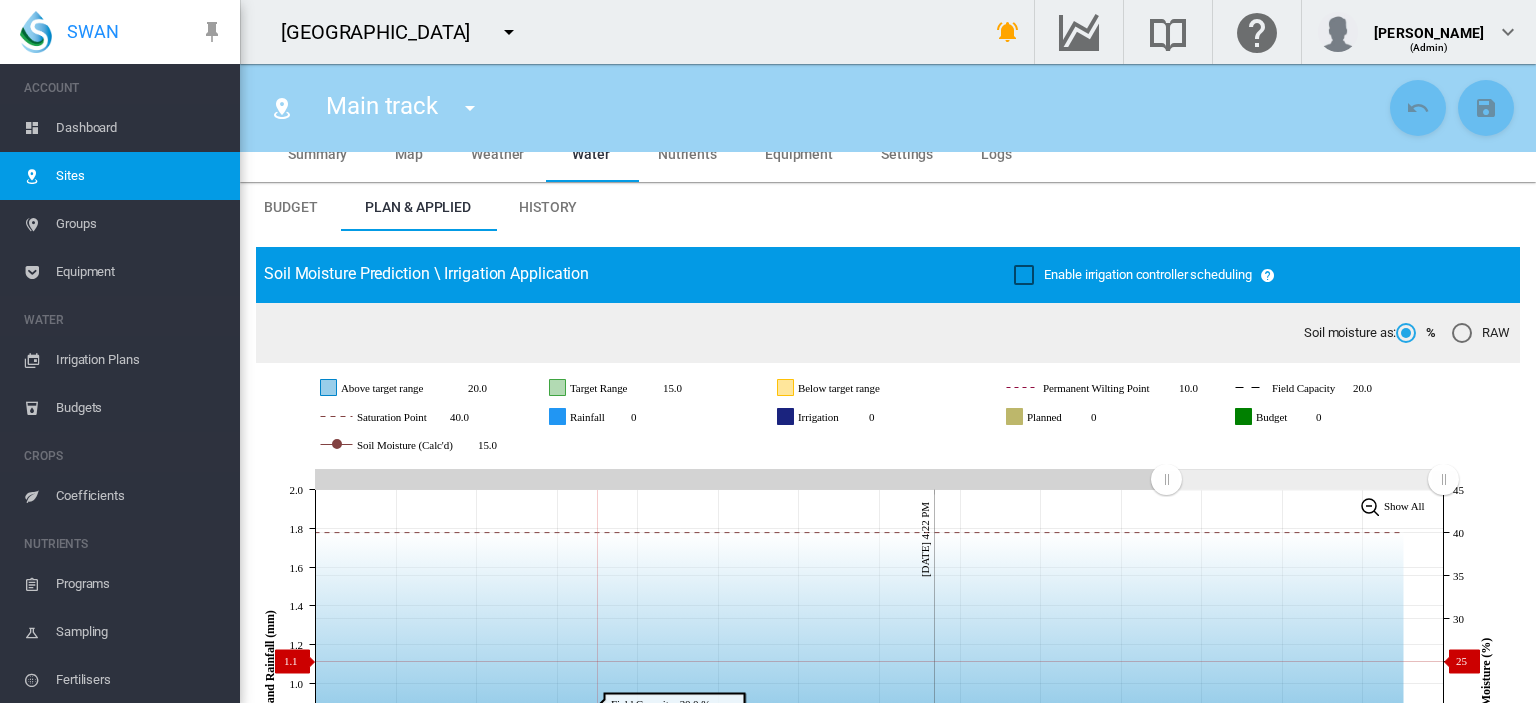 scroll, scrollTop: 0, scrollLeft: 0, axis: both 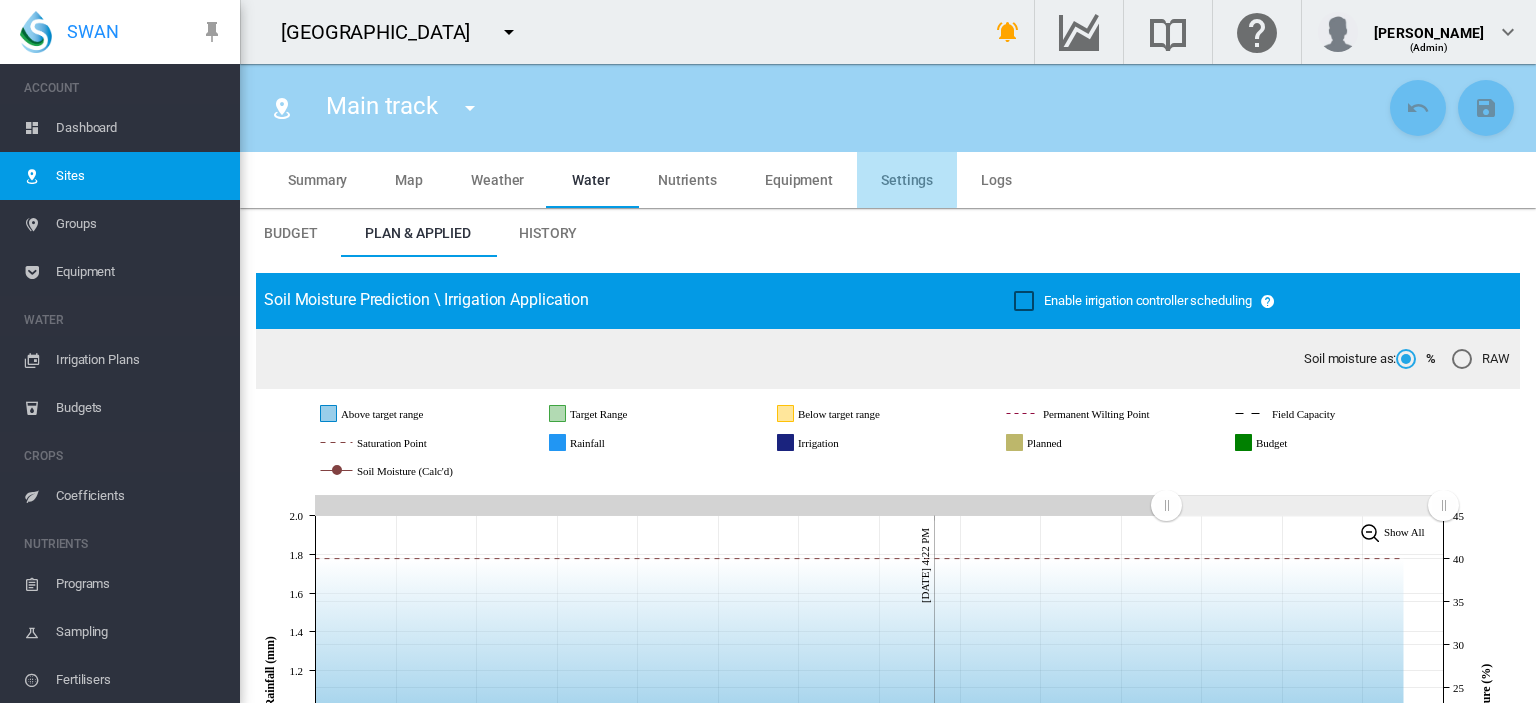 click on "Settings" at bounding box center (907, 180) 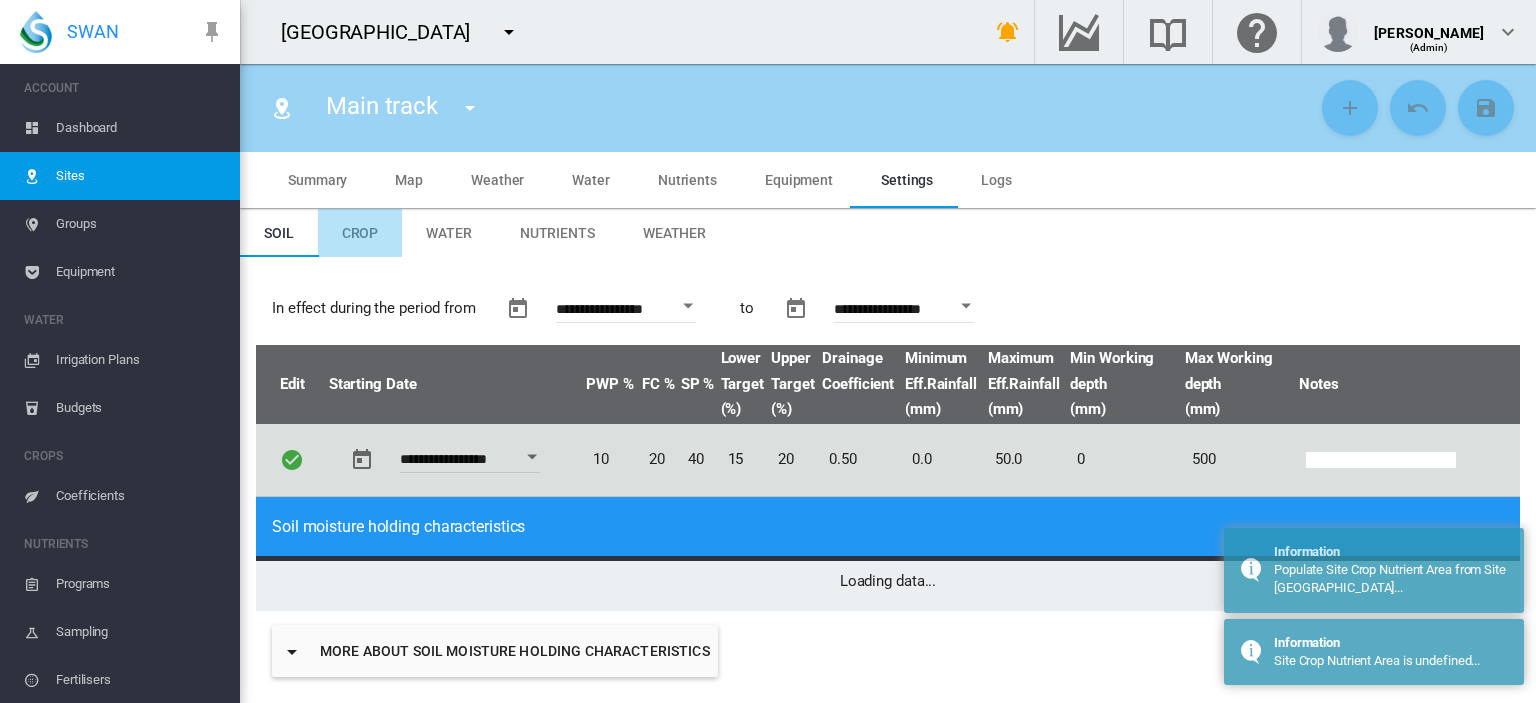 click on "Crop" at bounding box center (360, 233) 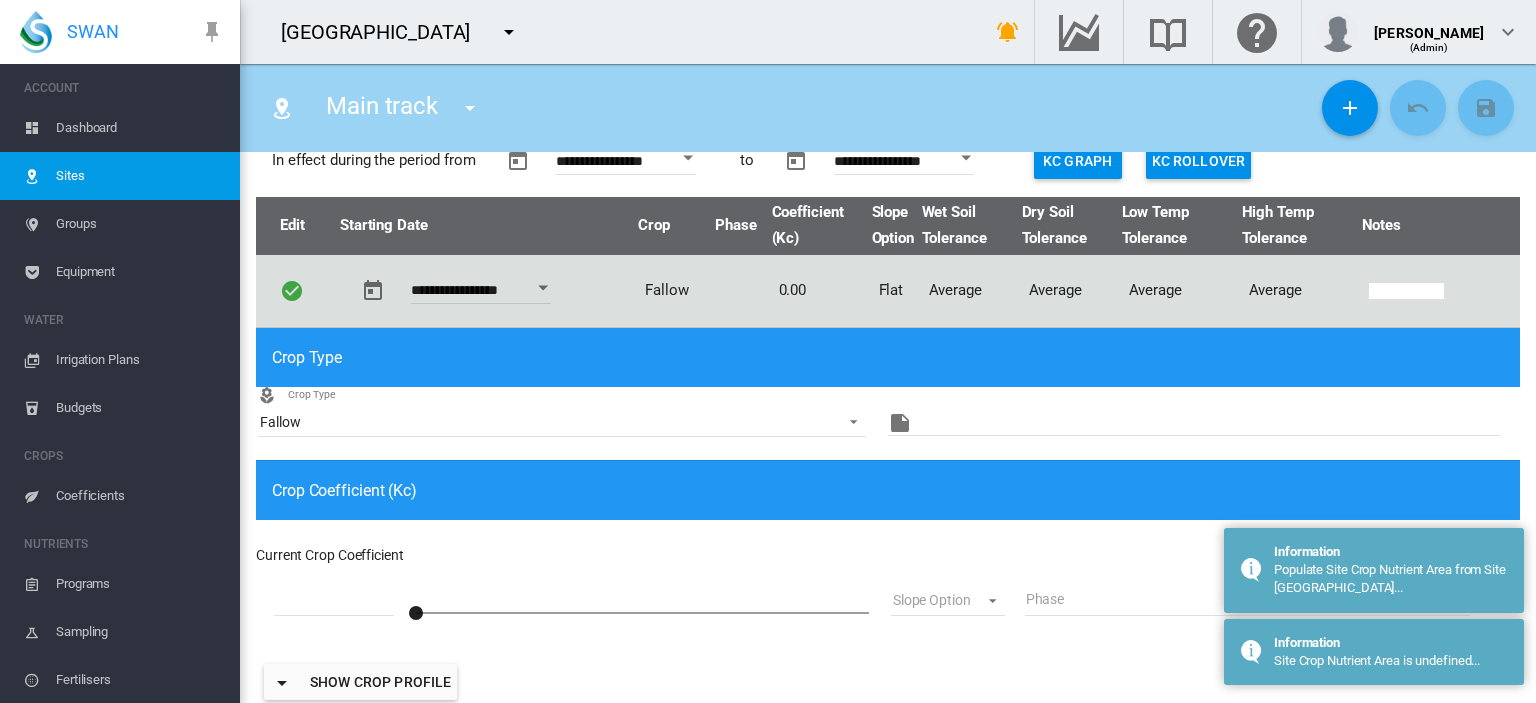 scroll, scrollTop: 150, scrollLeft: 0, axis: vertical 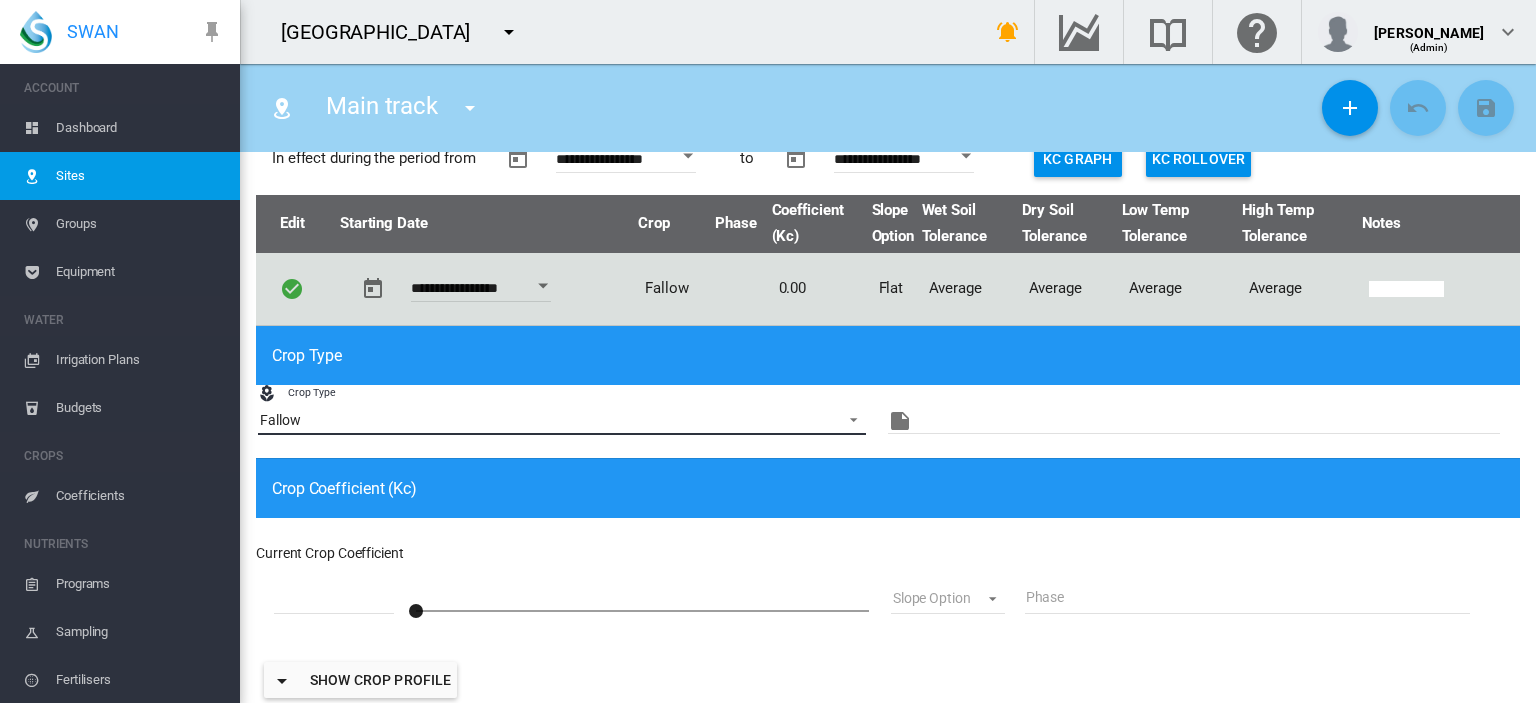 click at bounding box center [848, 418] 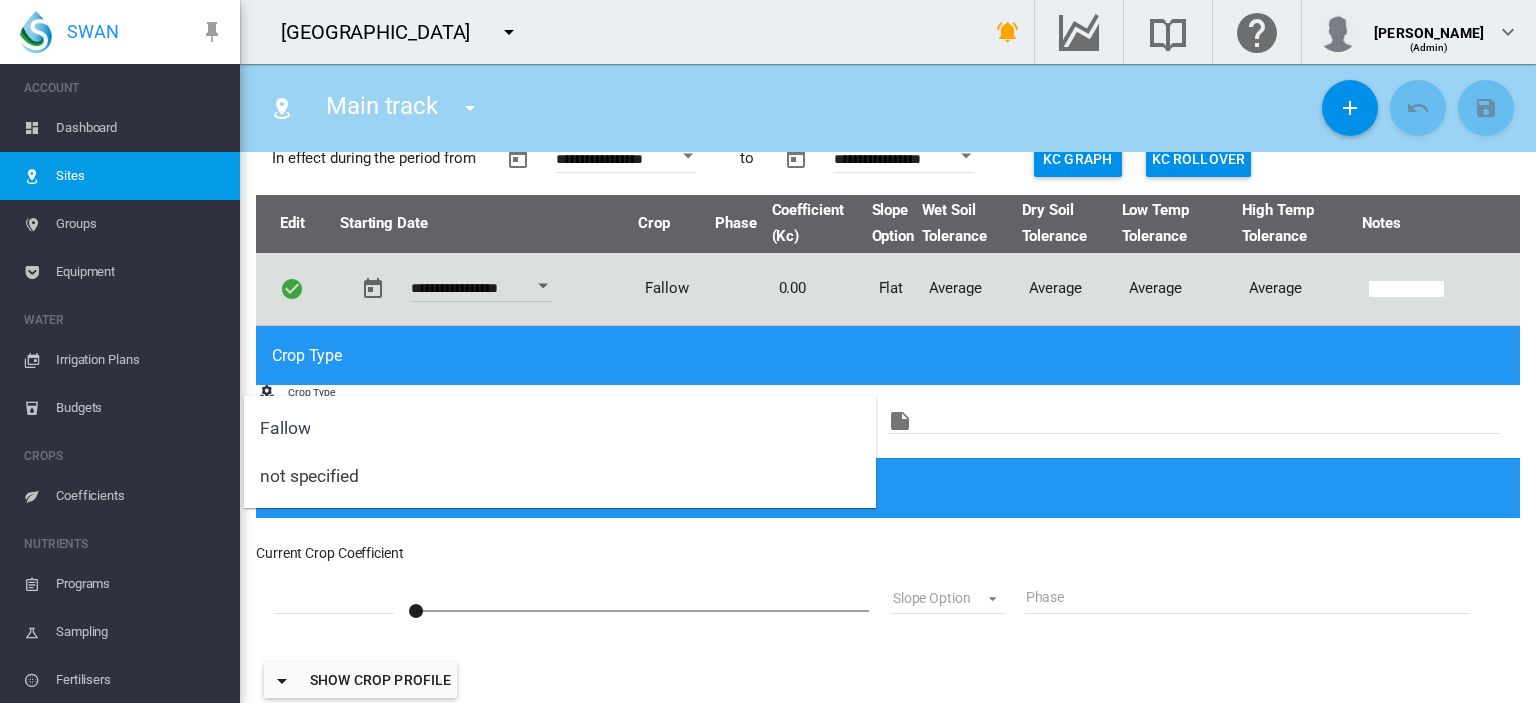 click on "Fallow" at bounding box center (560, 428) 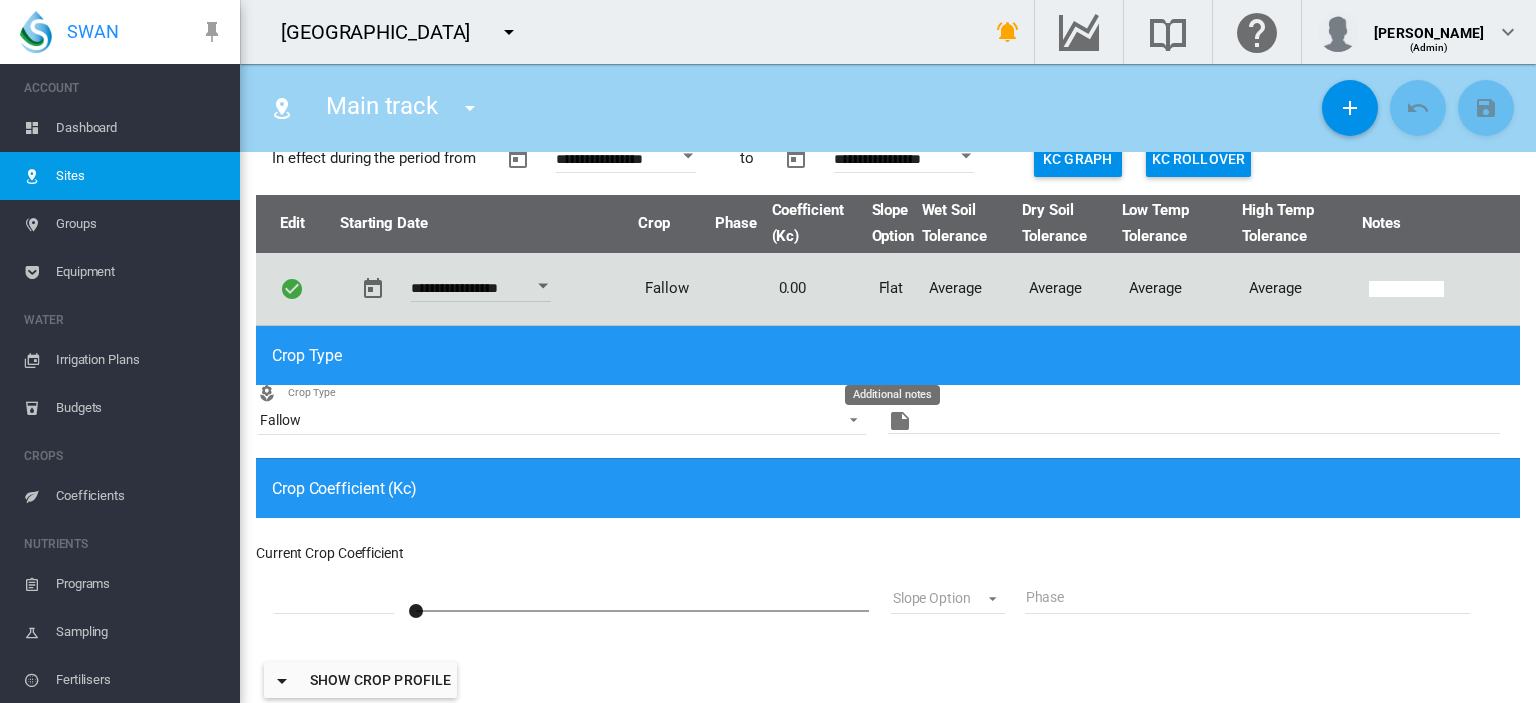 click at bounding box center (900, 421) 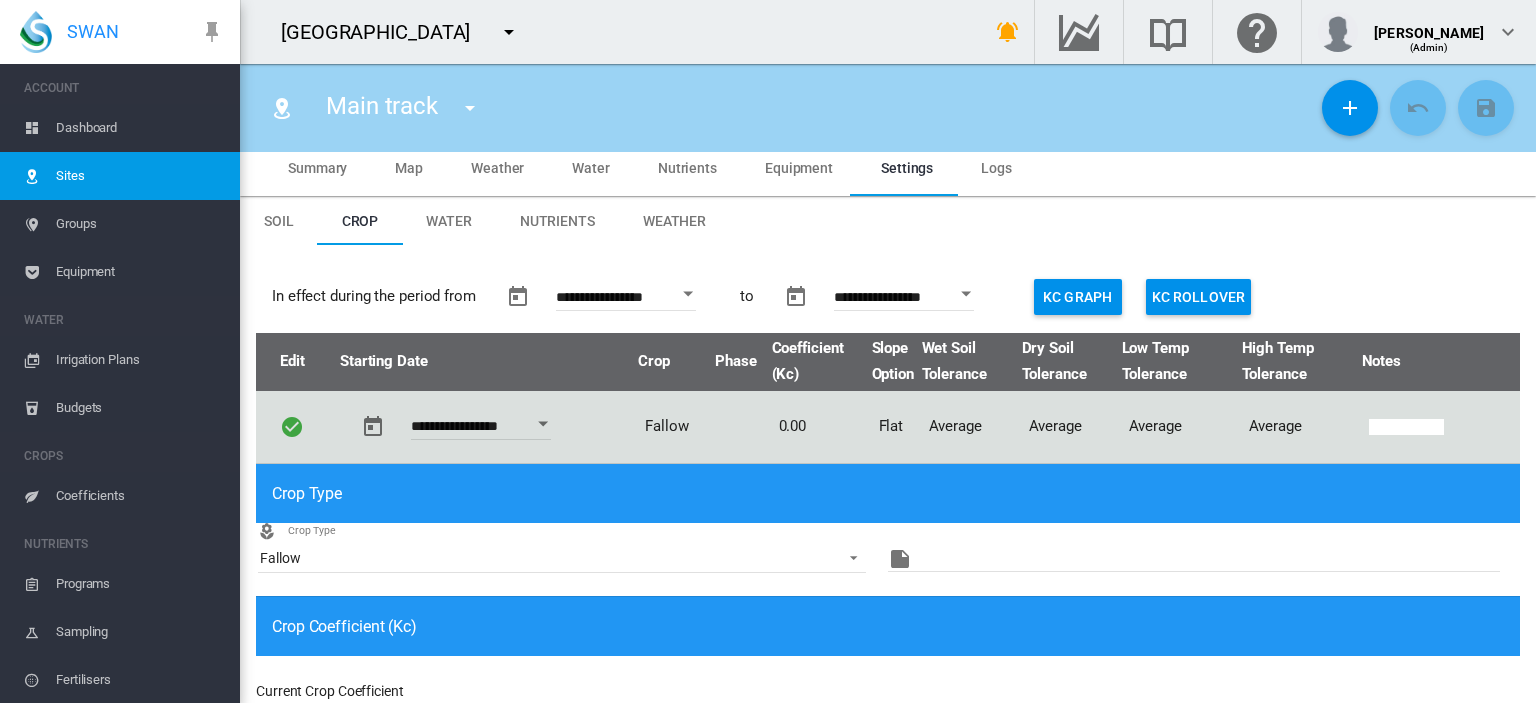 scroll, scrollTop: 0, scrollLeft: 0, axis: both 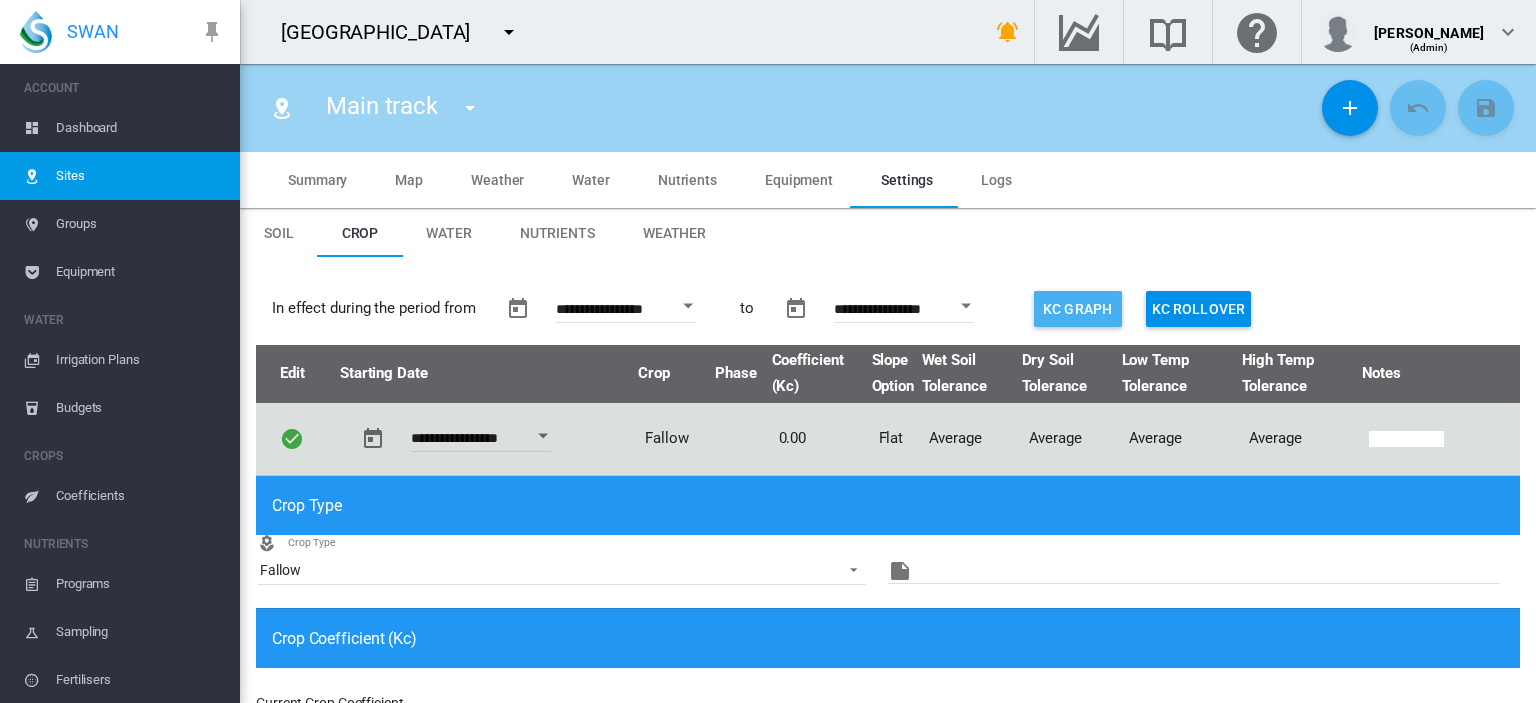click on "Kc Graph" at bounding box center (1078, 309) 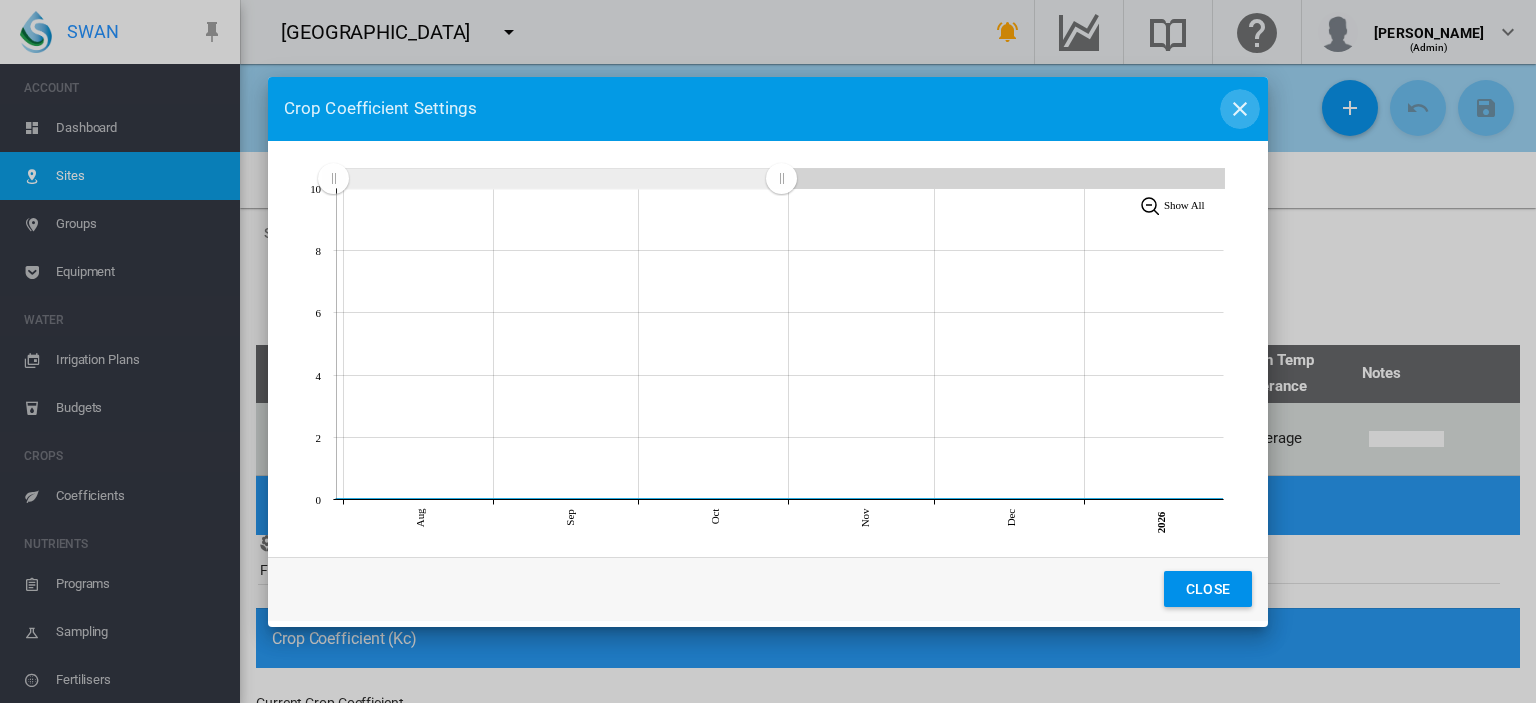 click at bounding box center (1240, 109) 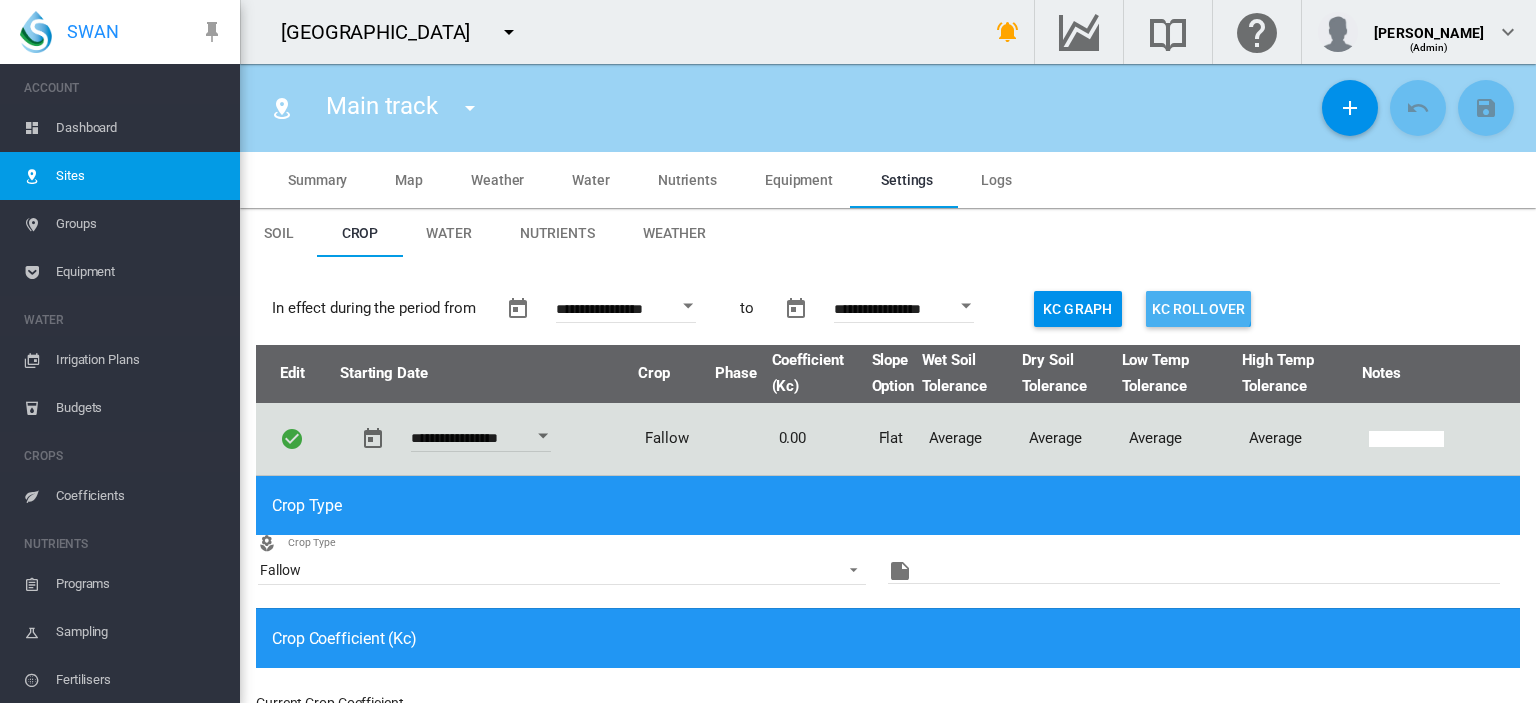 click on "Kc Rollover" at bounding box center (1199, 309) 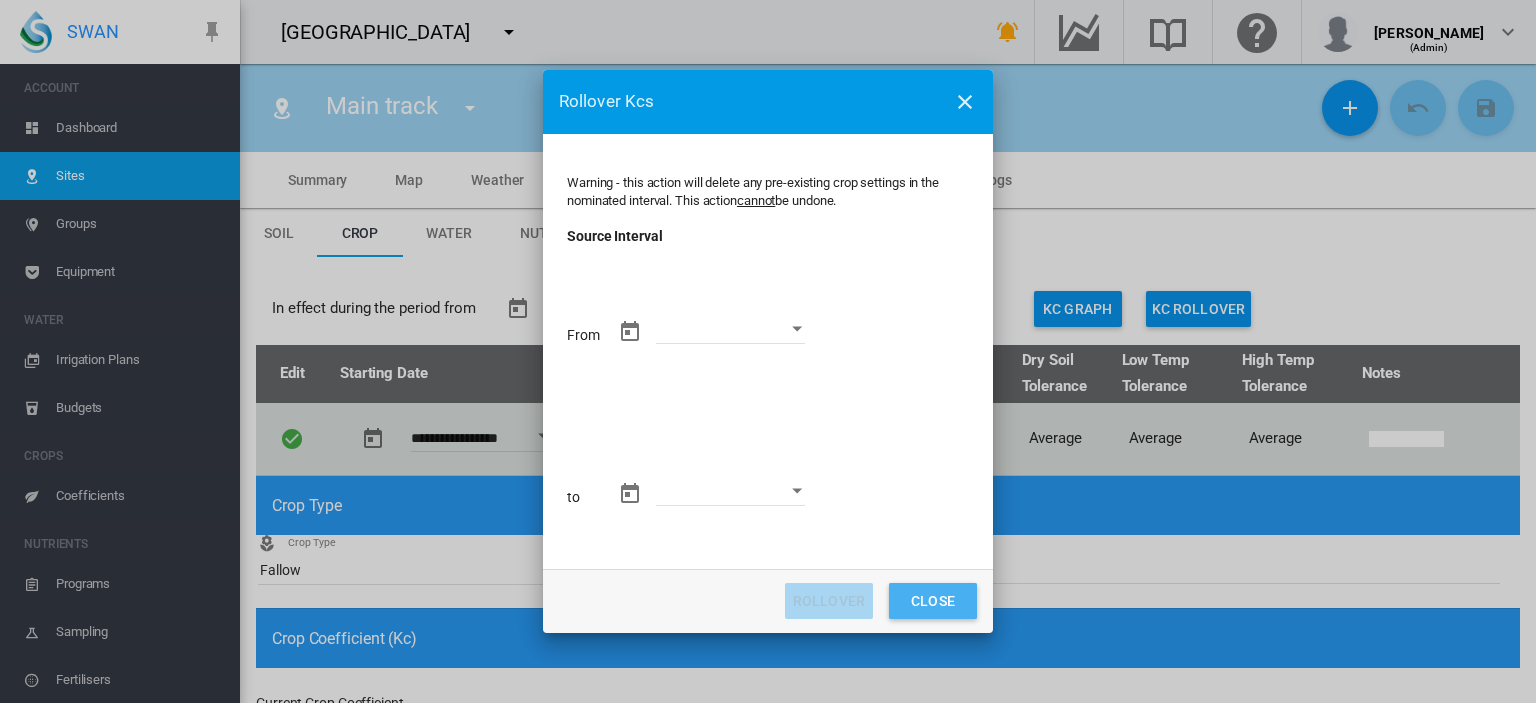 click on "Close" 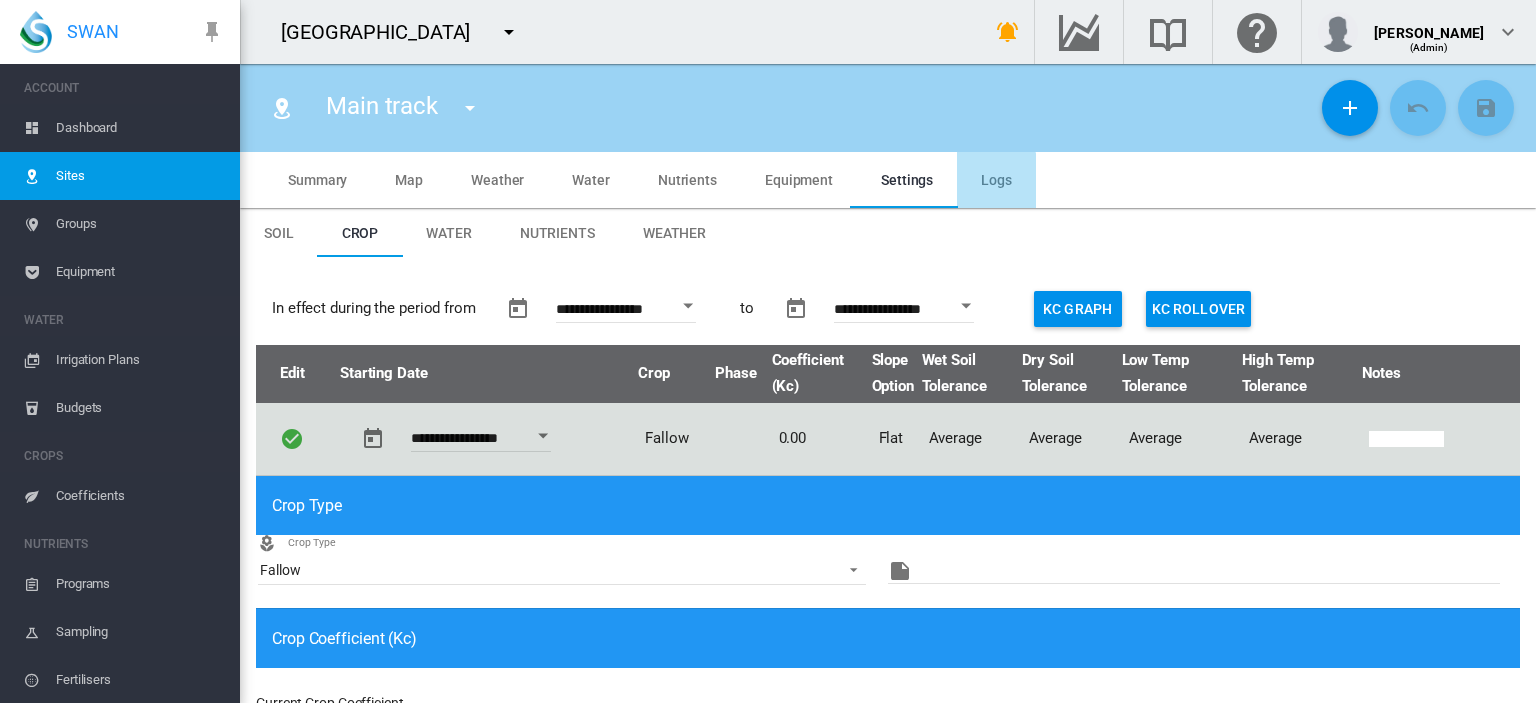 click on "Logs" at bounding box center (996, 180) 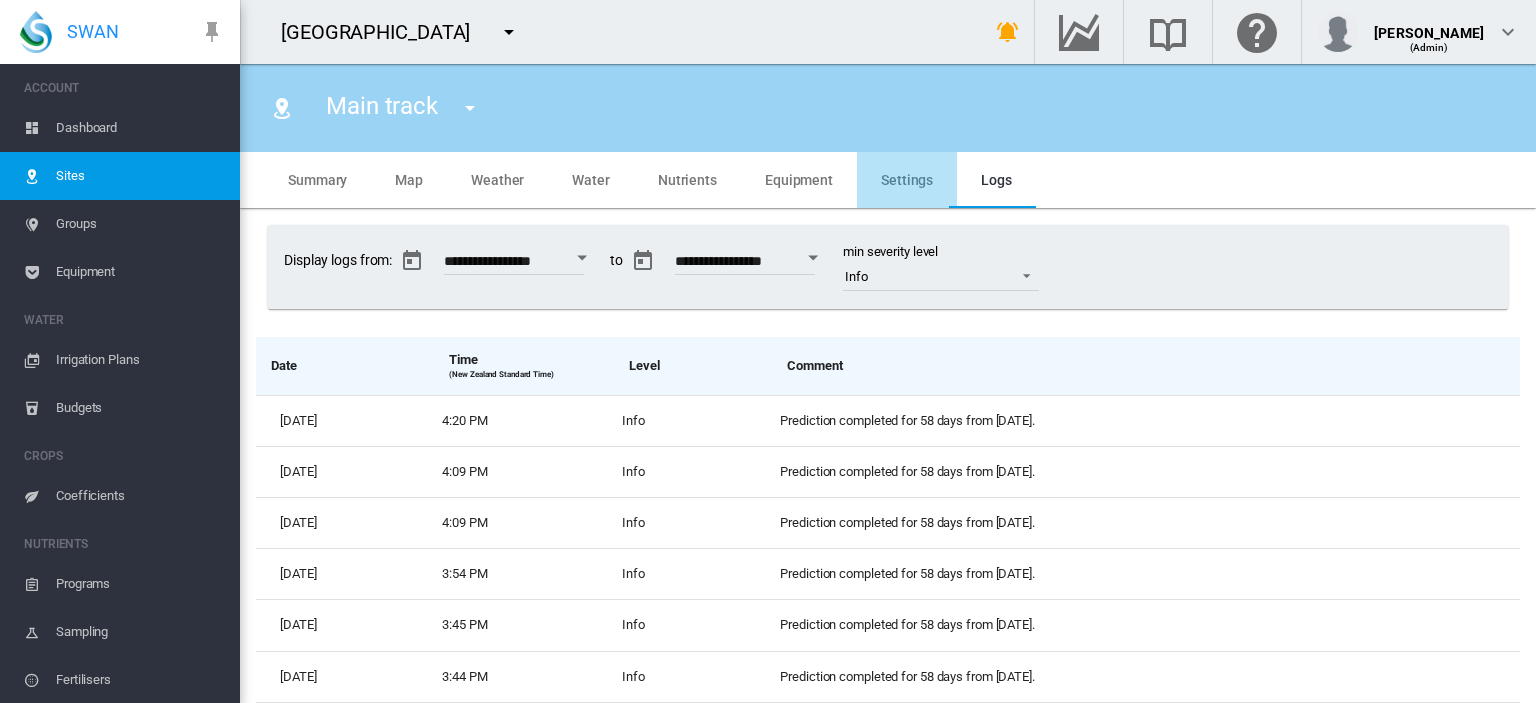 click on "Settings" at bounding box center (907, 180) 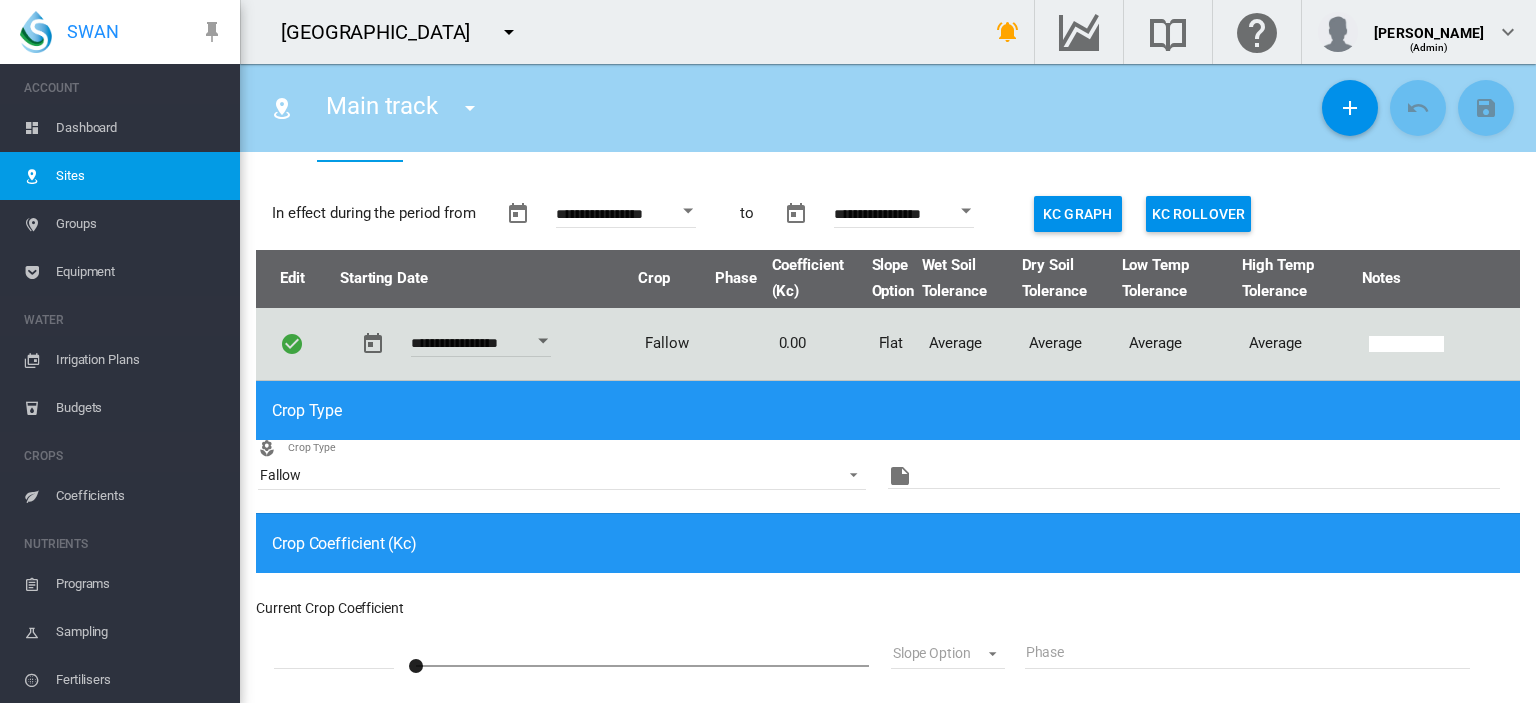scroll, scrollTop: 112, scrollLeft: 0, axis: vertical 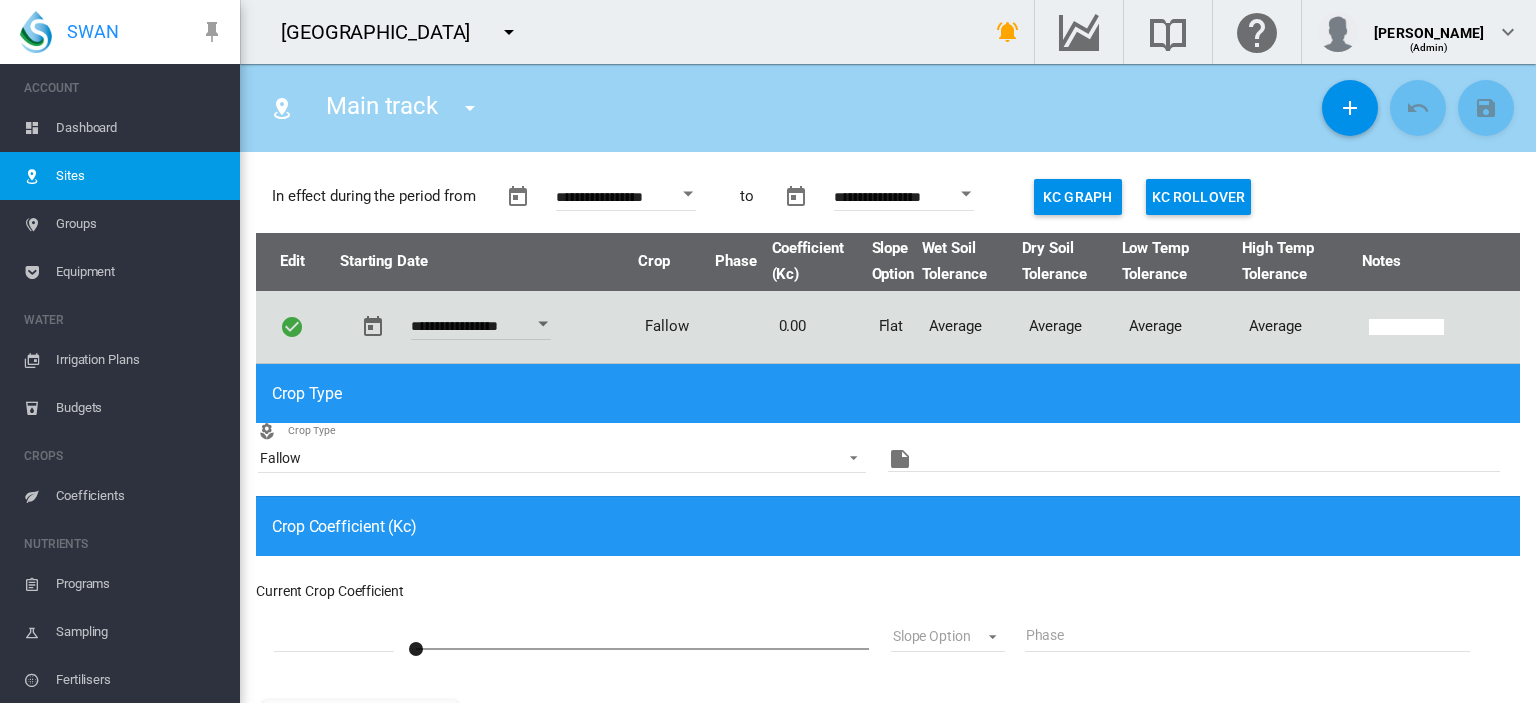 click on "Crop Type
Fallow" at bounding box center [572, 459] 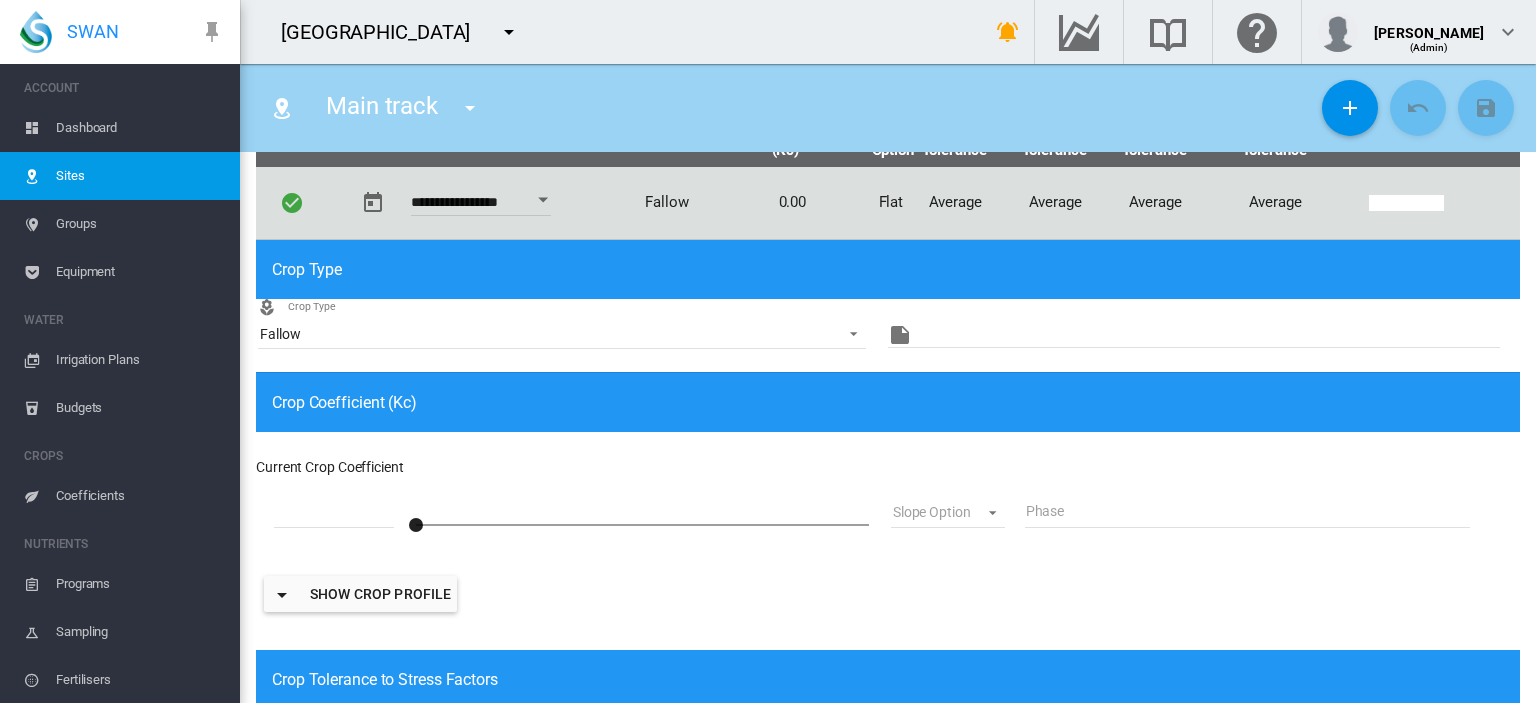 scroll, scrollTop: 236, scrollLeft: 0, axis: vertical 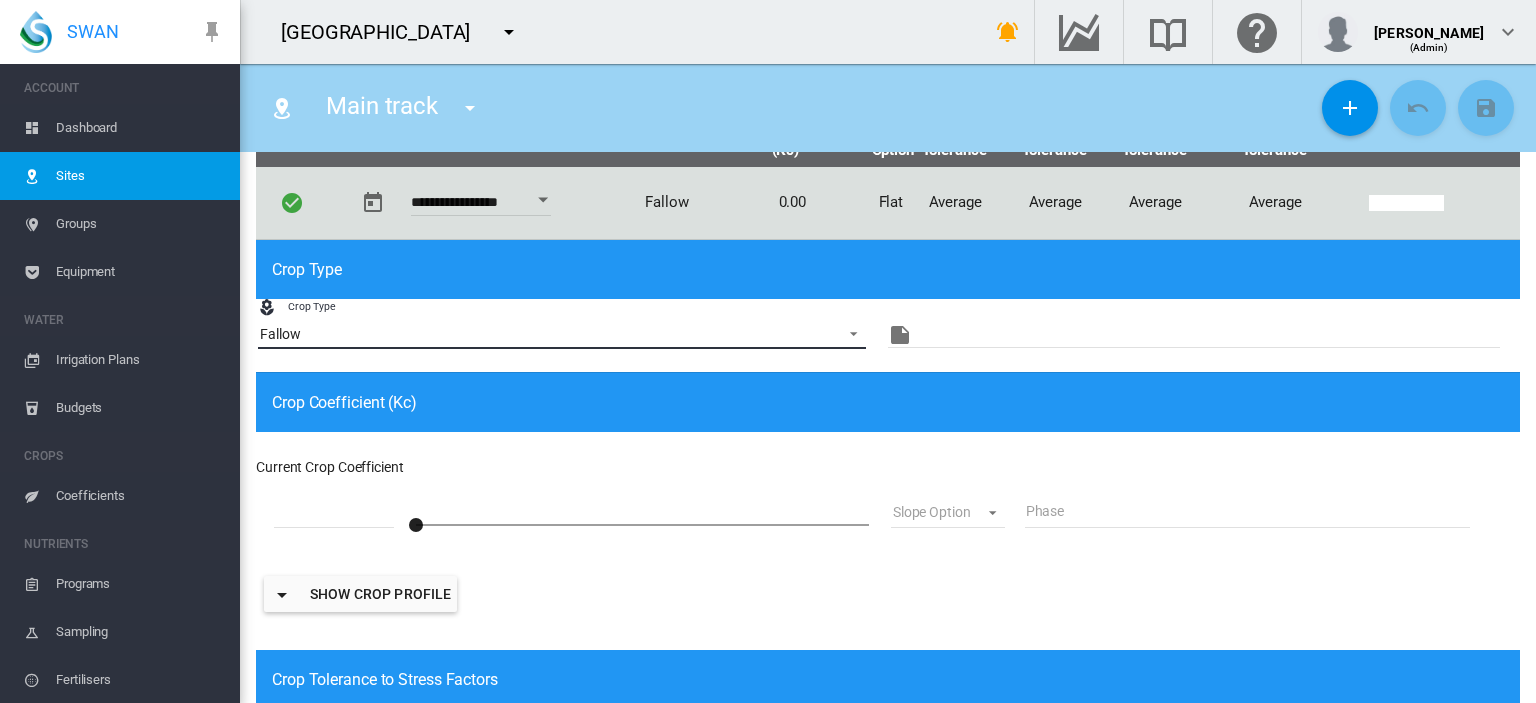 click at bounding box center (848, 332) 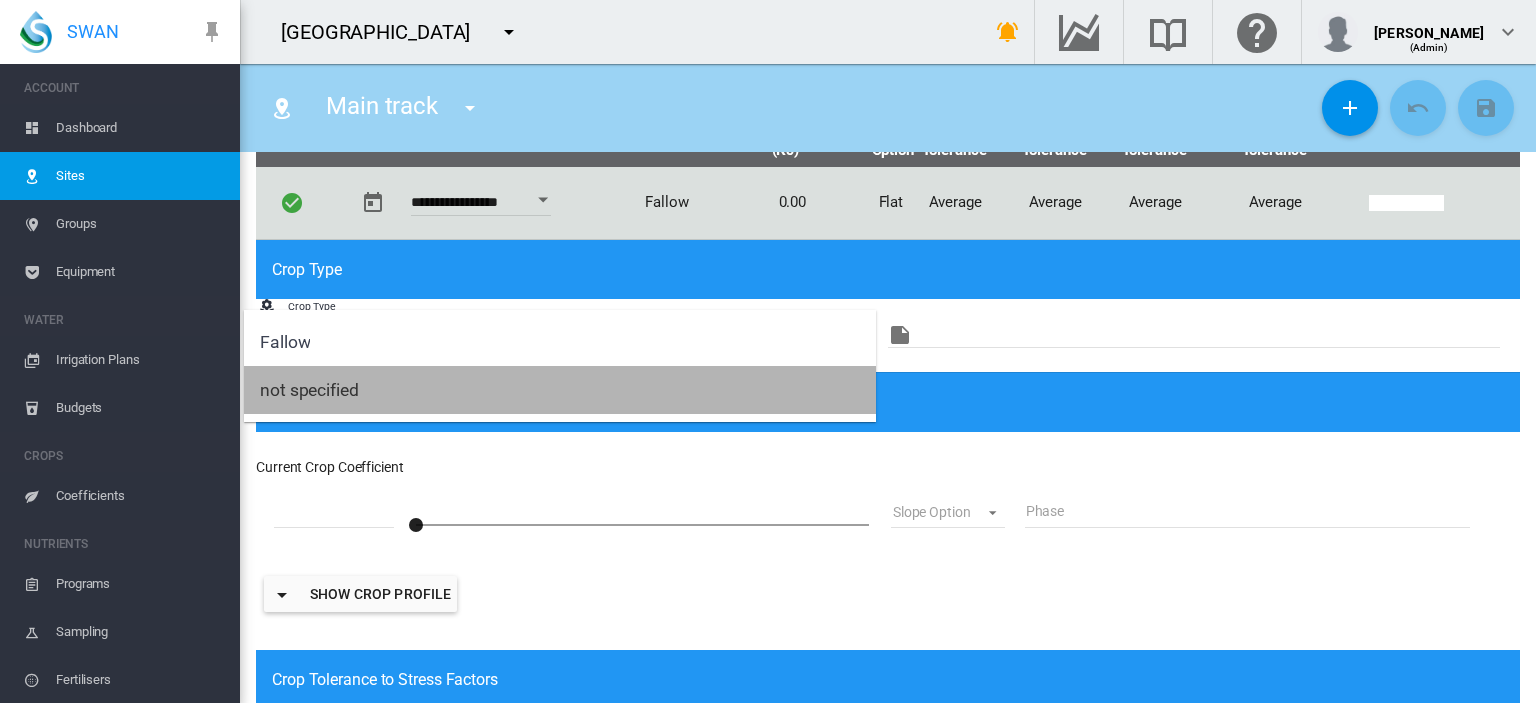 click on "not specified" at bounding box center (560, 390) 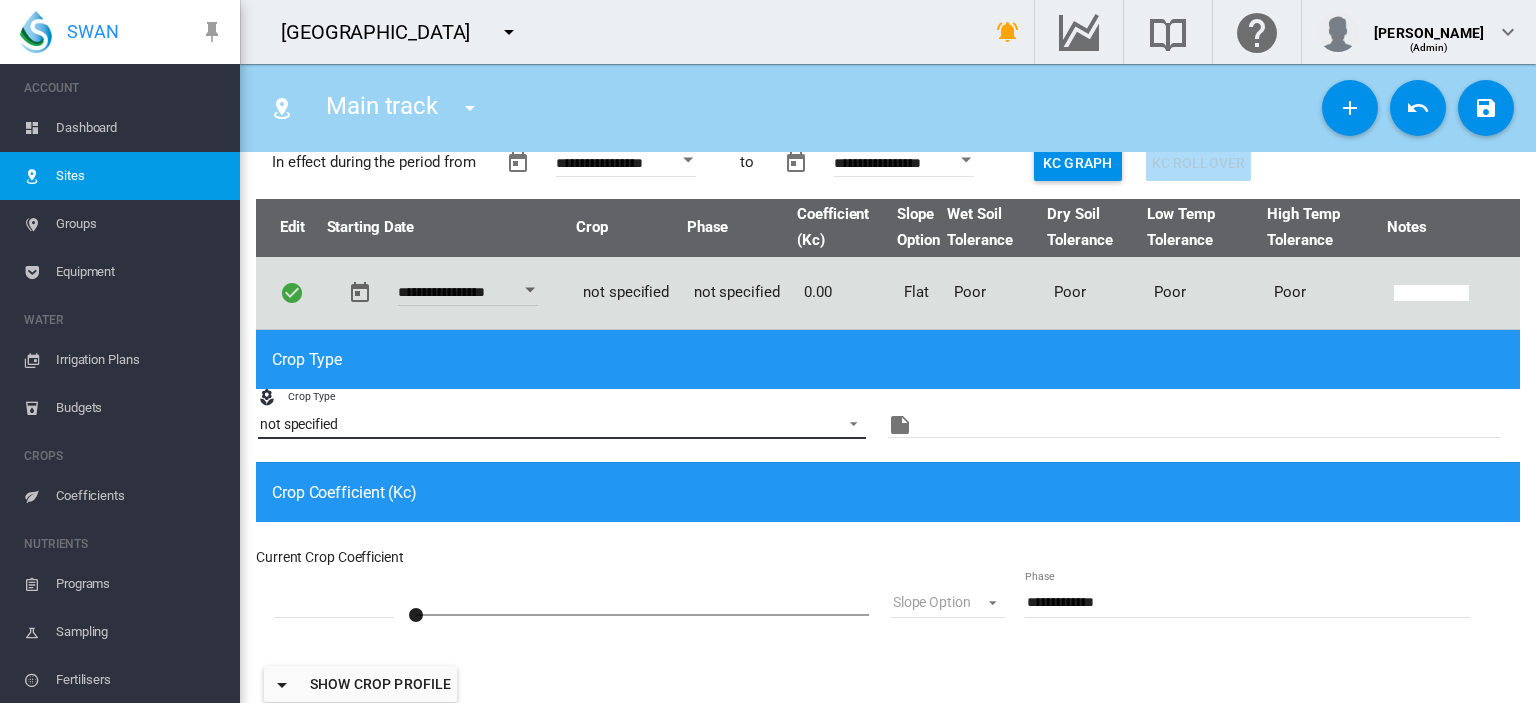 scroll, scrollTop: 140, scrollLeft: 0, axis: vertical 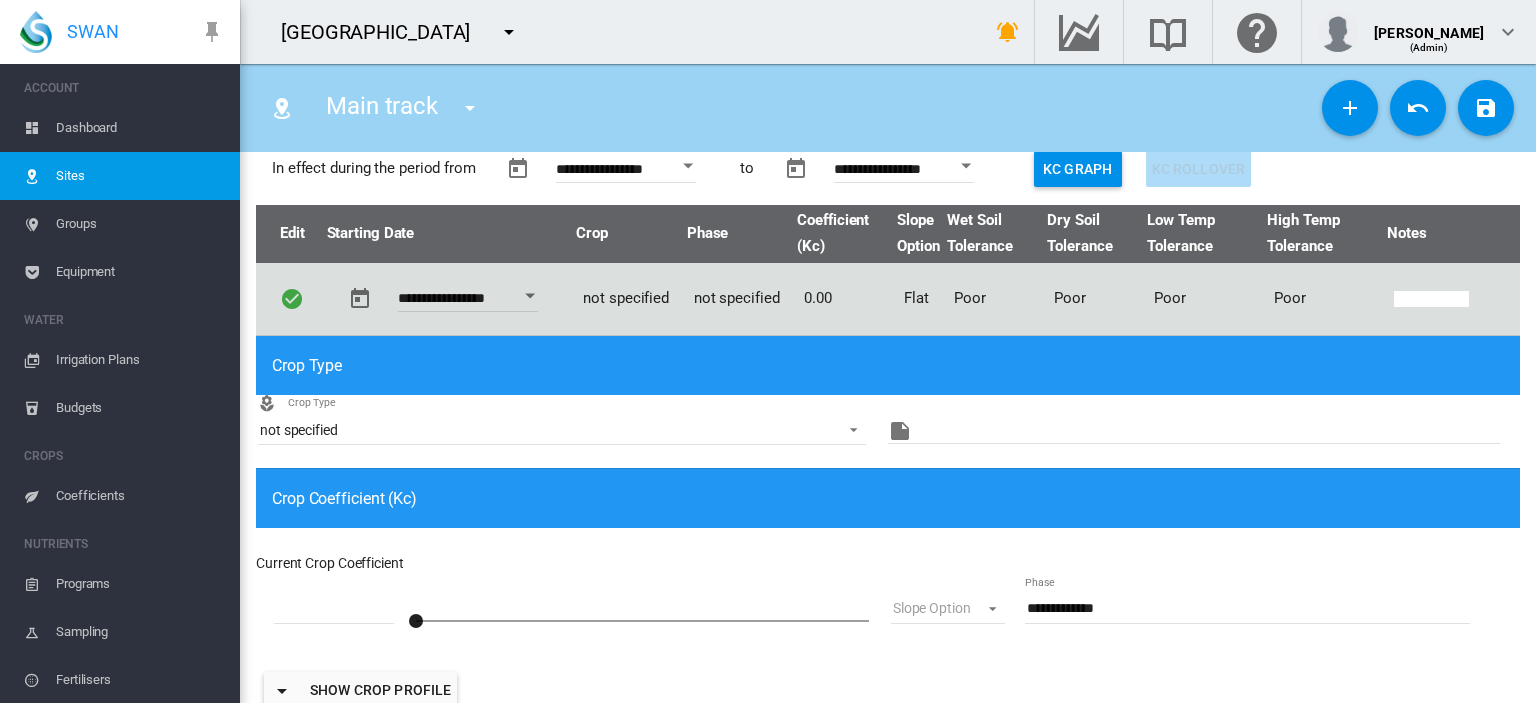 click on "Crop Type
not specified" at bounding box center (572, 431) 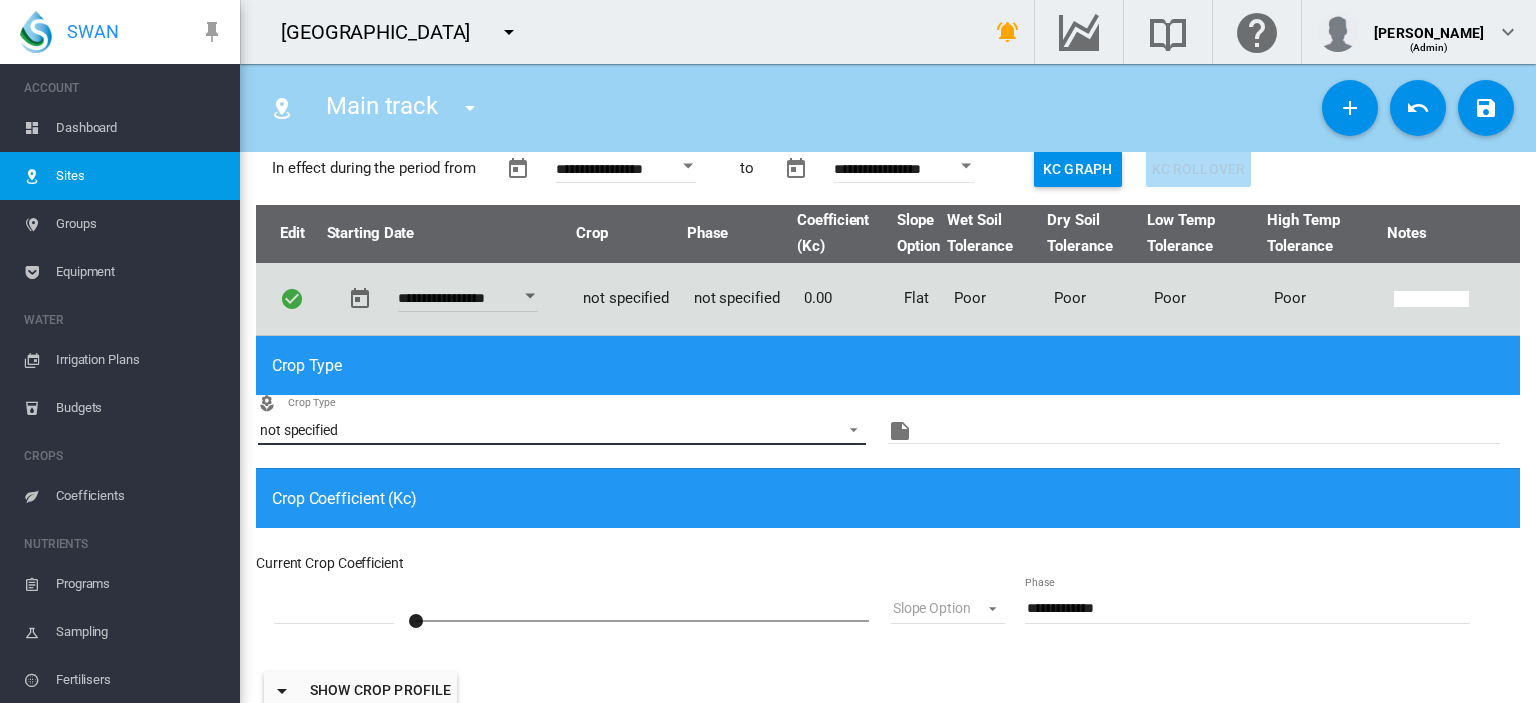 click on "not specified" at bounding box center [546, 431] 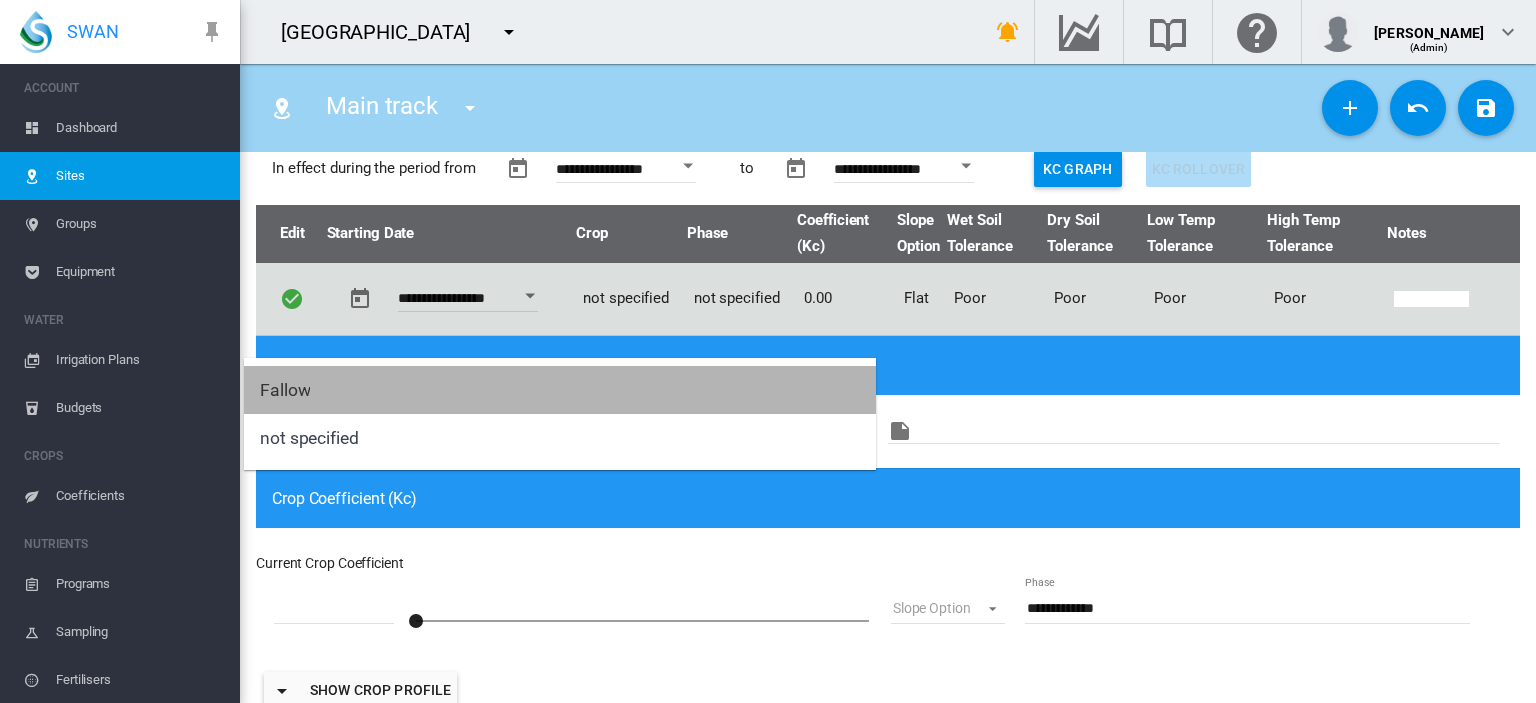 click on "Fallow" at bounding box center [560, 390] 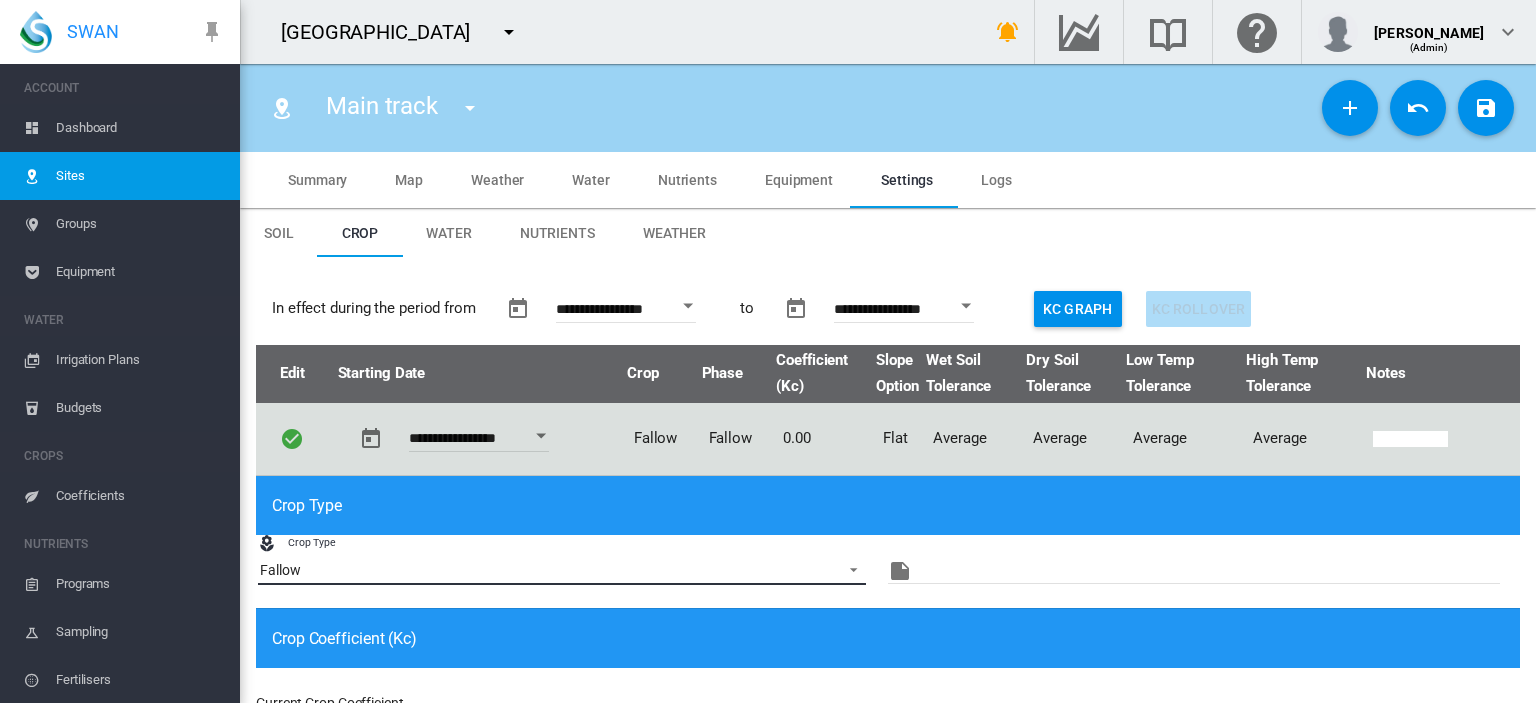 scroll, scrollTop: 0, scrollLeft: 0, axis: both 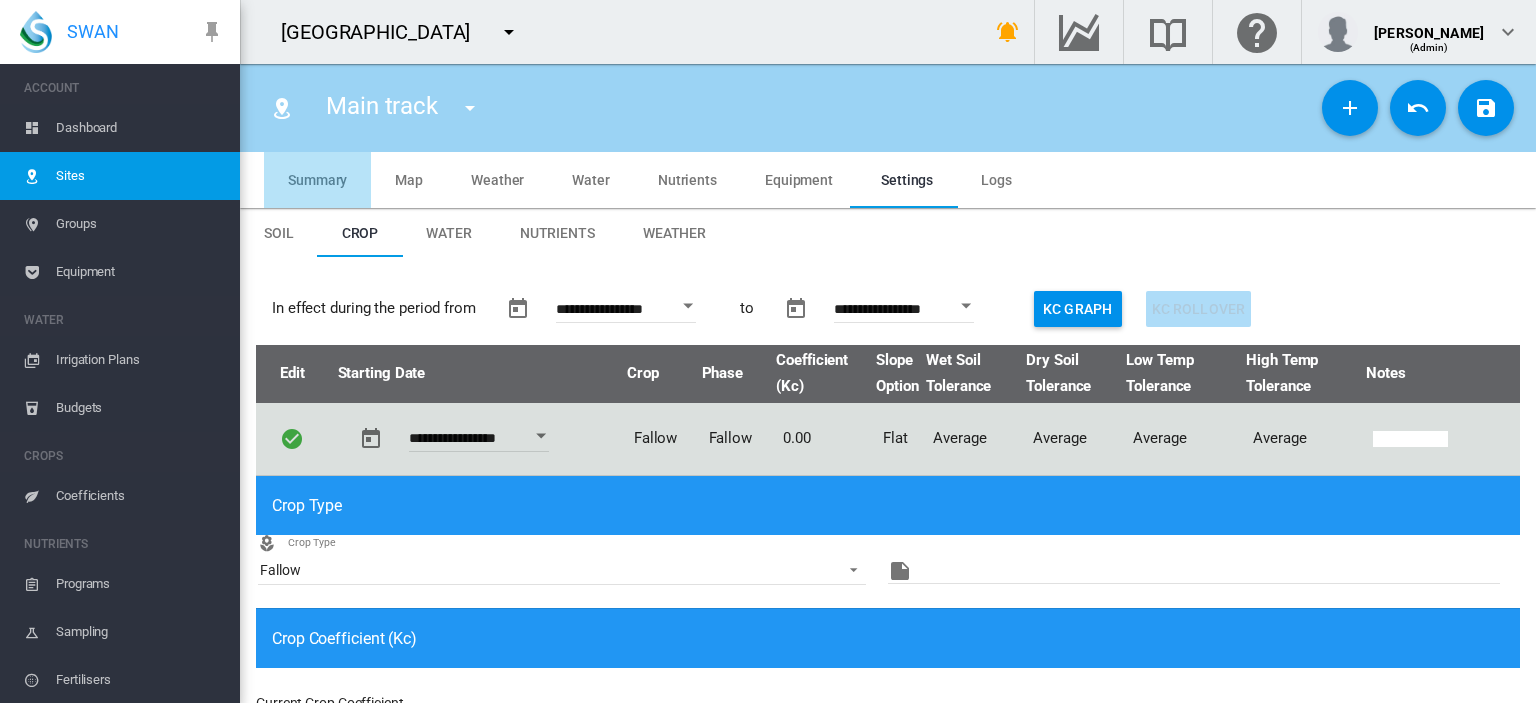 click on "Summary" at bounding box center (317, 180) 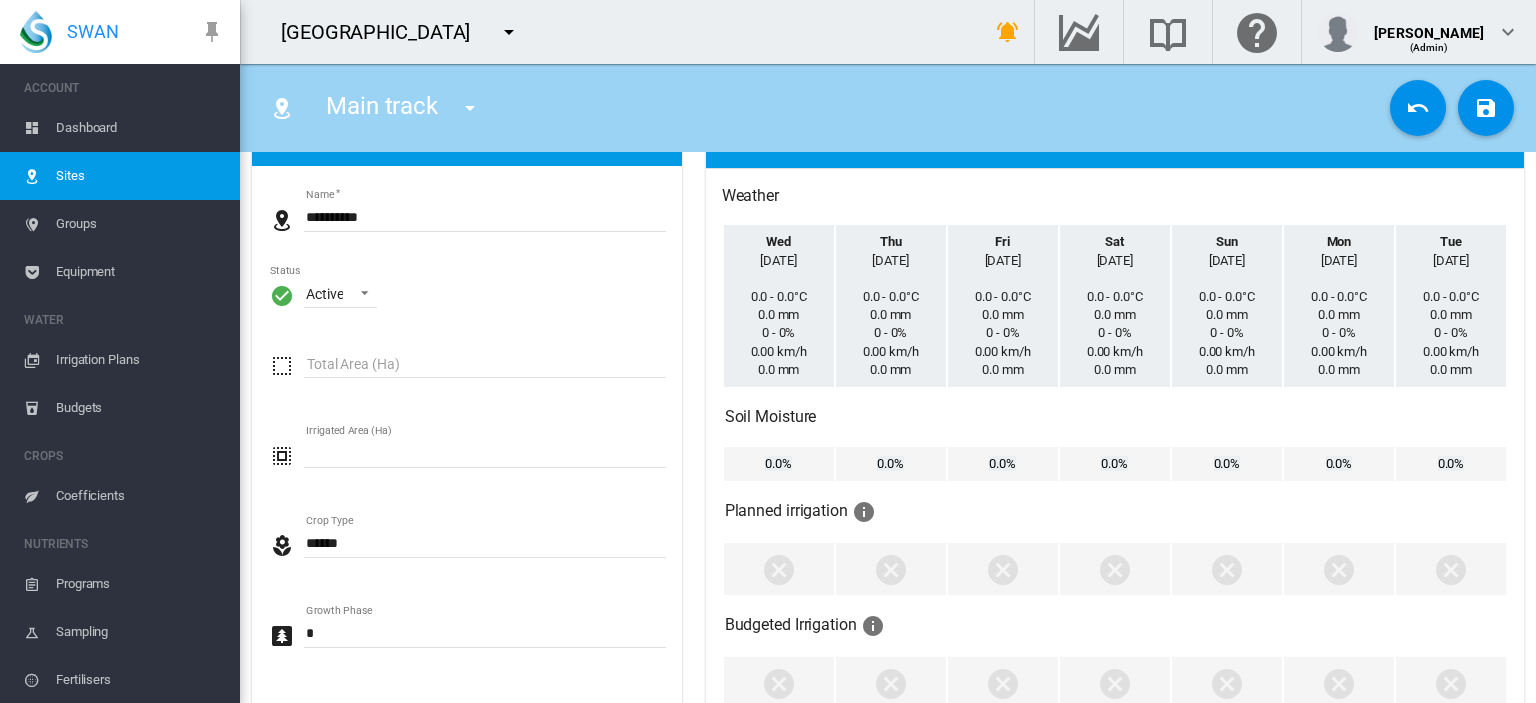 scroll, scrollTop: 100, scrollLeft: 0, axis: vertical 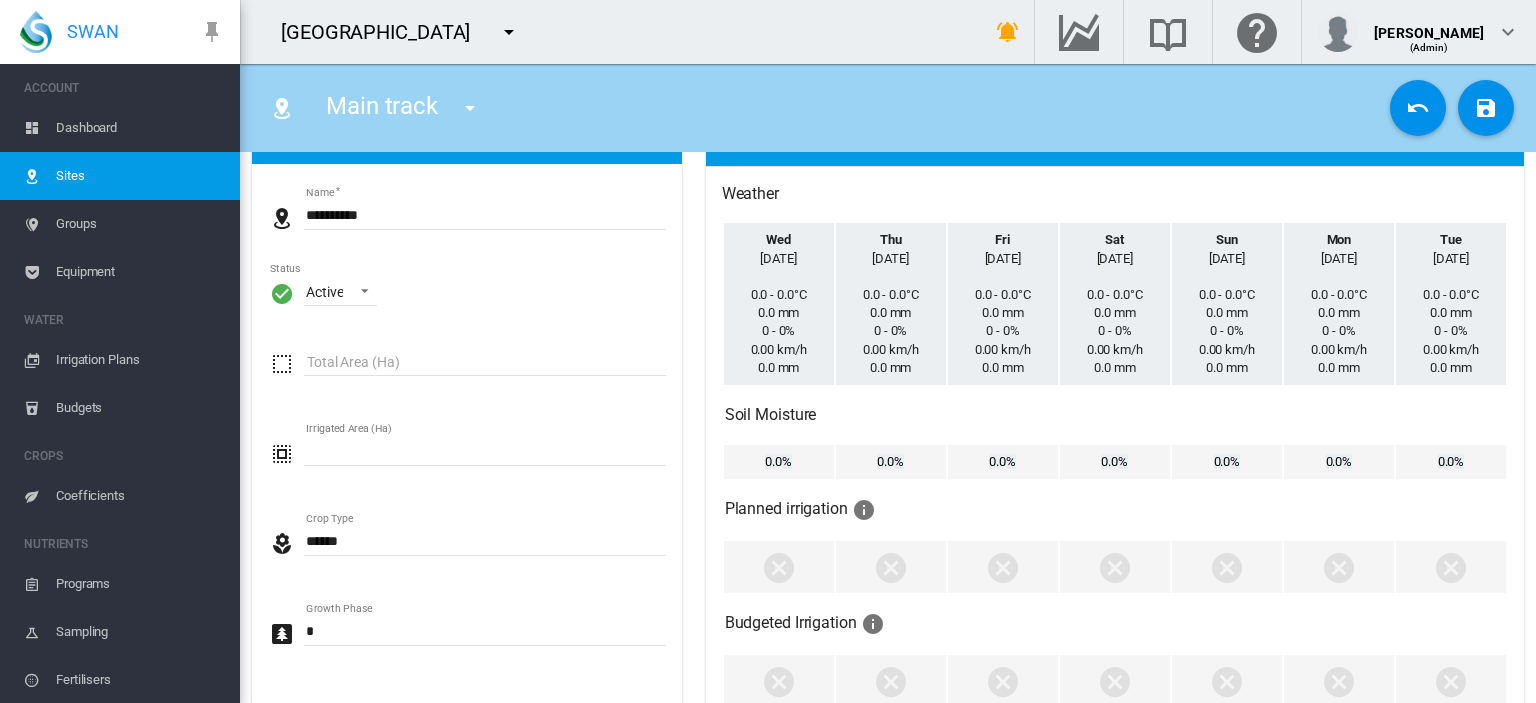 click 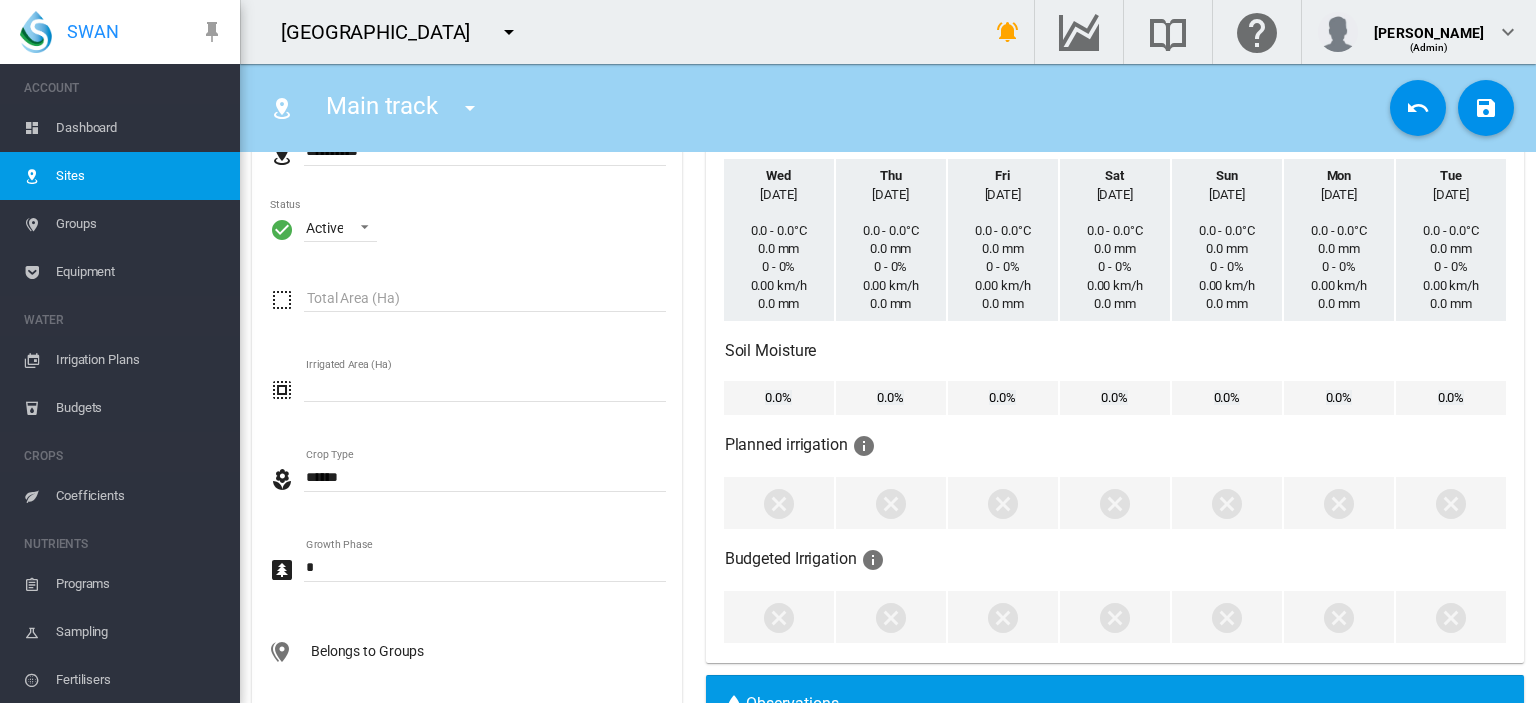 scroll, scrollTop: 260, scrollLeft: 0, axis: vertical 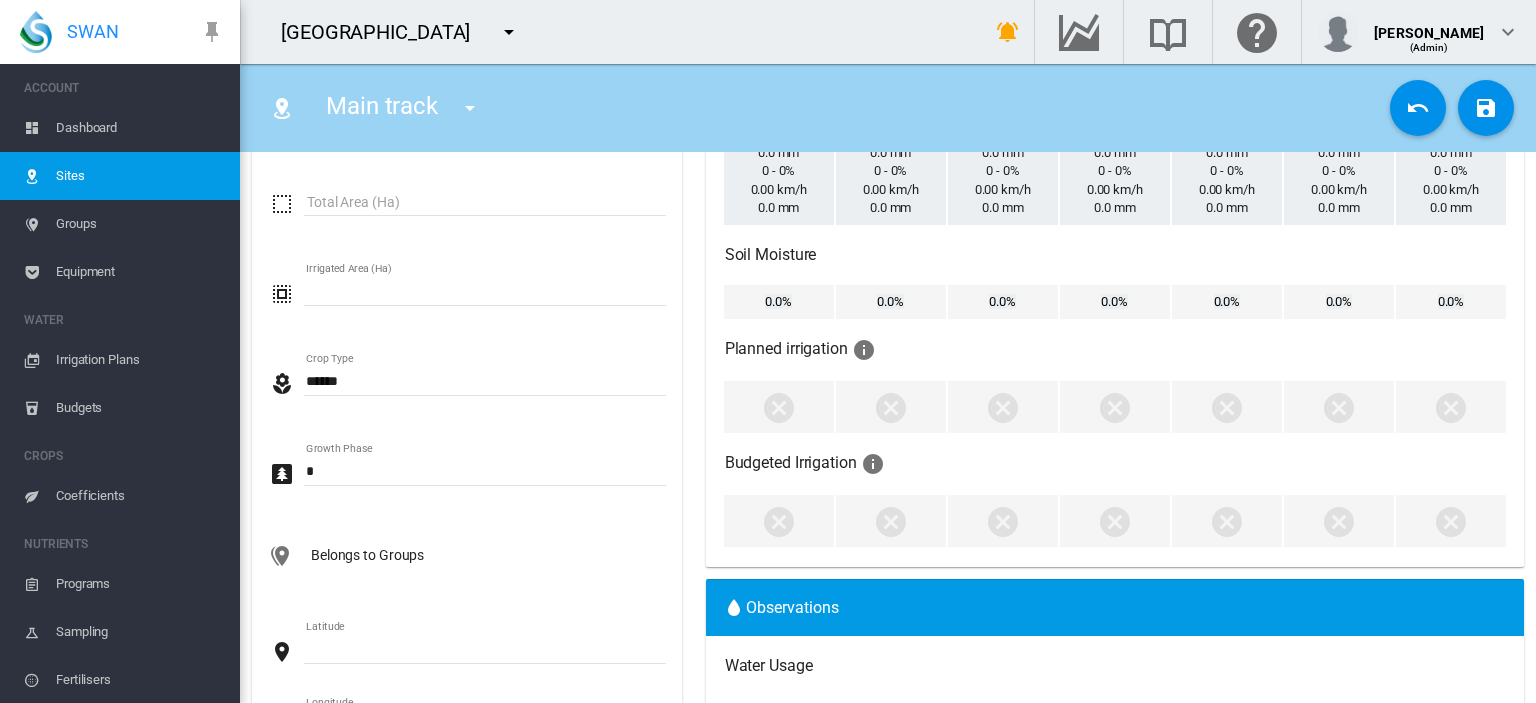click on "Crop Type" at bounding box center (485, 381) 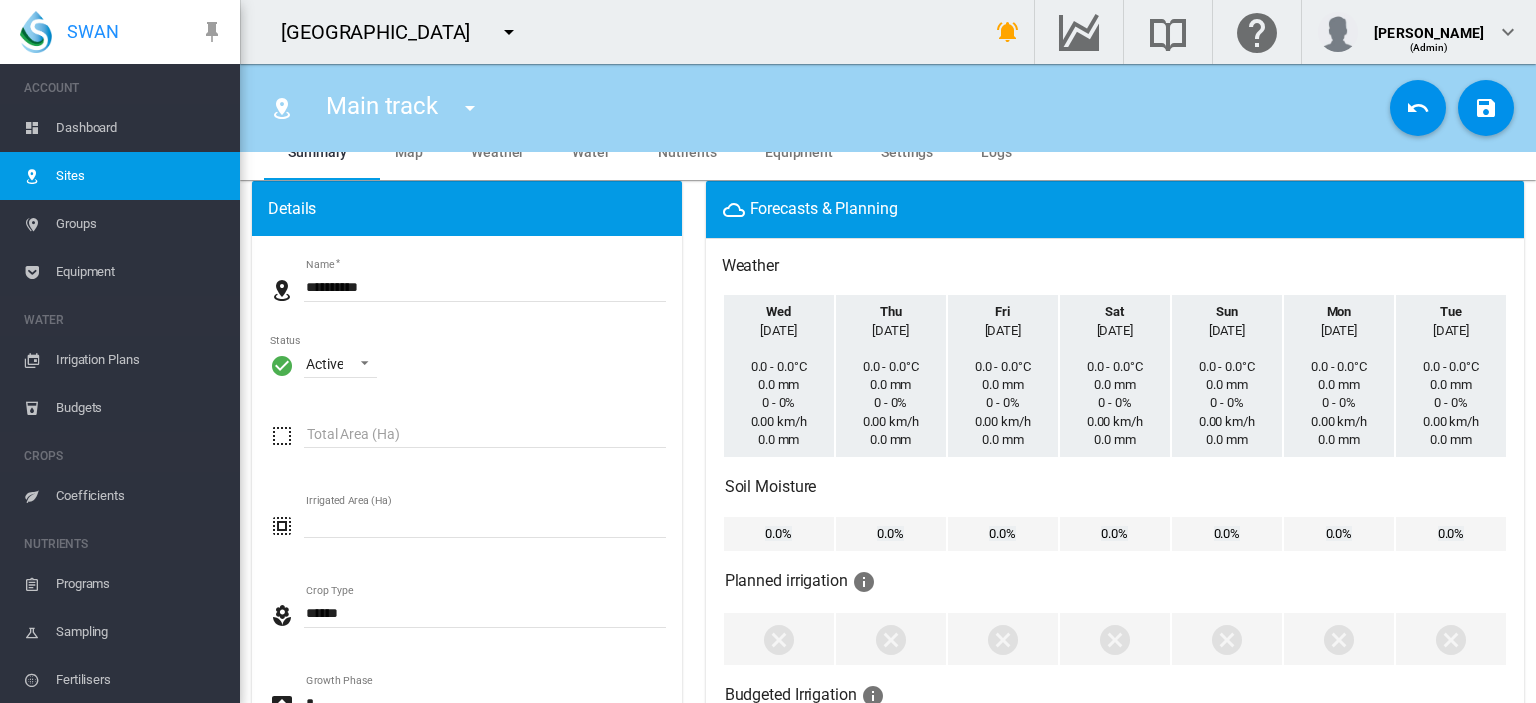 scroll, scrollTop: 0, scrollLeft: 0, axis: both 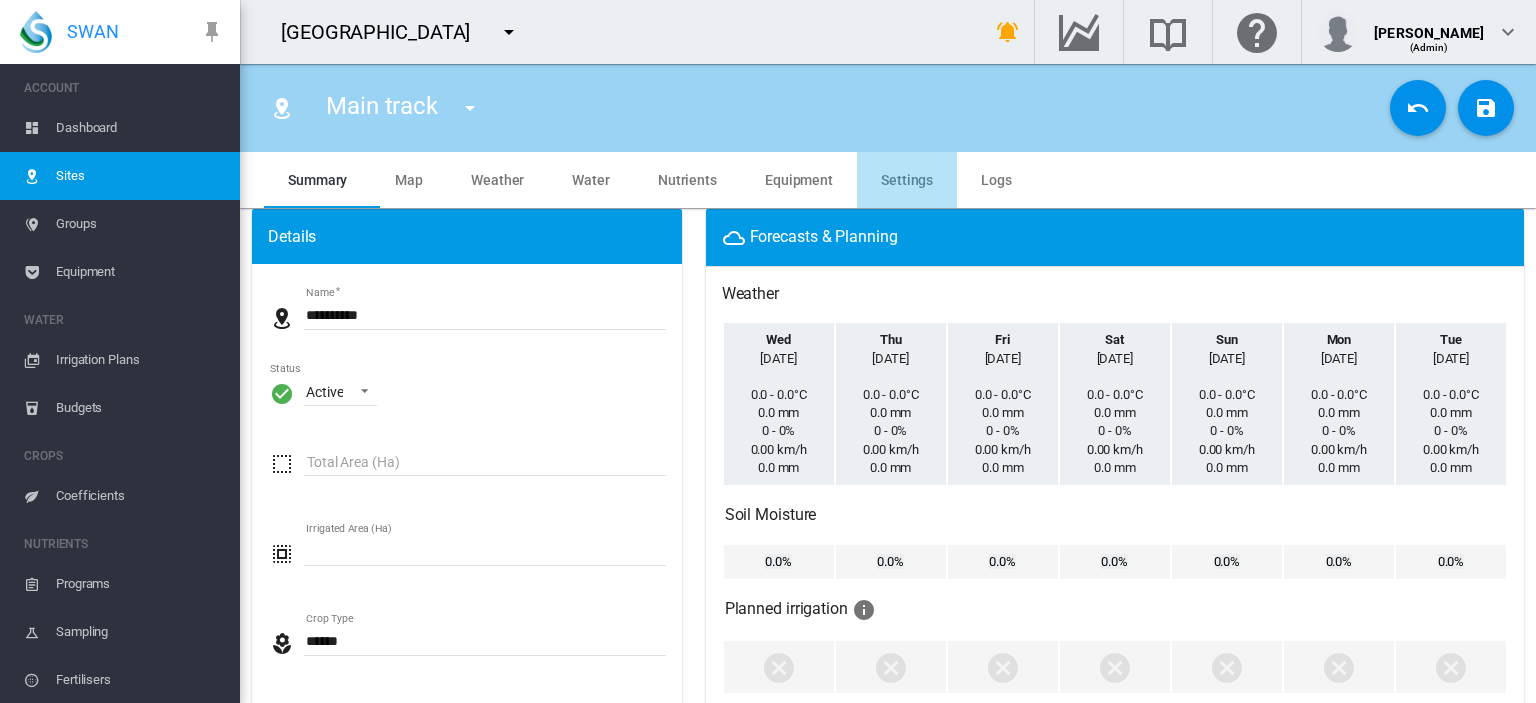 click on "Settings" at bounding box center (907, 180) 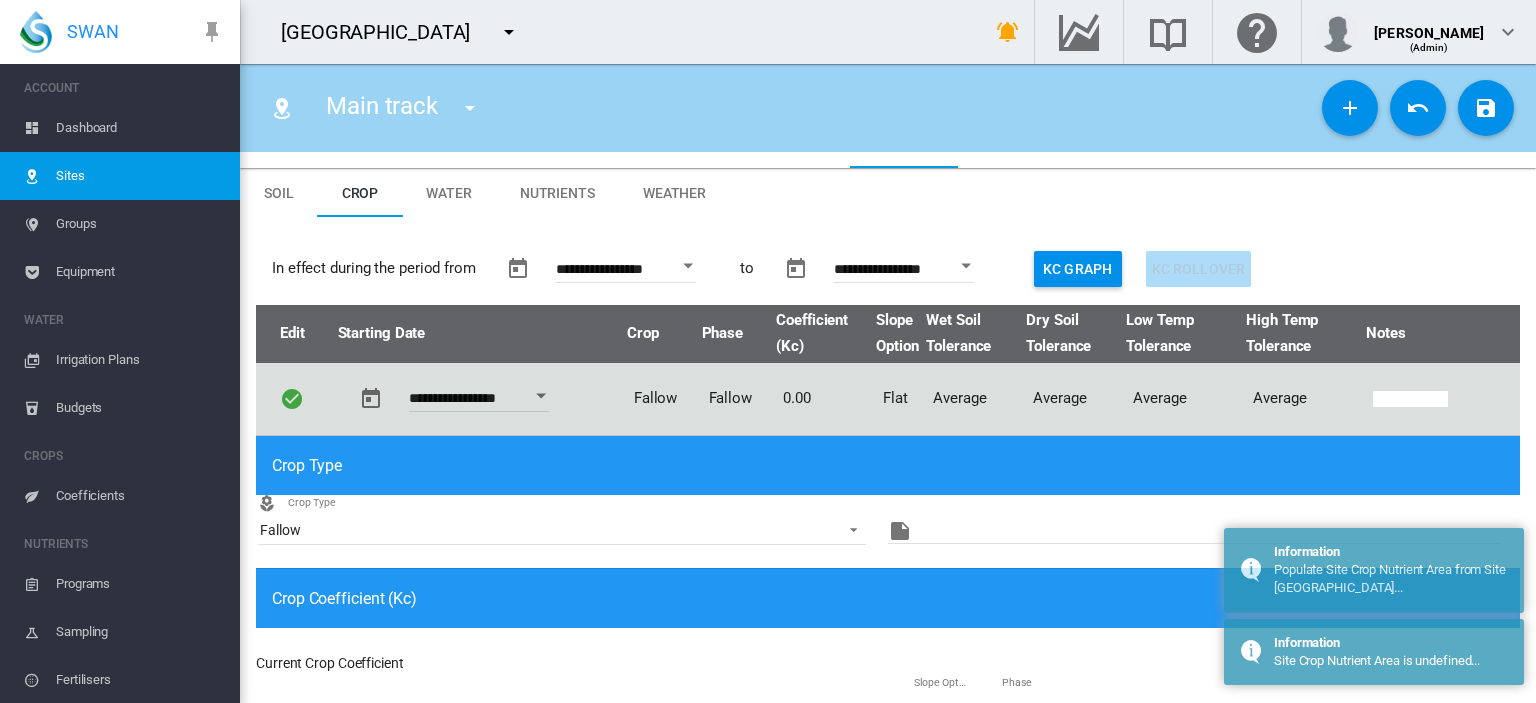 scroll, scrollTop: 40, scrollLeft: 0, axis: vertical 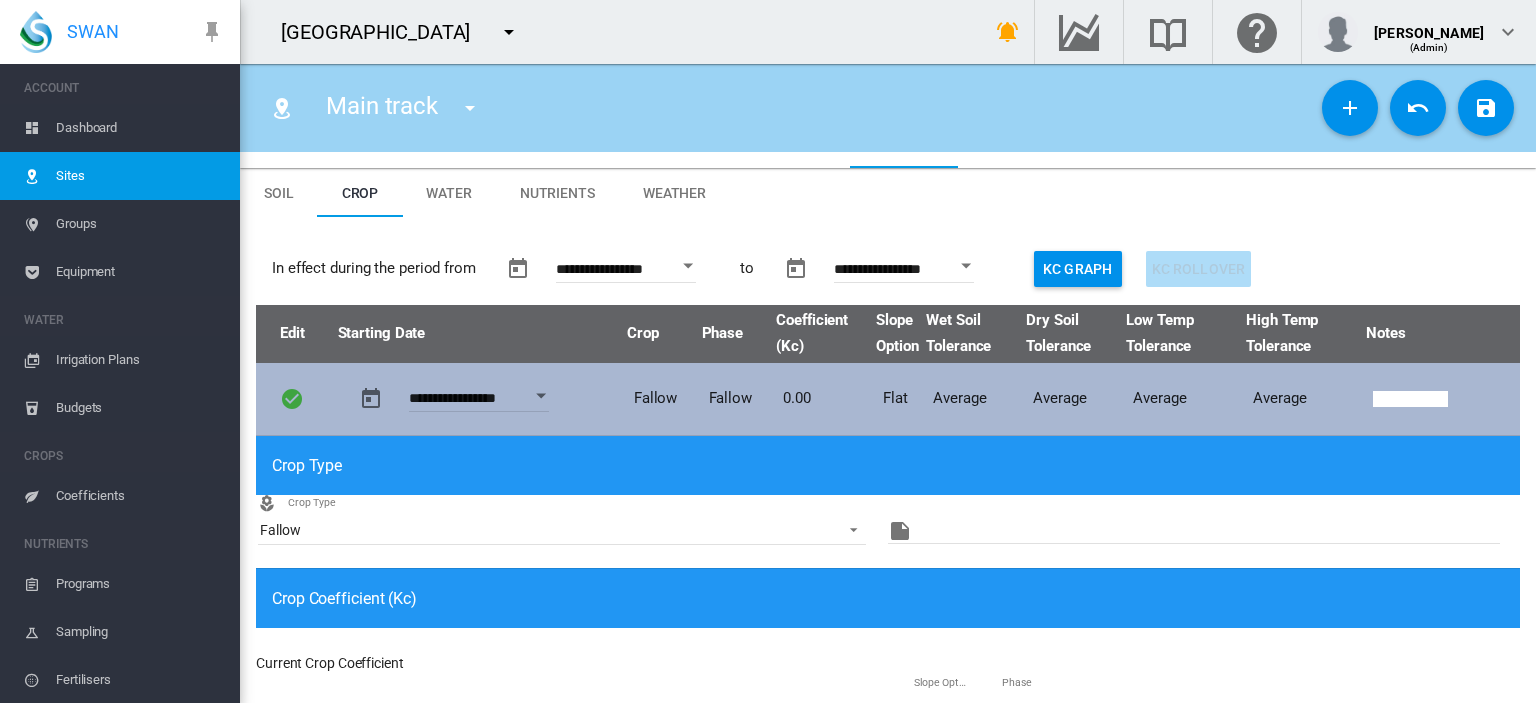 click on "Fallow" at bounding box center [738, 399] 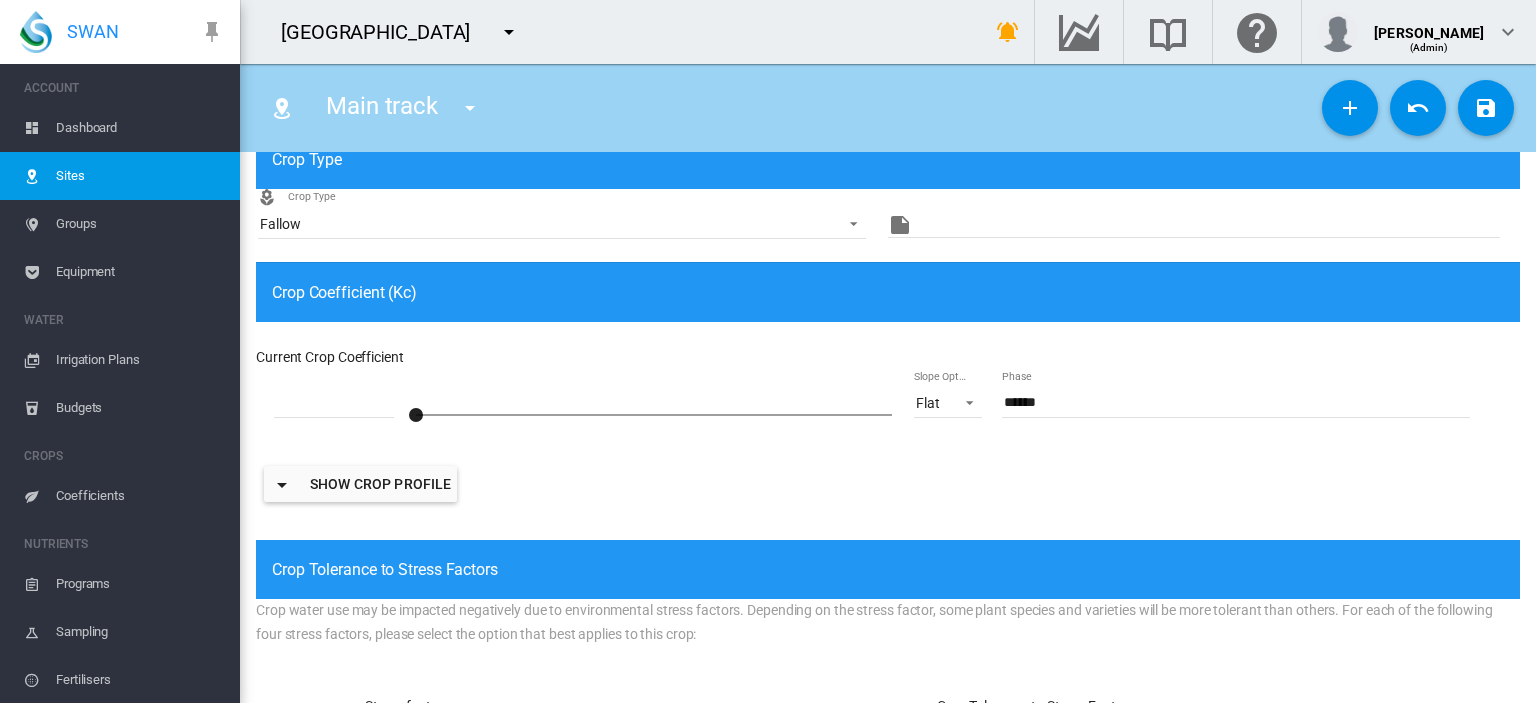 scroll, scrollTop: 347, scrollLeft: 0, axis: vertical 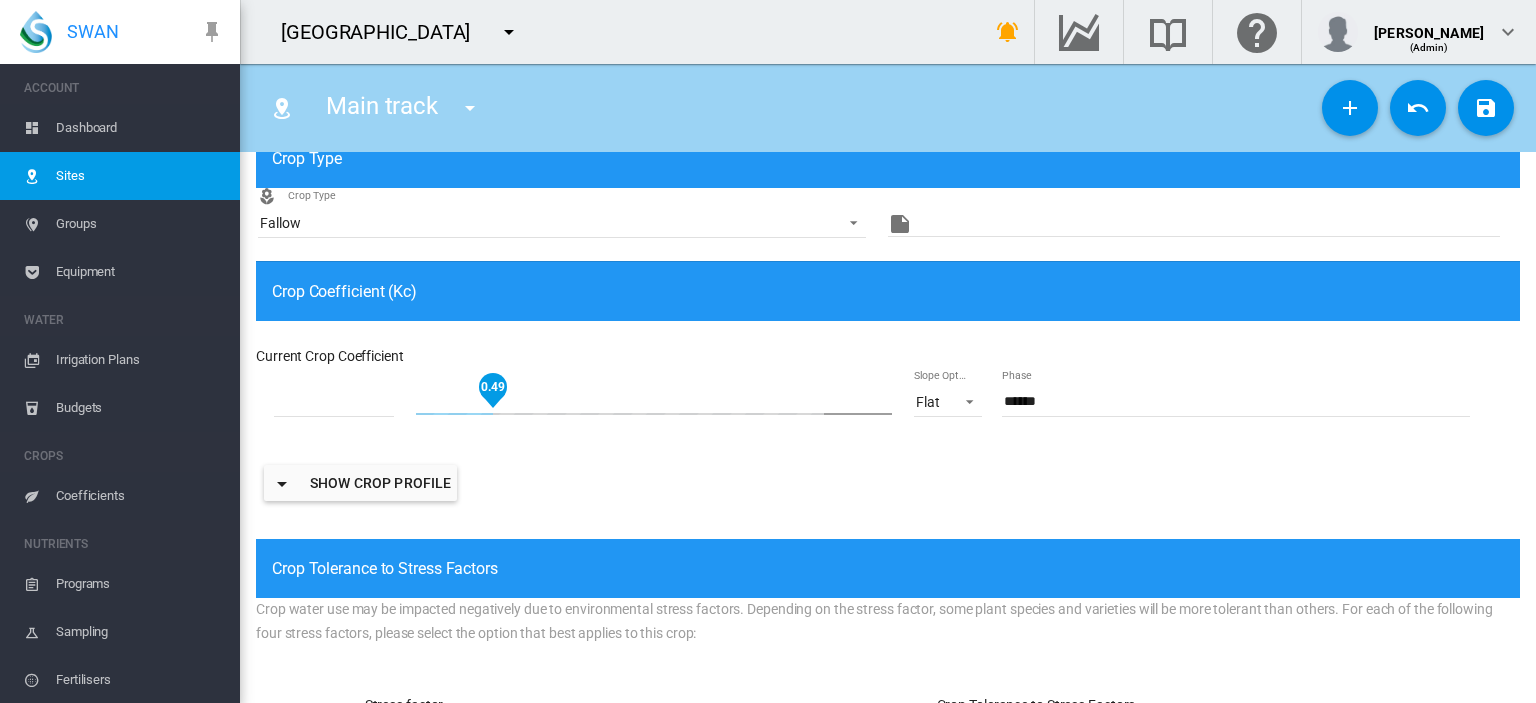 drag, startPoint x: 449, startPoint y: 443, endPoint x: 482, endPoint y: 443, distance: 33 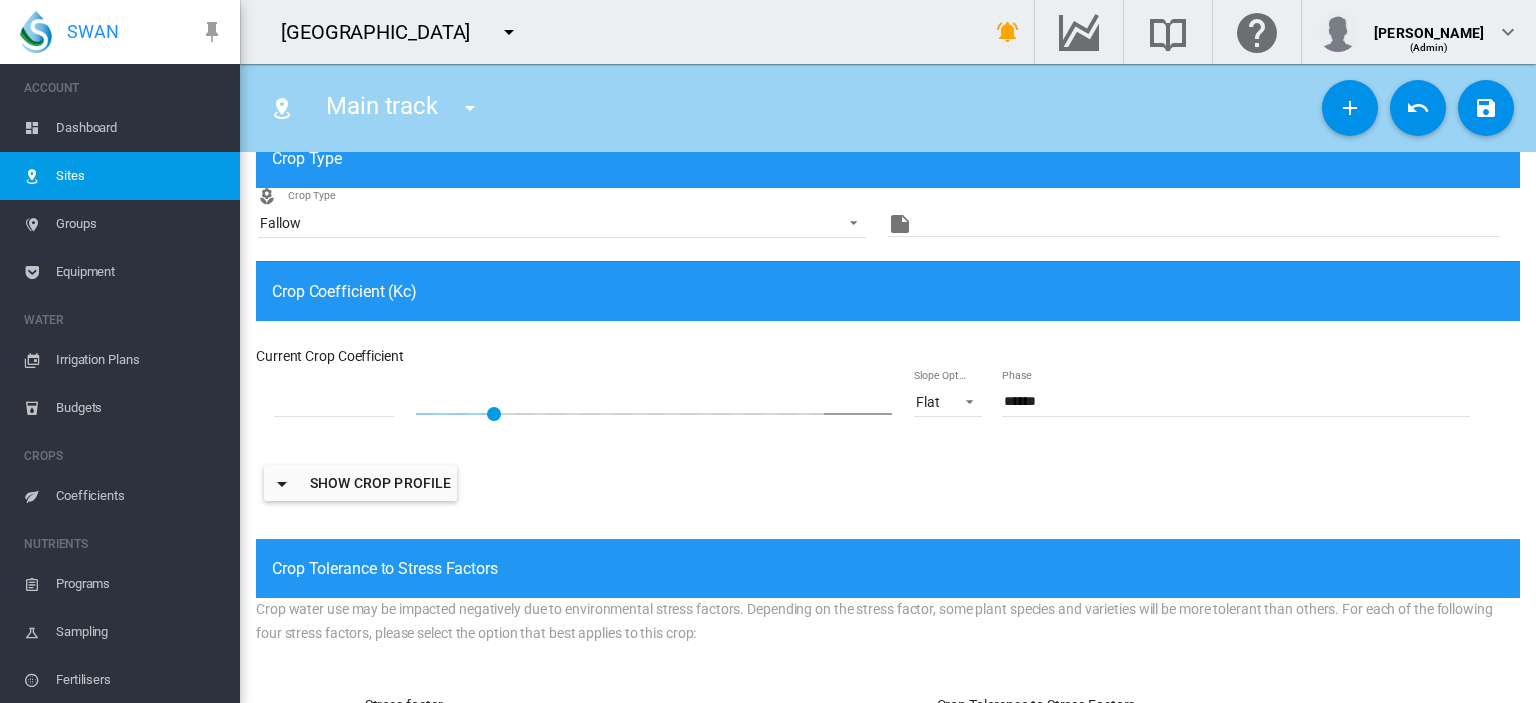 click on "Crop Coefficient (Kc)
Current Crop Coefficient
****
0.49
Slope Option
Flat
Flat
Ramped
Phase
******
Show crop profile
Hide crop profile
Phase
Phase
Value (Kc)
Crop Coefficient (Kc)
Slope Option
Phase Dates
0
Fallow
0
0
Flat
Apply" at bounding box center (888, 400) 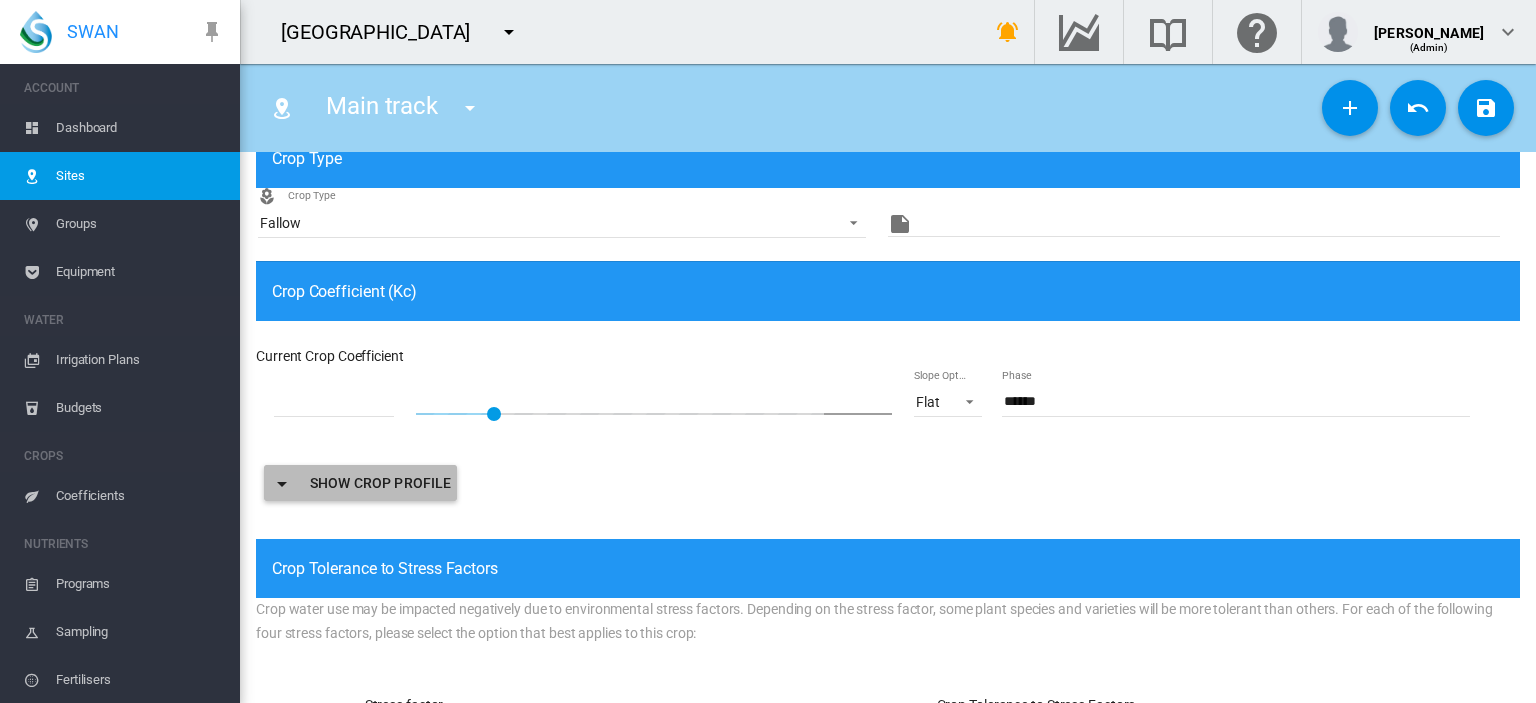 click on "Show crop profile" at bounding box center [360, 483] 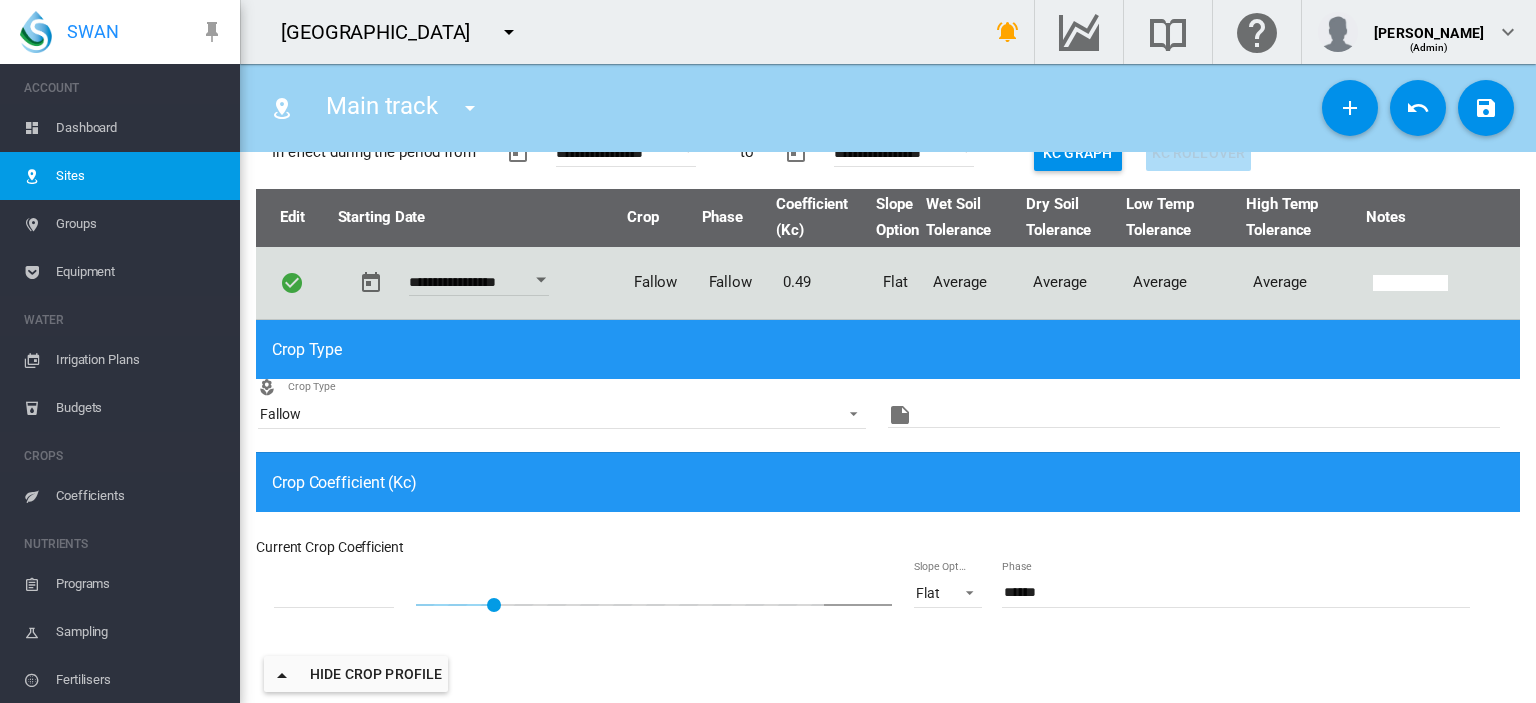 scroll, scrollTop: 156, scrollLeft: 0, axis: vertical 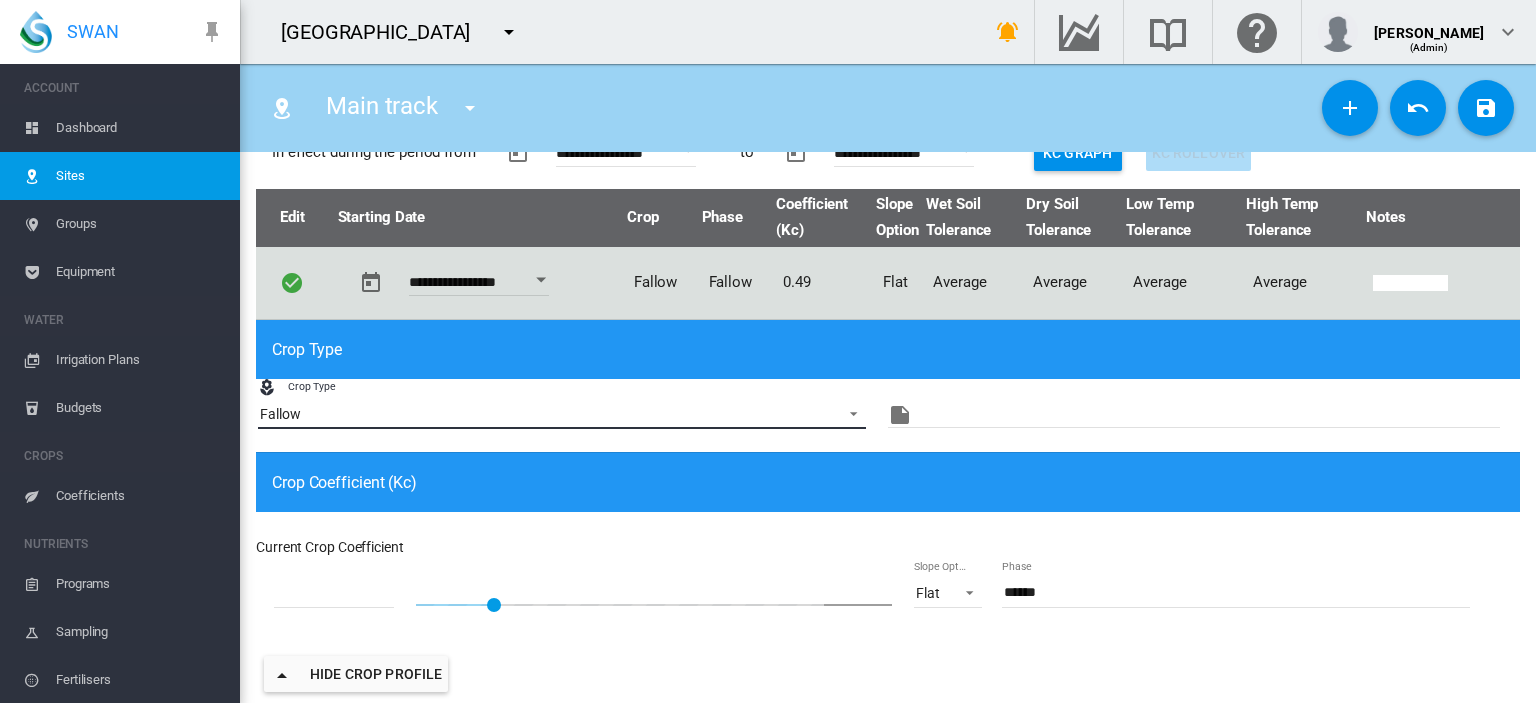 click on "Fallow" at bounding box center [546, 415] 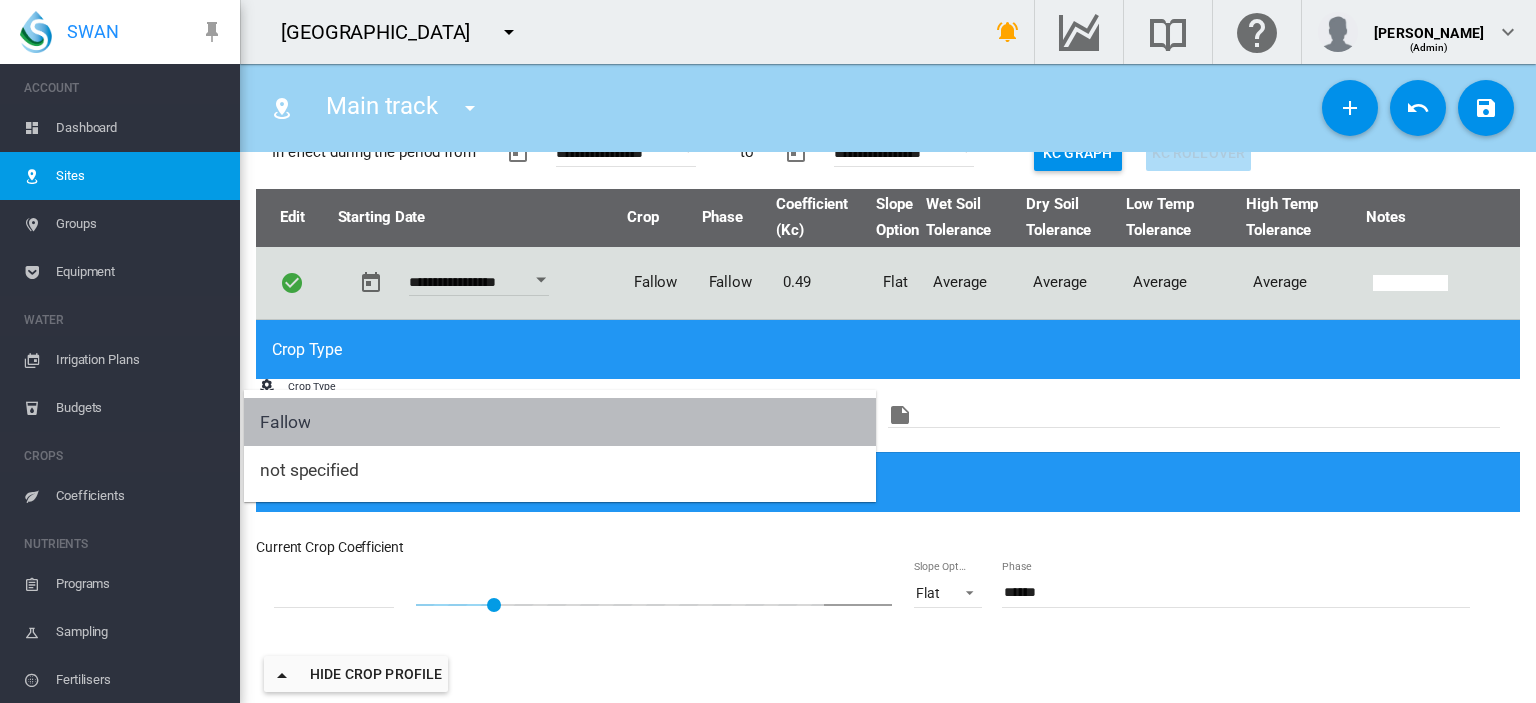 click on "Fallow" at bounding box center (560, 422) 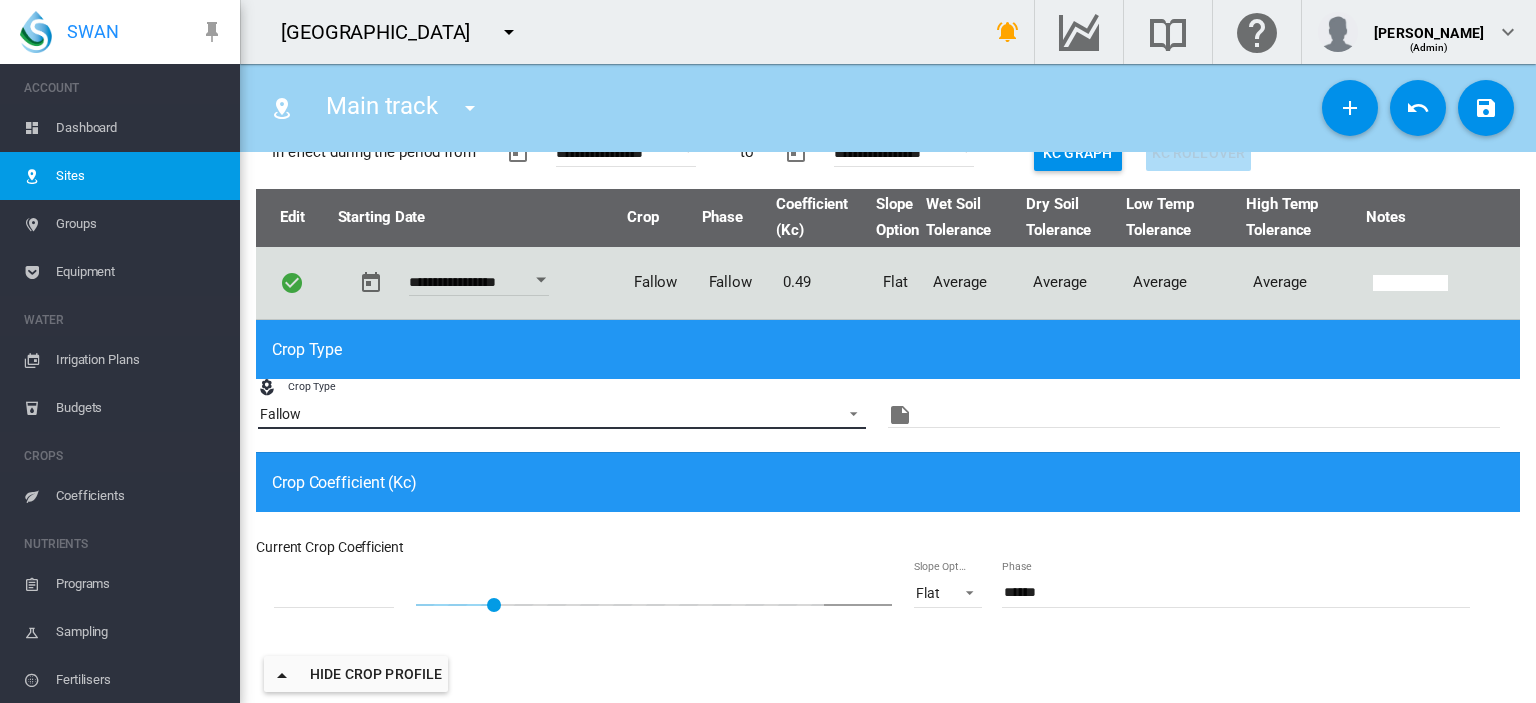 click on "Fallow" at bounding box center [546, 415] 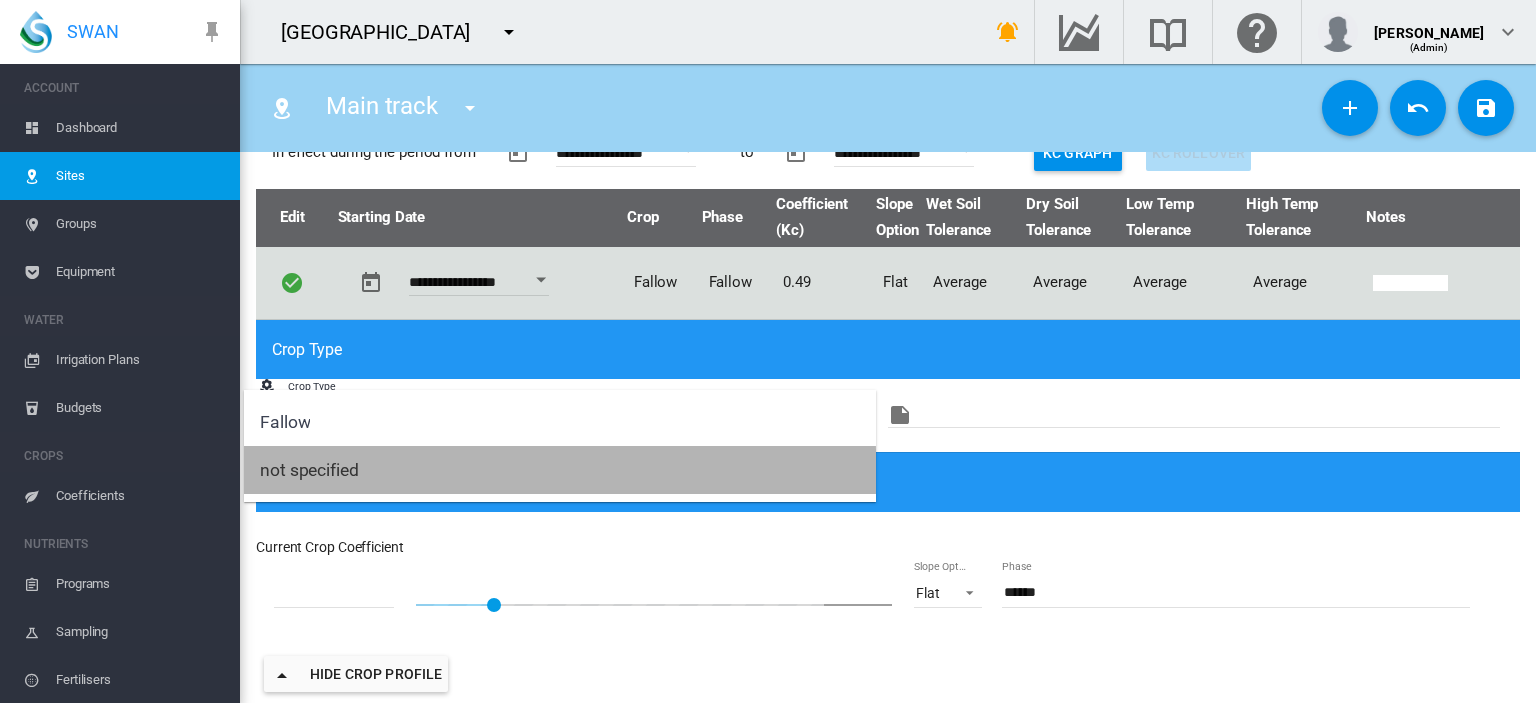 click on "not specified" at bounding box center (309, 470) 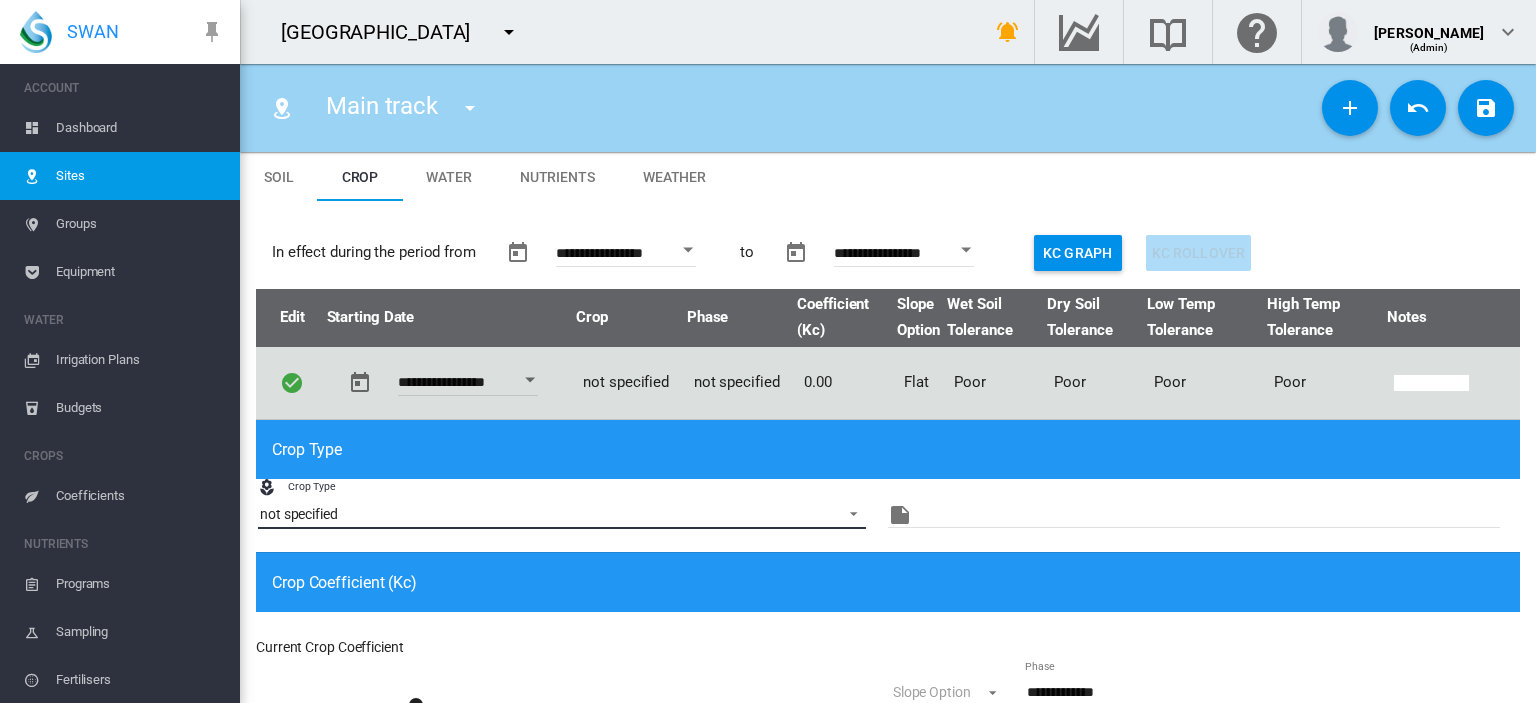 scroll, scrollTop: 57, scrollLeft: 0, axis: vertical 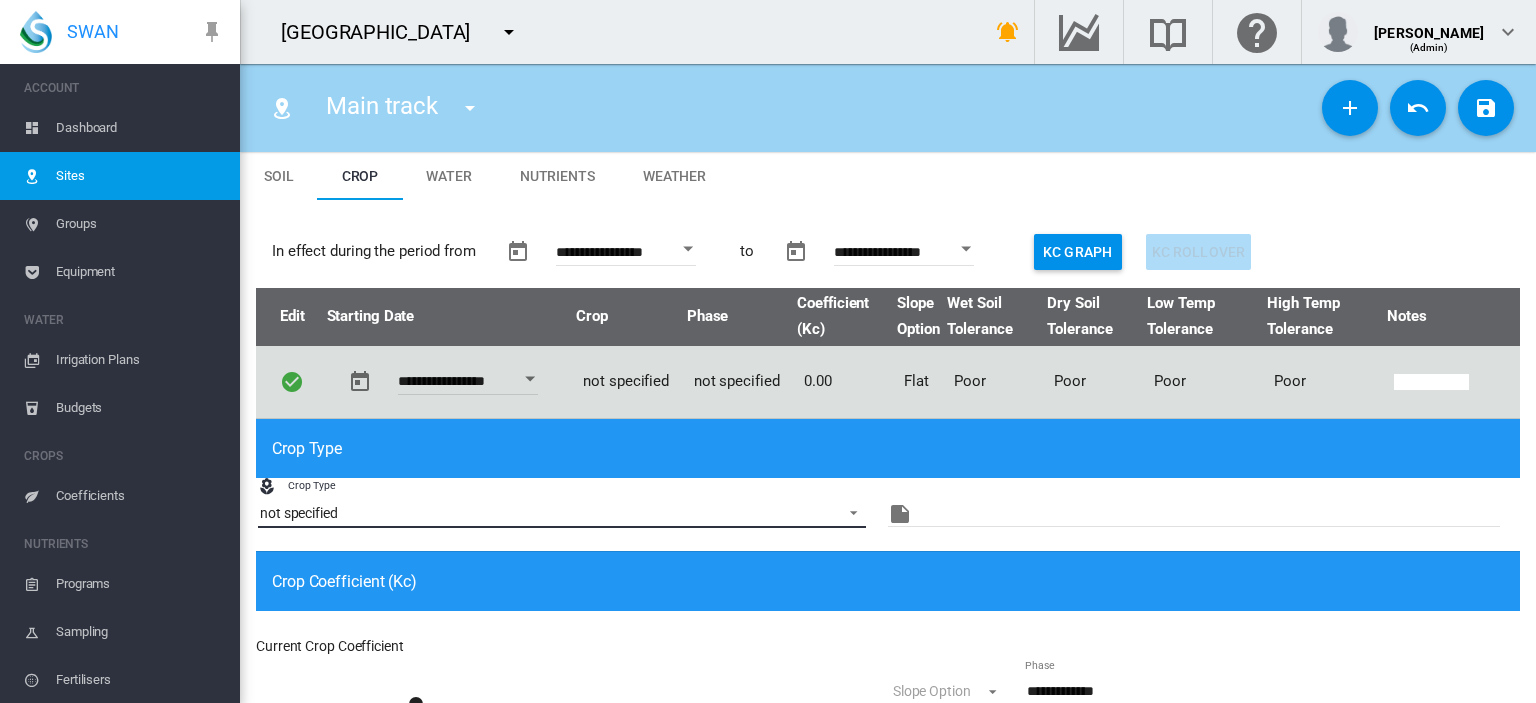 click on "not specified" at bounding box center [546, 514] 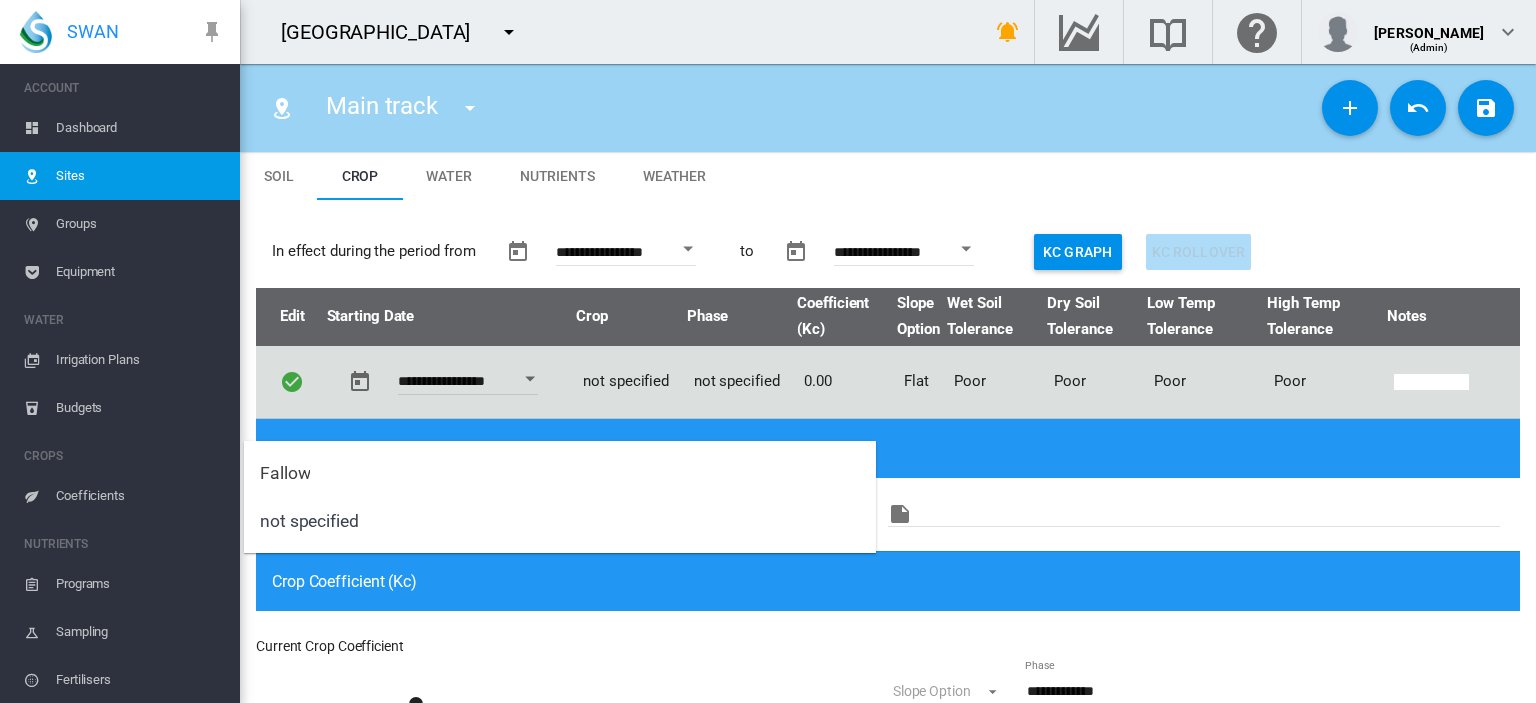 click at bounding box center (768, 351) 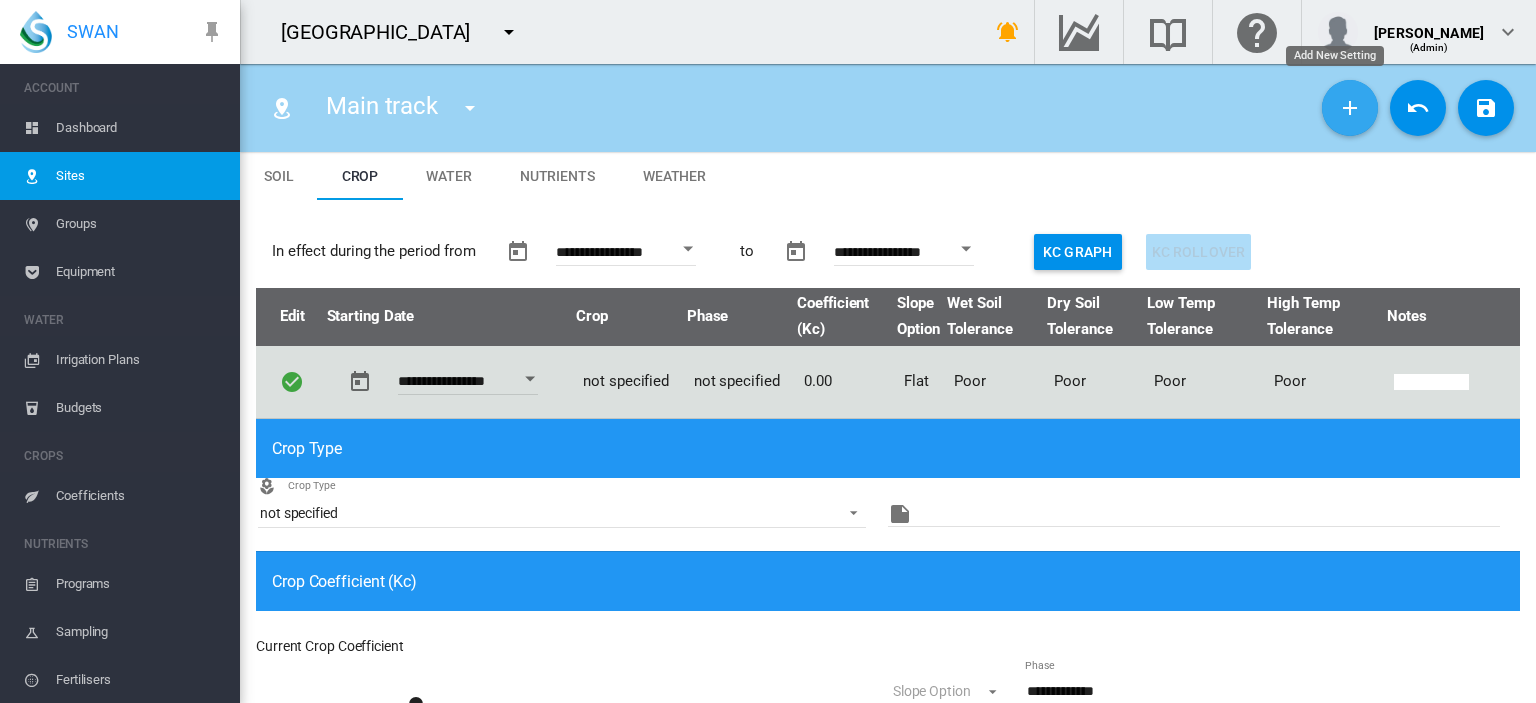 click at bounding box center [1350, 108] 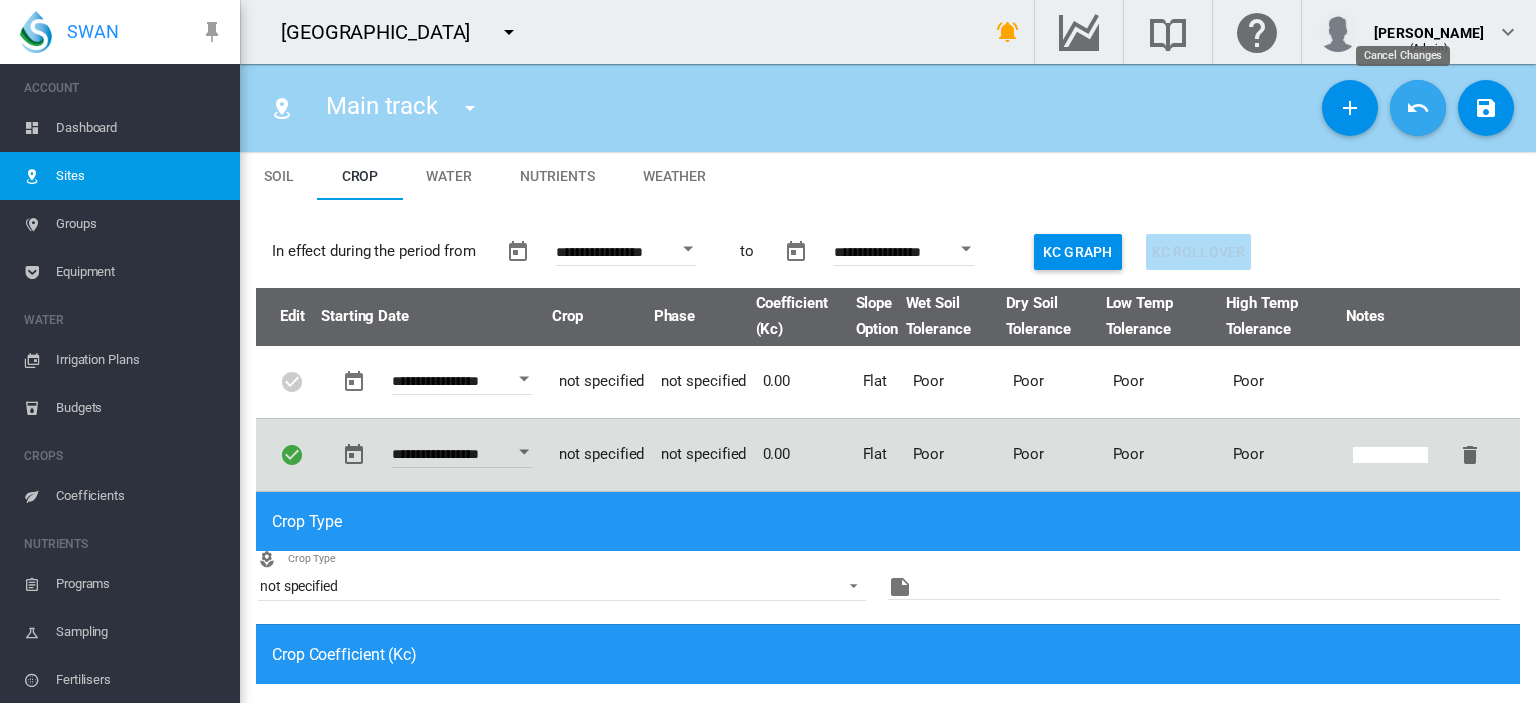 click at bounding box center [1418, 108] 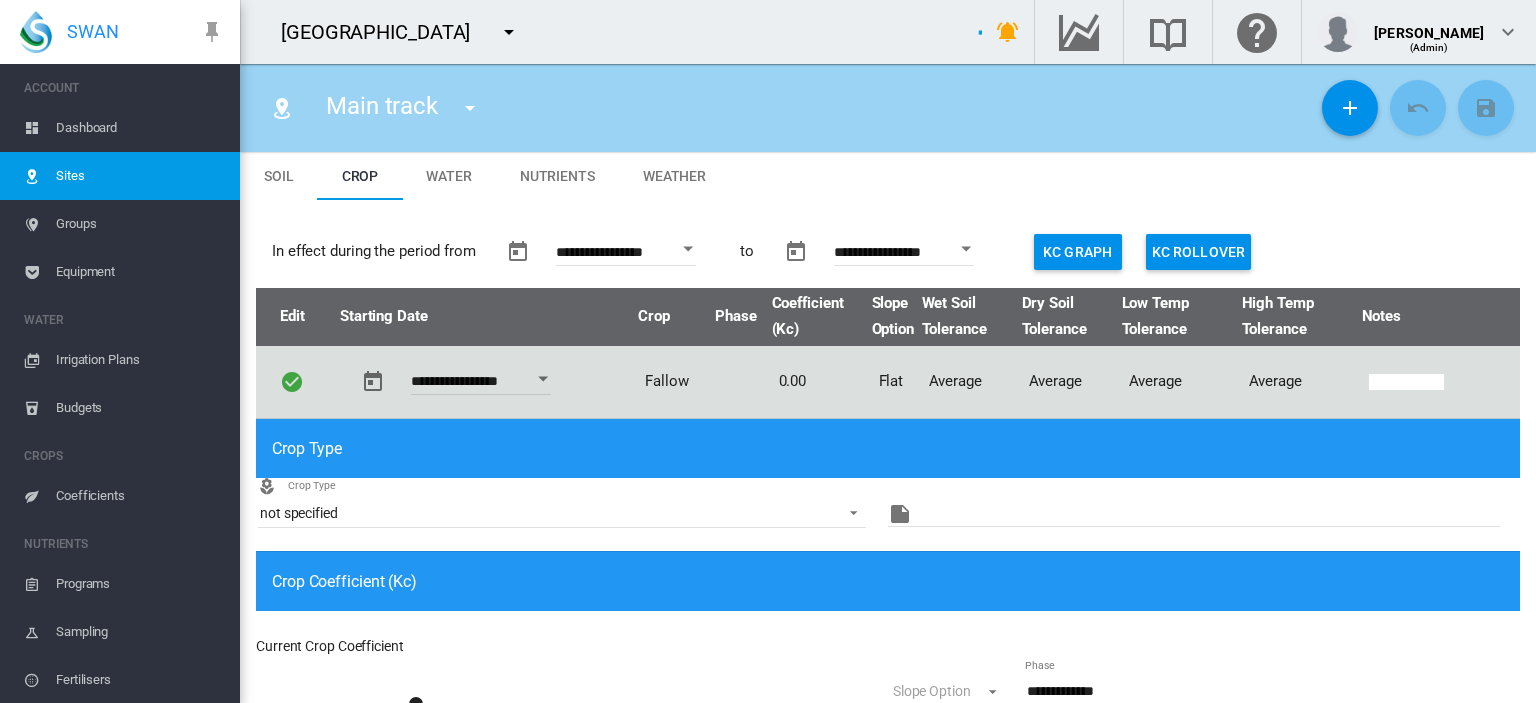 type 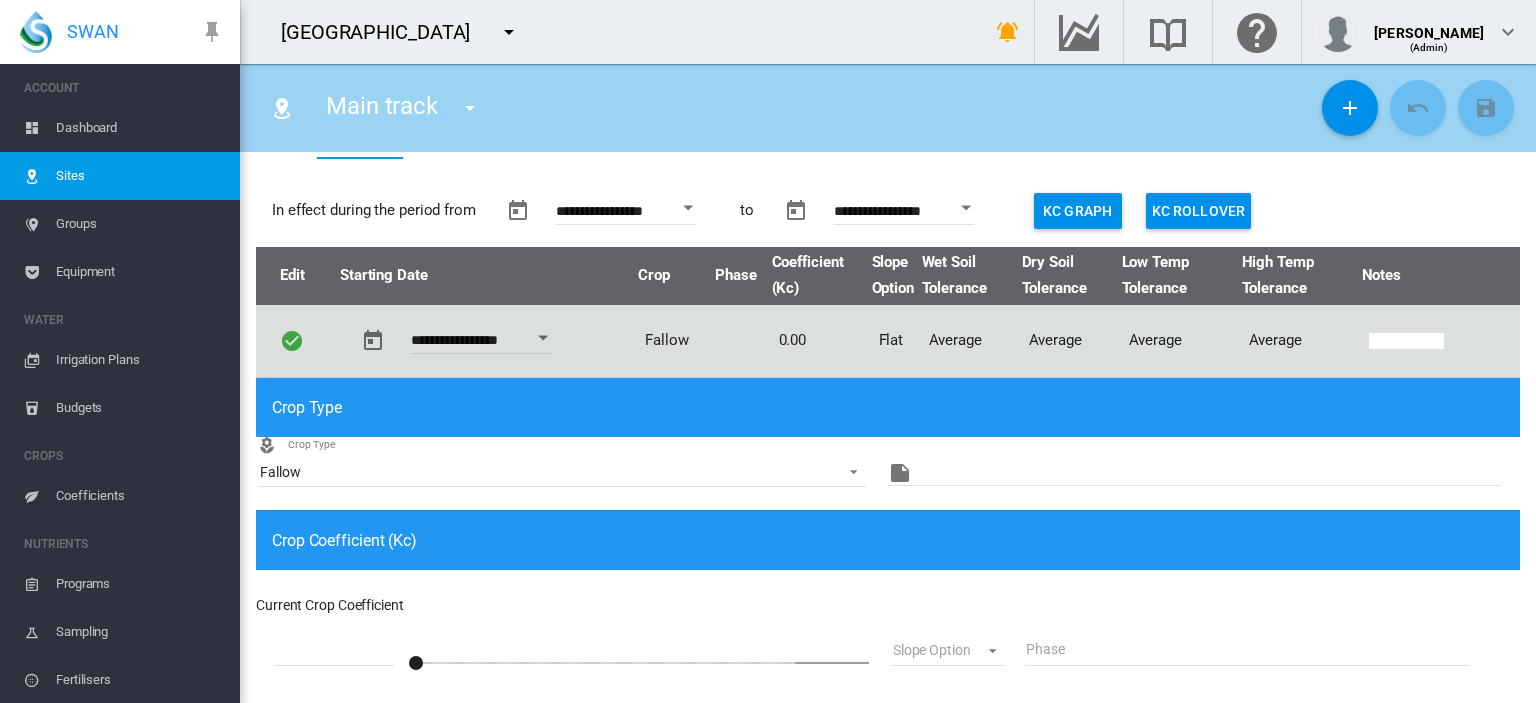 scroll, scrollTop: 0, scrollLeft: 0, axis: both 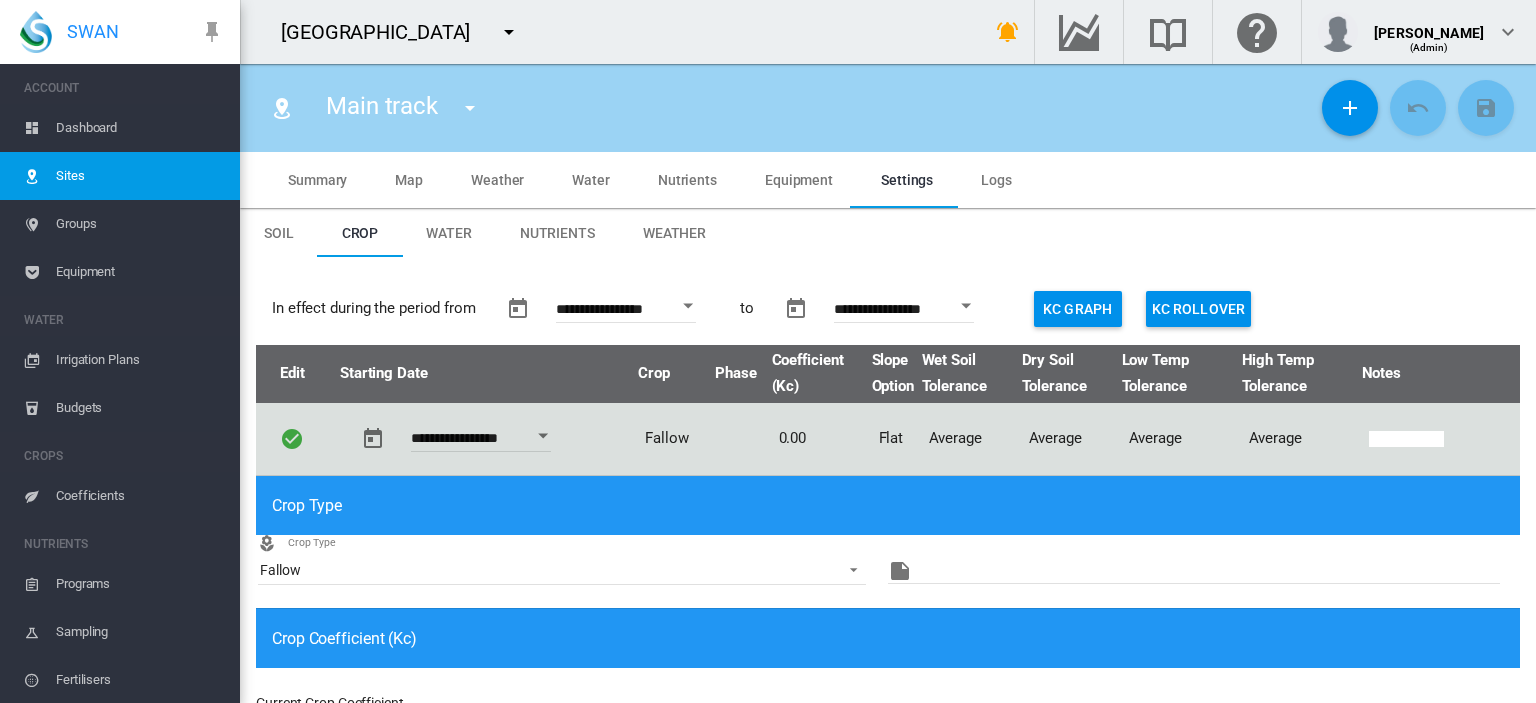 click at bounding box center [688, 306] 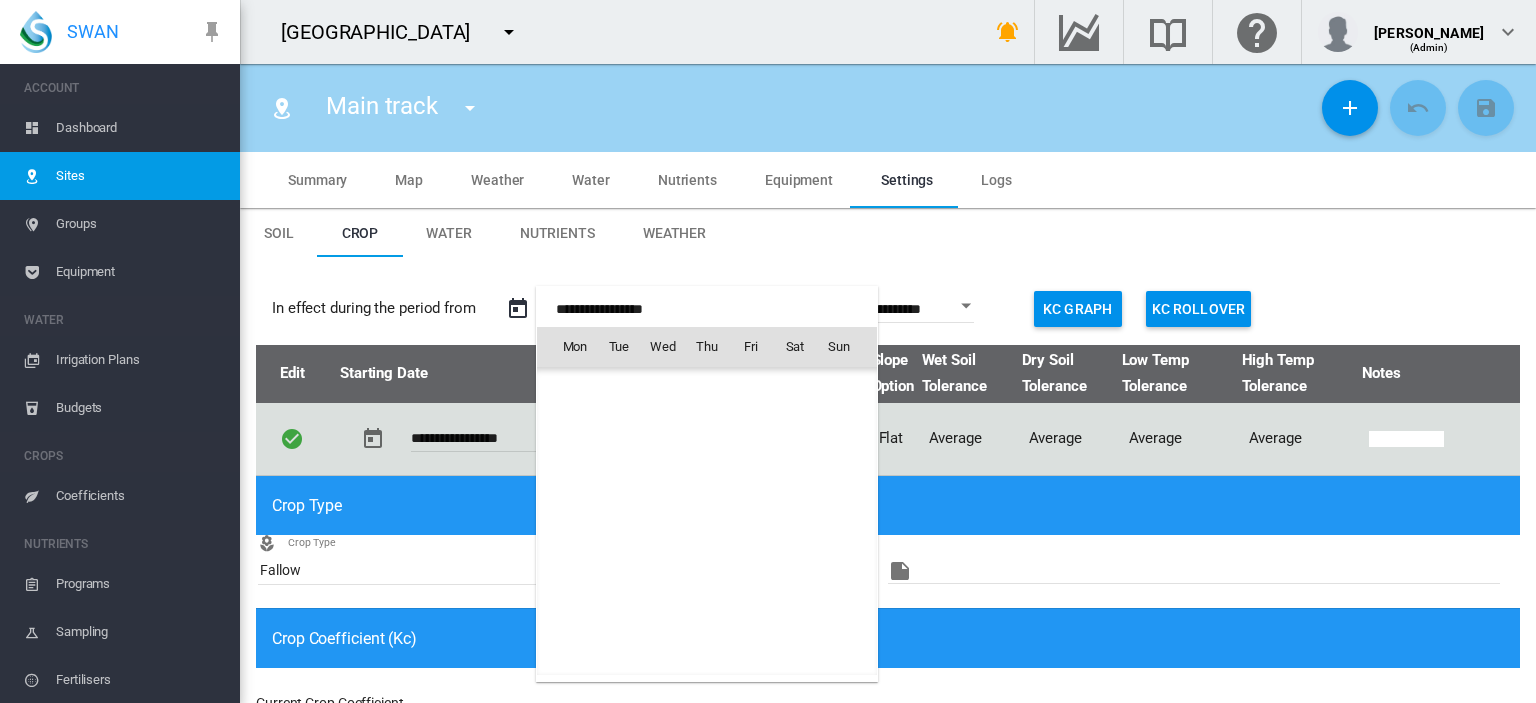 scroll, scrollTop: 49290, scrollLeft: 0, axis: vertical 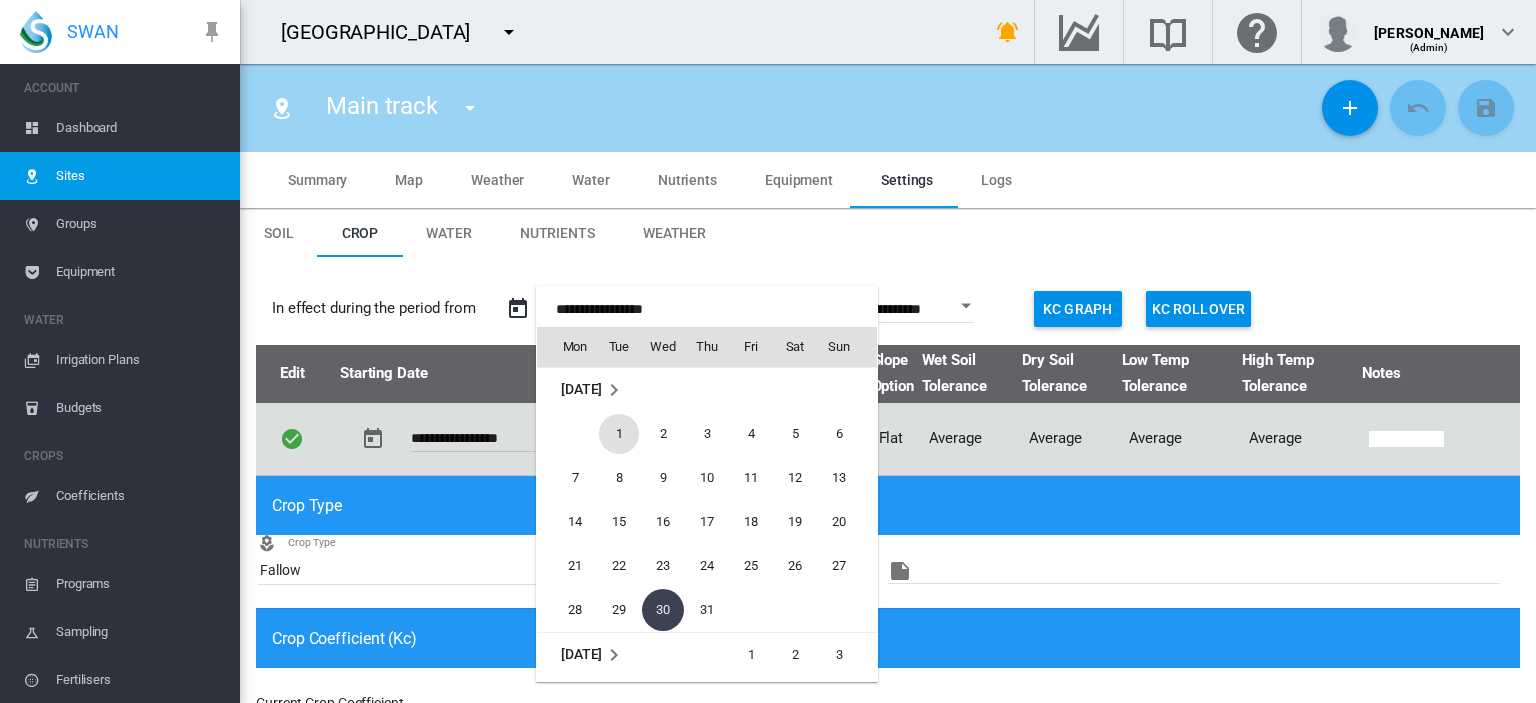 click on "1" at bounding box center (619, 434) 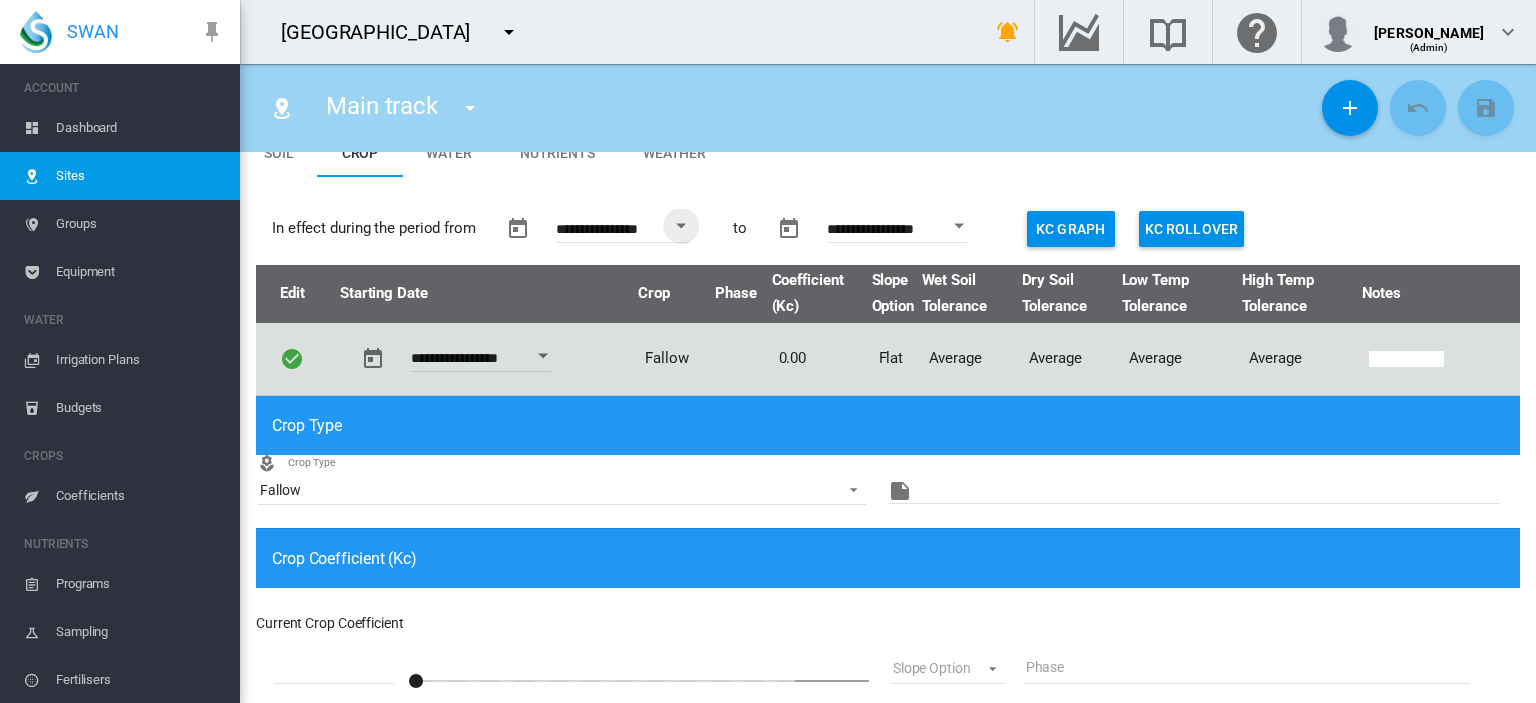 scroll, scrollTop: 87, scrollLeft: 0, axis: vertical 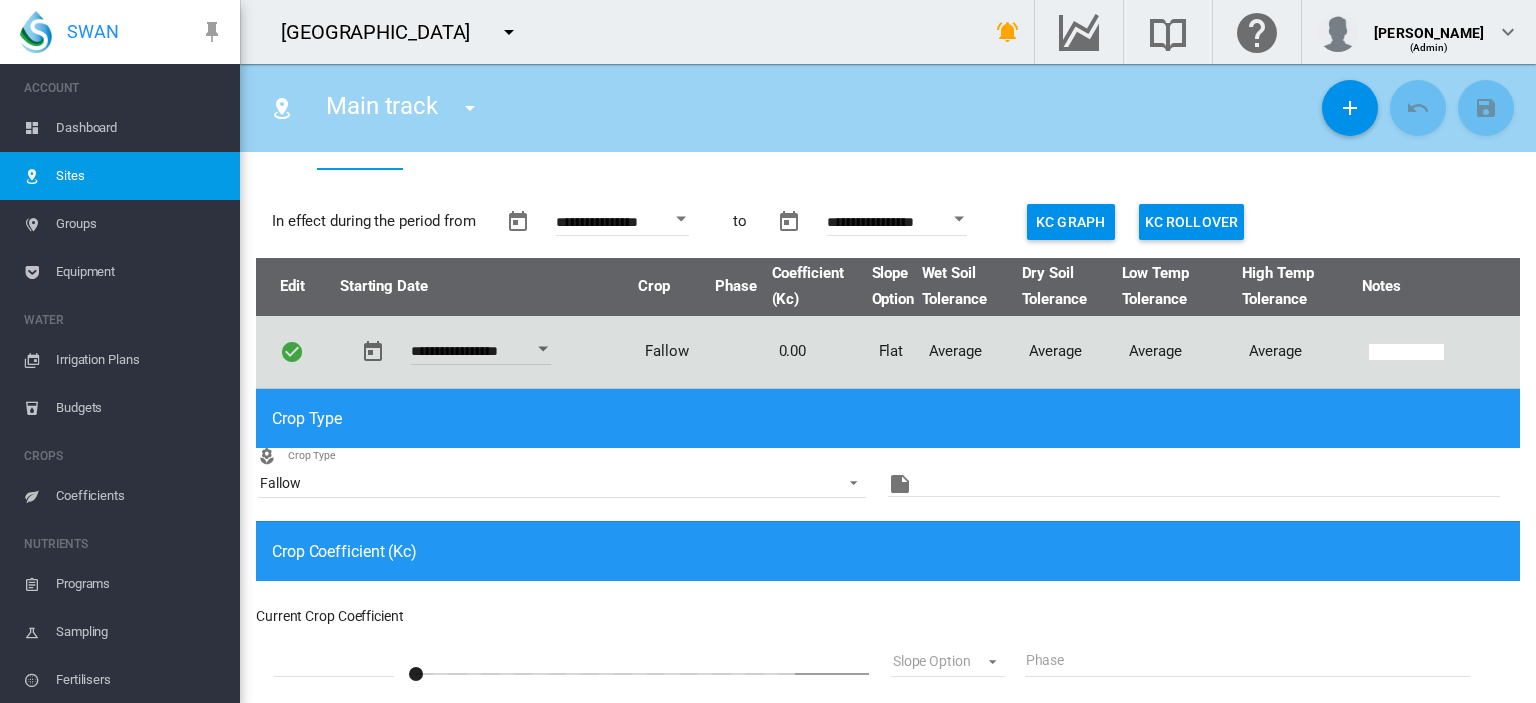 click on "Crop Type" at bounding box center [888, 418] 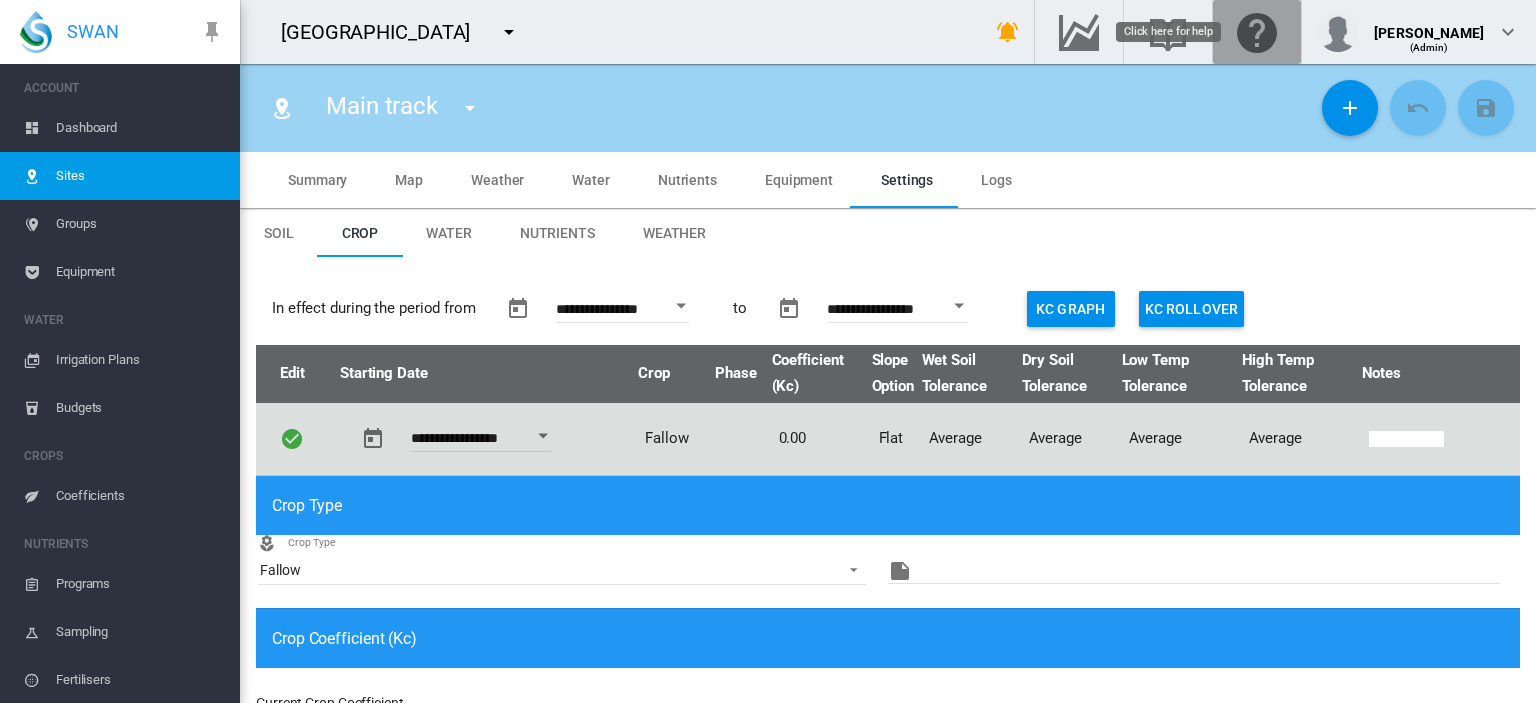 click at bounding box center (1257, 32) 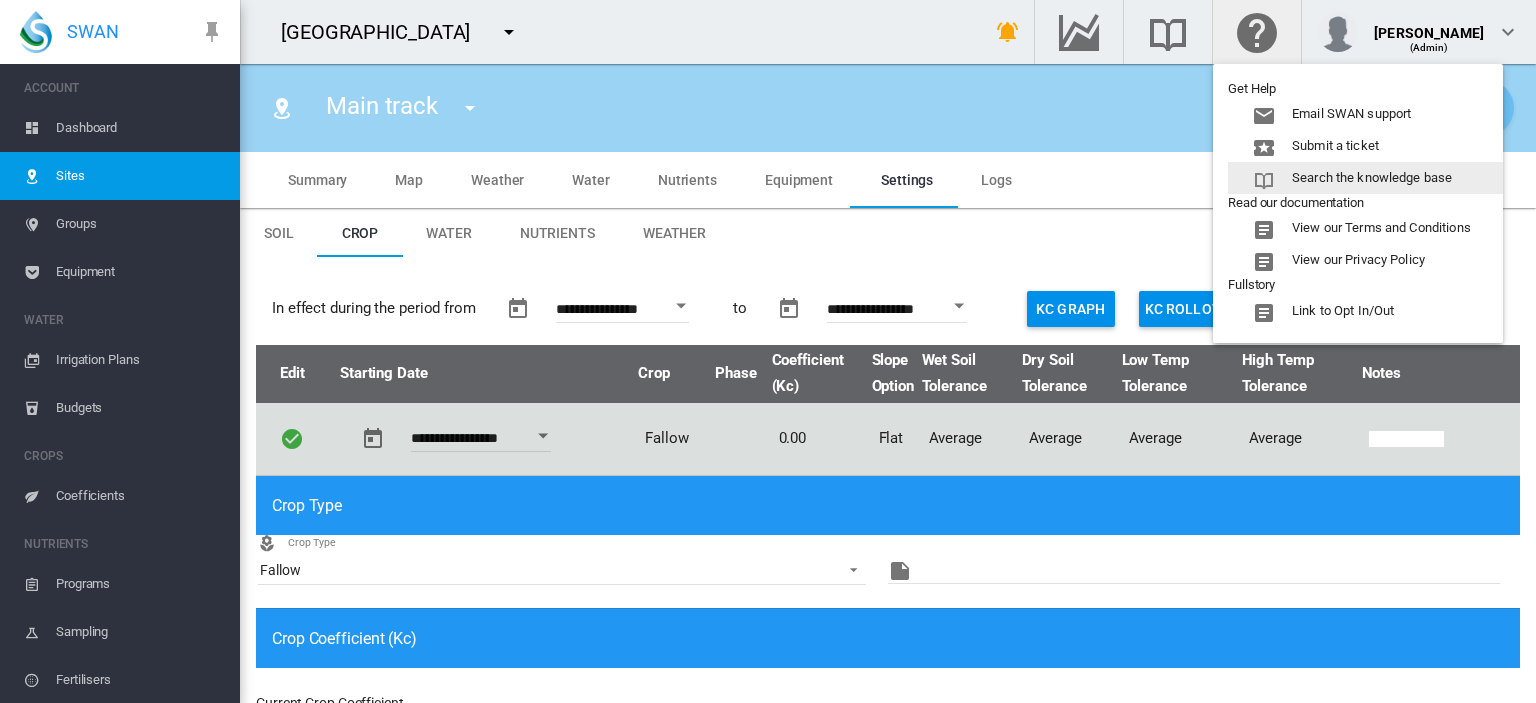 click on "Search the knowledge base" at bounding box center (1365, 178) 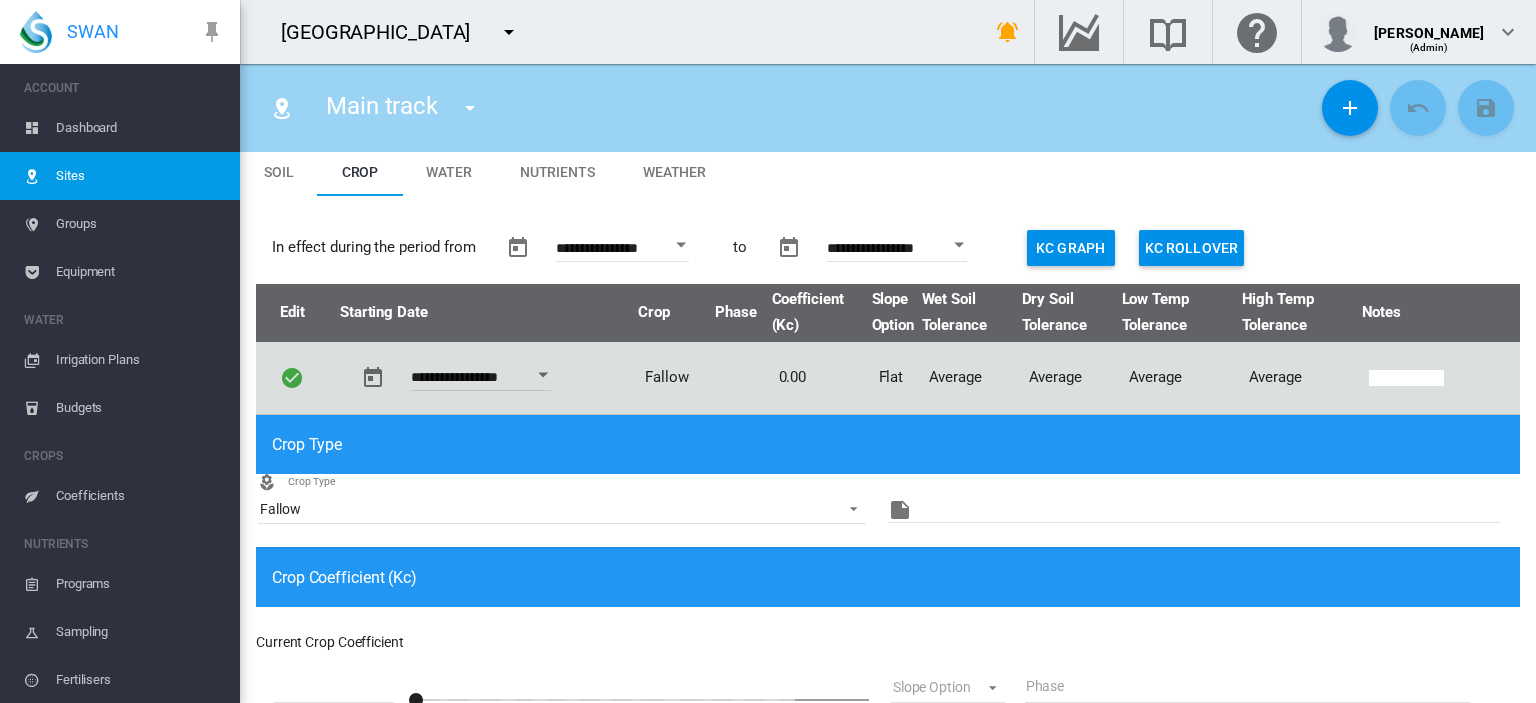 scroll, scrollTop: 62, scrollLeft: 0, axis: vertical 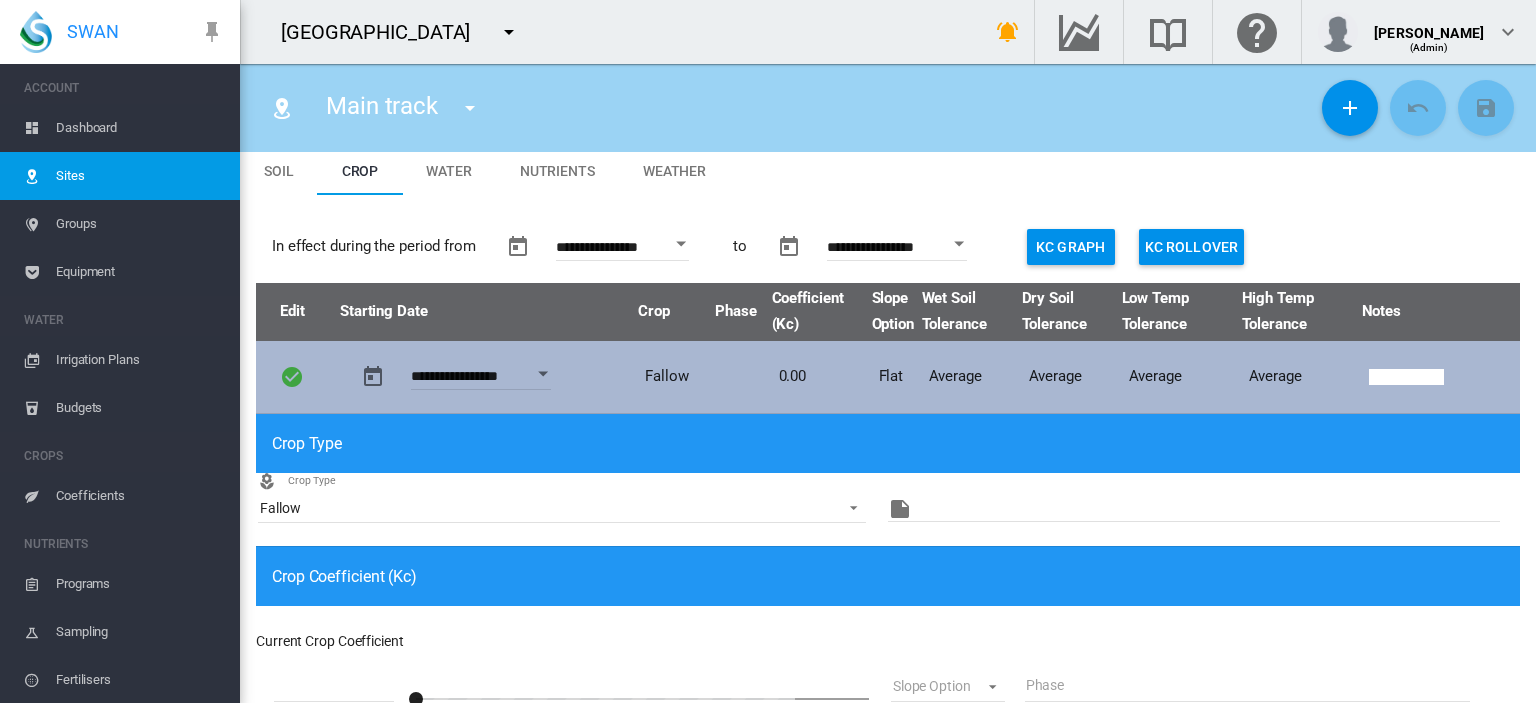 click on "Fallow" at bounding box center [675, 377] 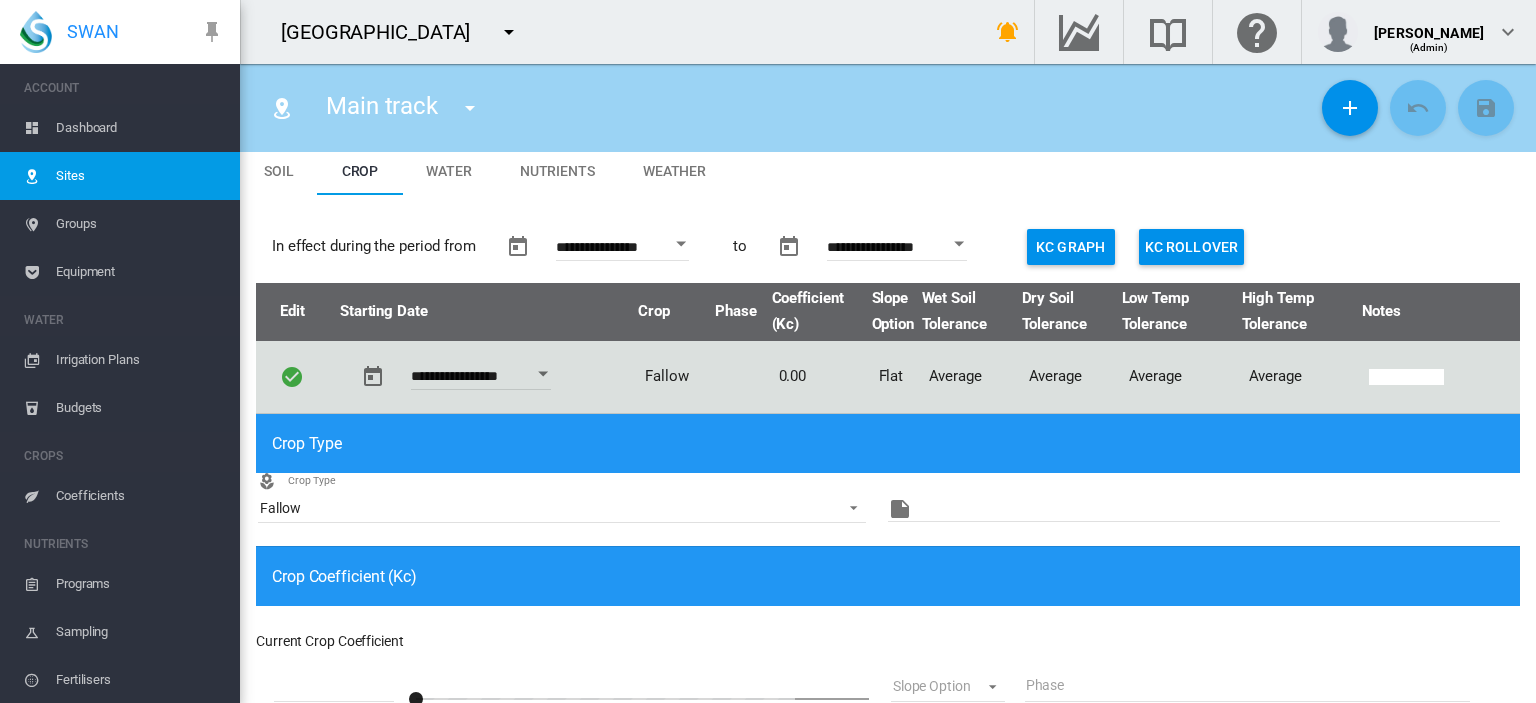 scroll, scrollTop: 0, scrollLeft: 0, axis: both 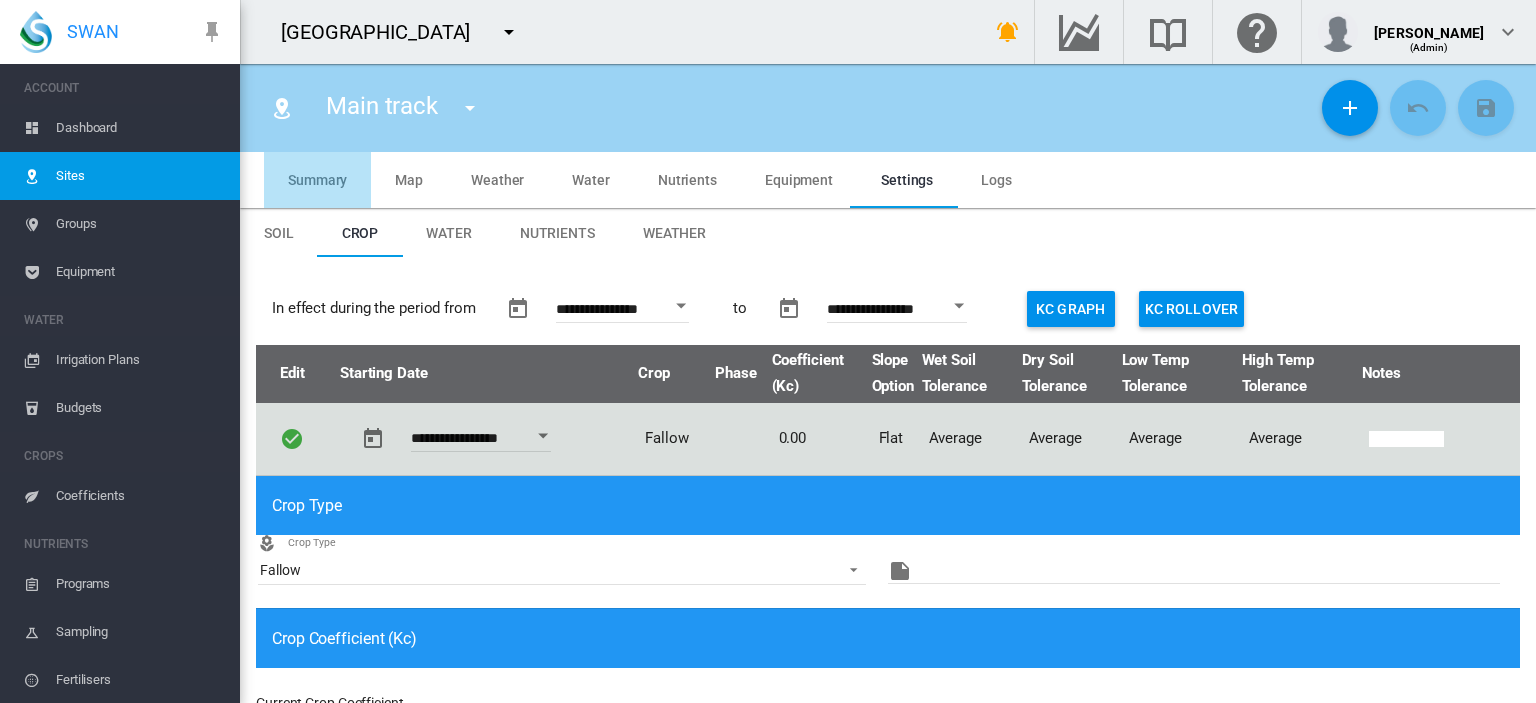 click on "Summary" at bounding box center [317, 180] 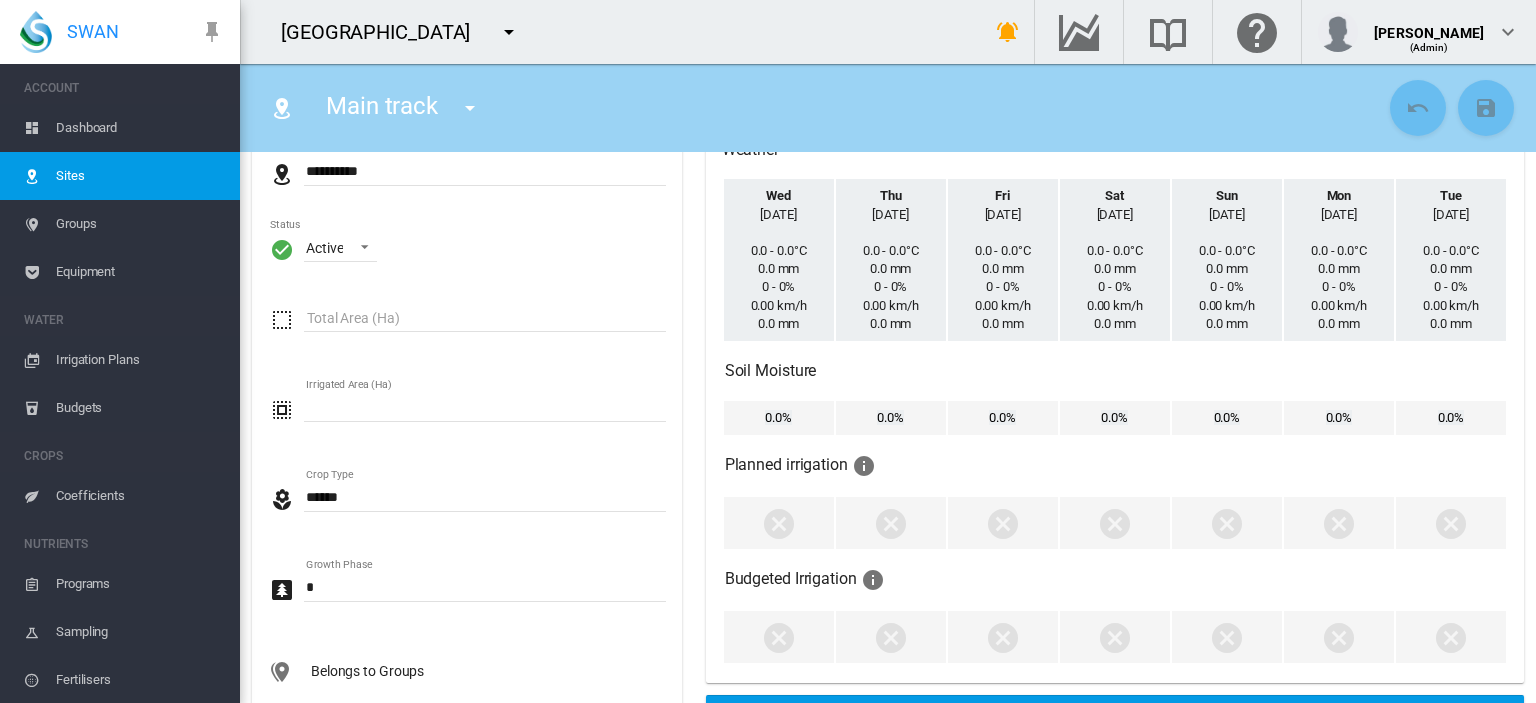 scroll, scrollTop: 144, scrollLeft: 0, axis: vertical 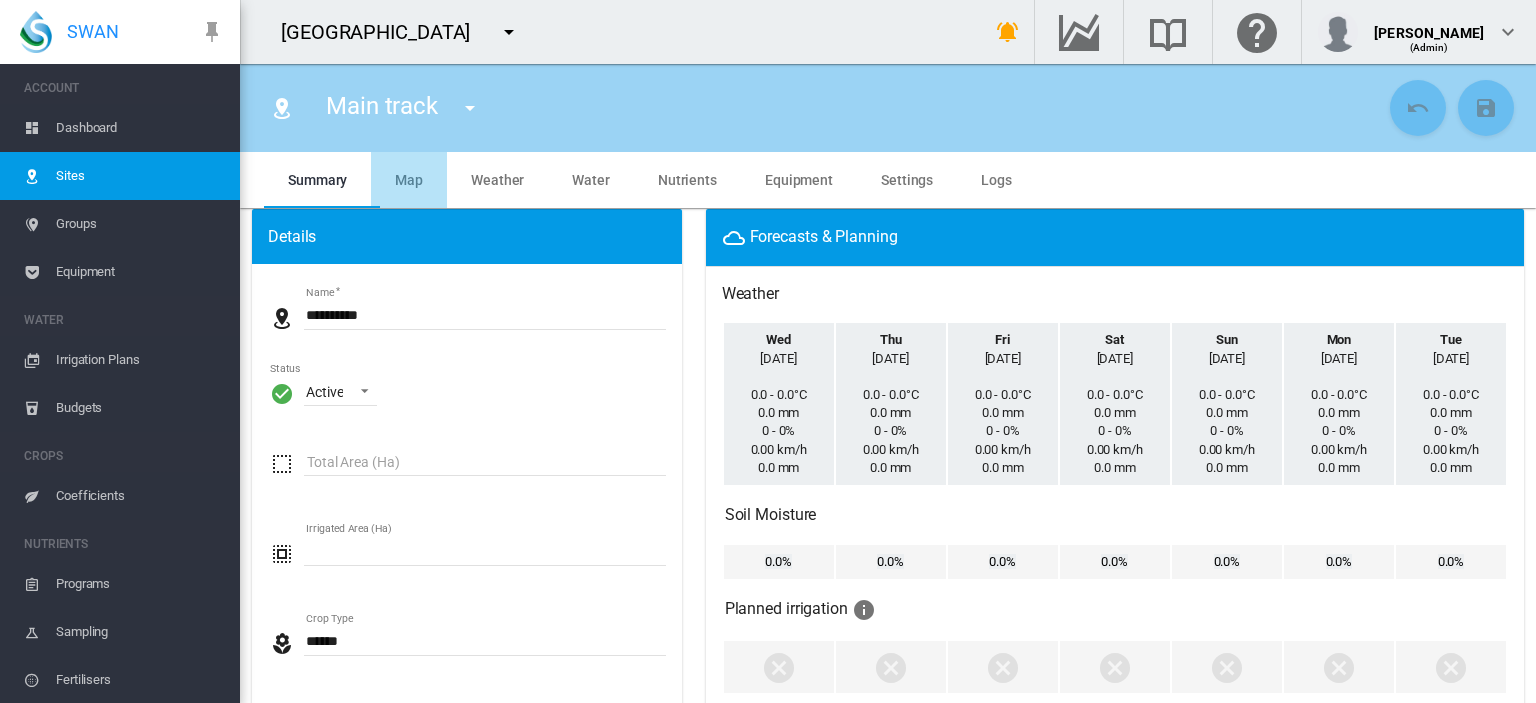 click on "Map" at bounding box center [409, 180] 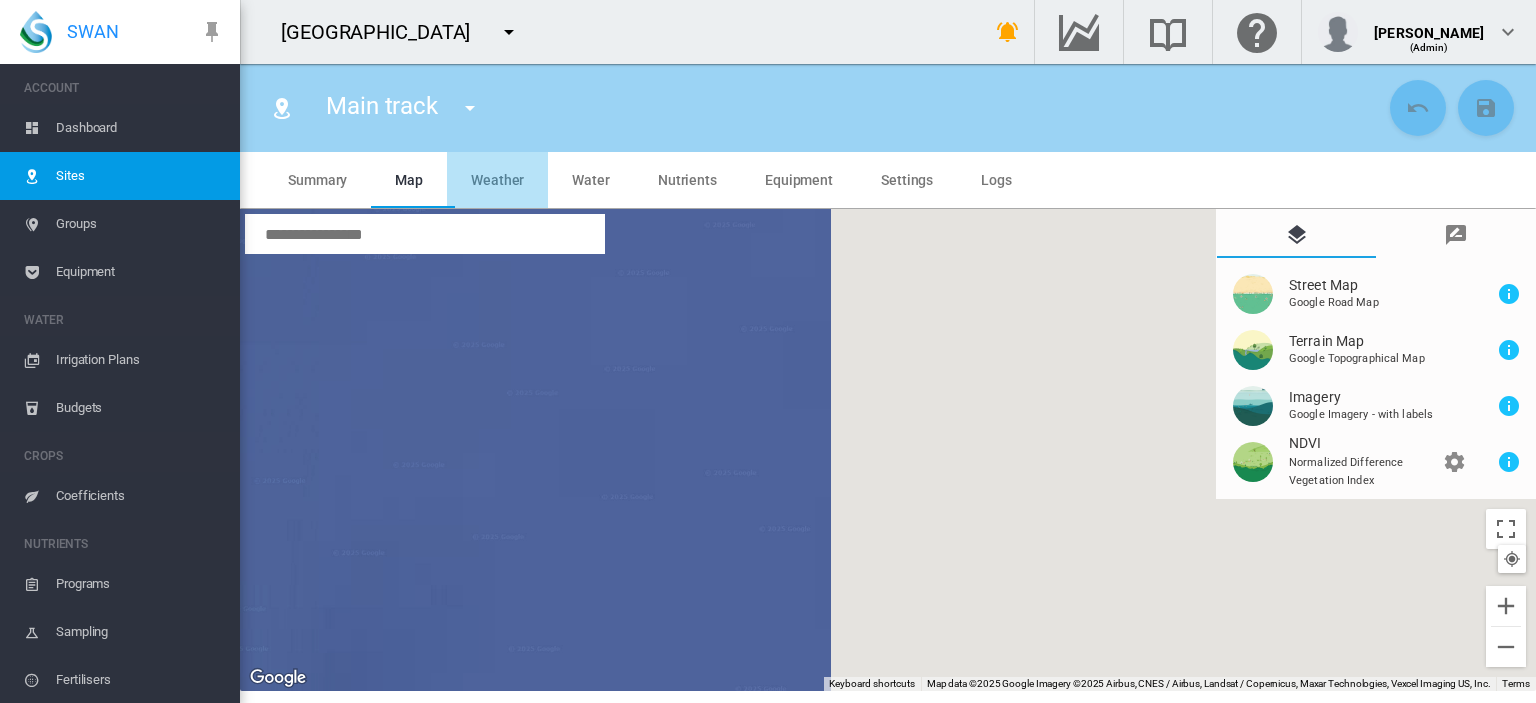 click on "Weather" at bounding box center (497, 180) 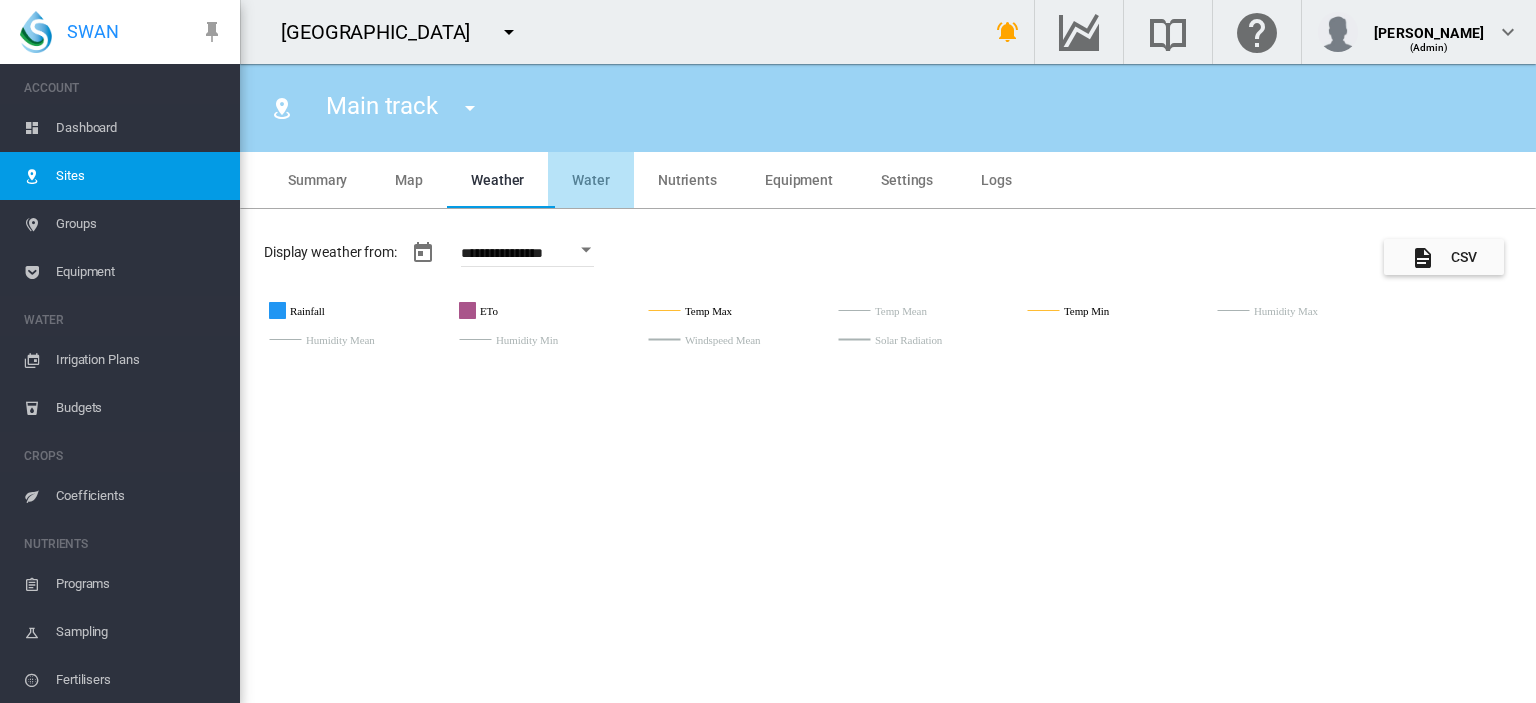 click on "Water" at bounding box center (591, 180) 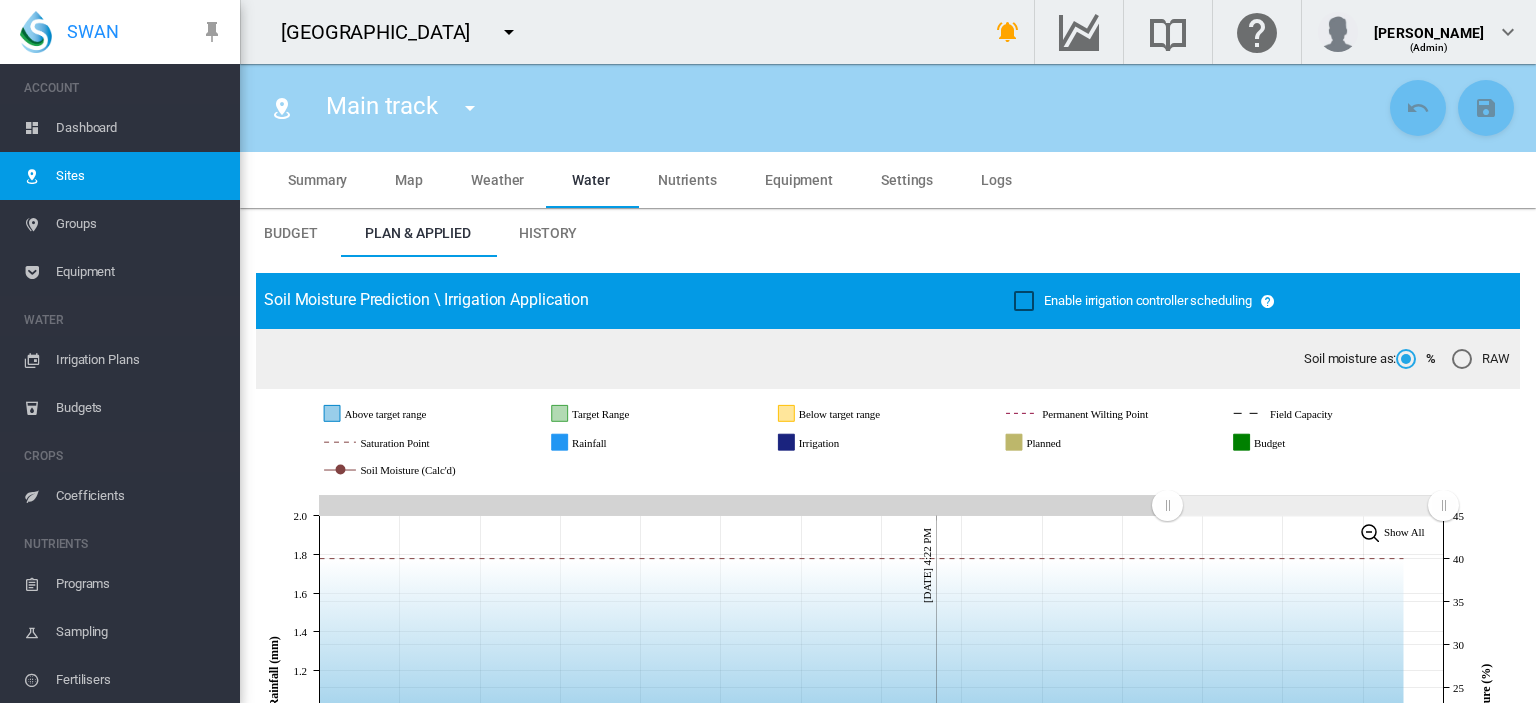 click on "Nutrients" at bounding box center [687, 180] 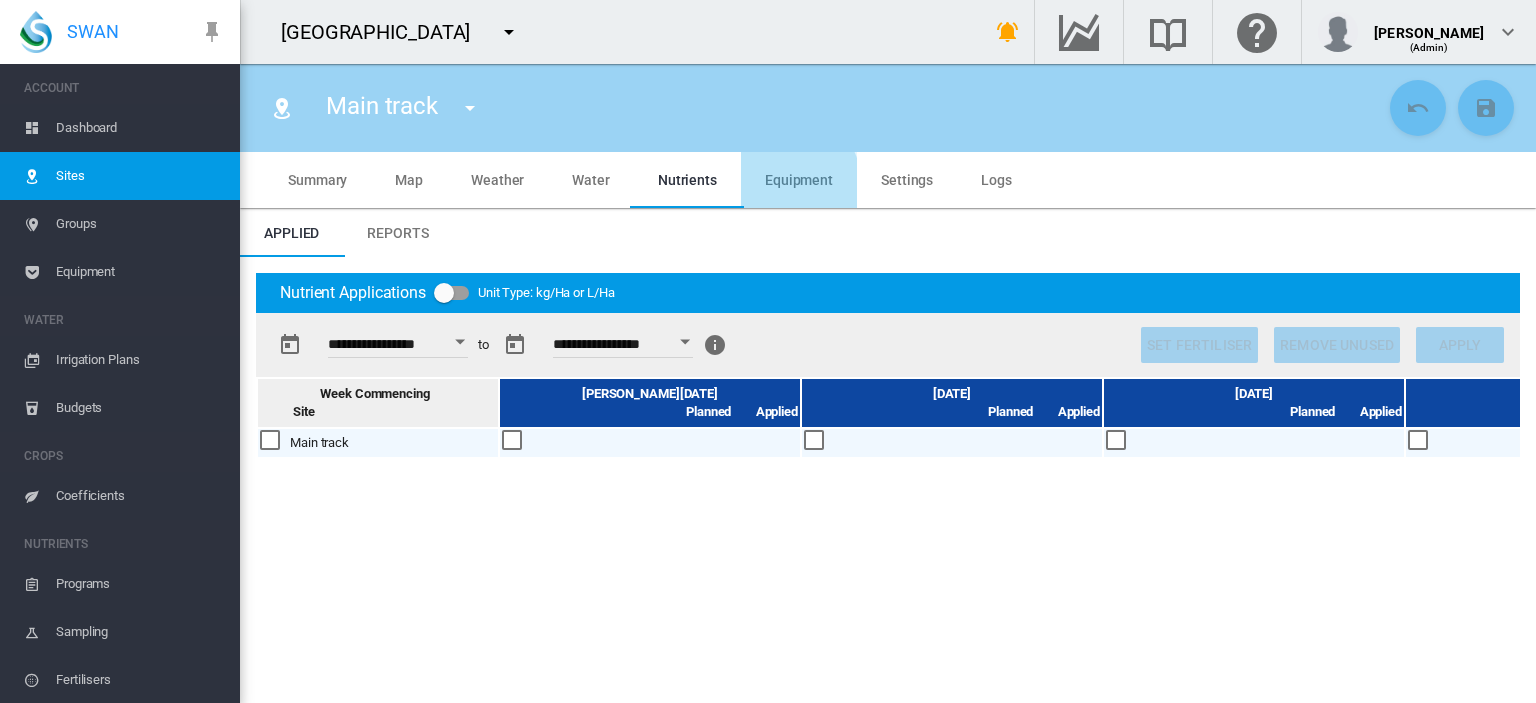click on "Equipment" at bounding box center [799, 180] 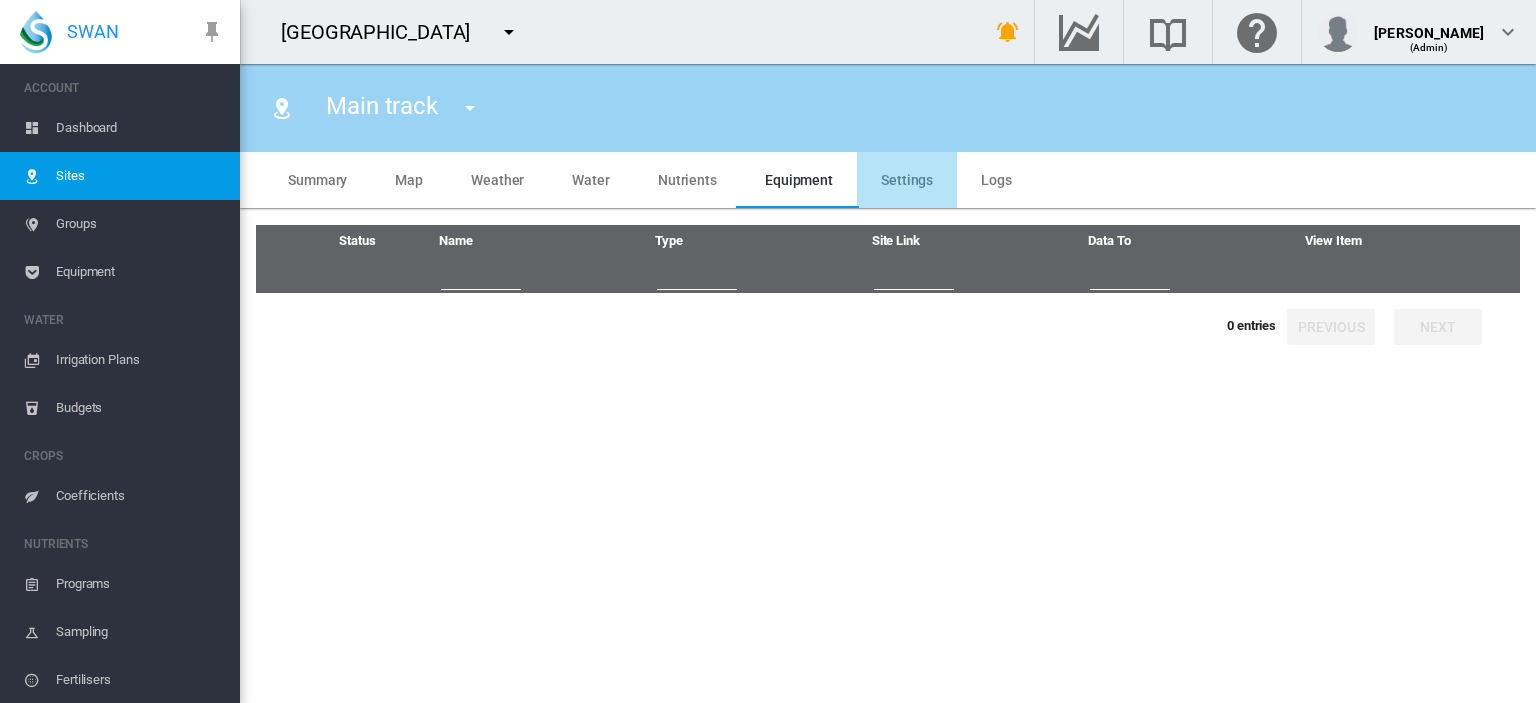 click on "Settings" at bounding box center (907, 180) 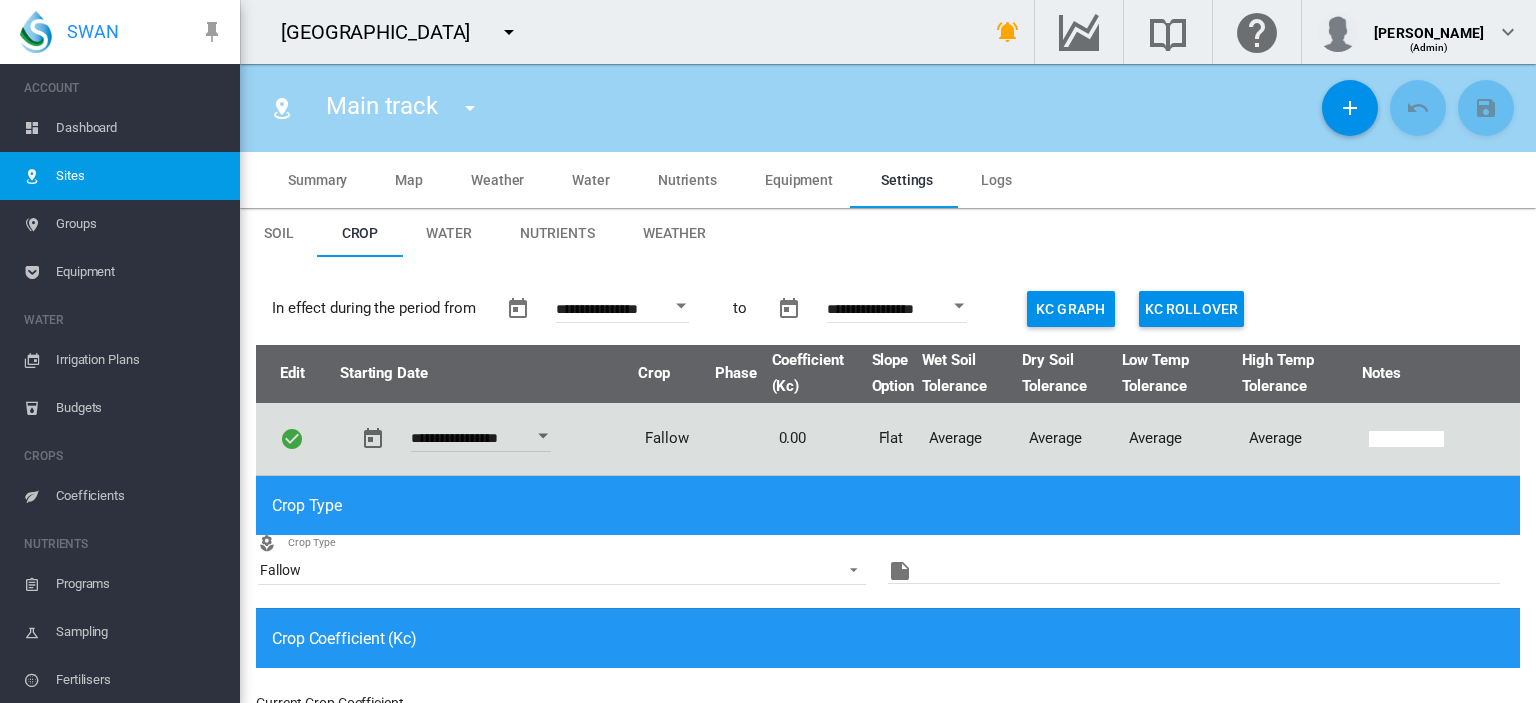 click on "Dashboard" at bounding box center (140, 128) 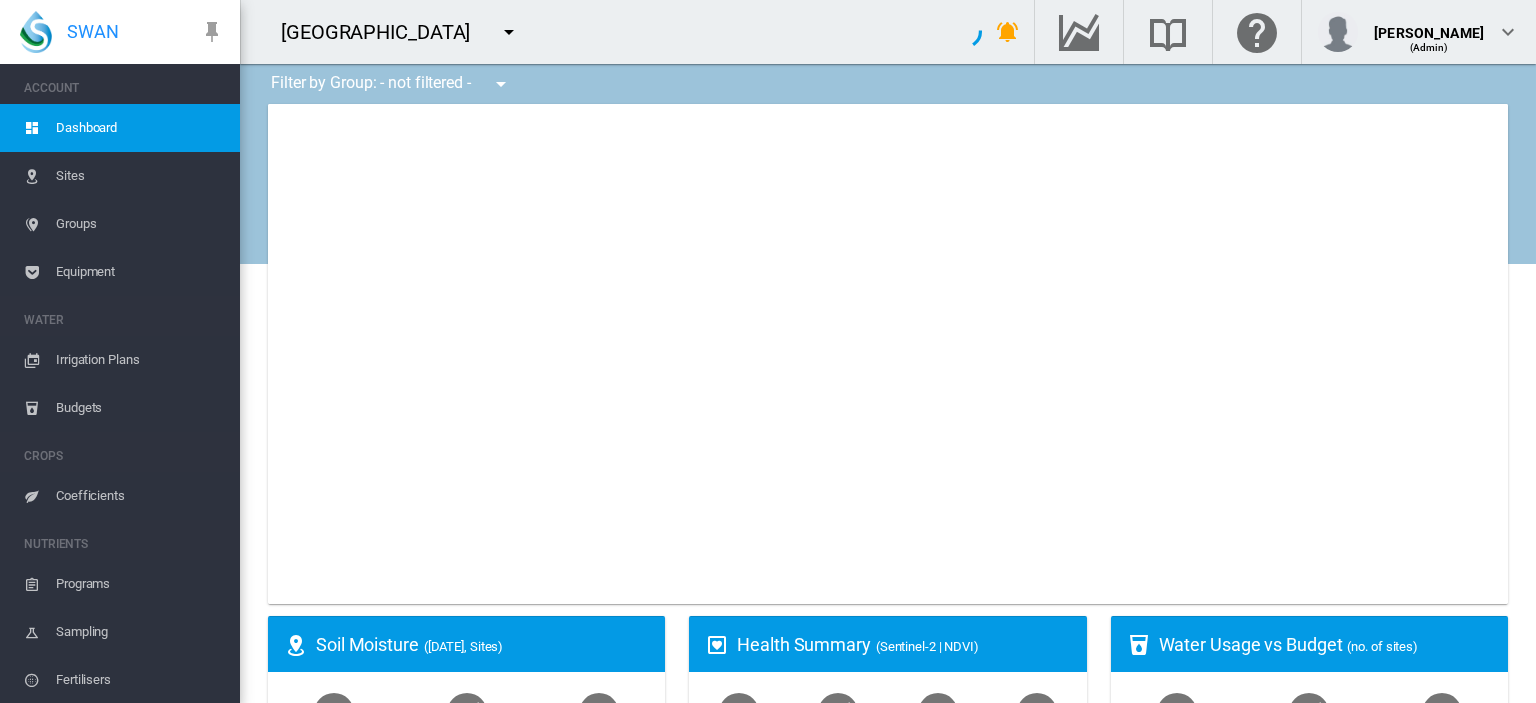 type on "**********" 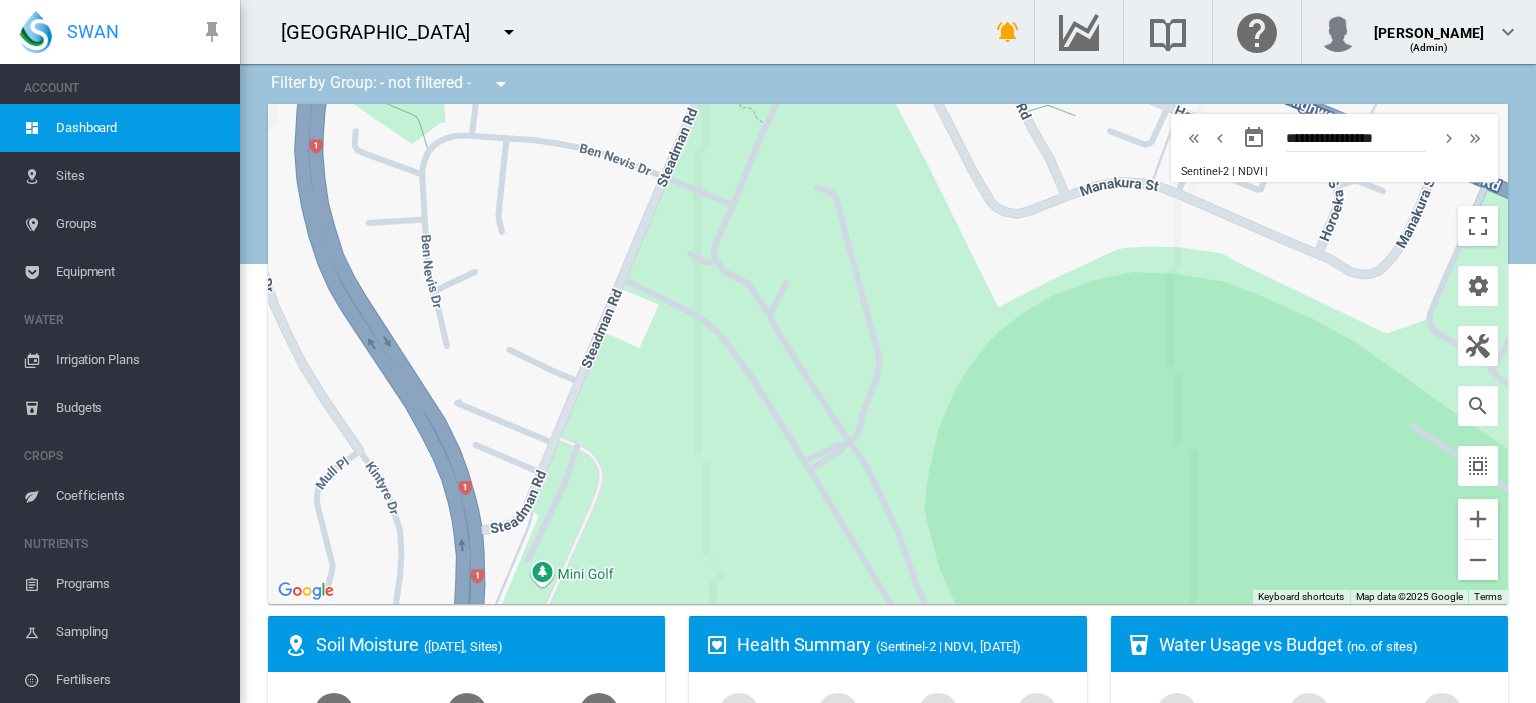 click on "Sites" at bounding box center [140, 176] 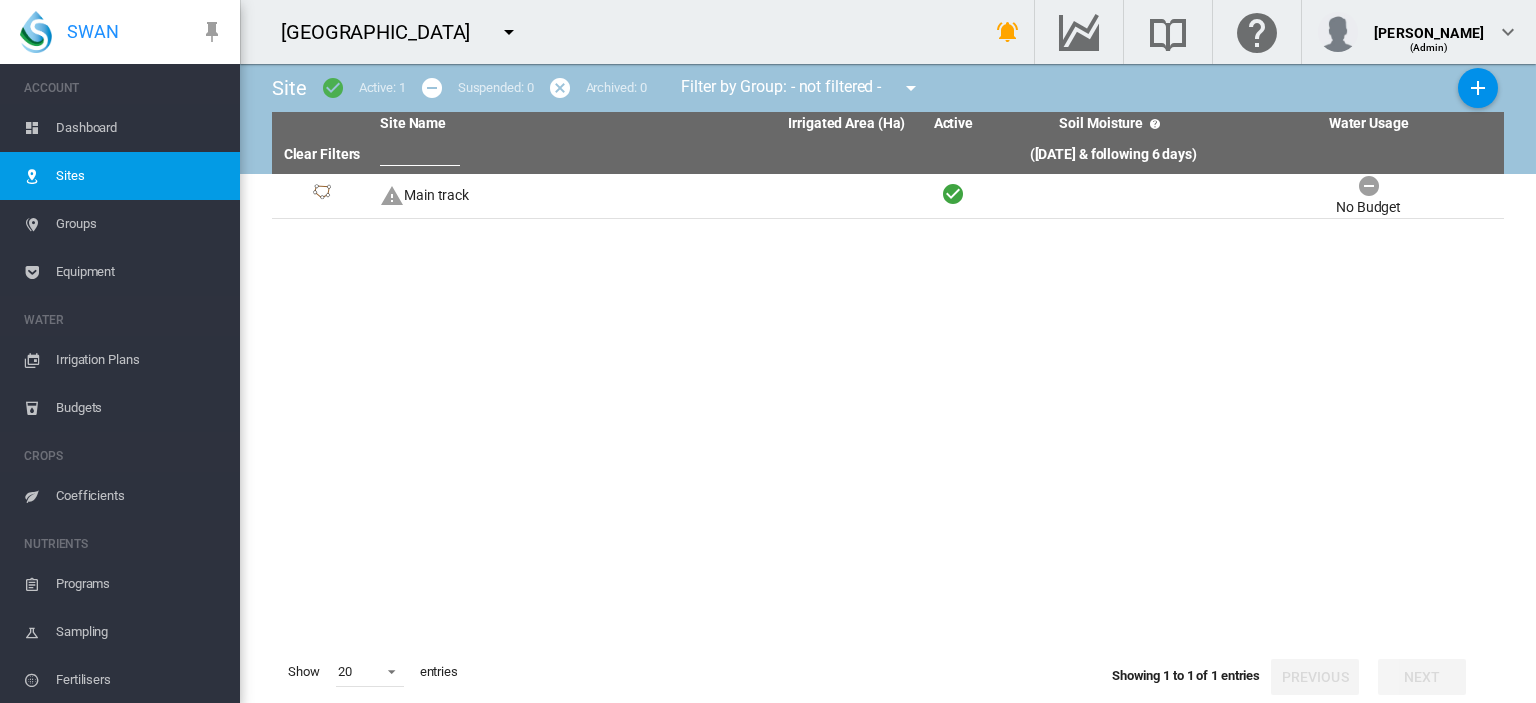scroll, scrollTop: 0, scrollLeft: 0, axis: both 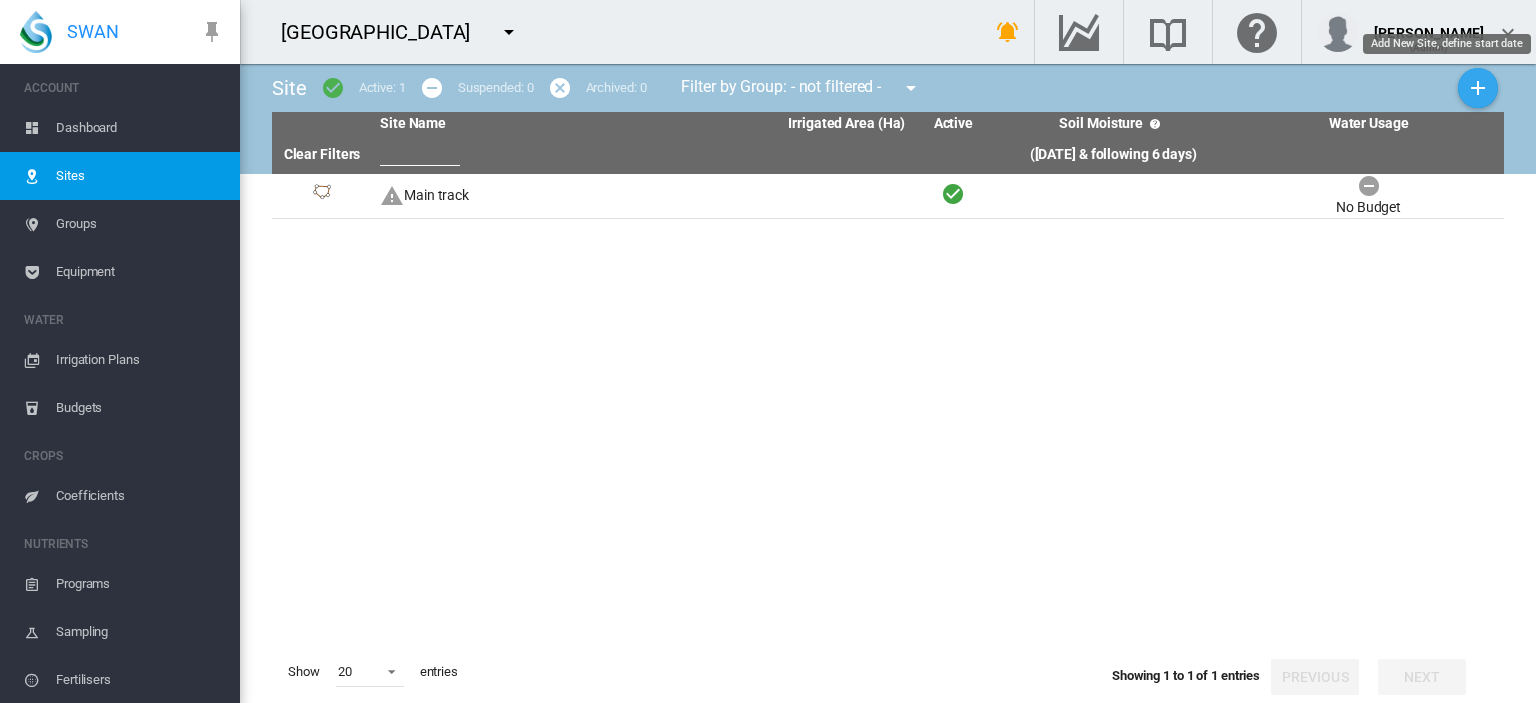 click at bounding box center (1478, 88) 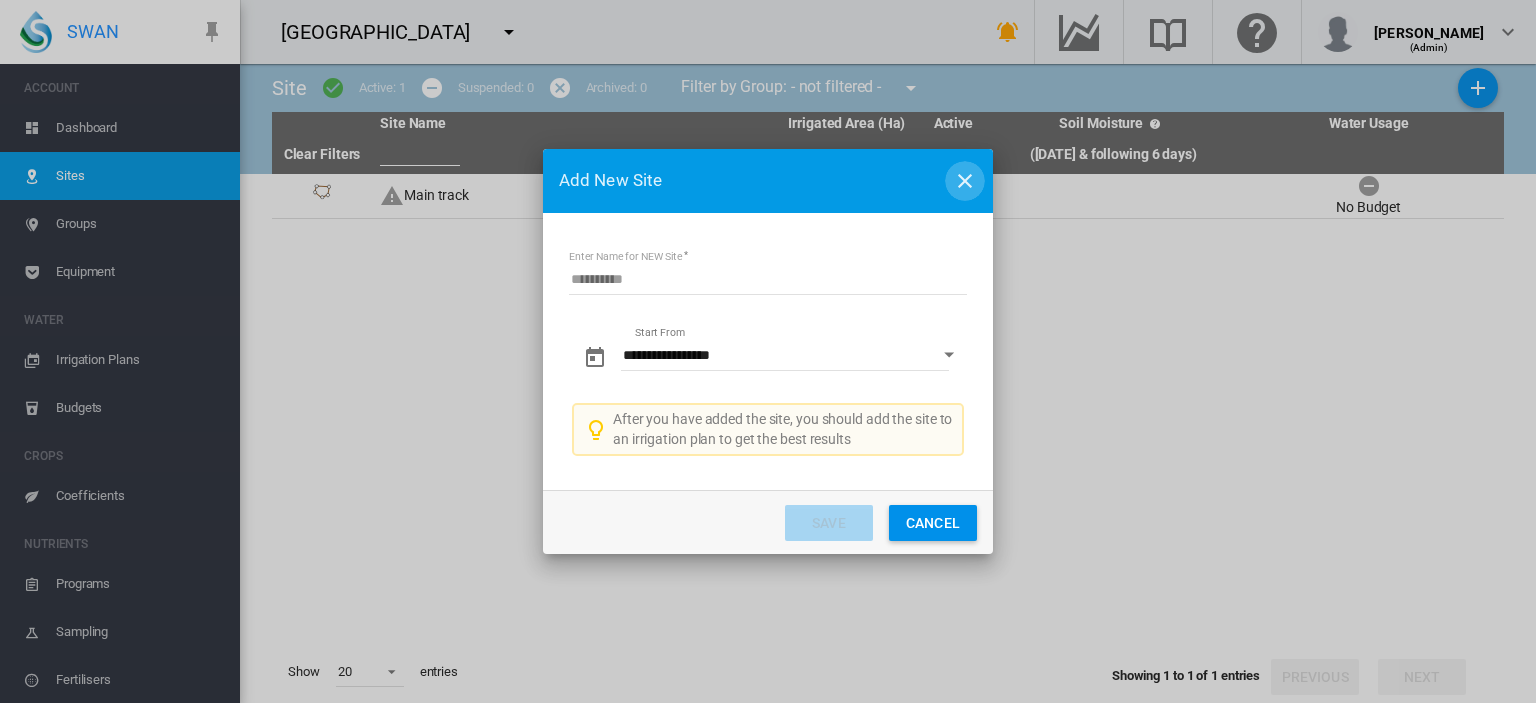 click at bounding box center (965, 181) 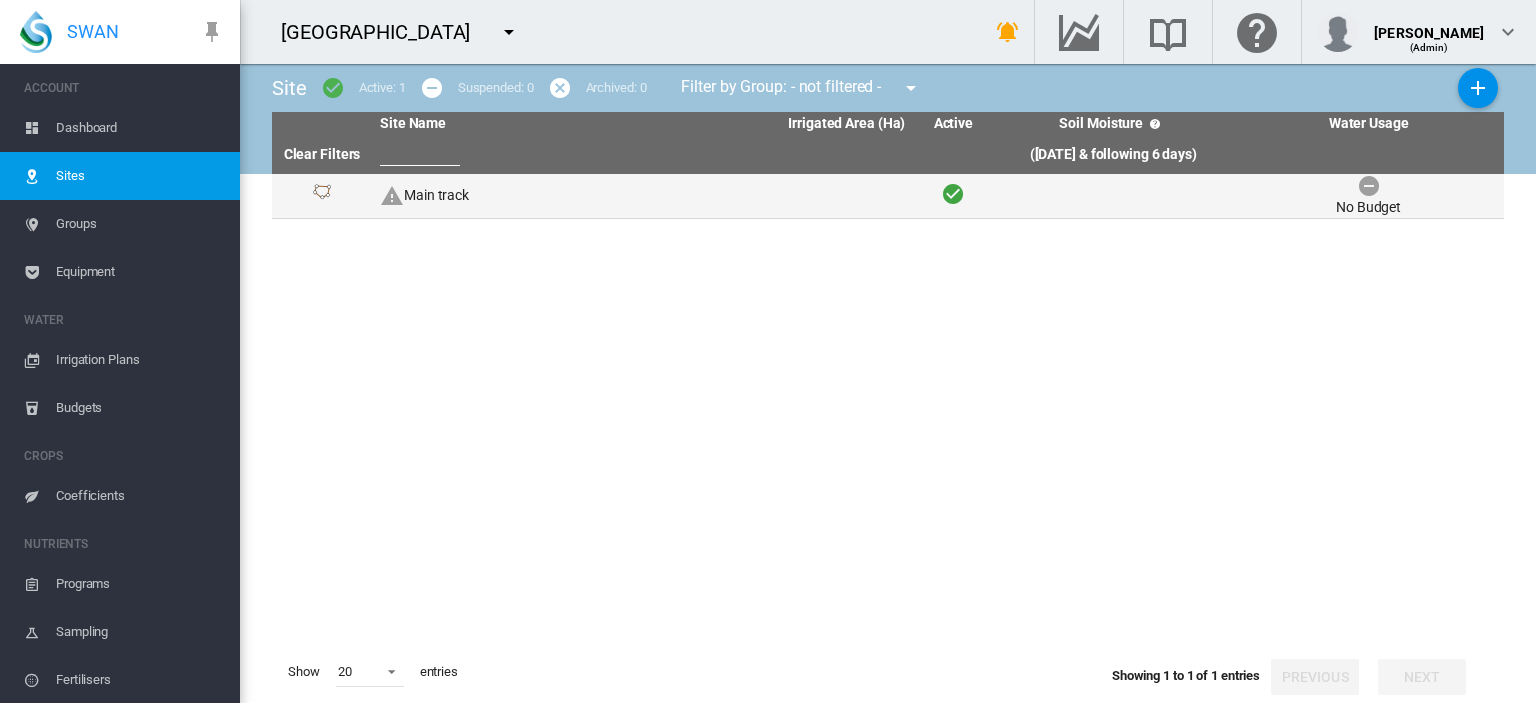 click on "Main track" at bounding box center (507, 196) 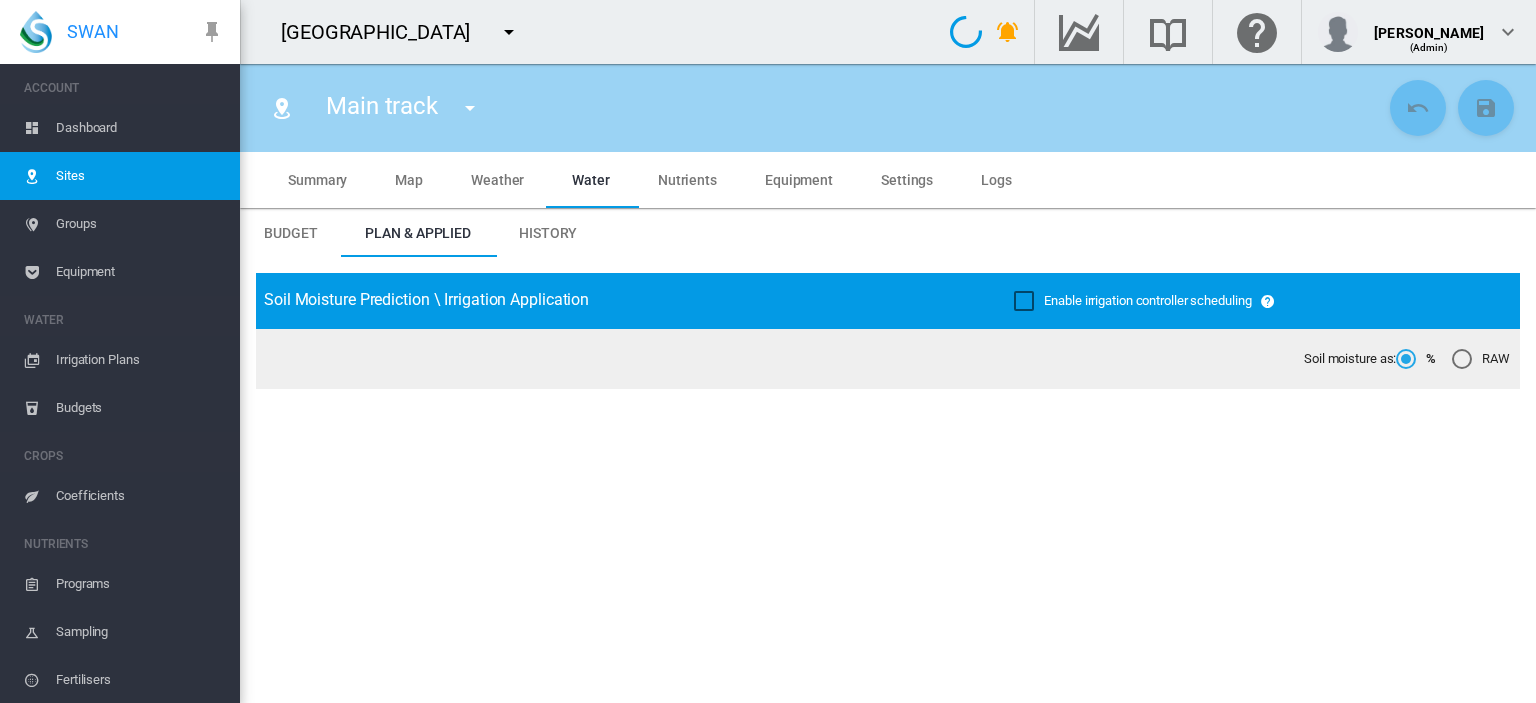 type on "**********" 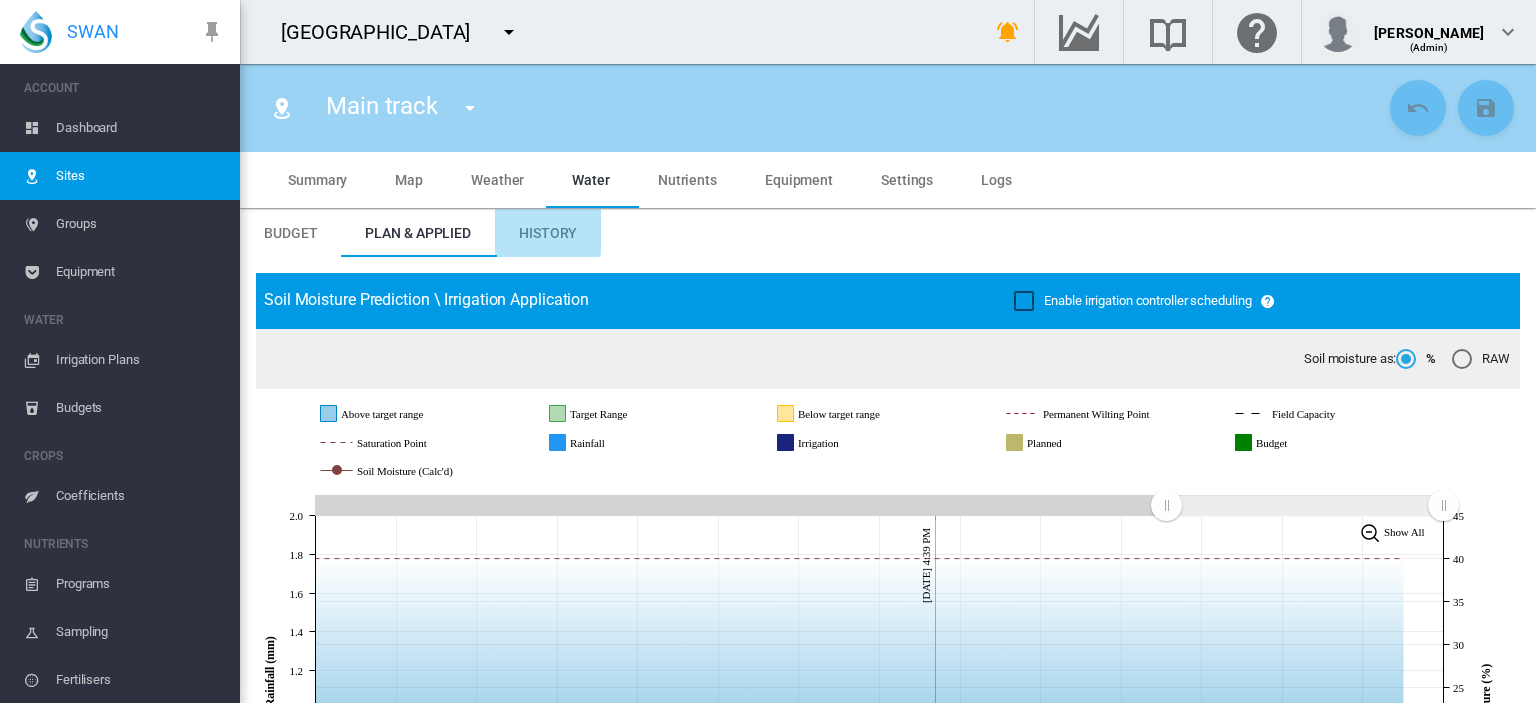 click on "History" at bounding box center [548, 233] 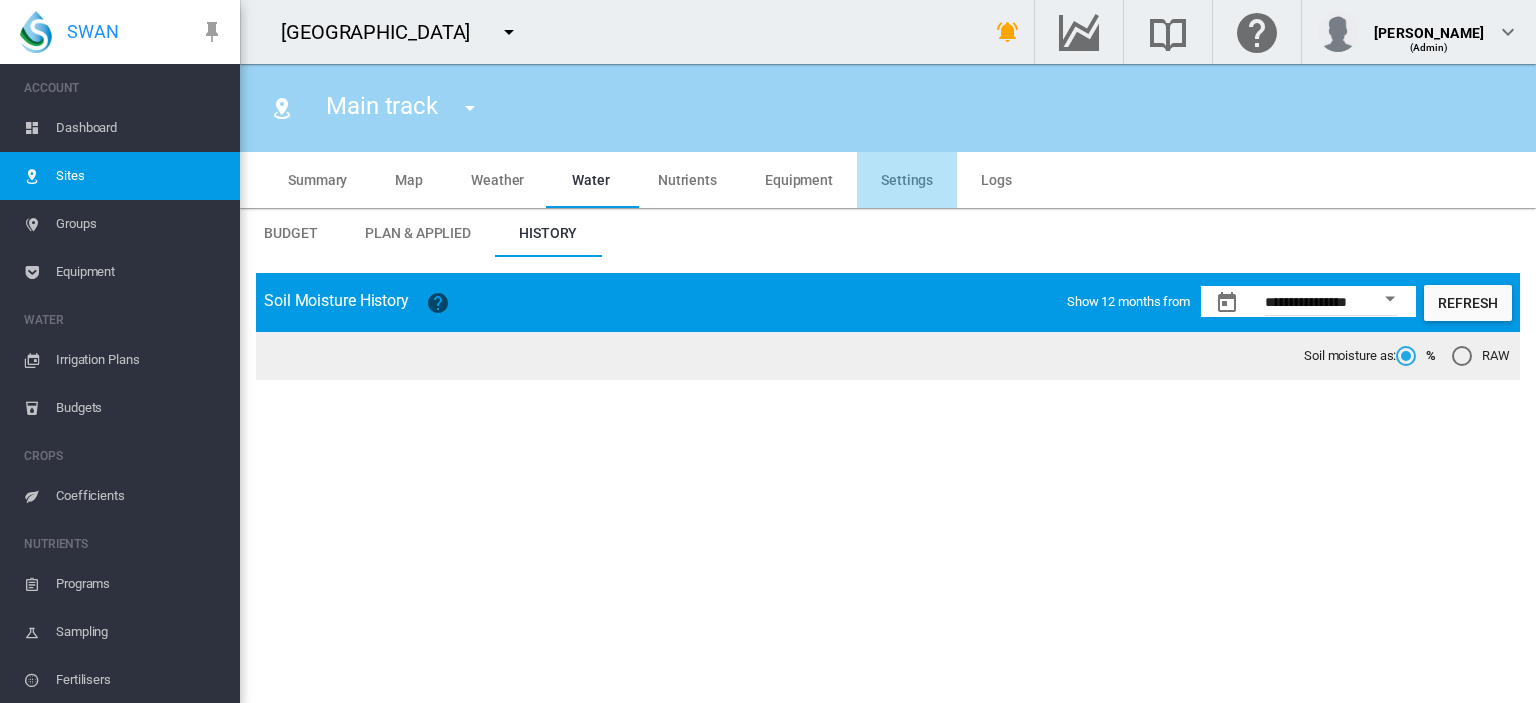 click on "Settings" at bounding box center [907, 180] 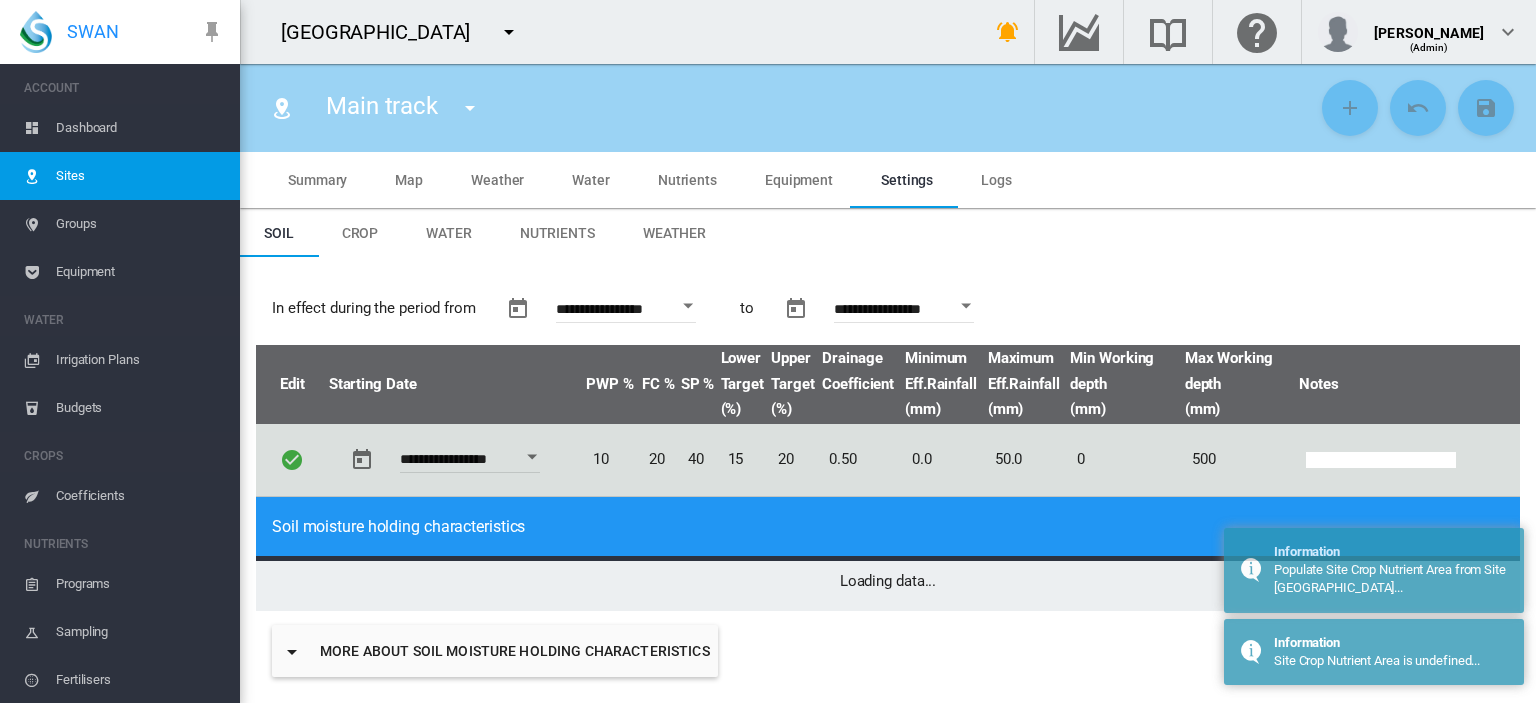 type on "**" 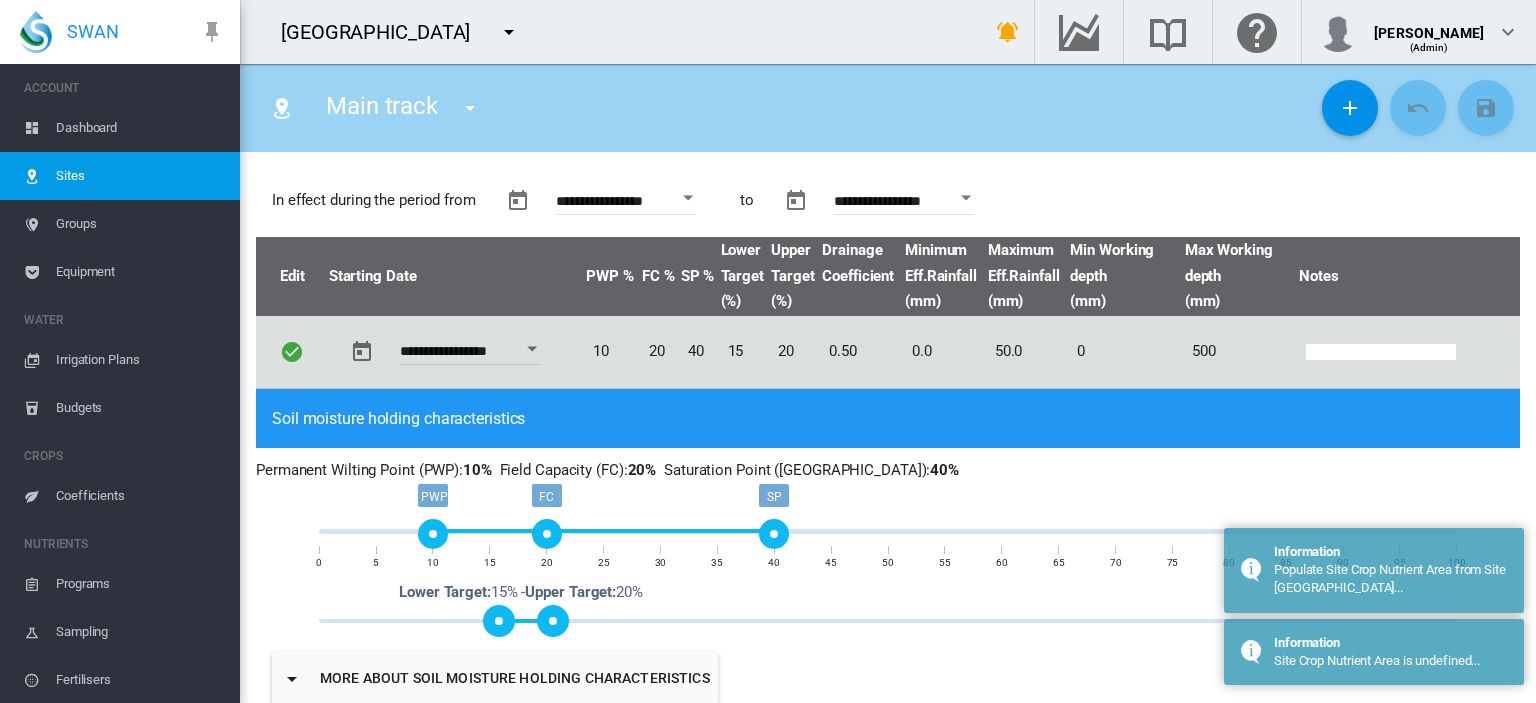 scroll, scrollTop: 108, scrollLeft: 0, axis: vertical 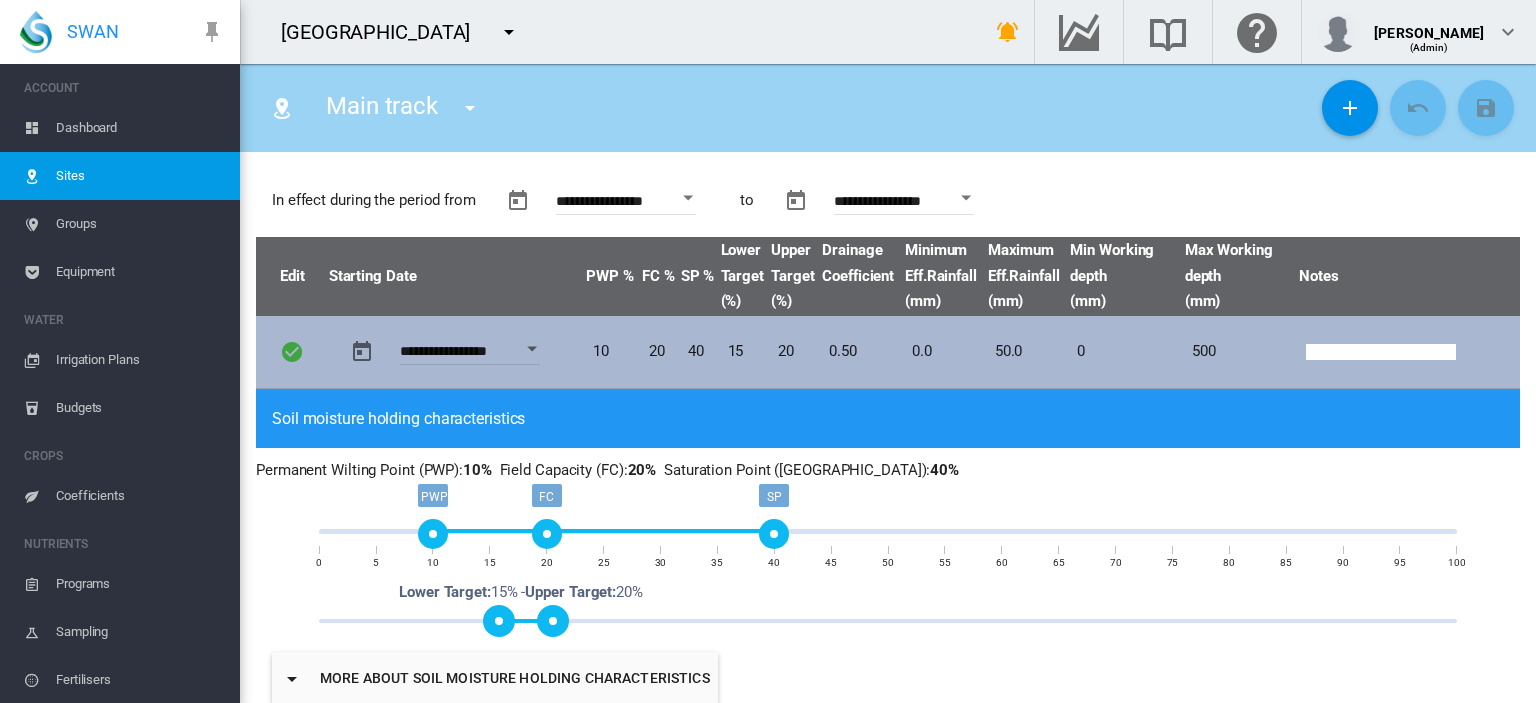 click at bounding box center [1381, 352] 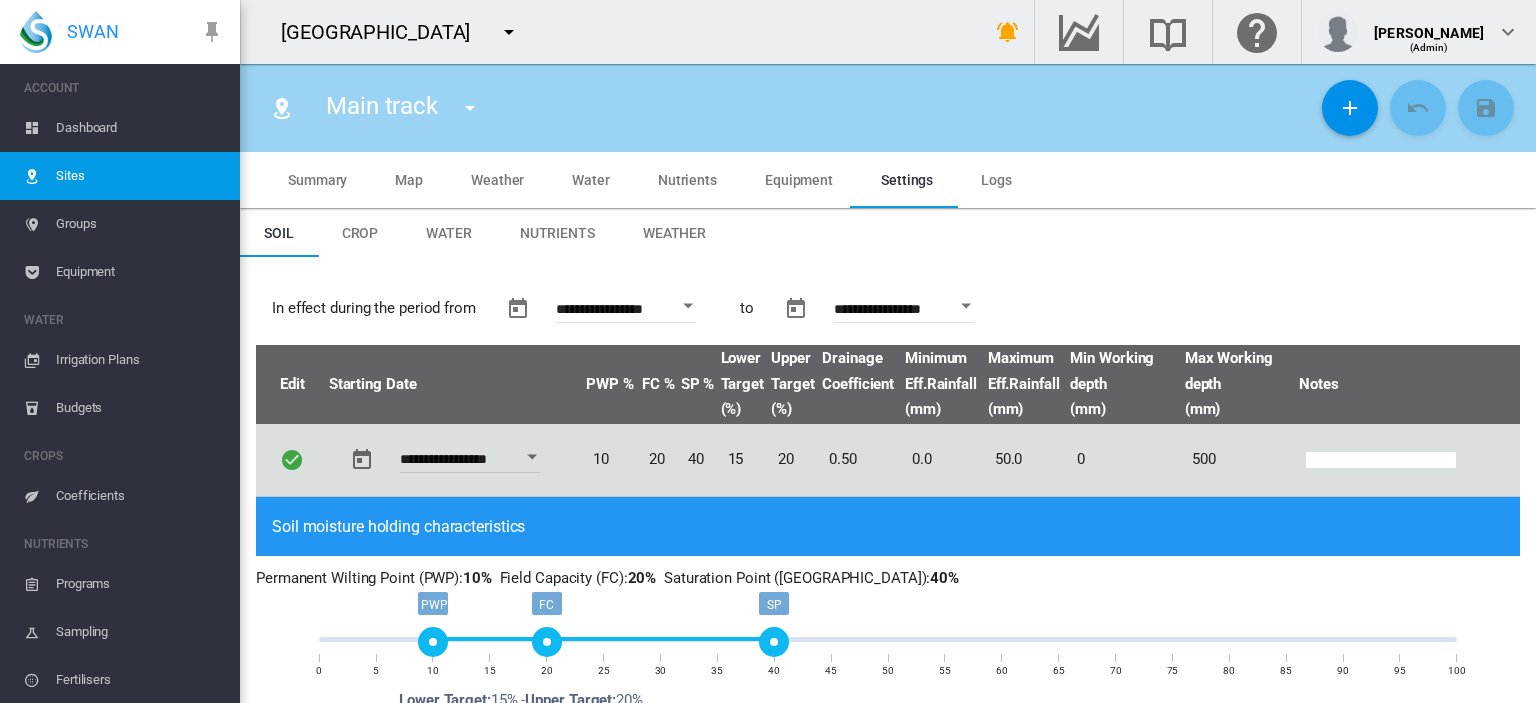 scroll, scrollTop: 0, scrollLeft: 0, axis: both 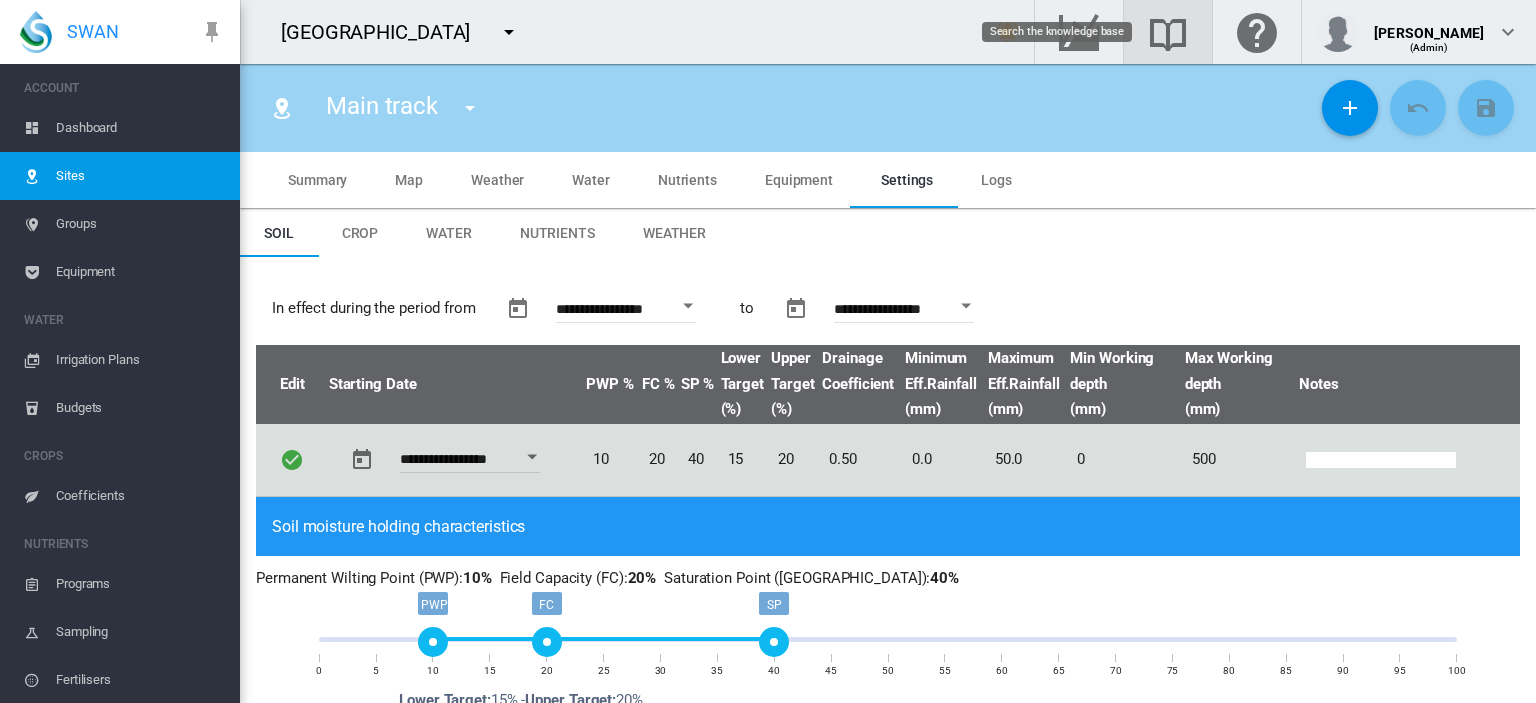 click at bounding box center [1168, 32] 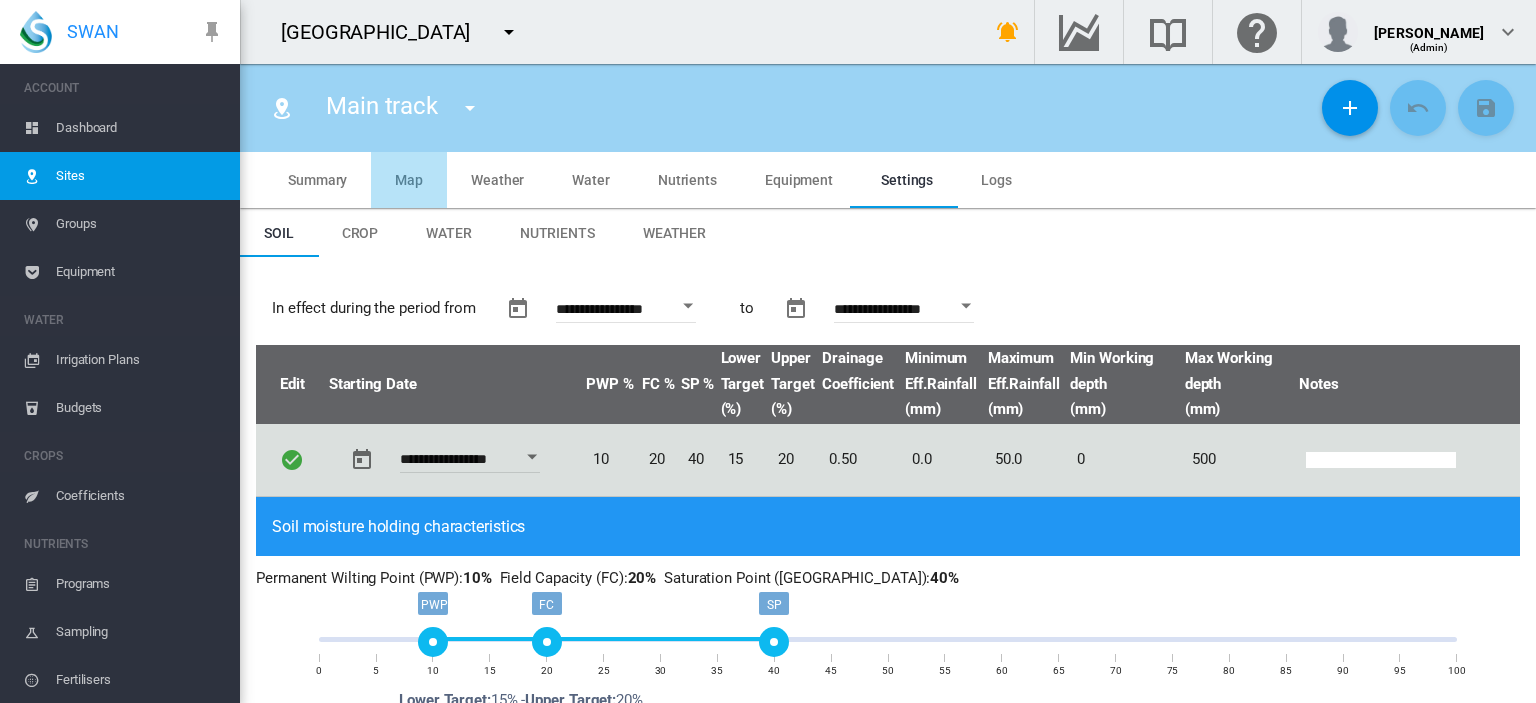 click on "Map" at bounding box center [409, 180] 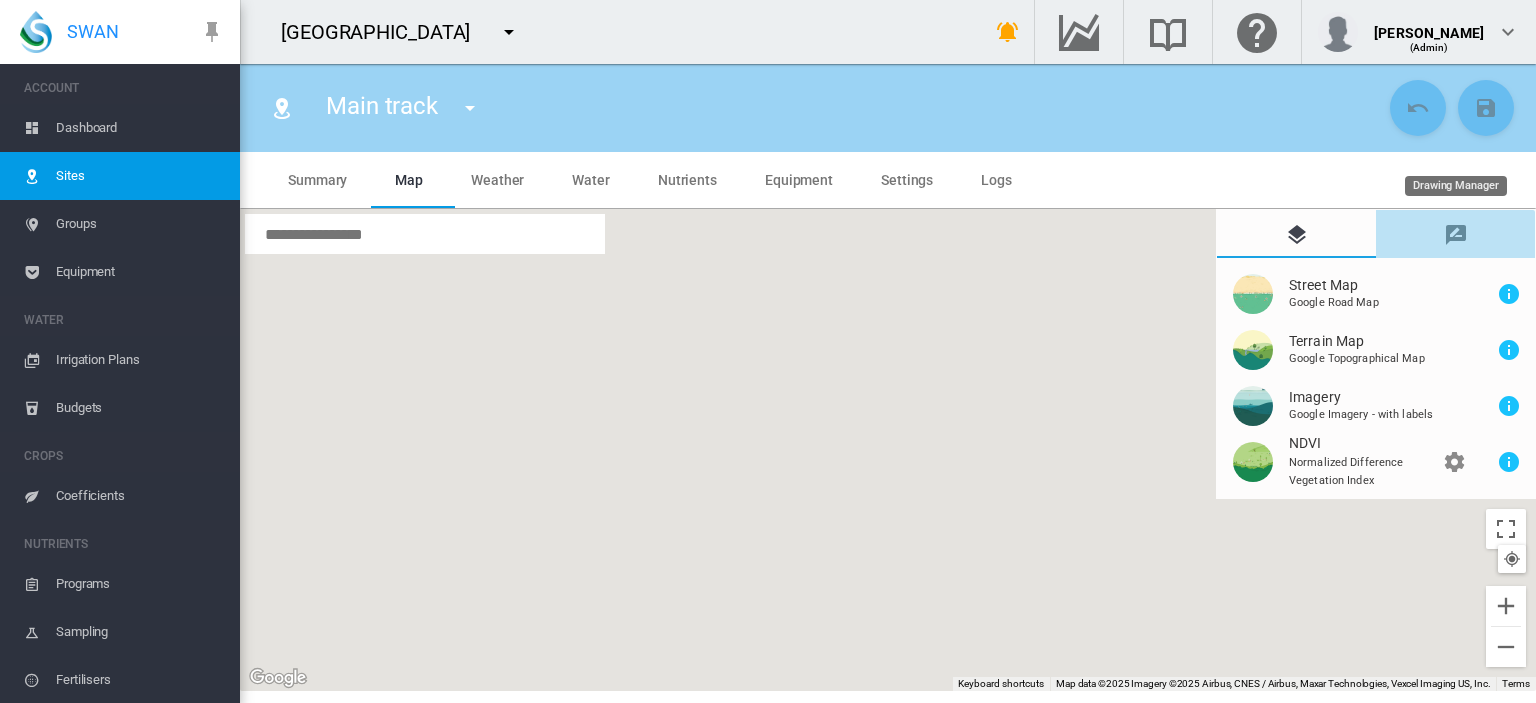 click at bounding box center (1456, 235) 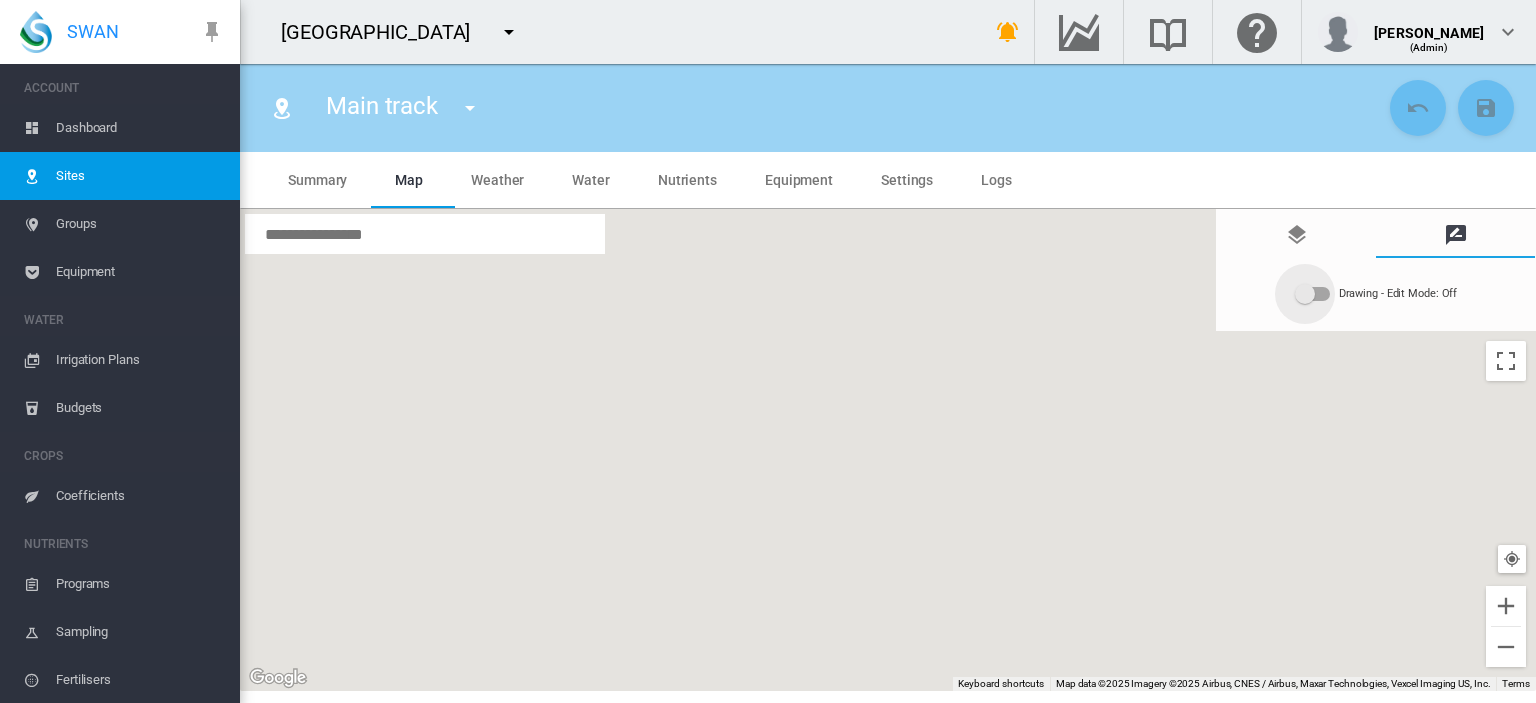 click at bounding box center (1305, 294) 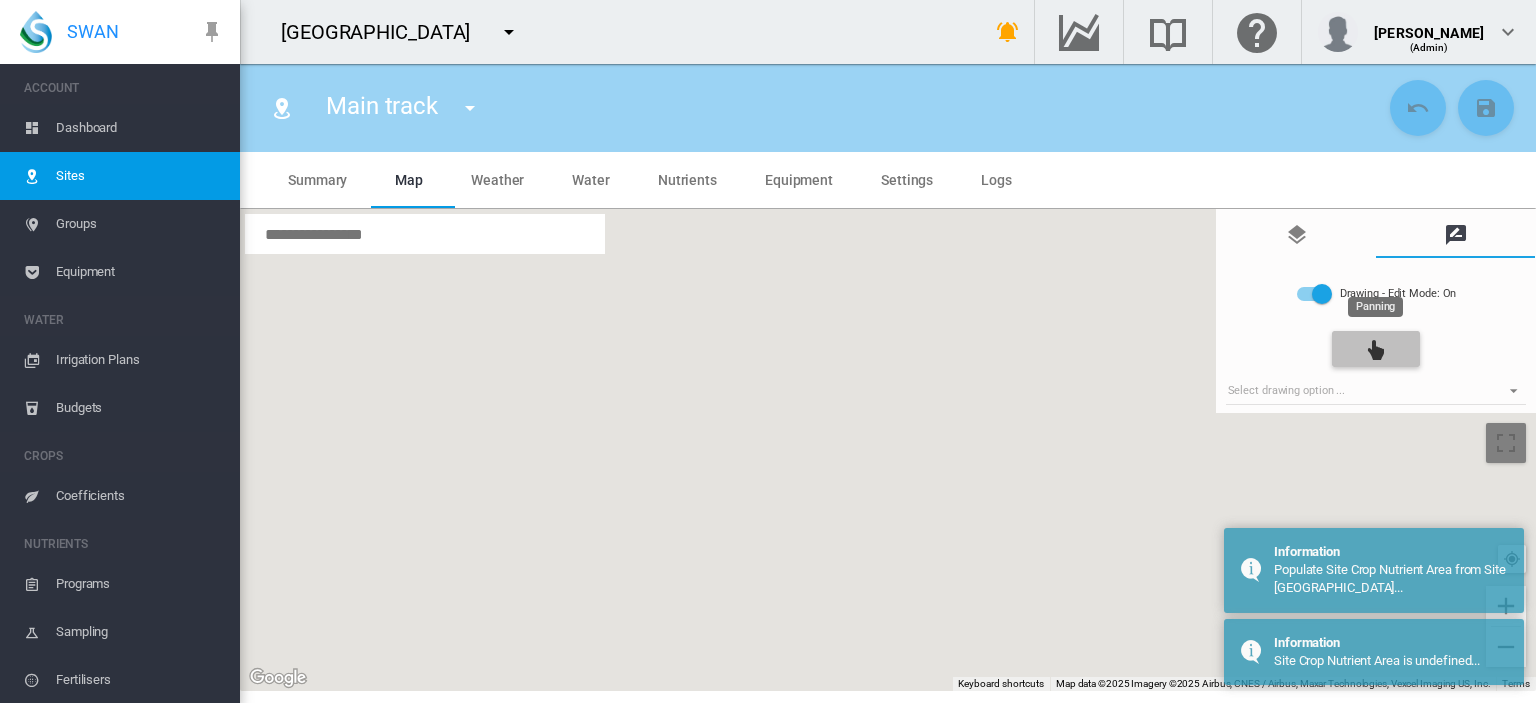 click at bounding box center (1376, 350) 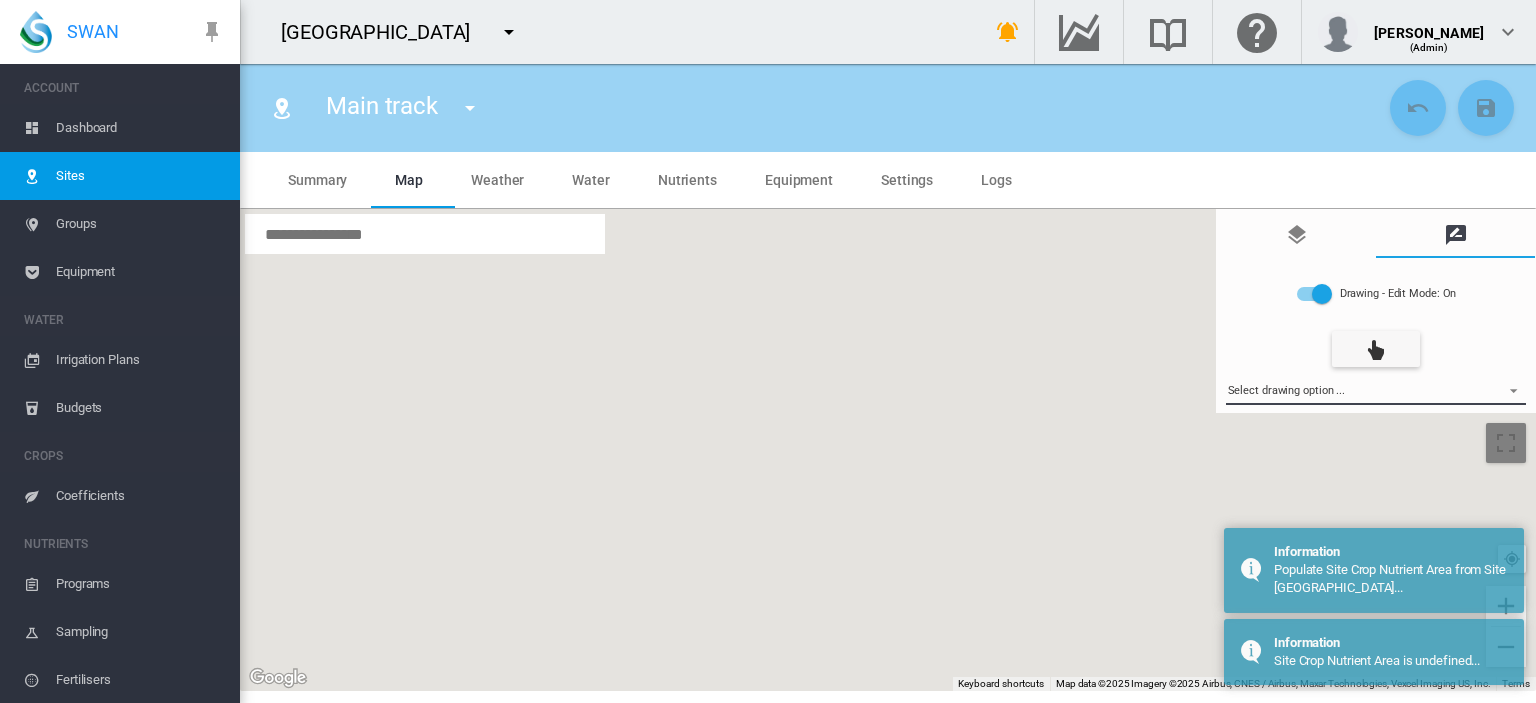 click on "Select drawing option ...
None
Site (IMU)
Site Health Area
Flow Meter
Weather Station" at bounding box center (1376, 390) 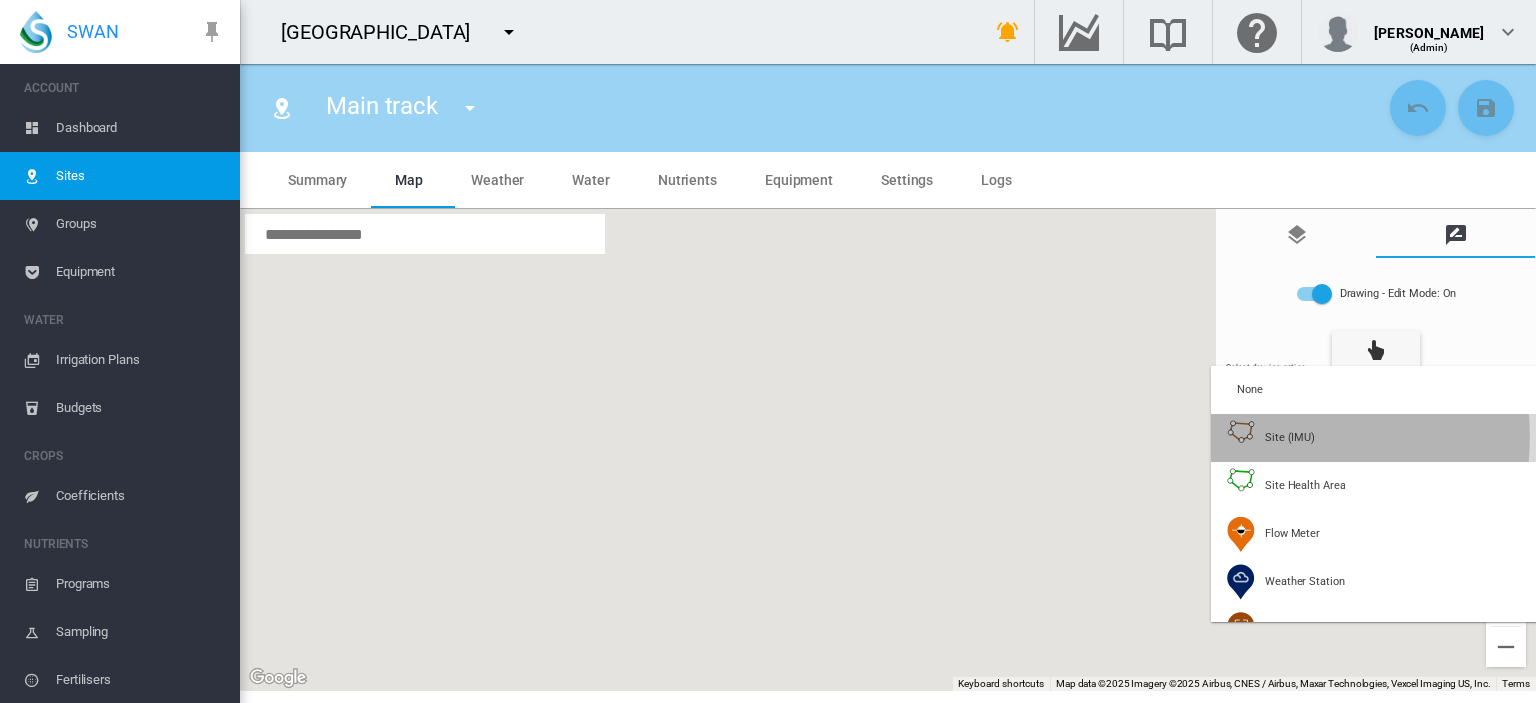 click on "Site (IMU)" at bounding box center (1271, 438) 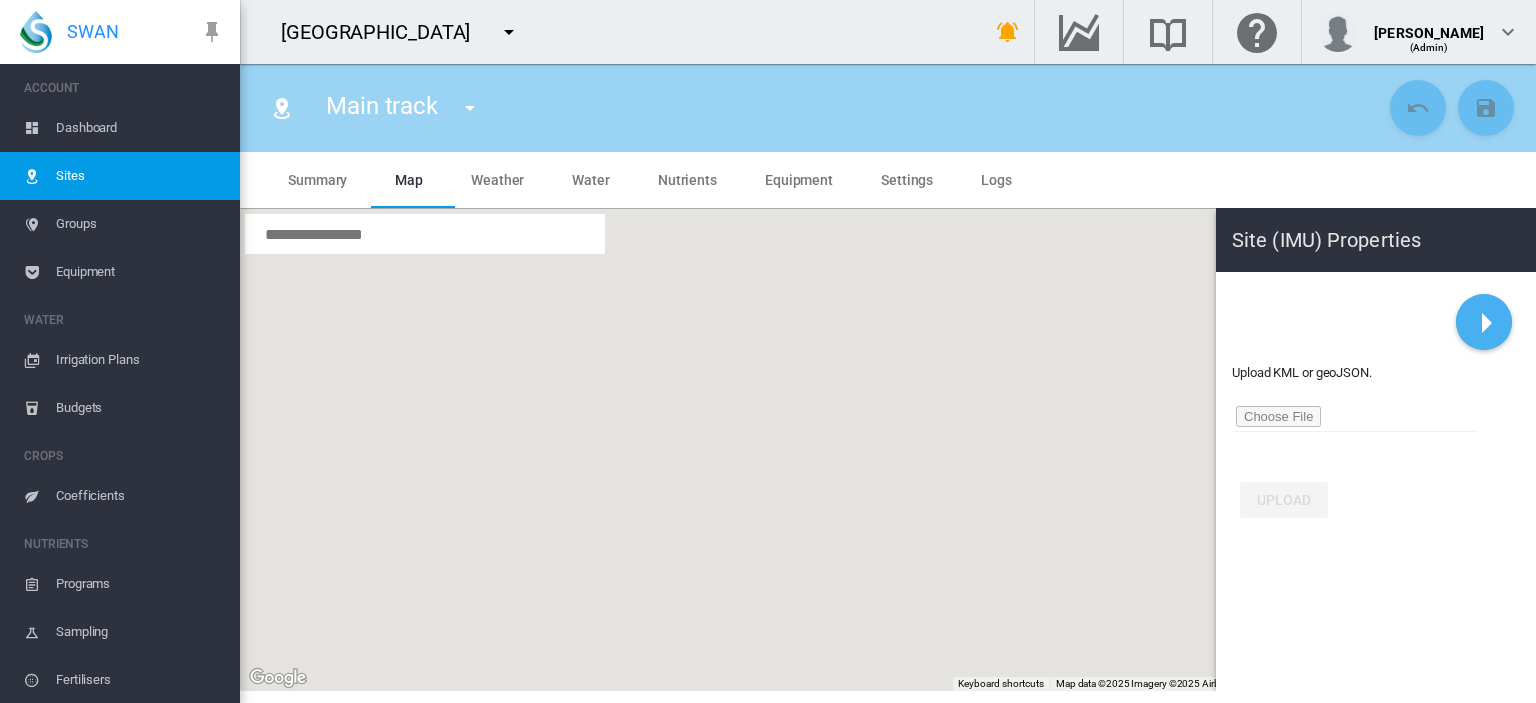 click 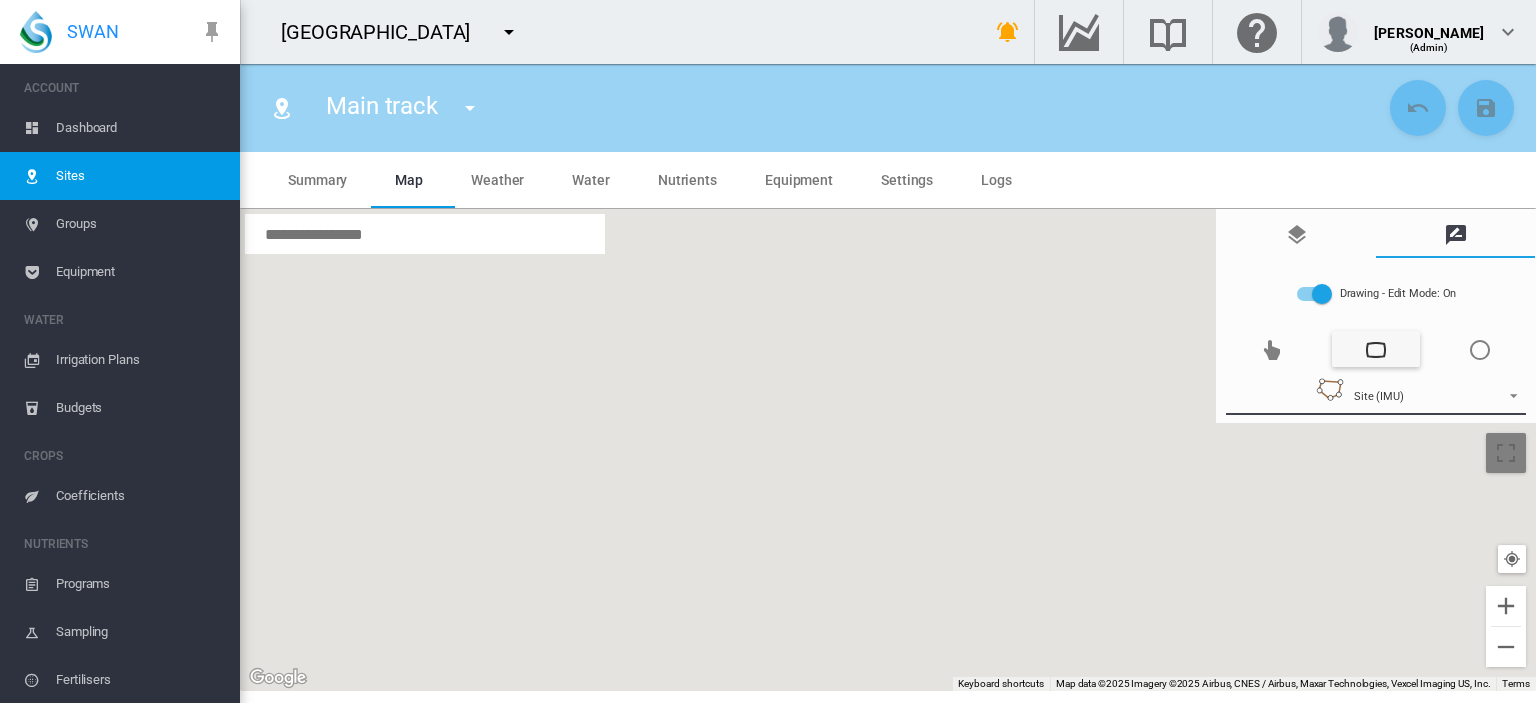 click on "Site (IMU)" at bounding box center [1379, 396] 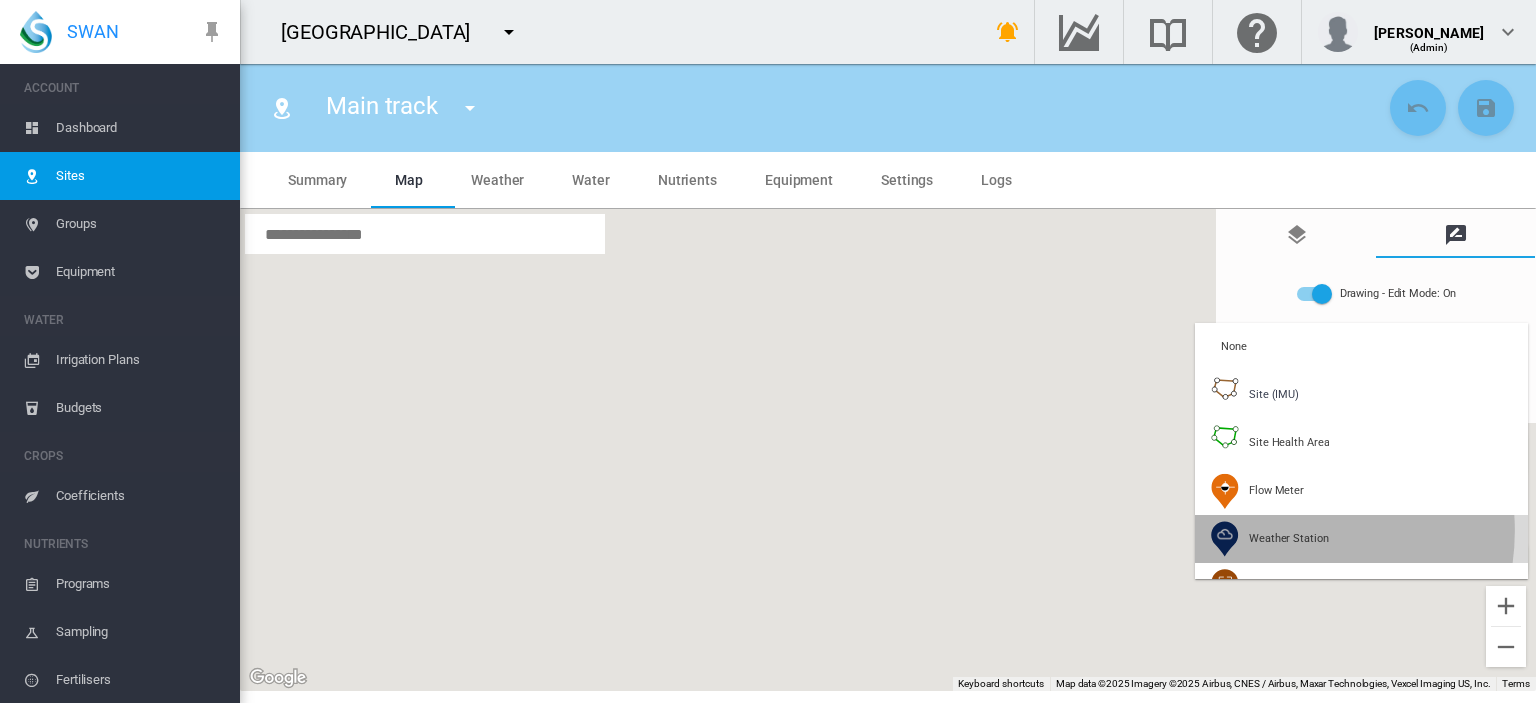 click on "Weather Station" at bounding box center [1289, 538] 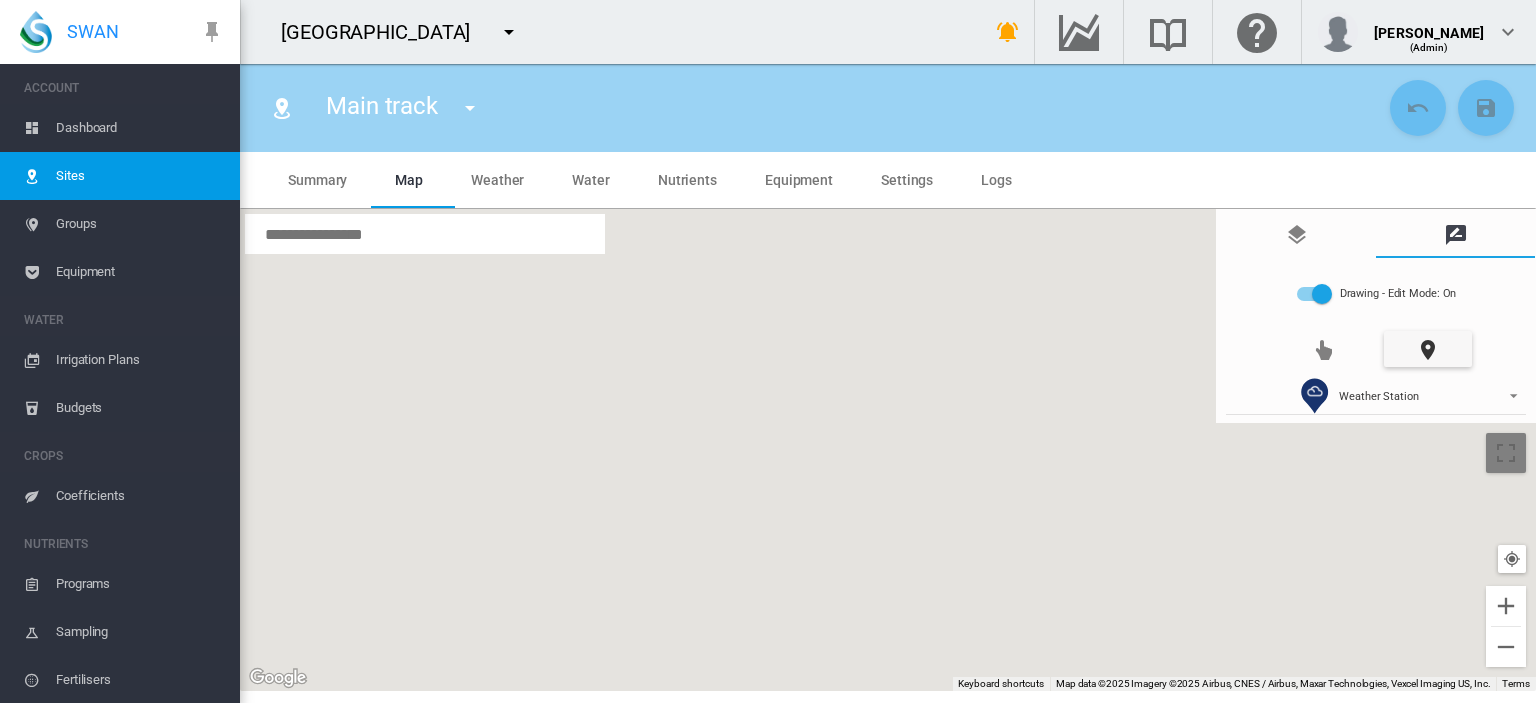 click at bounding box center (888, 450) 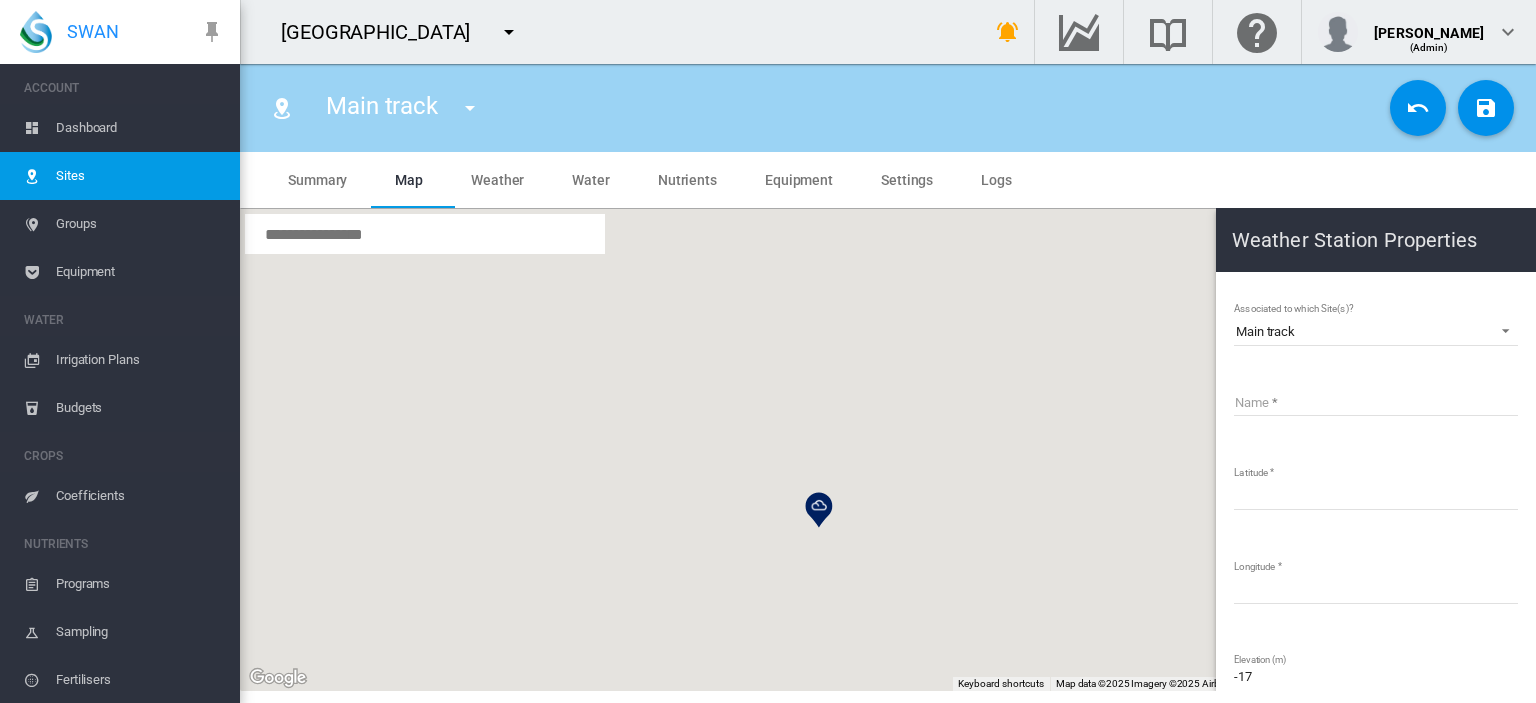 click at bounding box center [819, 510] 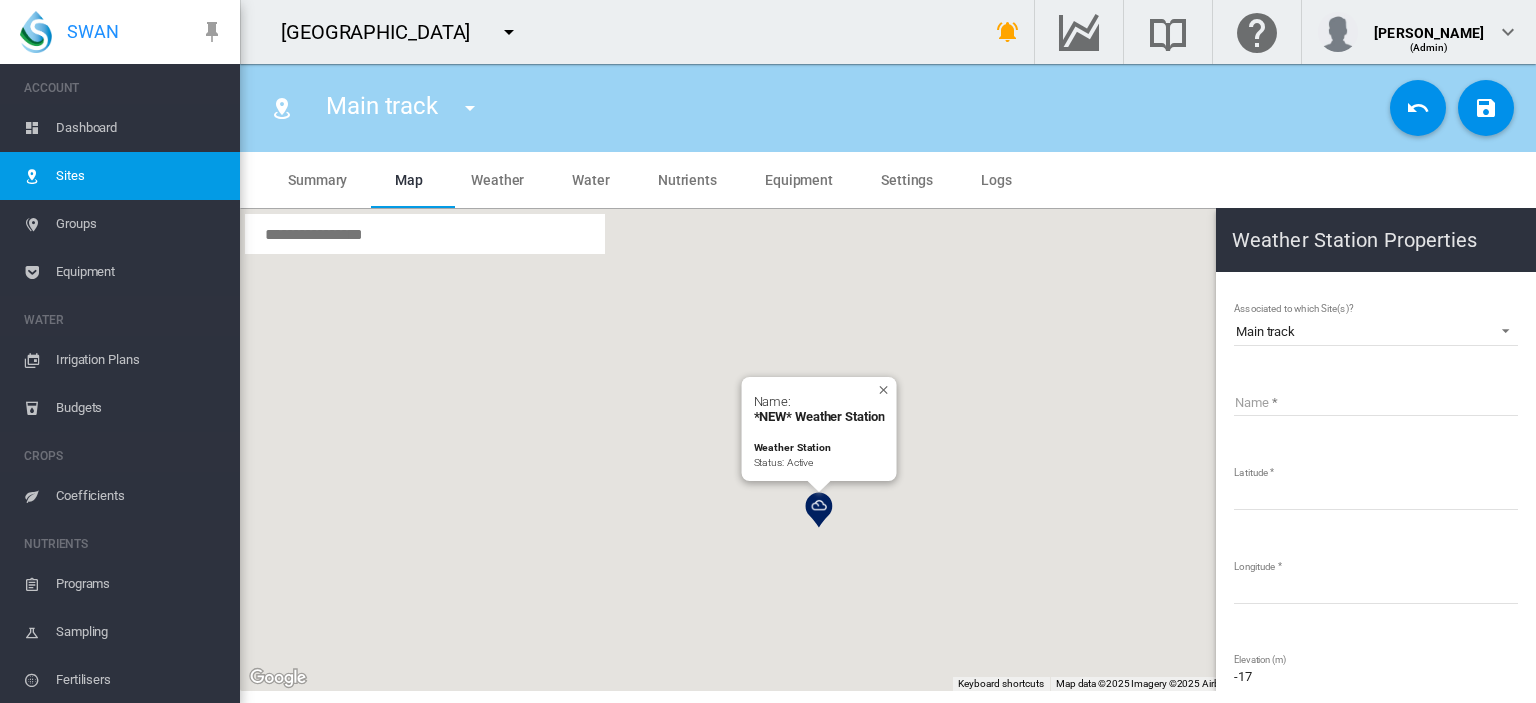 click on "To navigate, press the arrow keys. Name:  *NEW* Weather Station Weather Station Status: Active" at bounding box center (888, 450) 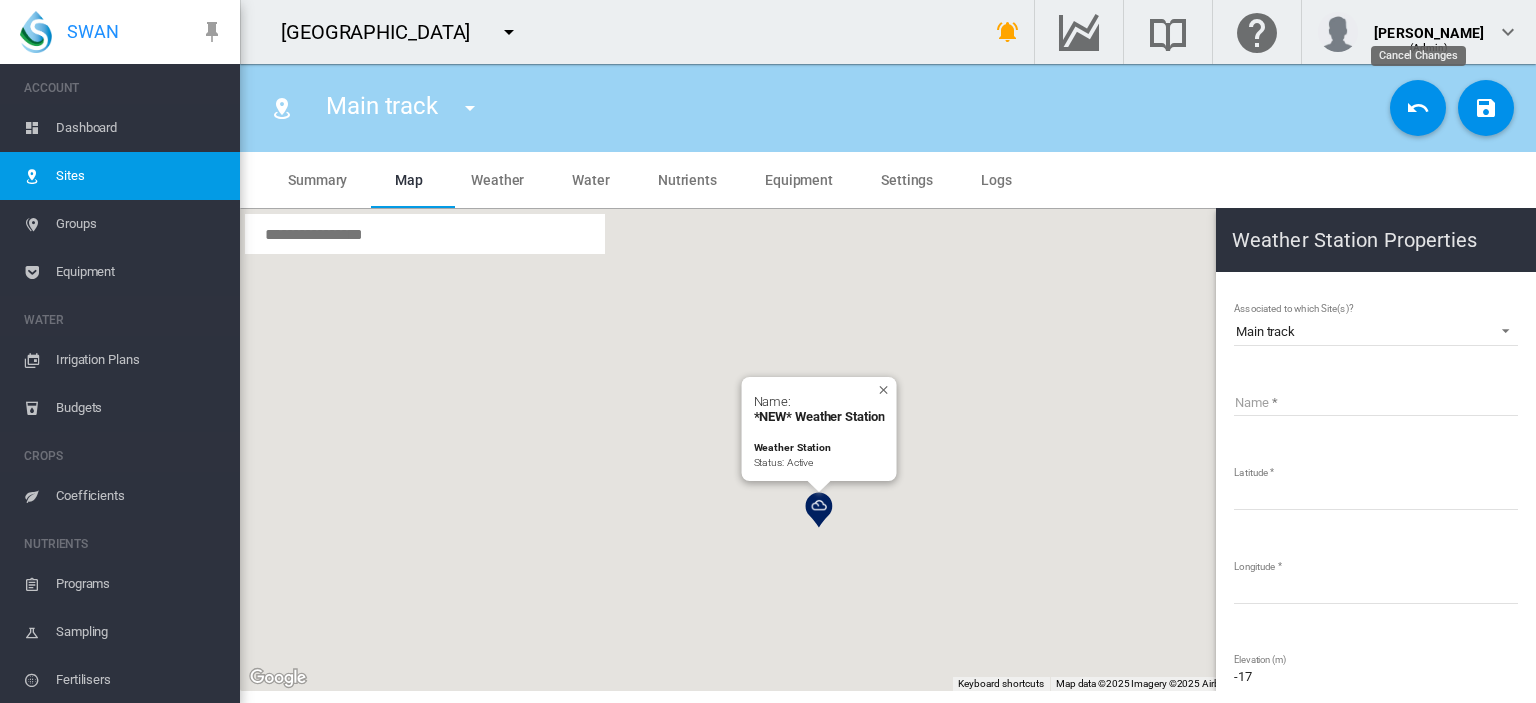 click at bounding box center [1418, 108] 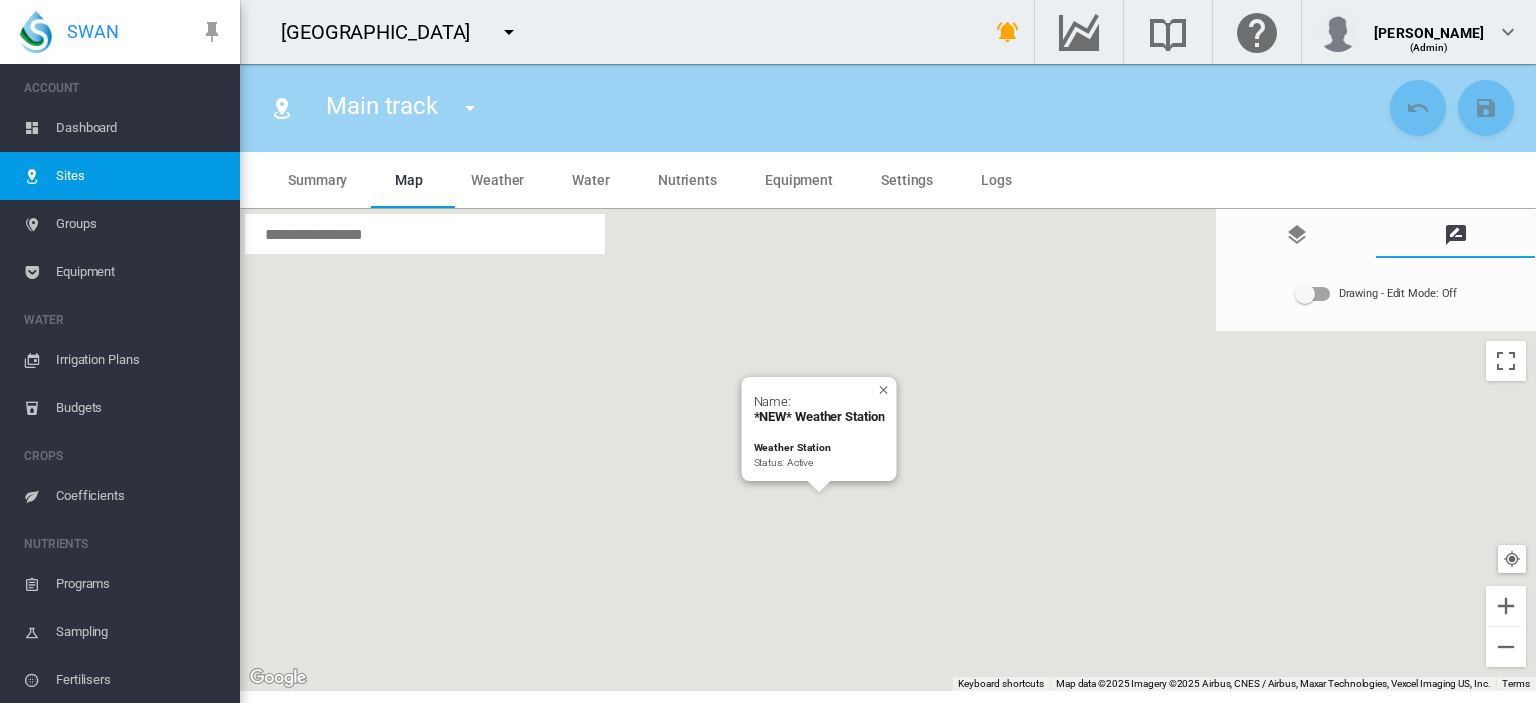 click at bounding box center (1313, 294) 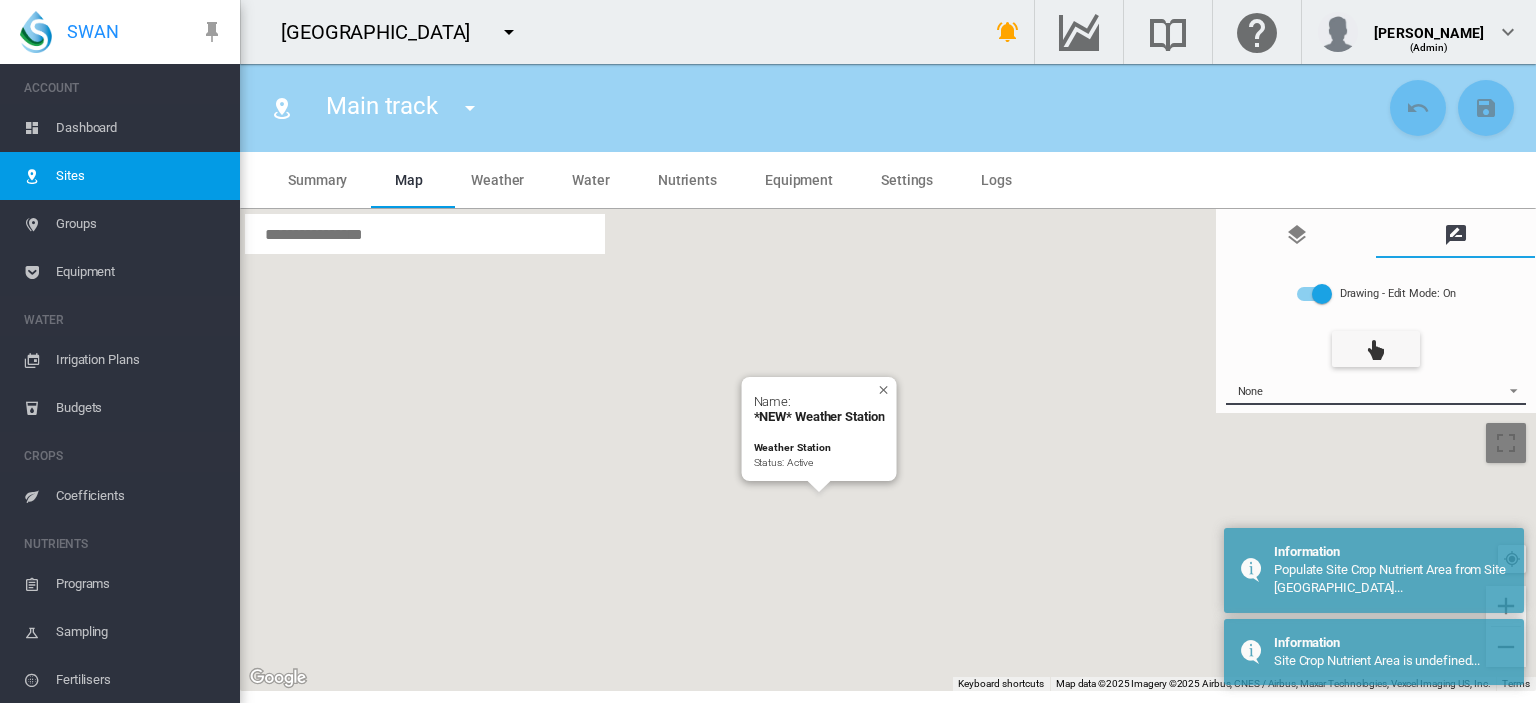 click on "None" at bounding box center (1360, 391) 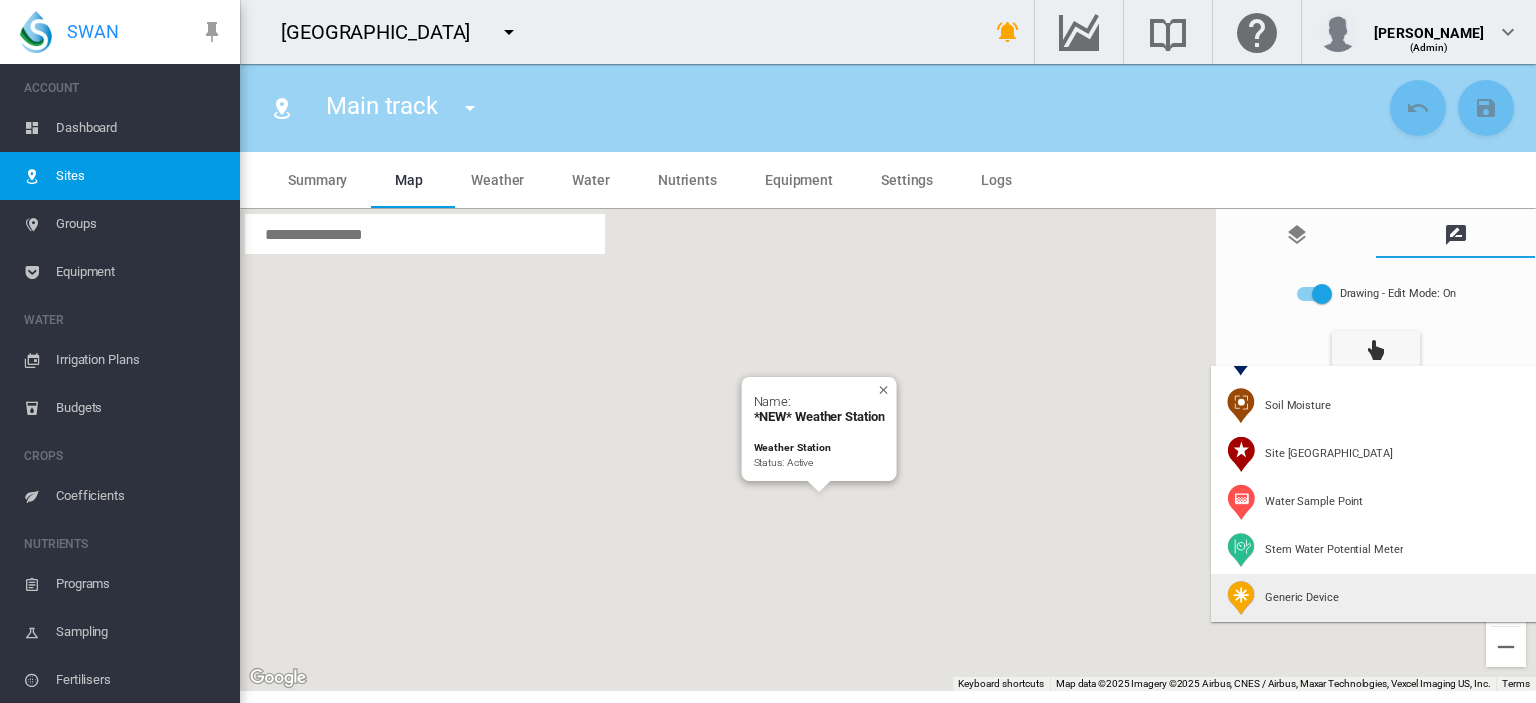 scroll, scrollTop: 223, scrollLeft: 0, axis: vertical 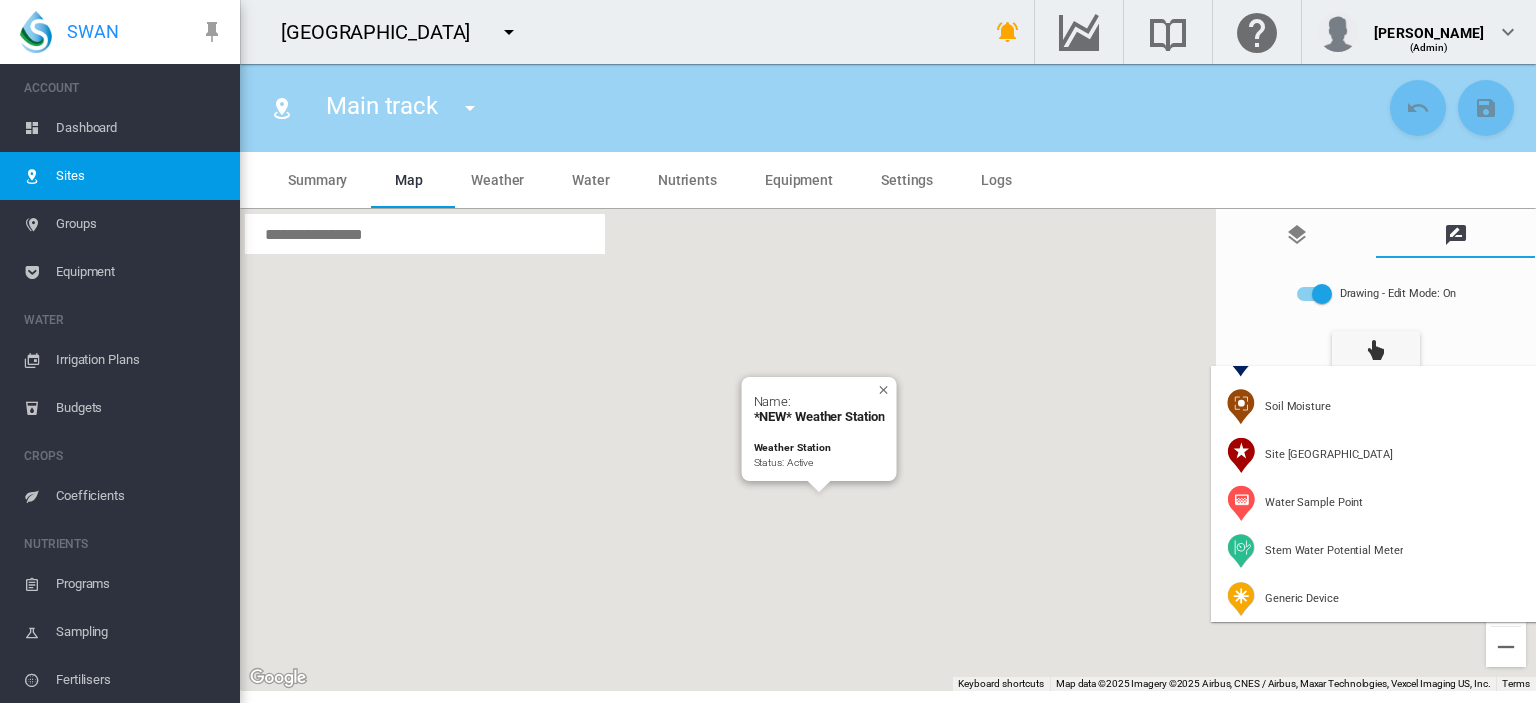 click at bounding box center (768, 351) 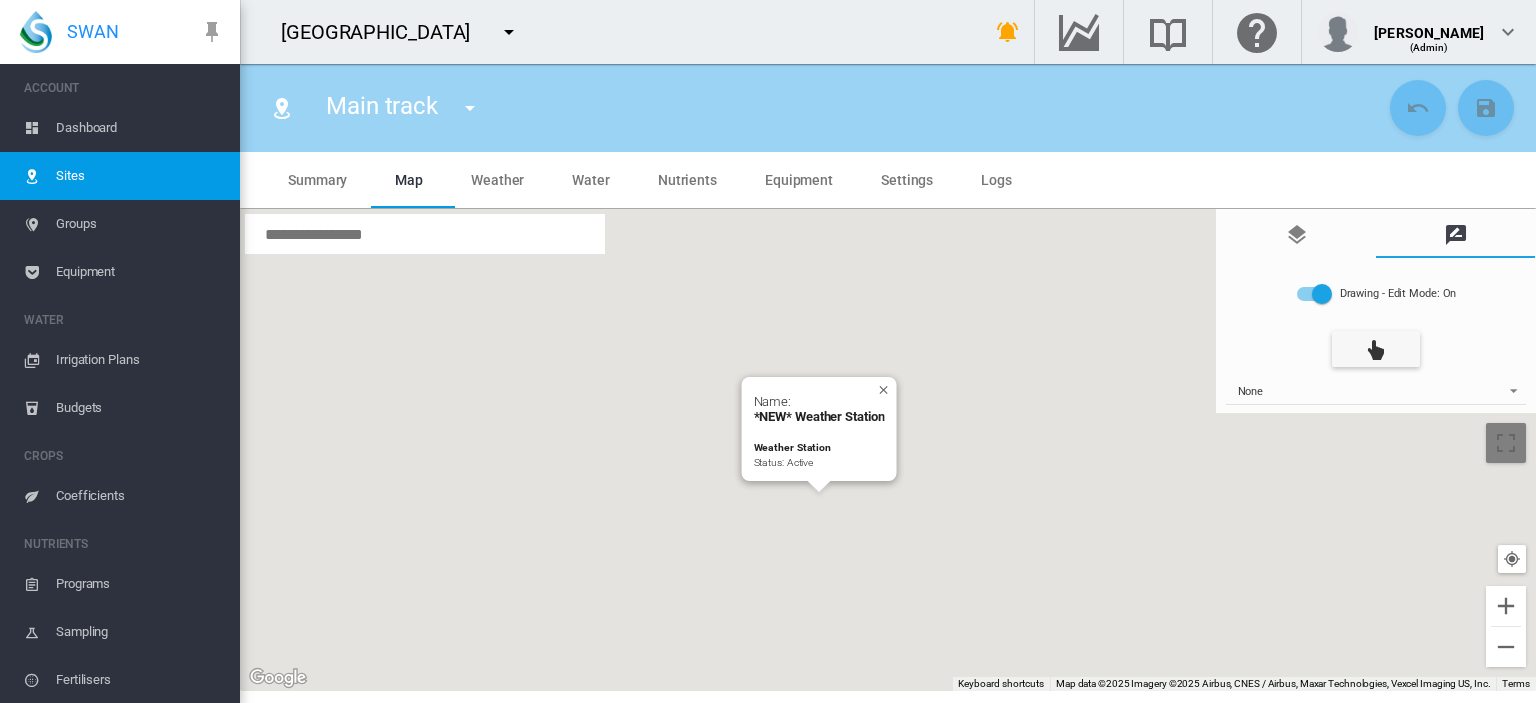 click on "Equipment" at bounding box center [140, 272] 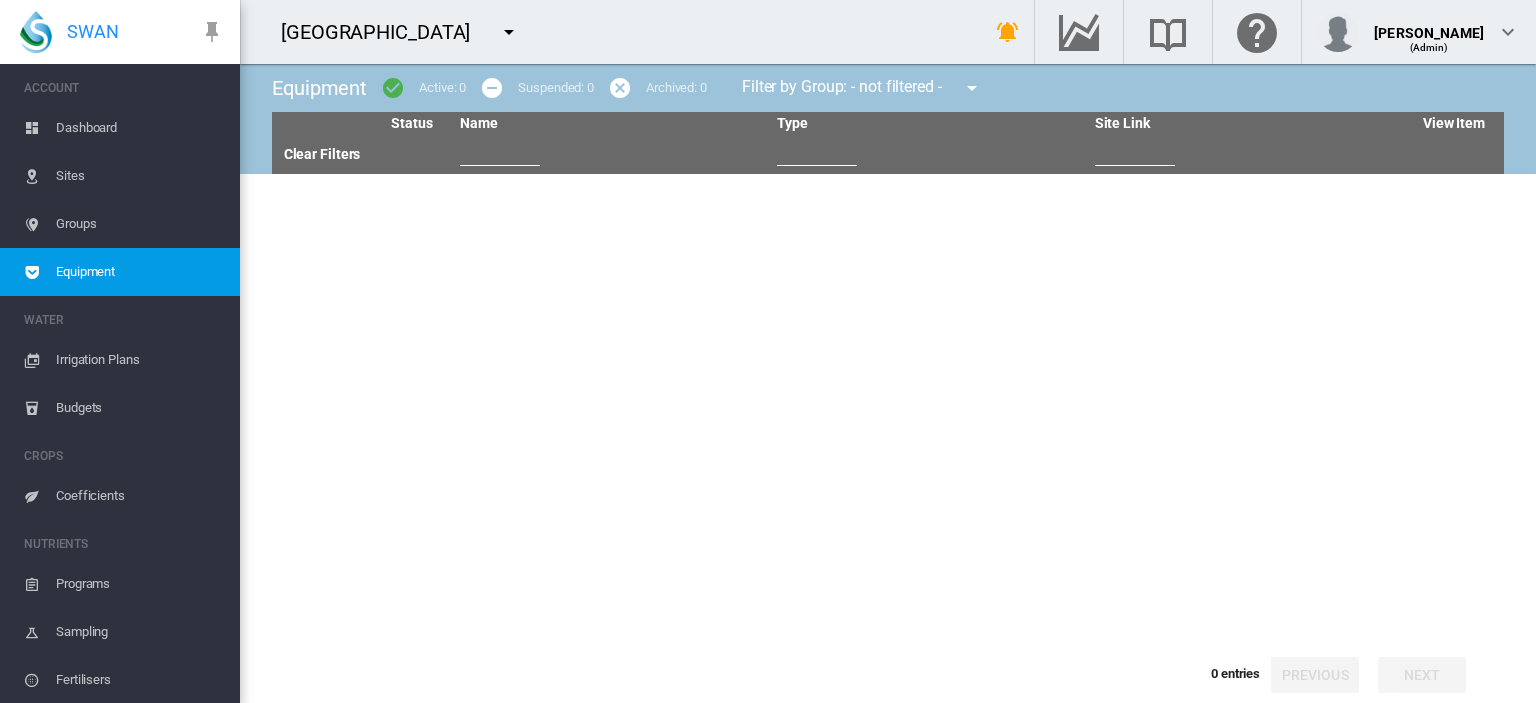 click on "Equipment" at bounding box center (140, 272) 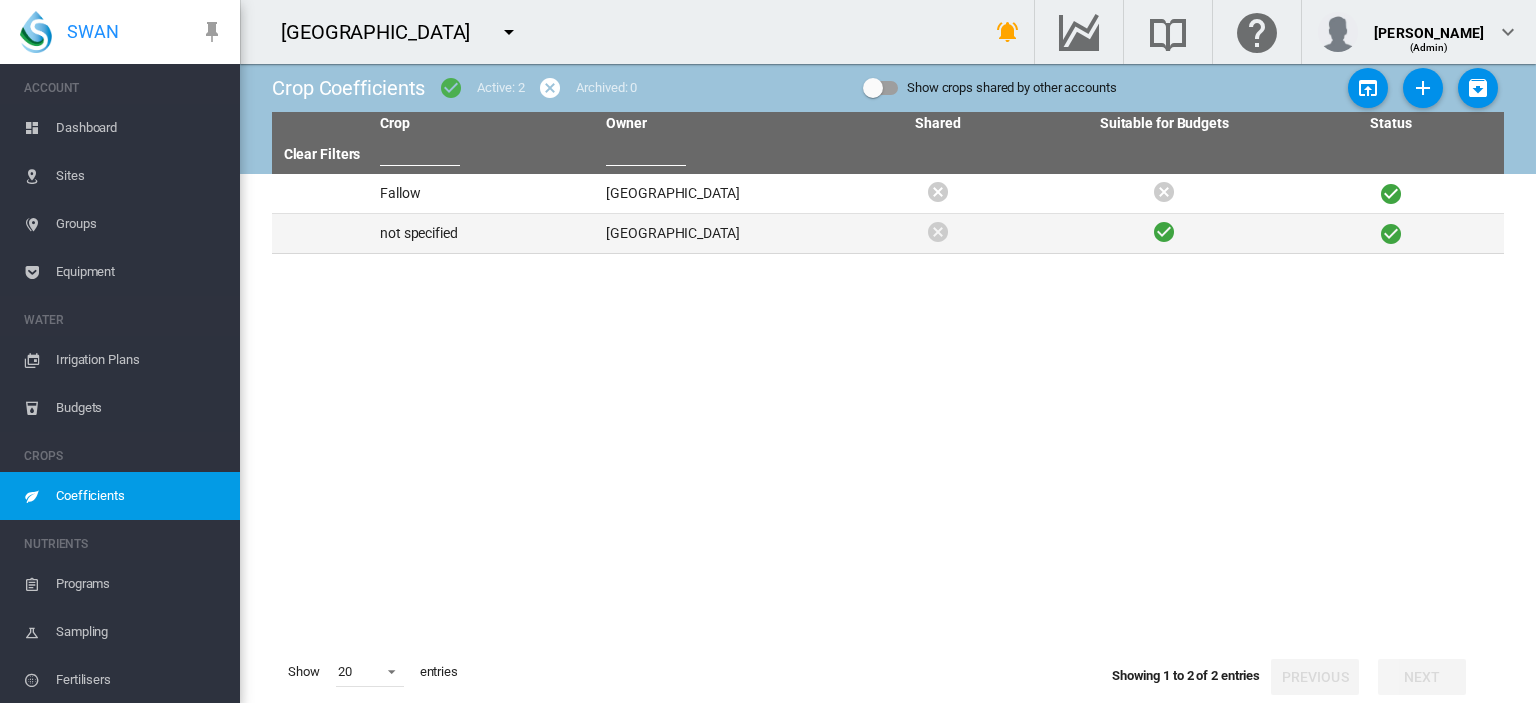 click on "not specified" at bounding box center (485, 233) 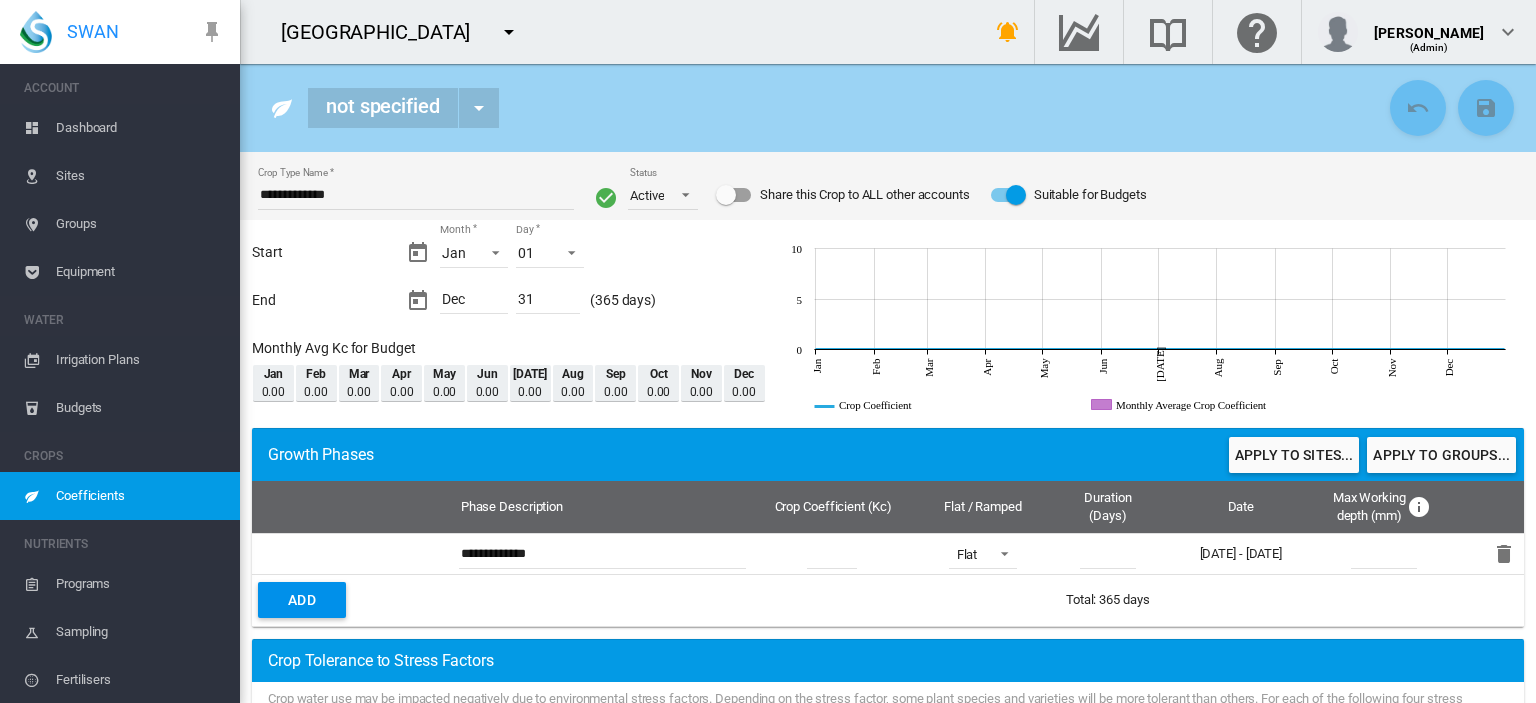 scroll, scrollTop: 6, scrollLeft: 0, axis: vertical 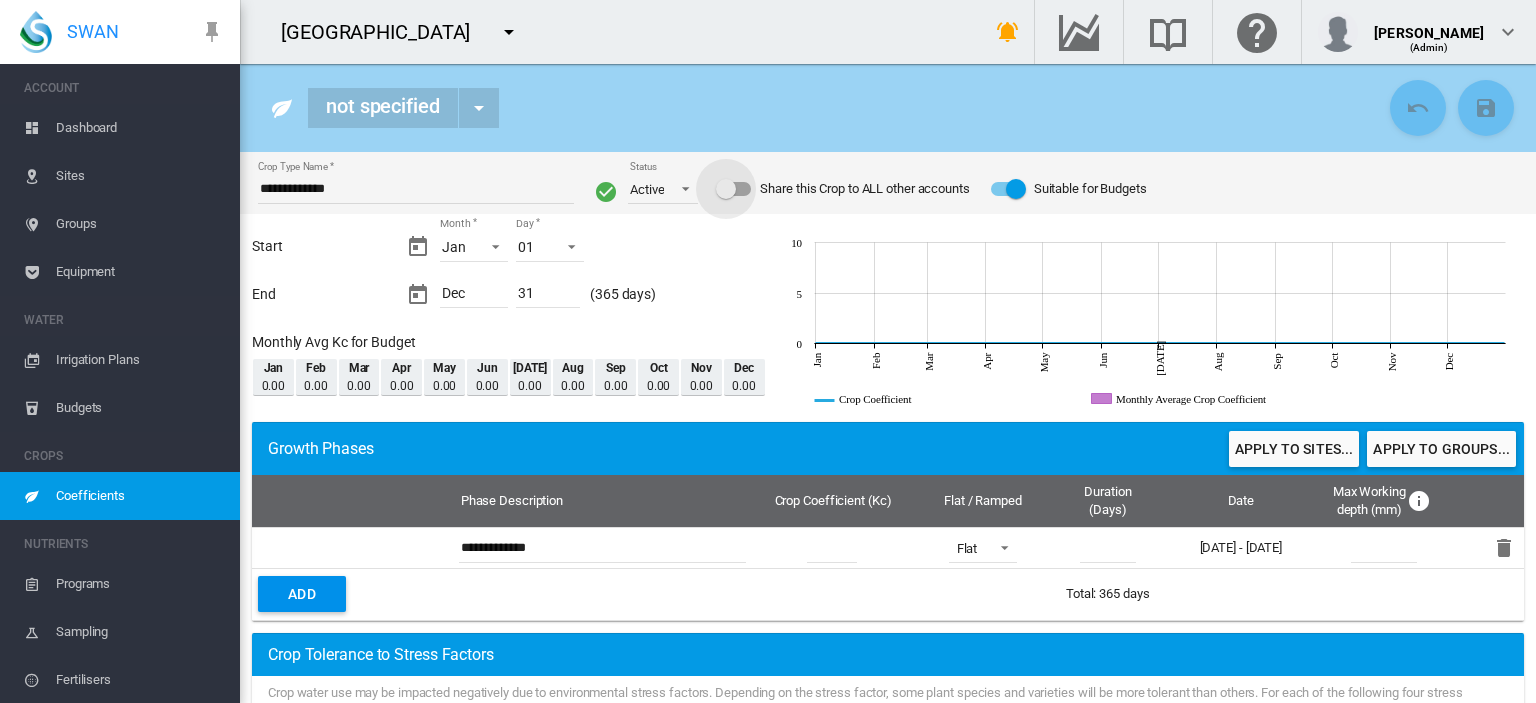 click at bounding box center (726, 189) 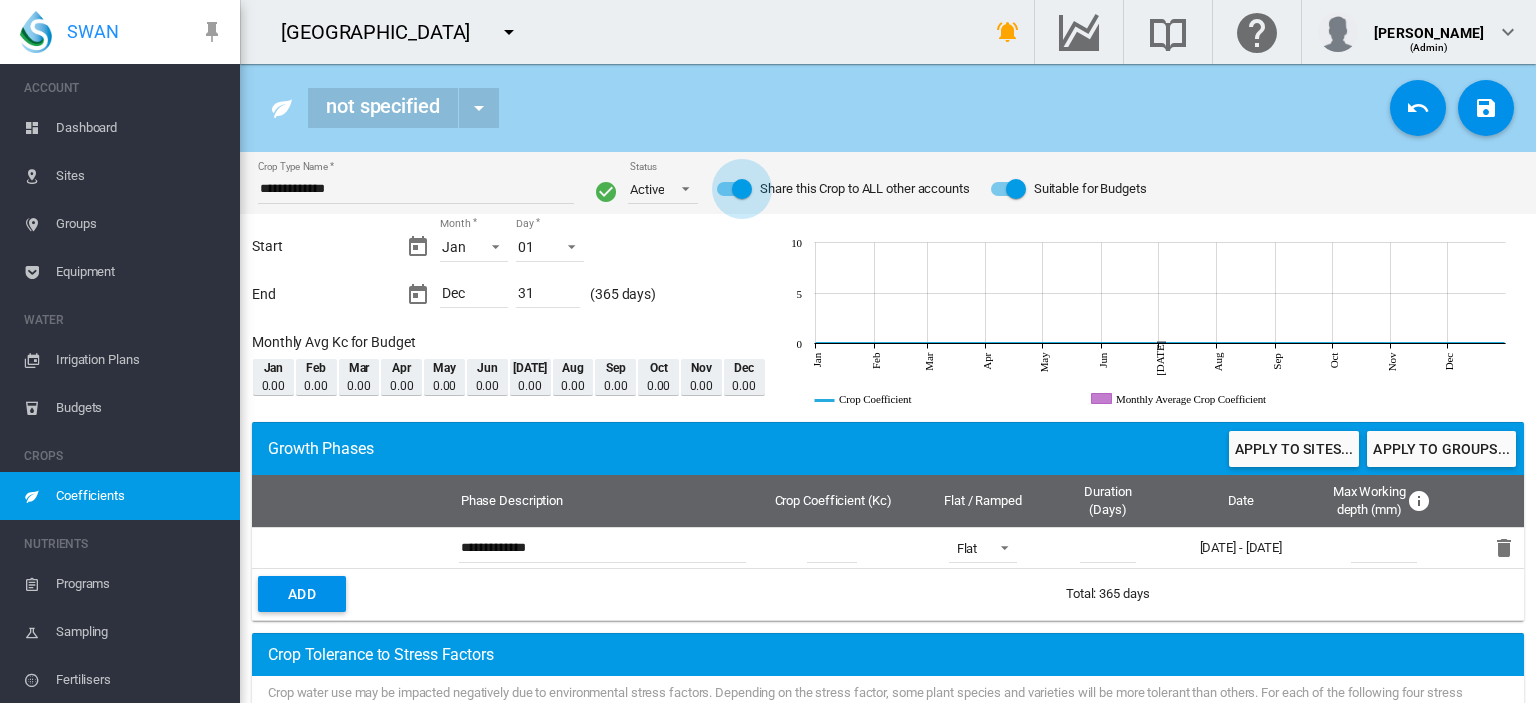 click at bounding box center [742, 189] 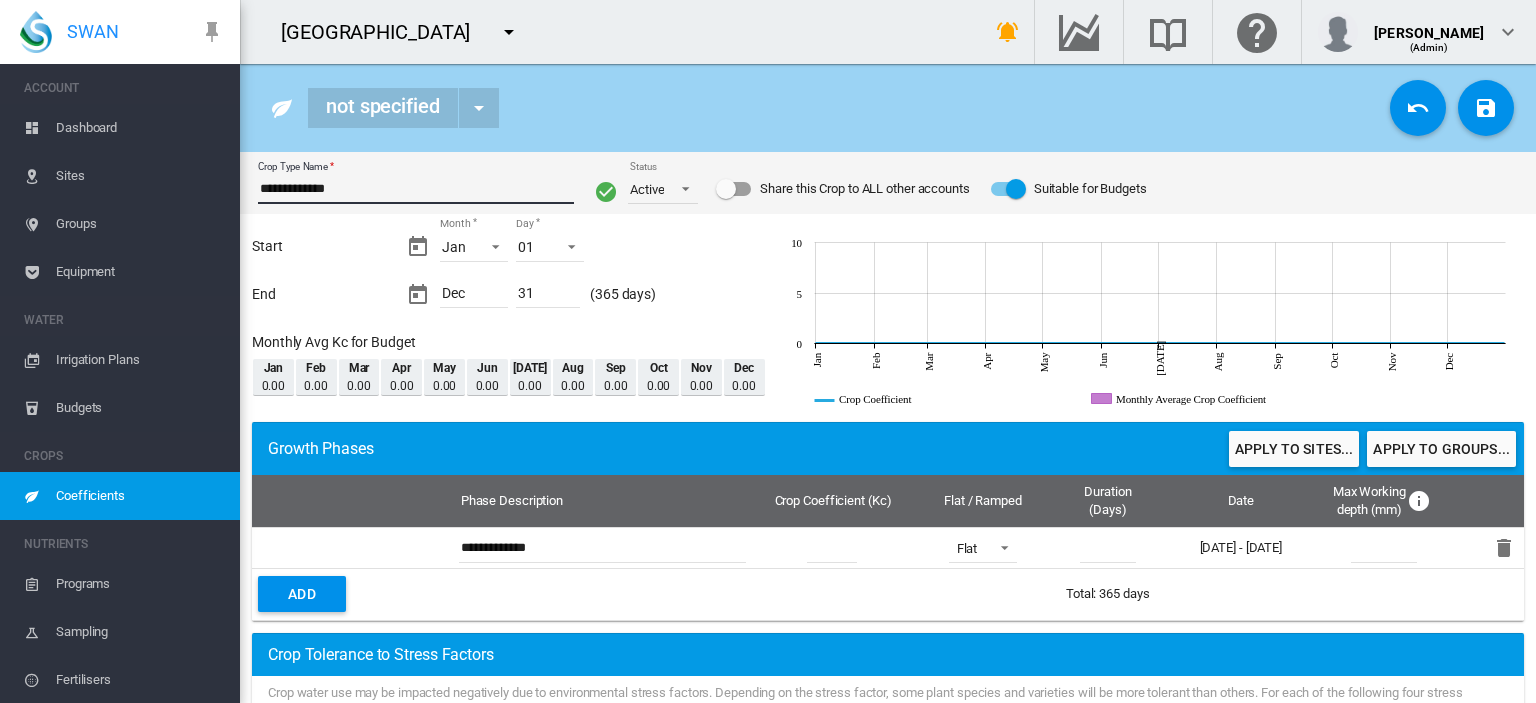 click on "**********" at bounding box center (416, 189) 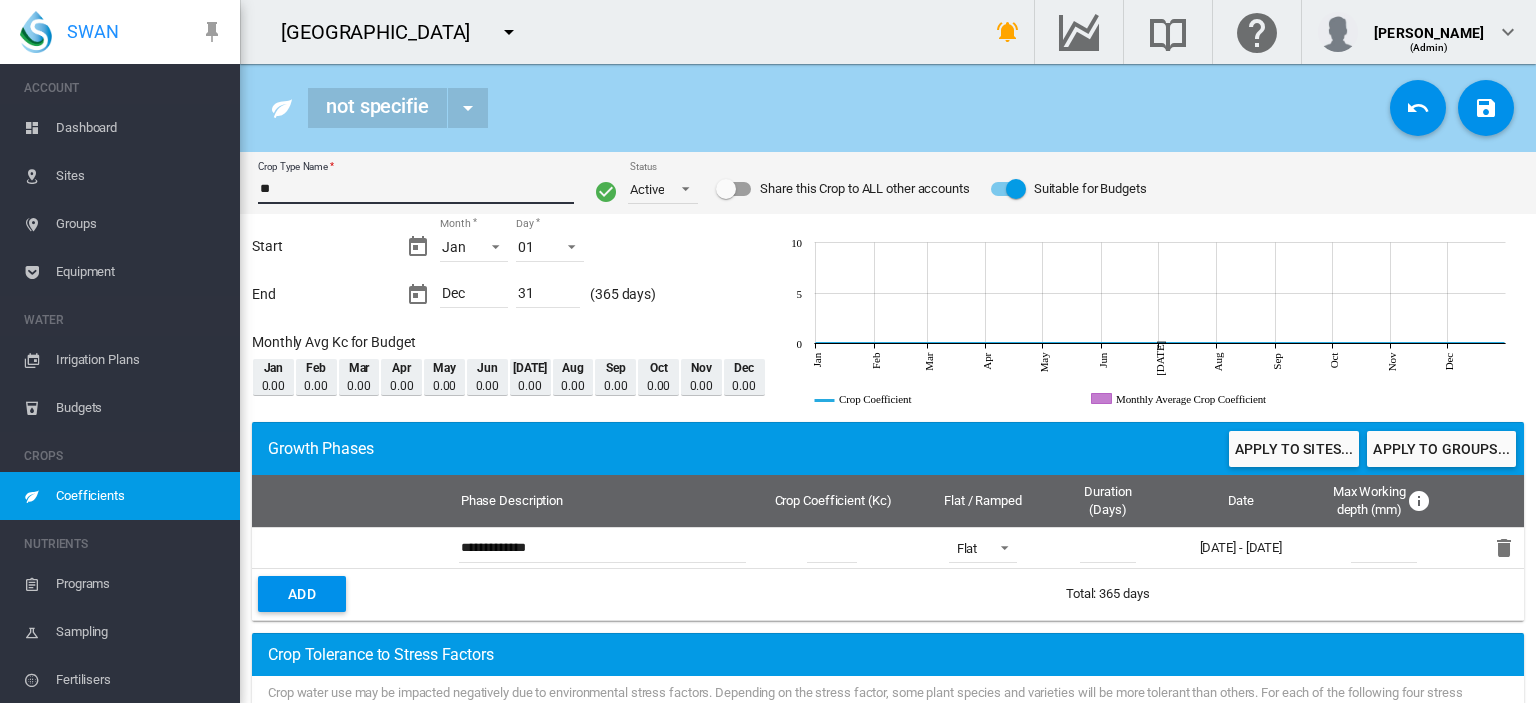 type on "*" 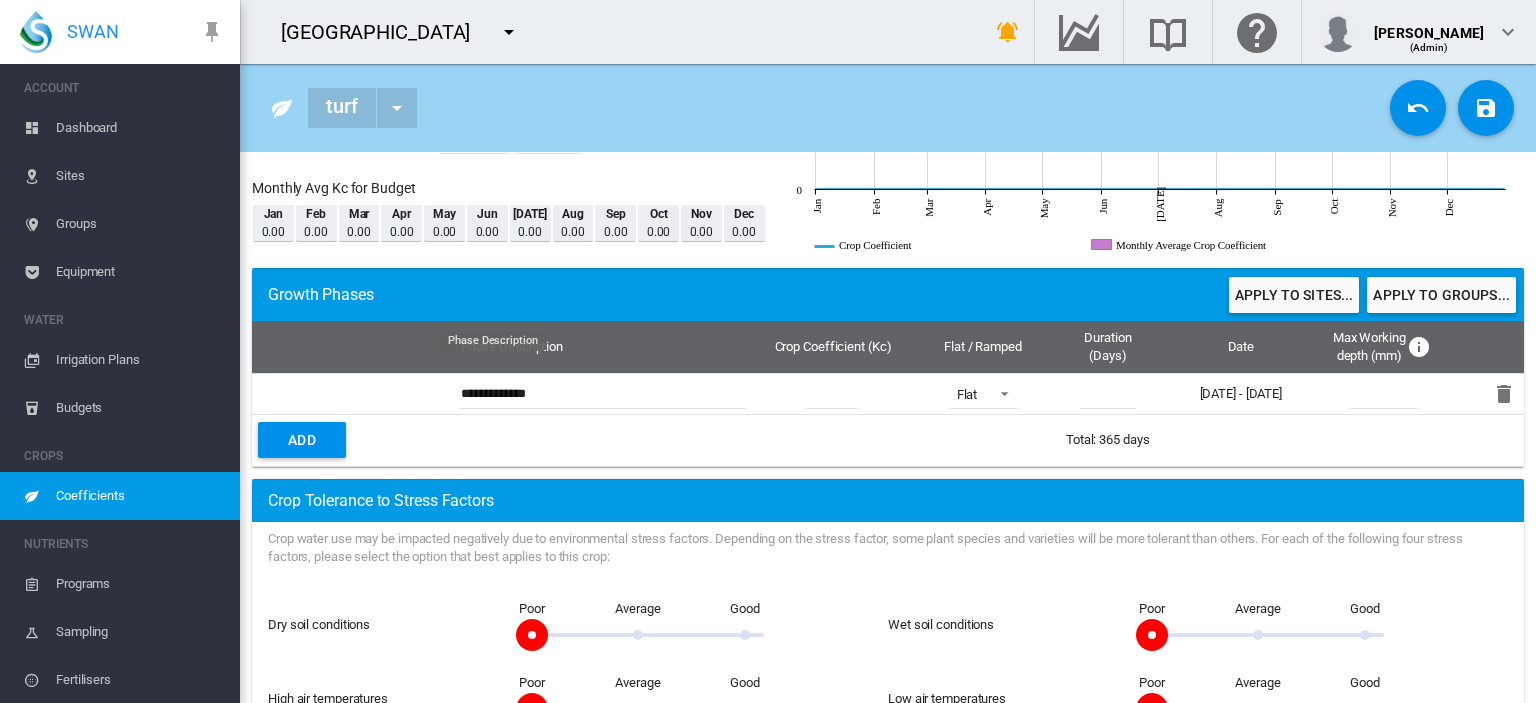 scroll, scrollTop: 0, scrollLeft: 0, axis: both 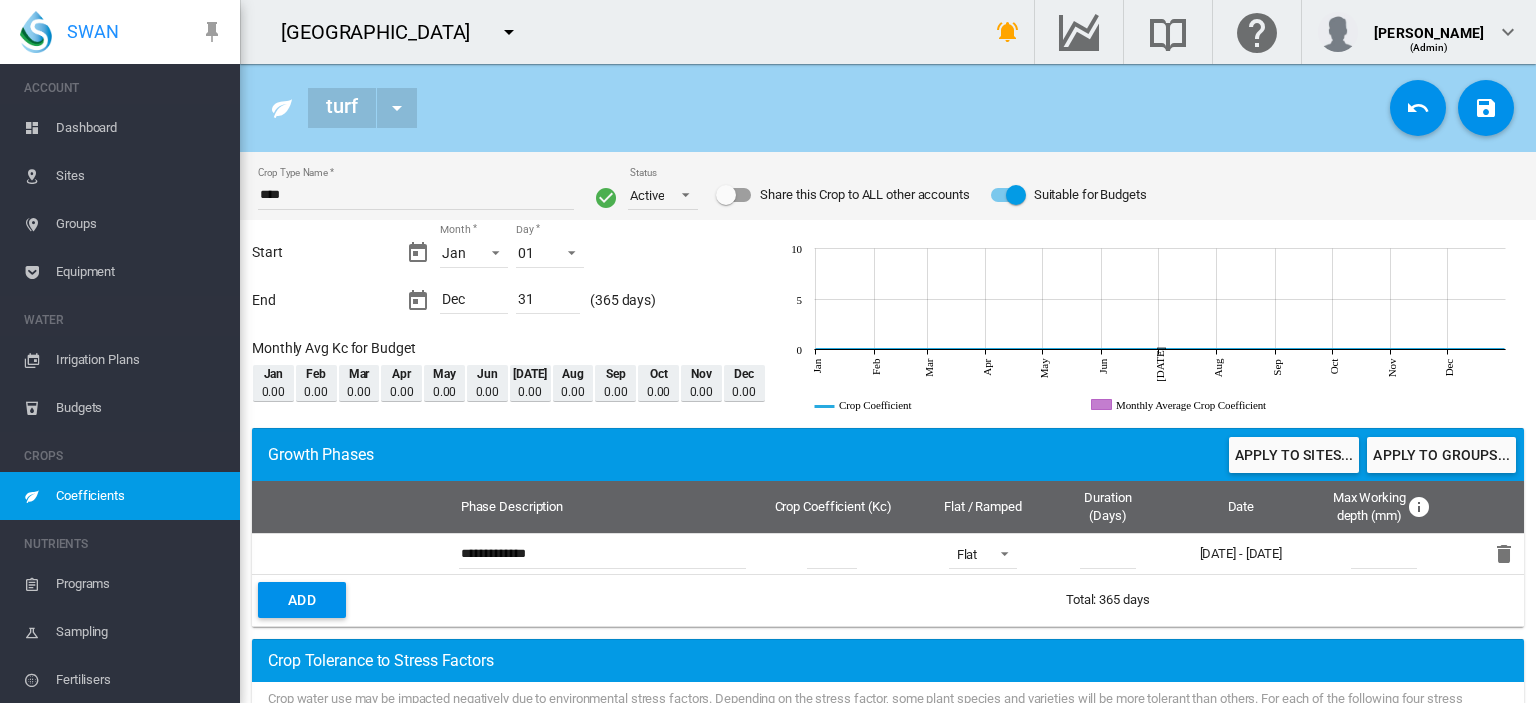 click at bounding box center [606, 197] 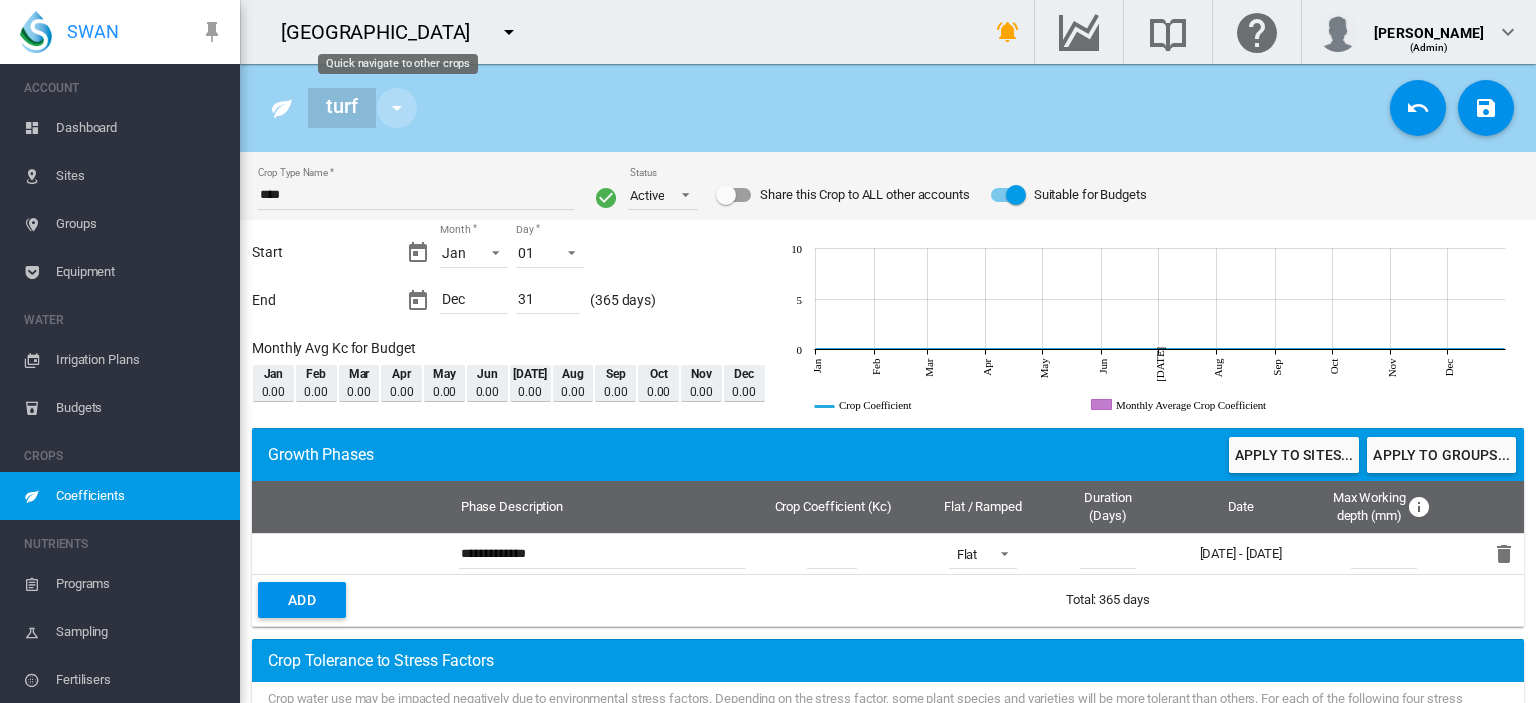 click at bounding box center [397, 108] 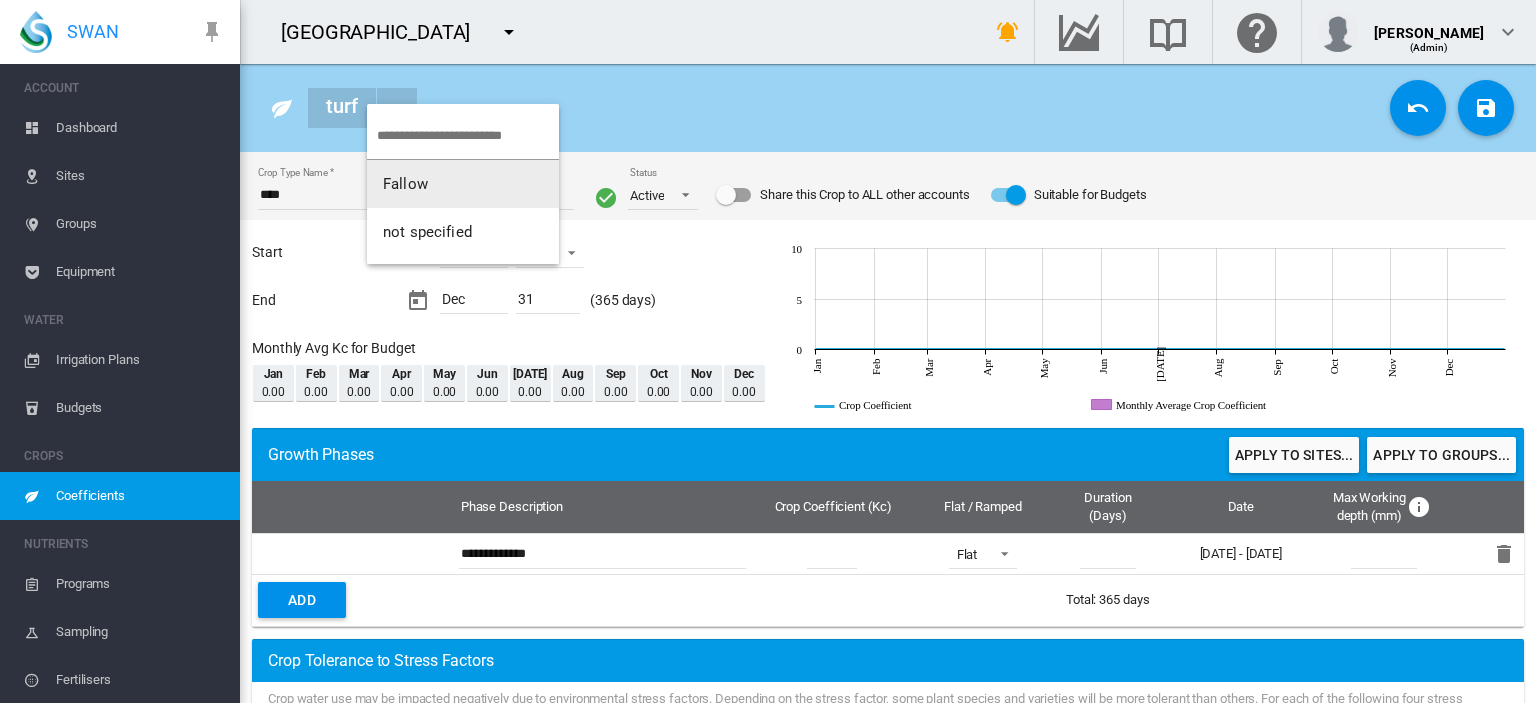 click at bounding box center (768, 351) 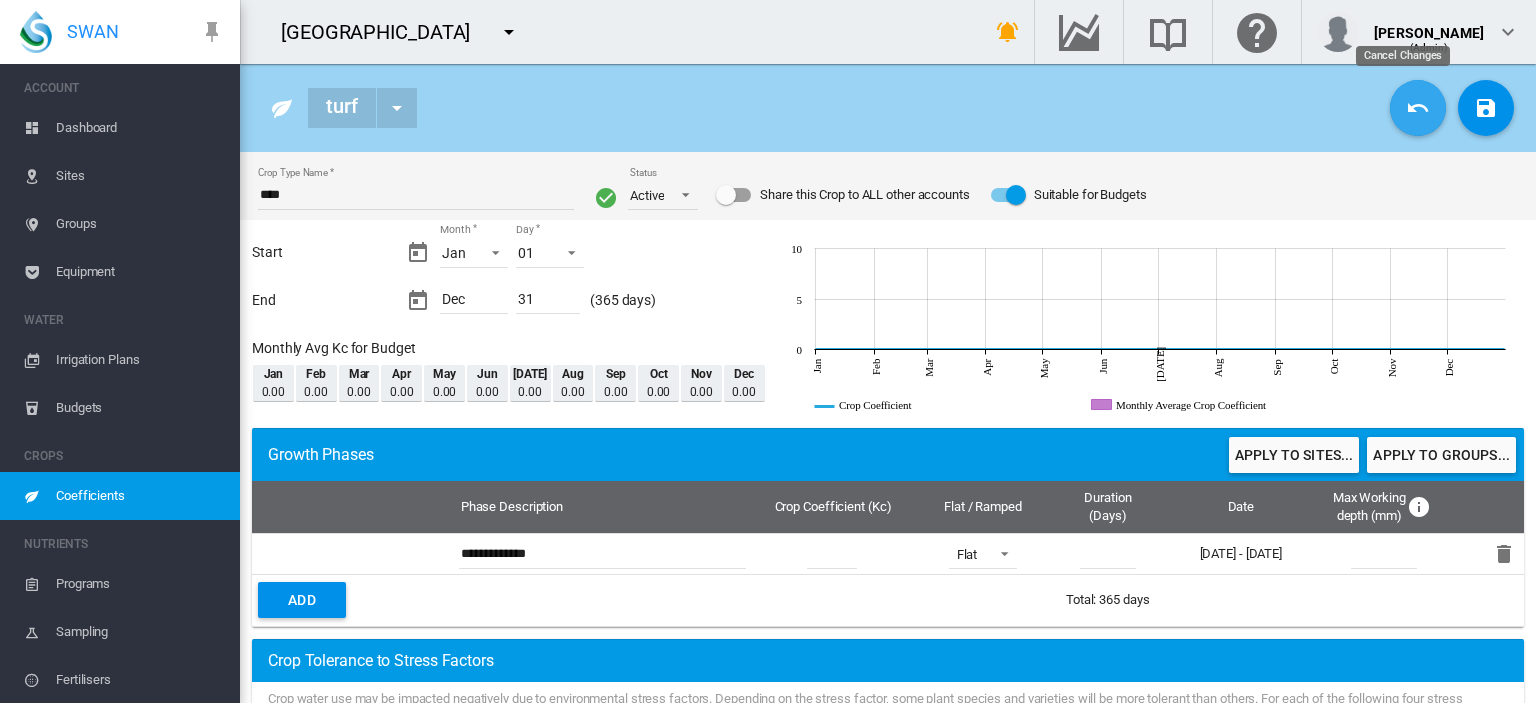 click at bounding box center (1418, 108) 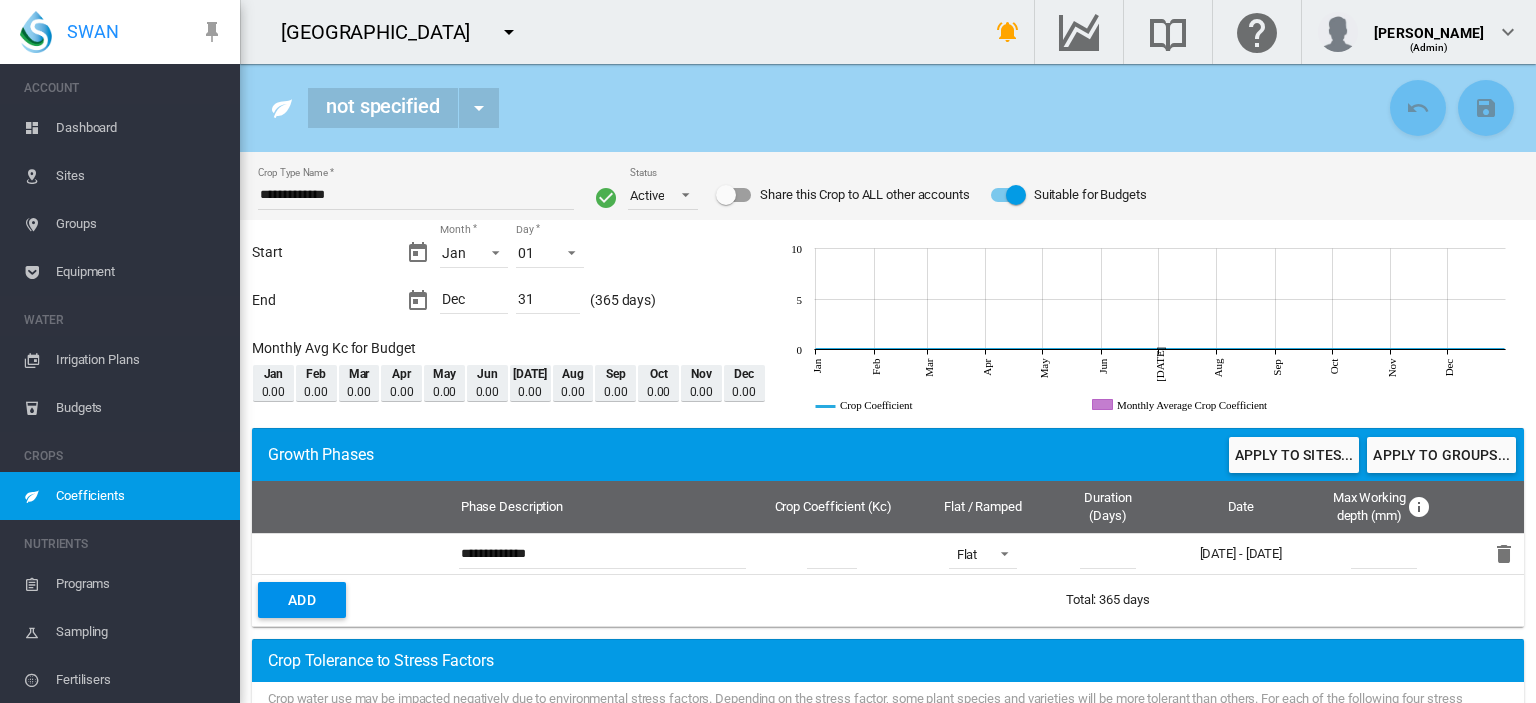 click on "**********" at bounding box center [416, 195] 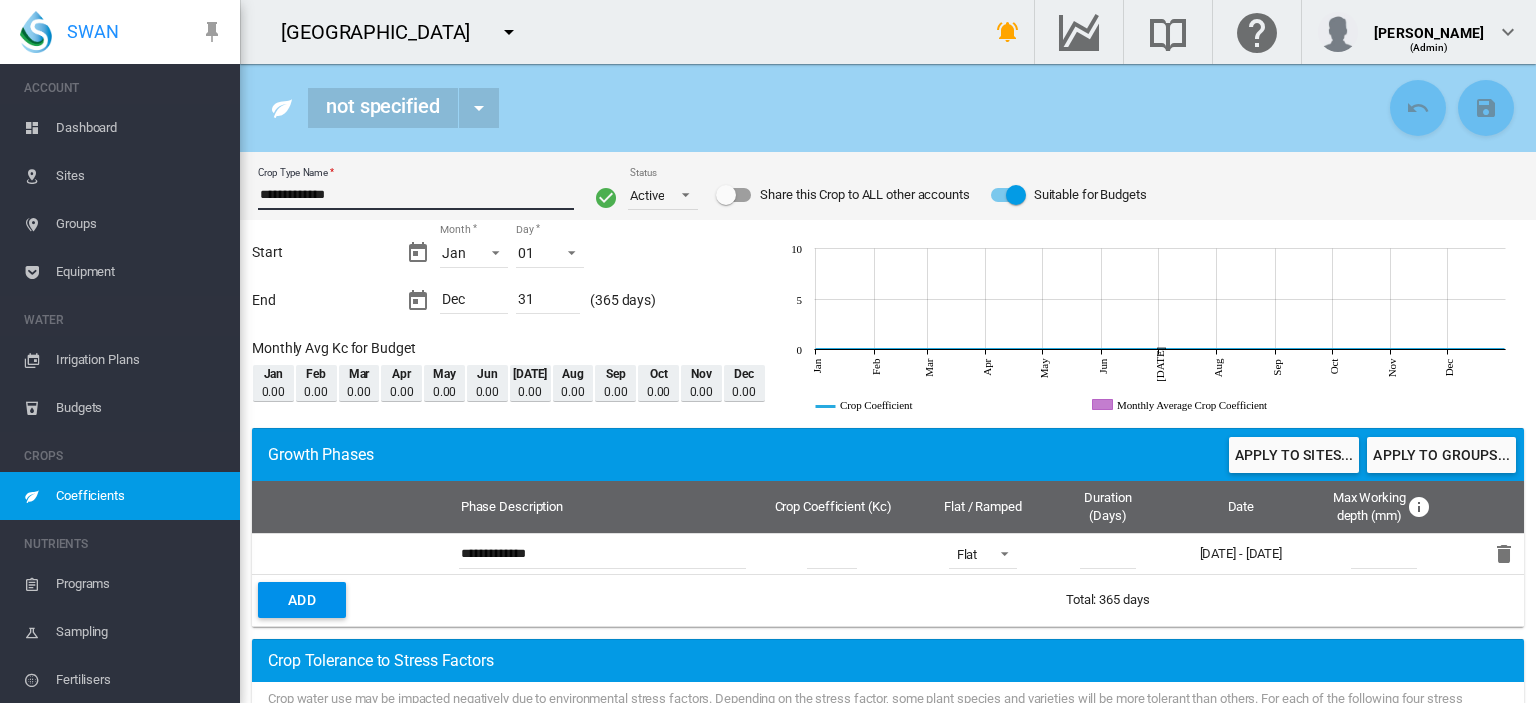 click on "**********" at bounding box center (416, 195) 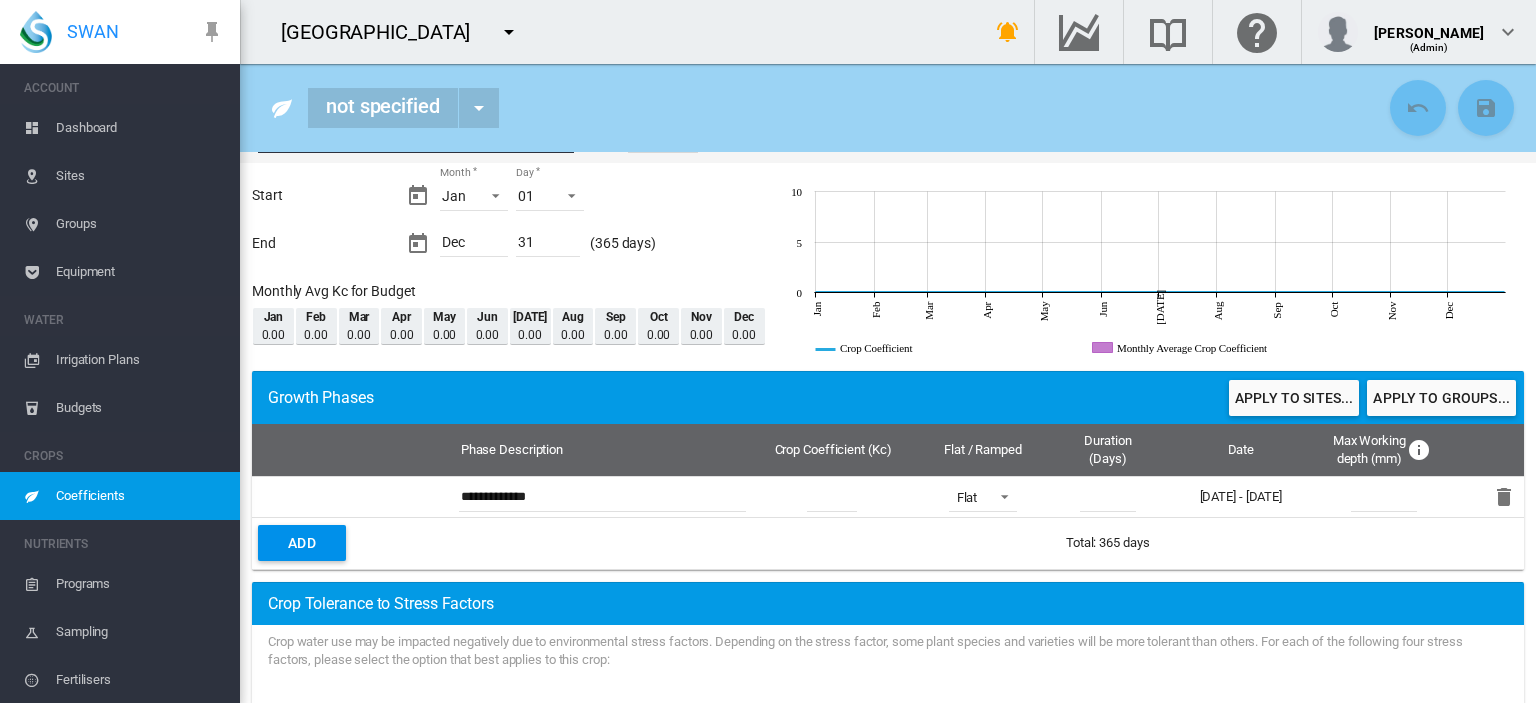 scroll, scrollTop: 0, scrollLeft: 0, axis: both 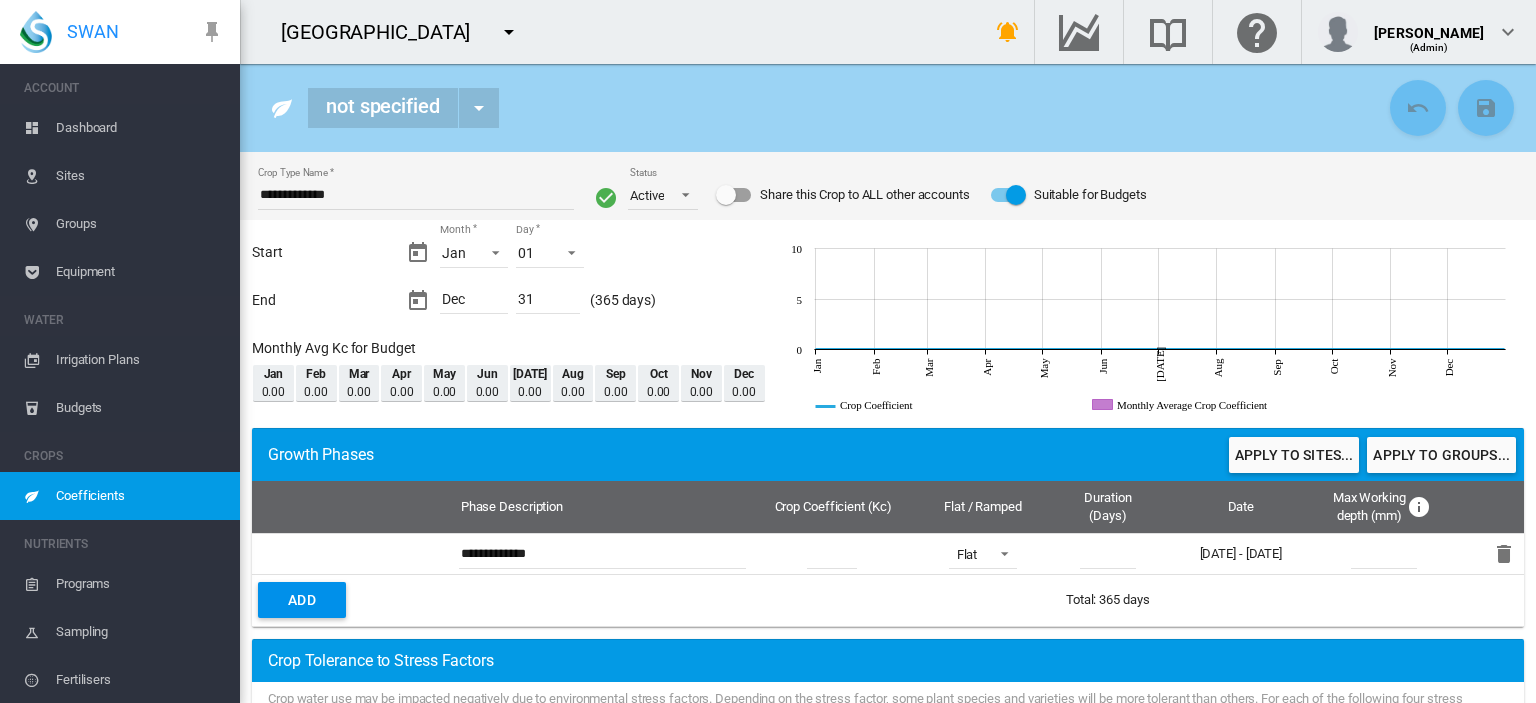 click on "not specified" at bounding box center [846, 108] 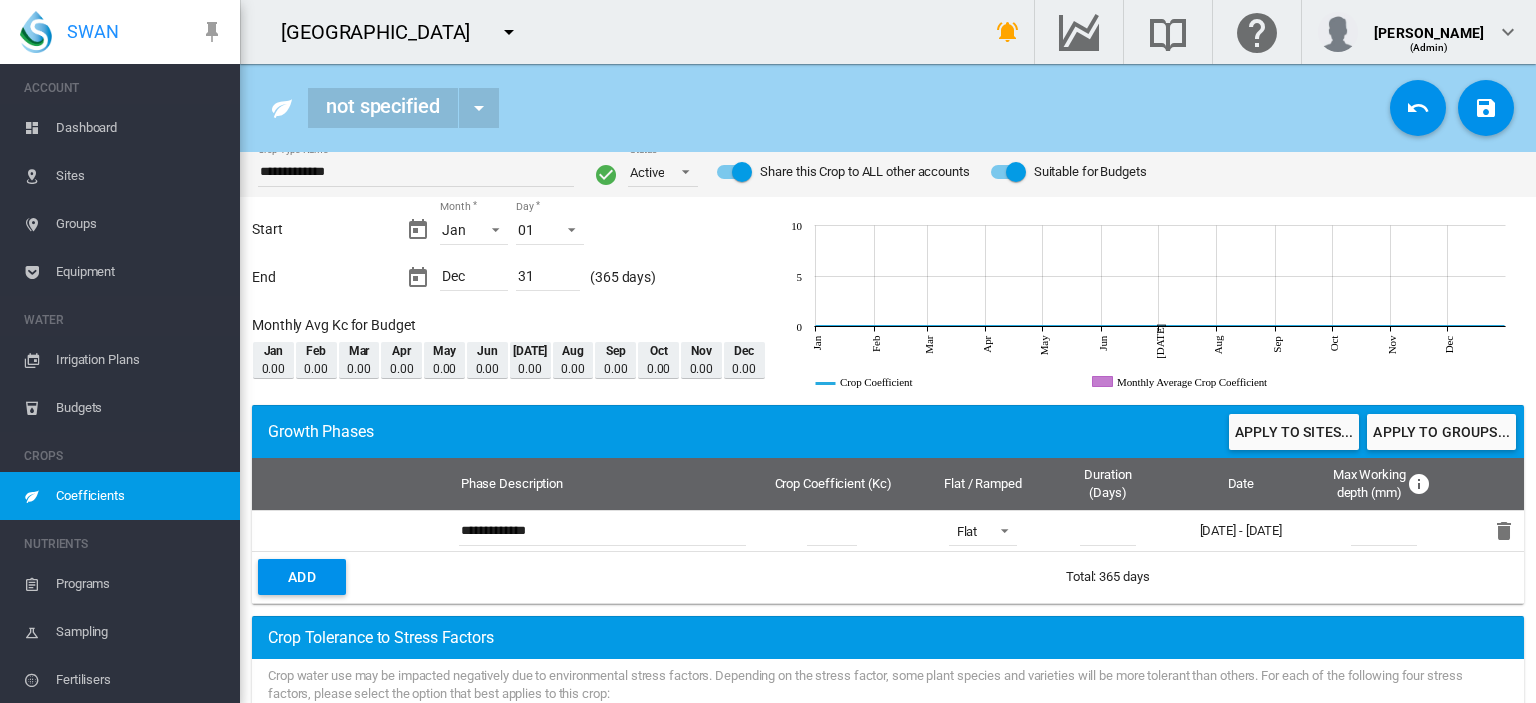 scroll, scrollTop: 0, scrollLeft: 0, axis: both 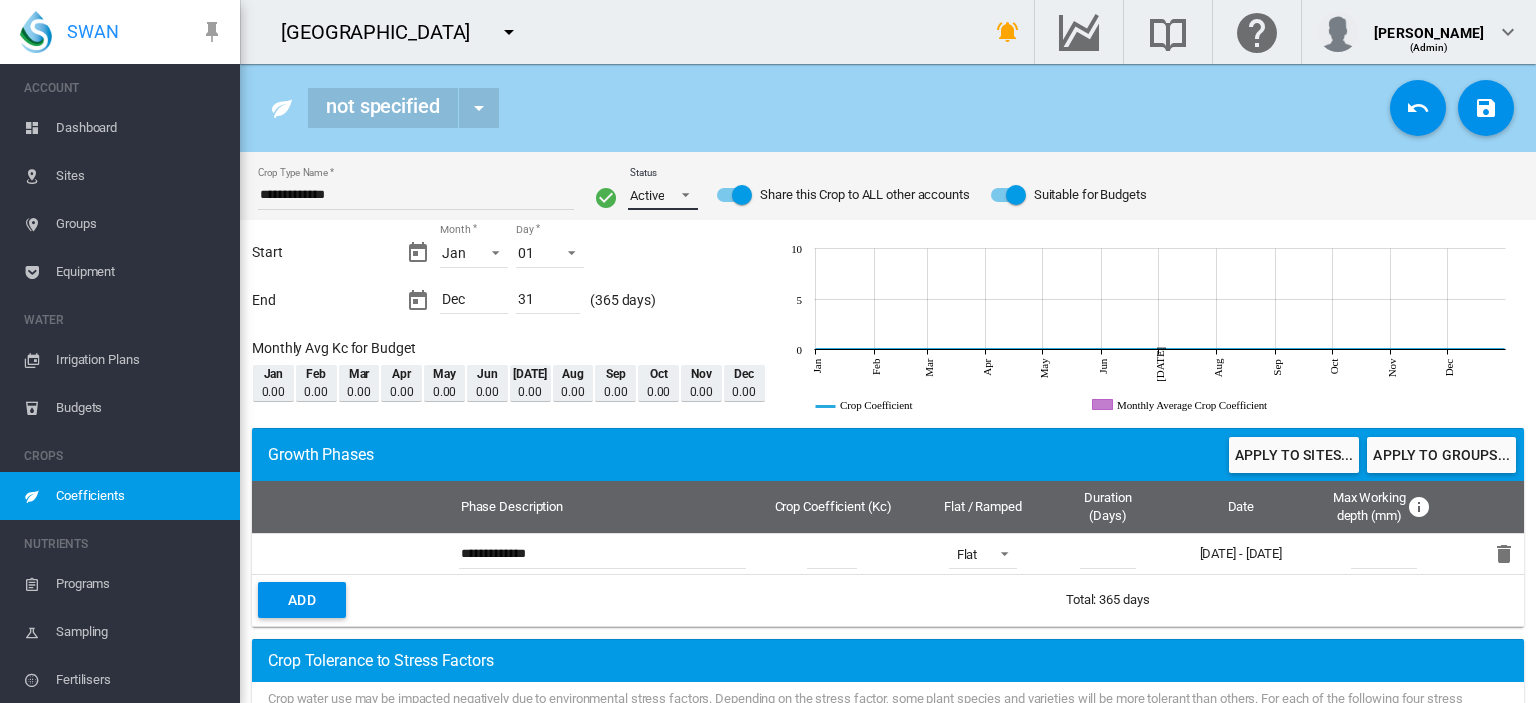 click at bounding box center [680, 193] 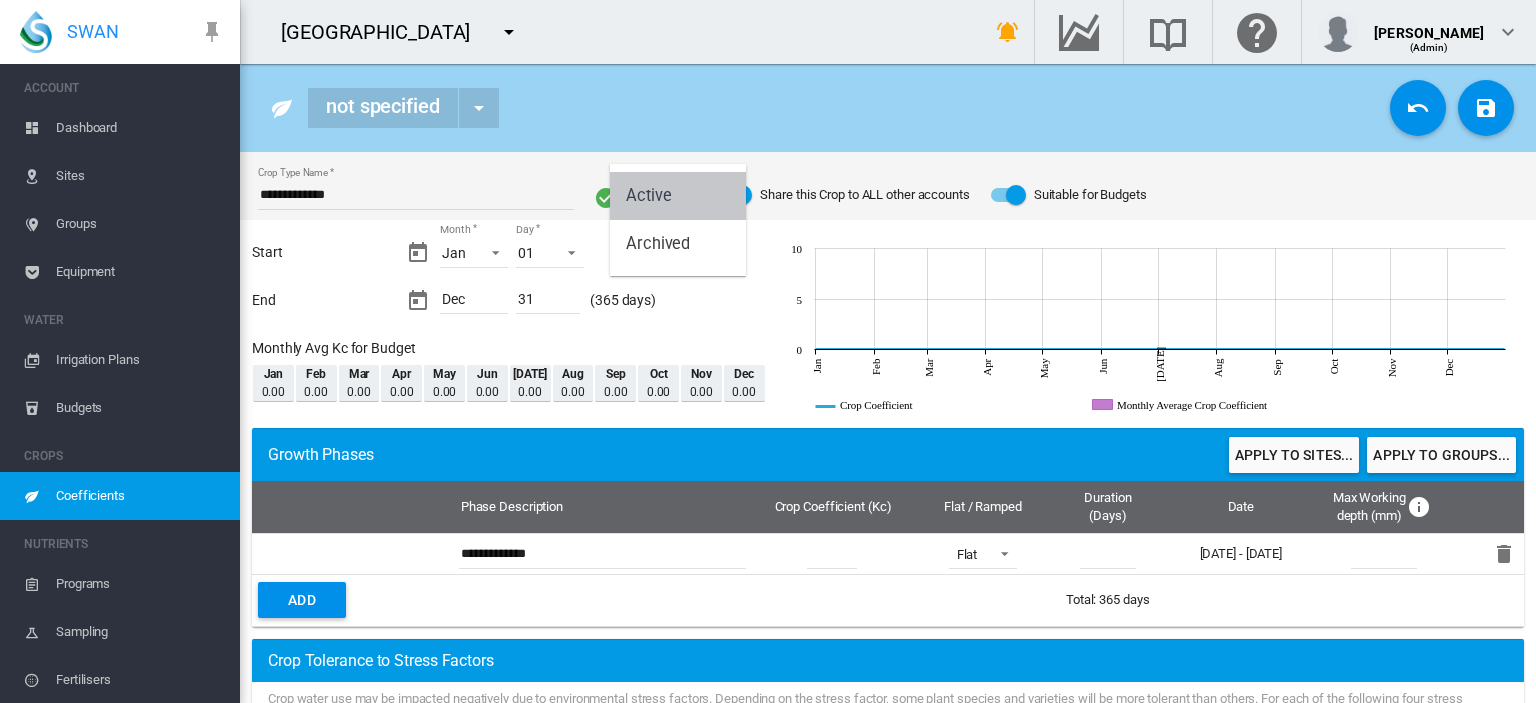 click on "Active" at bounding box center [678, 196] 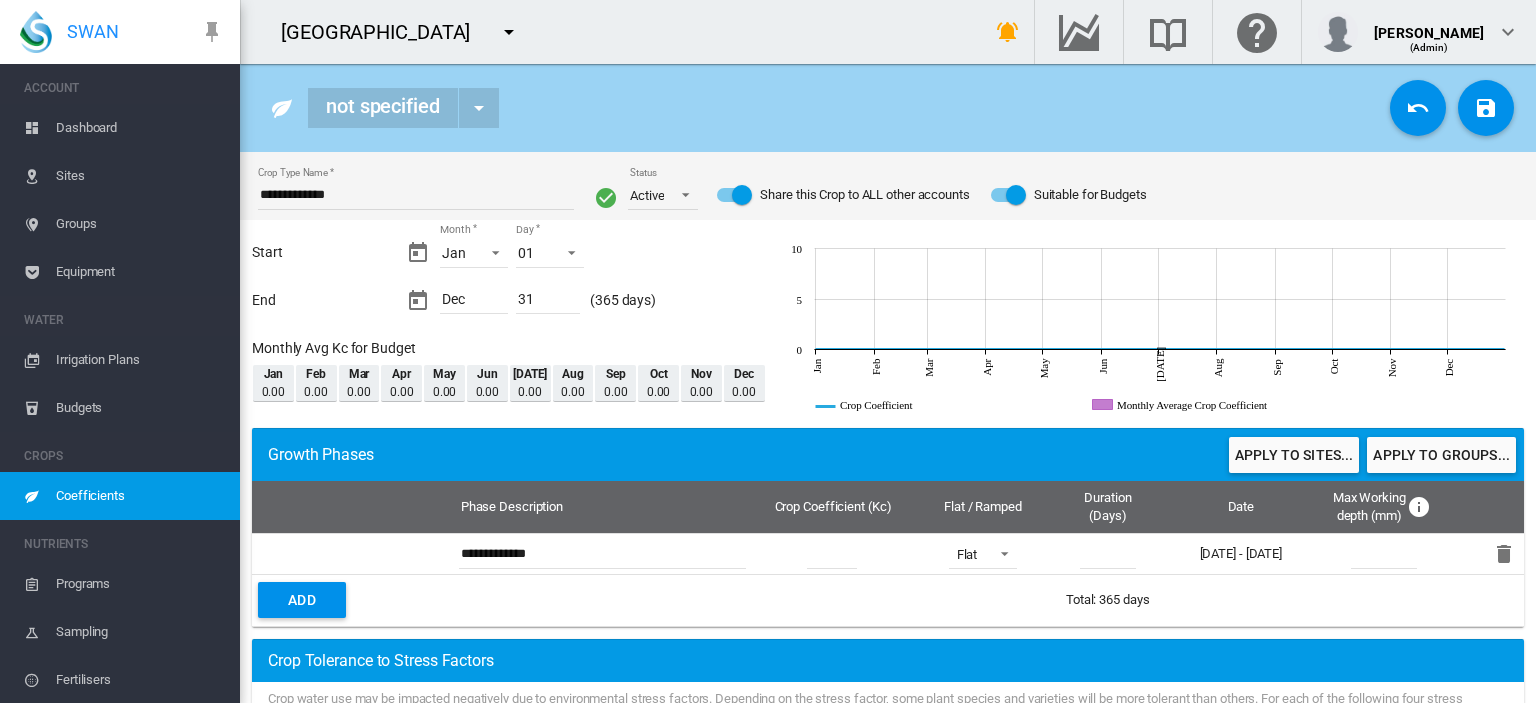 click on "**********" at bounding box center (416, 186) 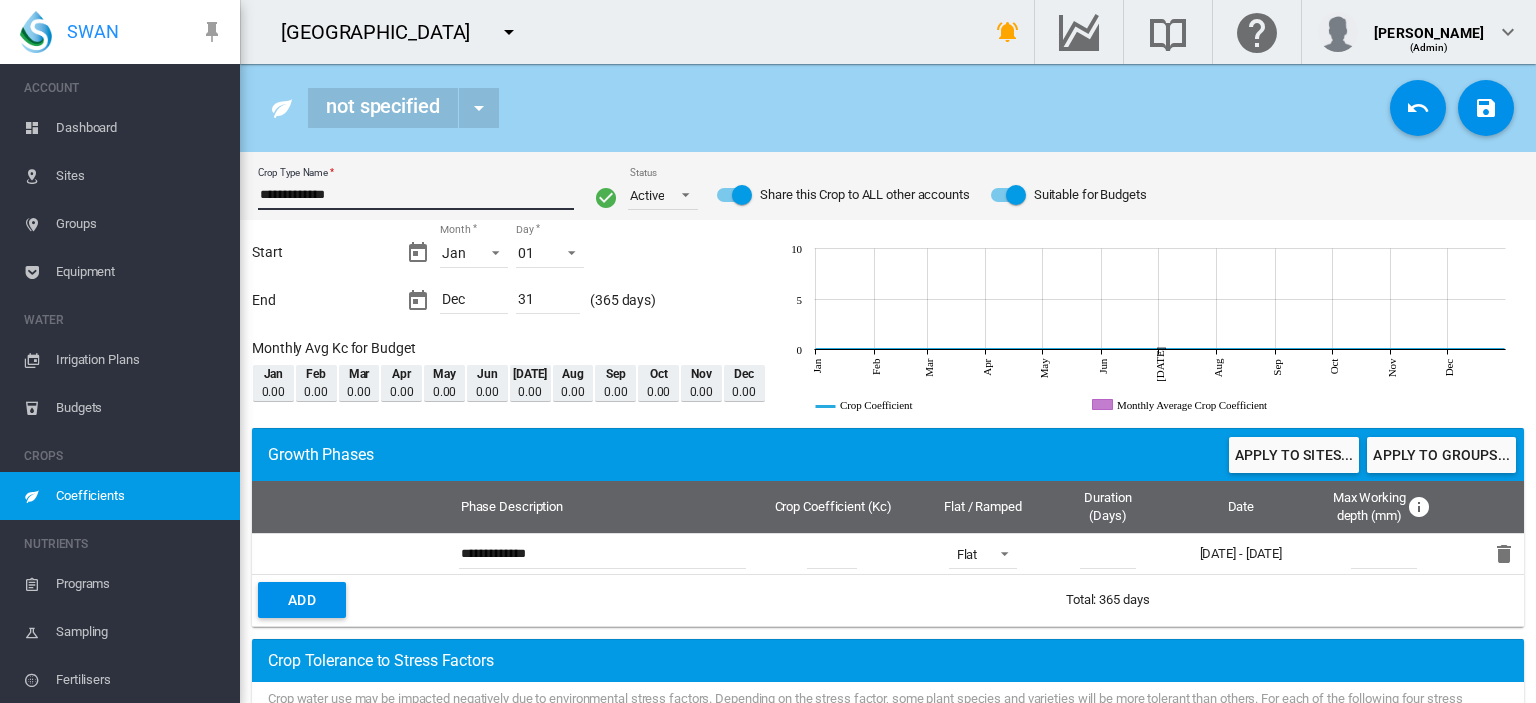 click on "**********" at bounding box center [416, 195] 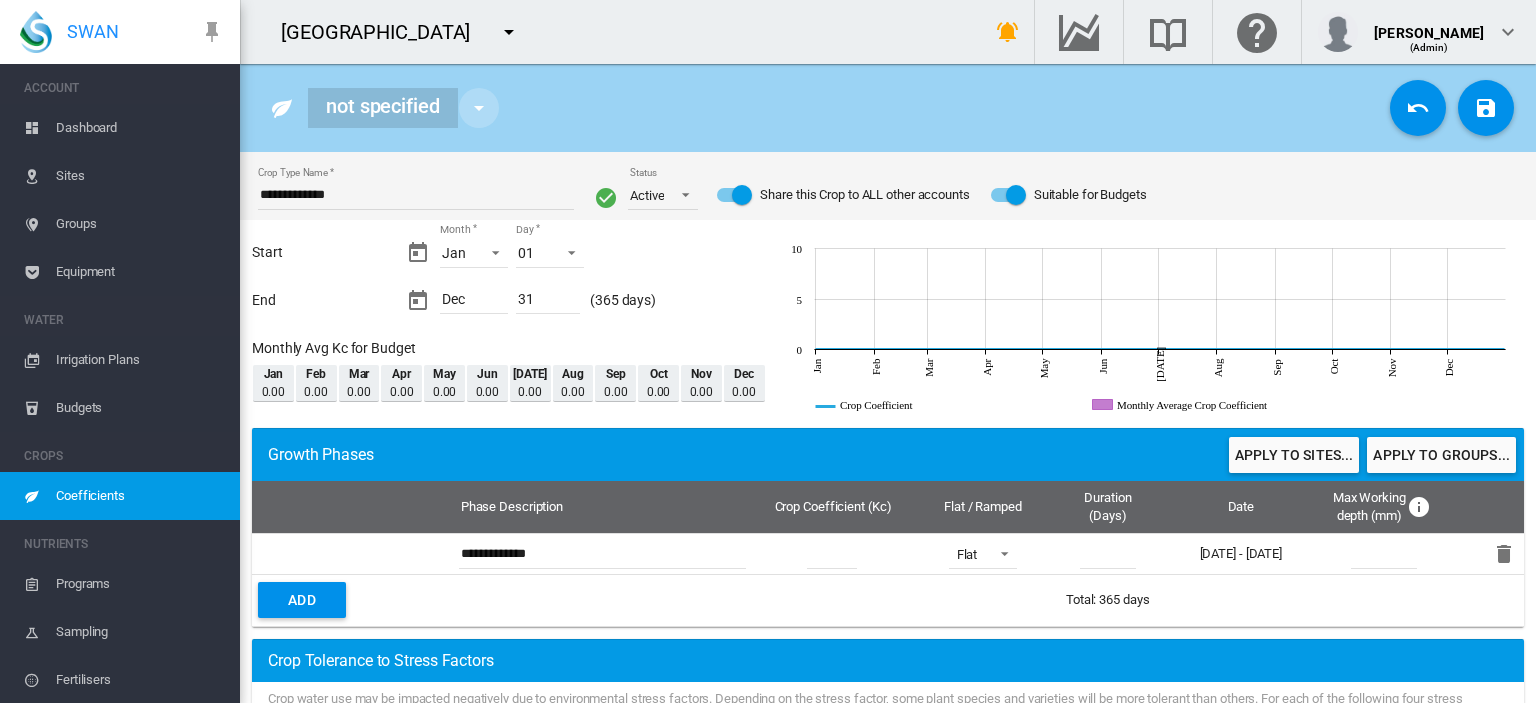 click at bounding box center [479, 108] 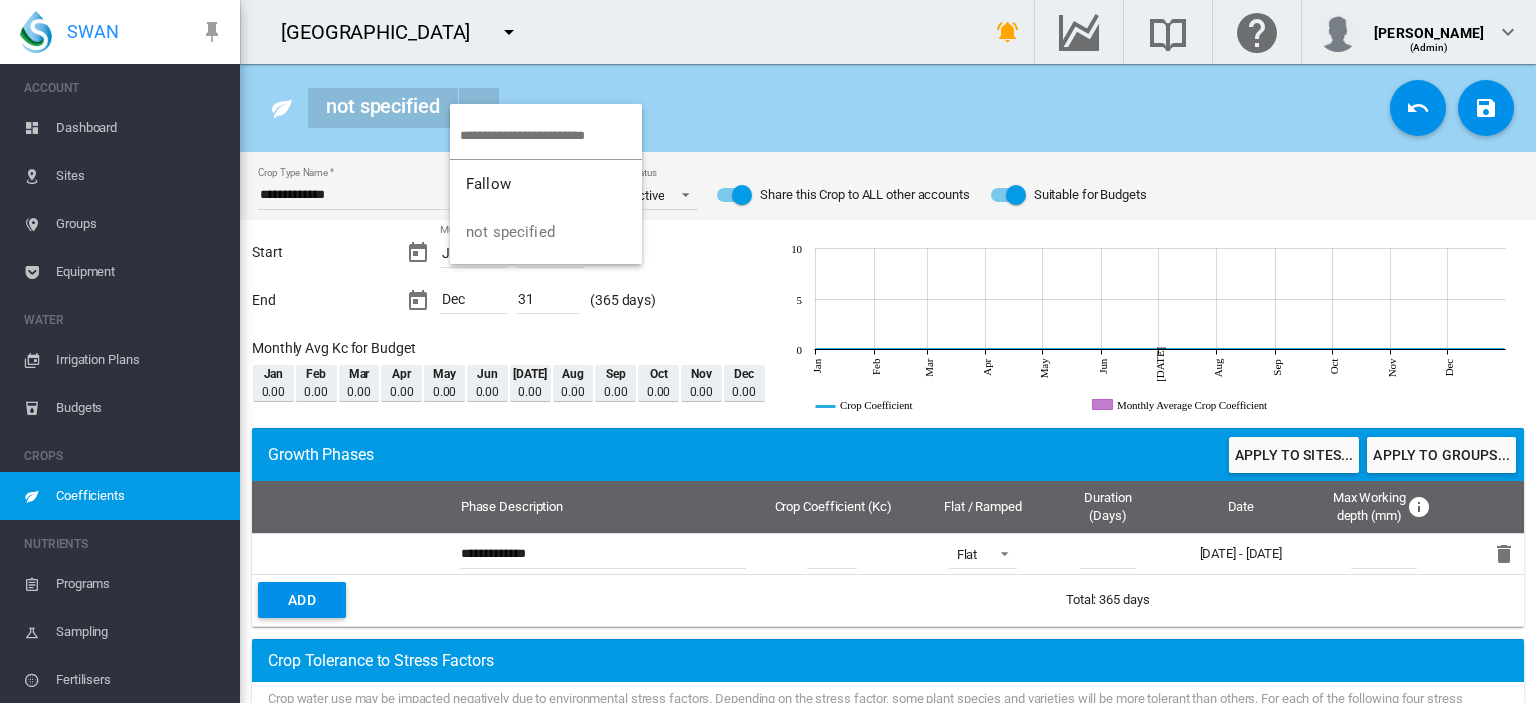 click at bounding box center (551, 135) 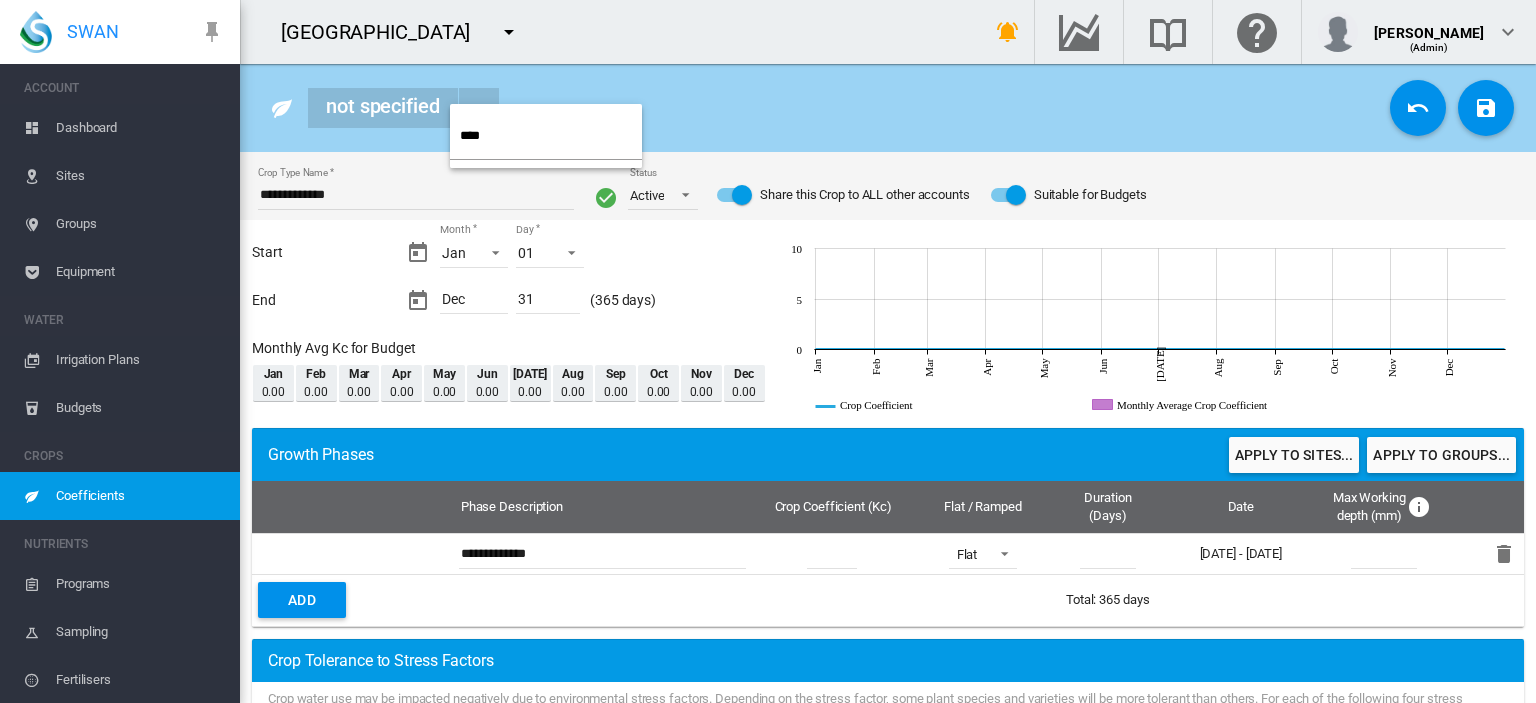 type on "****" 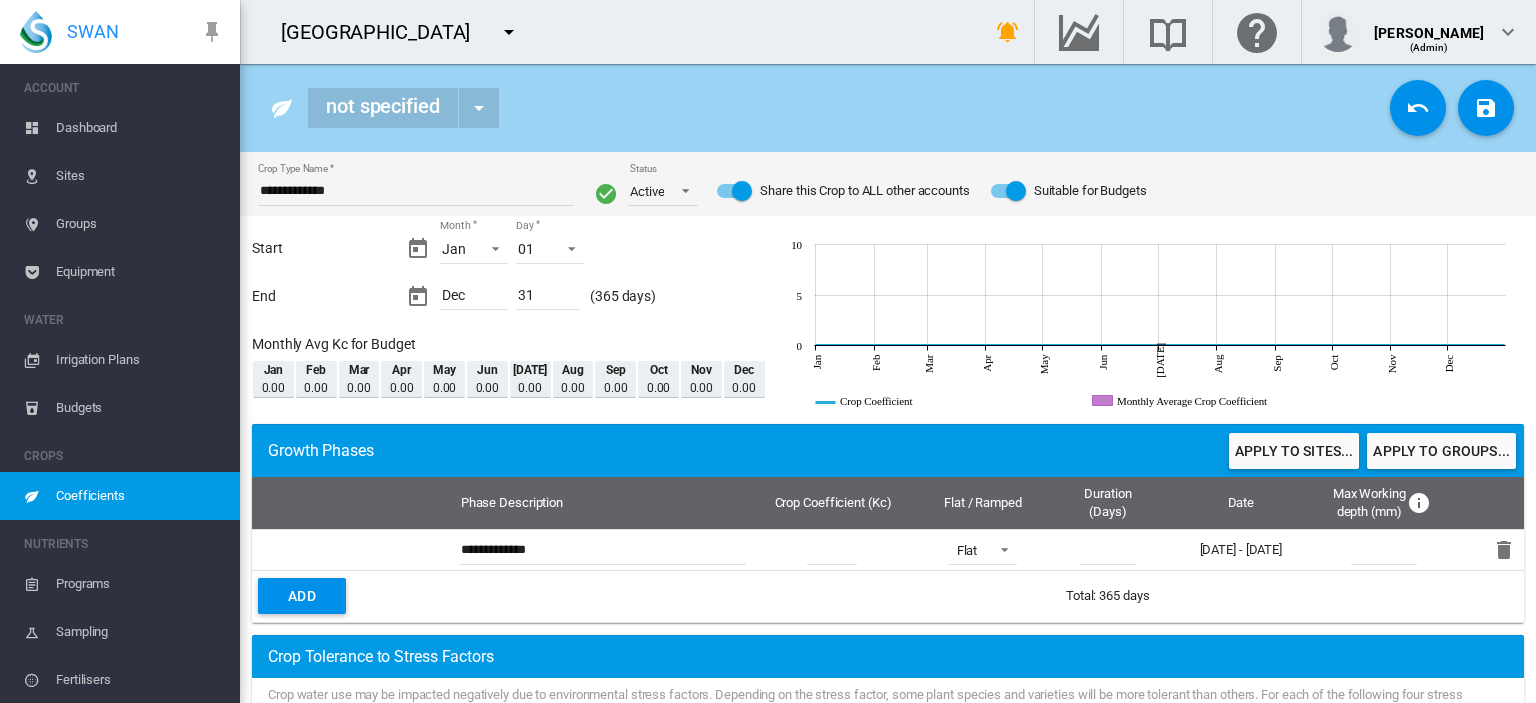 scroll, scrollTop: 0, scrollLeft: 0, axis: both 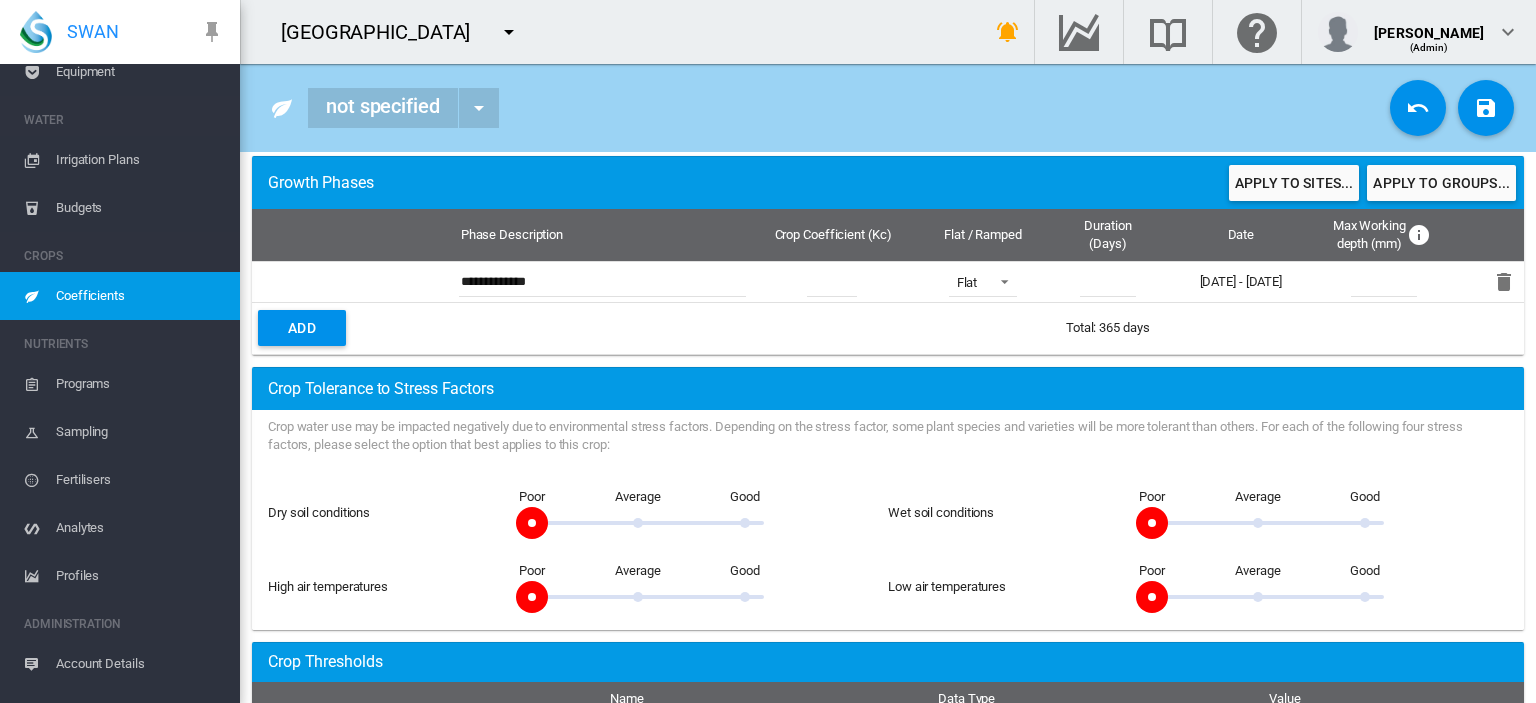 click on "Add" at bounding box center (302, 328) 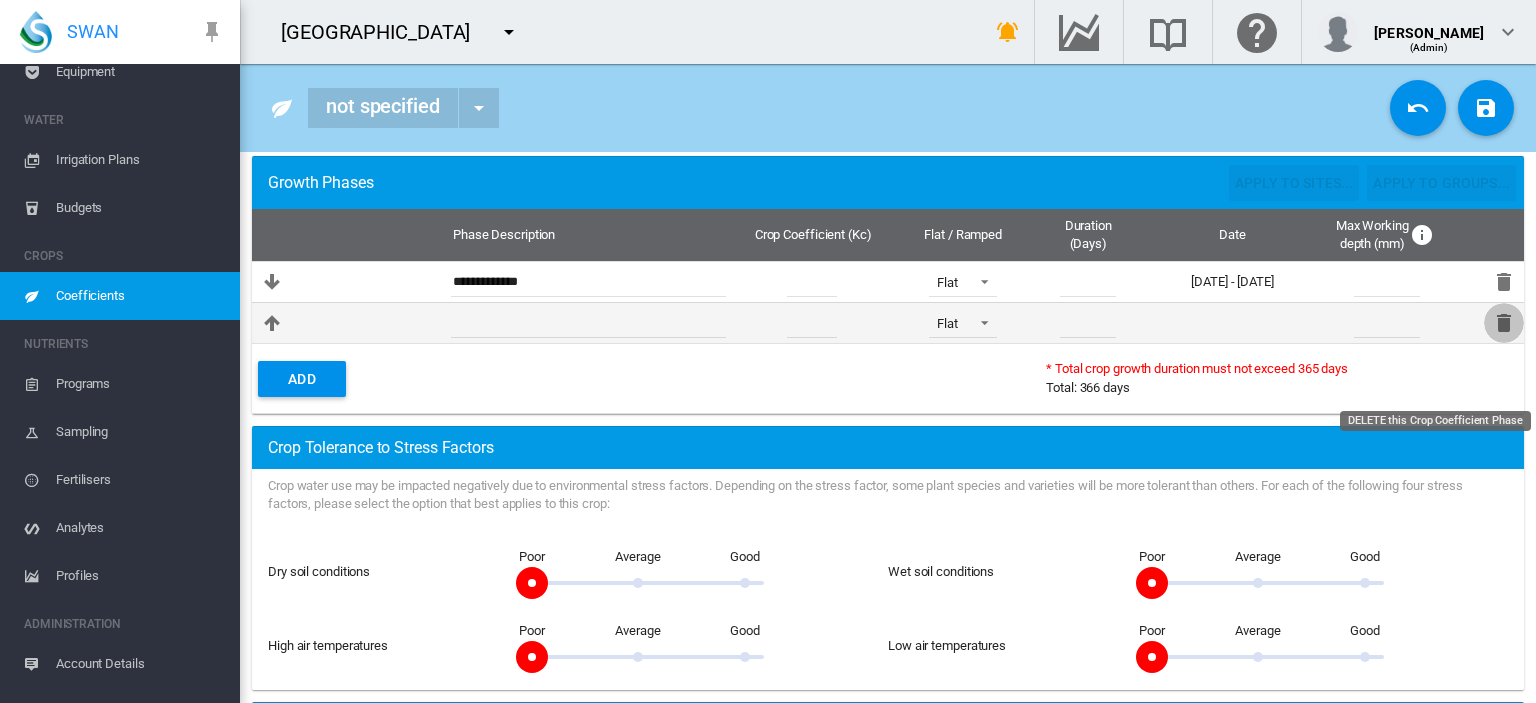 click at bounding box center [1504, 323] 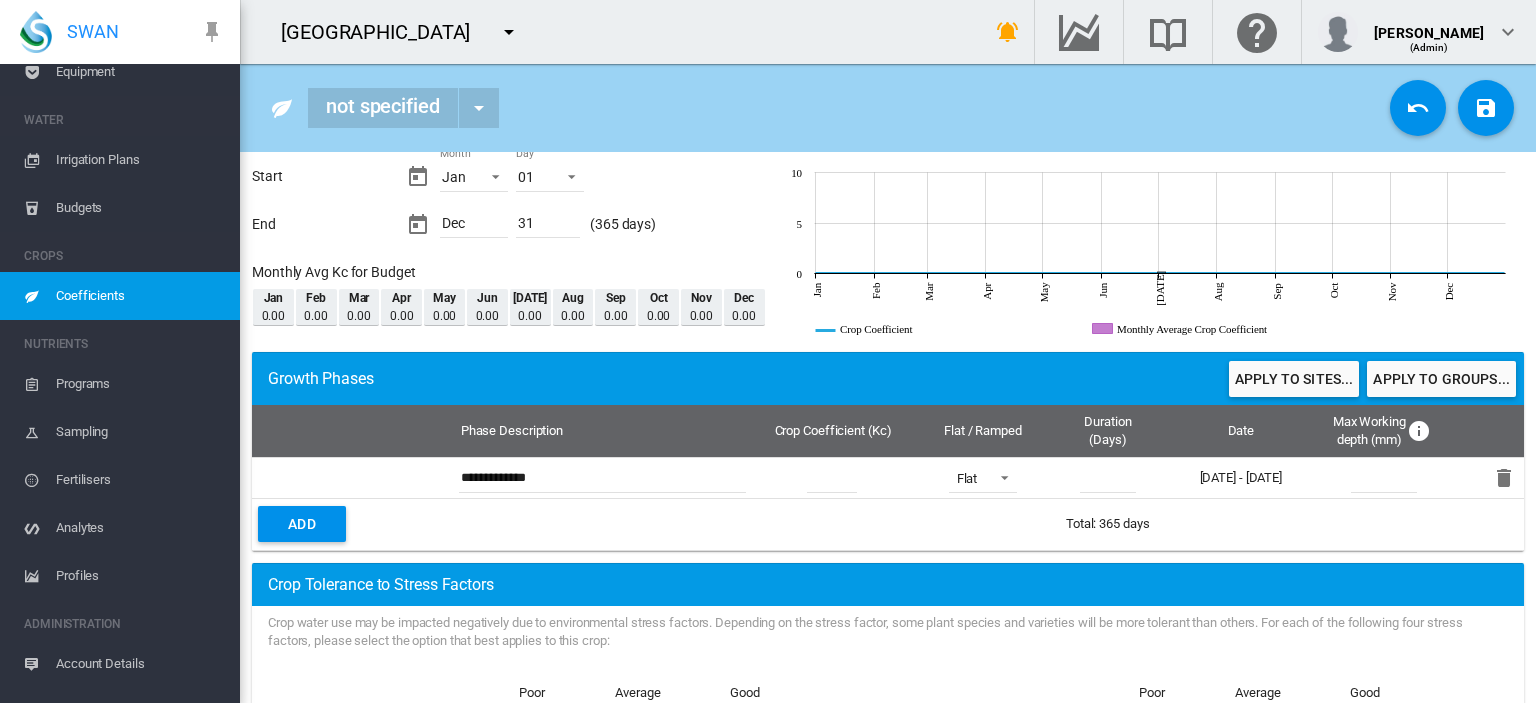 scroll, scrollTop: 0, scrollLeft: 0, axis: both 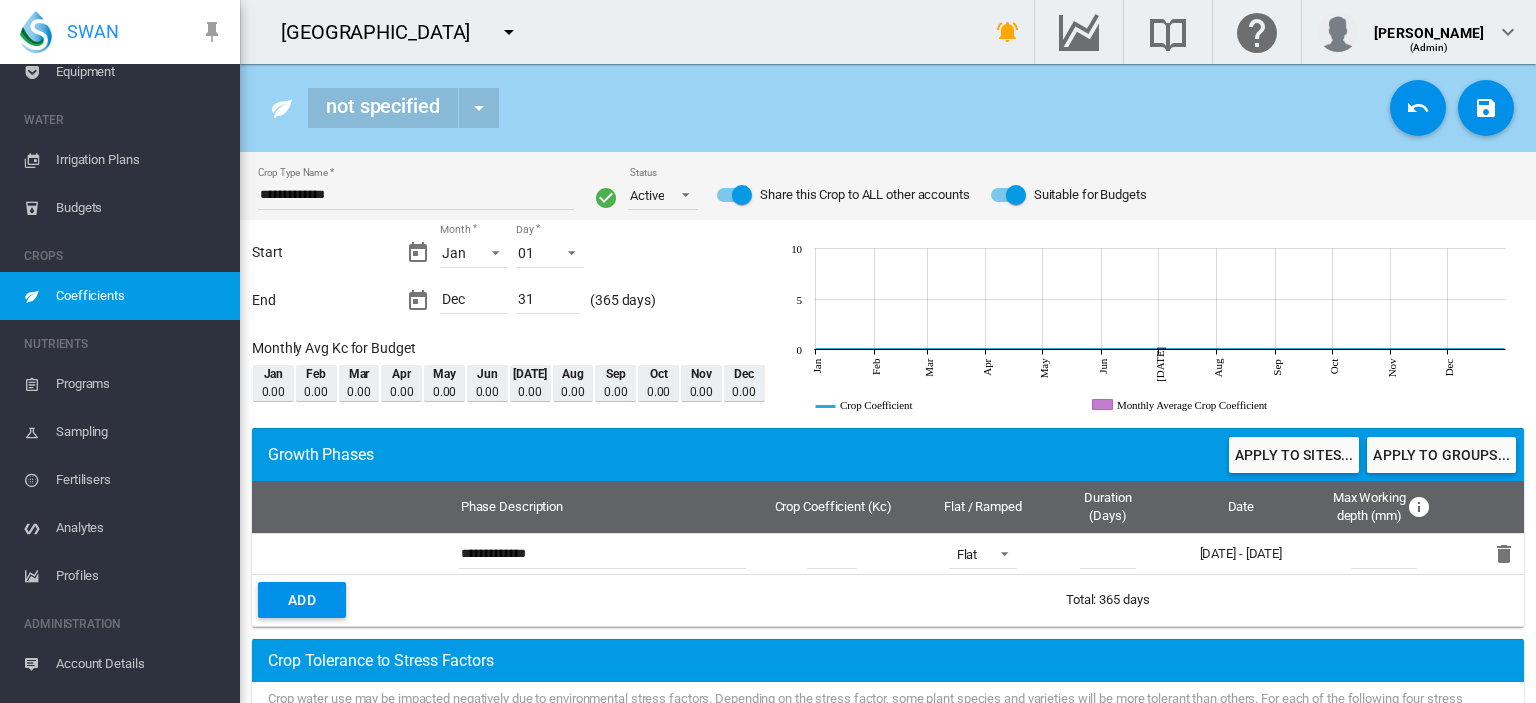 click on "**********" at bounding box center (416, 195) 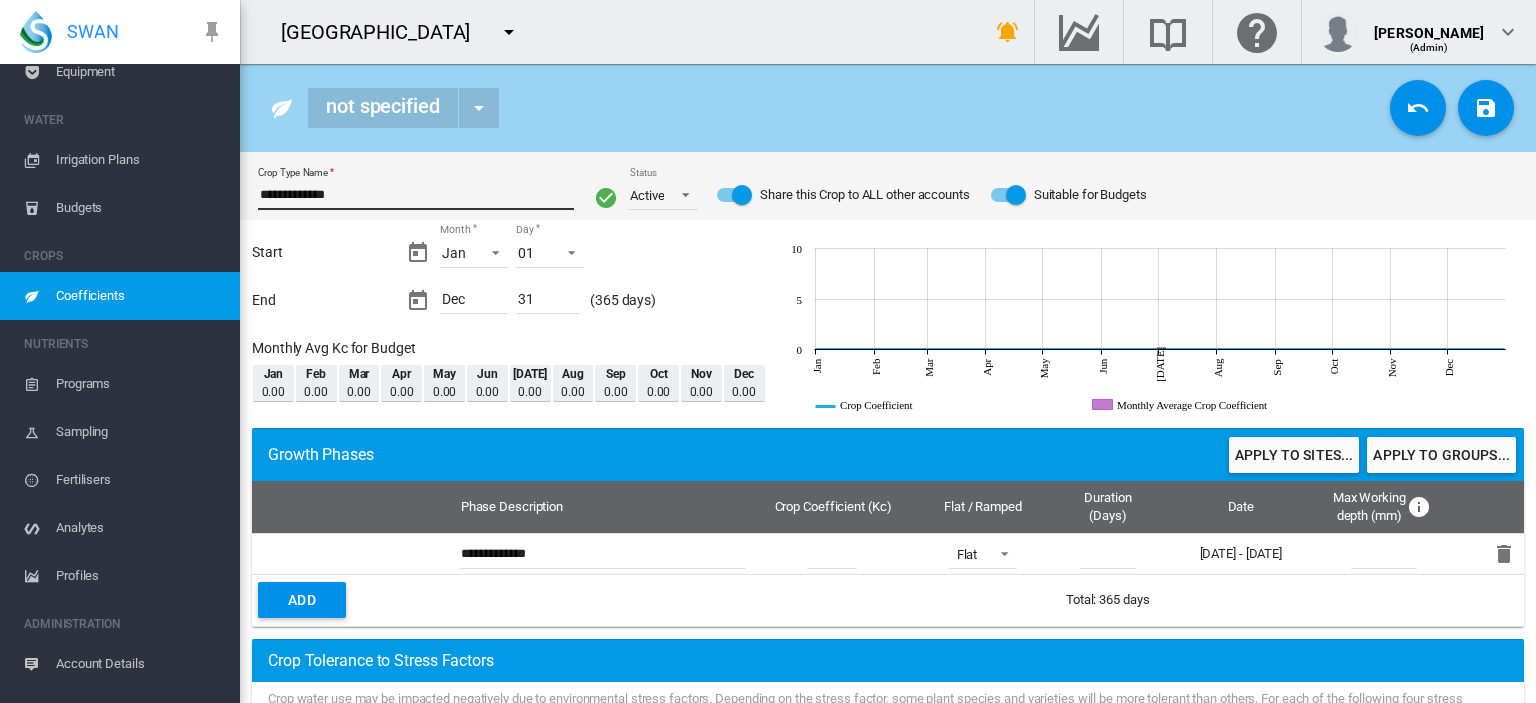 scroll, scrollTop: 232, scrollLeft: 0, axis: vertical 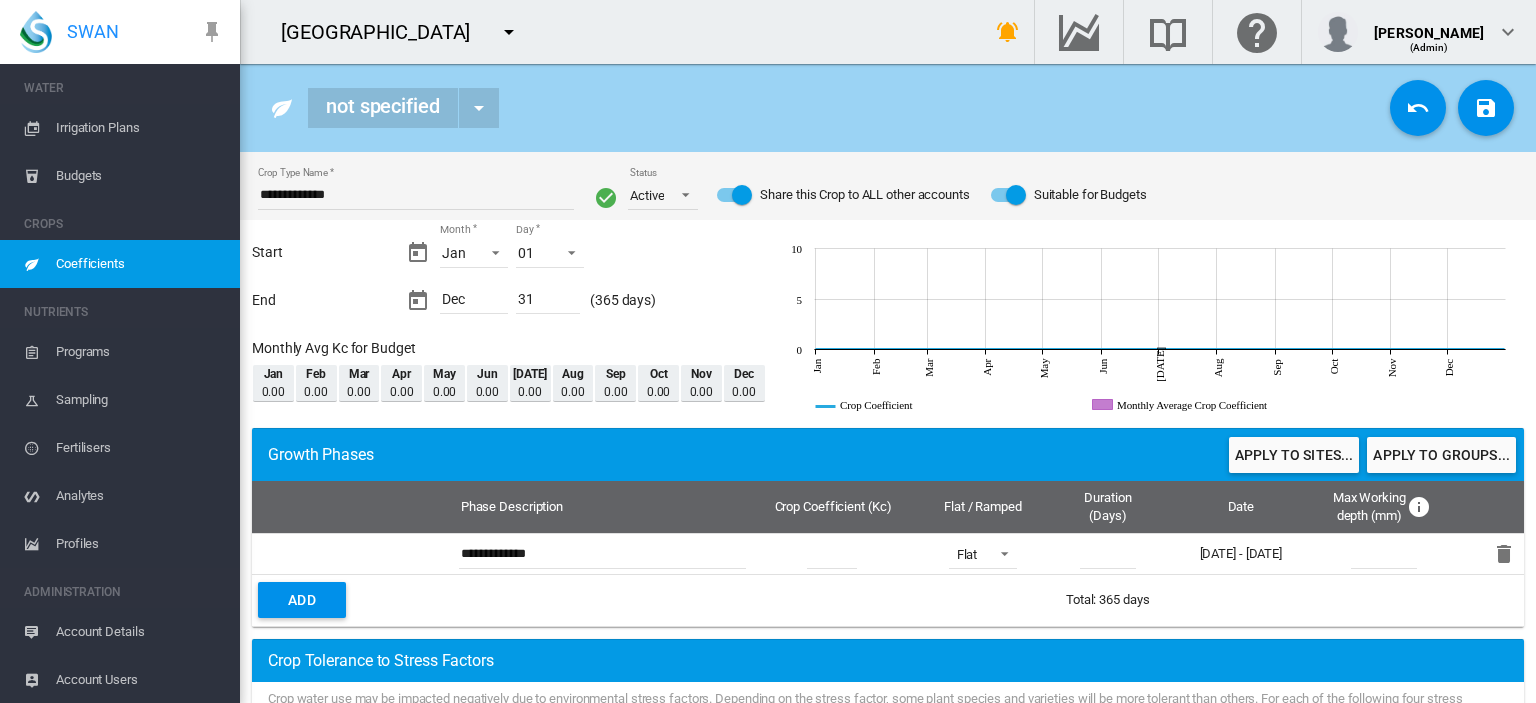 click on "Profiles" at bounding box center (140, 544) 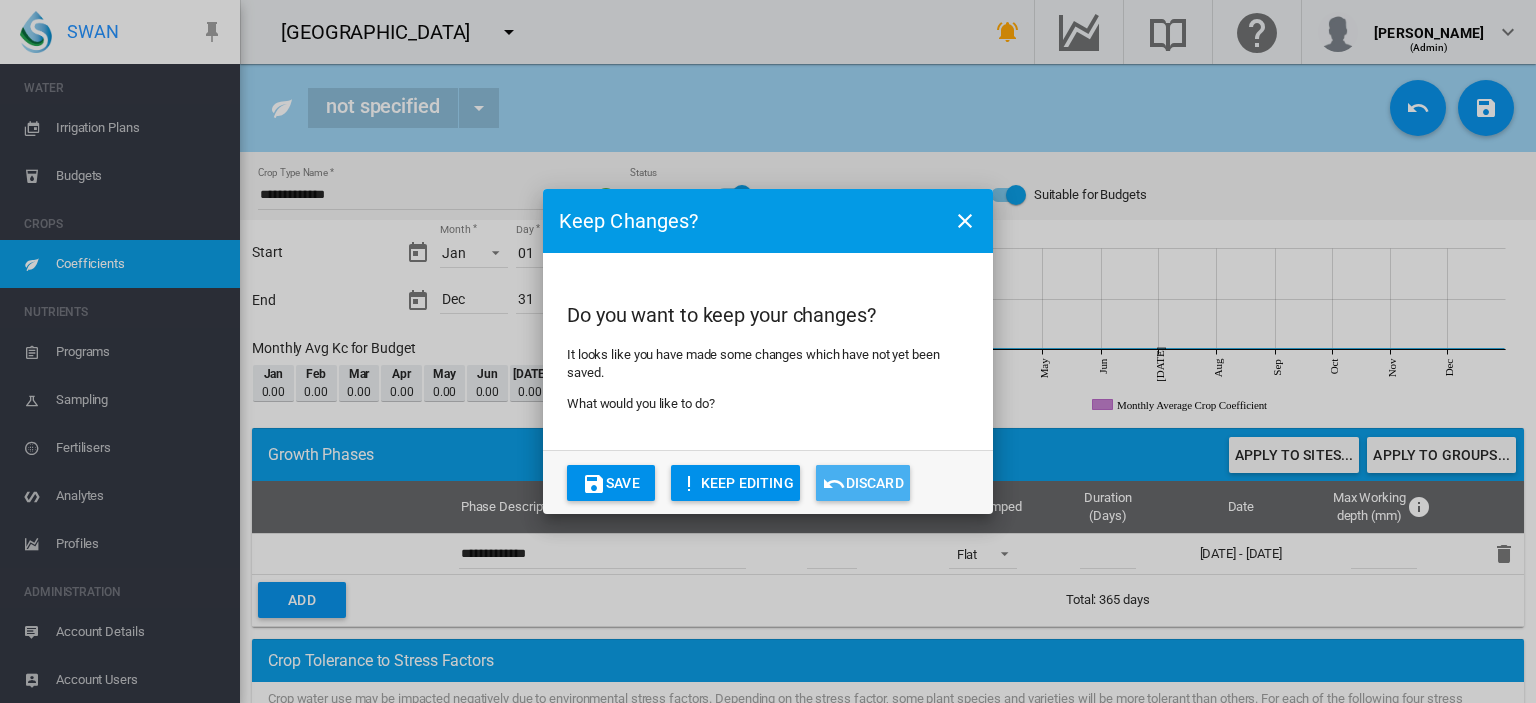 click on "Discard" 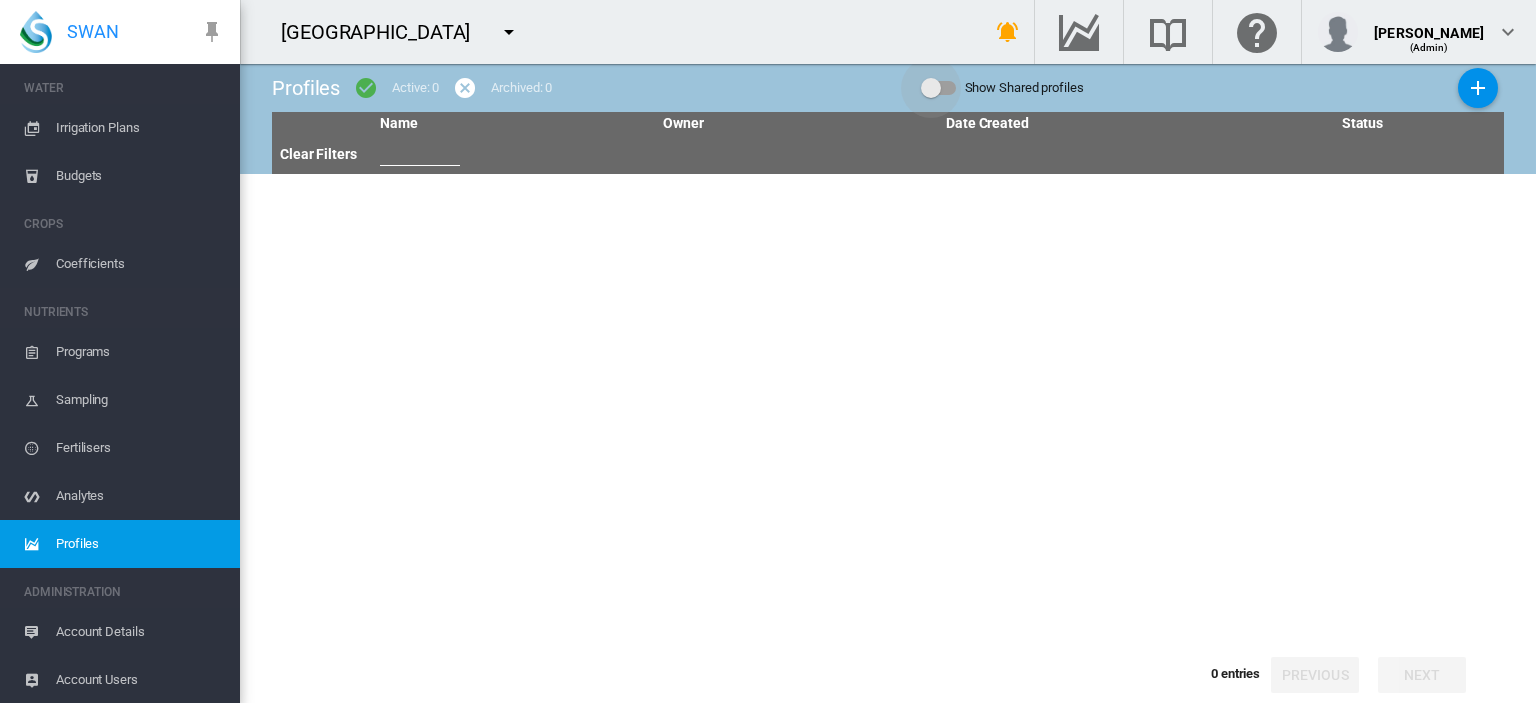 click at bounding box center [931, 88] 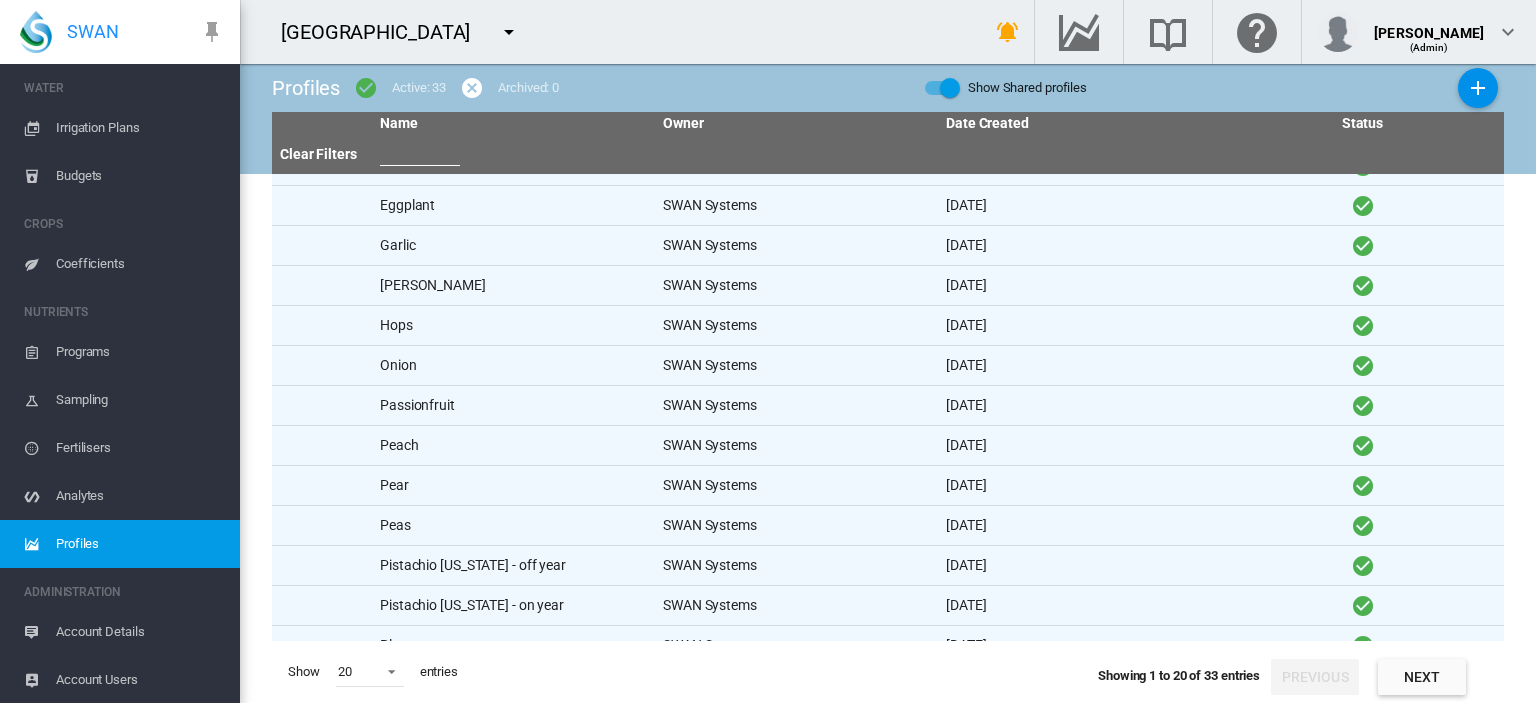 scroll, scrollTop: 332, scrollLeft: 0, axis: vertical 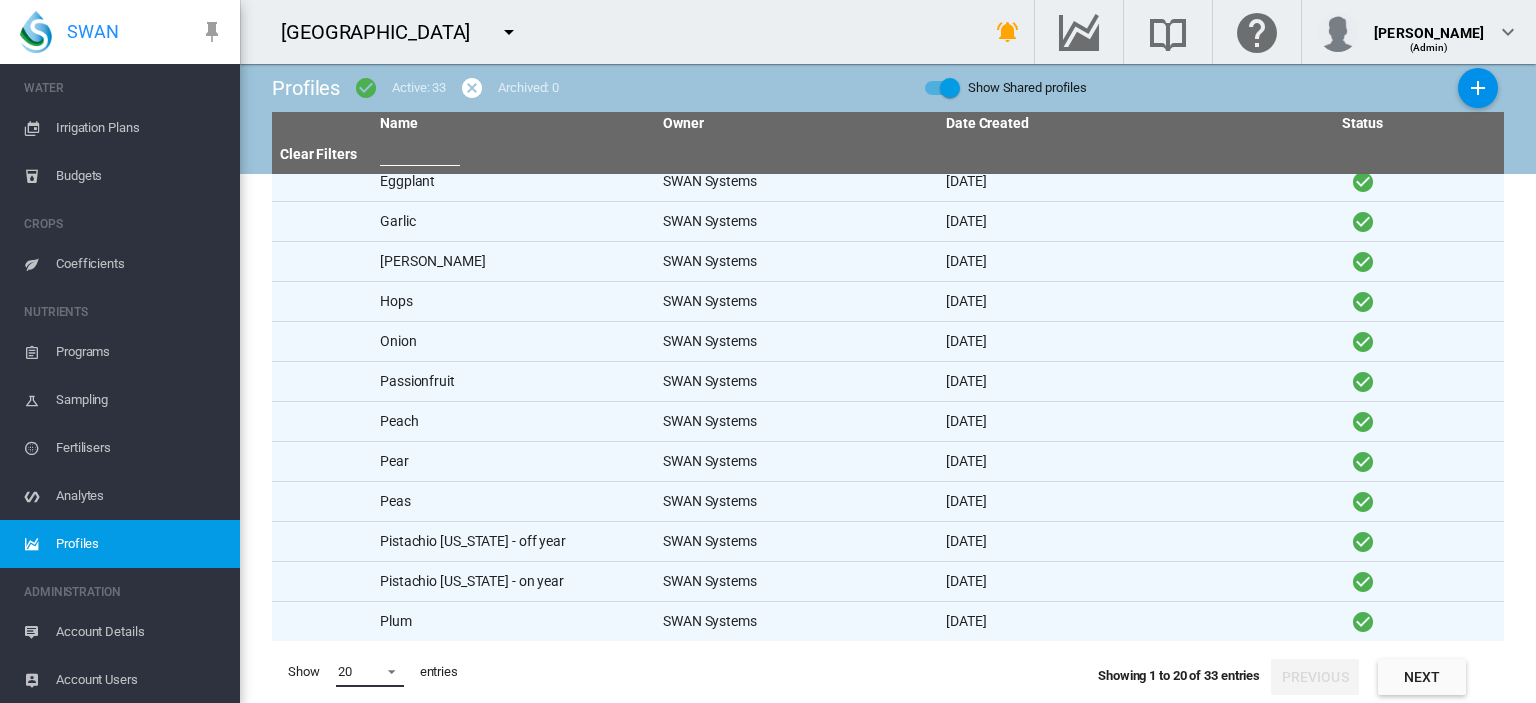 click at bounding box center (386, 670) 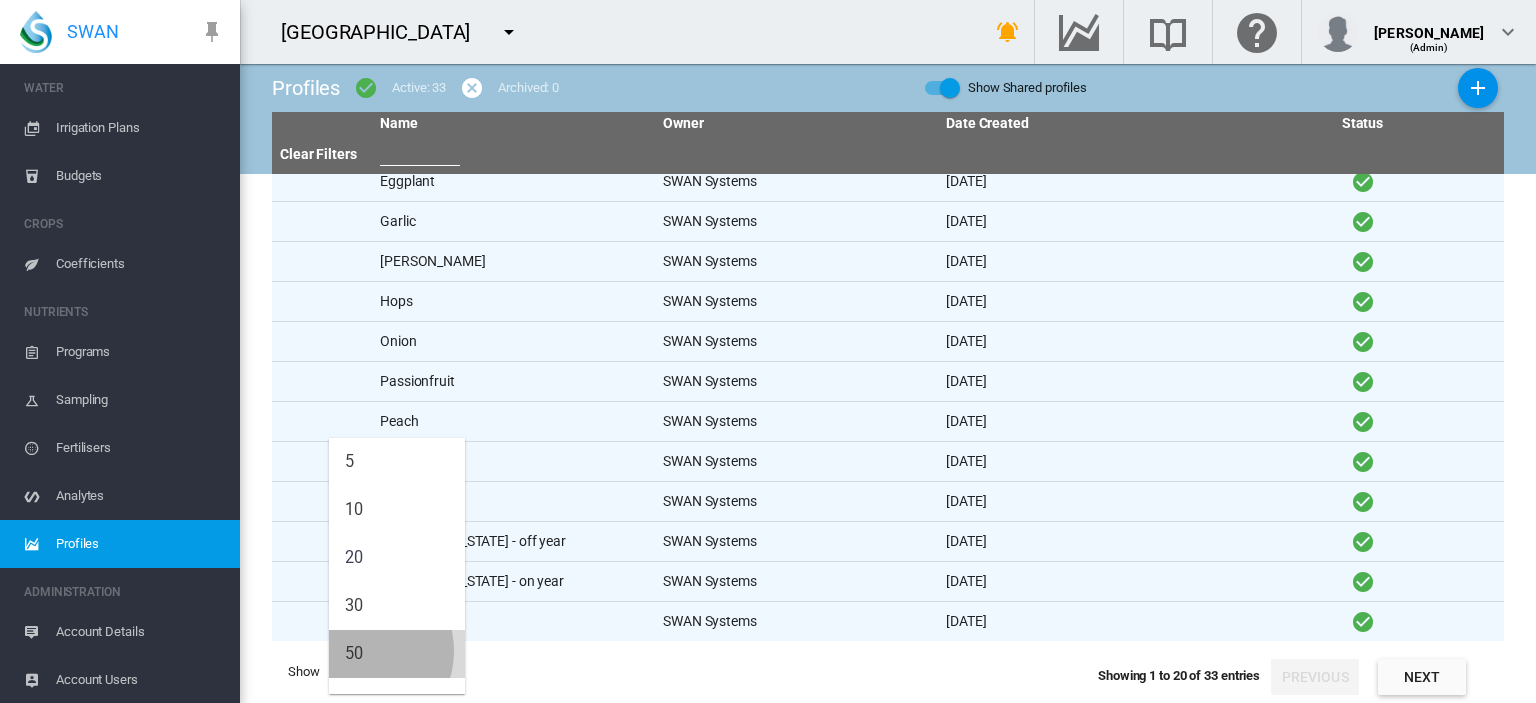 click on "50" at bounding box center [354, 654] 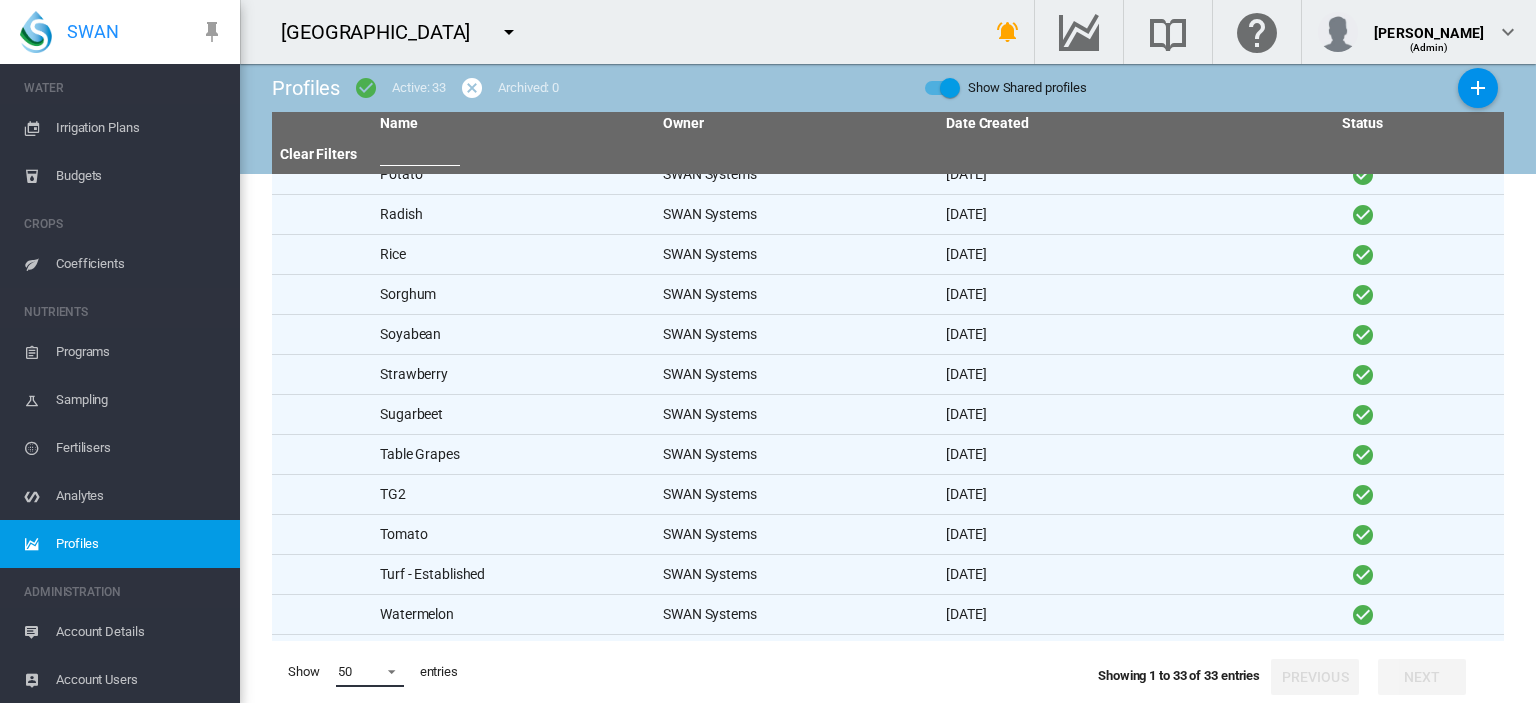 scroll, scrollTop: 852, scrollLeft: 0, axis: vertical 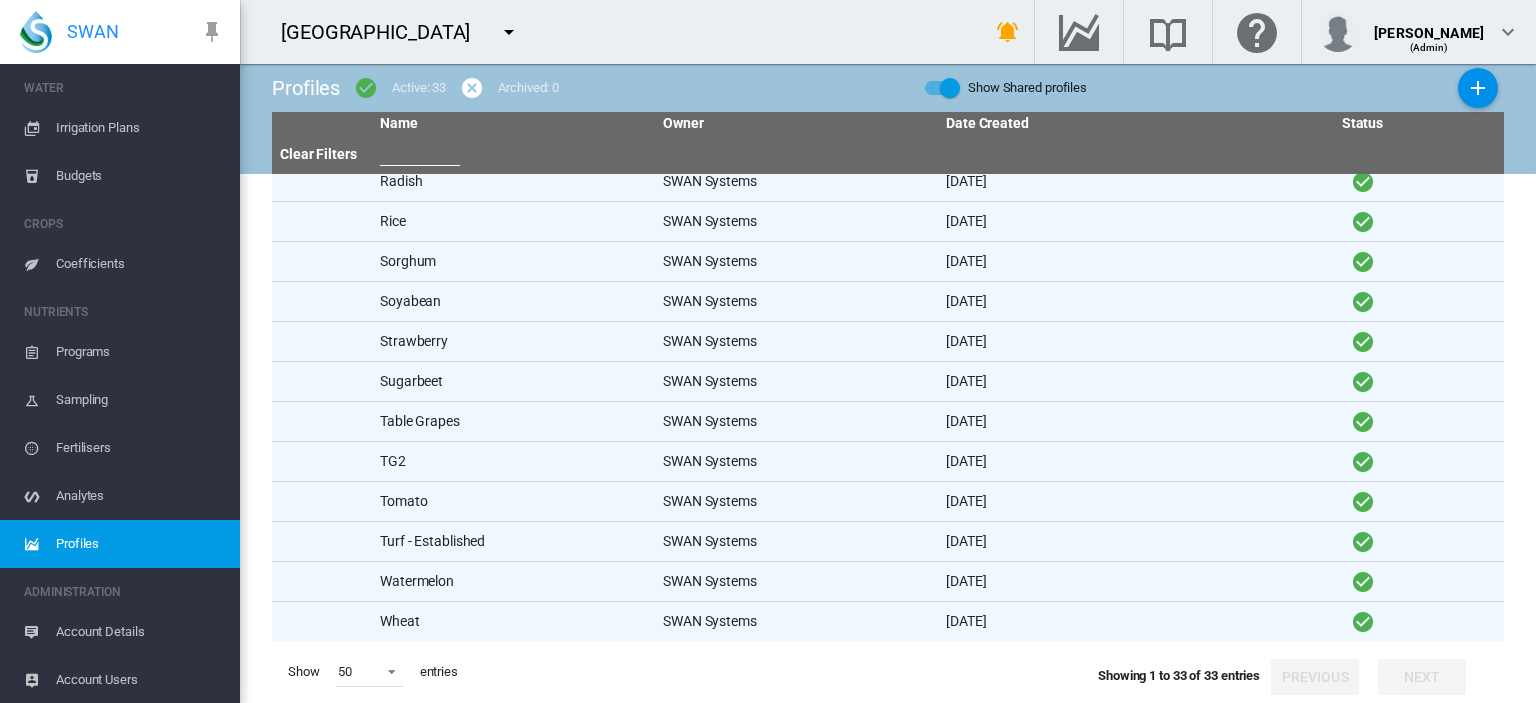 click on "Turf - Established" at bounding box center (513, 541) 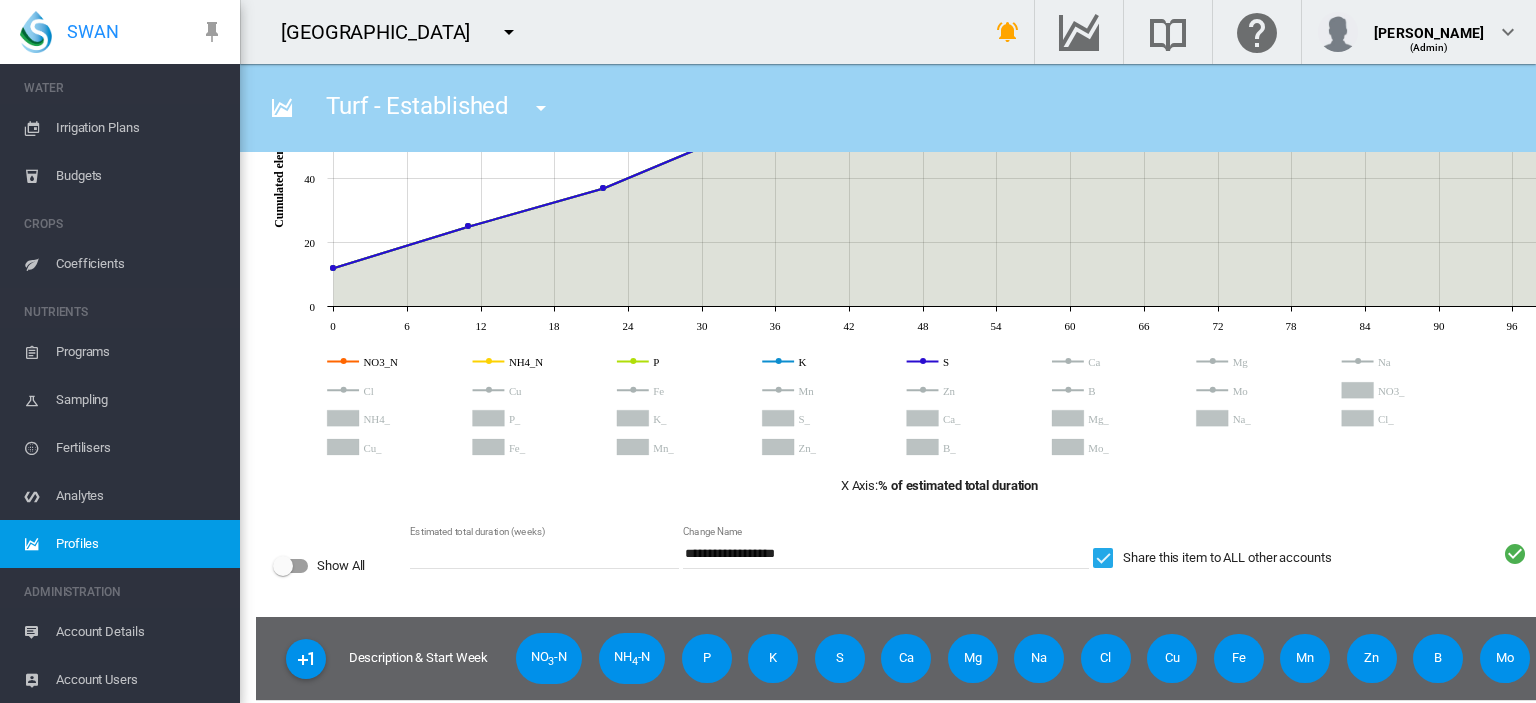 scroll, scrollTop: 0, scrollLeft: 0, axis: both 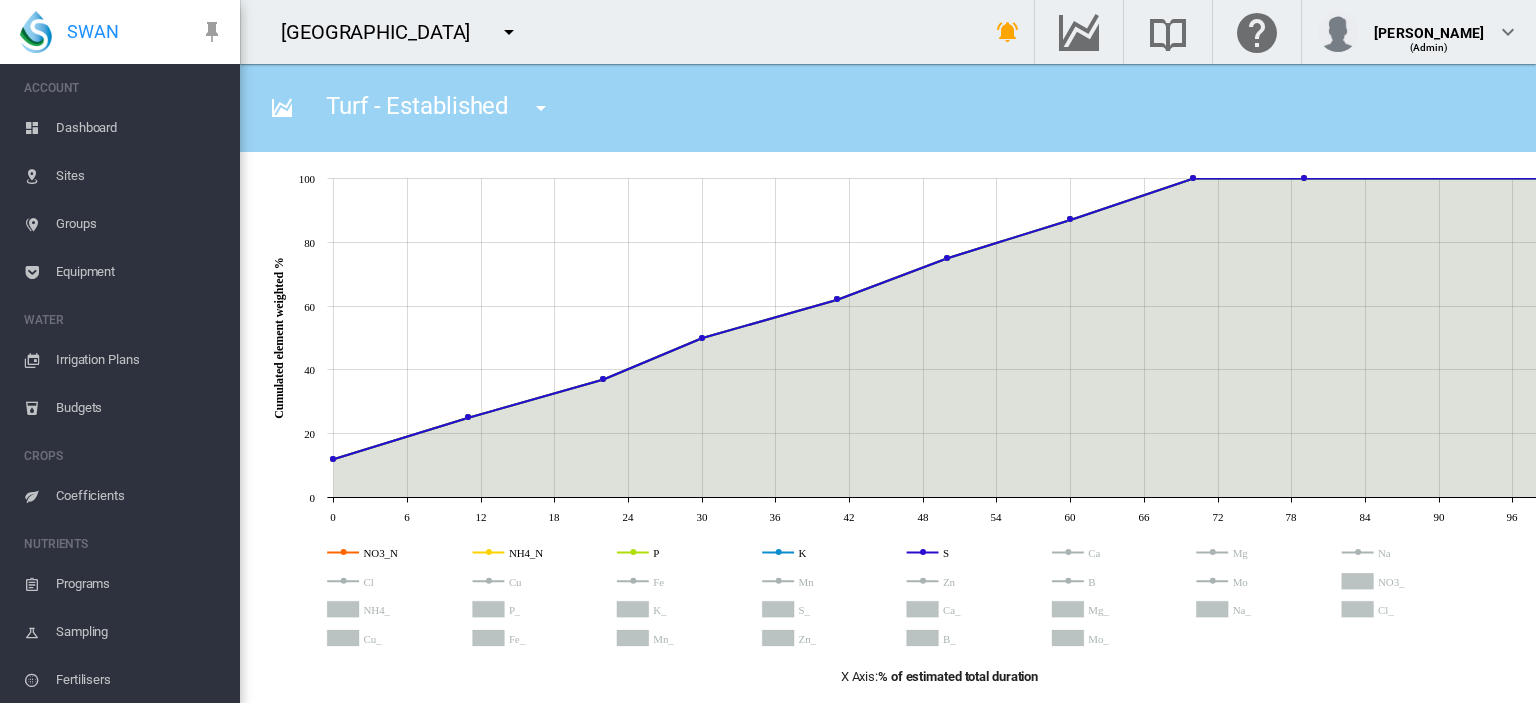 click on "Sites" at bounding box center [140, 176] 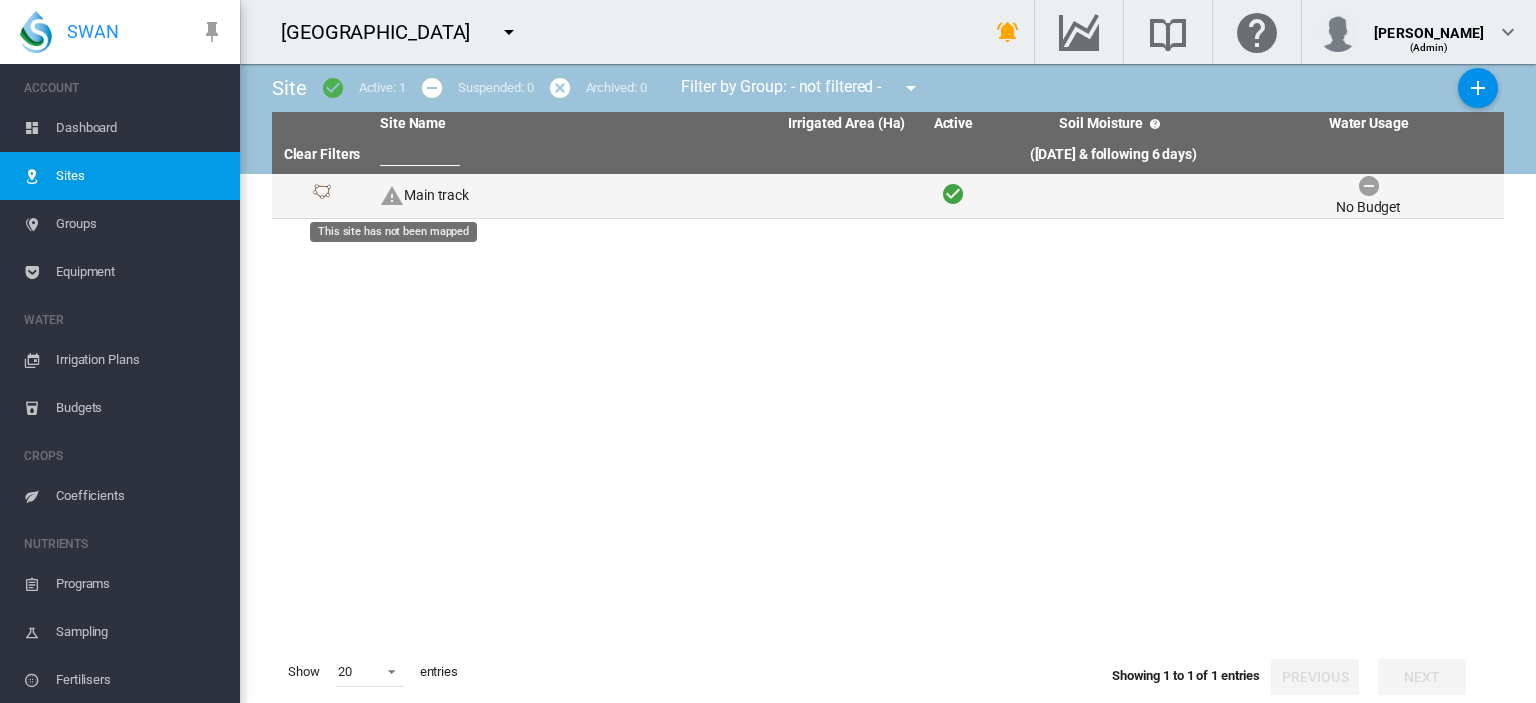 click at bounding box center [392, 196] 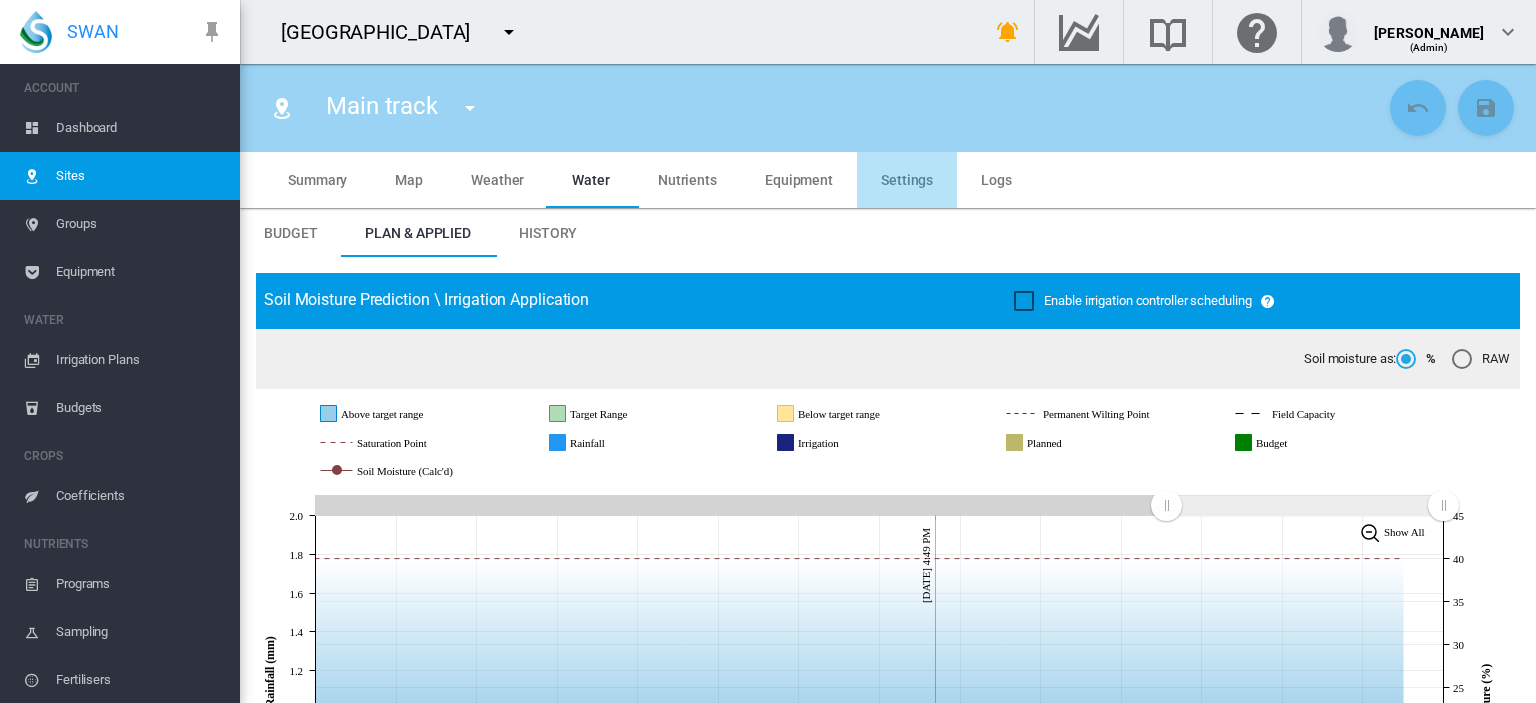 click on "Settings" at bounding box center [907, 180] 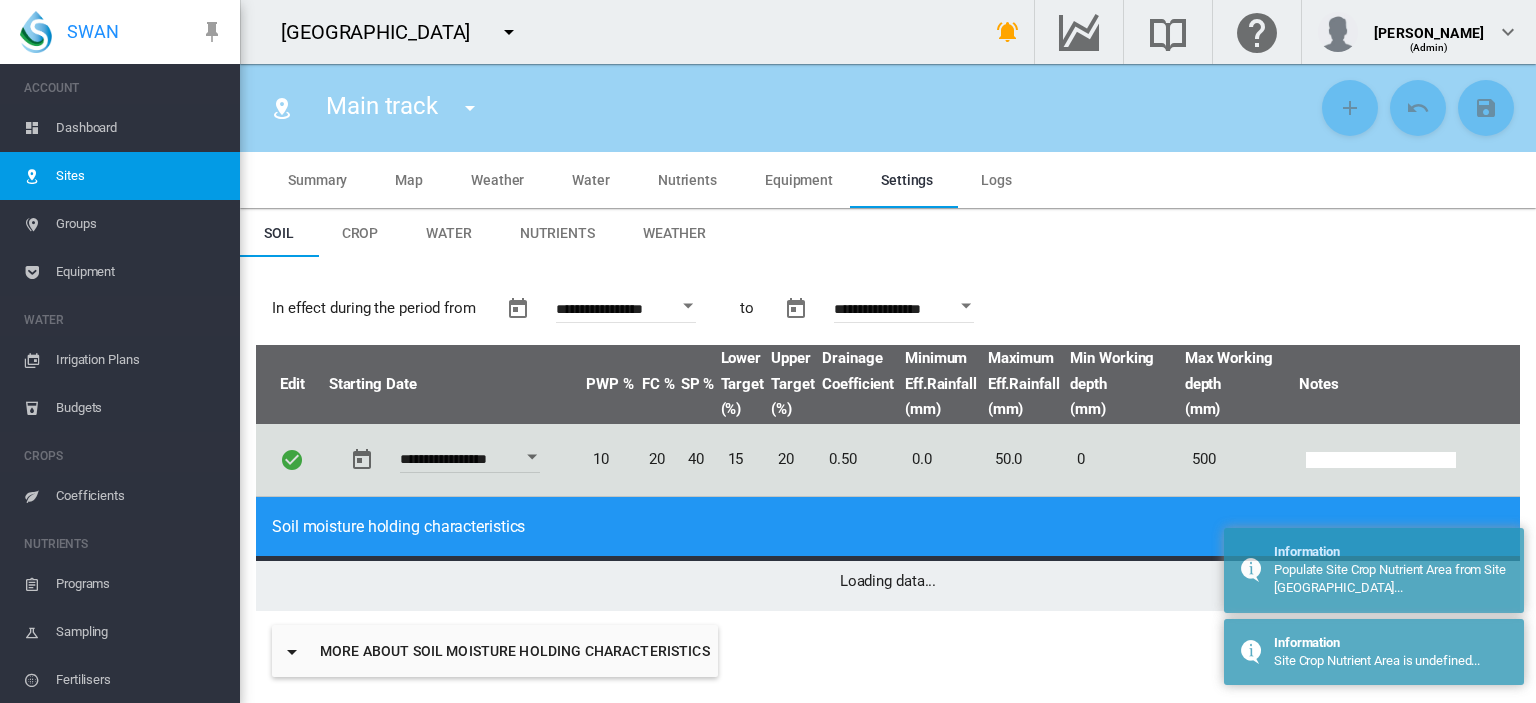 type on "*" 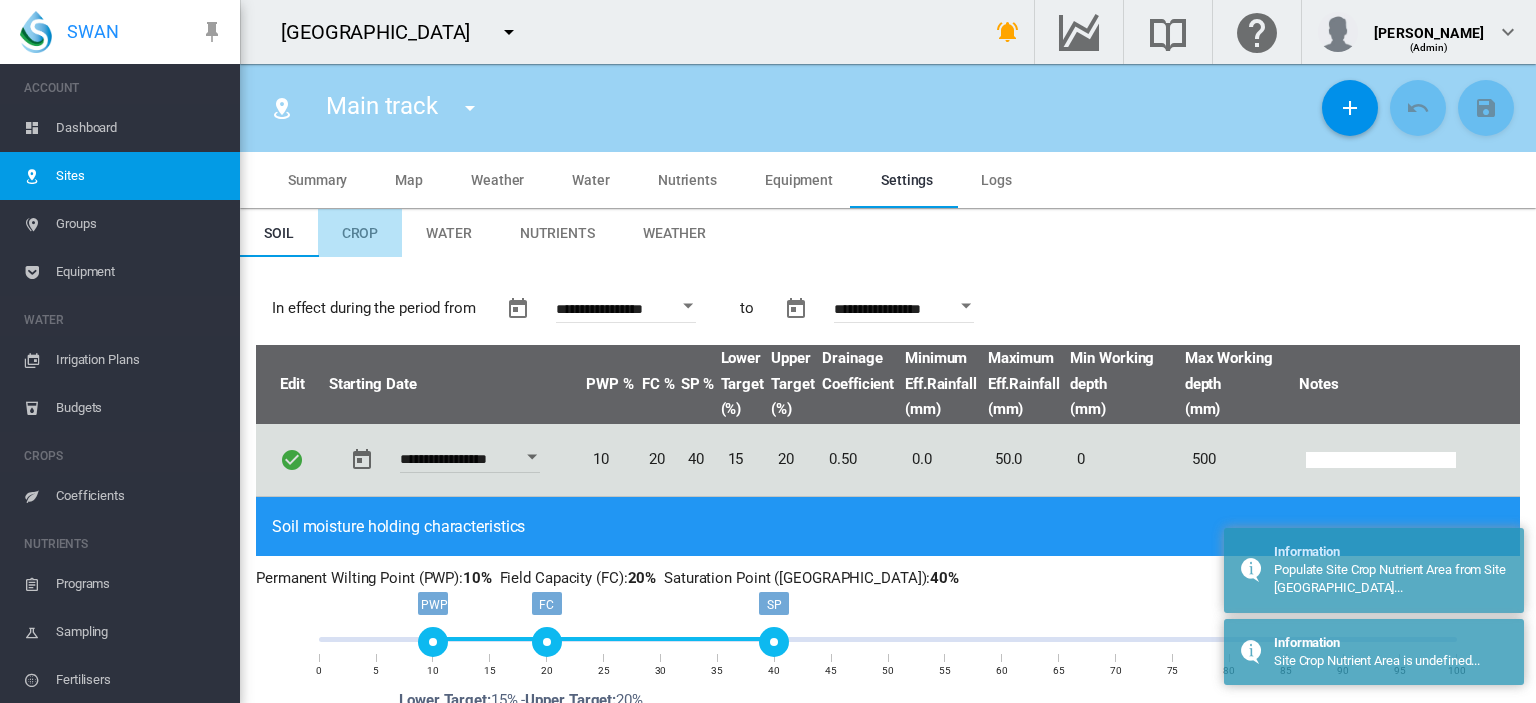 click on "Crop" at bounding box center (360, 233) 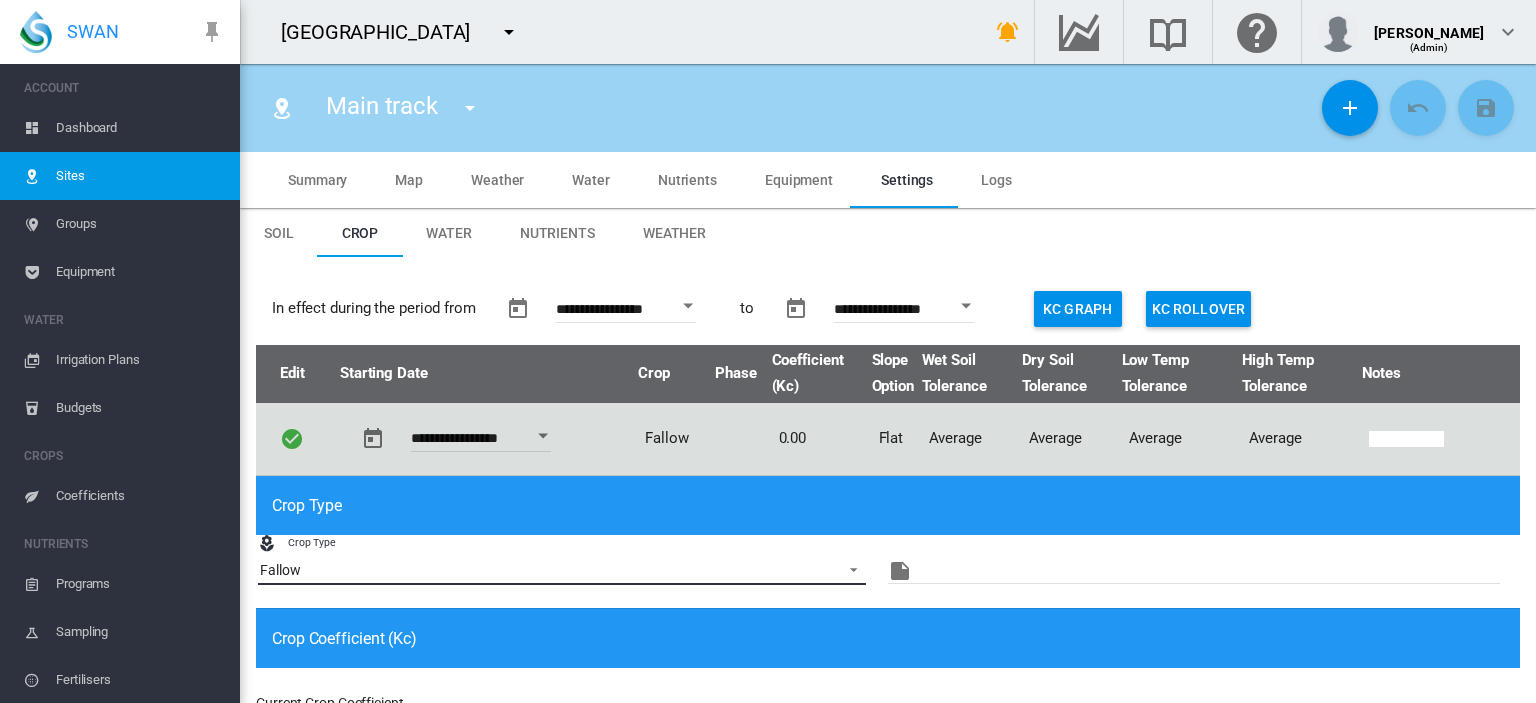 click on "Fallow" at bounding box center [546, 571] 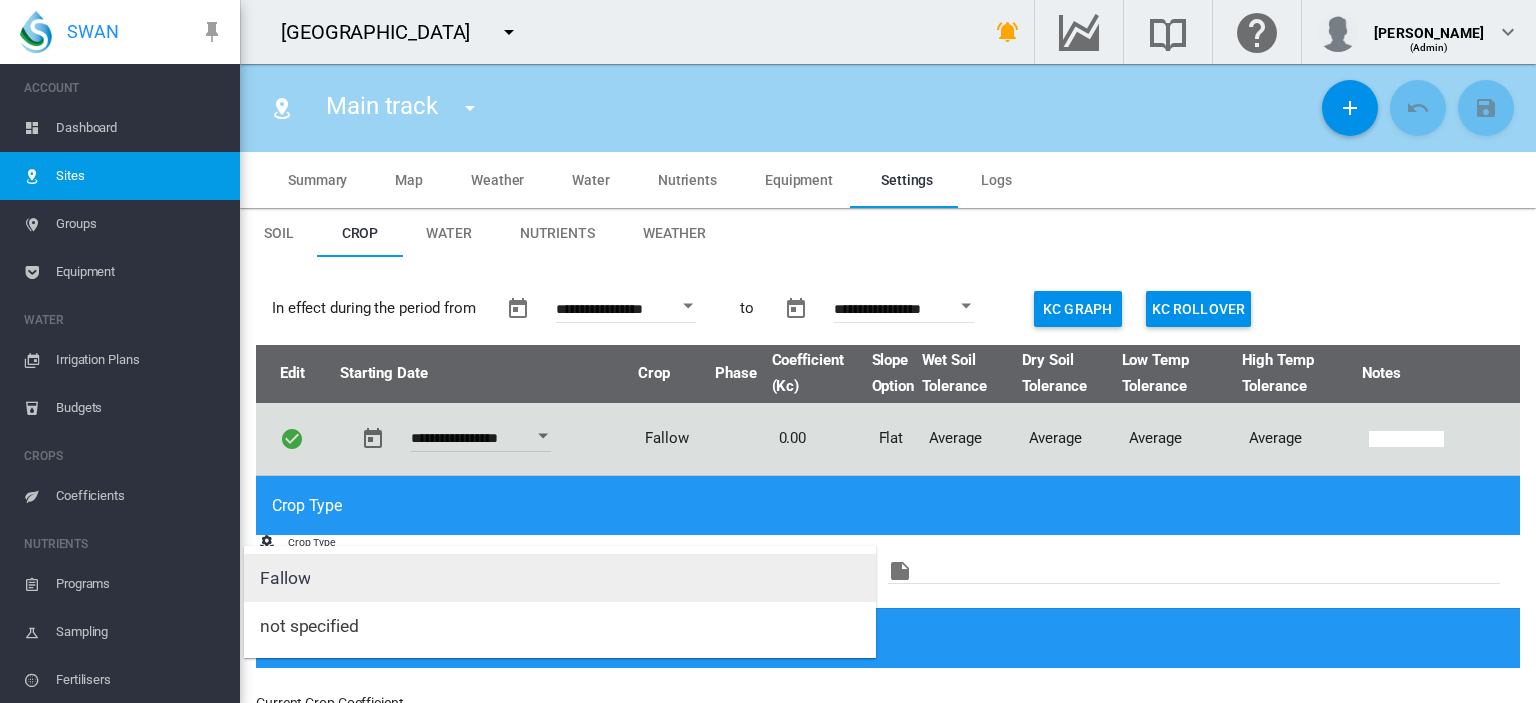 click on "Fallow" at bounding box center [560, 578] 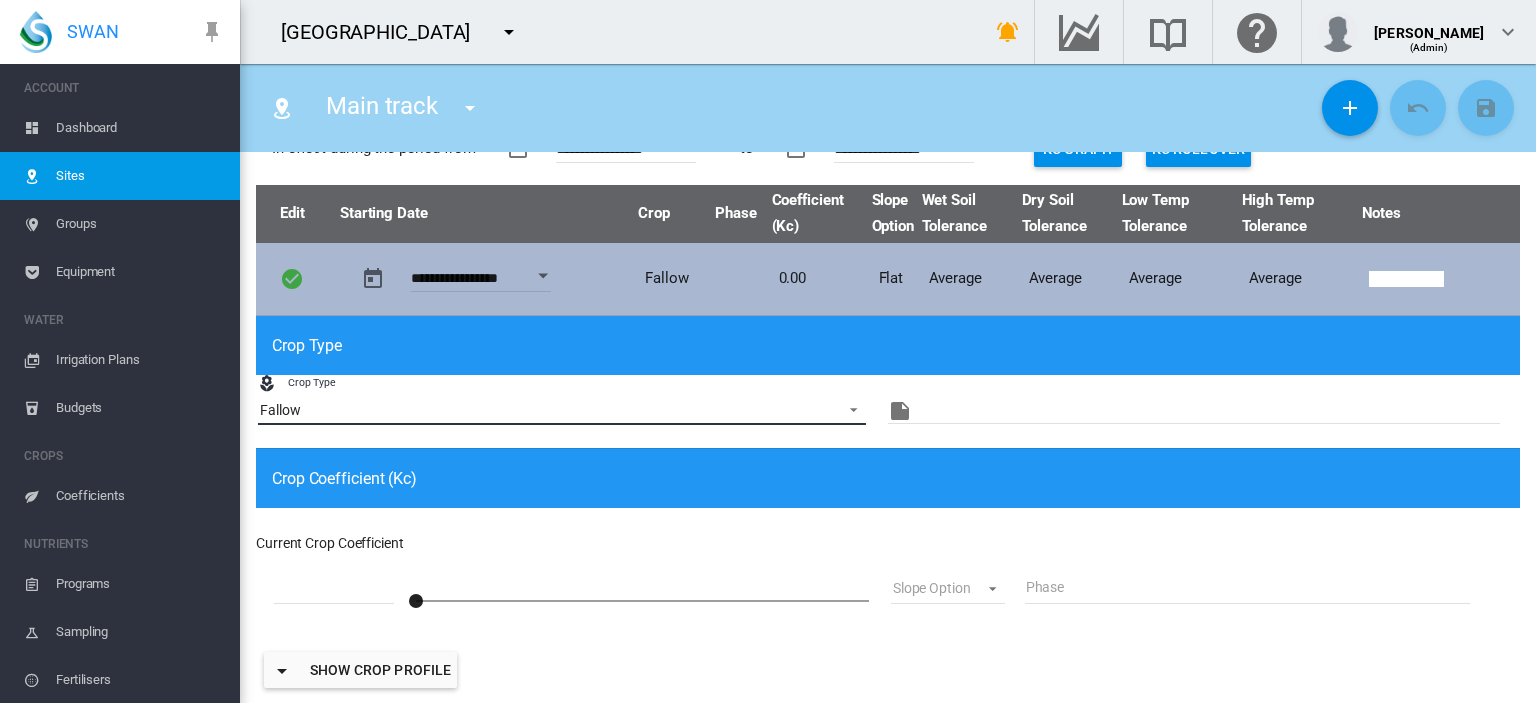 scroll, scrollTop: 164, scrollLeft: 0, axis: vertical 